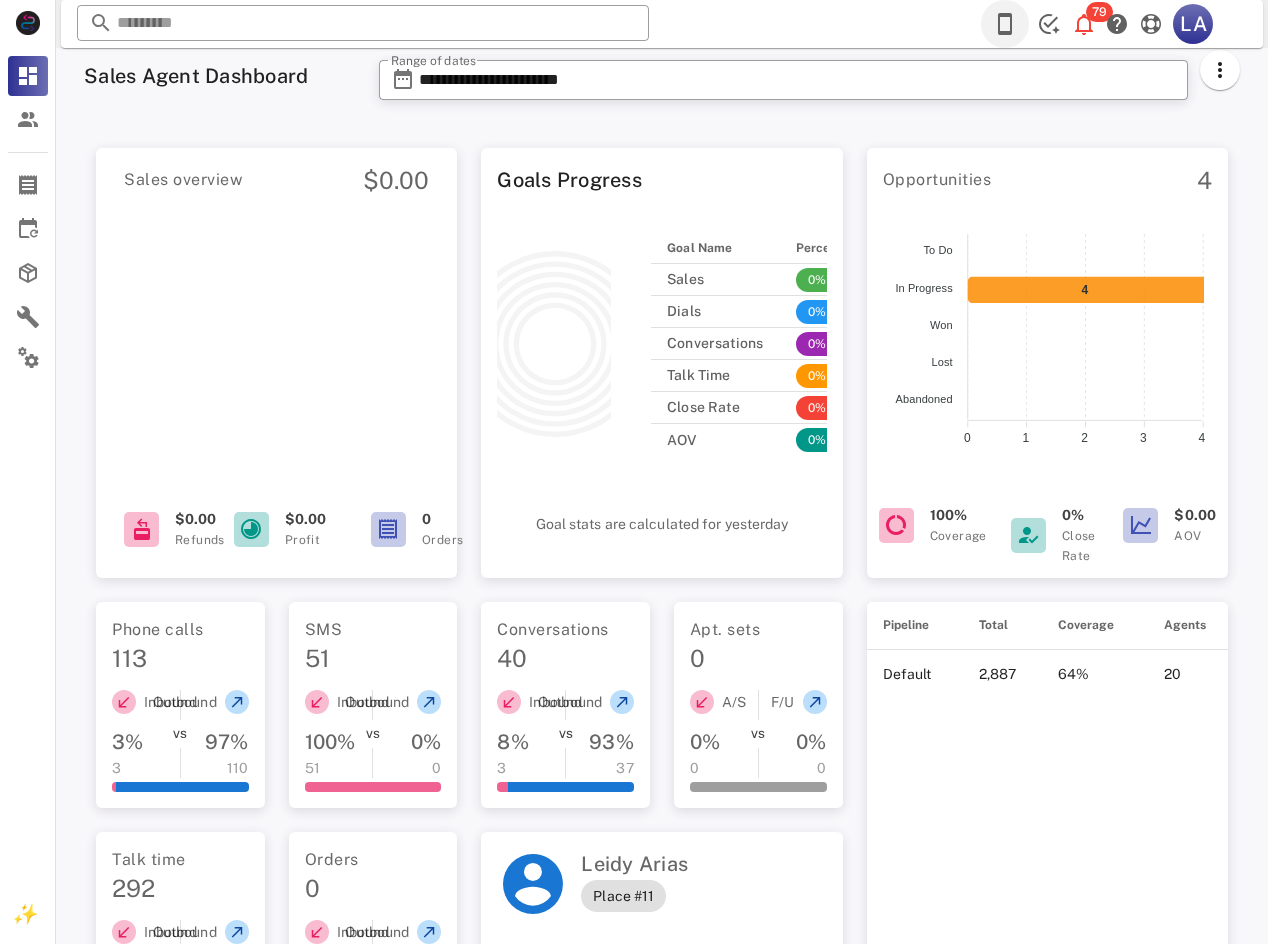 scroll, scrollTop: 0, scrollLeft: 0, axis: both 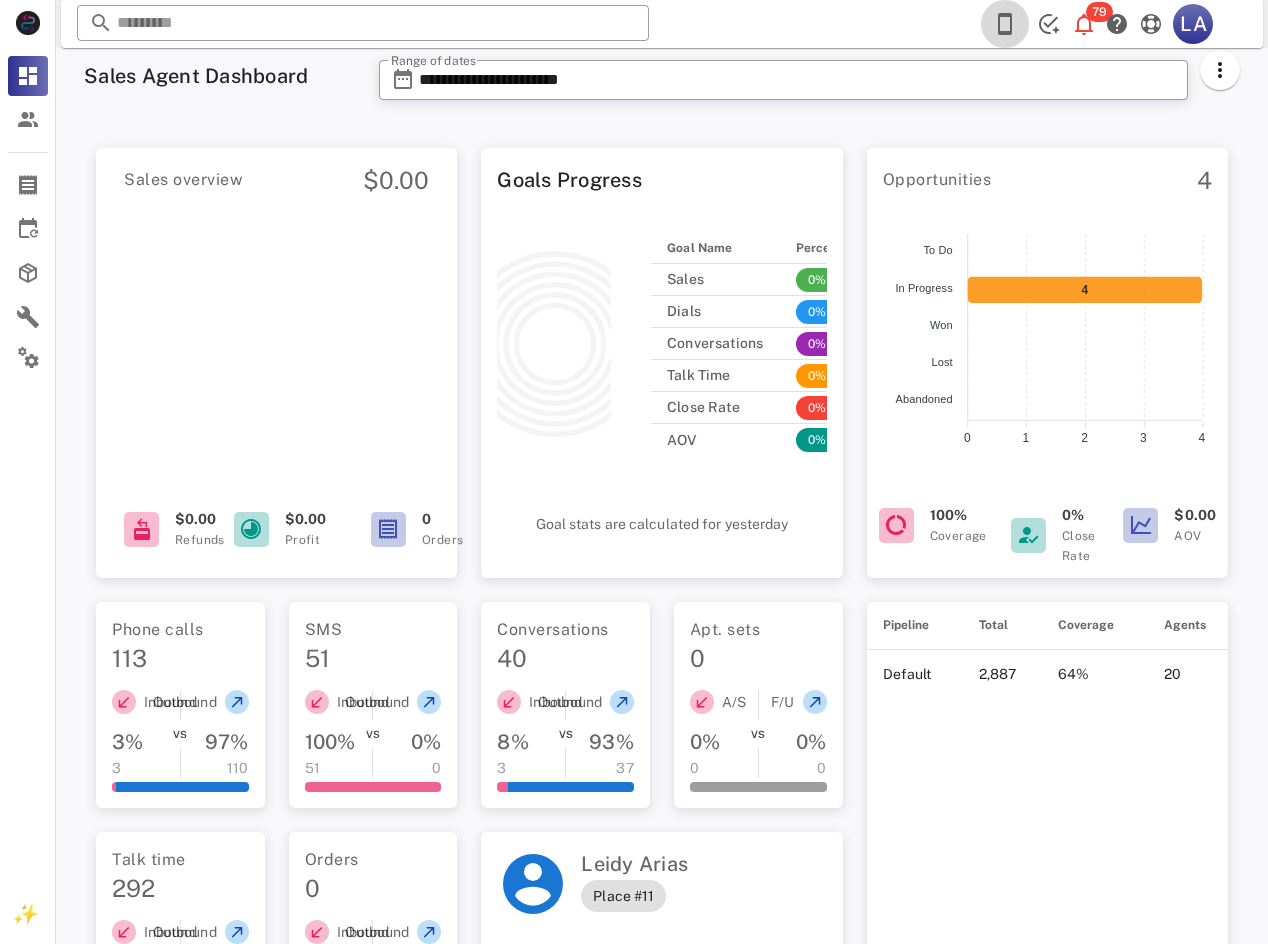 click at bounding box center [1005, 24] 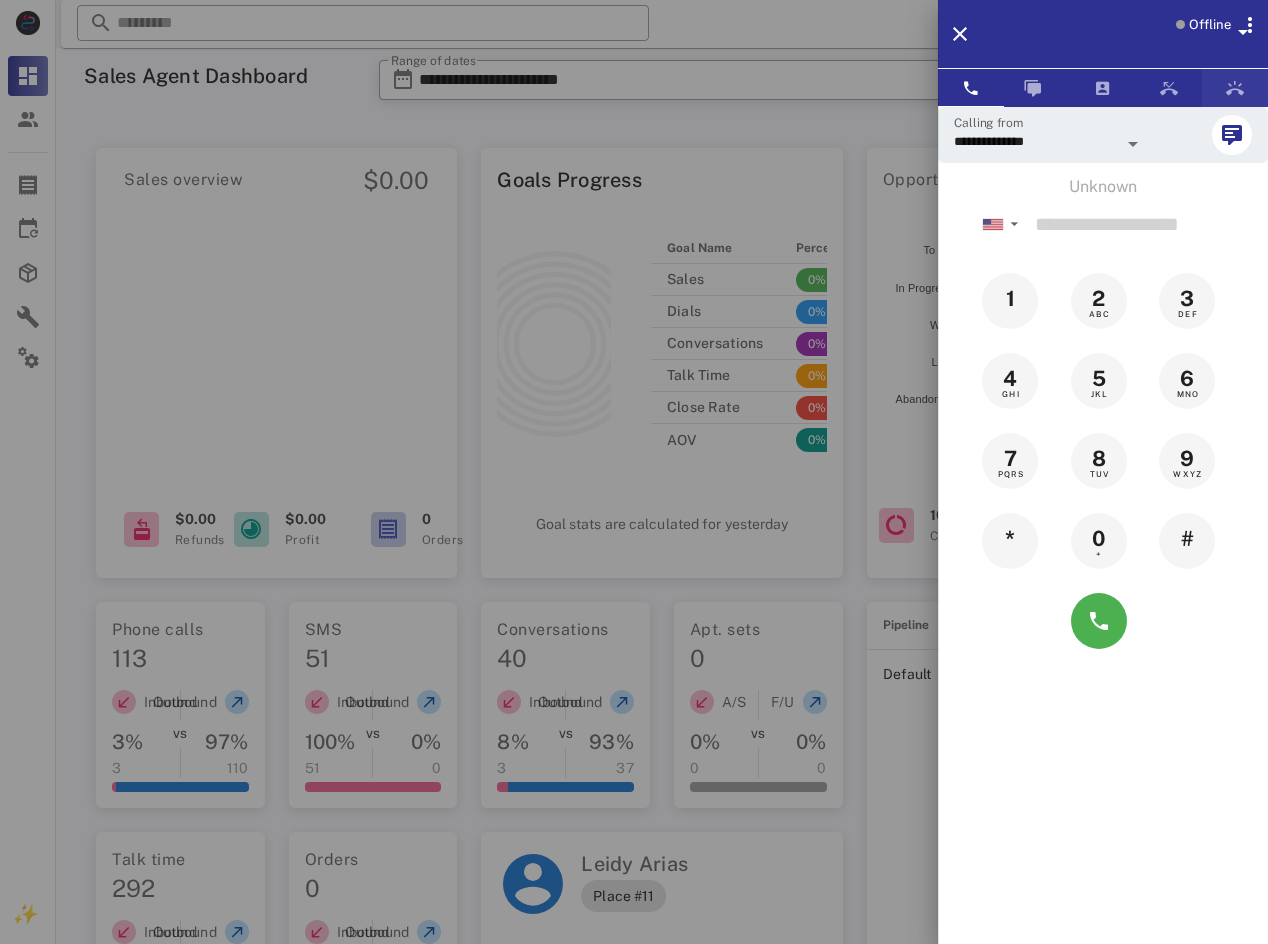 click on "Offline" at bounding box center [1210, 25] 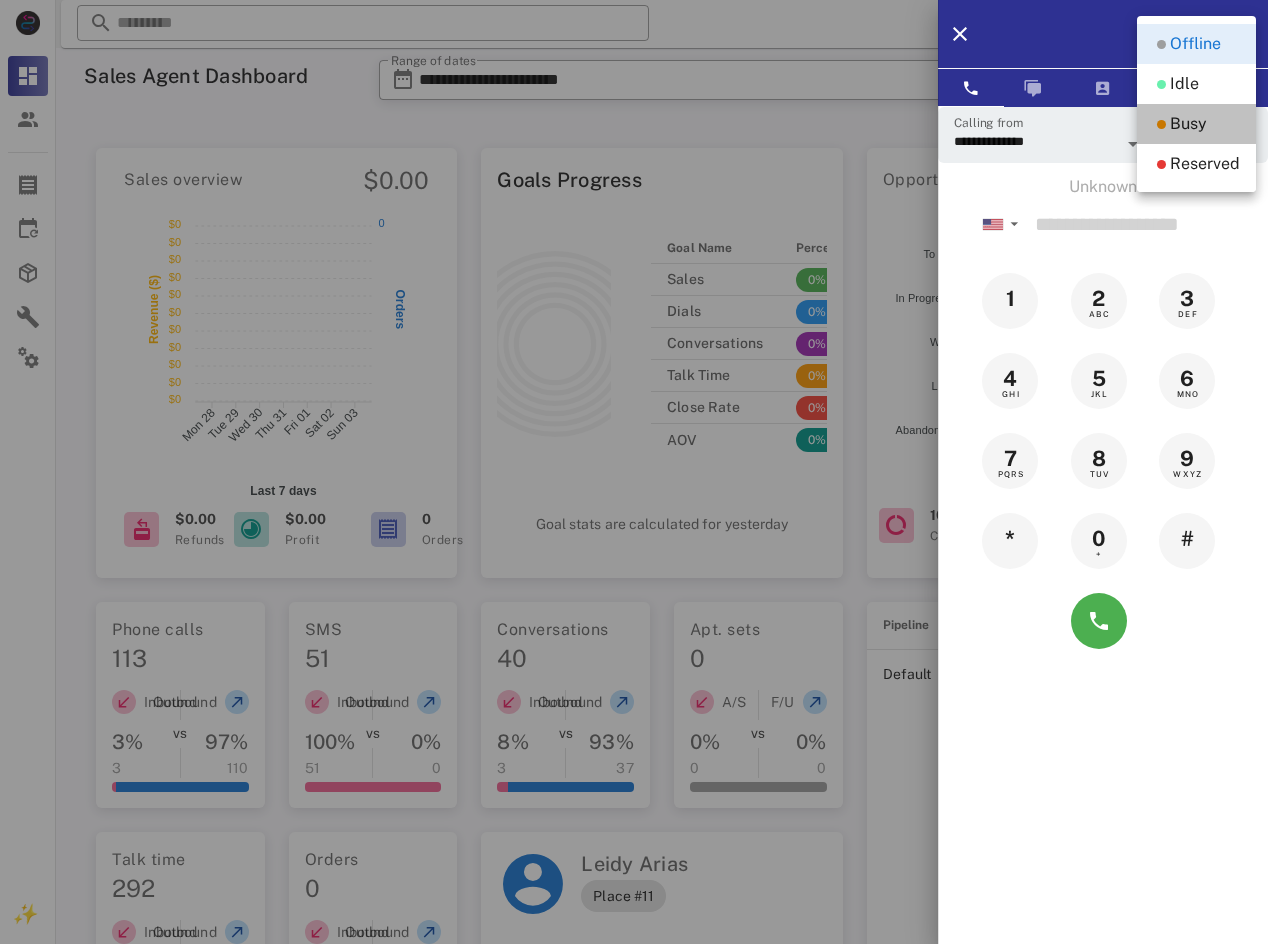 click on "Busy" at bounding box center [1188, 124] 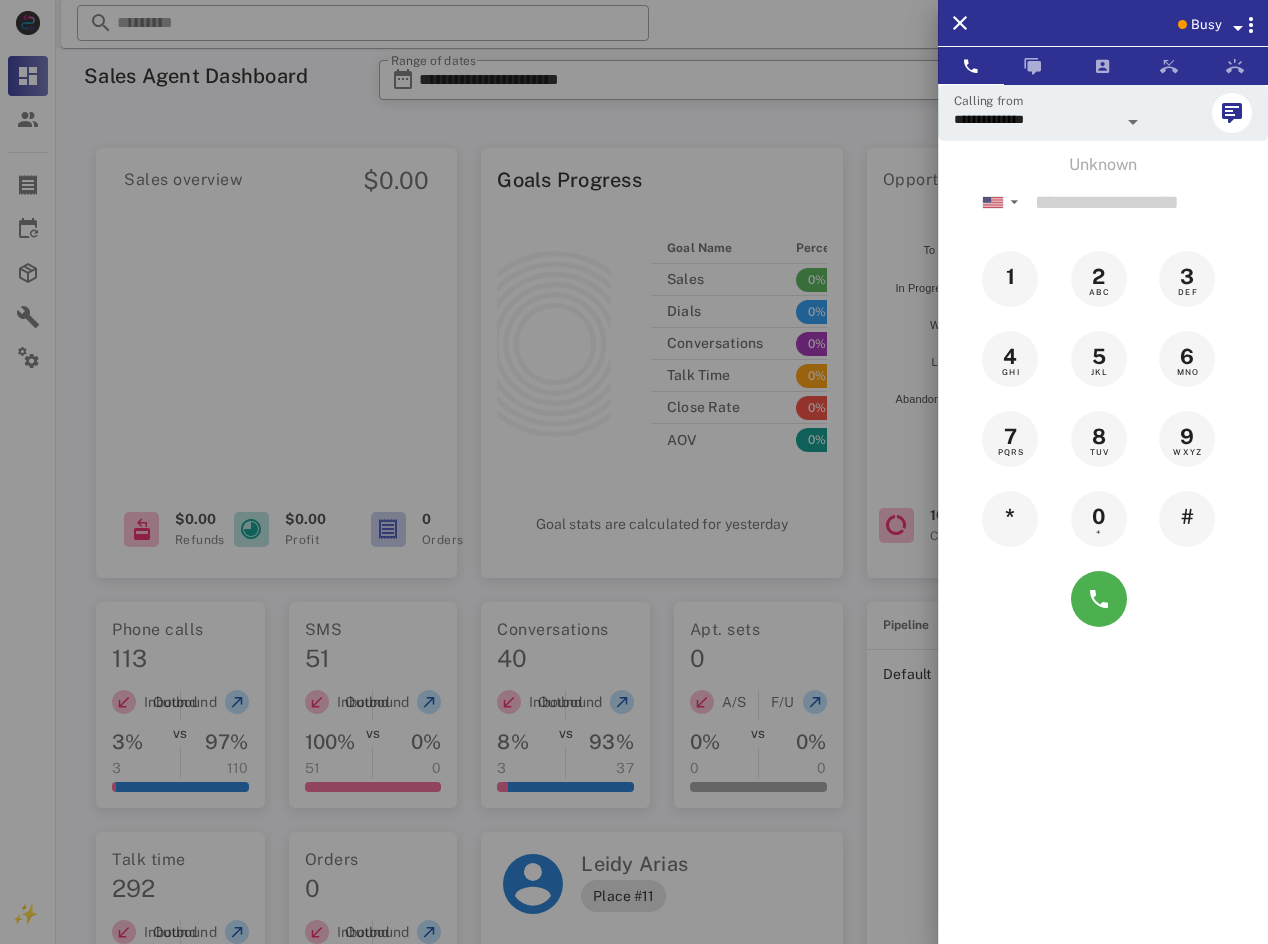 click at bounding box center (634, 472) 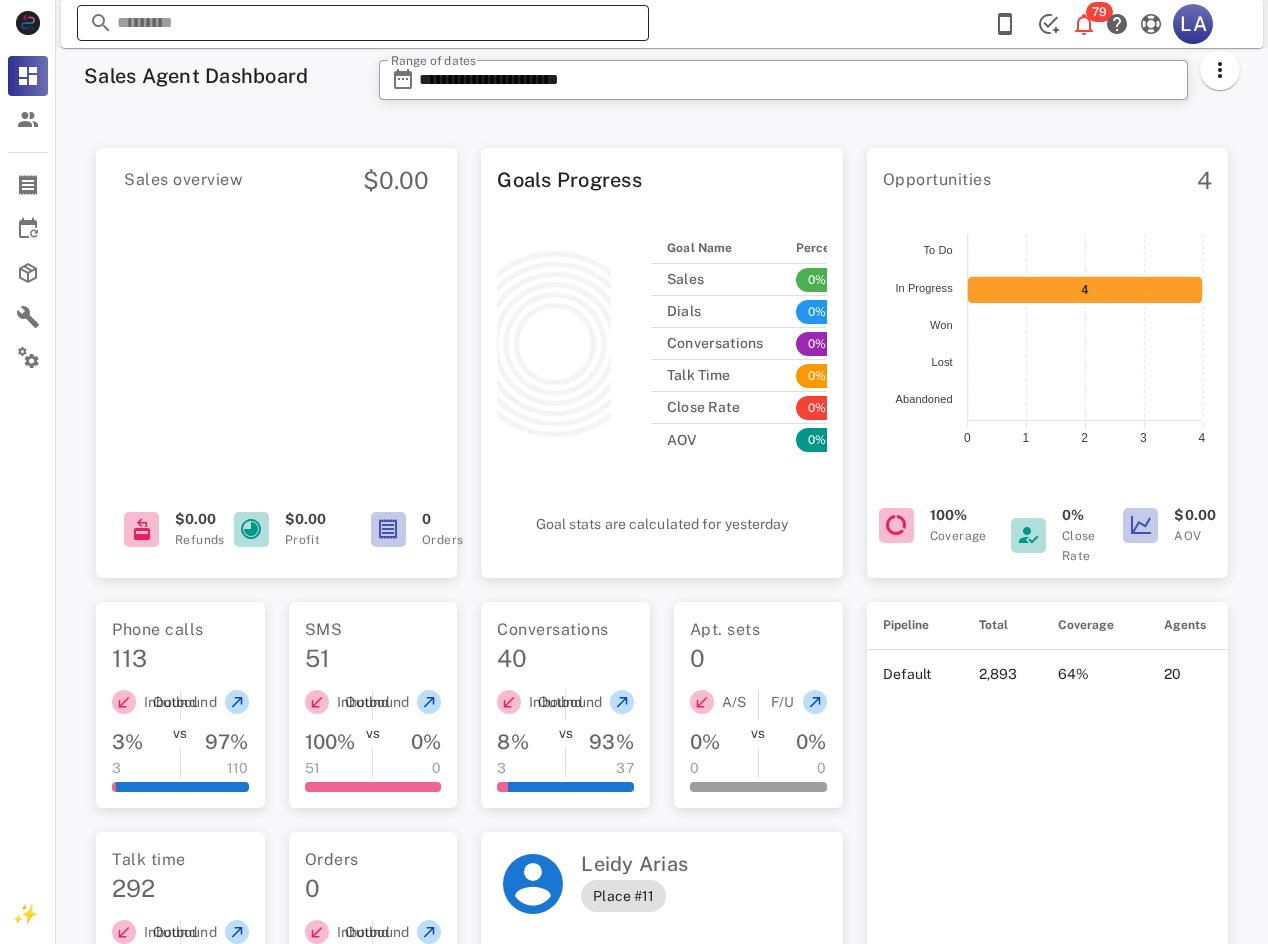 click at bounding box center (363, 23) 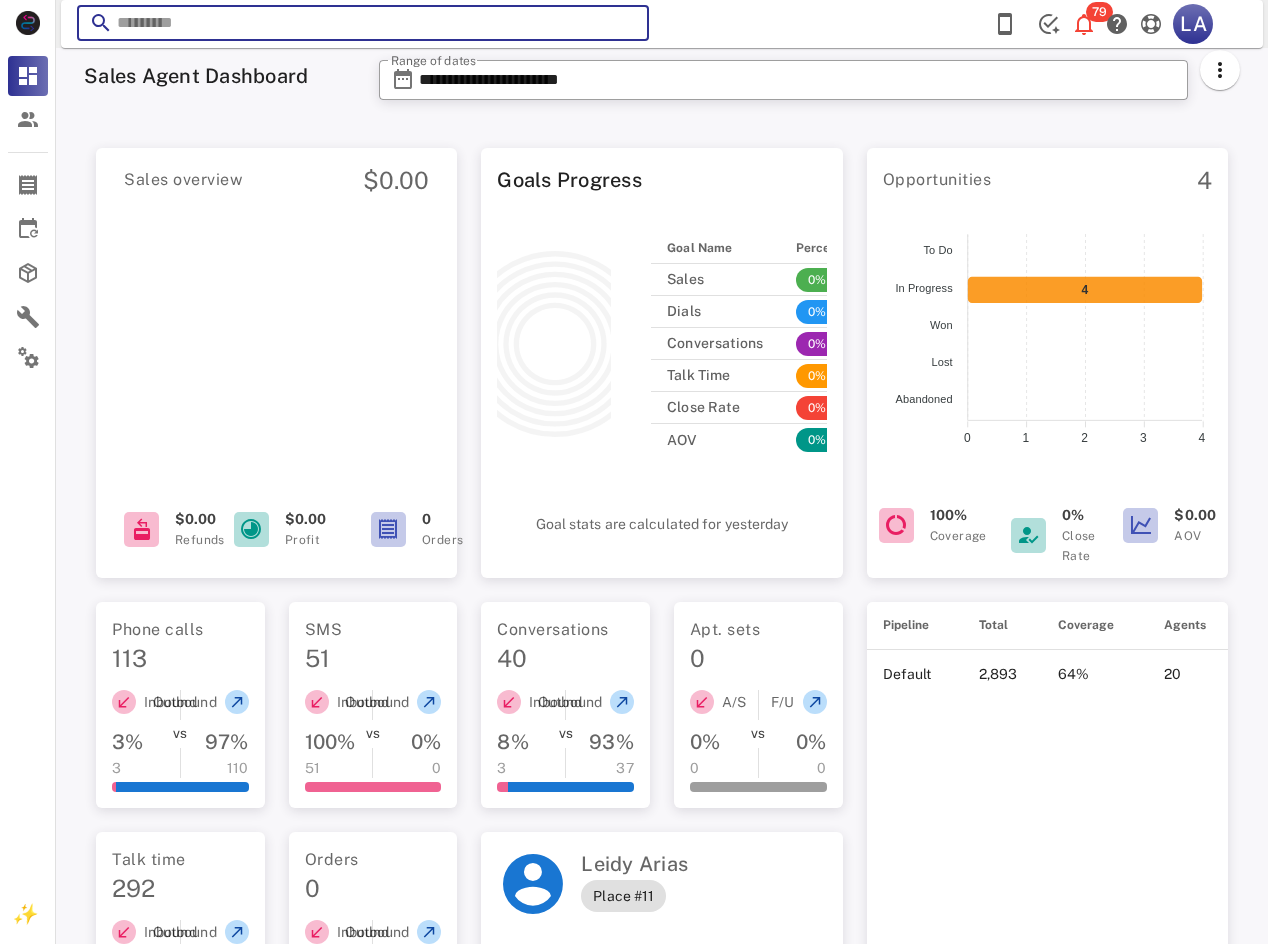 click at bounding box center [363, 23] 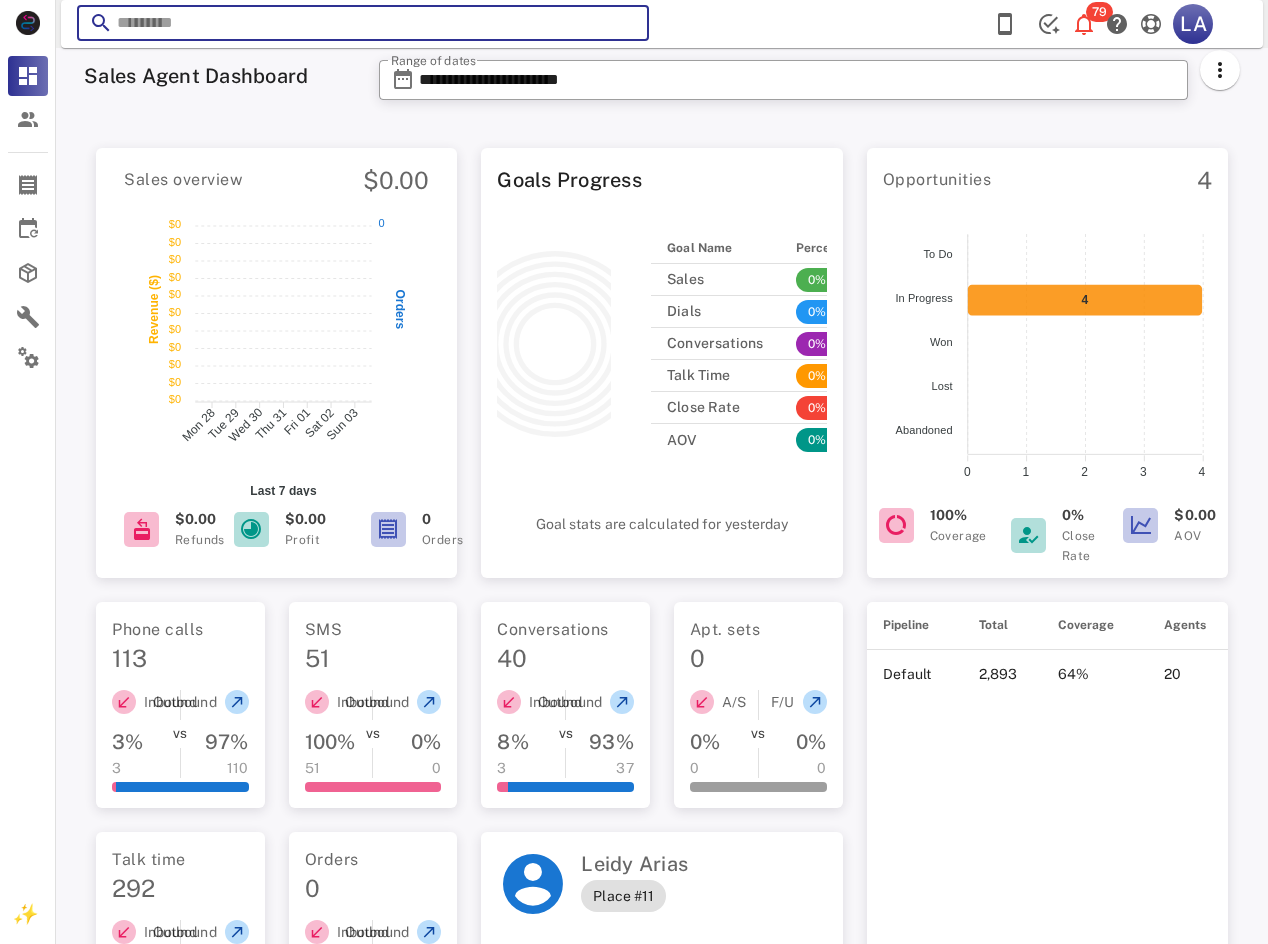 paste on "**********" 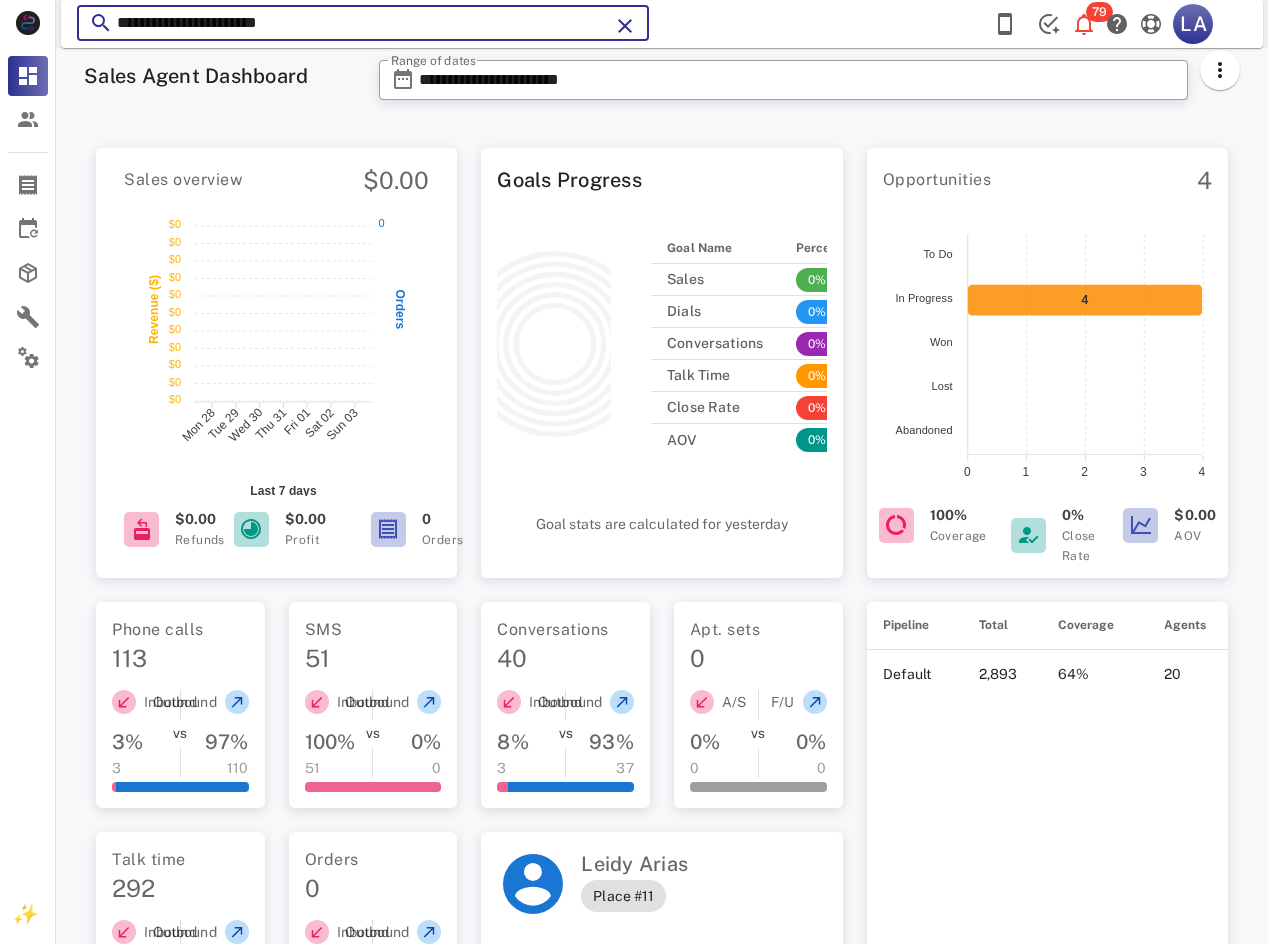 click on "**********" at bounding box center [363, 23] 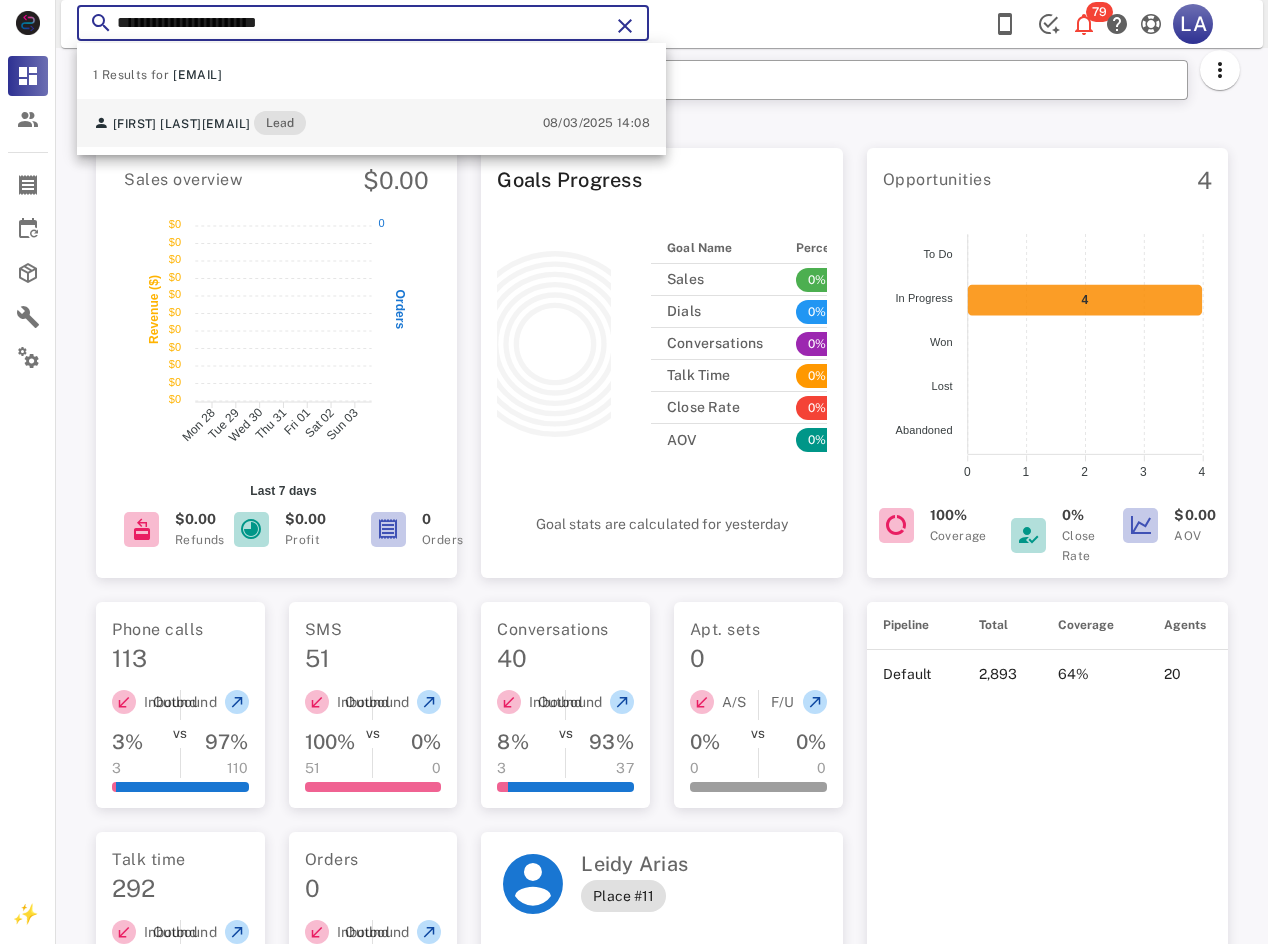 type on "**********" 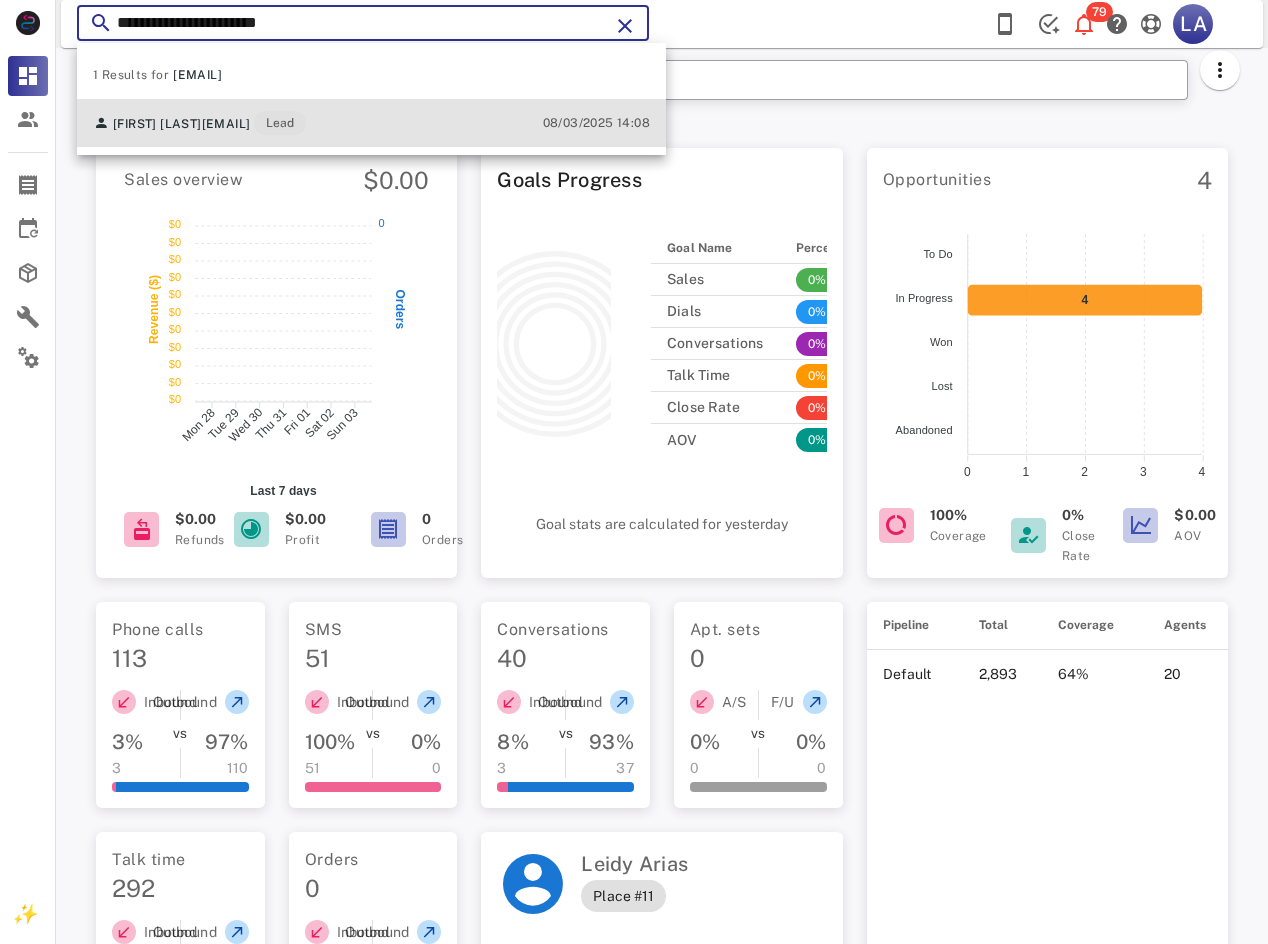 click on "[FIRST] [LAST]   [EMAIL]   Lead" at bounding box center (199, 123) 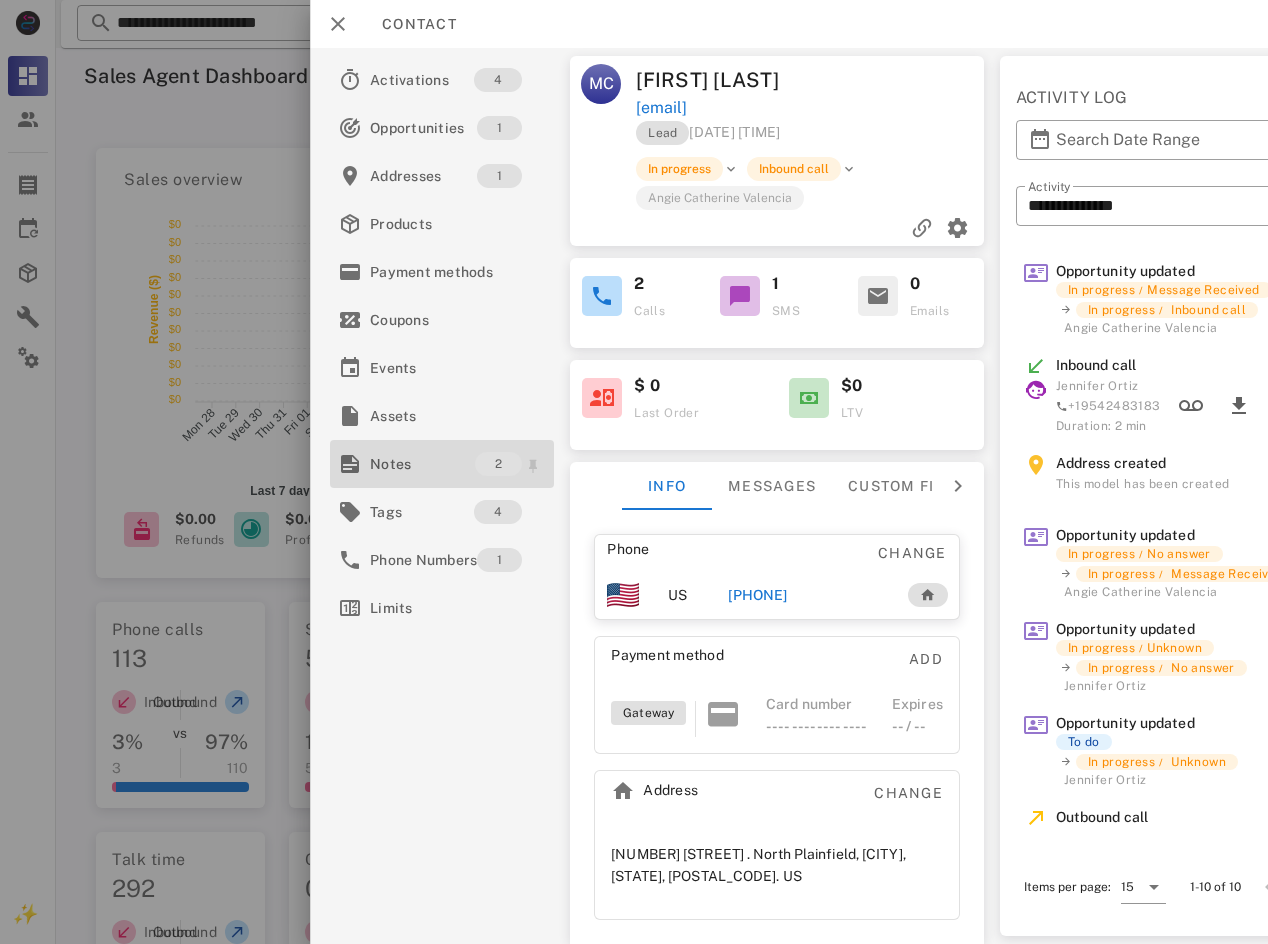 click on "Notes" at bounding box center (422, 464) 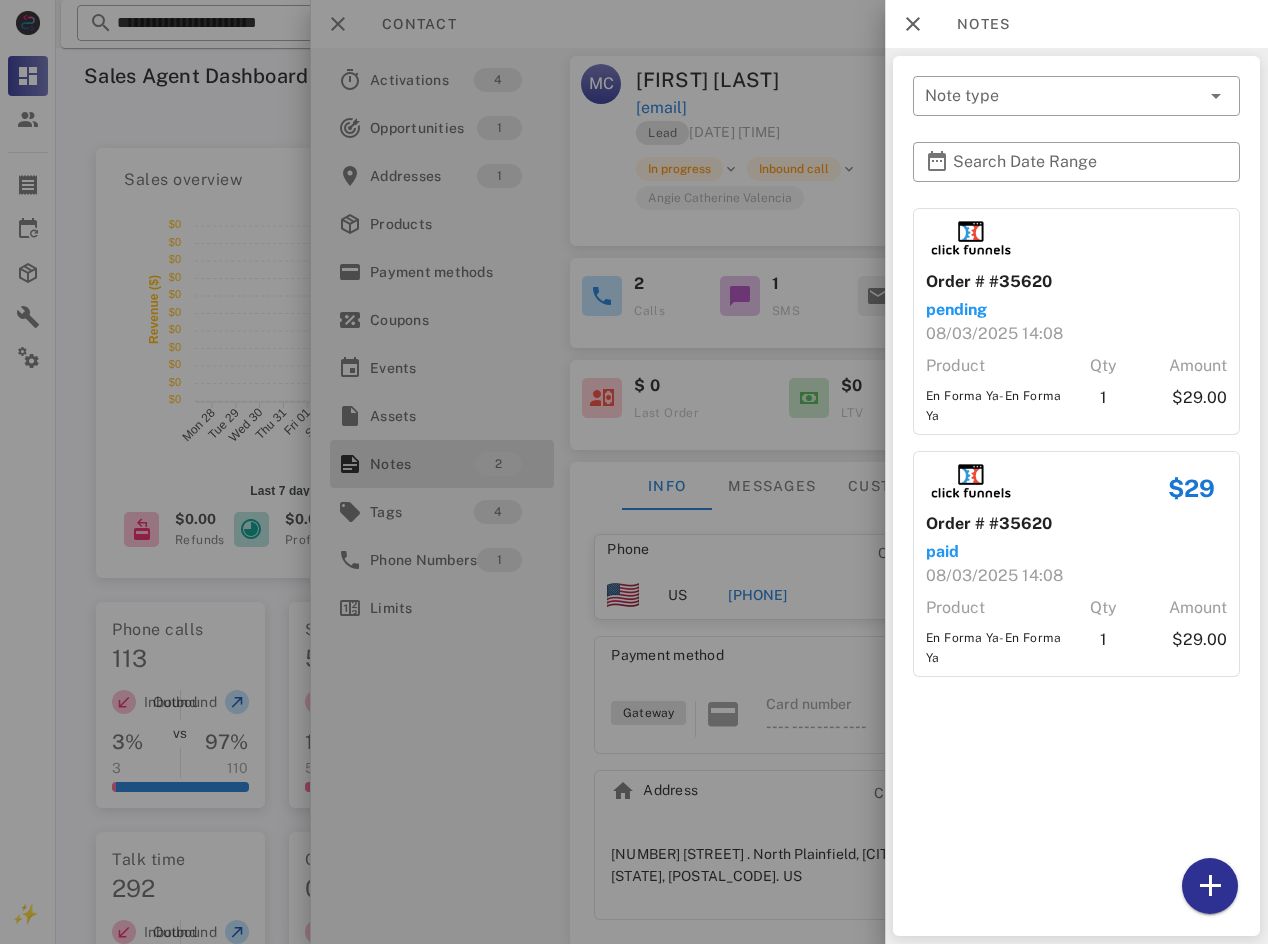 click at bounding box center (634, 472) 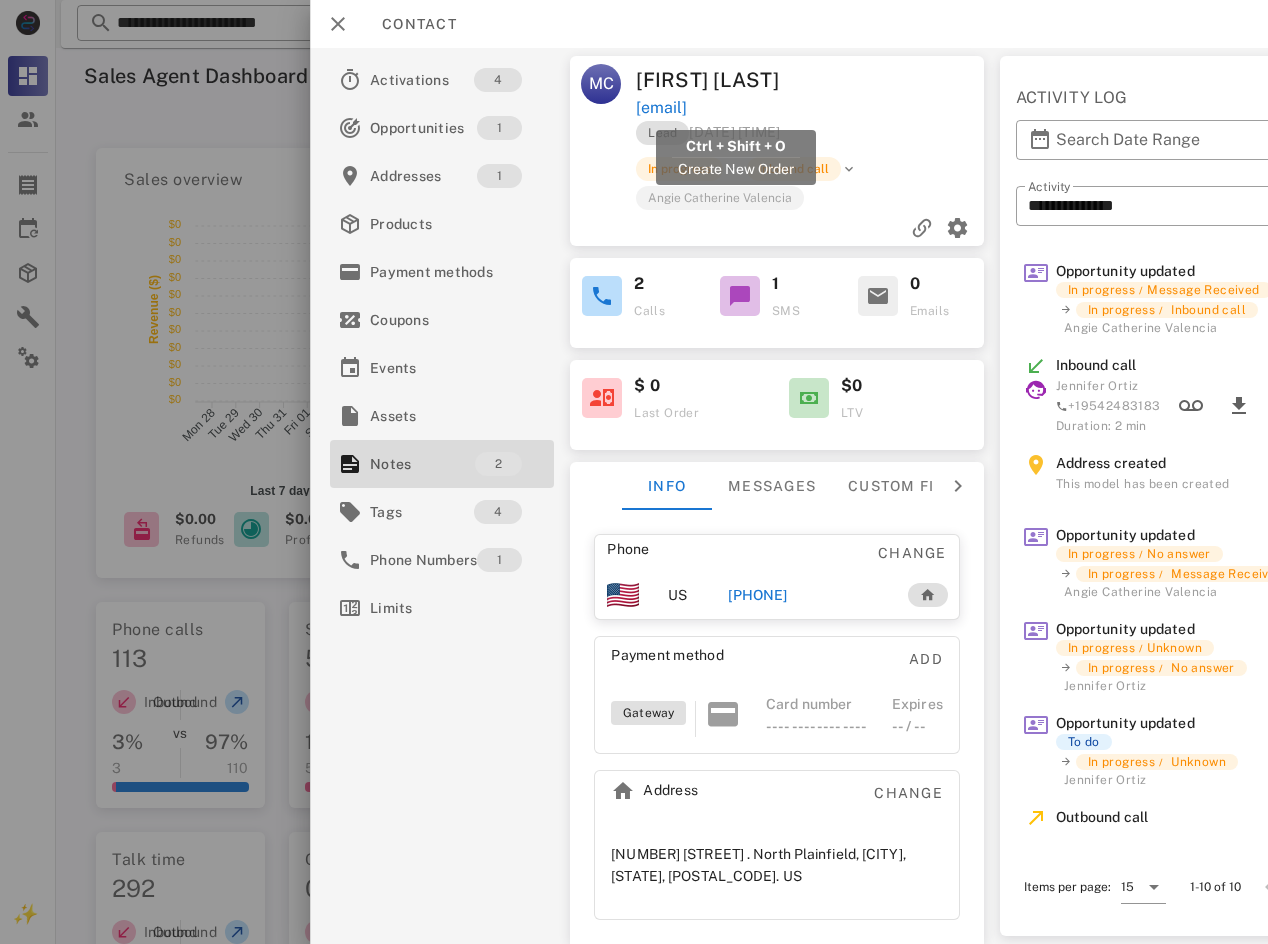 drag, startPoint x: 852, startPoint y: 110, endPoint x: 640, endPoint y: 108, distance: 212.00943 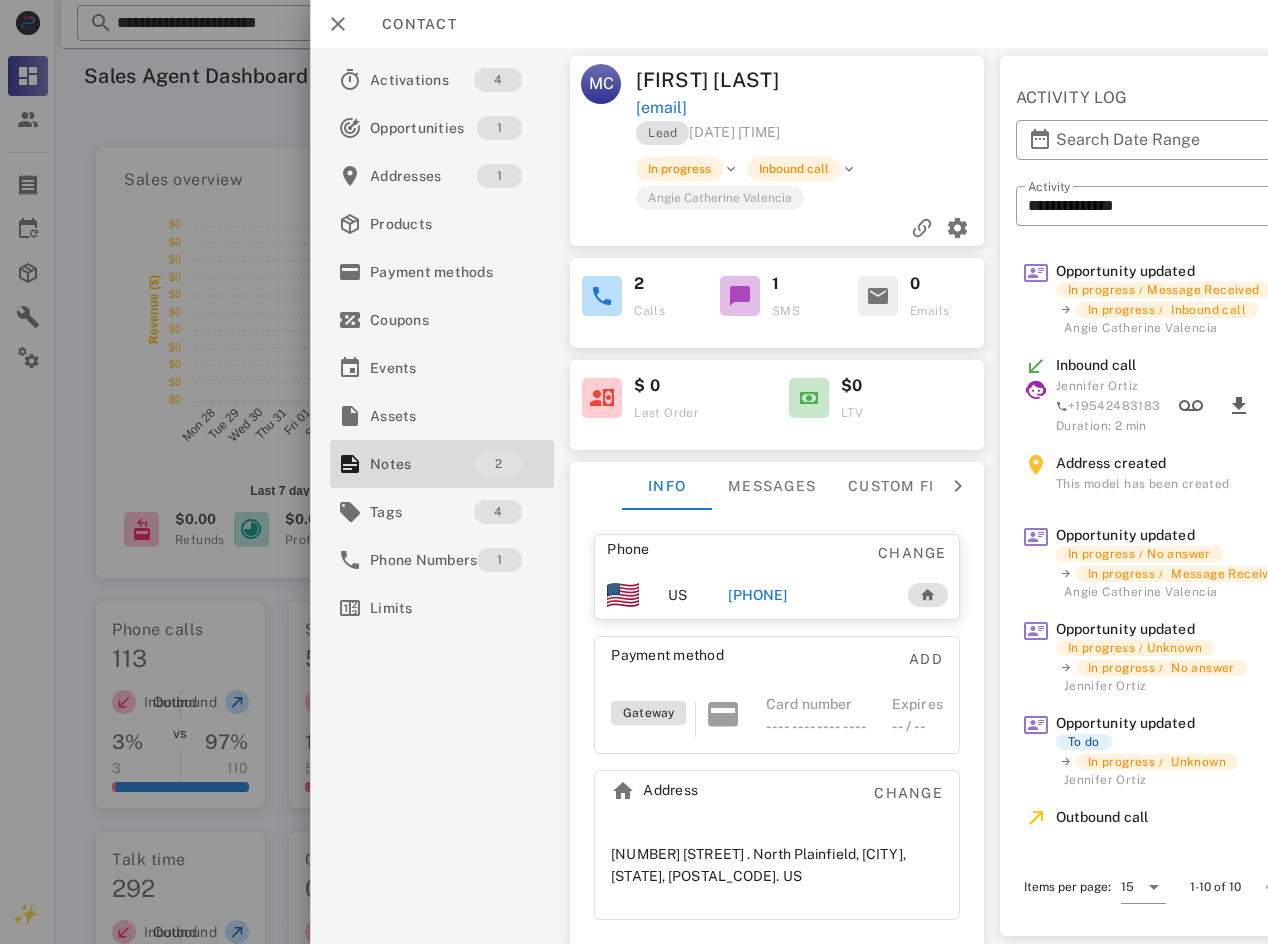 copy on "[EMAIL]" 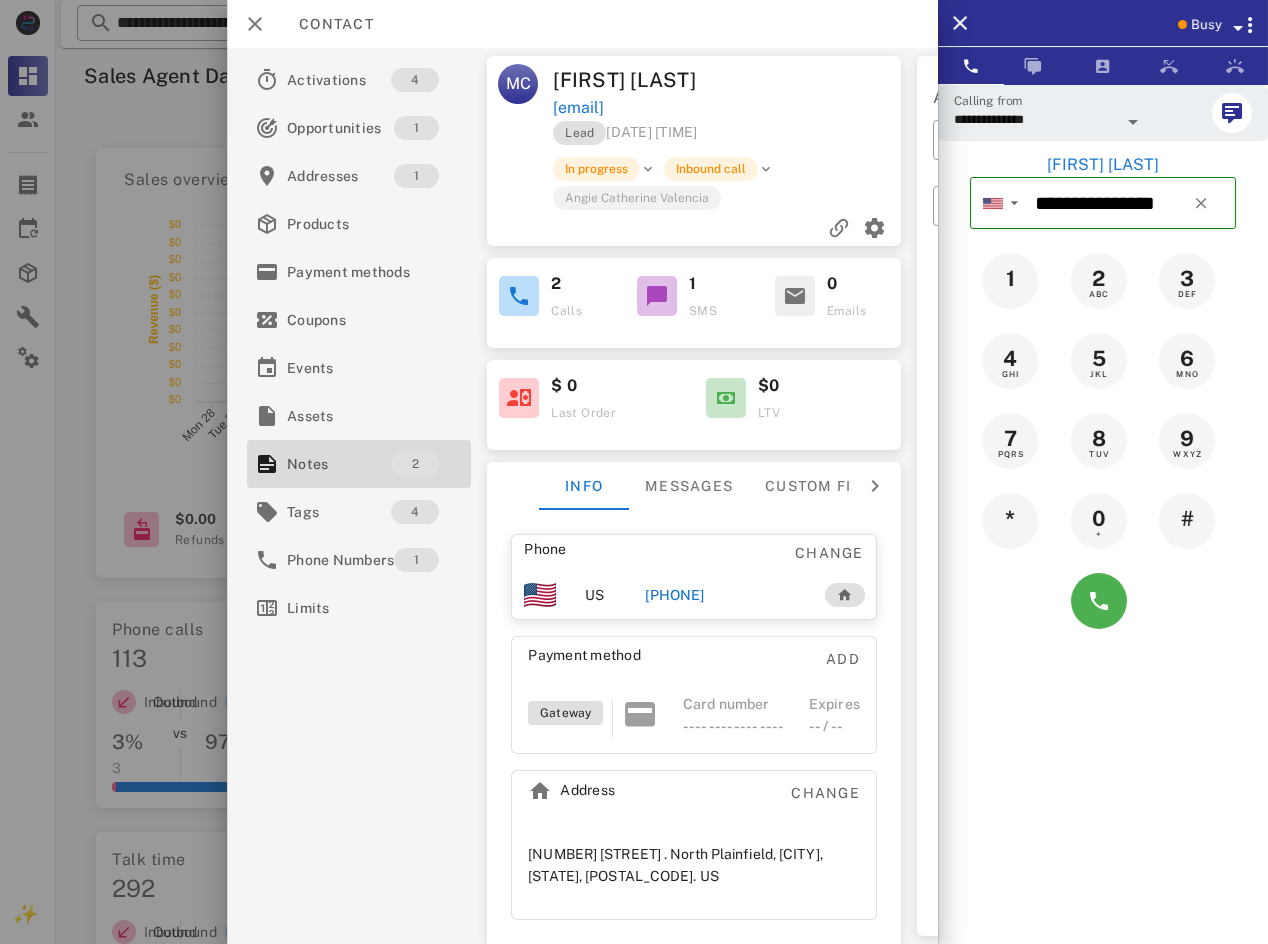 click on "[PHONE]" at bounding box center (674, 595) 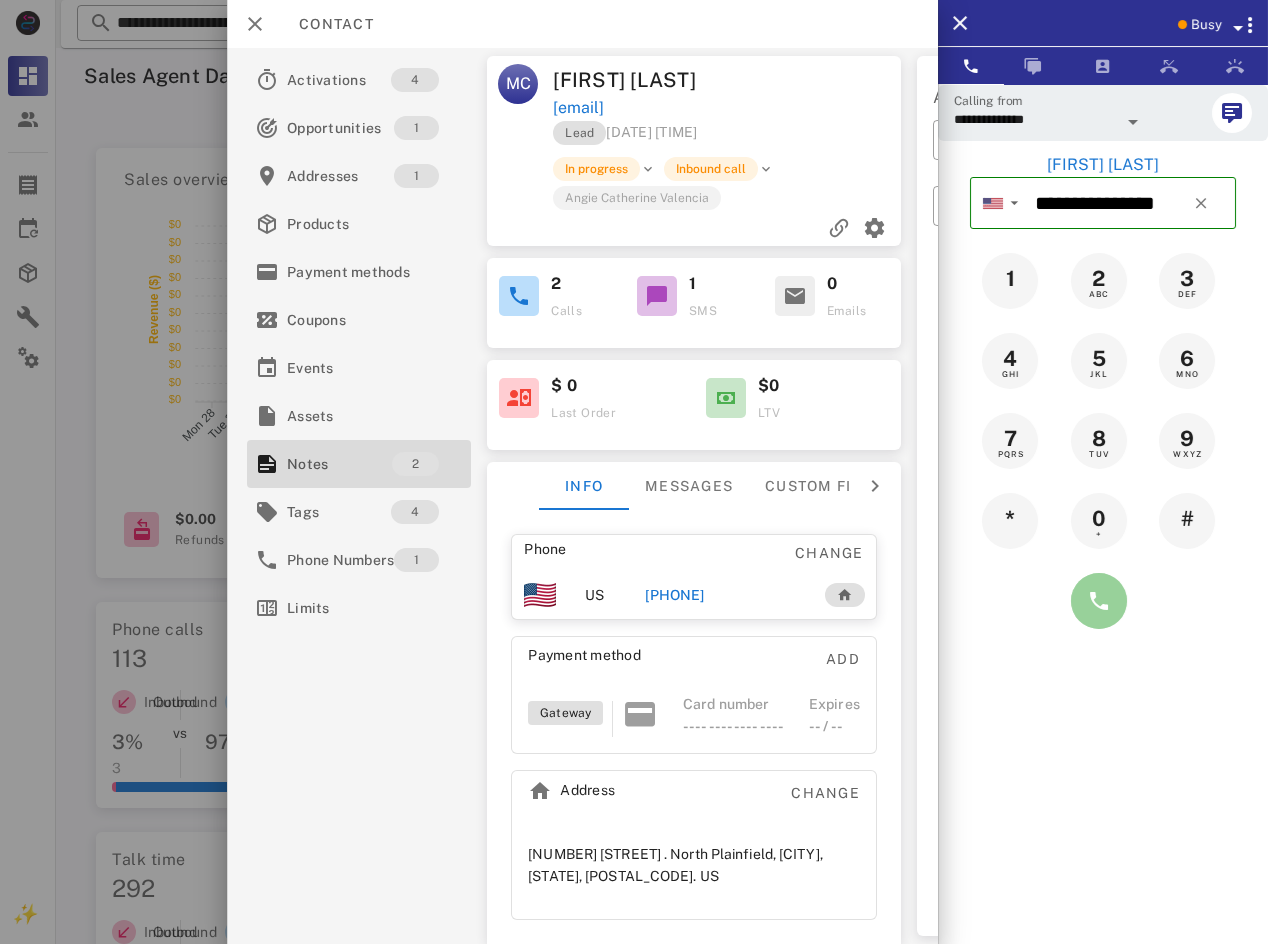 click at bounding box center [1099, 601] 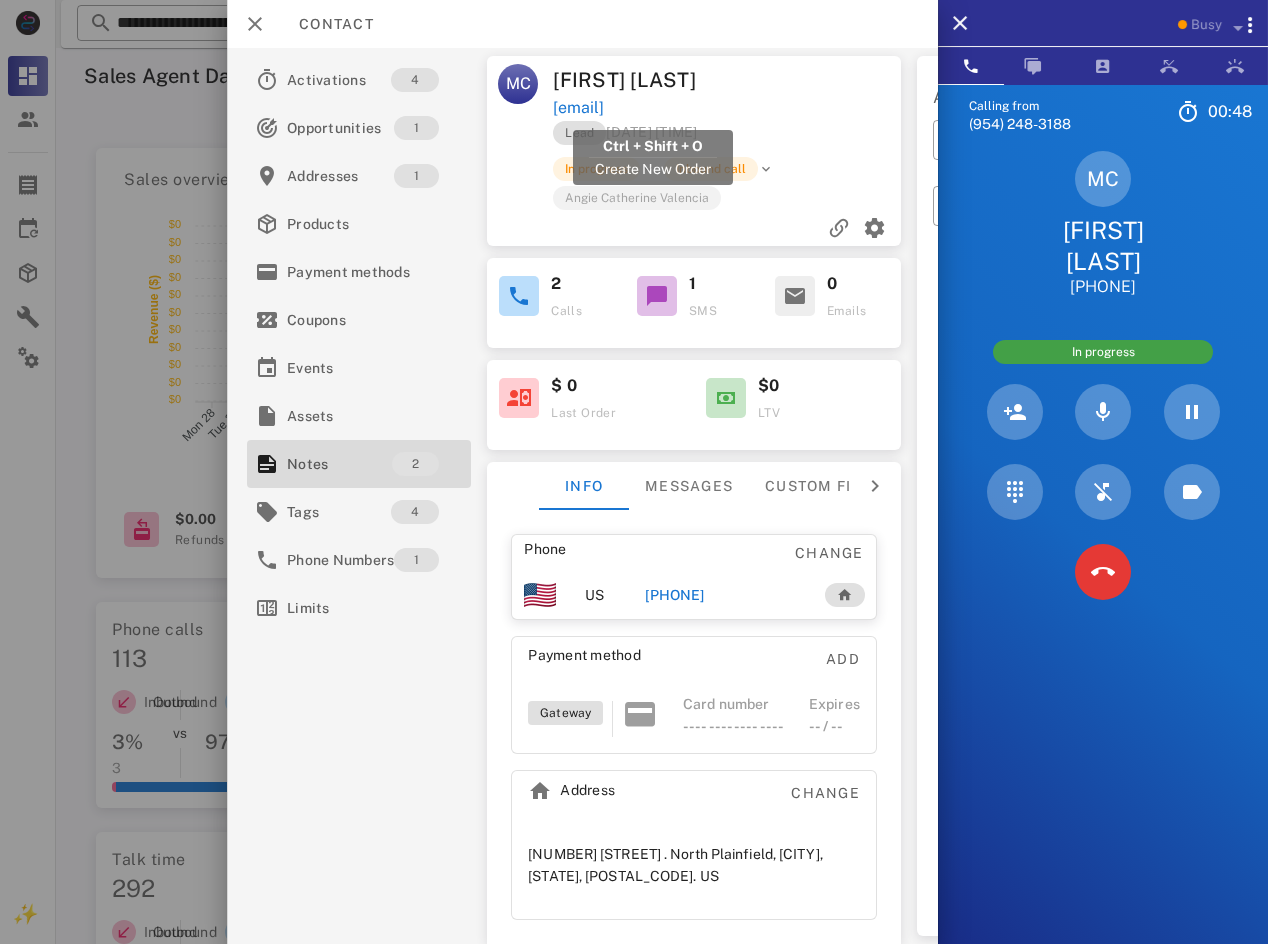 drag, startPoint x: 779, startPoint y: 117, endPoint x: 554, endPoint y: 104, distance: 225.37524 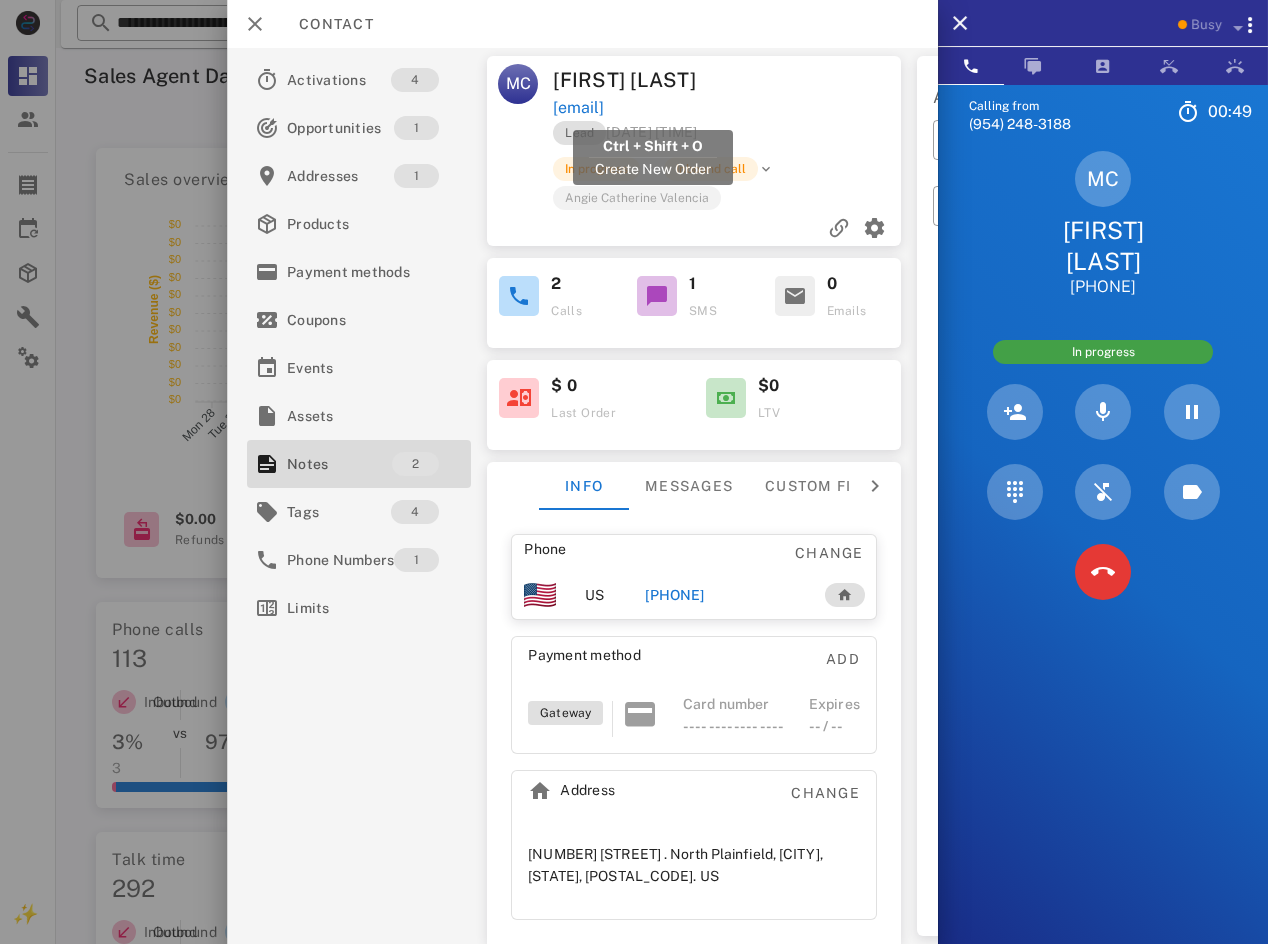 copy on "[EMAIL]" 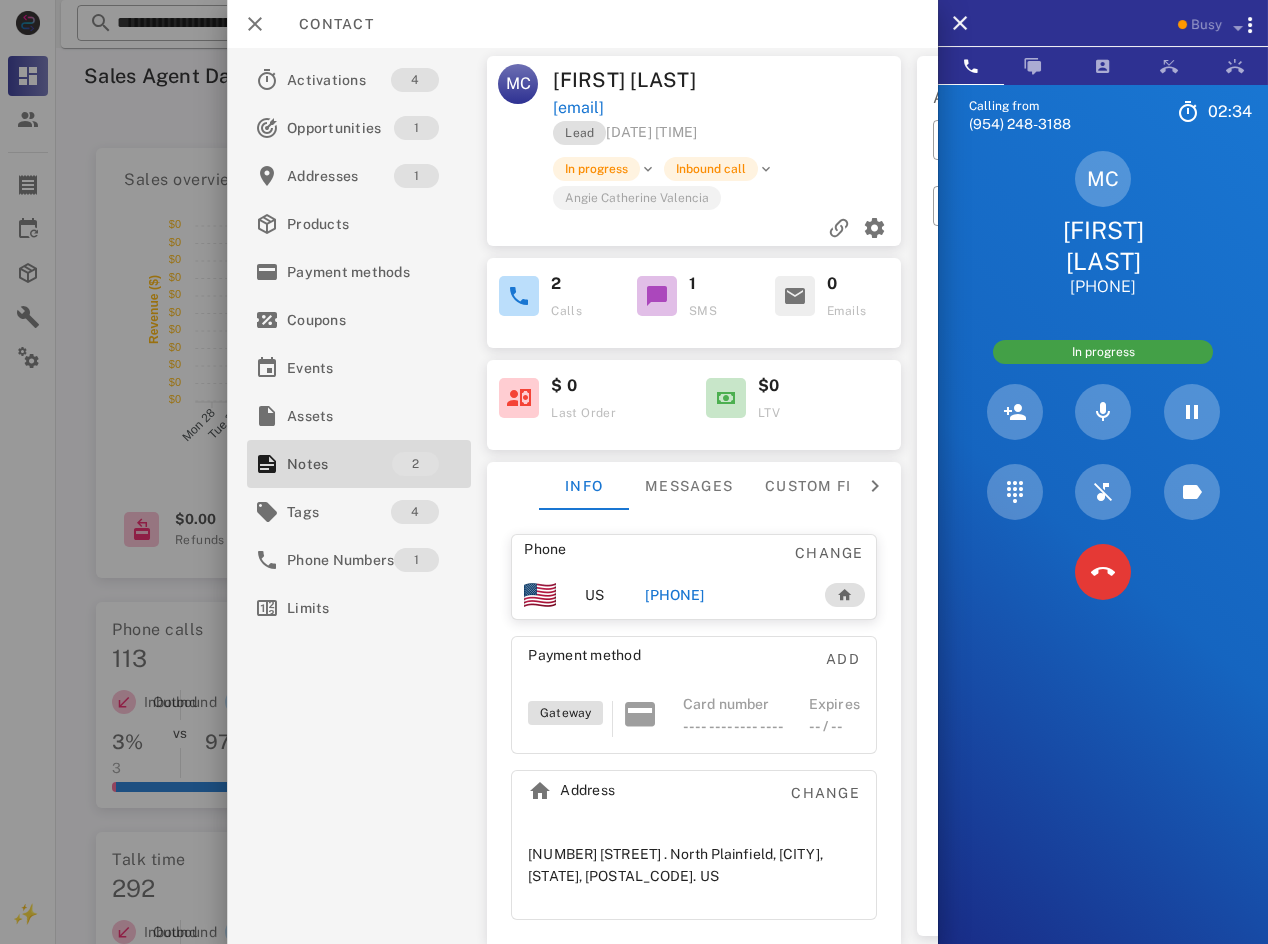 click on "[INITIALS] [FIRST] [LAST]   [PHONE]" at bounding box center (1103, 224) 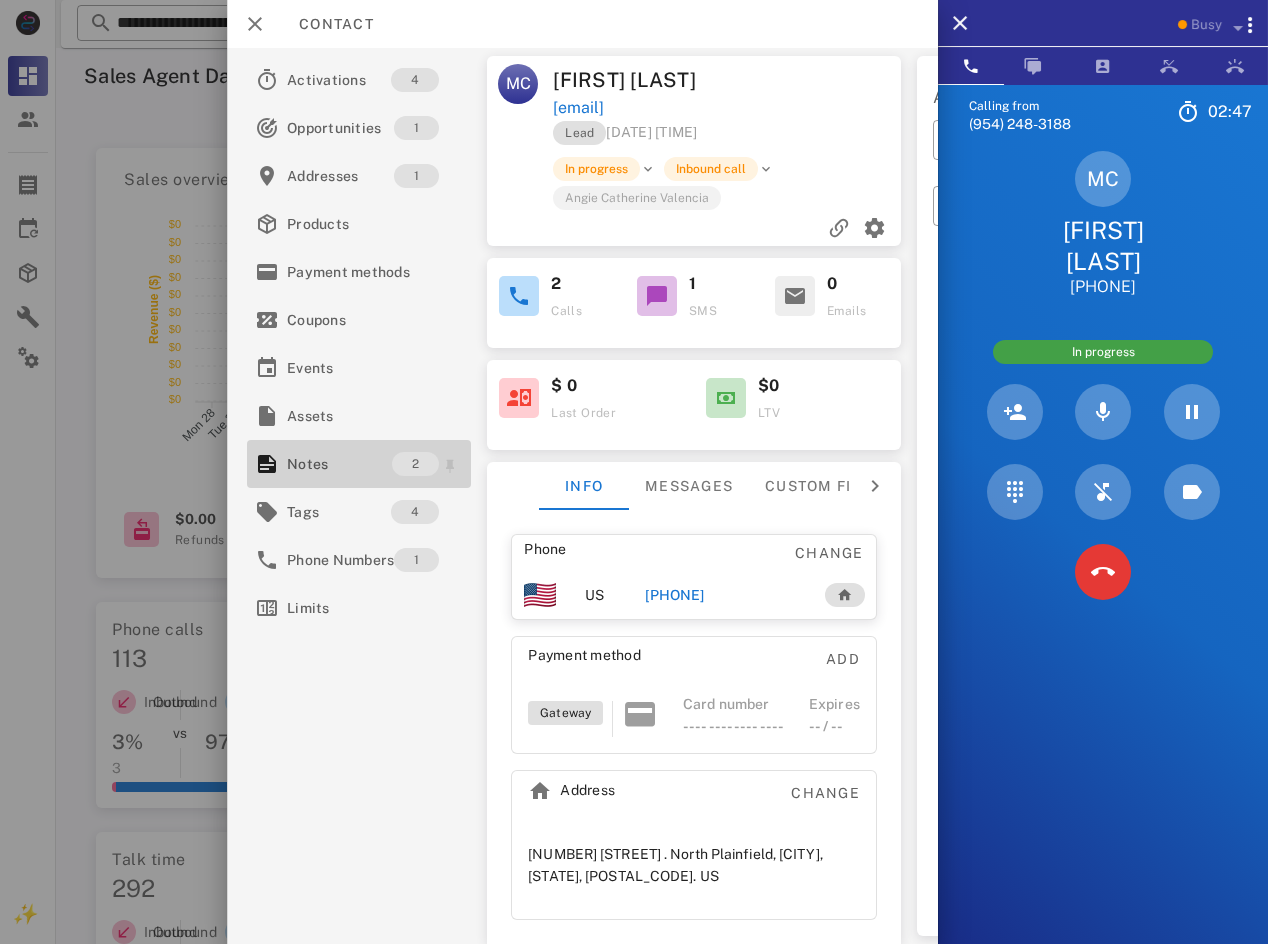 click on "Notes" at bounding box center (339, 464) 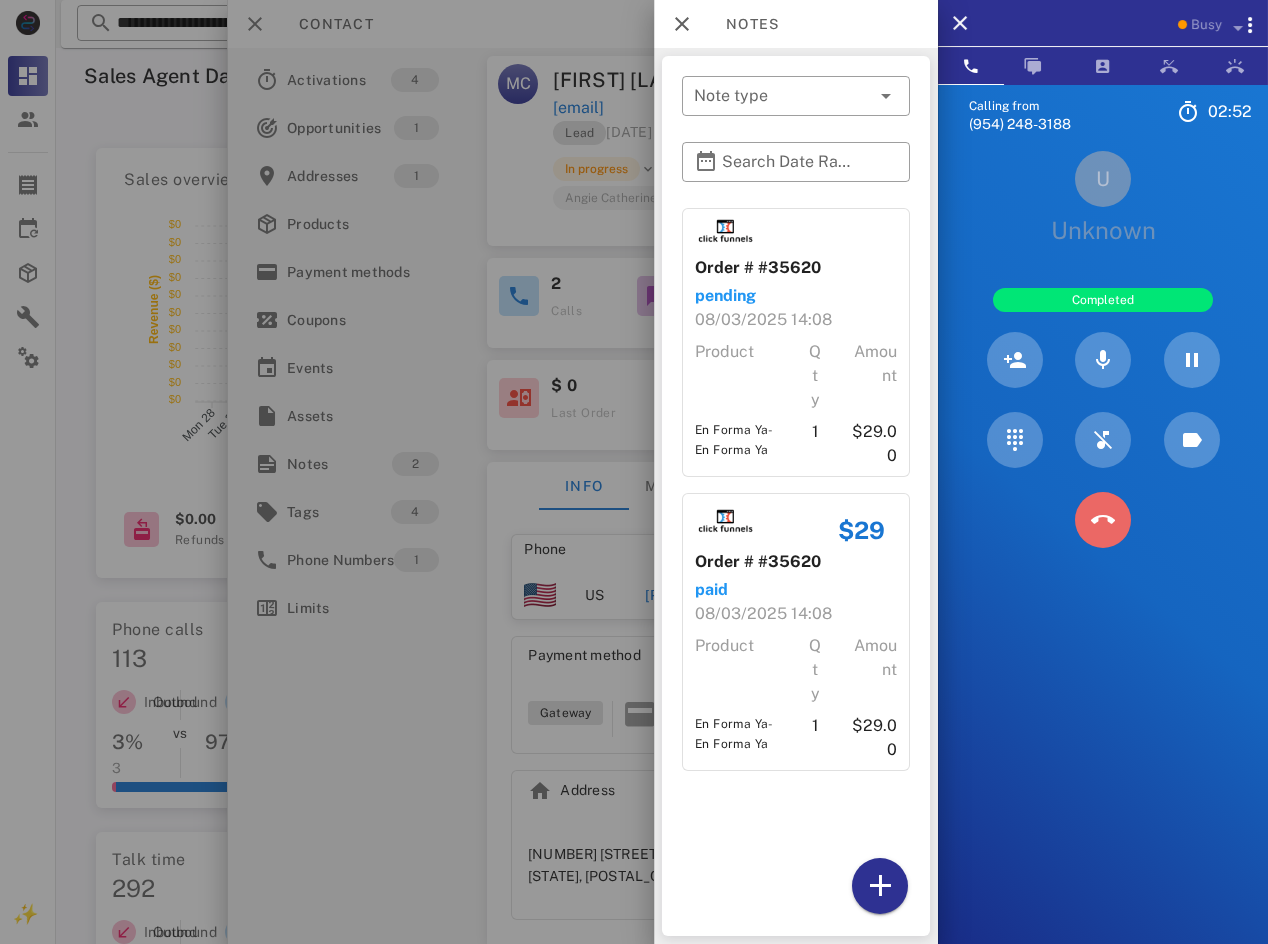 click on "Calling from [PHONE] [TIME]  Unknown      ▼     Andorra
+376
Argentina
+54
Aruba
+297
Australia
+61
Belgium (België)
+32
Bolivia
+591
Brazil (Brasil)
+55
Canada
+1
Chile
+56
Colombia
+57
Costa Rica
+506
Dominican Republic (República Dominicana)
+1
Ecuador
+593
El Salvador
+503
France
+33
Germany (Deutschland)
+49
Guadeloupe
+590
Guatemala
+502
Honduras
+504
Iceland (Ísland)
+354
India (भारत)
+91
Israel (‫ישראל‬‎)
+972
Italy (Italia)
+39" at bounding box center [1103, 556] 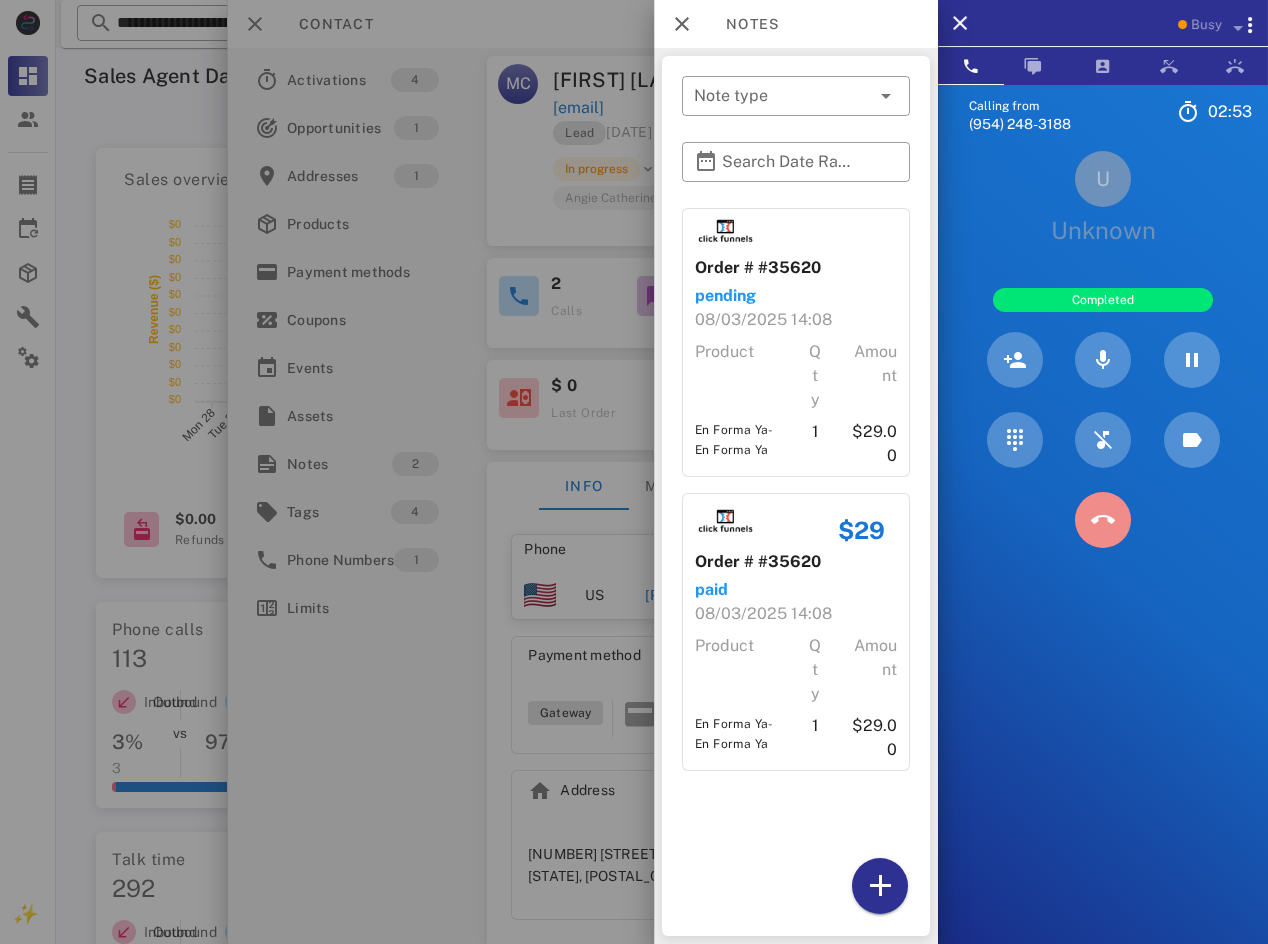 click at bounding box center [1103, 520] 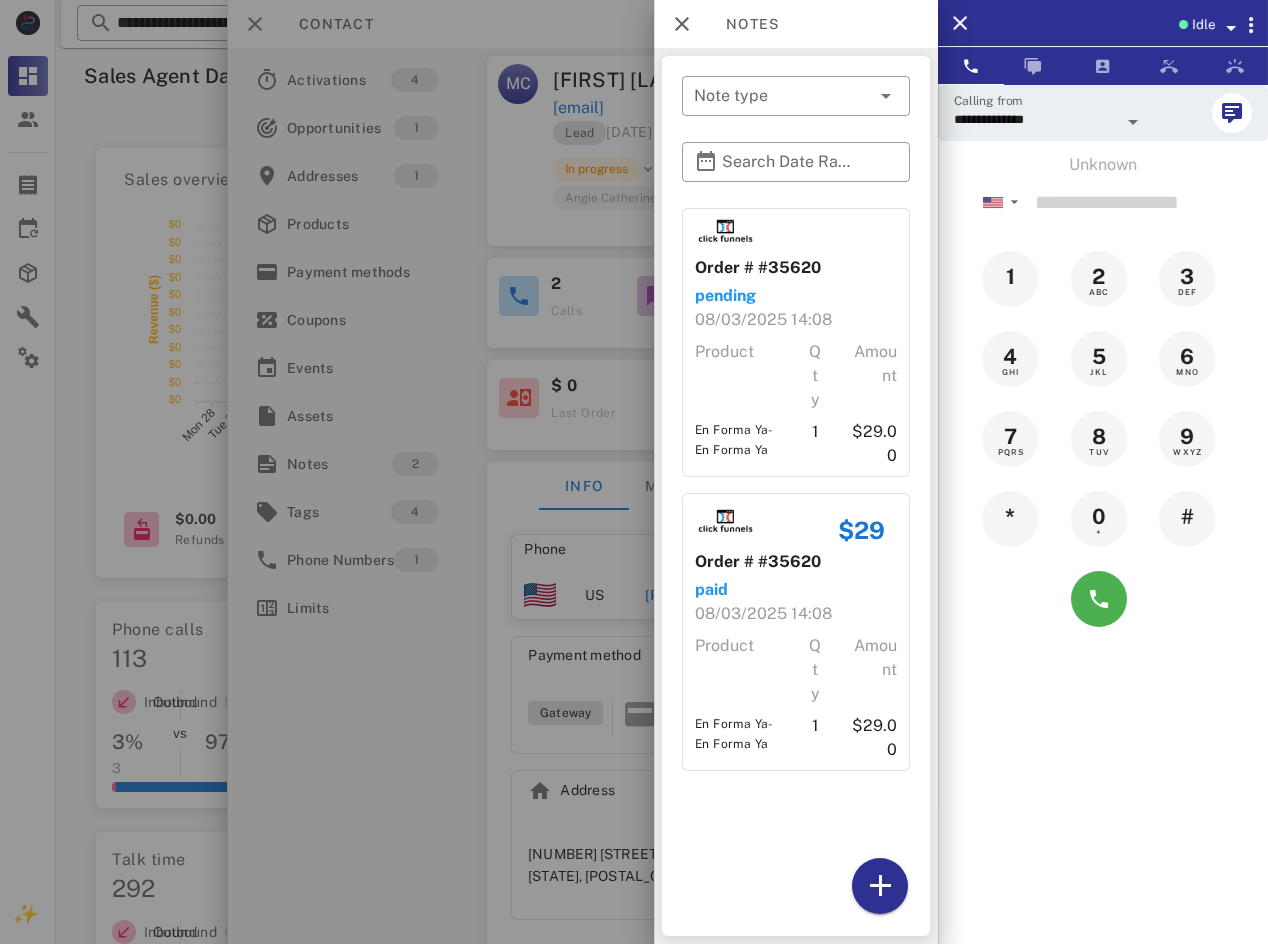 click at bounding box center (1229, 24) 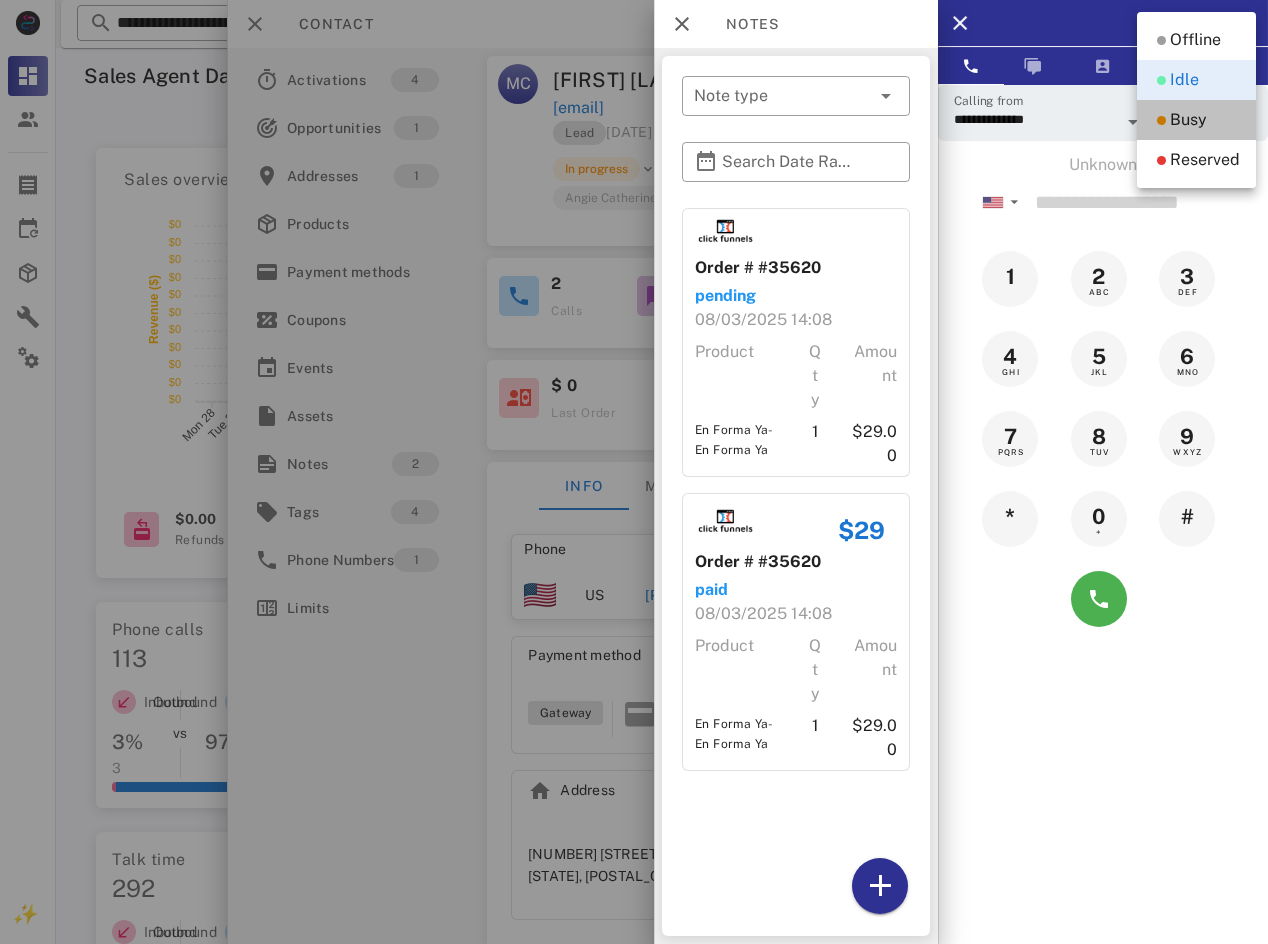 click on "Busy" at bounding box center (1196, 120) 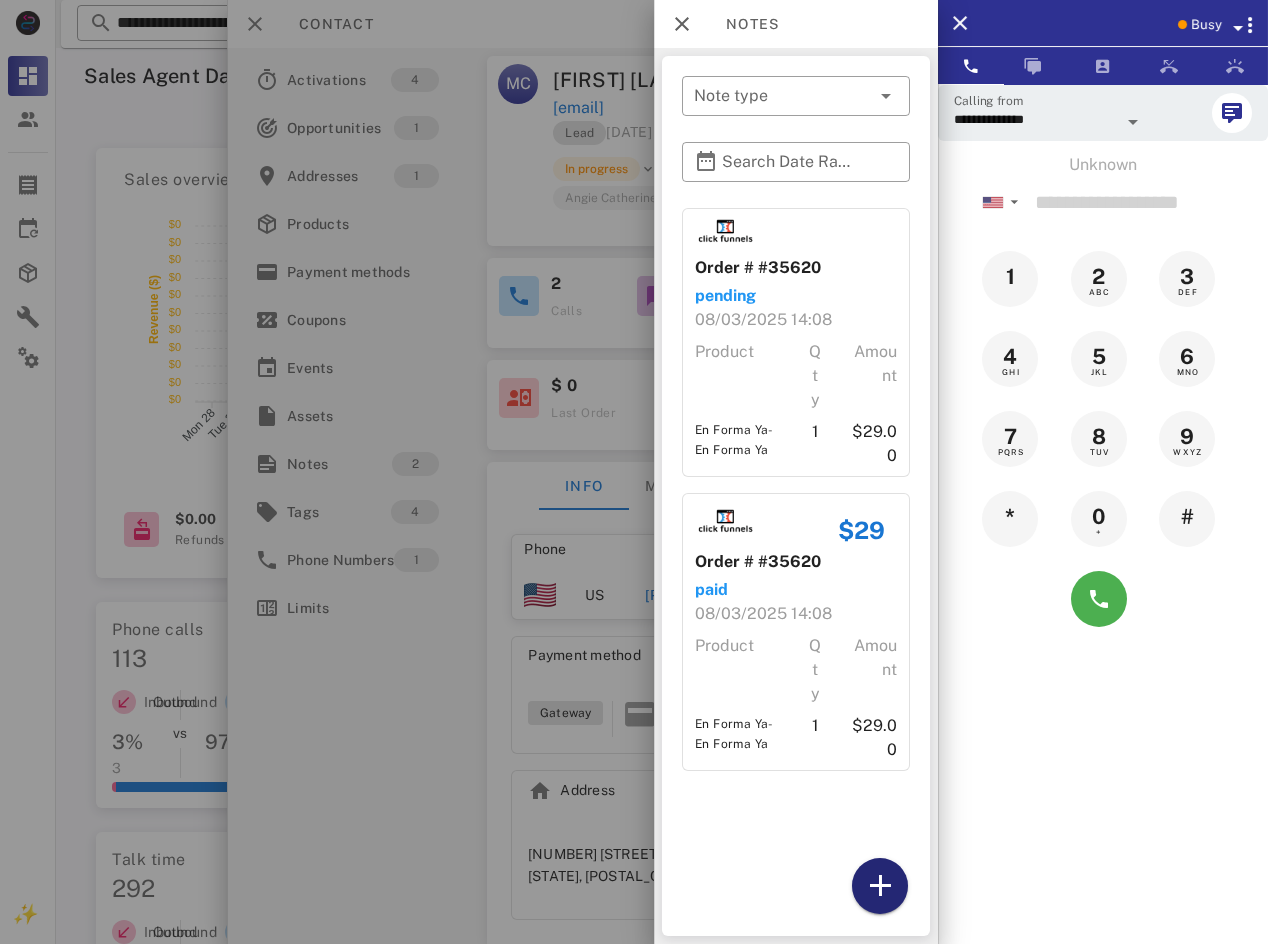 click at bounding box center (880, 886) 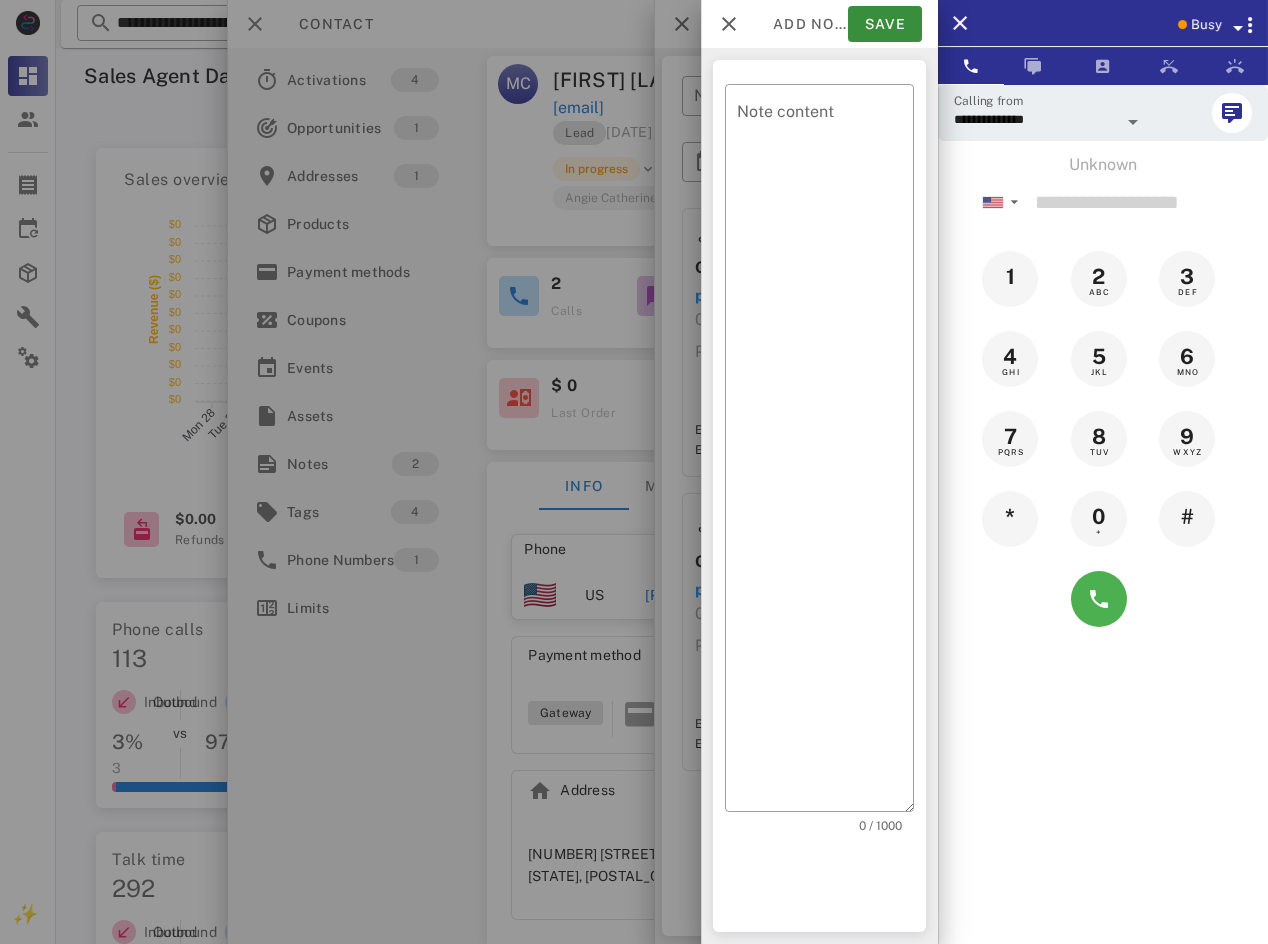 click on "Note content" at bounding box center (825, 453) 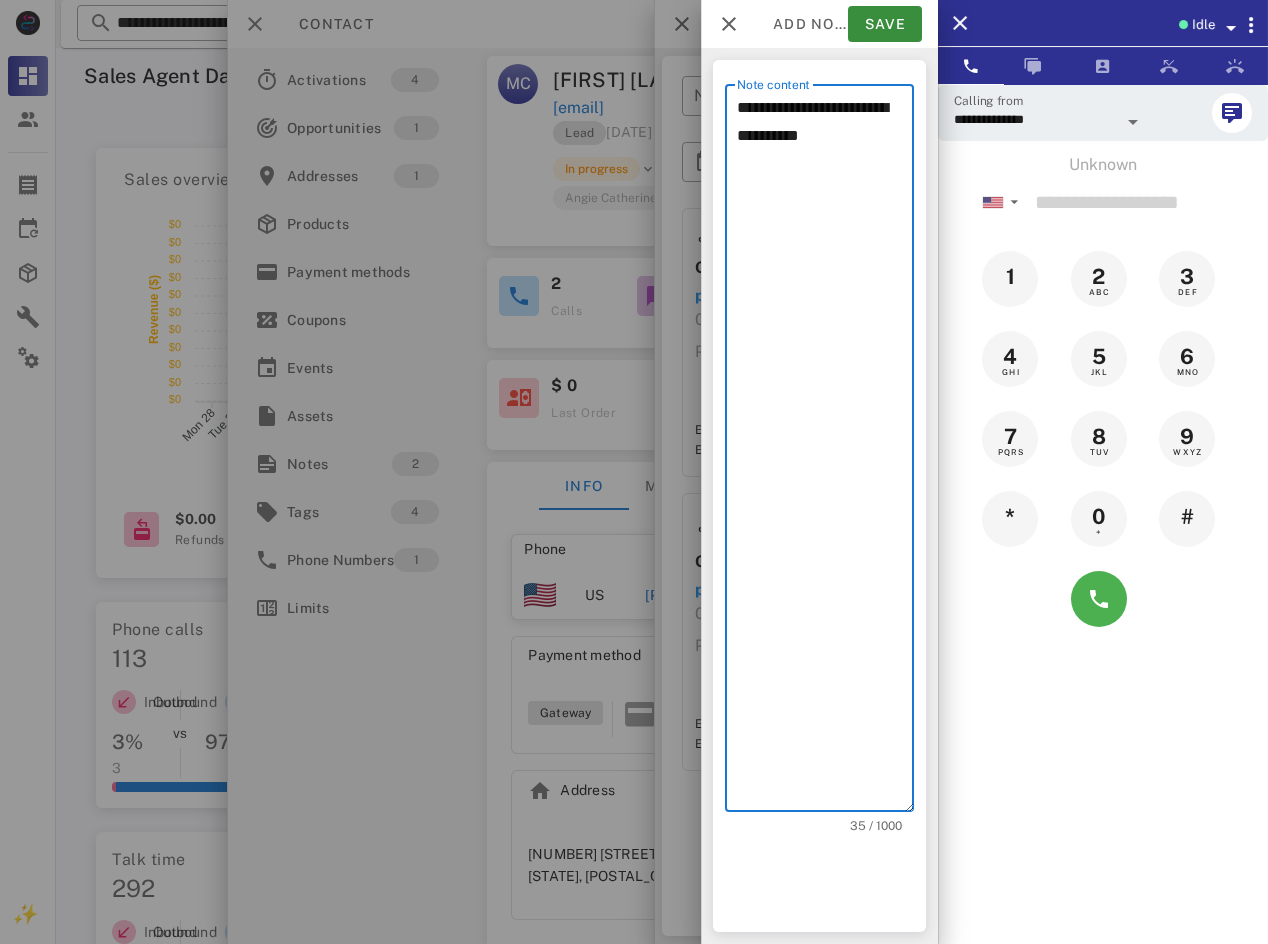 click on "**********" at bounding box center [825, 453] 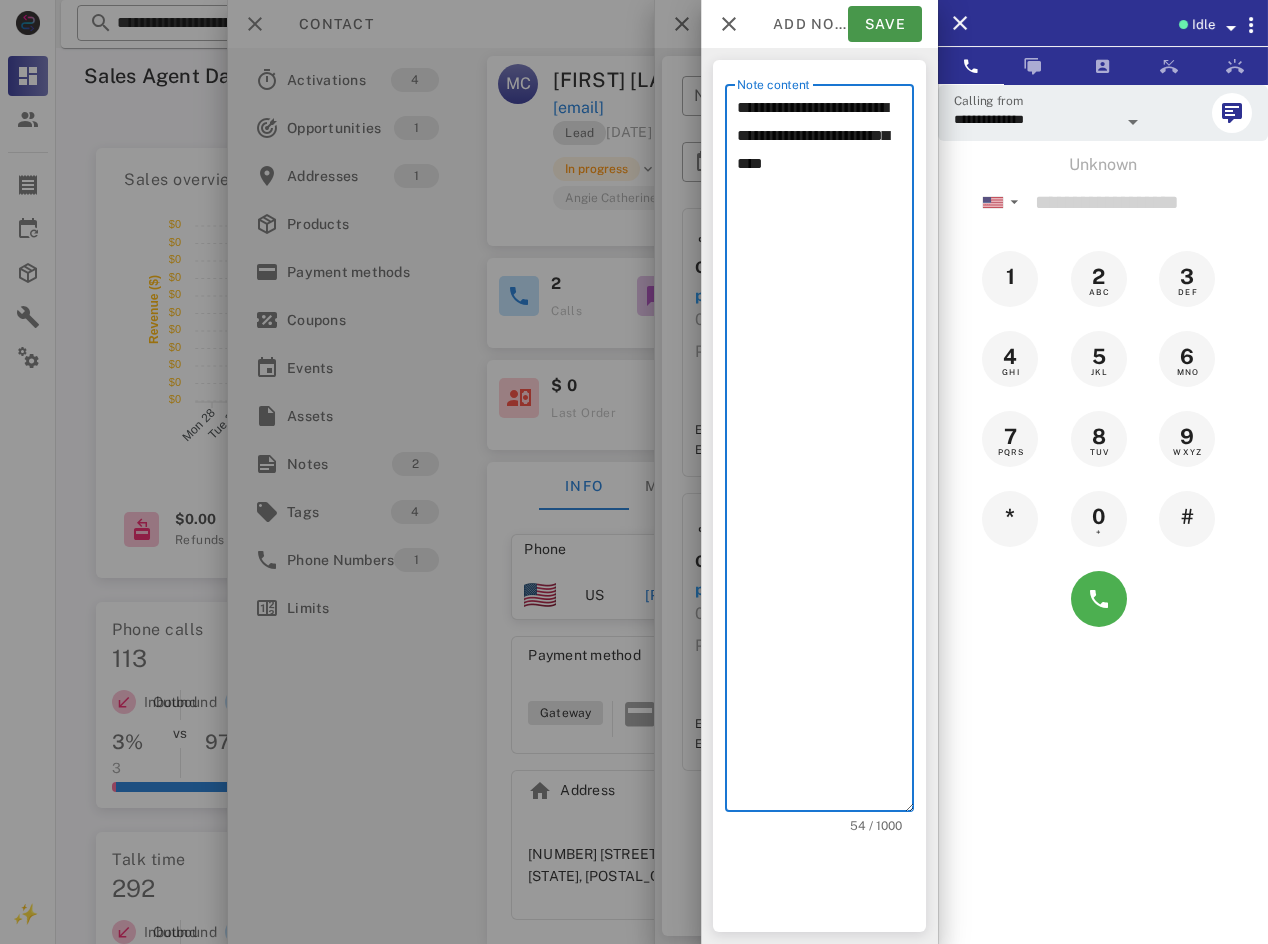 type on "**********" 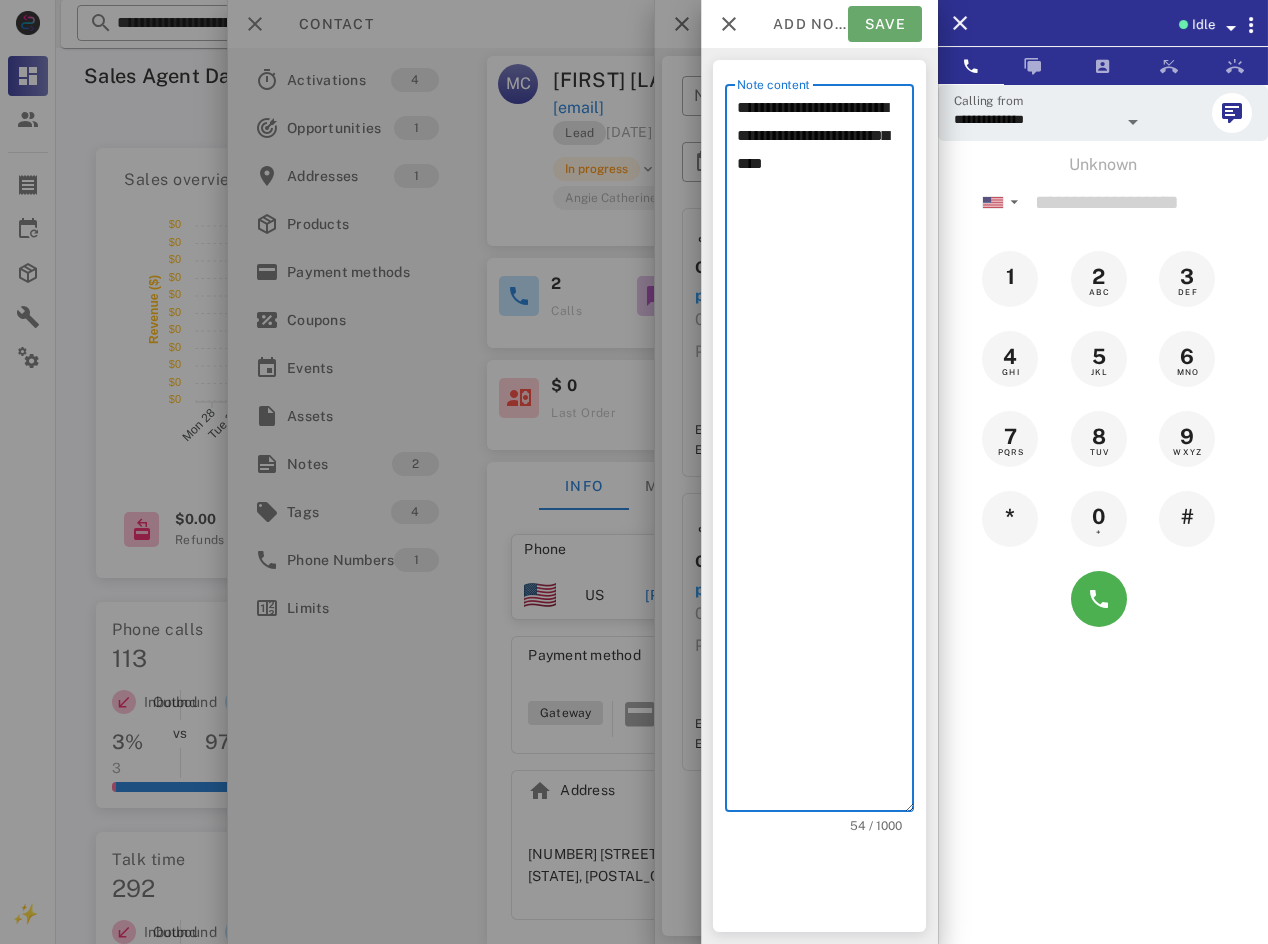 click on "Save" at bounding box center [885, 24] 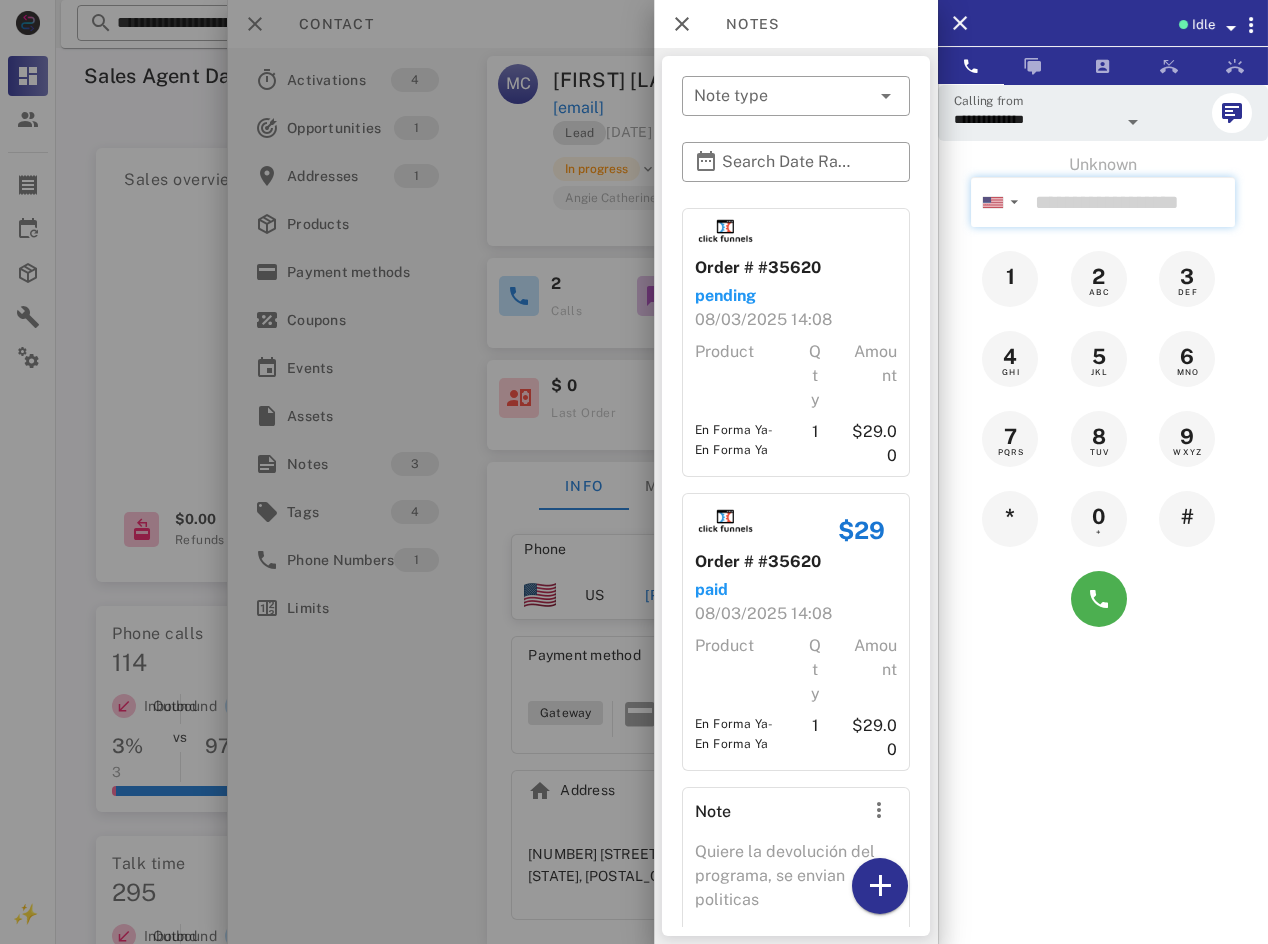 click at bounding box center [1131, 202] 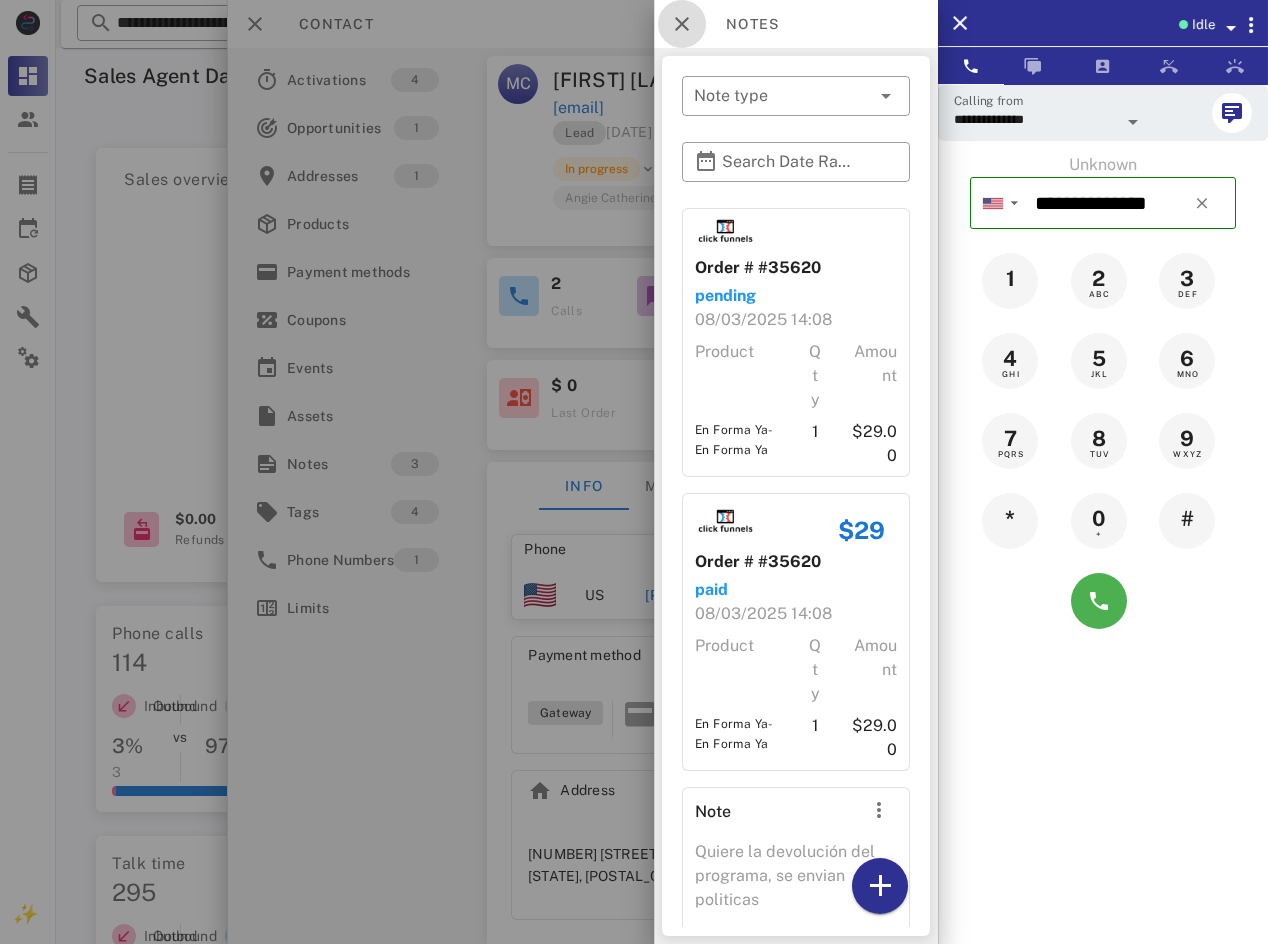click at bounding box center (682, 24) 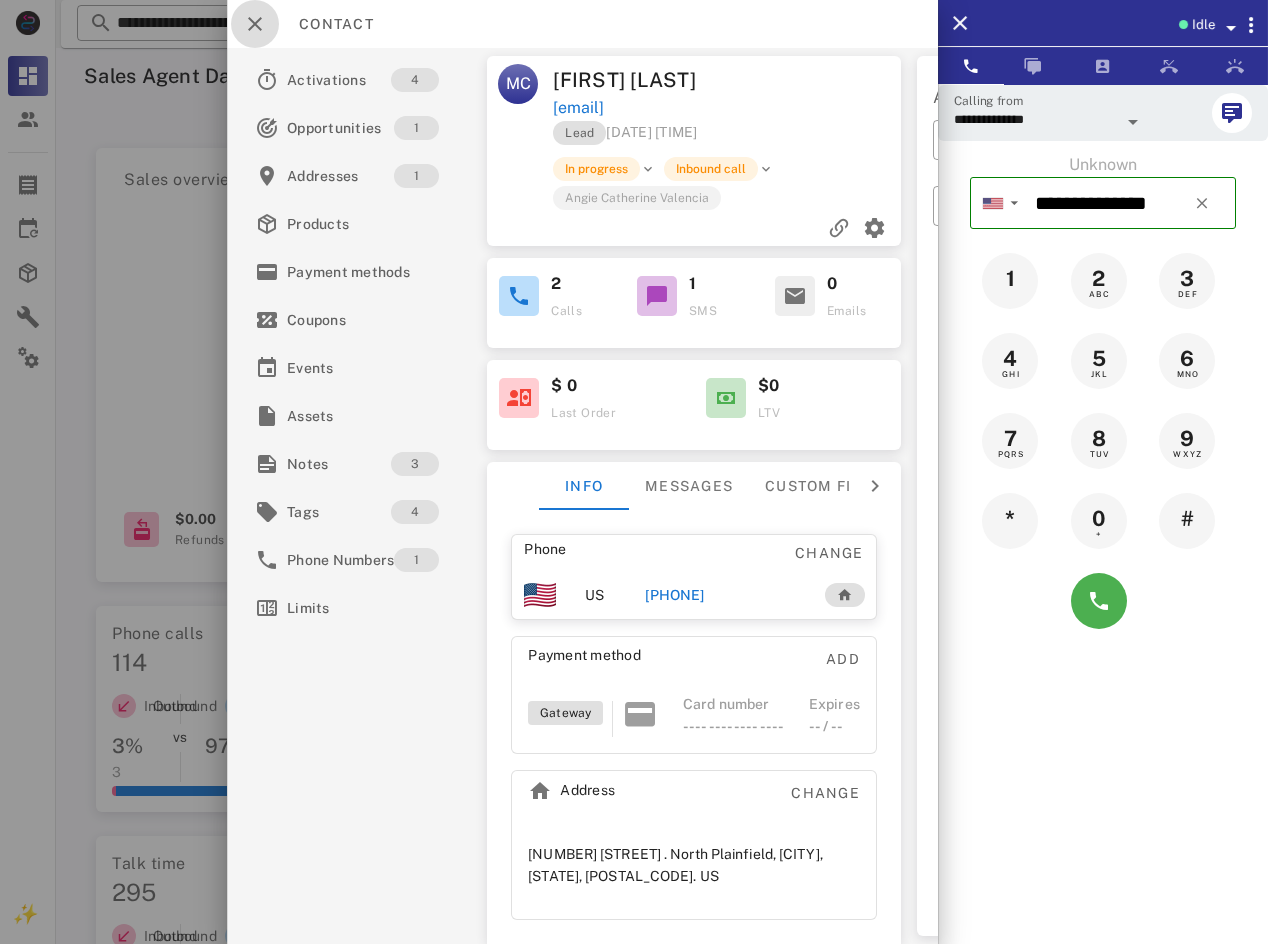 click at bounding box center [255, 24] 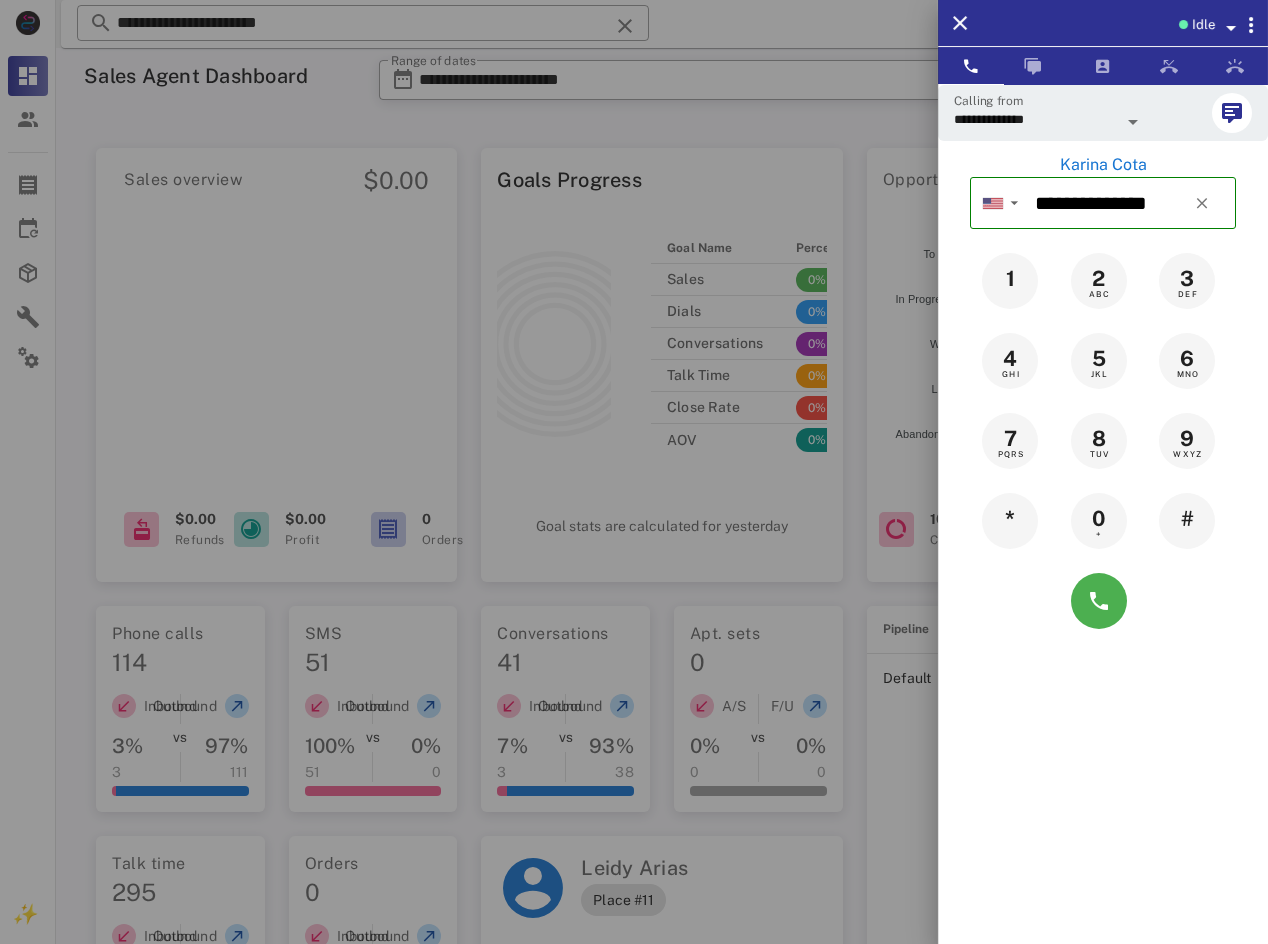 click on "Karina Cota" at bounding box center (1103, 165) 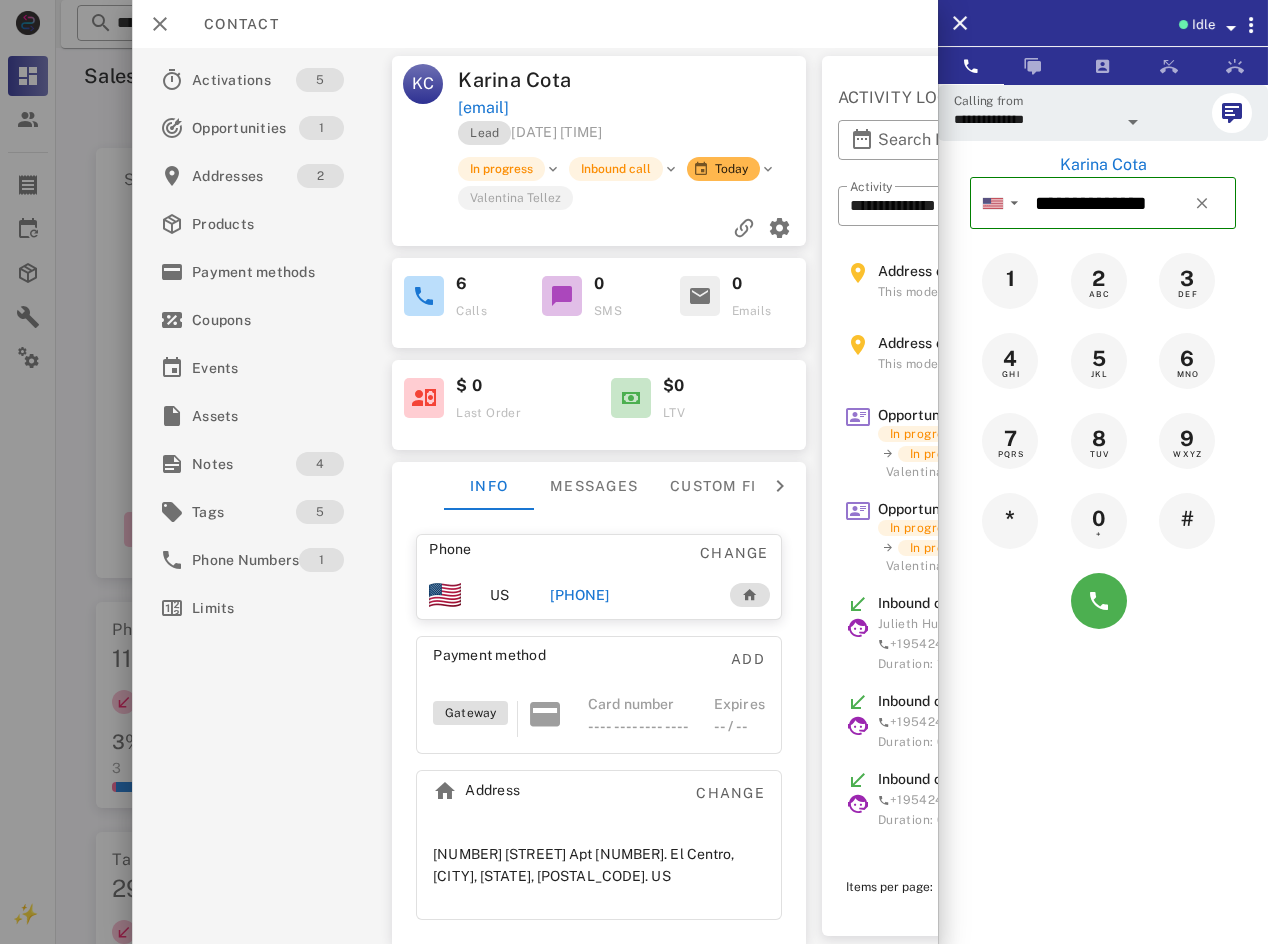 click on "Contact" at bounding box center [535, 24] 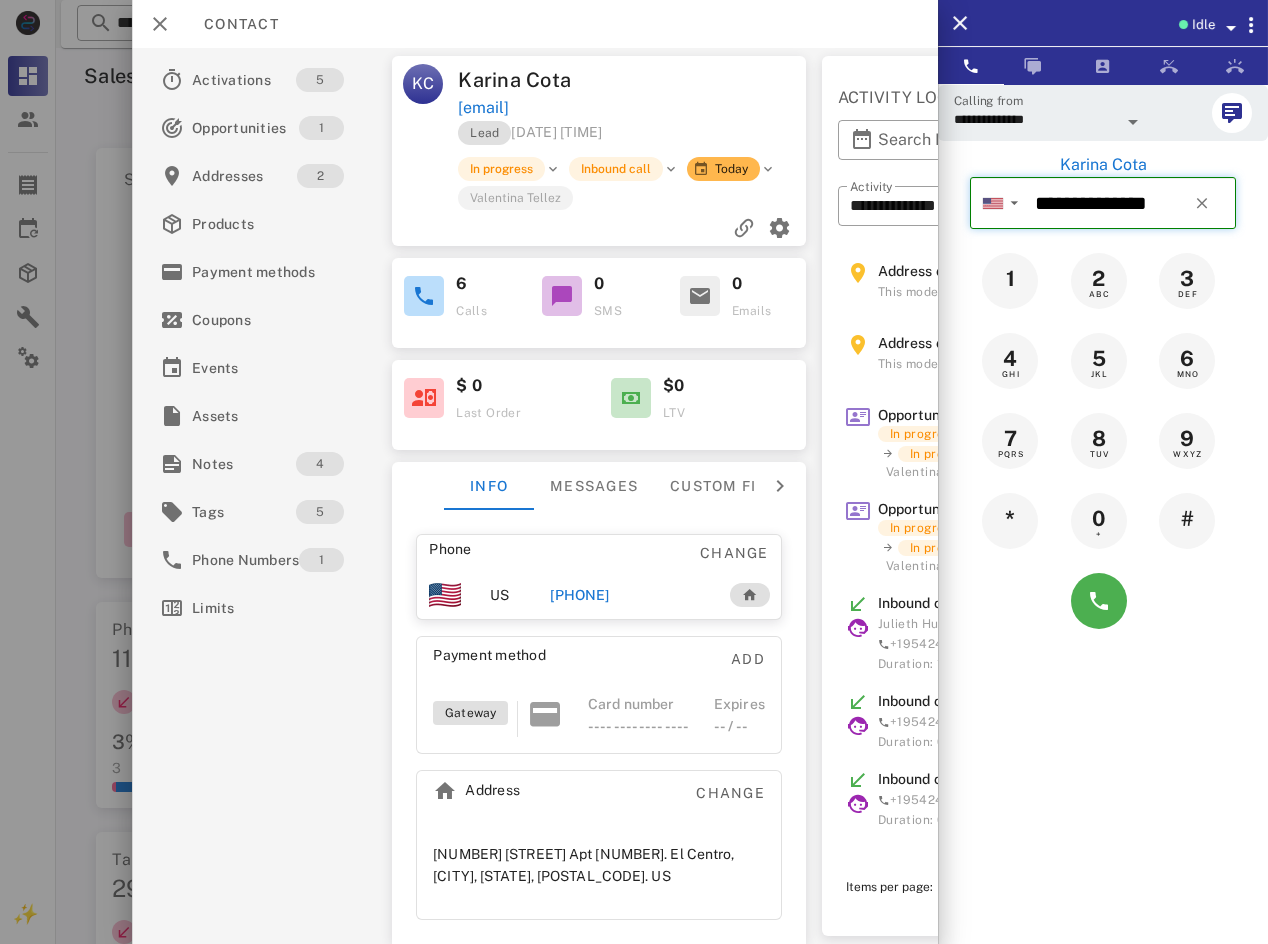 type on "**********" 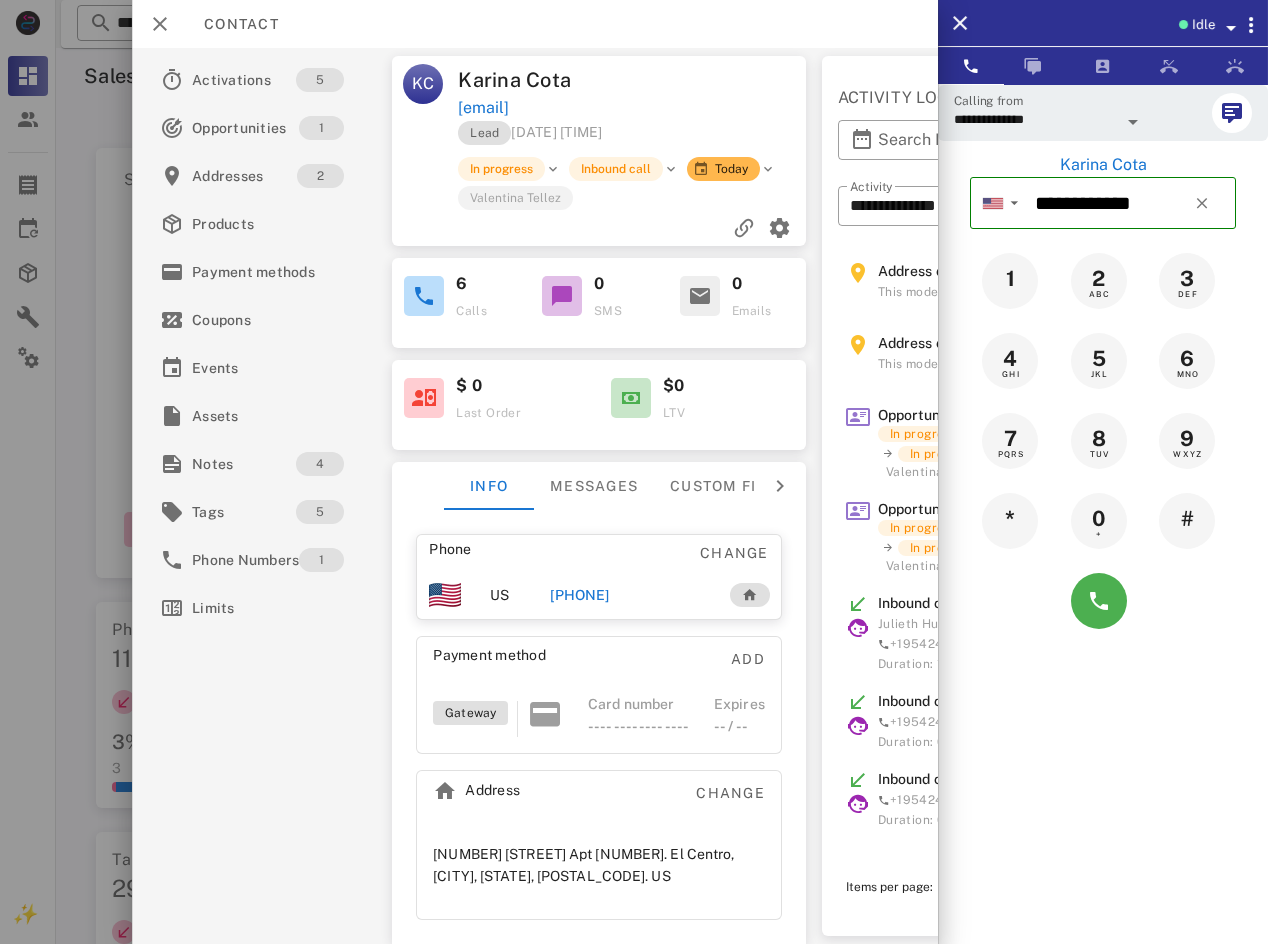 click at bounding box center (1103, 601) 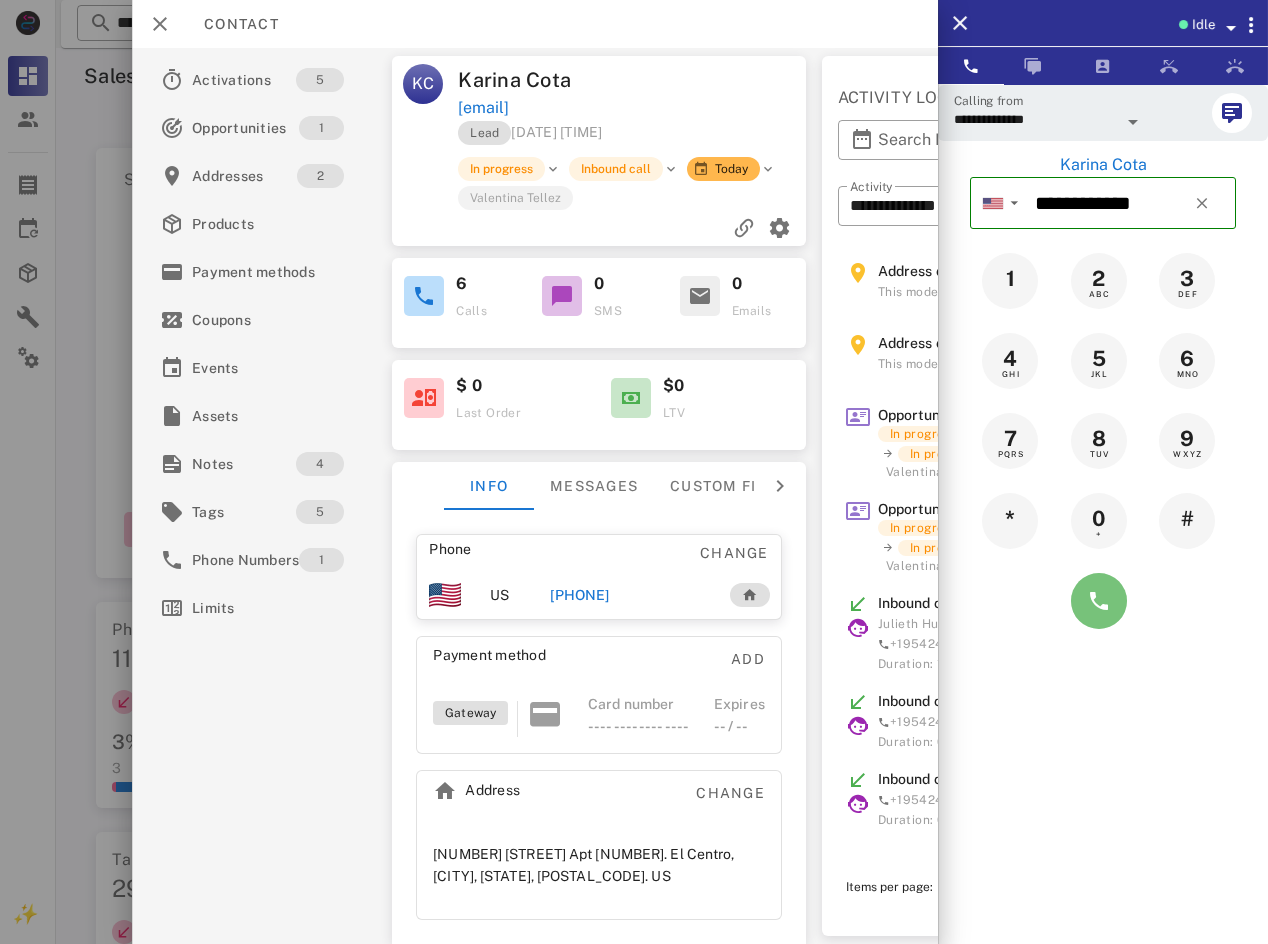 click at bounding box center [1099, 601] 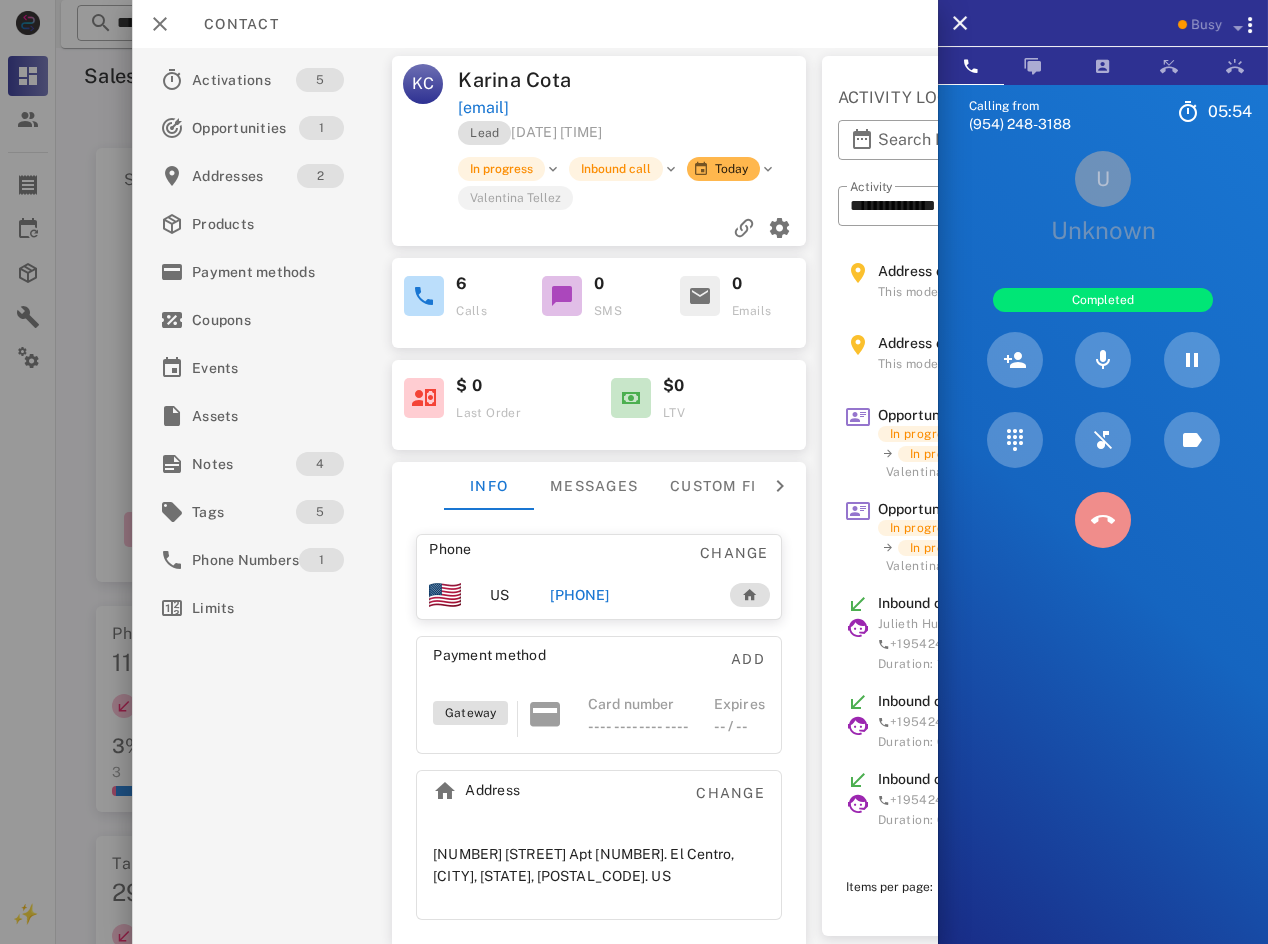 click at bounding box center [1103, 520] 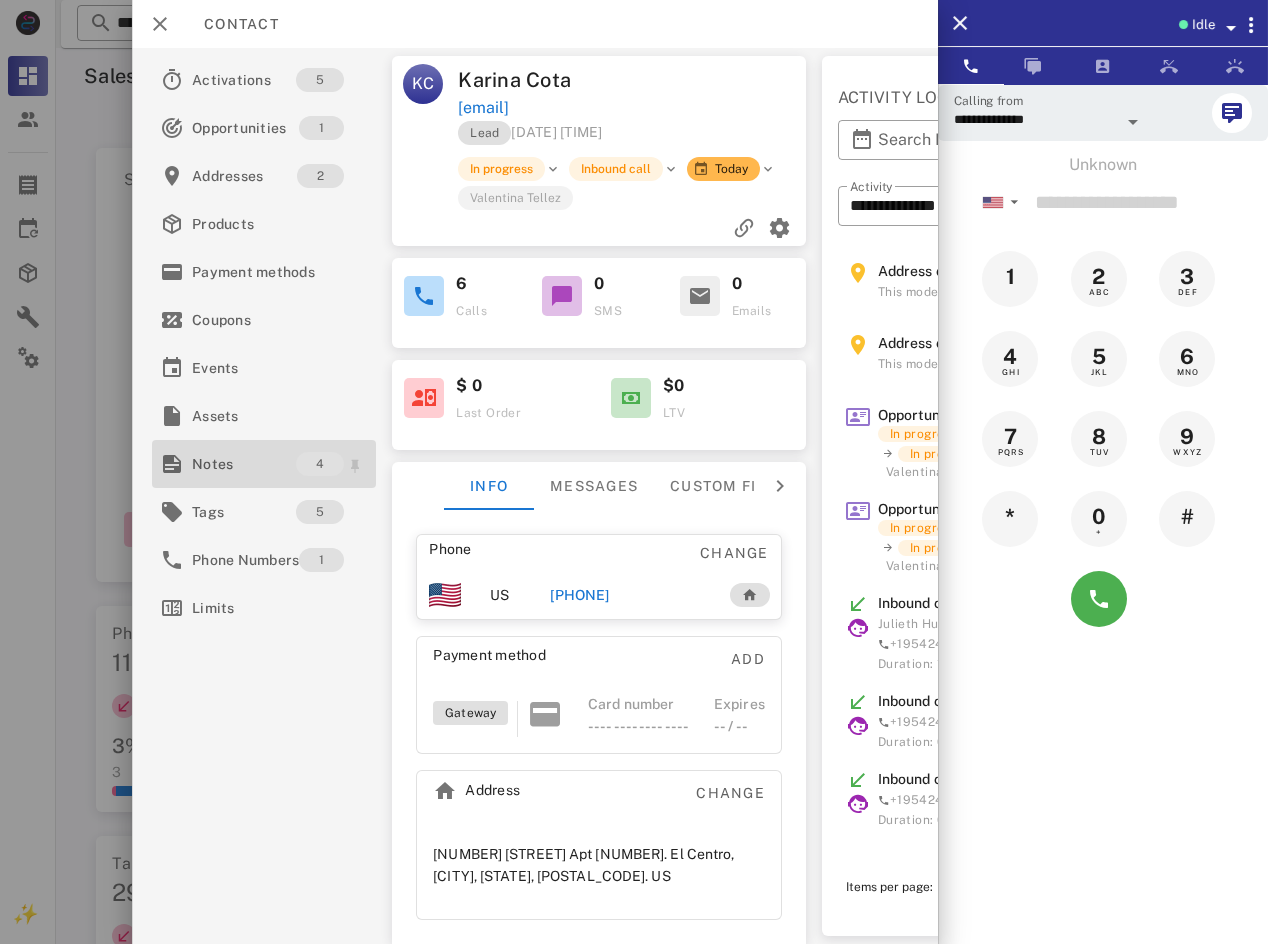 click on "Notes" at bounding box center (244, 464) 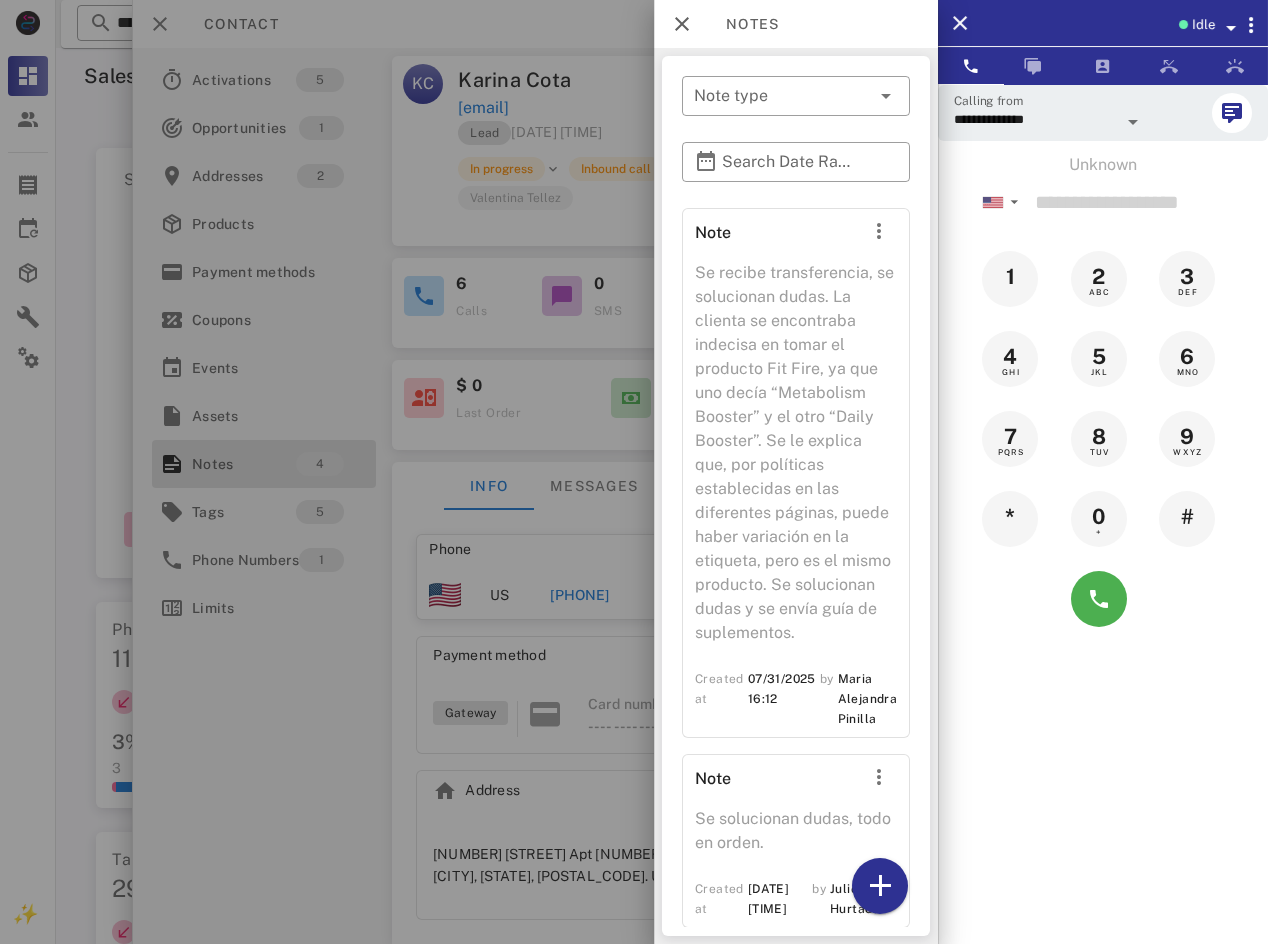 click on "Se recibe transferencia, se solucionan dudas. La clienta se encontraba indecisa en tomar el producto Fit Fire, ya que uno decía “Metabolism Booster” y el otro “Daily Booster”.
Se le explica que, por políticas establecidas en las diferentes páginas, puede haber variación en la etiqueta, pero es el mismo producto.
Se solucionan dudas y se envía guía de suplementos." at bounding box center (796, 459) 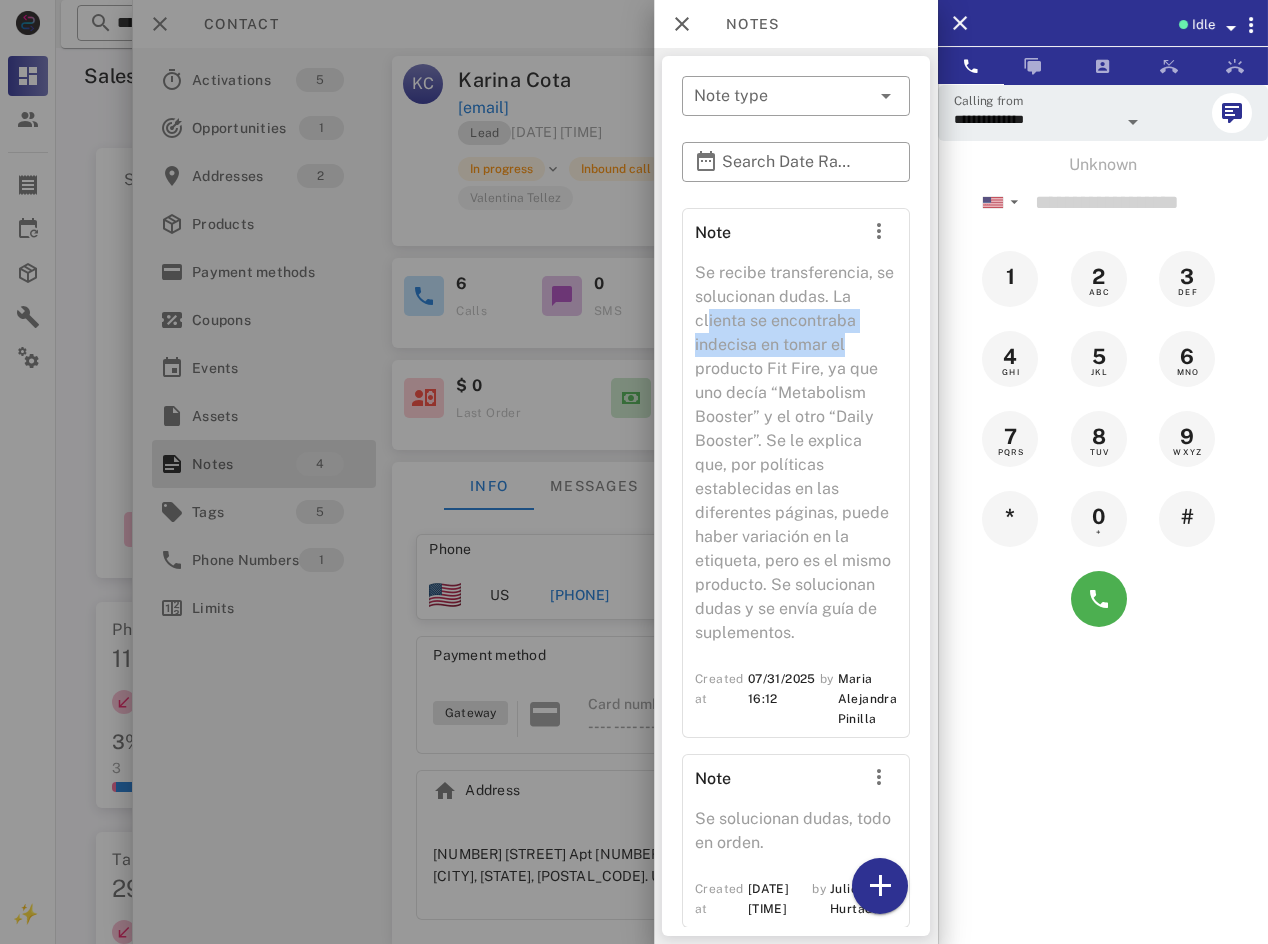 drag, startPoint x: 709, startPoint y: 322, endPoint x: 856, endPoint y: 348, distance: 149.28162 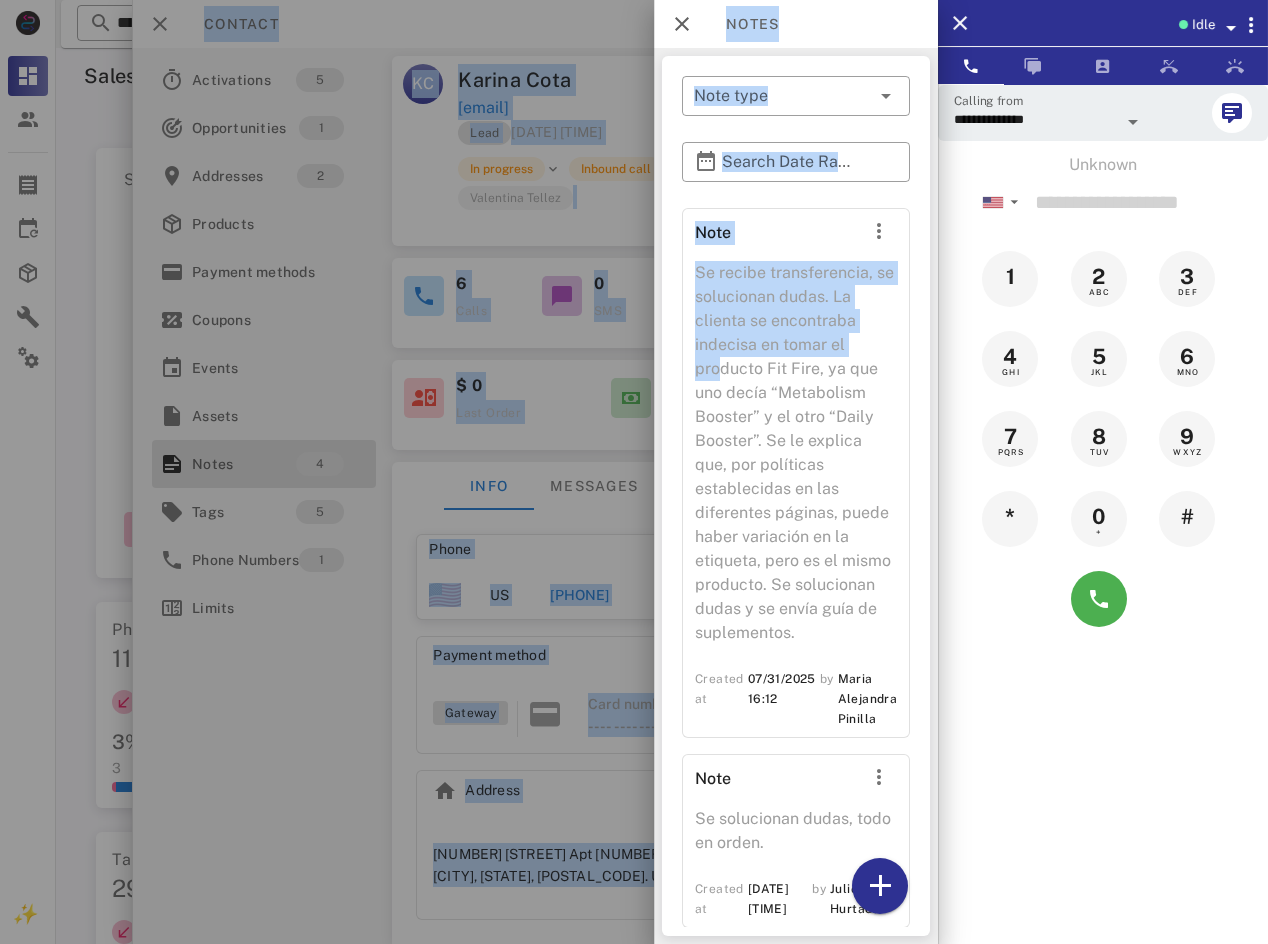 drag, startPoint x: 721, startPoint y: 359, endPoint x: 941, endPoint y: 393, distance: 222.61177 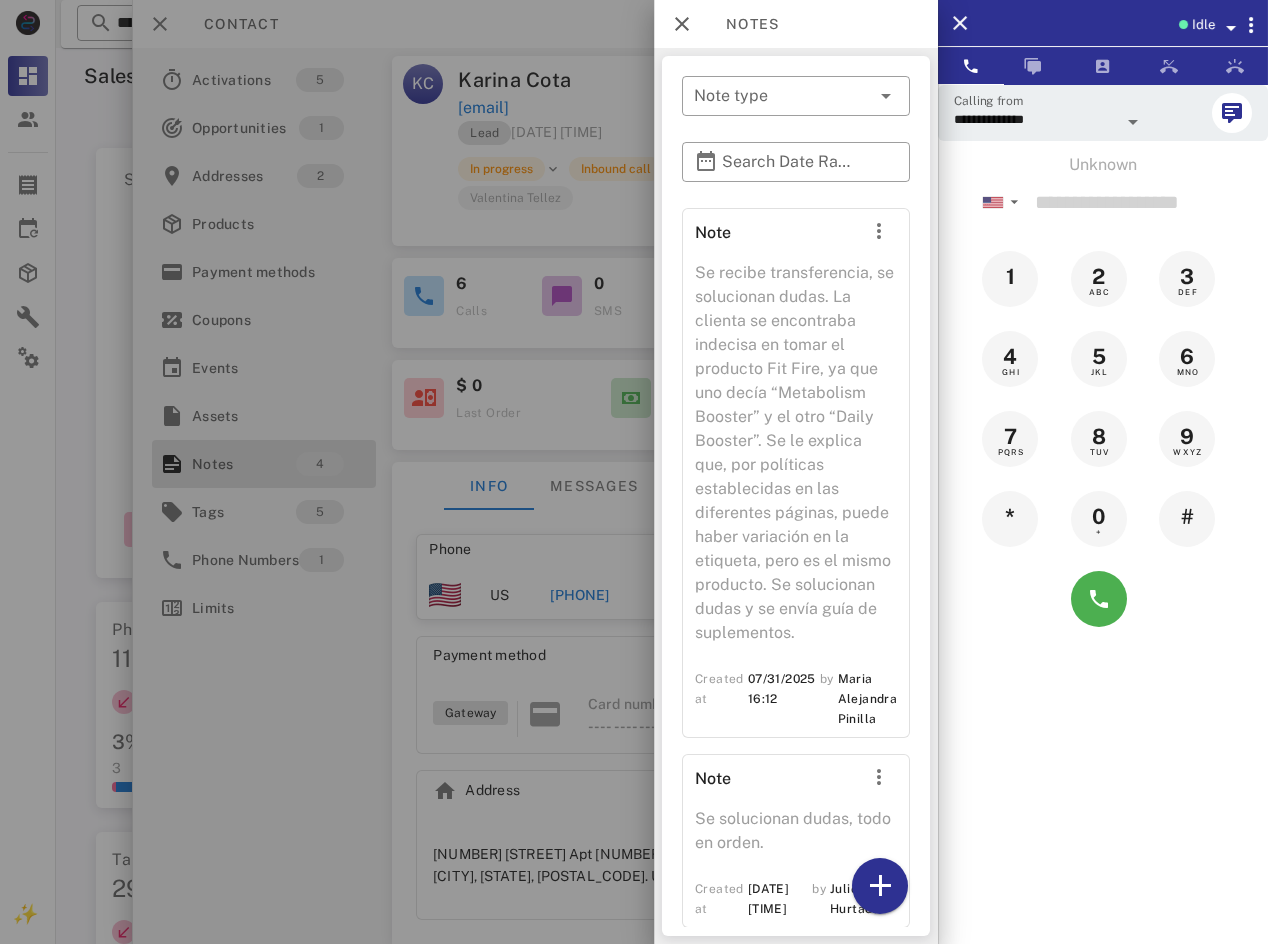 click on "Se recibe transferencia, se solucionan dudas. La clienta se encontraba indecisa en tomar el producto Fit Fire, ya que uno decía “Metabolism Booster” y el otro “Daily Booster”.
Se le explica que, por políticas establecidas en las diferentes páginas, puede haber variación en la etiqueta, pero es el mismo producto.
Se solucionan dudas y se envía guía de suplementos." at bounding box center (796, 459) 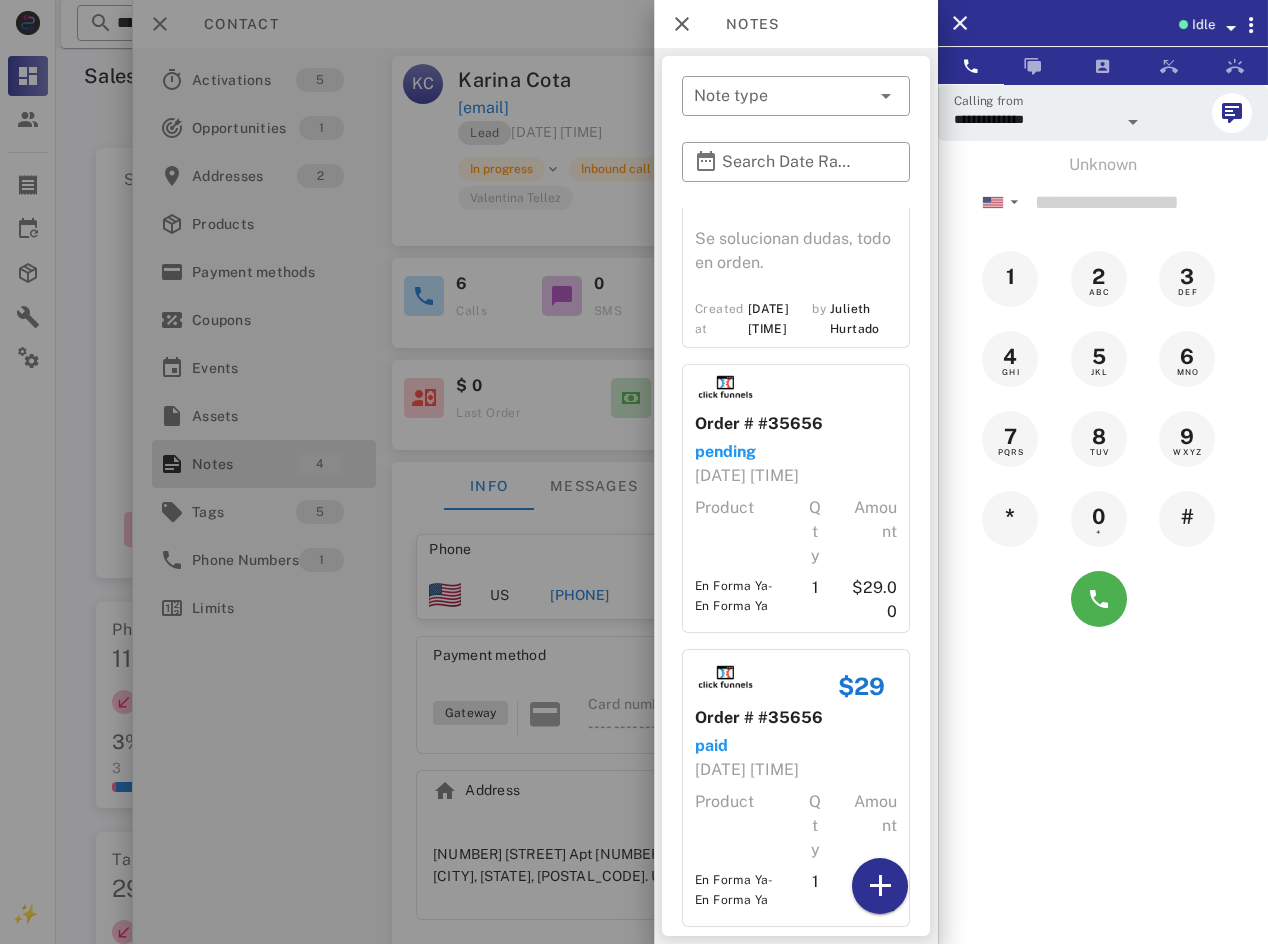 scroll, scrollTop: 631, scrollLeft: 0, axis: vertical 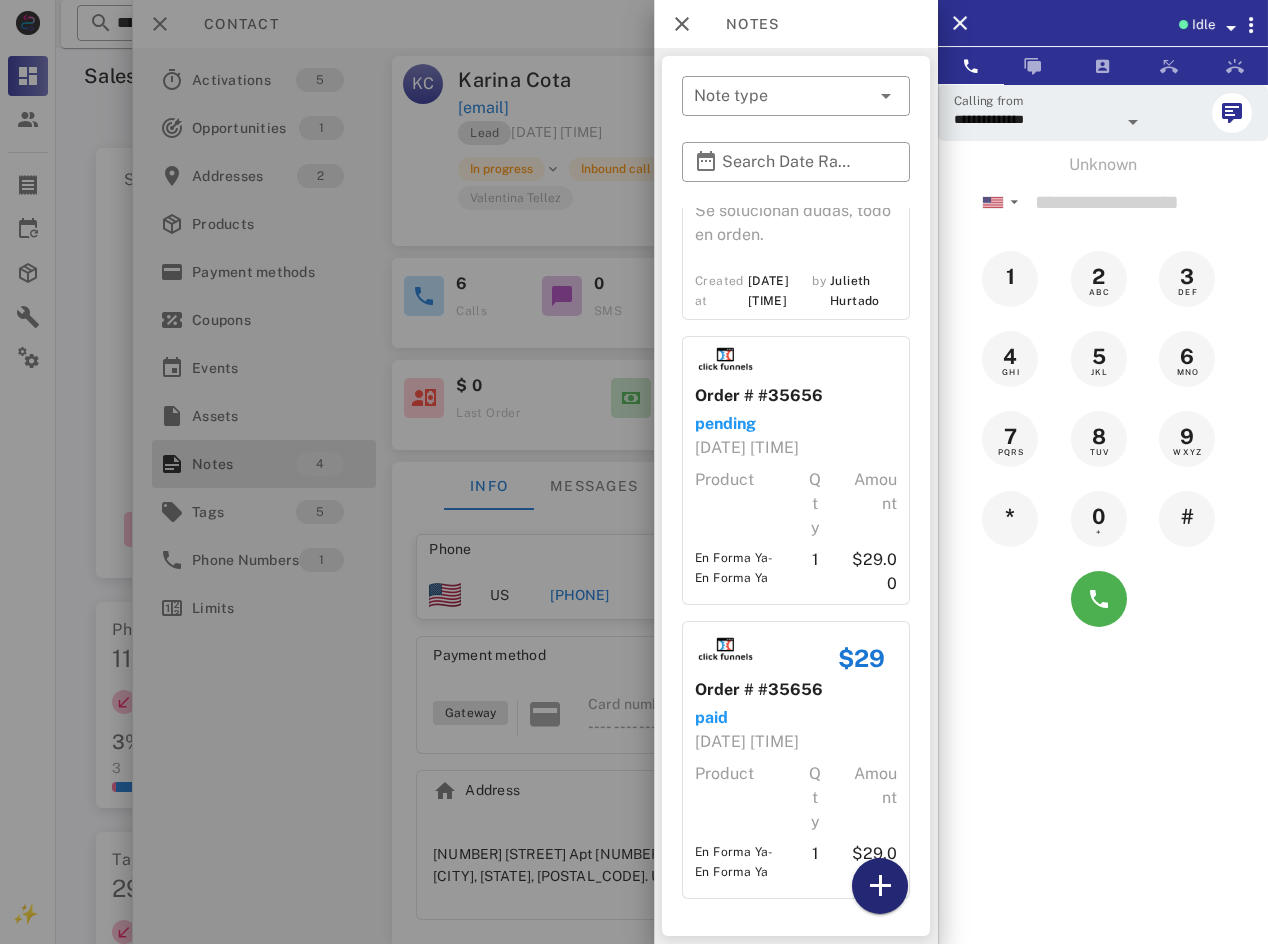 click at bounding box center [880, 886] 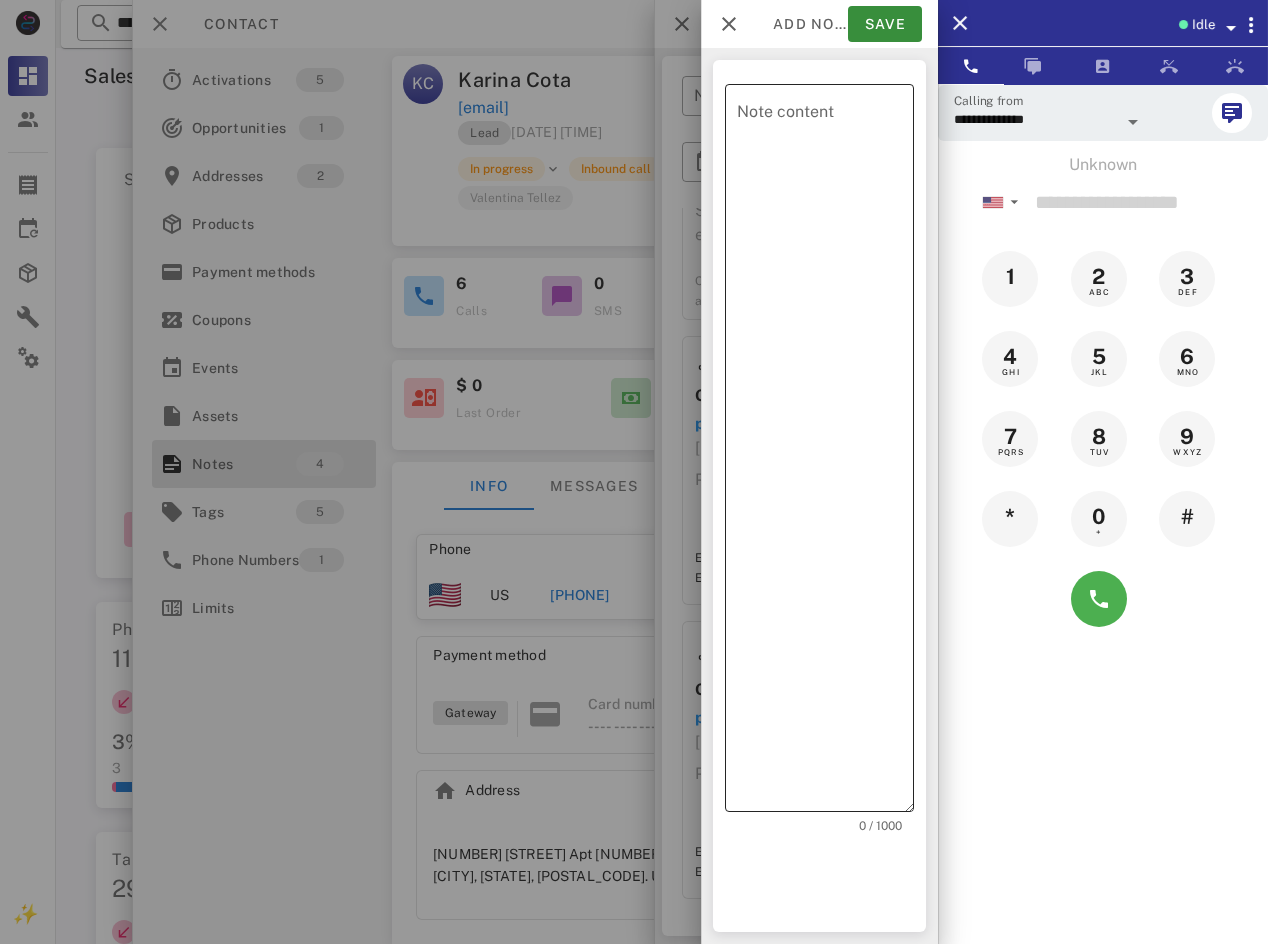 click on "Note content" at bounding box center (825, 453) 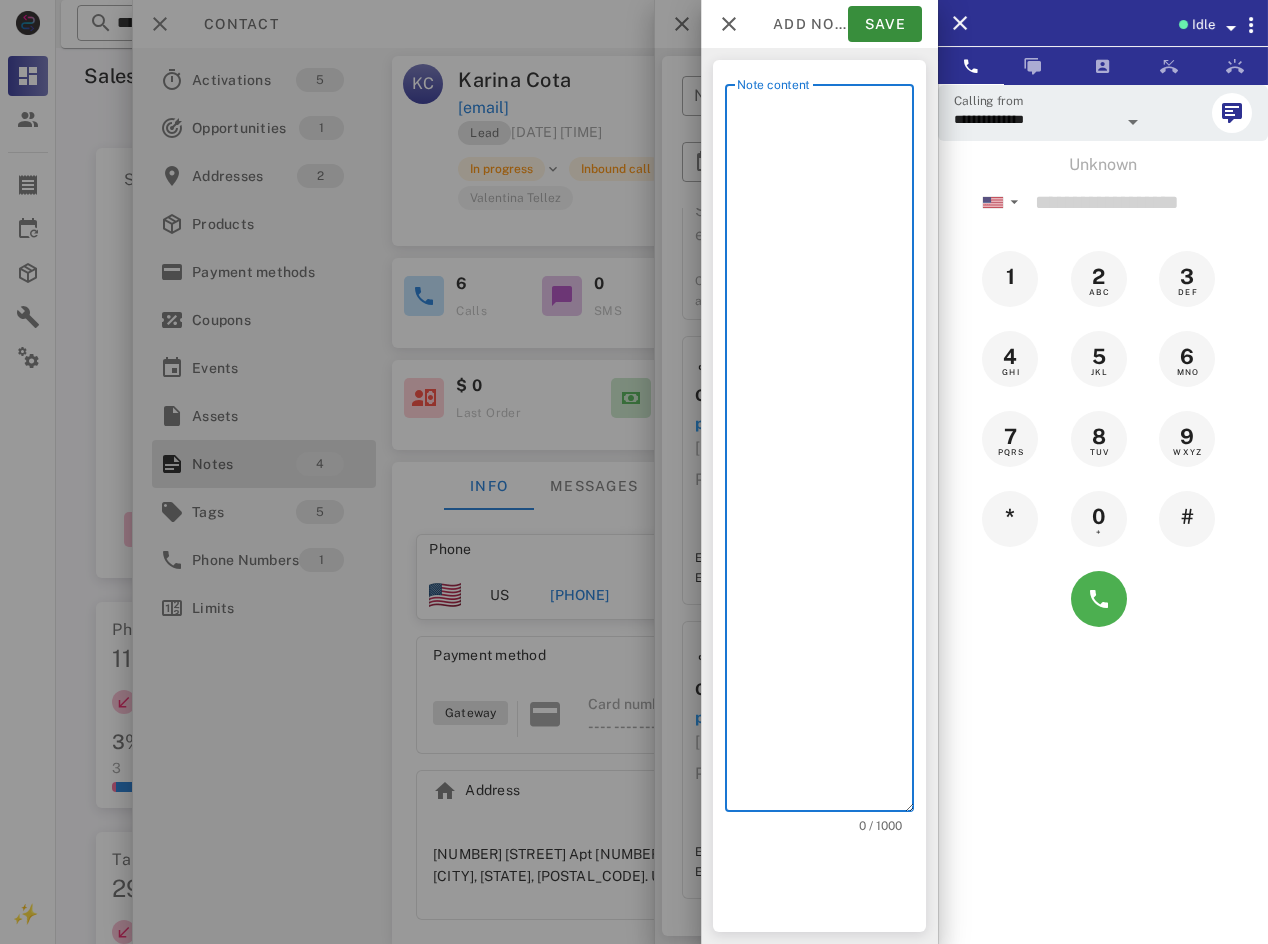 type on "*" 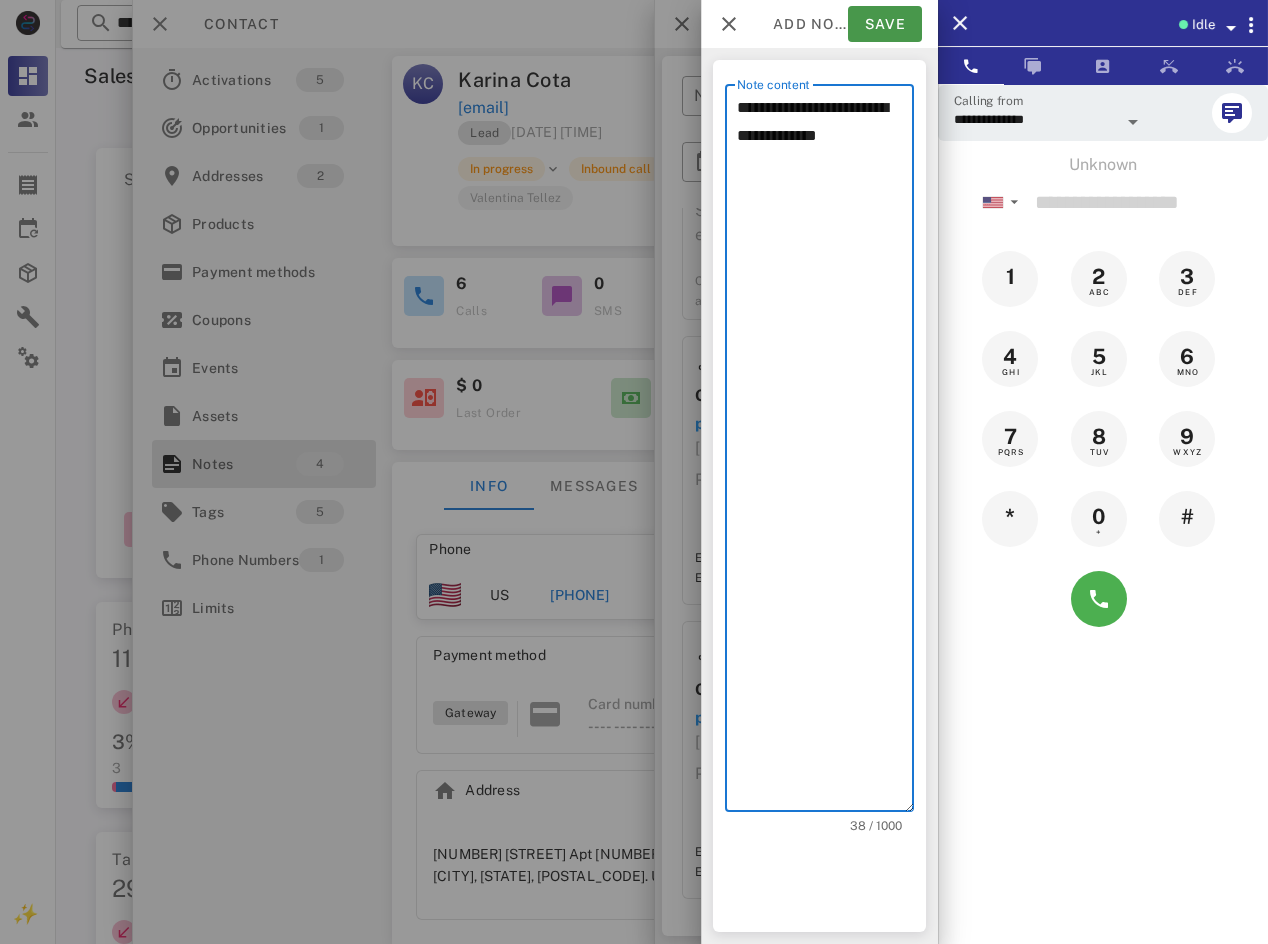 type on "**********" 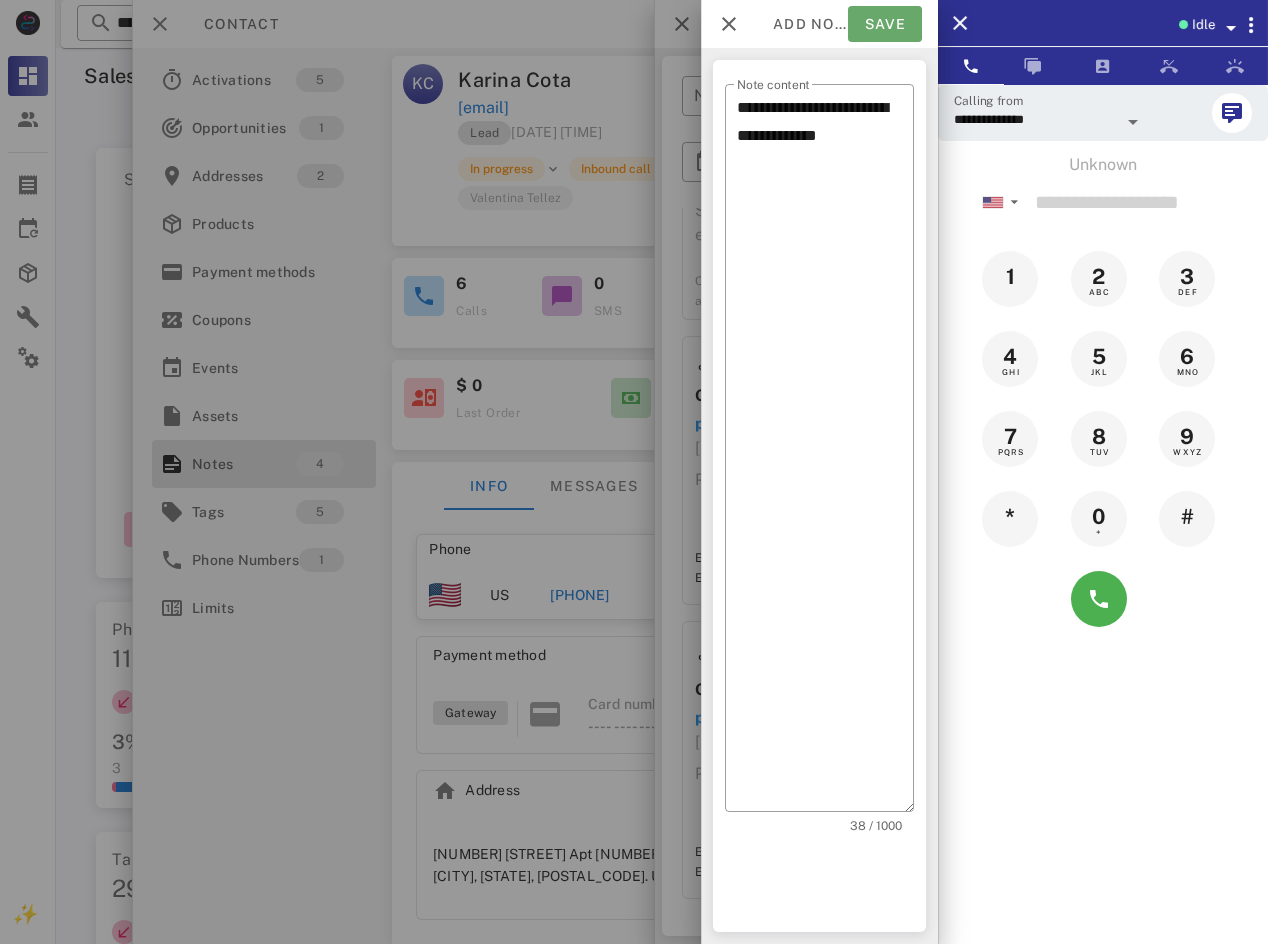 click on "Save" at bounding box center [885, 24] 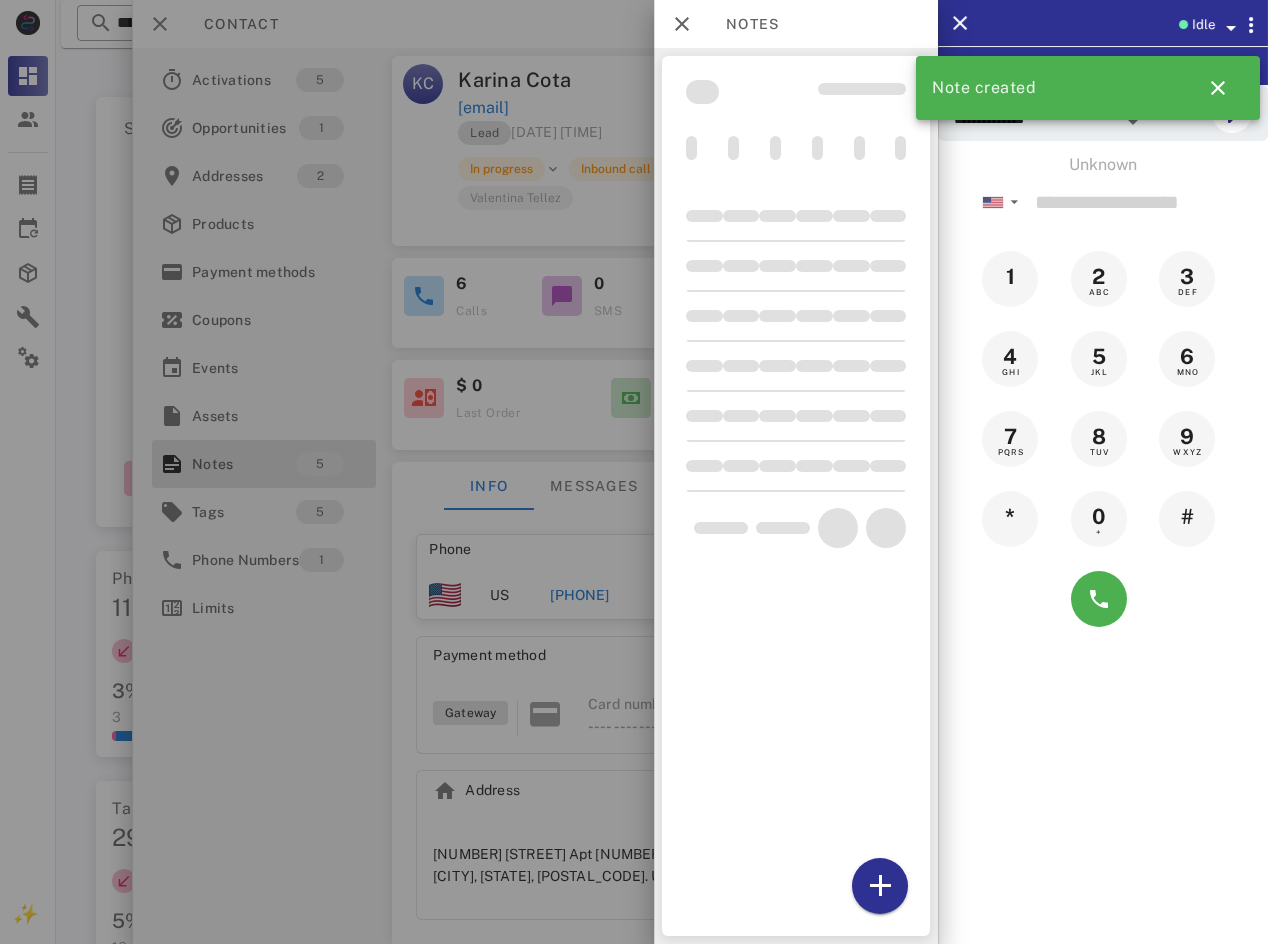 scroll, scrollTop: 100, scrollLeft: 0, axis: vertical 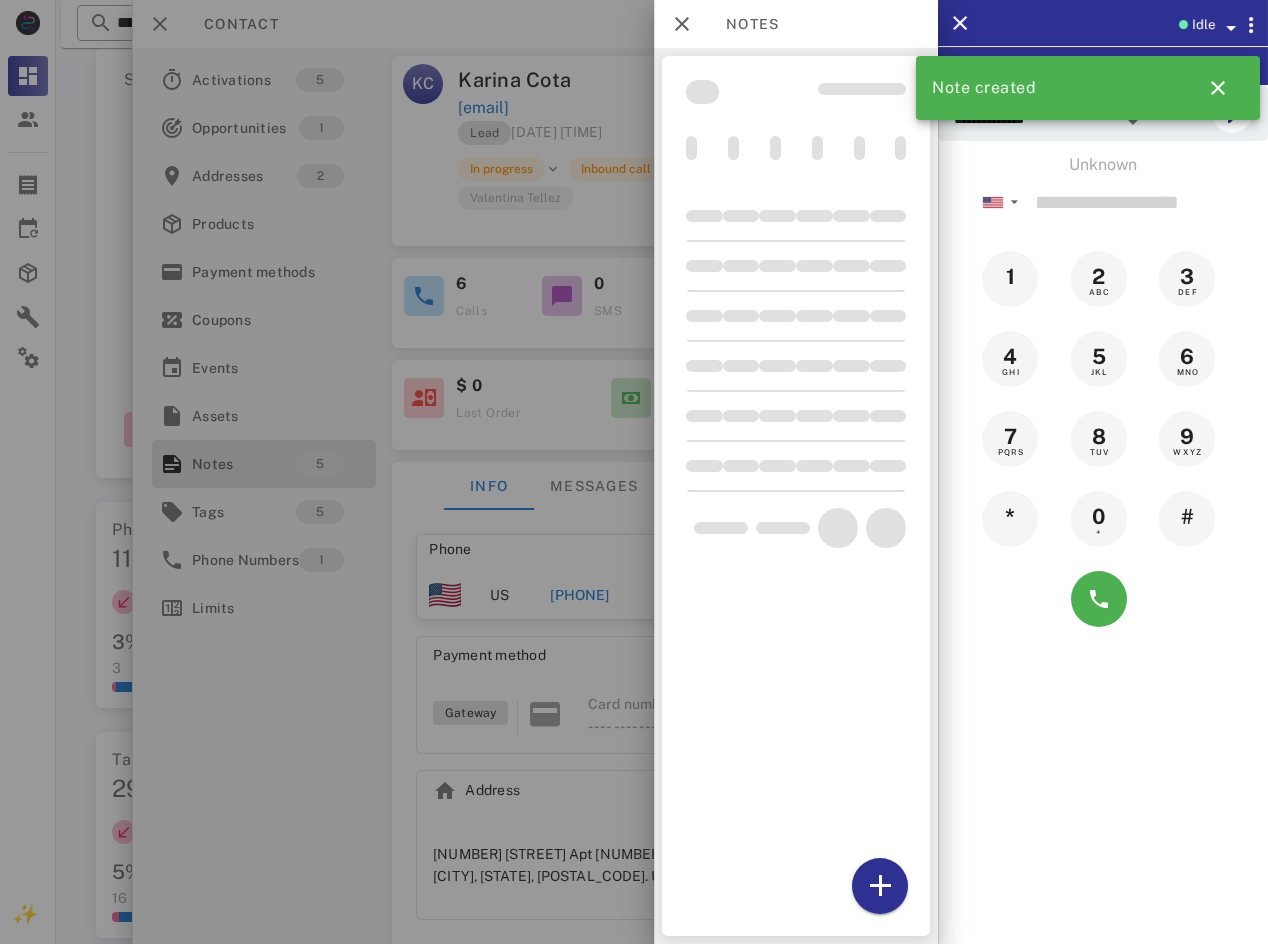 click at bounding box center [634, 472] 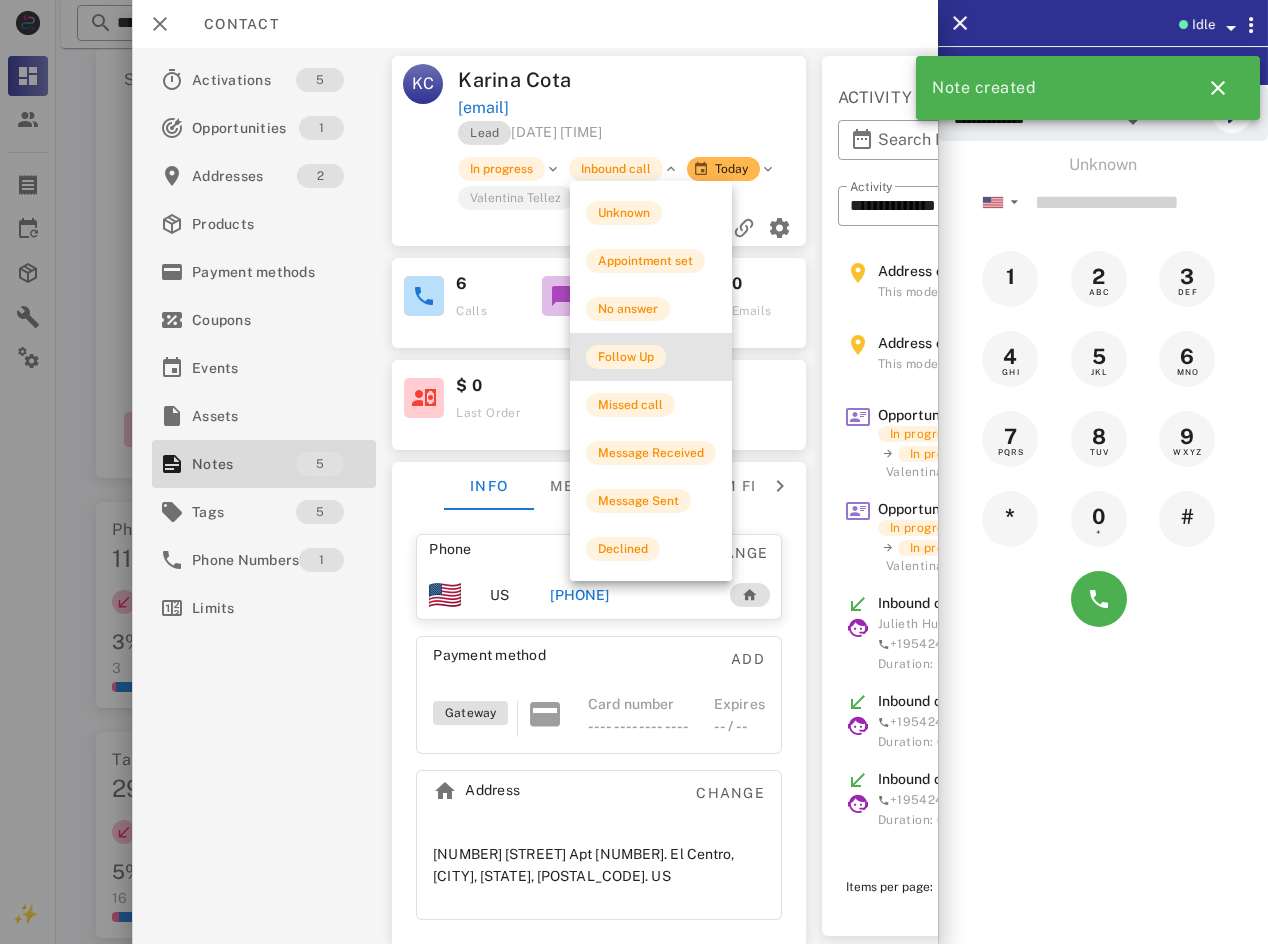 click on "Follow Up" at bounding box center (651, 357) 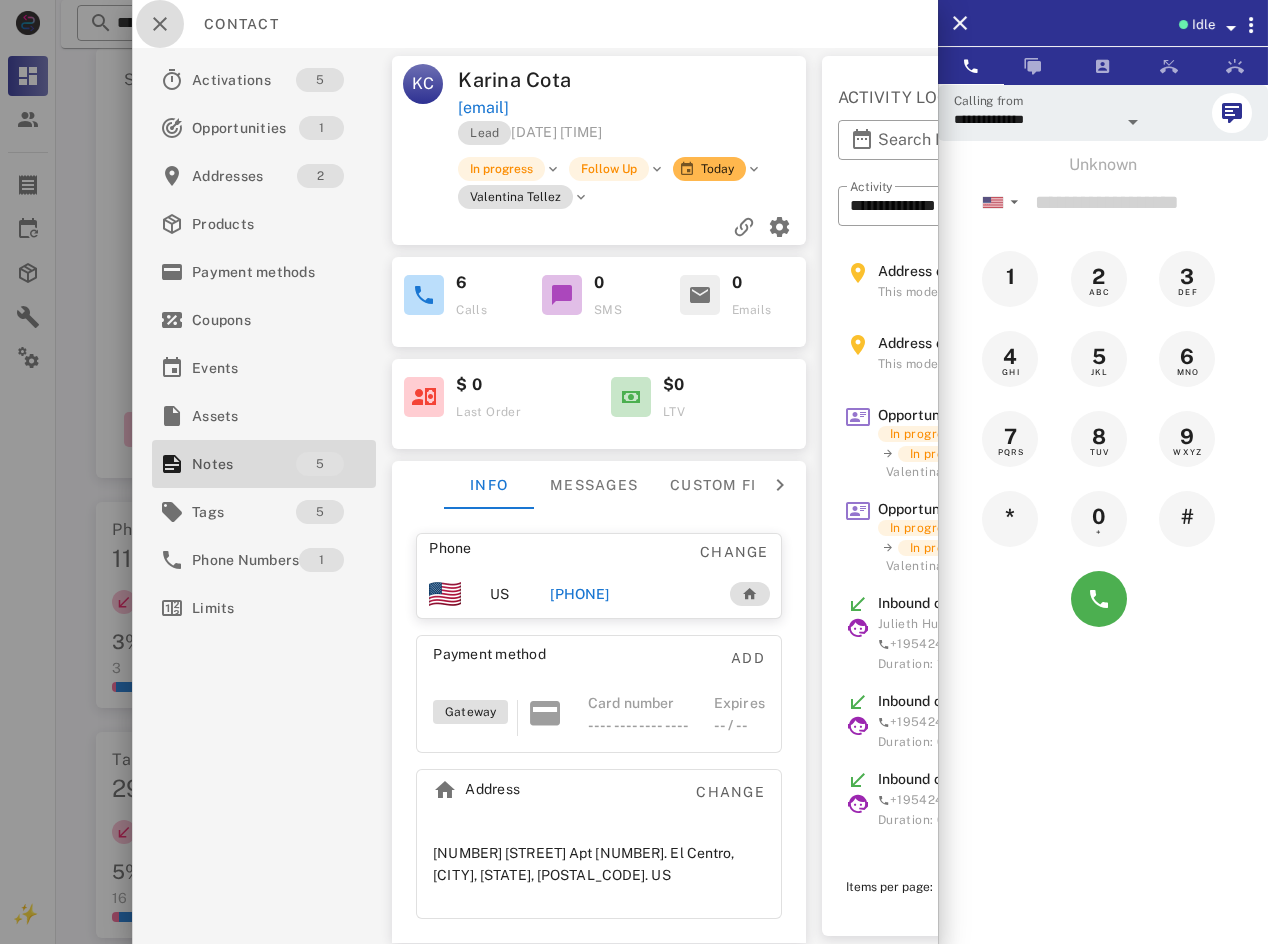click at bounding box center (160, 24) 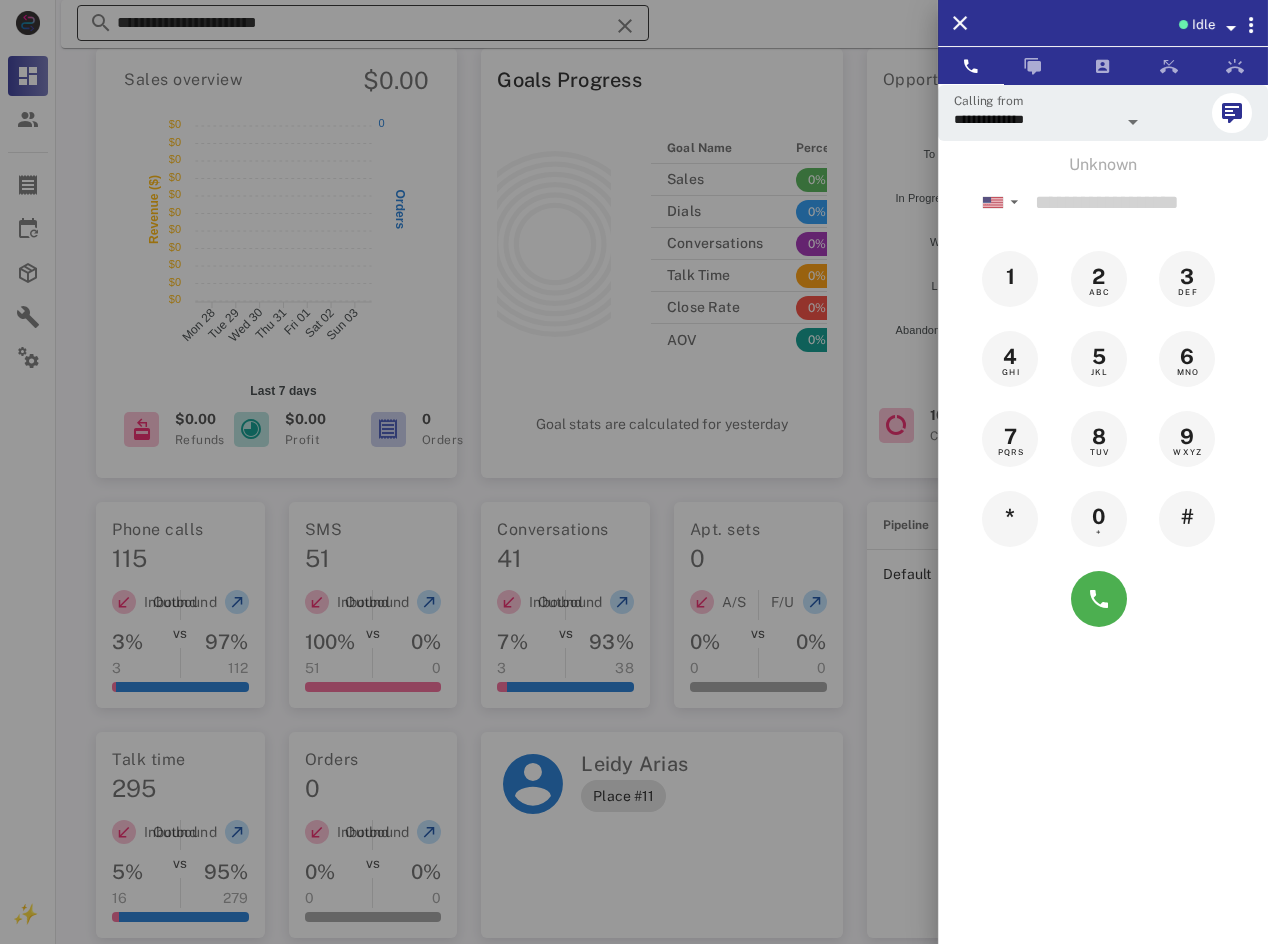 click at bounding box center [634, 472] 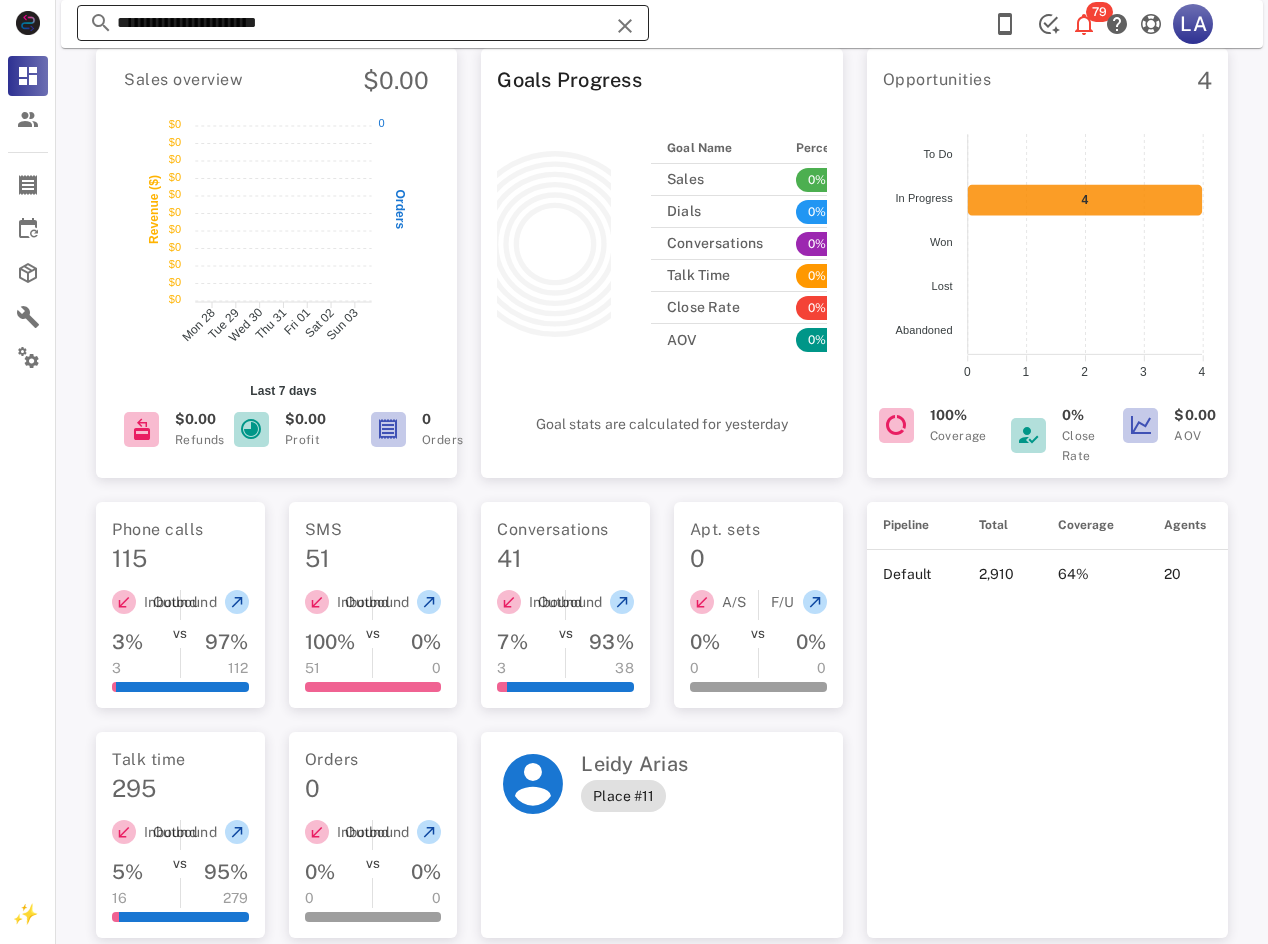 click on "**********" at bounding box center (363, 23) 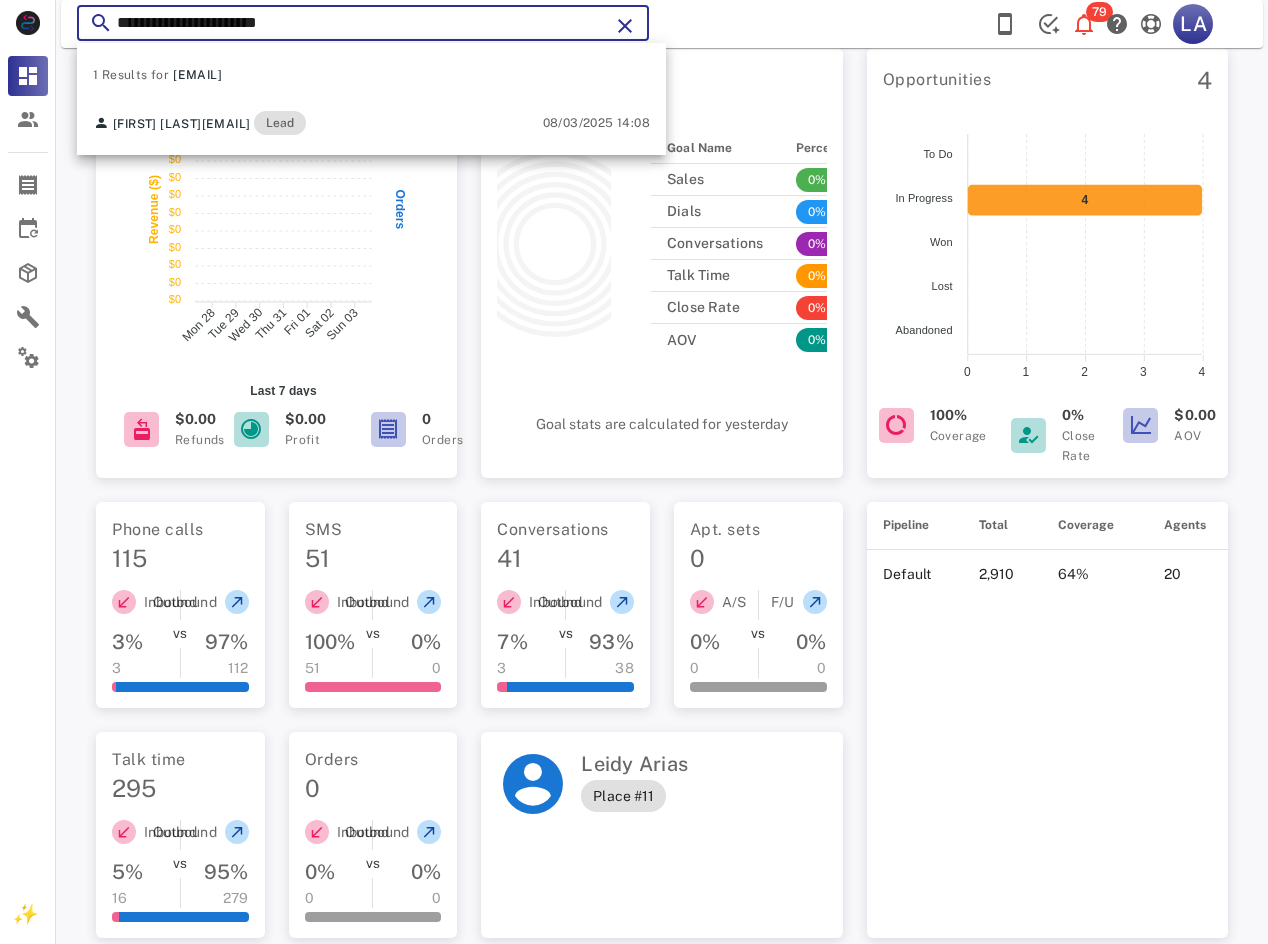 paste on "**" 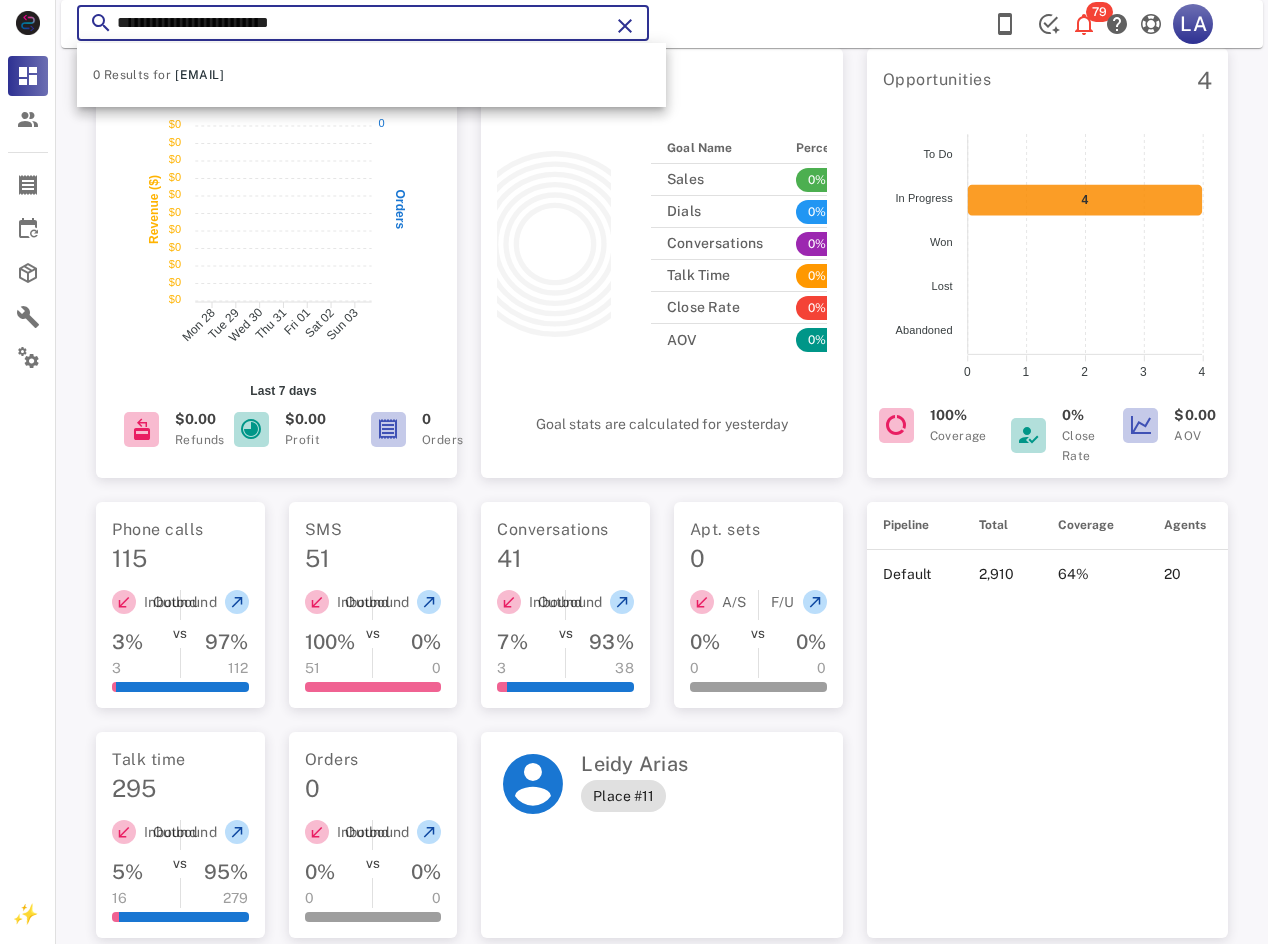 click on "**********" at bounding box center [363, 23] 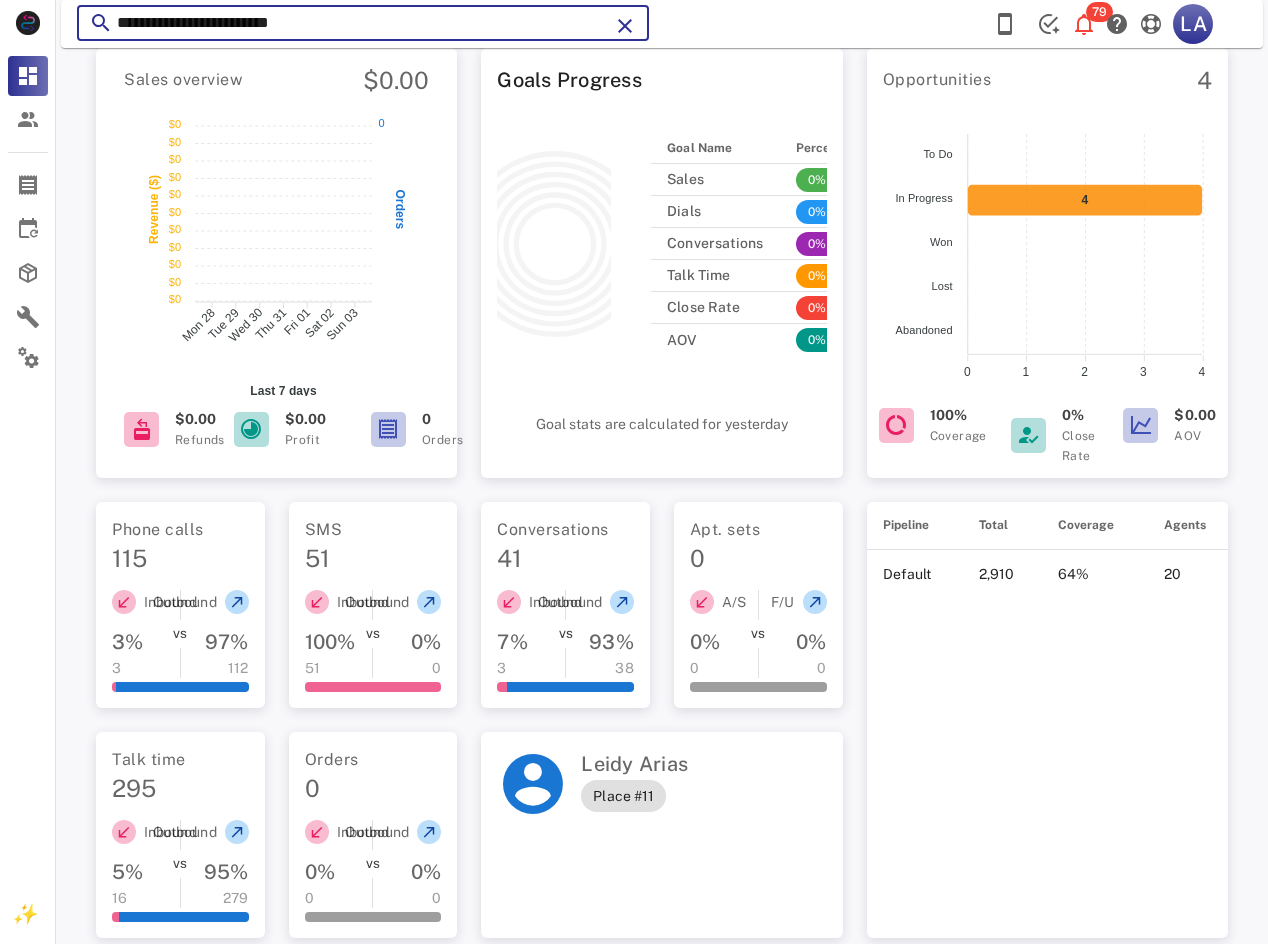 click on "**********" at bounding box center [363, 23] 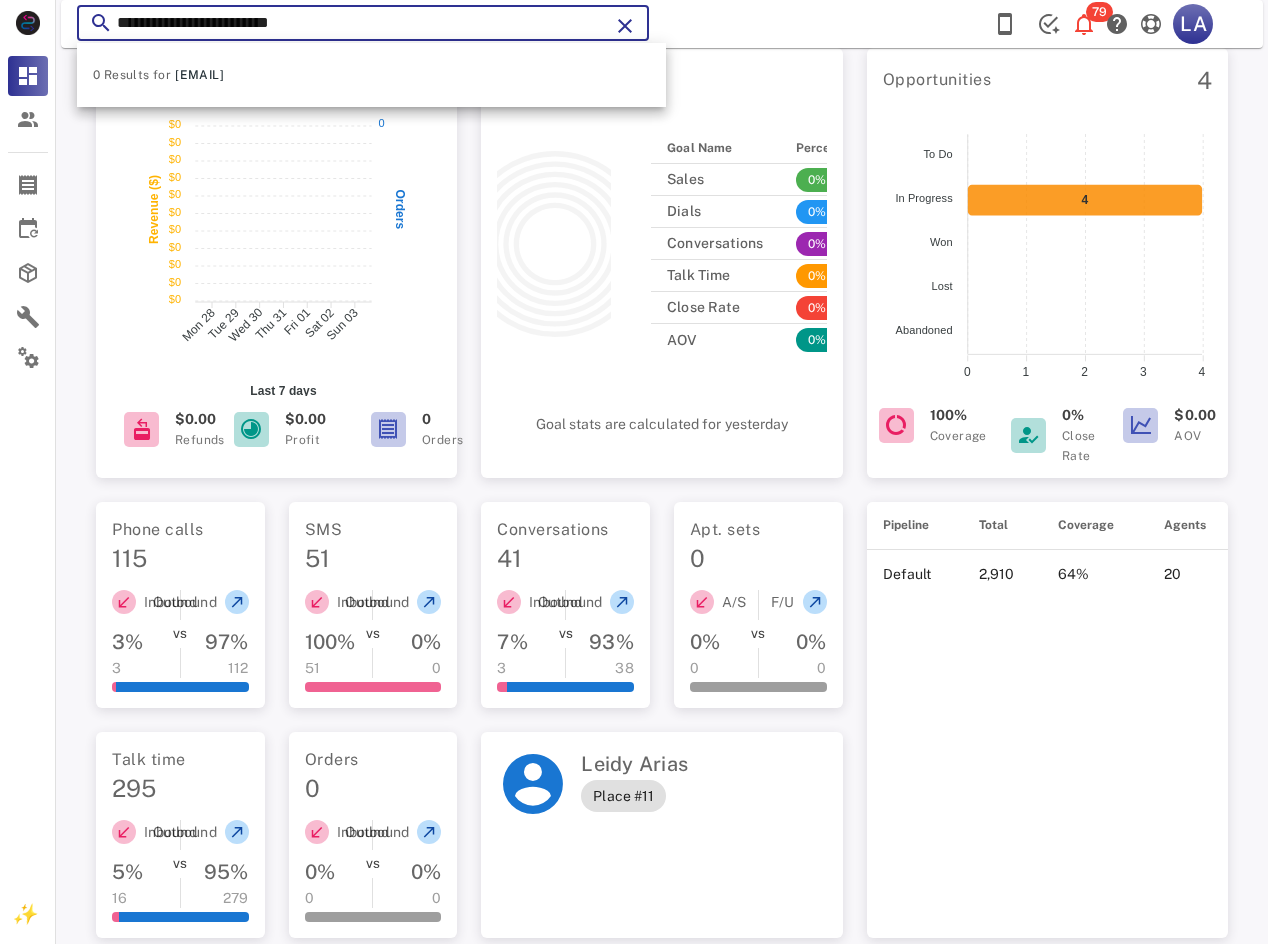 click on "**********" at bounding box center [363, 23] 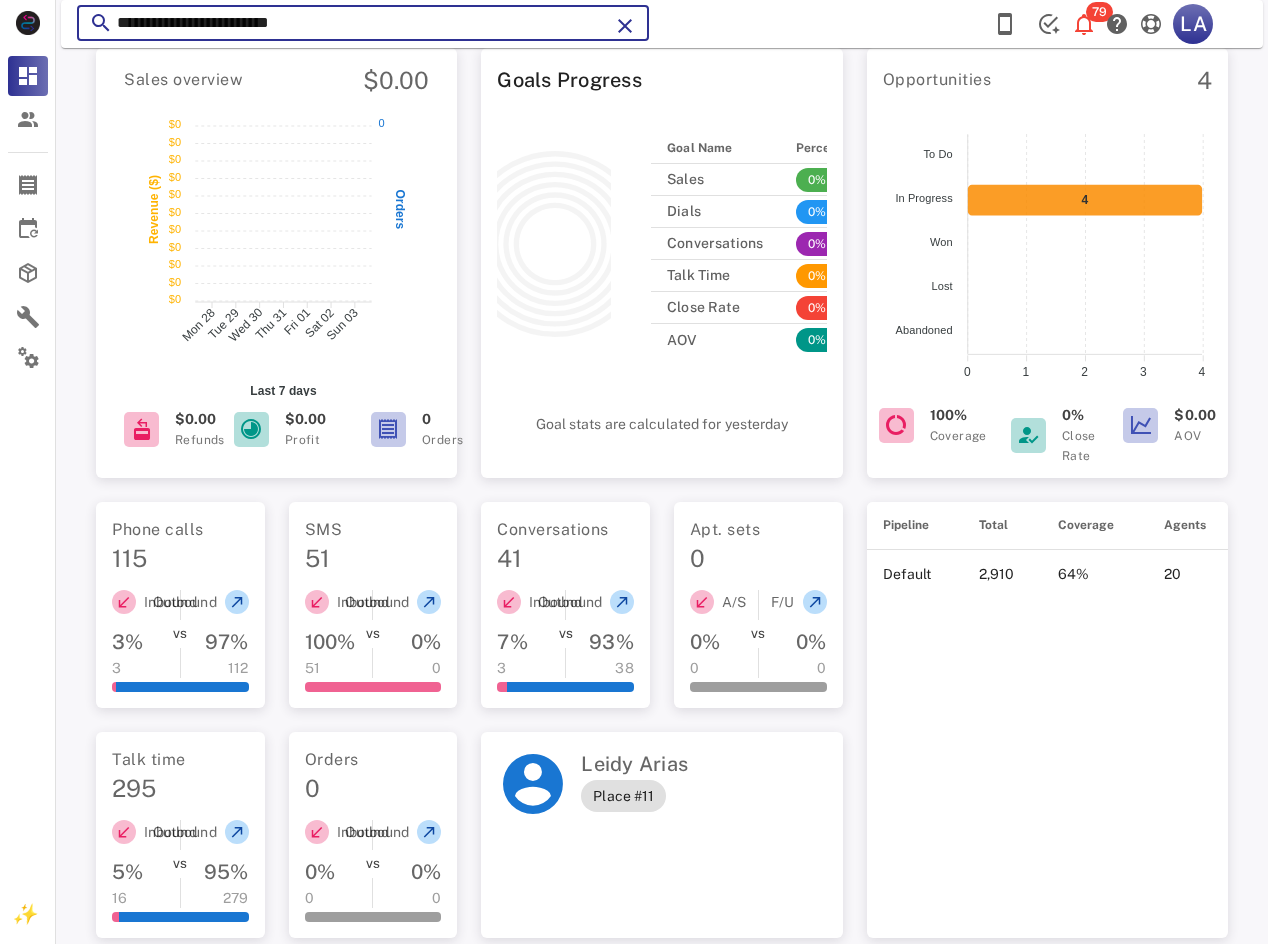 paste 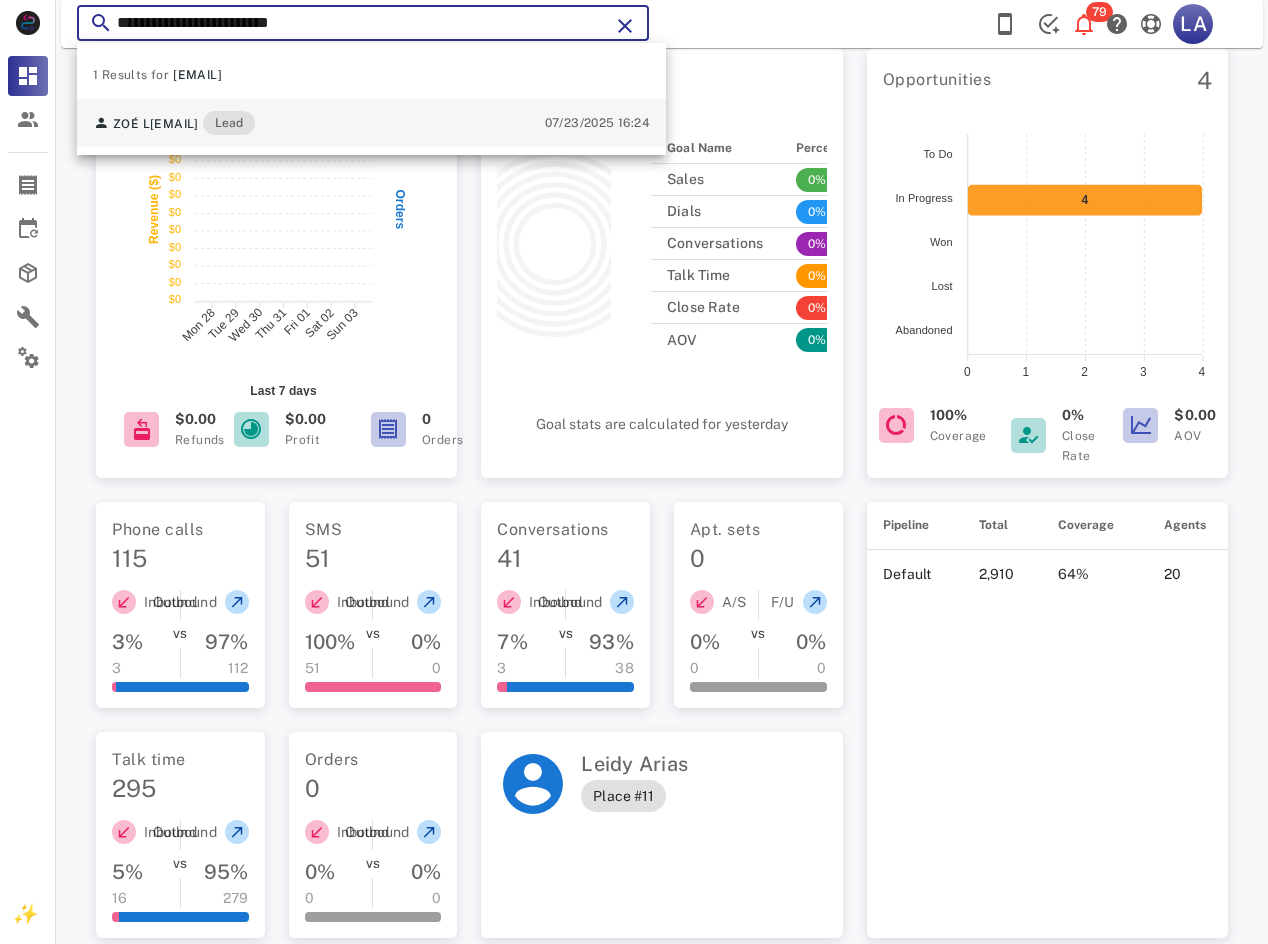 type on "**********" 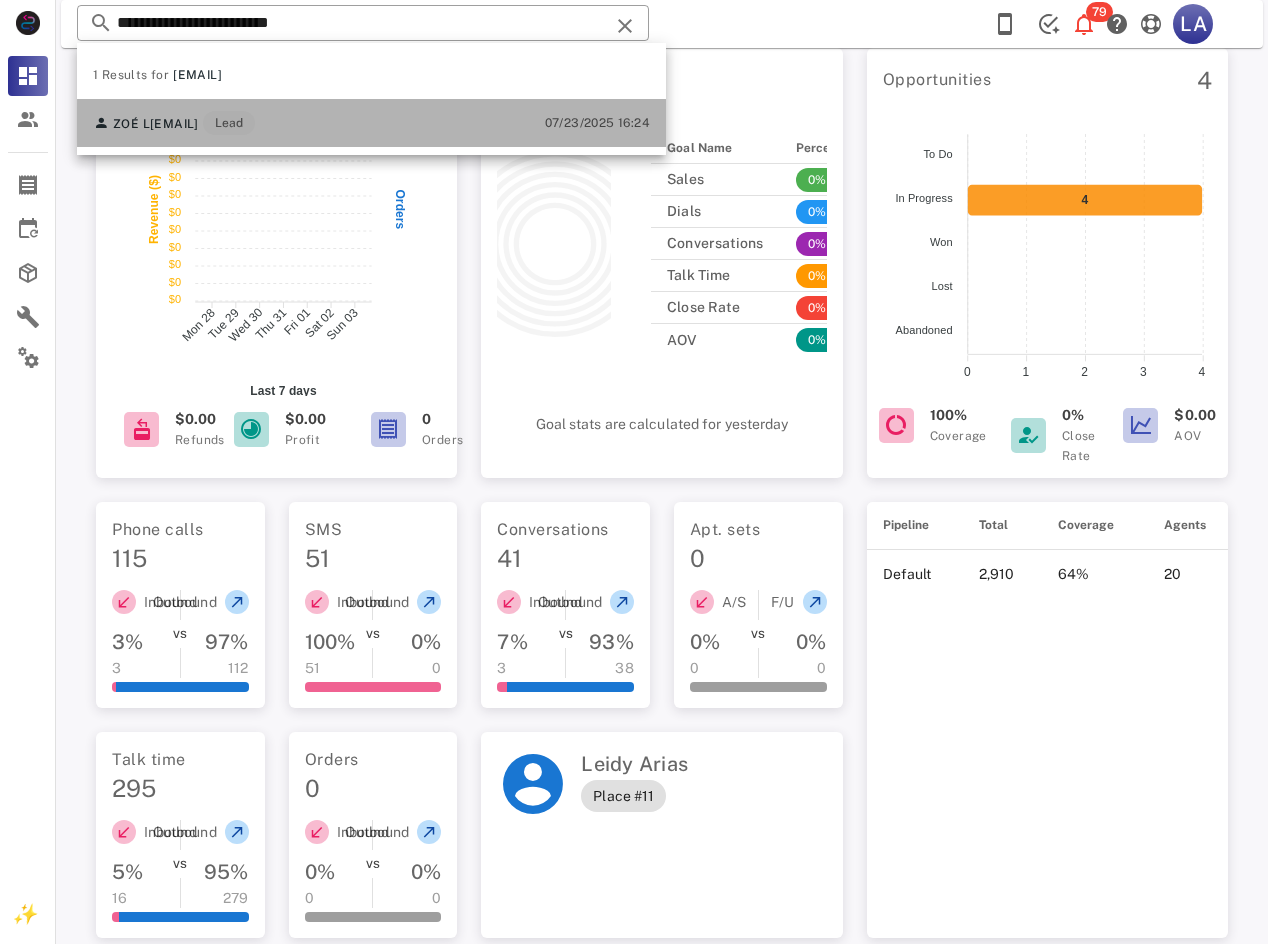 click on "[FIRST] [LAST]   [EMAIL]   Lead" at bounding box center (174, 123) 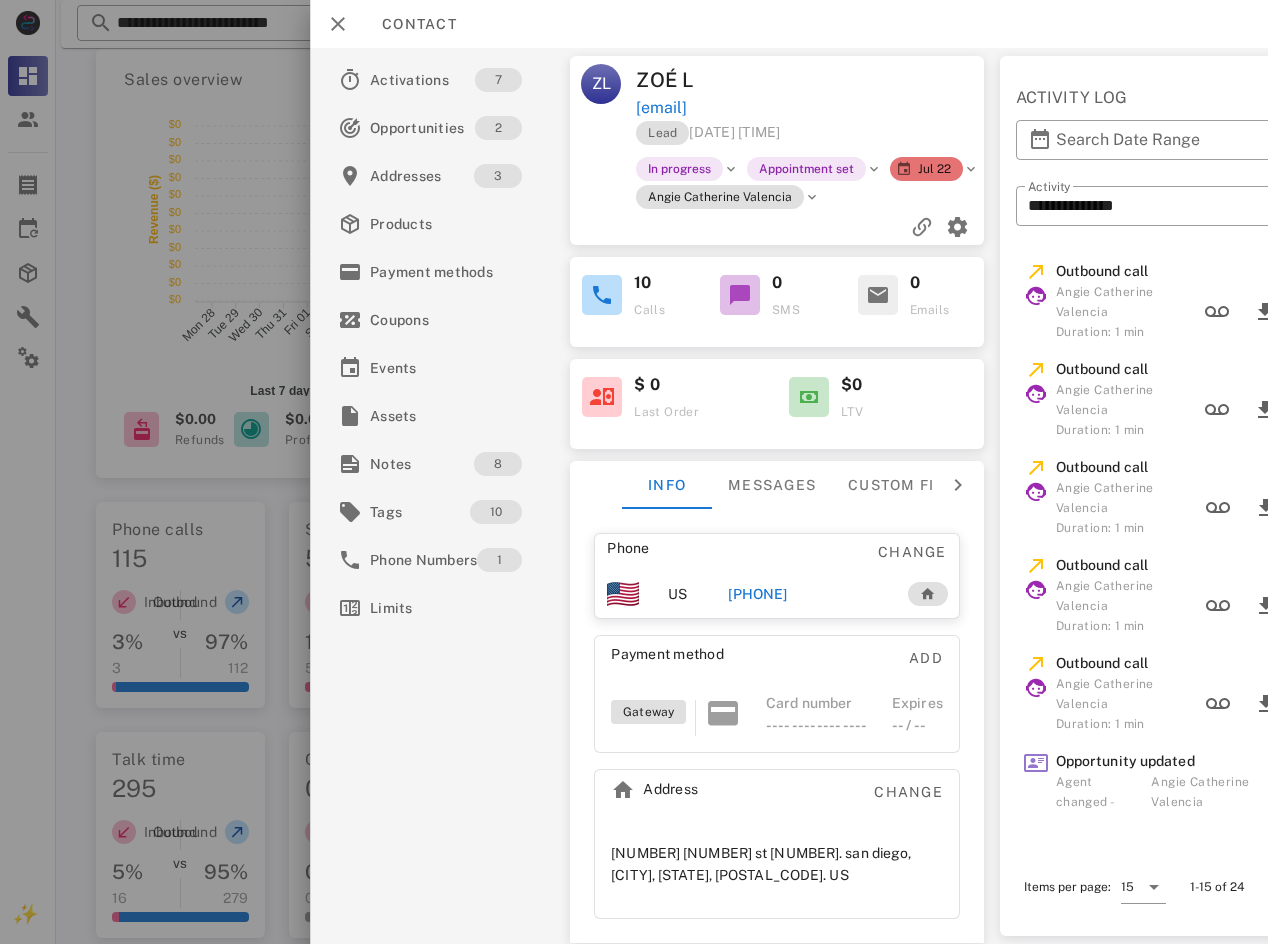 click on "[PHONE]" at bounding box center (757, 594) 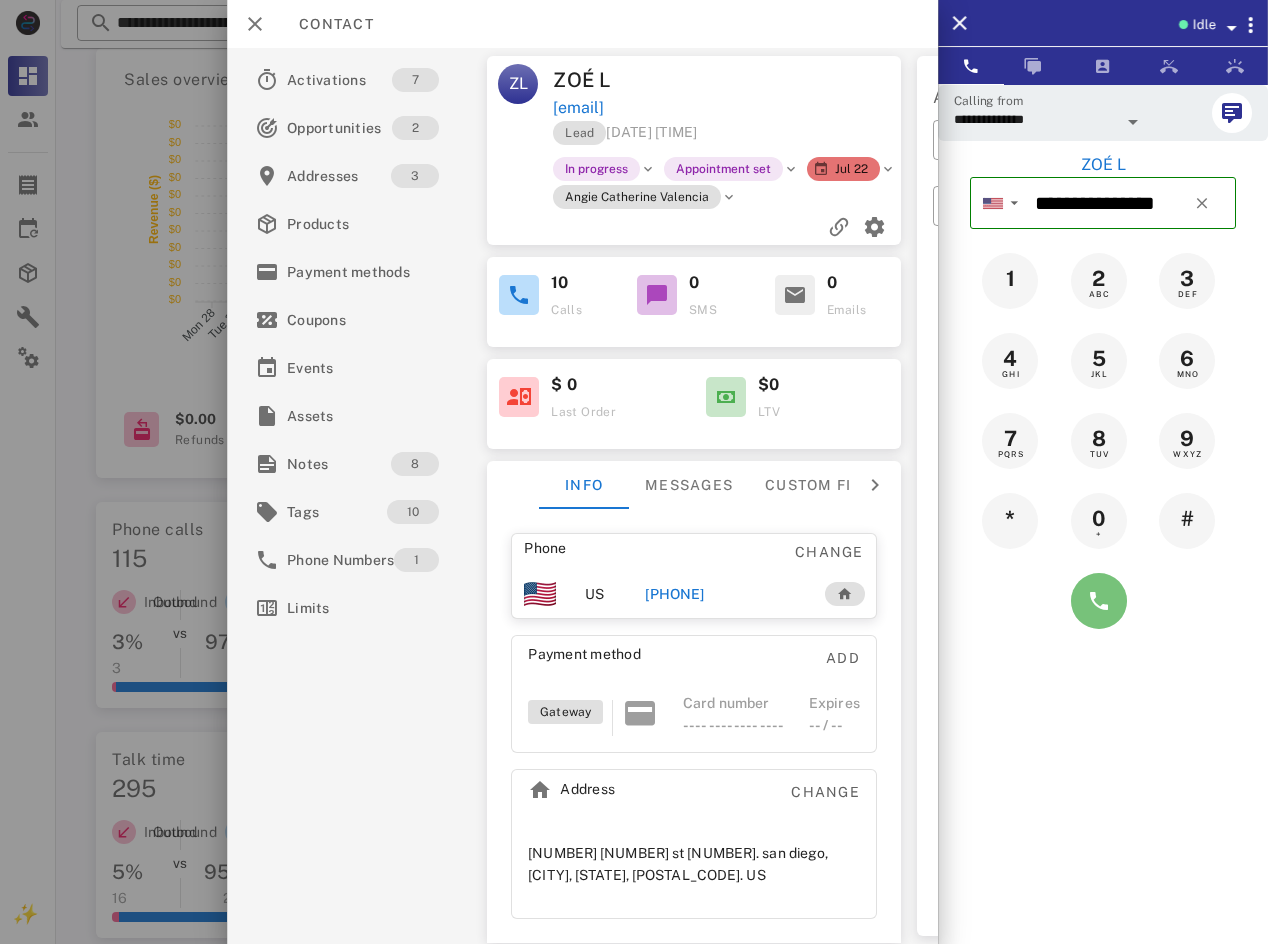 click at bounding box center [1099, 601] 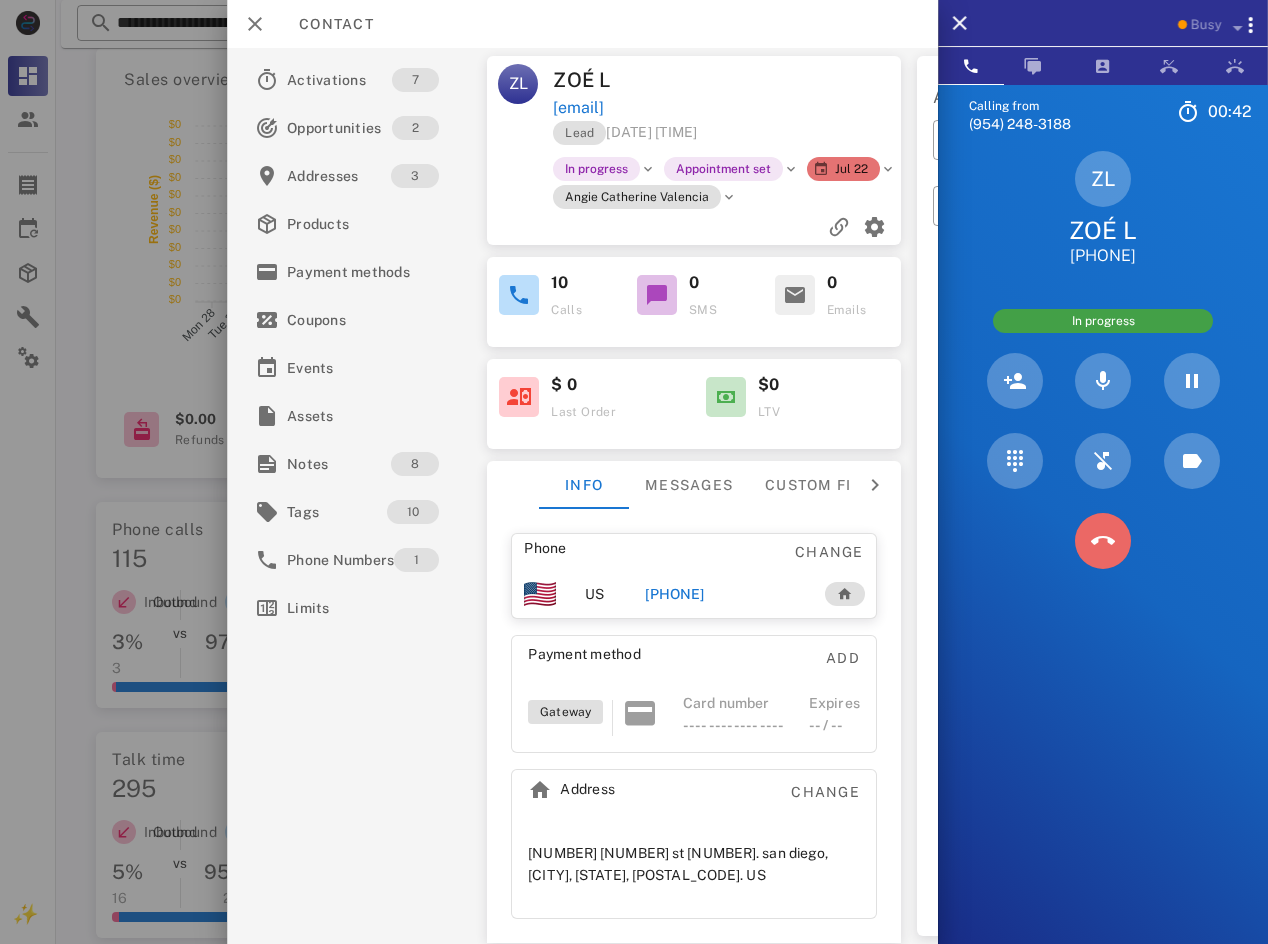 click at bounding box center [1103, 541] 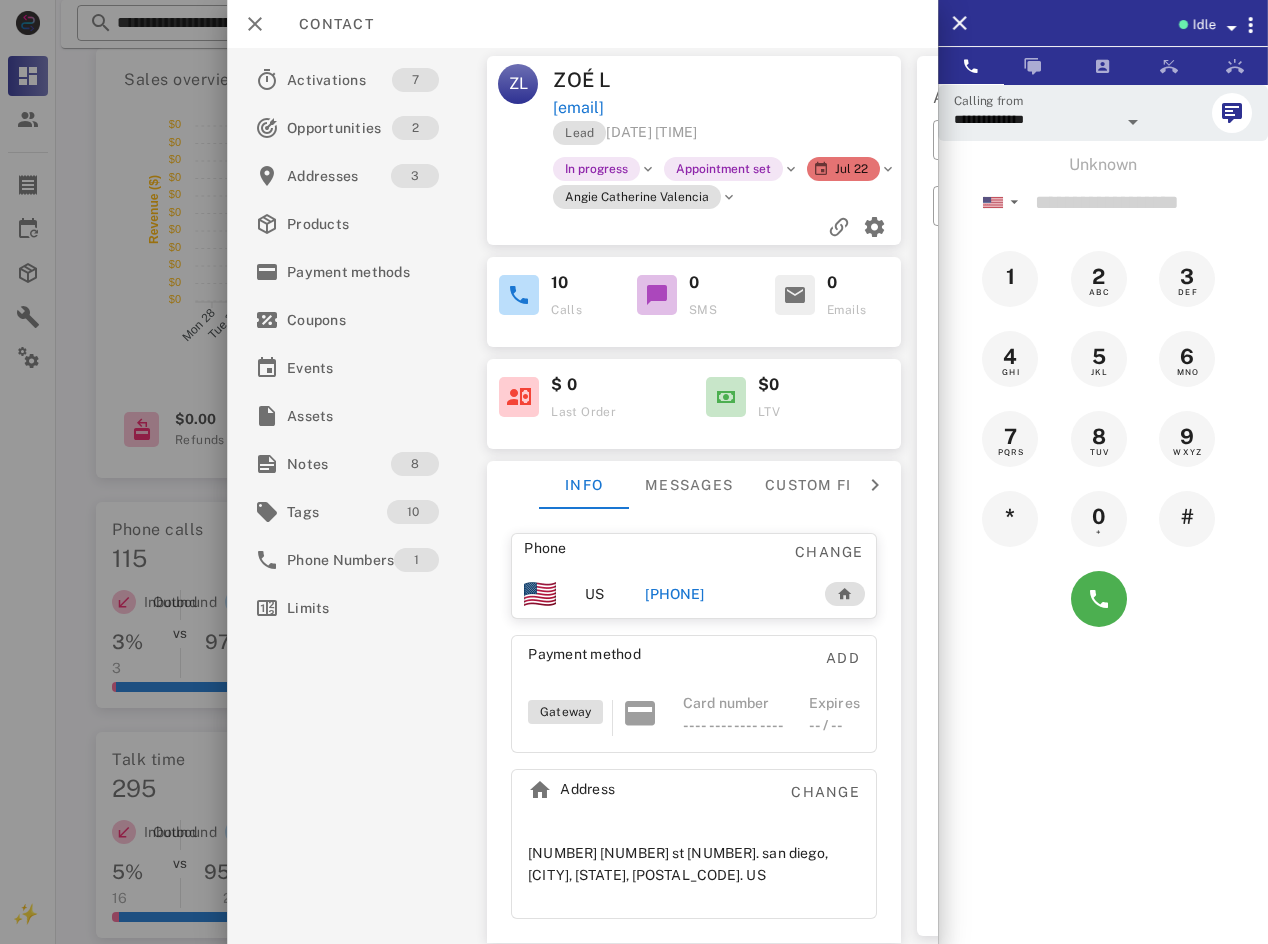 click on "[PHONE]" at bounding box center (674, 594) 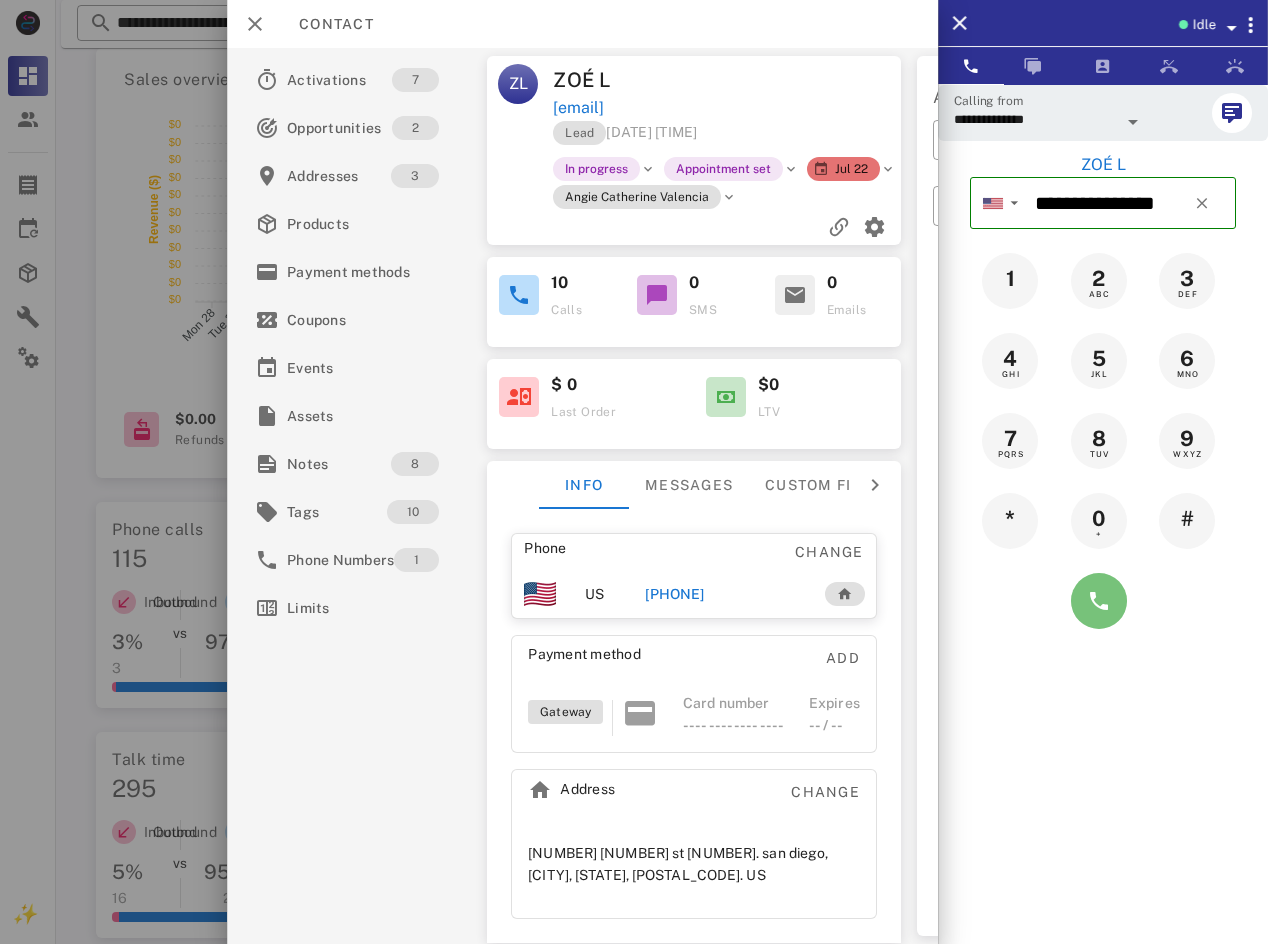 click at bounding box center [1099, 601] 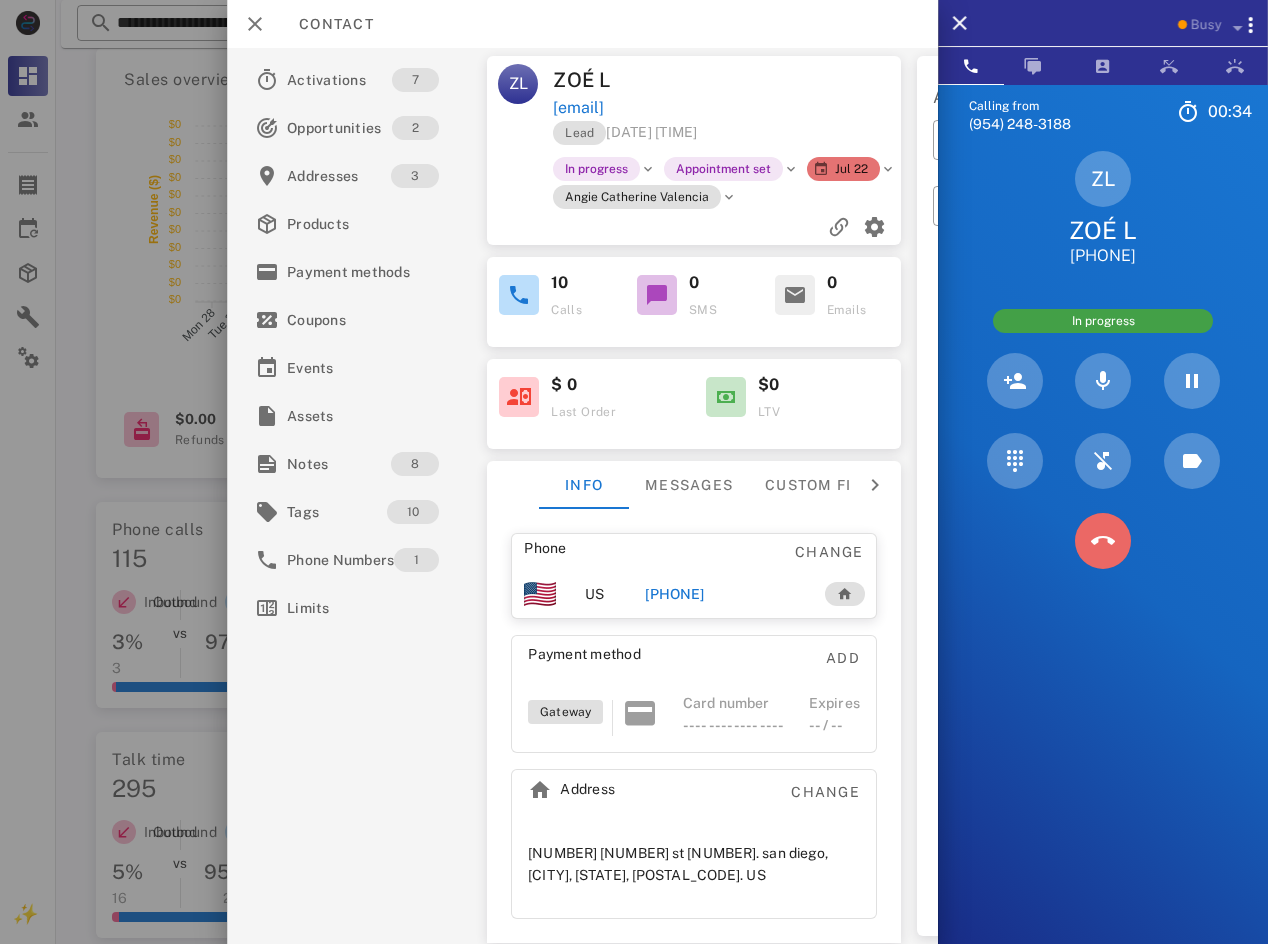 click at bounding box center (1103, 541) 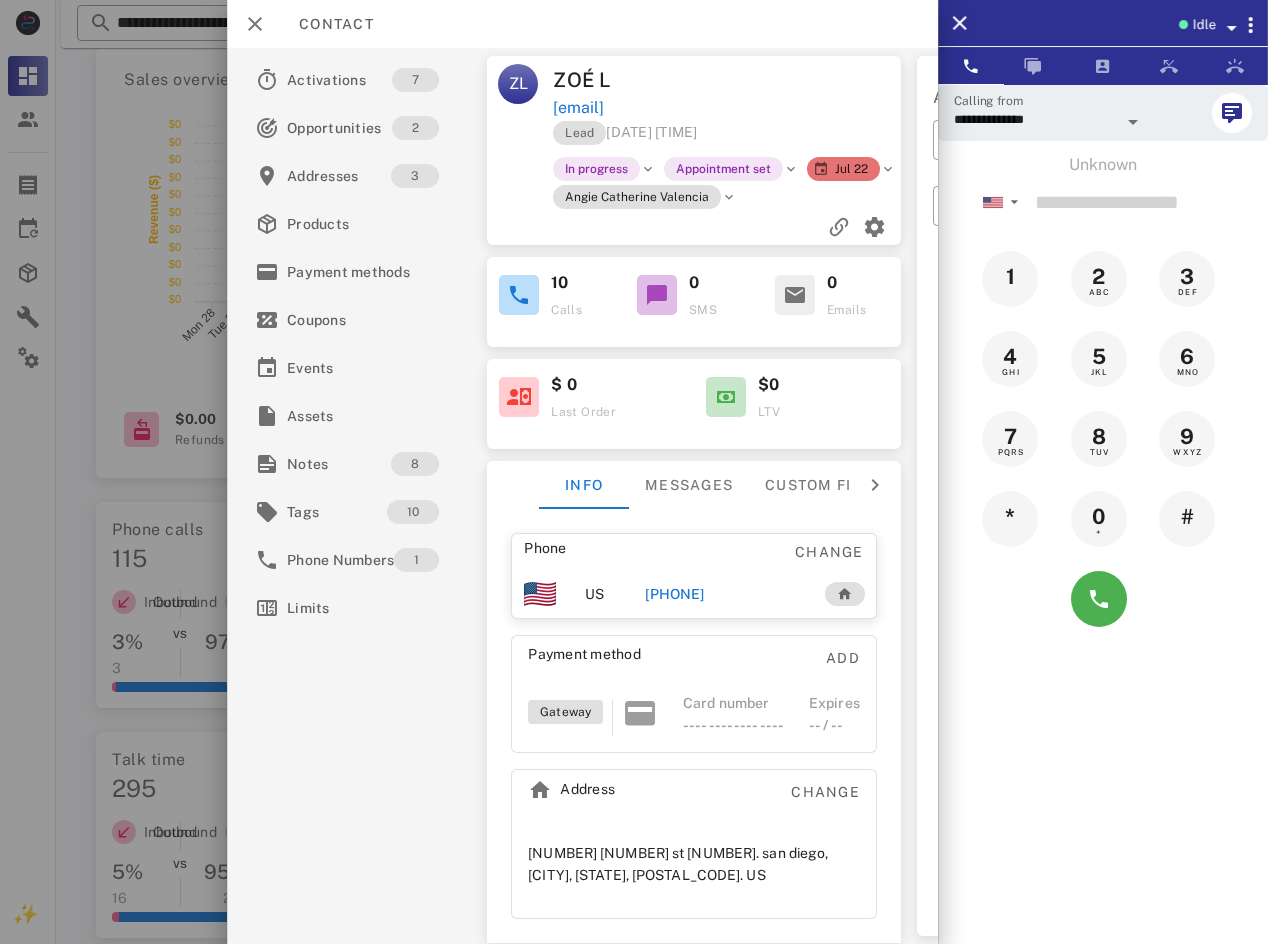 click on "Idle" at bounding box center [1203, 25] 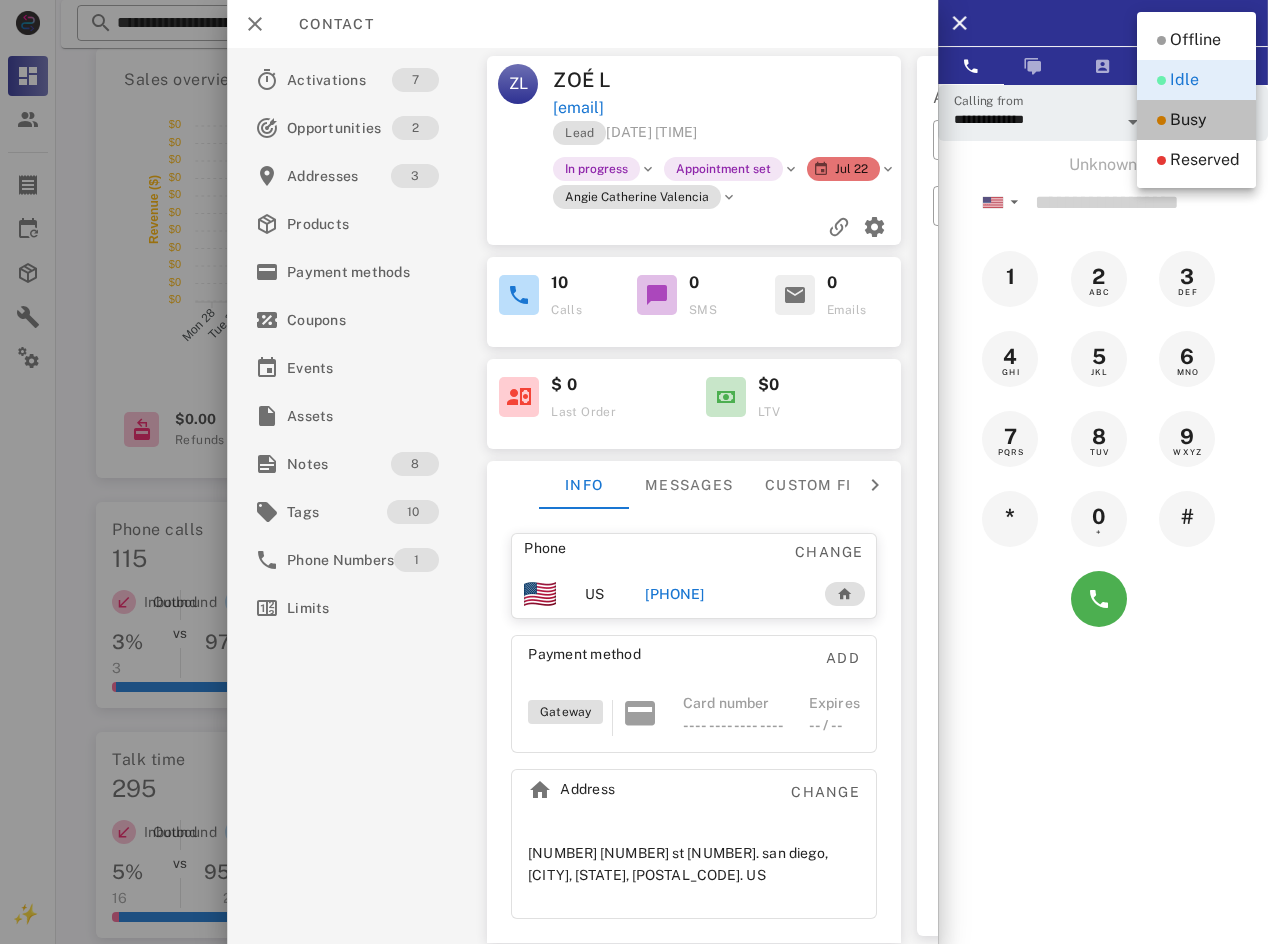 click on "Busy" at bounding box center (1188, 120) 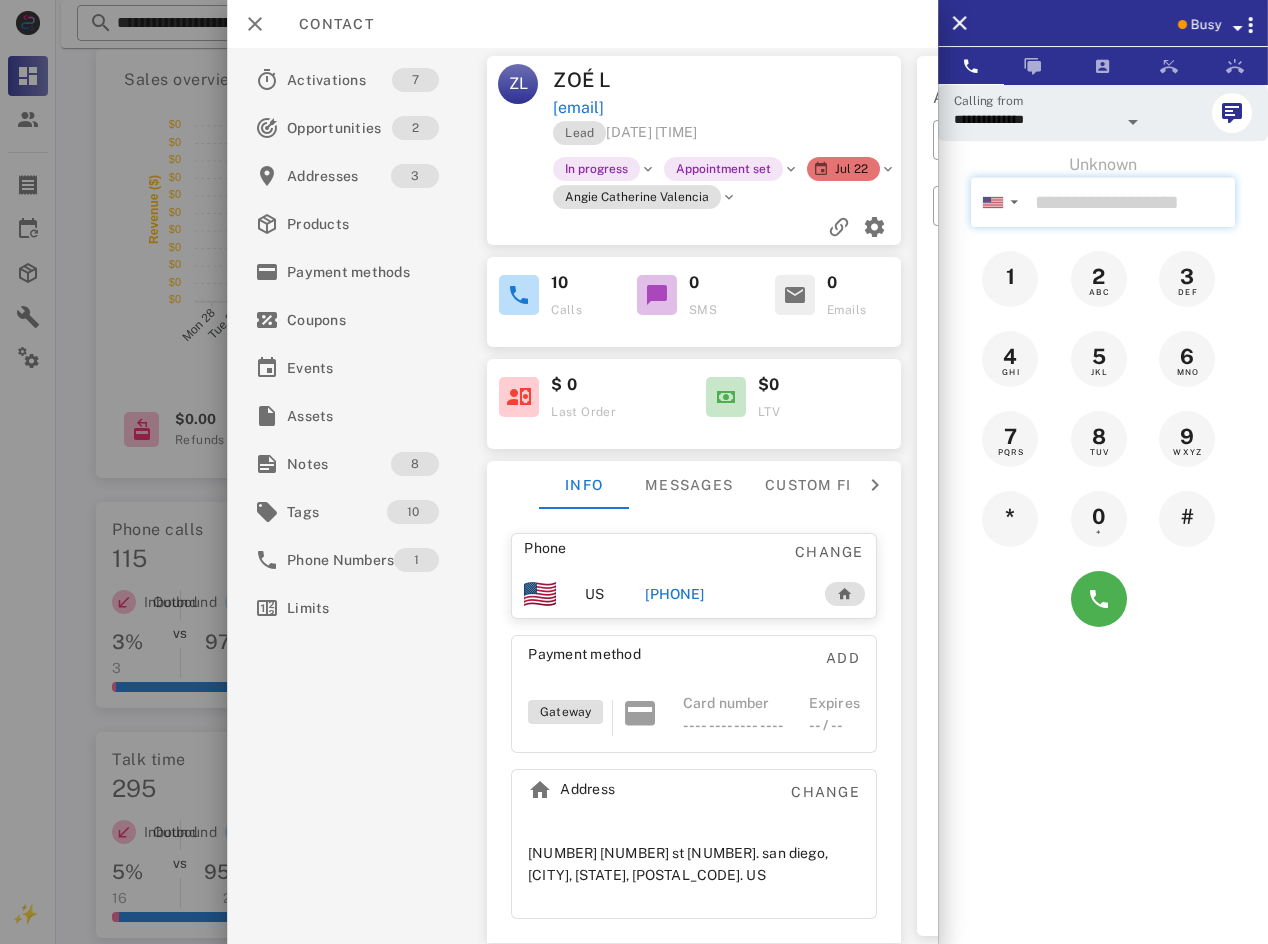click at bounding box center [1131, 202] 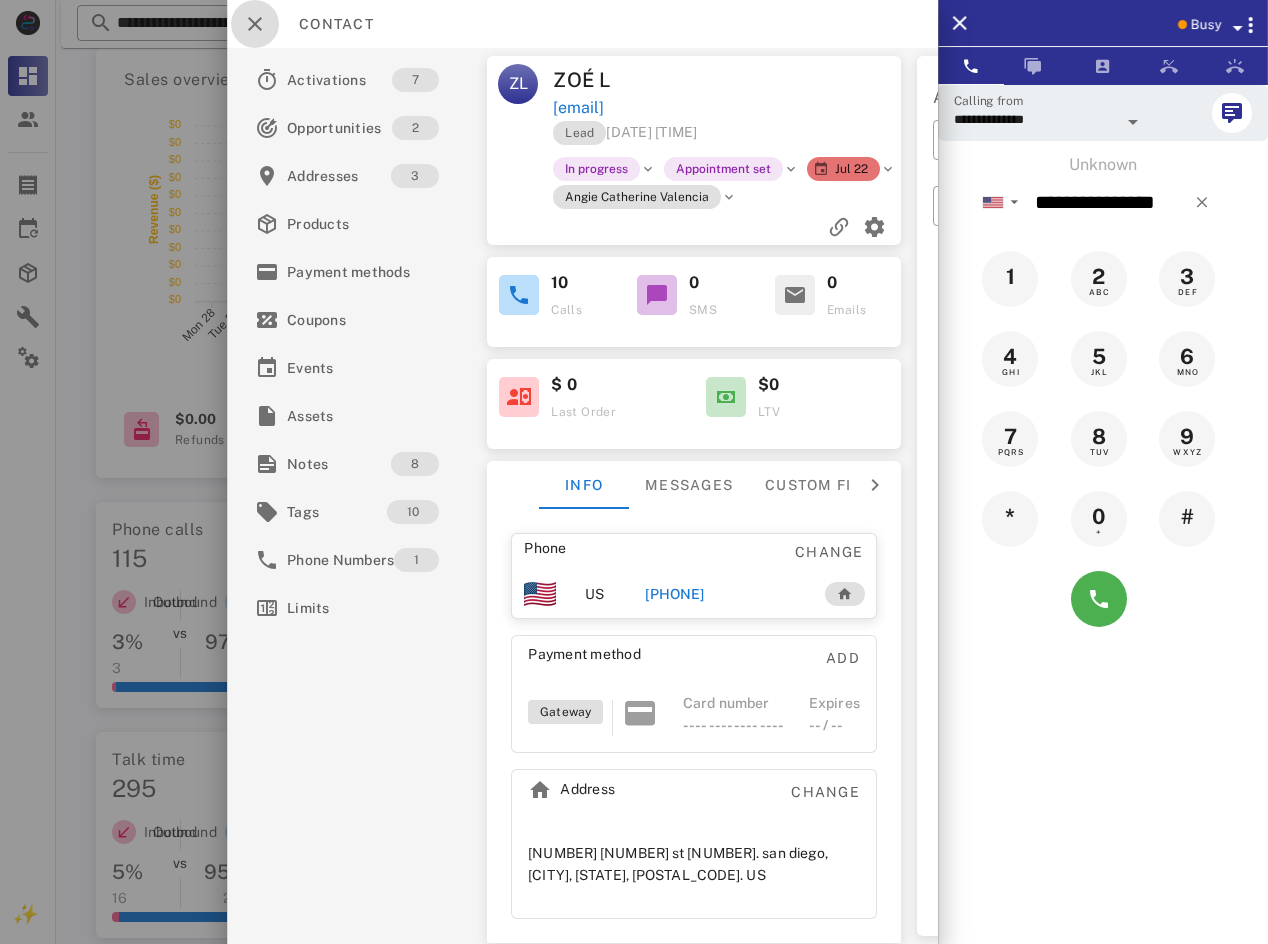 click at bounding box center (255, 24) 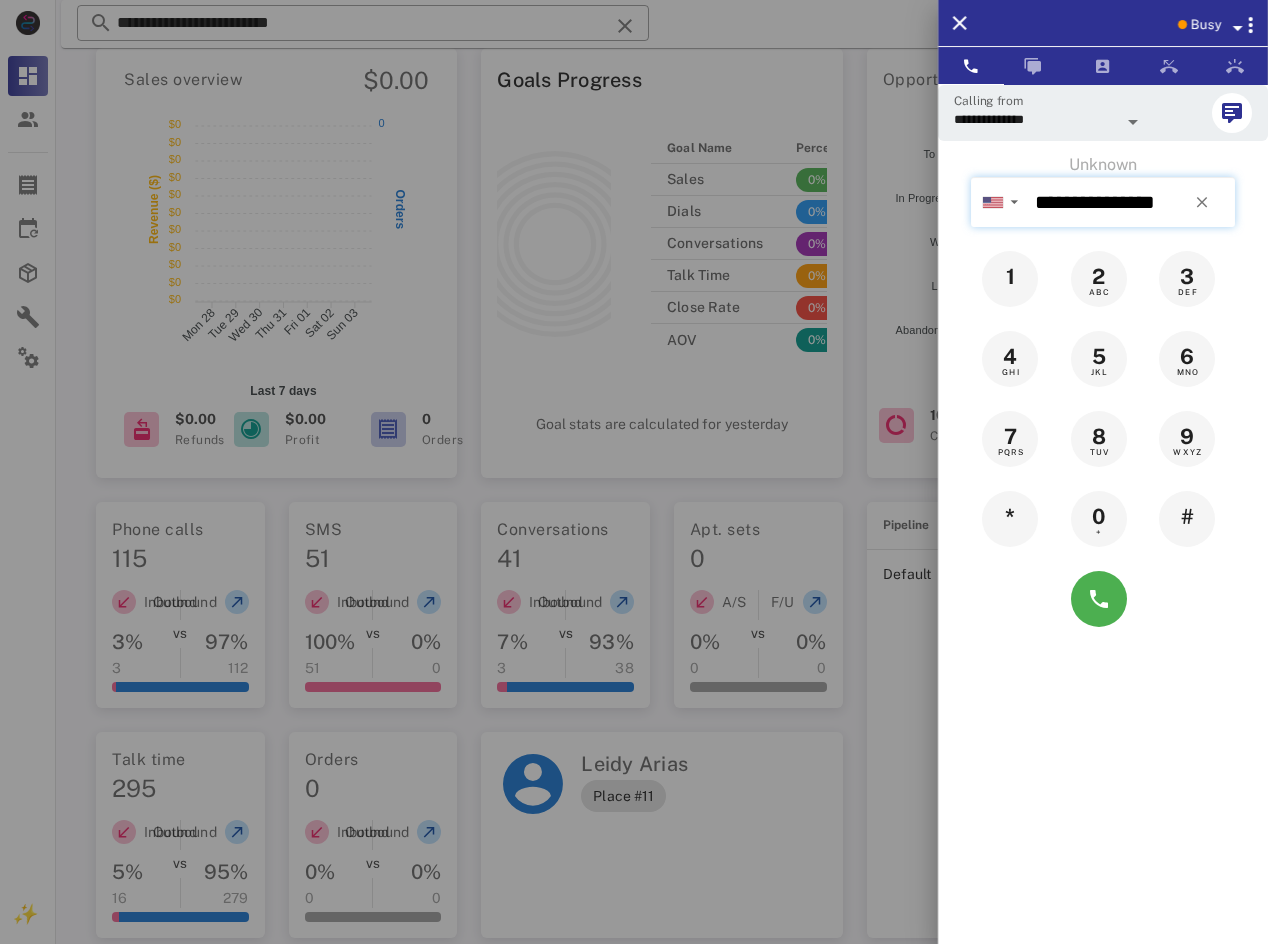 click on "**********" at bounding box center [1131, 202] 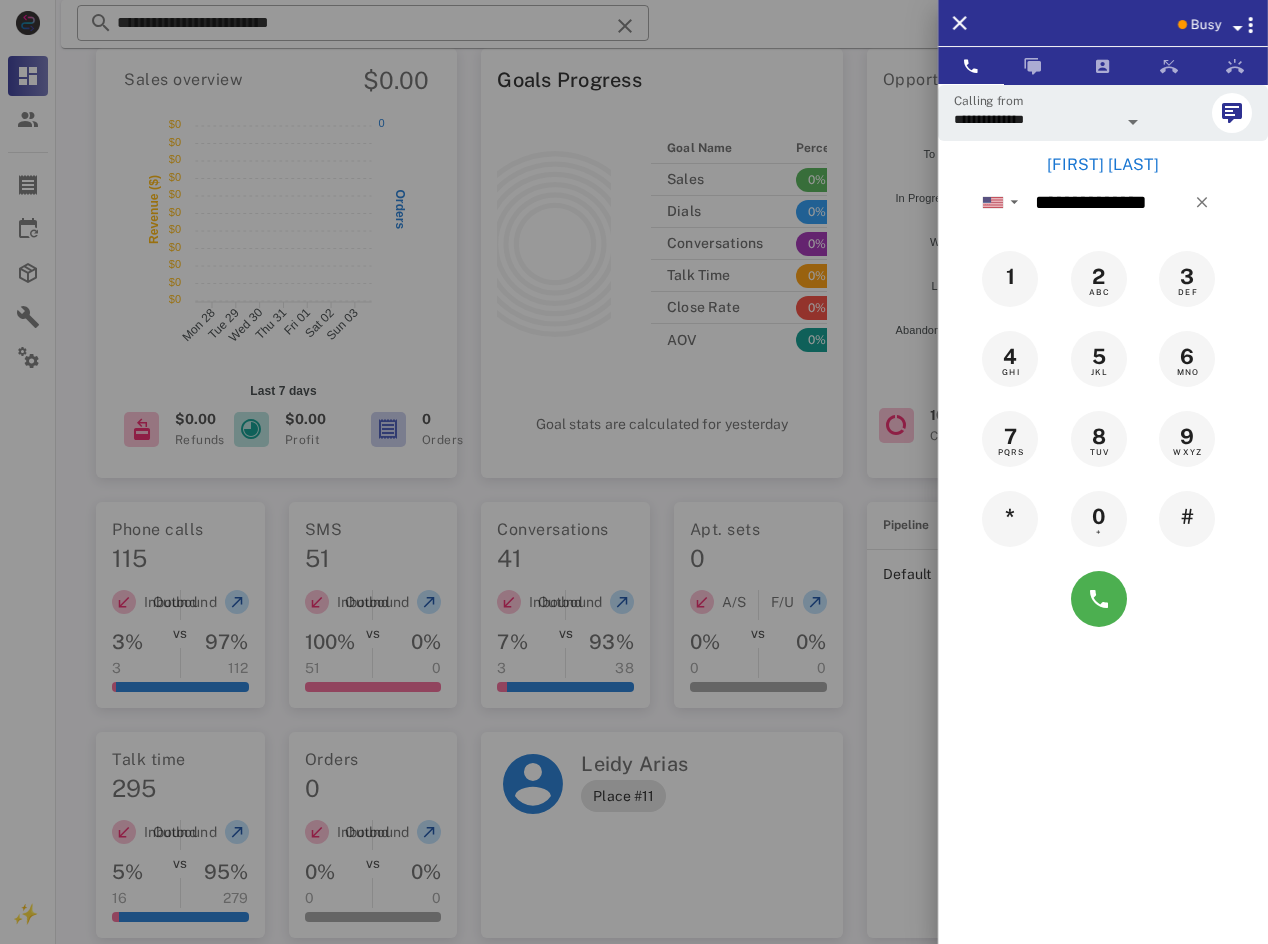 click on "[FIRST] [LAST]" at bounding box center [1103, 165] 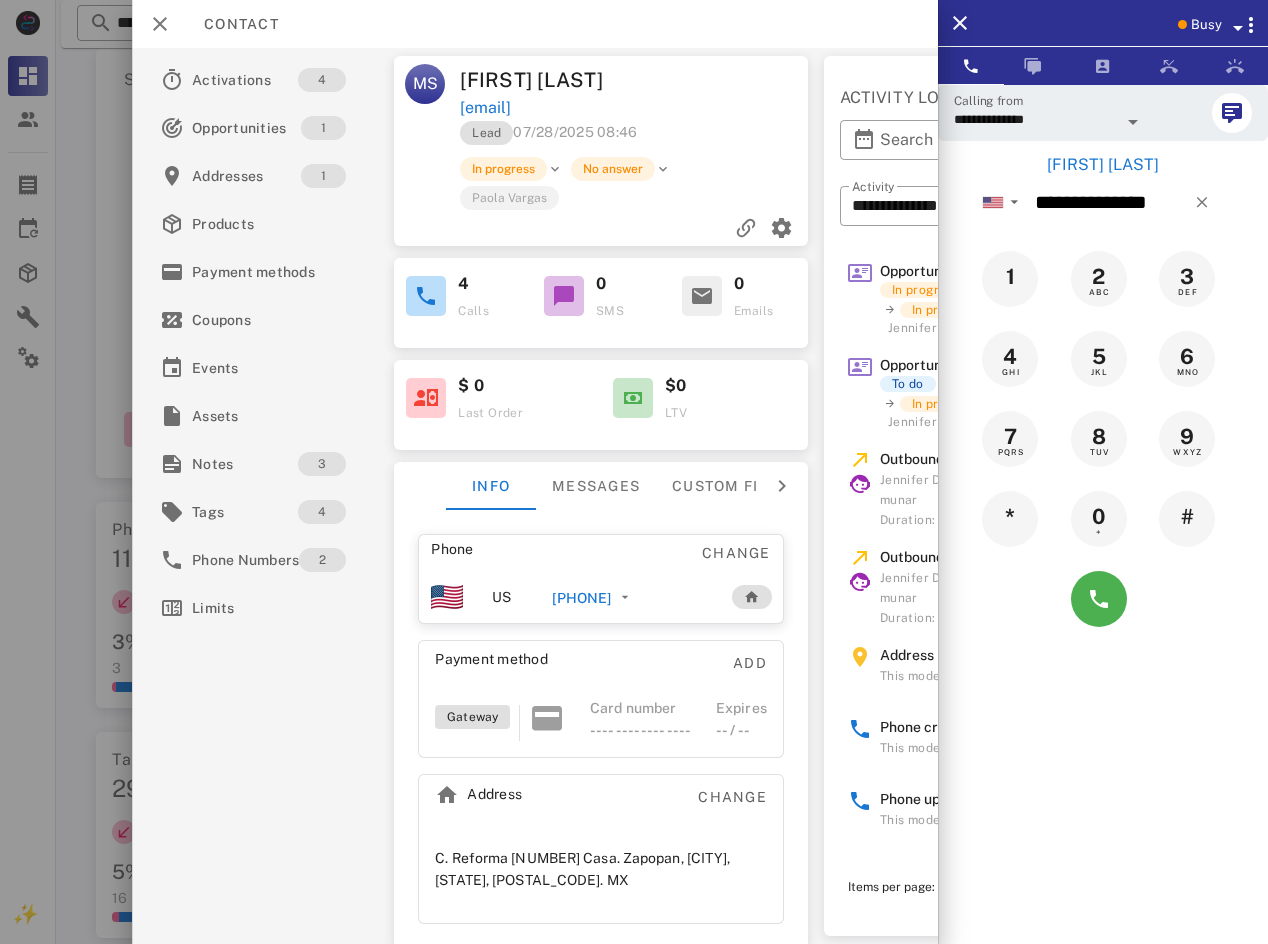 click on "[PHONE]" at bounding box center [582, 598] 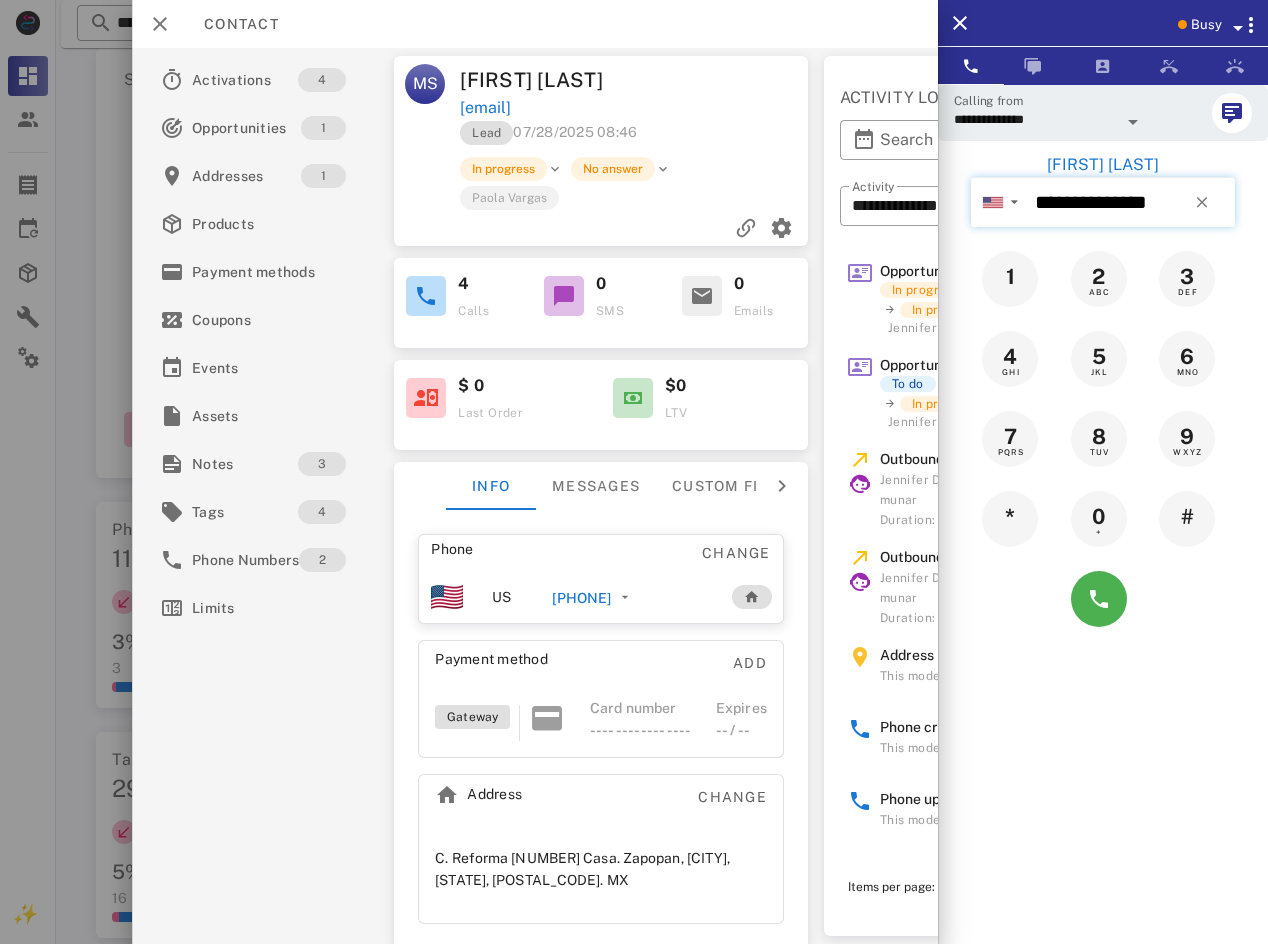 type on "**********" 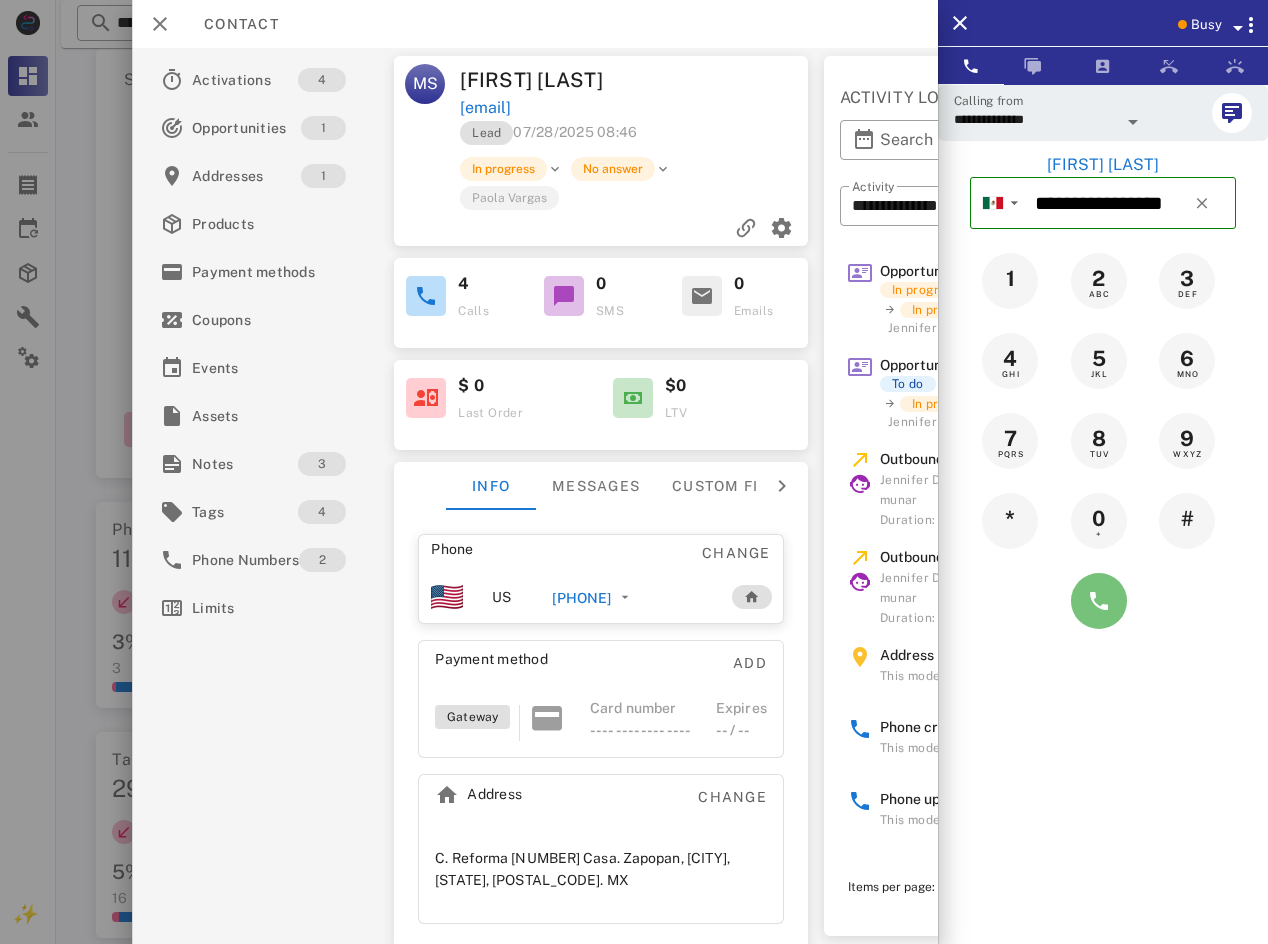 click at bounding box center (1099, 601) 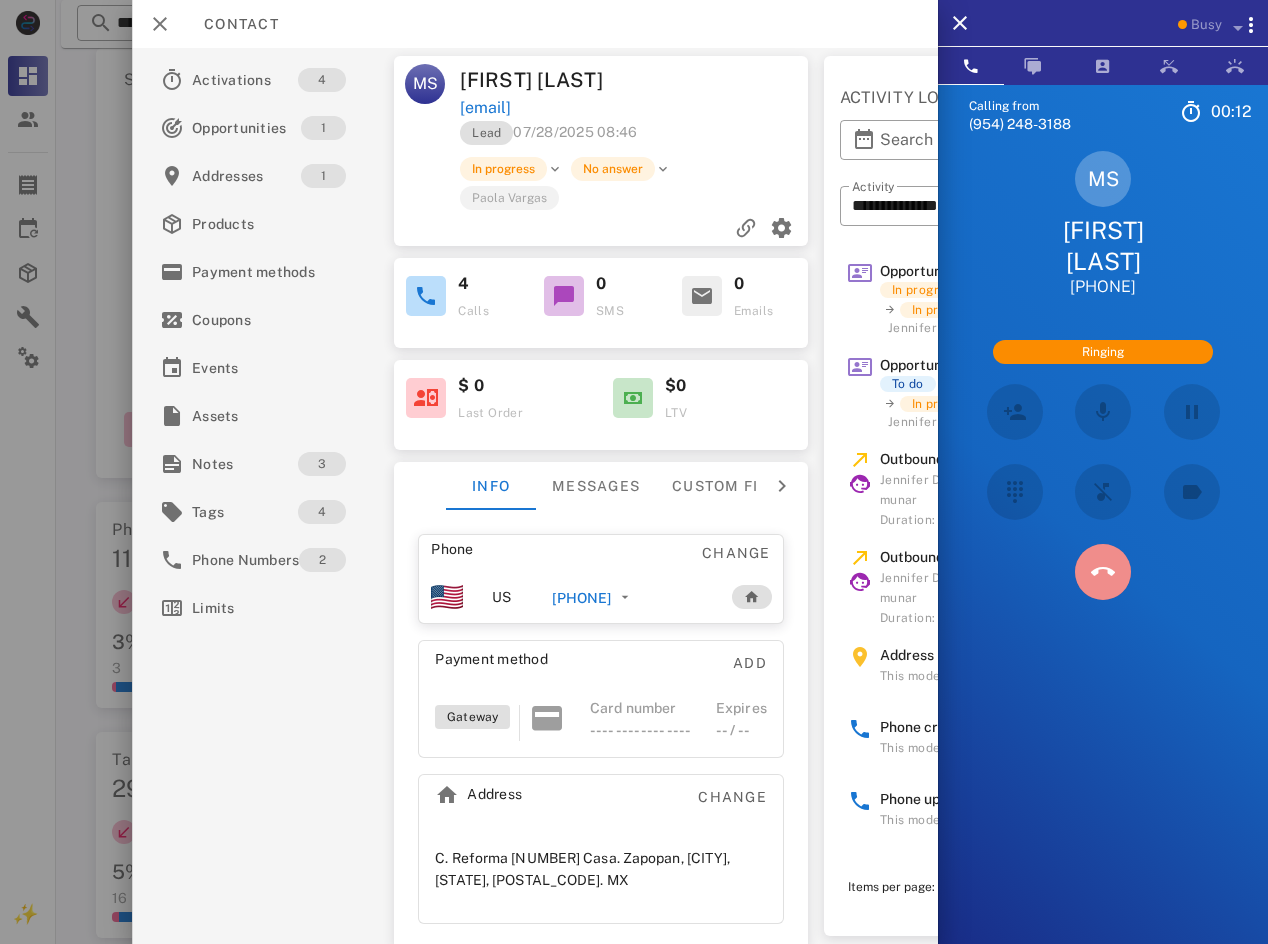click at bounding box center (1103, 572) 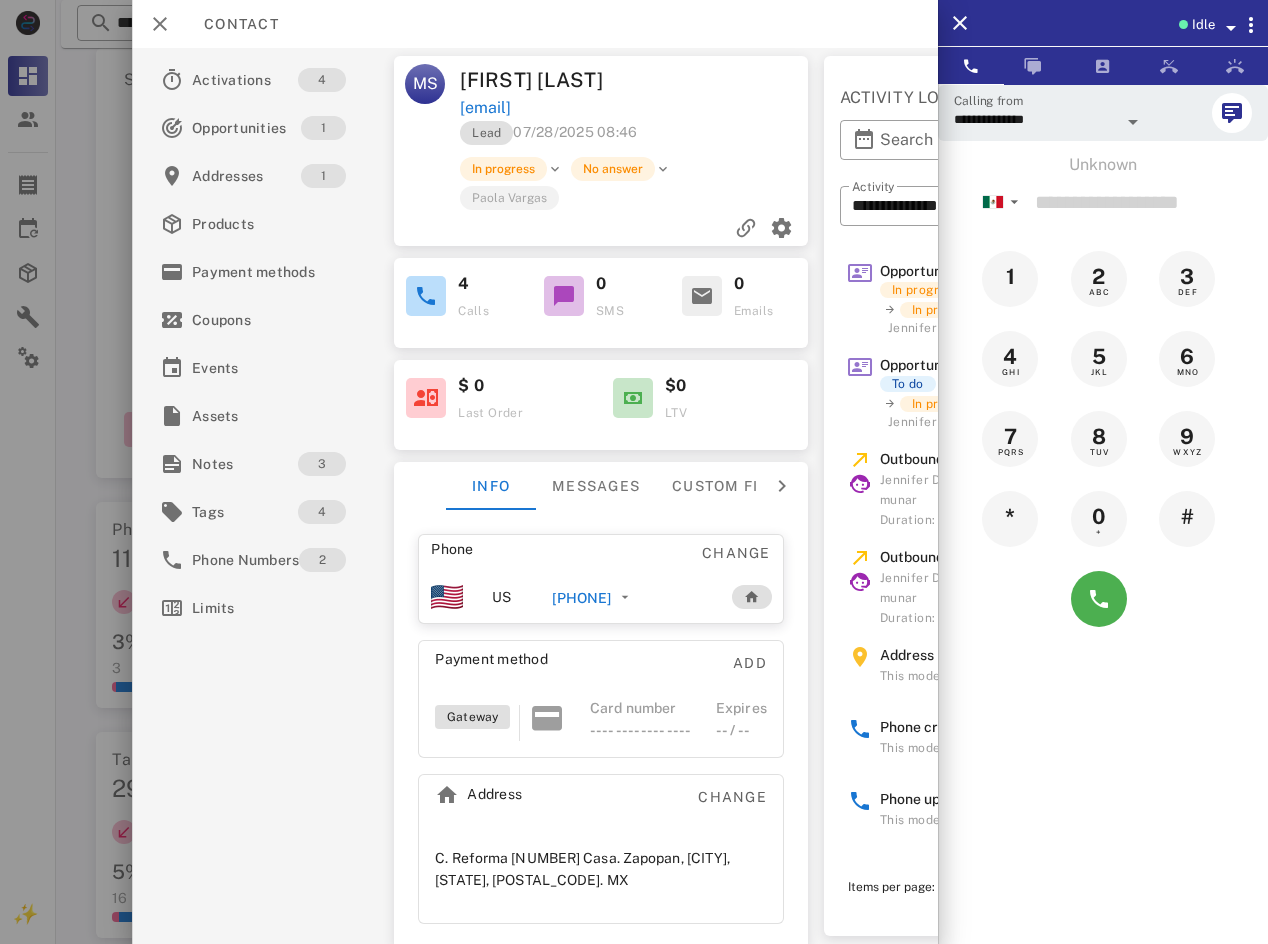 click on "[PHONE]" at bounding box center (582, 598) 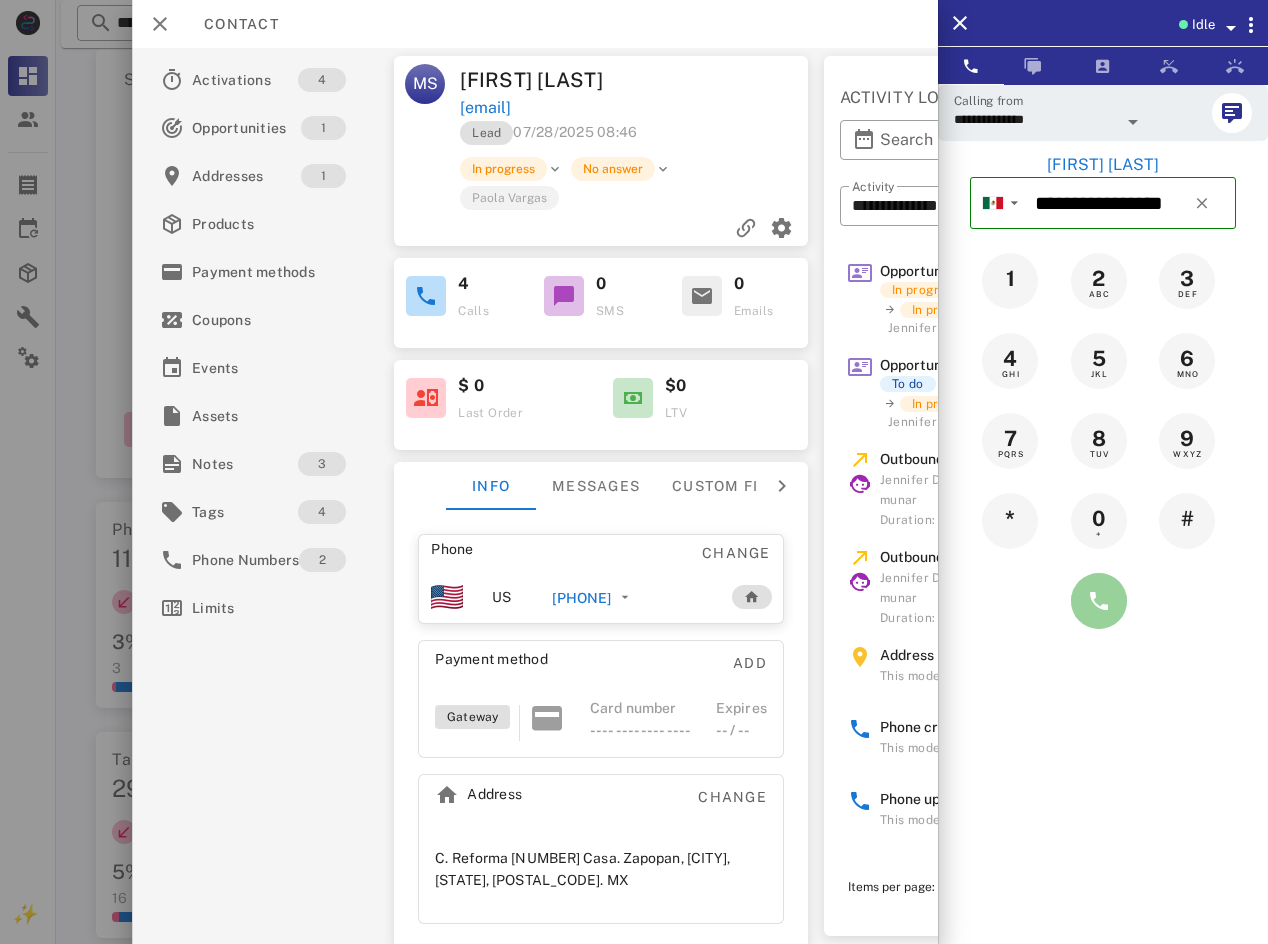 click at bounding box center [1099, 601] 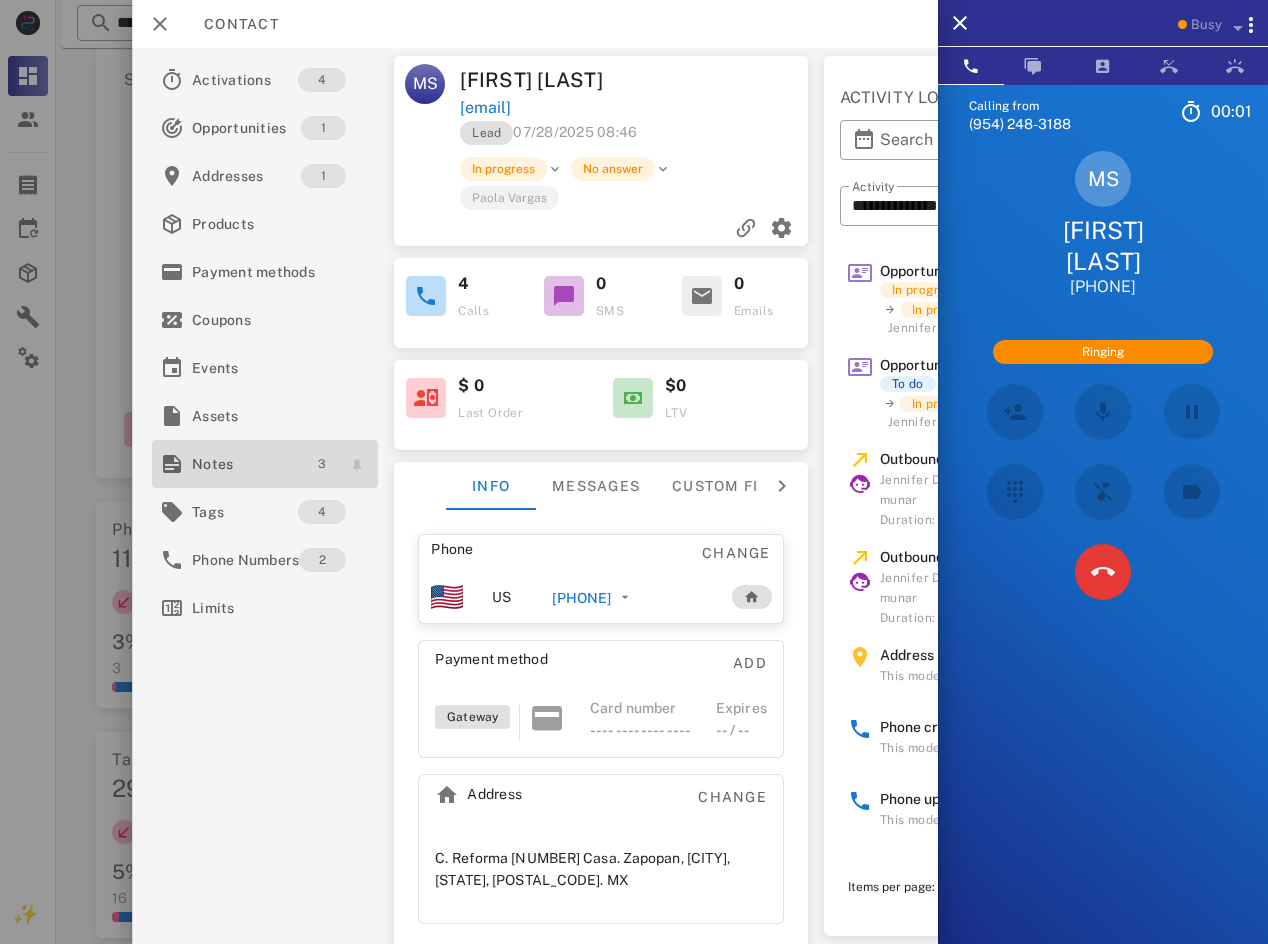 click on "3" at bounding box center (322, 464) 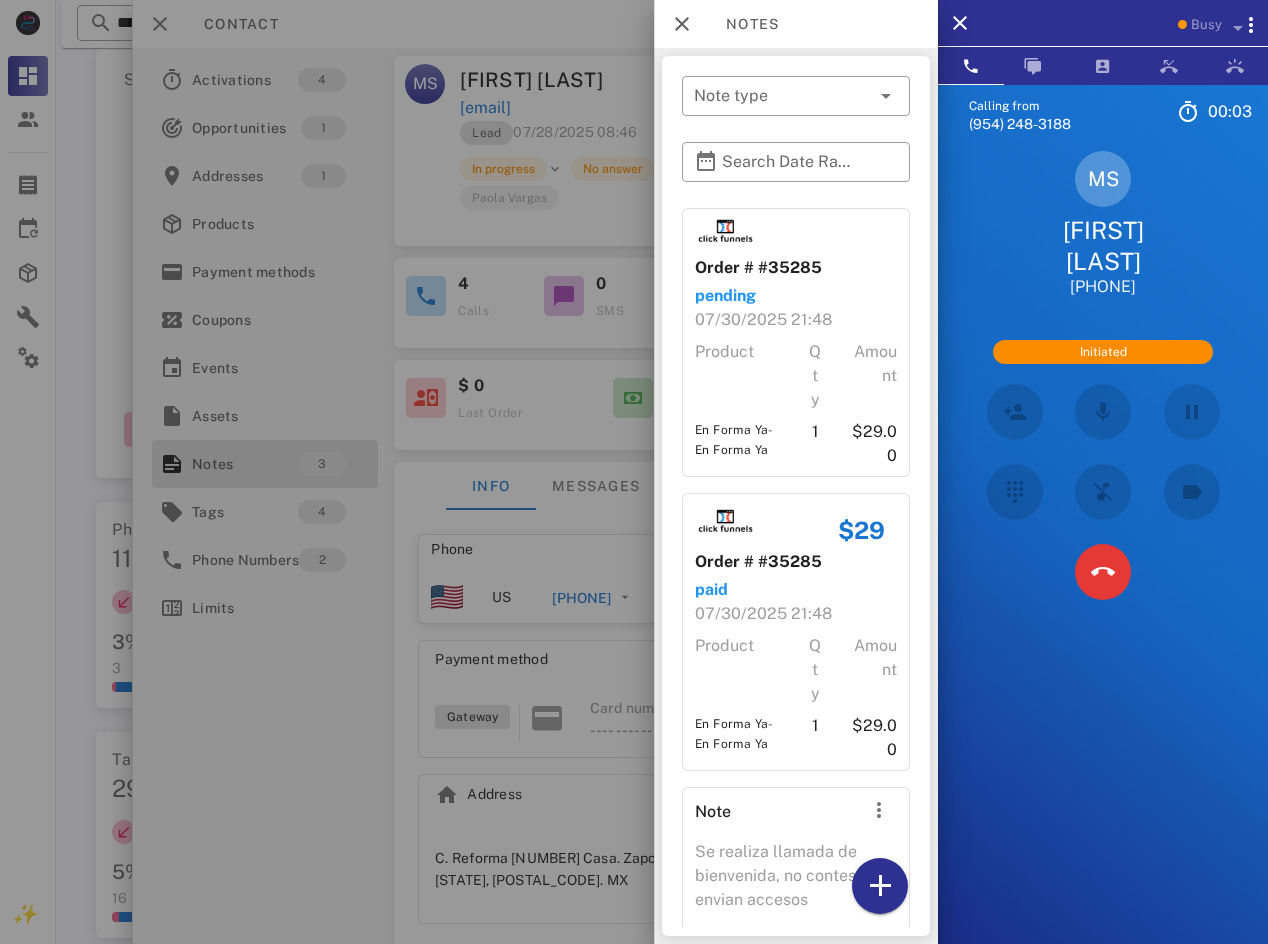 click on "Order # #35285   pending   [DATE] [TIME]   Product Qty Amount  En Forma Ya-En Forma Ya  1 $29.00  $29   Order # #35285   paid   [DATE] [TIME]   Product Qty Amount  En Forma Ya-En Forma Ya  1 $29.00  Note  Se realiza llamada de bienvenida, no contesta se envian accesos  Created at   [DATE] [TIME]   by   [FIRST] [LAST]" at bounding box center [796, 610] 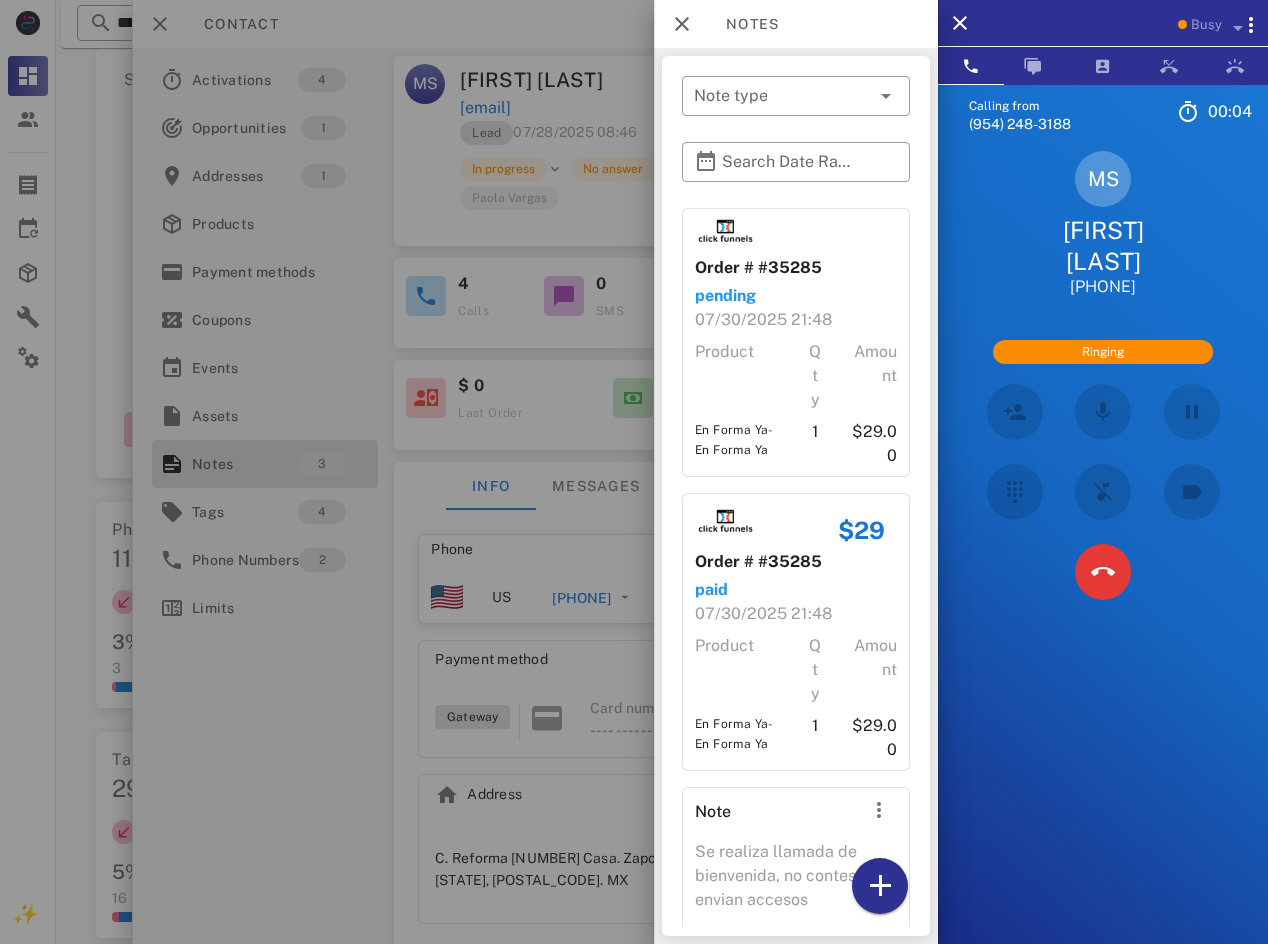 scroll, scrollTop: 105, scrollLeft: 0, axis: vertical 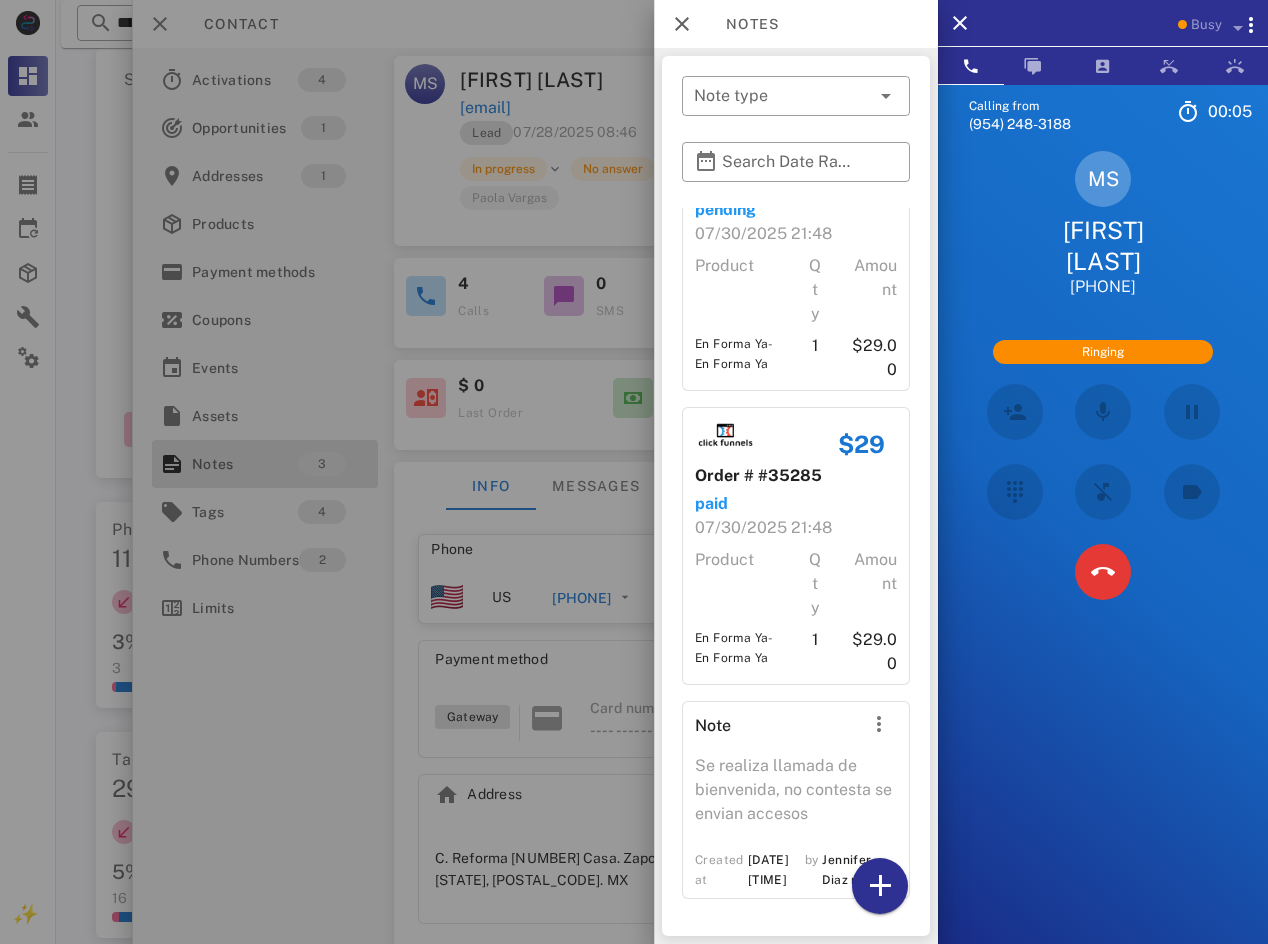 click on "Order # #35285   pending   [DATE] [TIME]   Product Qty Amount  En Forma Ya-En Forma Ya  1 $29.00  $29   Order # #35285   paid   [DATE] [TIME]   Product Qty Amount  En Forma Ya-En Forma Ya  1 $29.00  Note  Se realiza llamada de bienvenida, no contesta se envian accesos  Created at   [DATE] [TIME]   by   [FIRST] [LAST]" at bounding box center [796, 524] 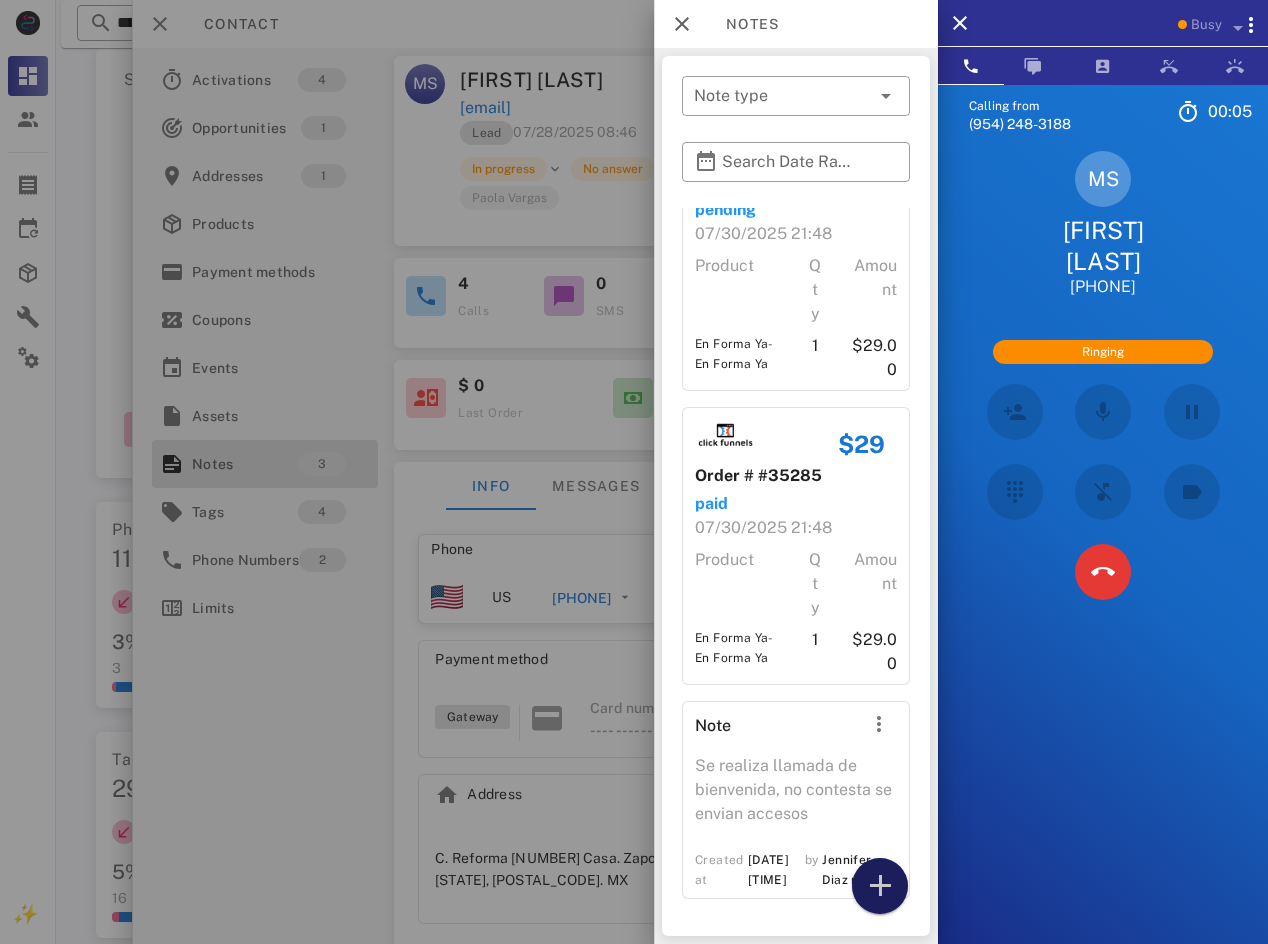 click at bounding box center (880, 886) 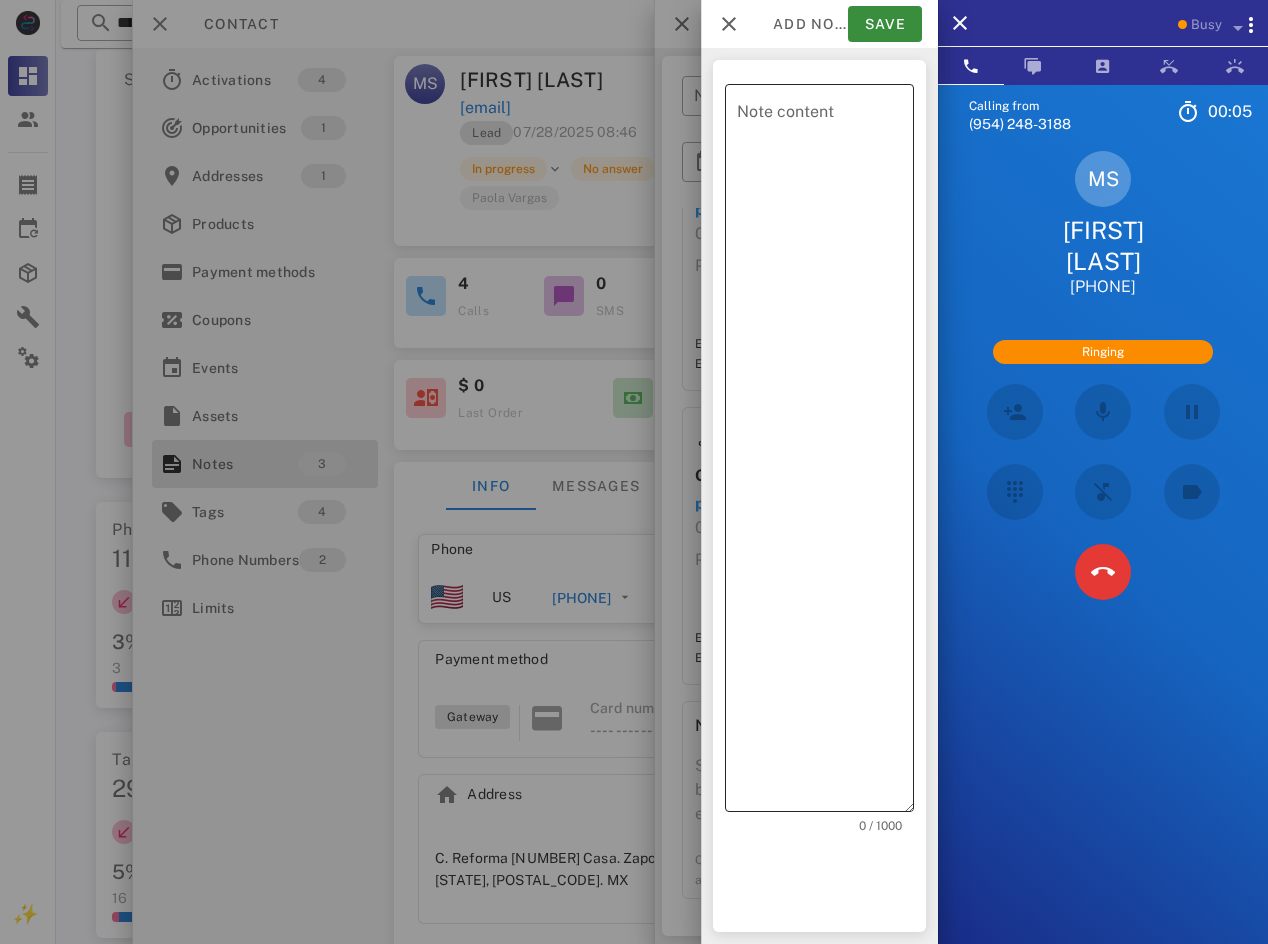 click on "Note content" at bounding box center (825, 453) 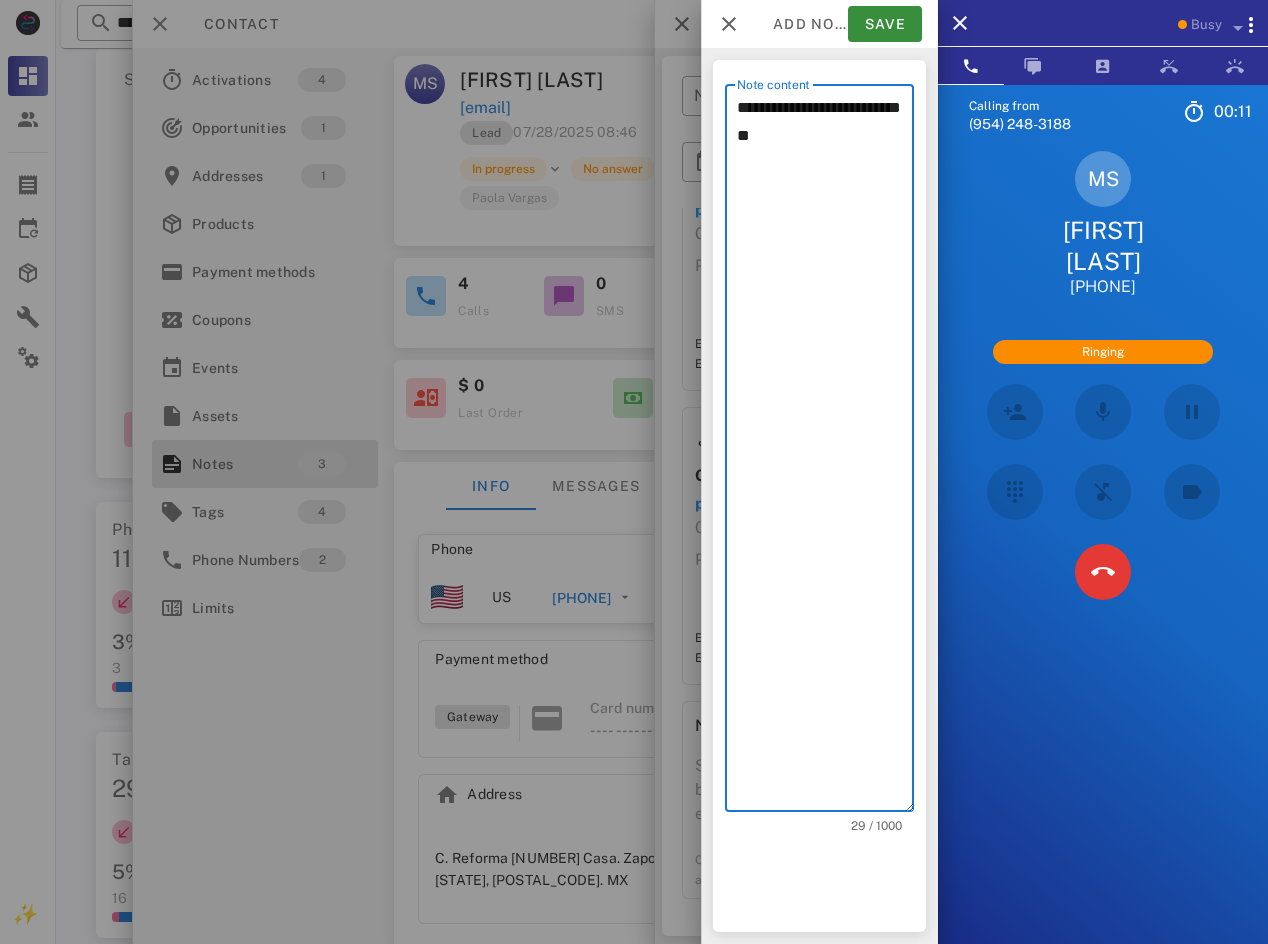 click on "**********" at bounding box center (825, 453) 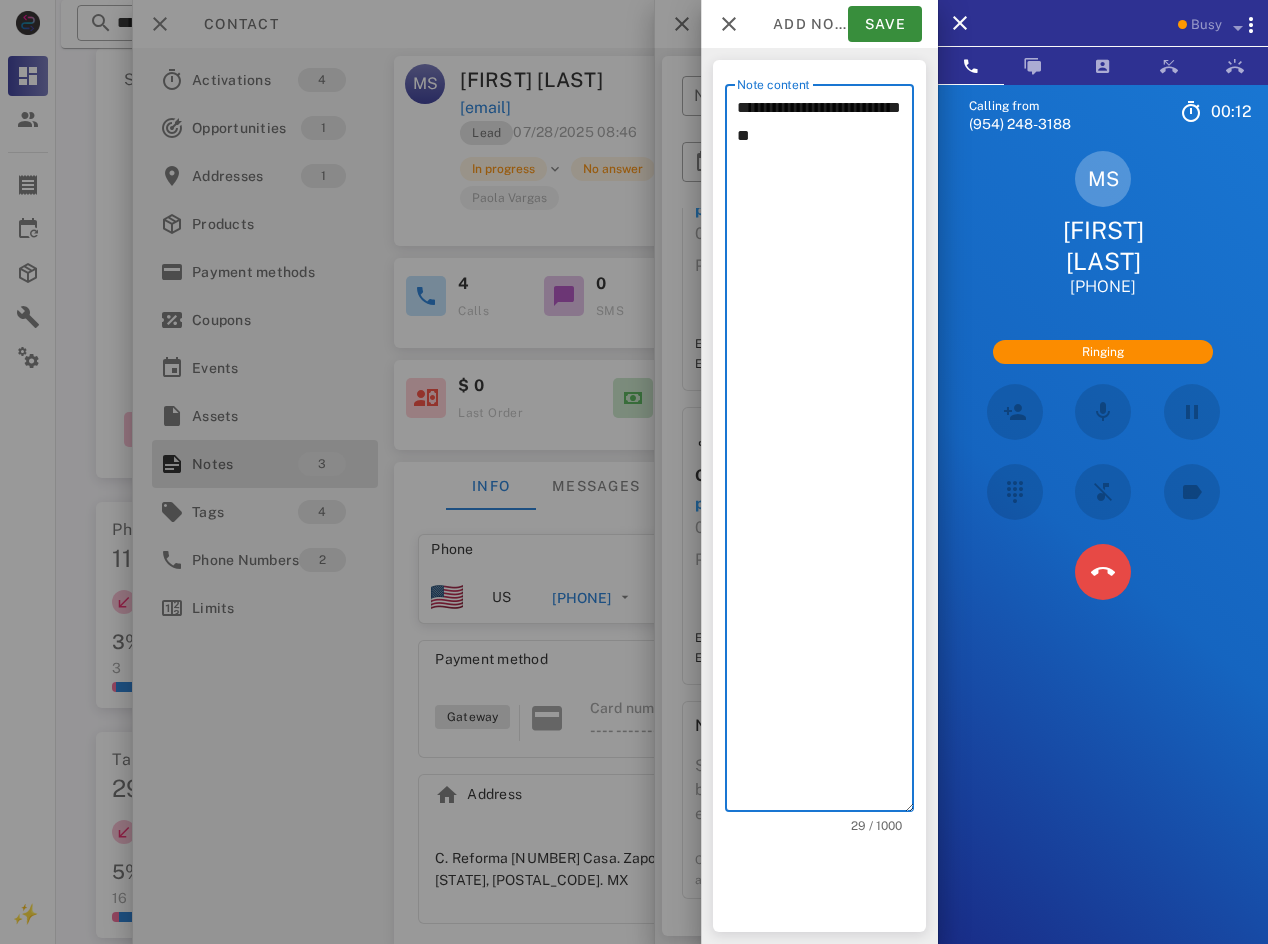 type on "**********" 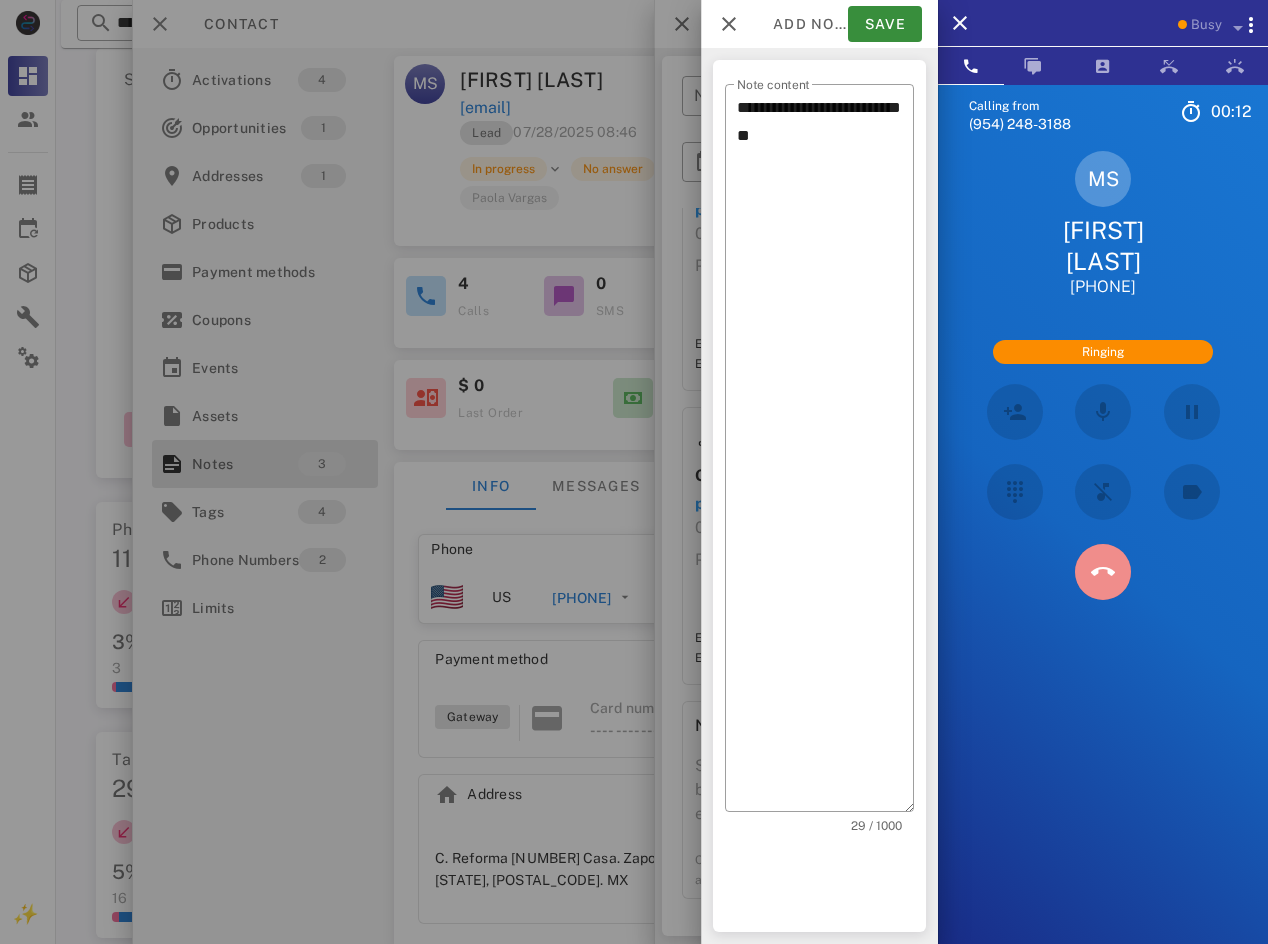 click at bounding box center (1103, 572) 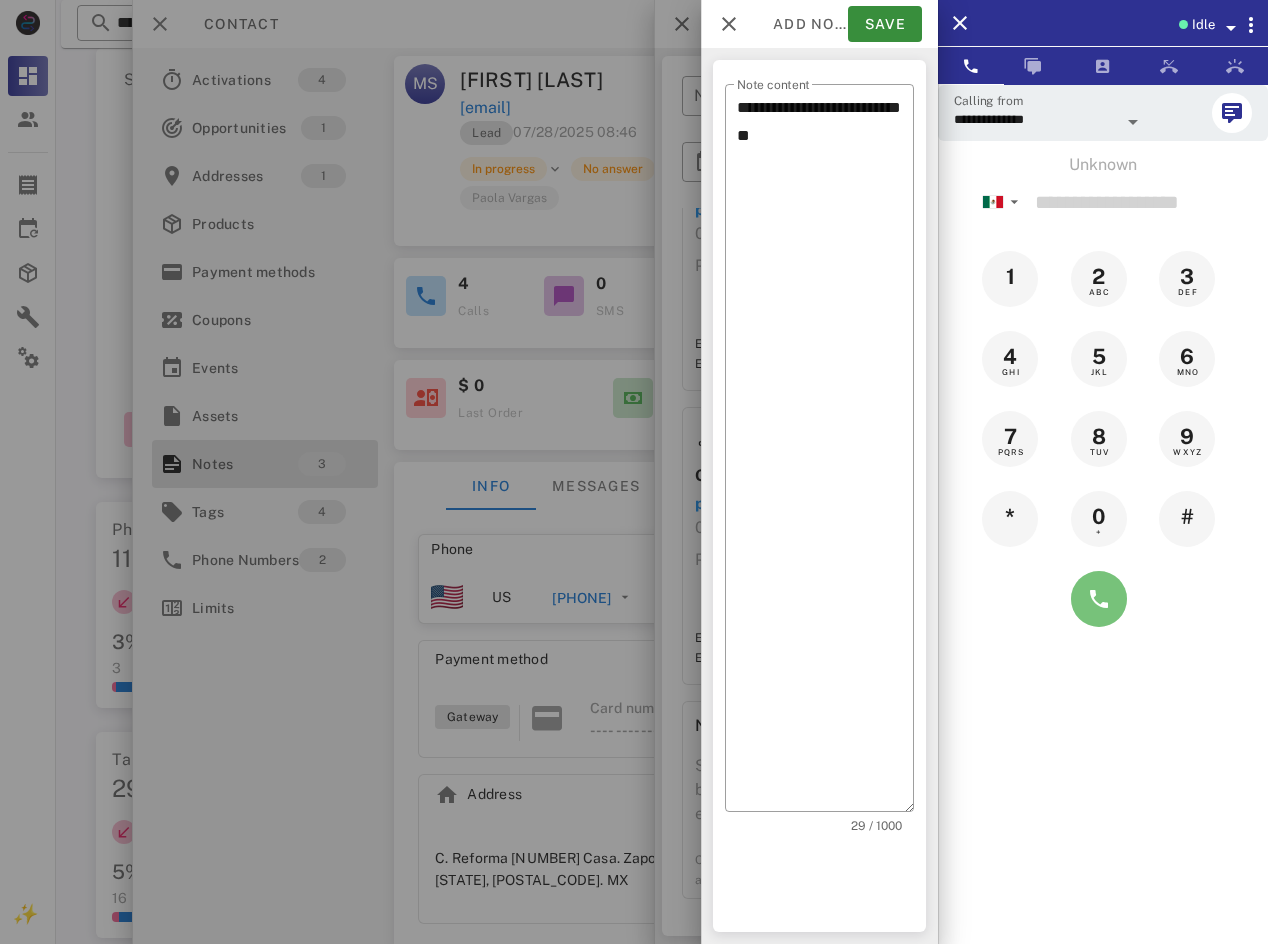 click at bounding box center [1099, 599] 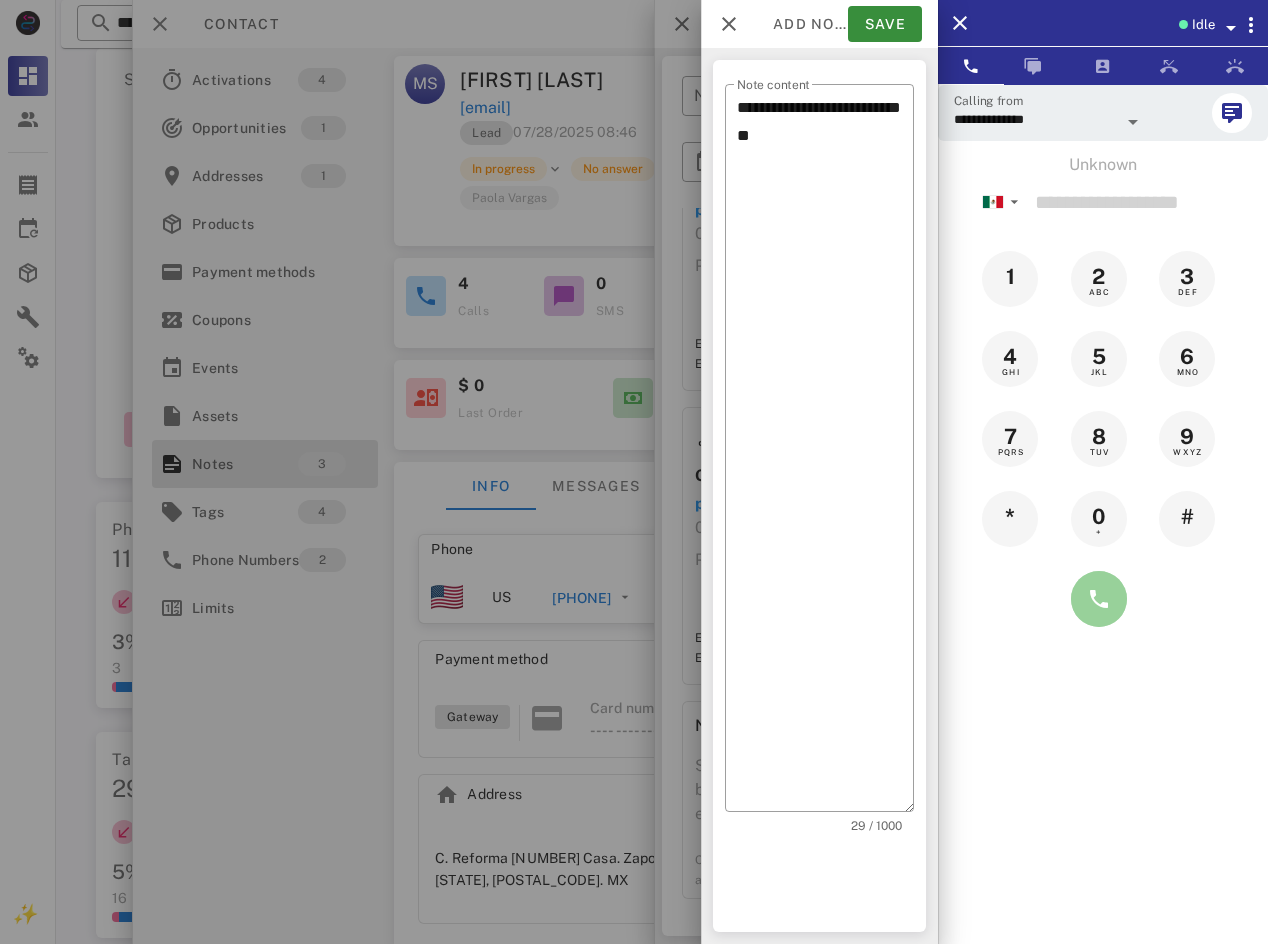 click at bounding box center [1099, 599] 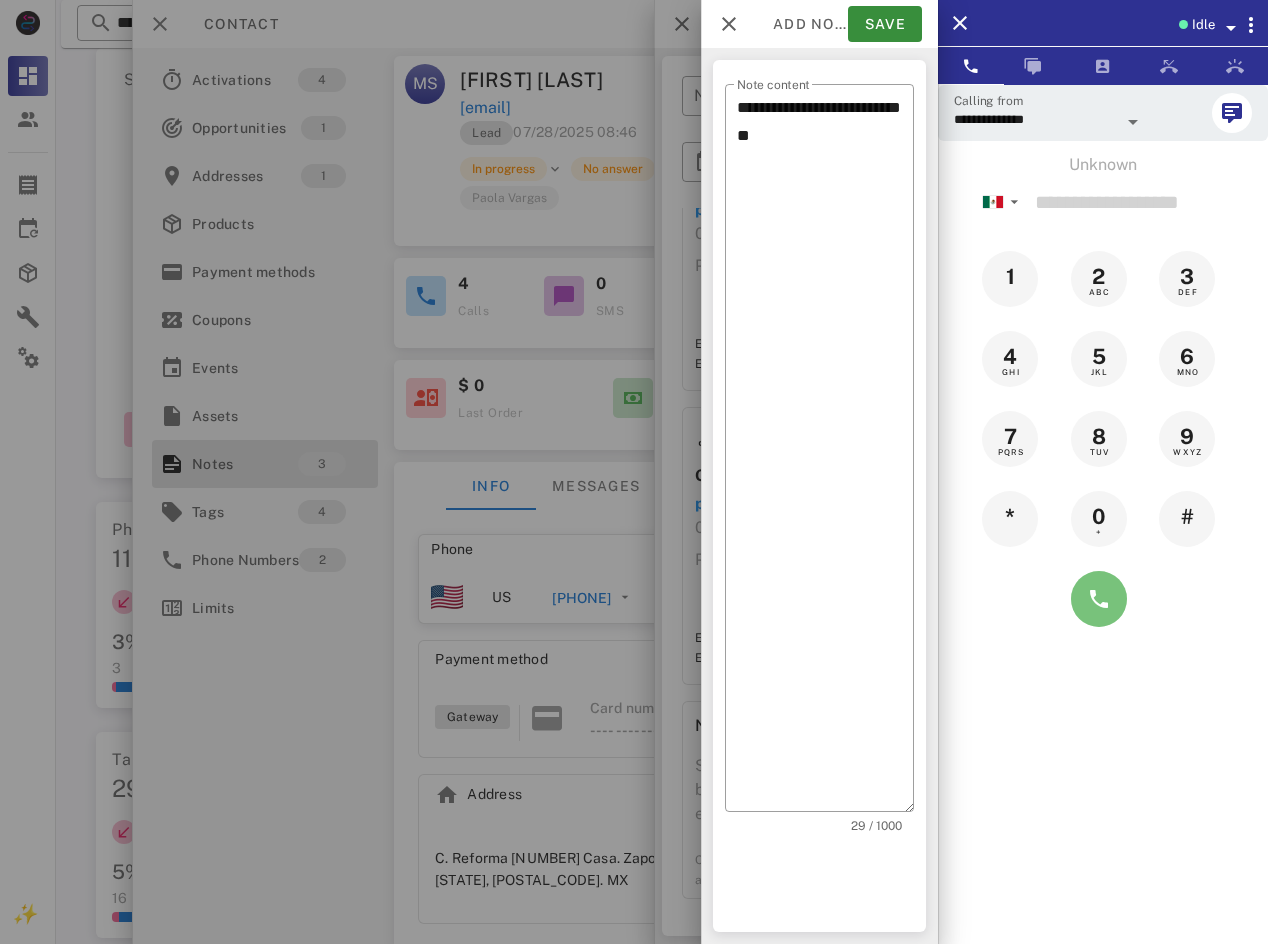 type on "**********" 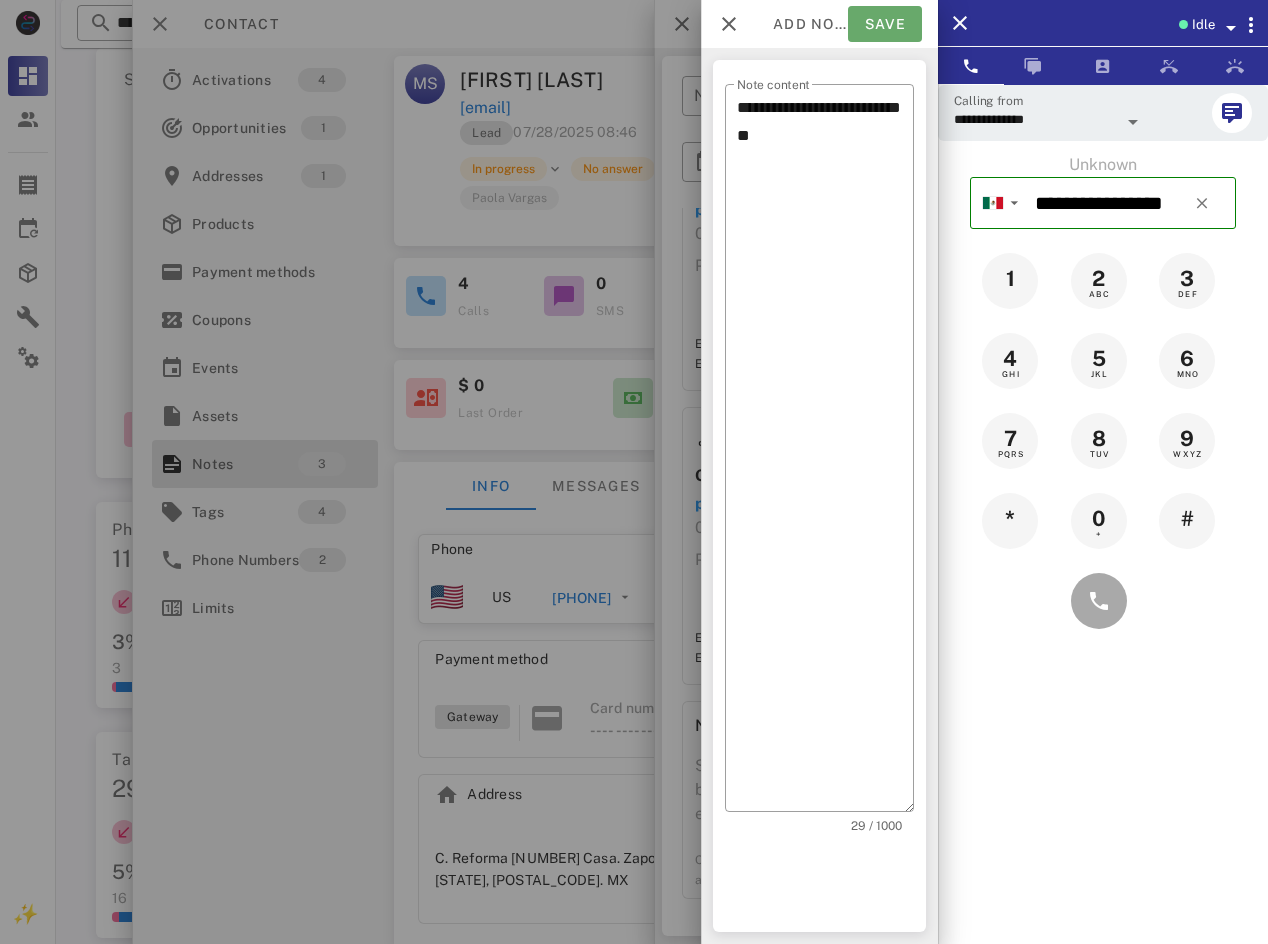 click on "Save" at bounding box center [885, 24] 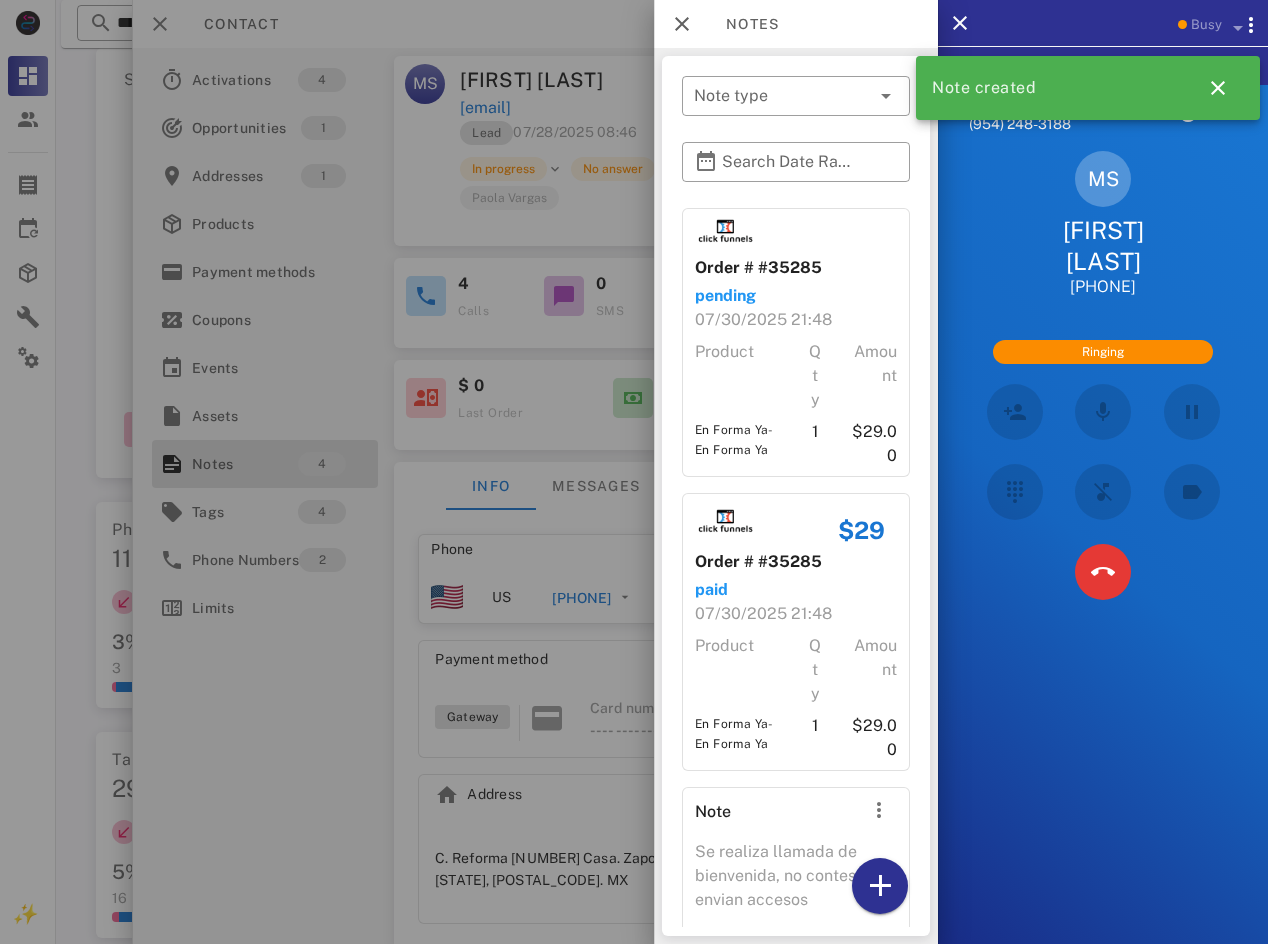 click at bounding box center [634, 472] 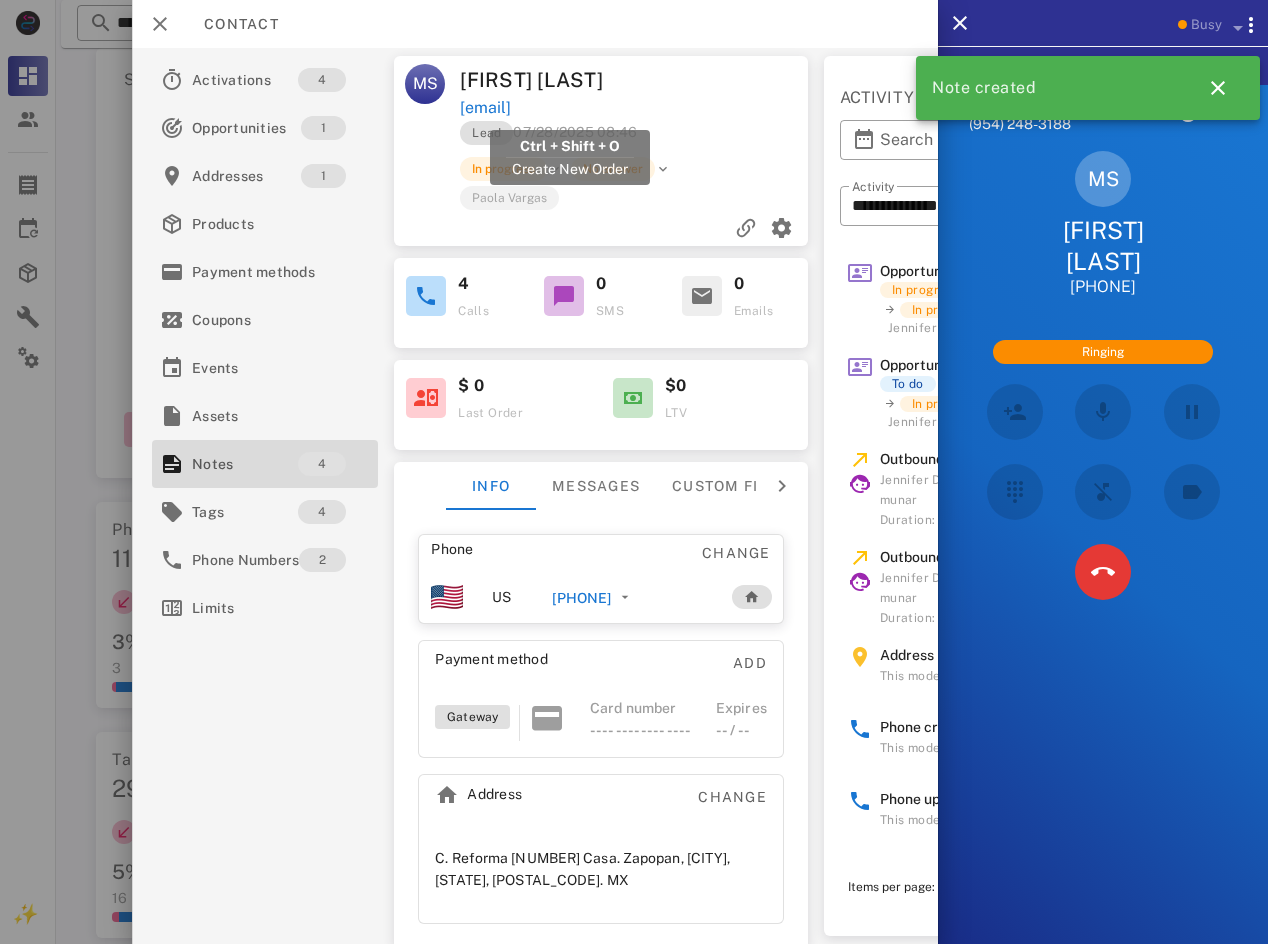 drag, startPoint x: 689, startPoint y: 102, endPoint x: 465, endPoint y: 106, distance: 224.0357 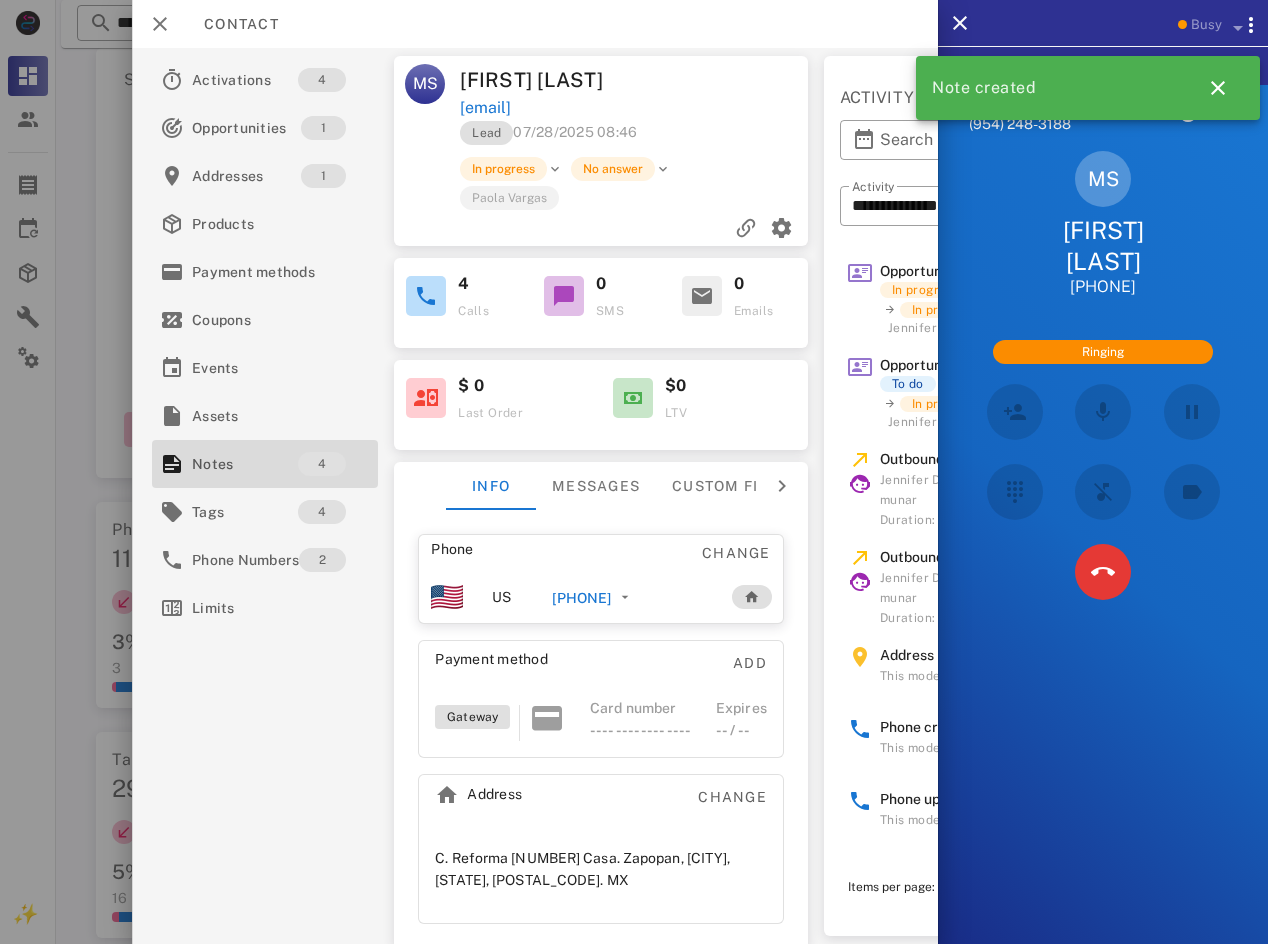 copy on "[EMAIL]" 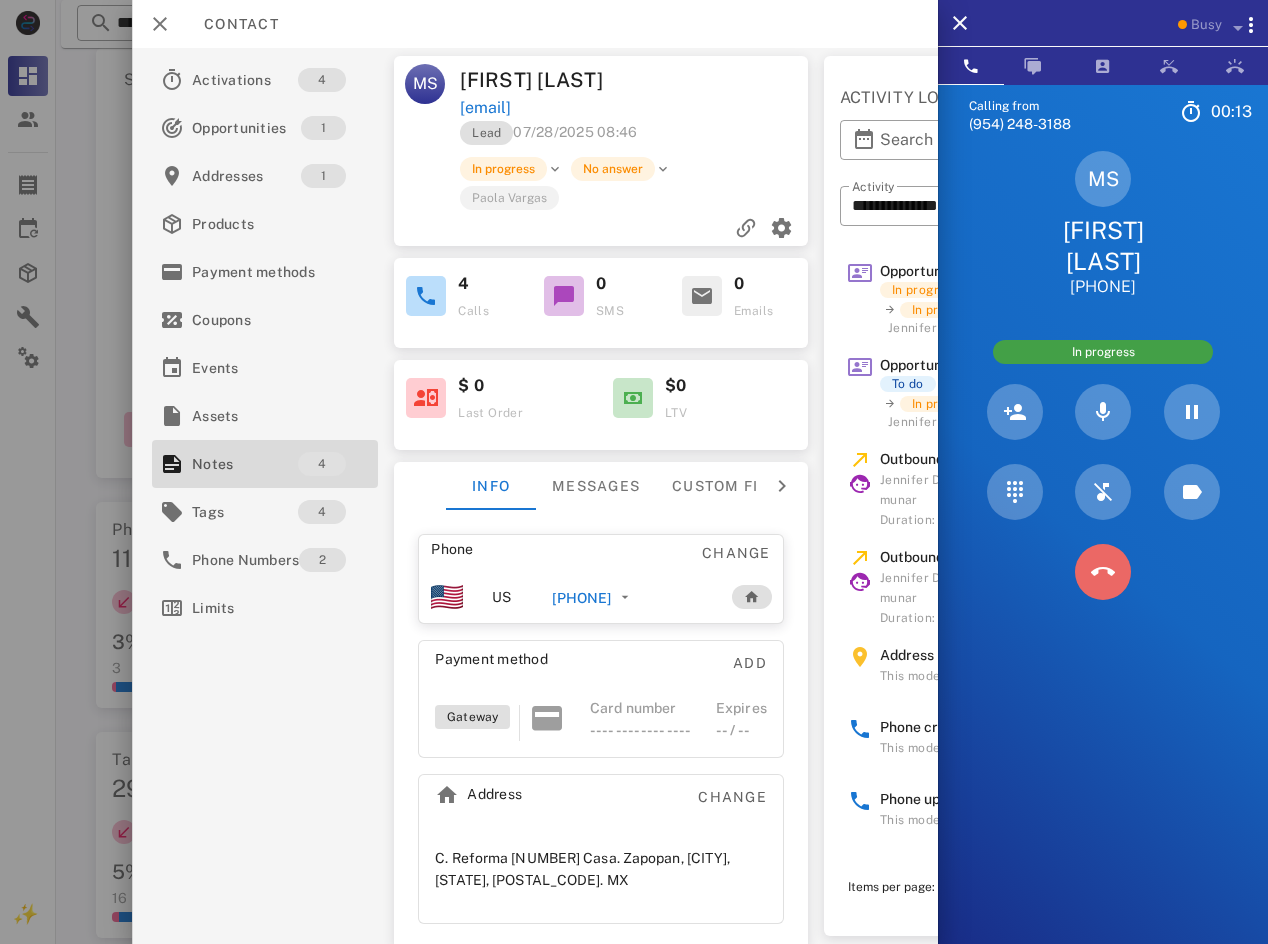 click at bounding box center [1103, 572] 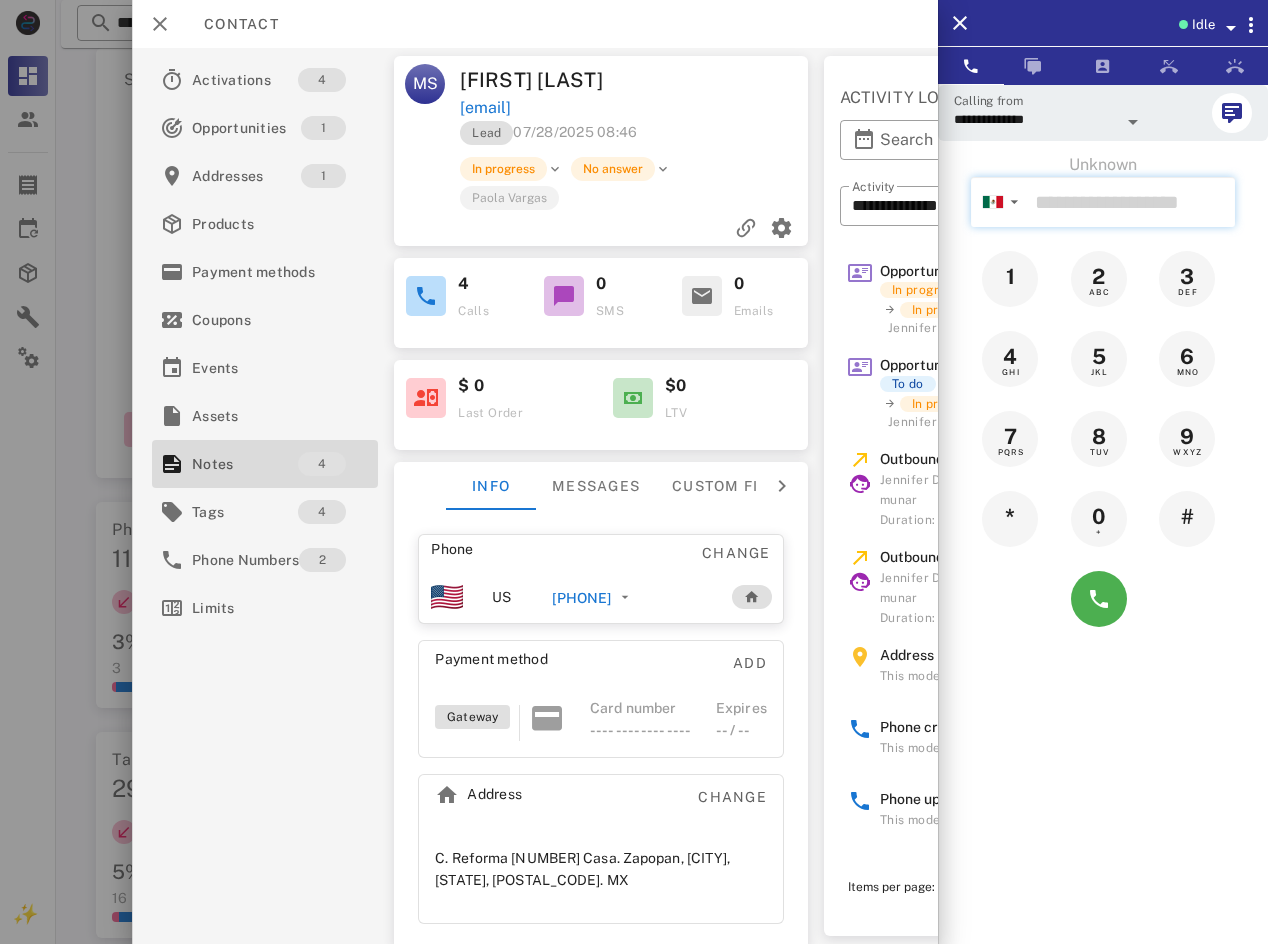 click at bounding box center [1131, 202] 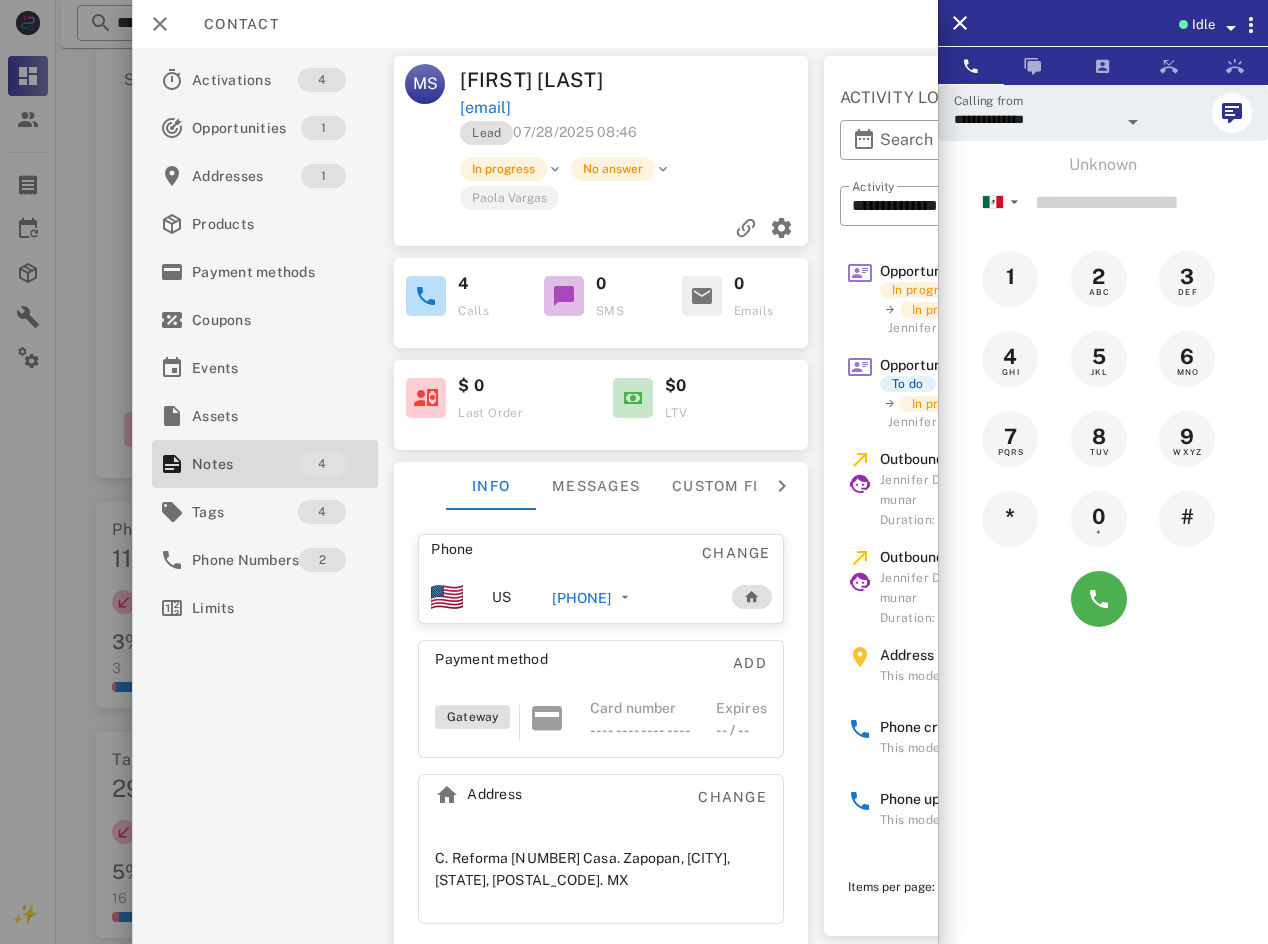 click on "Contact" at bounding box center [231, 24] 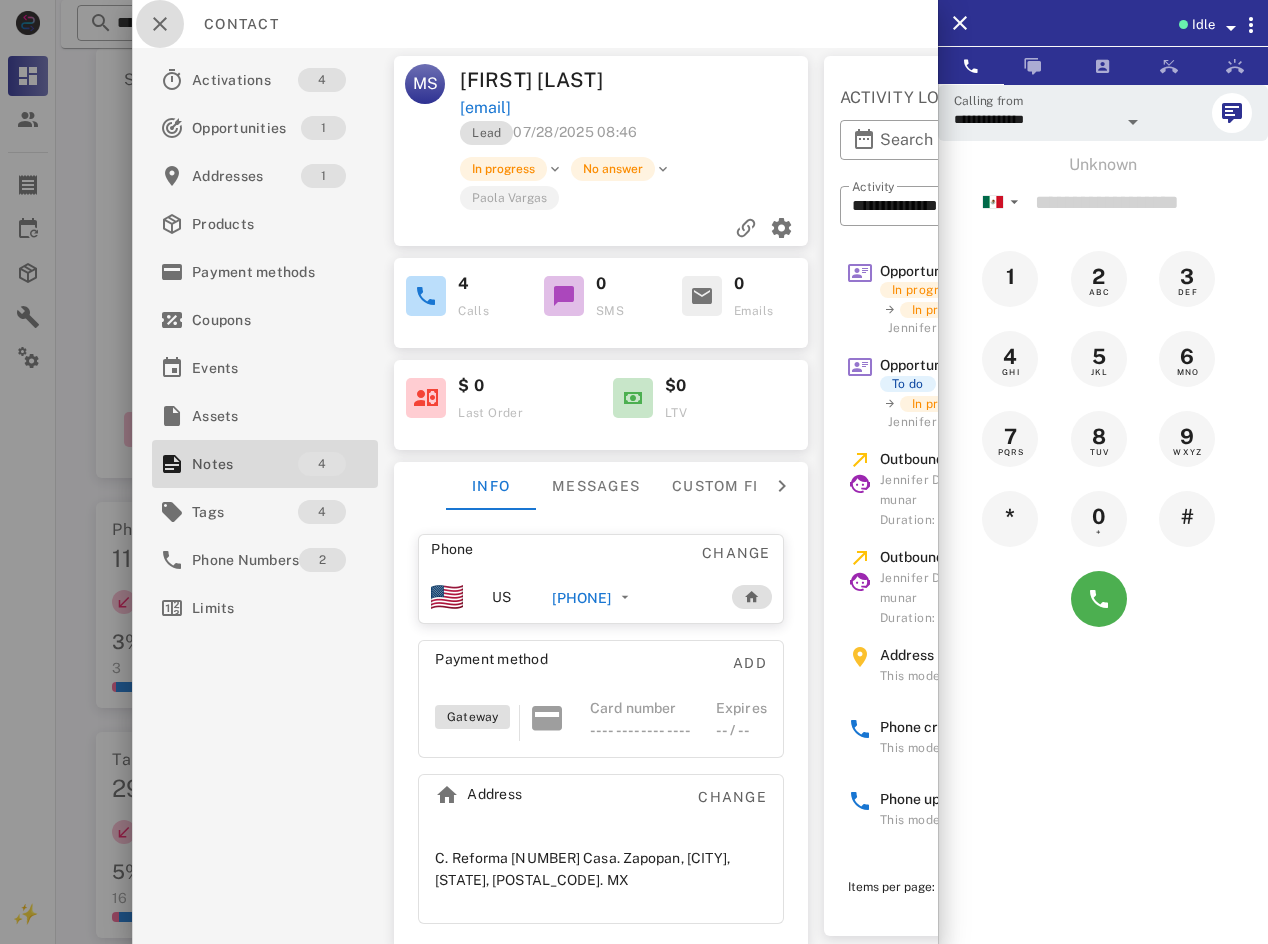 click at bounding box center [160, 24] 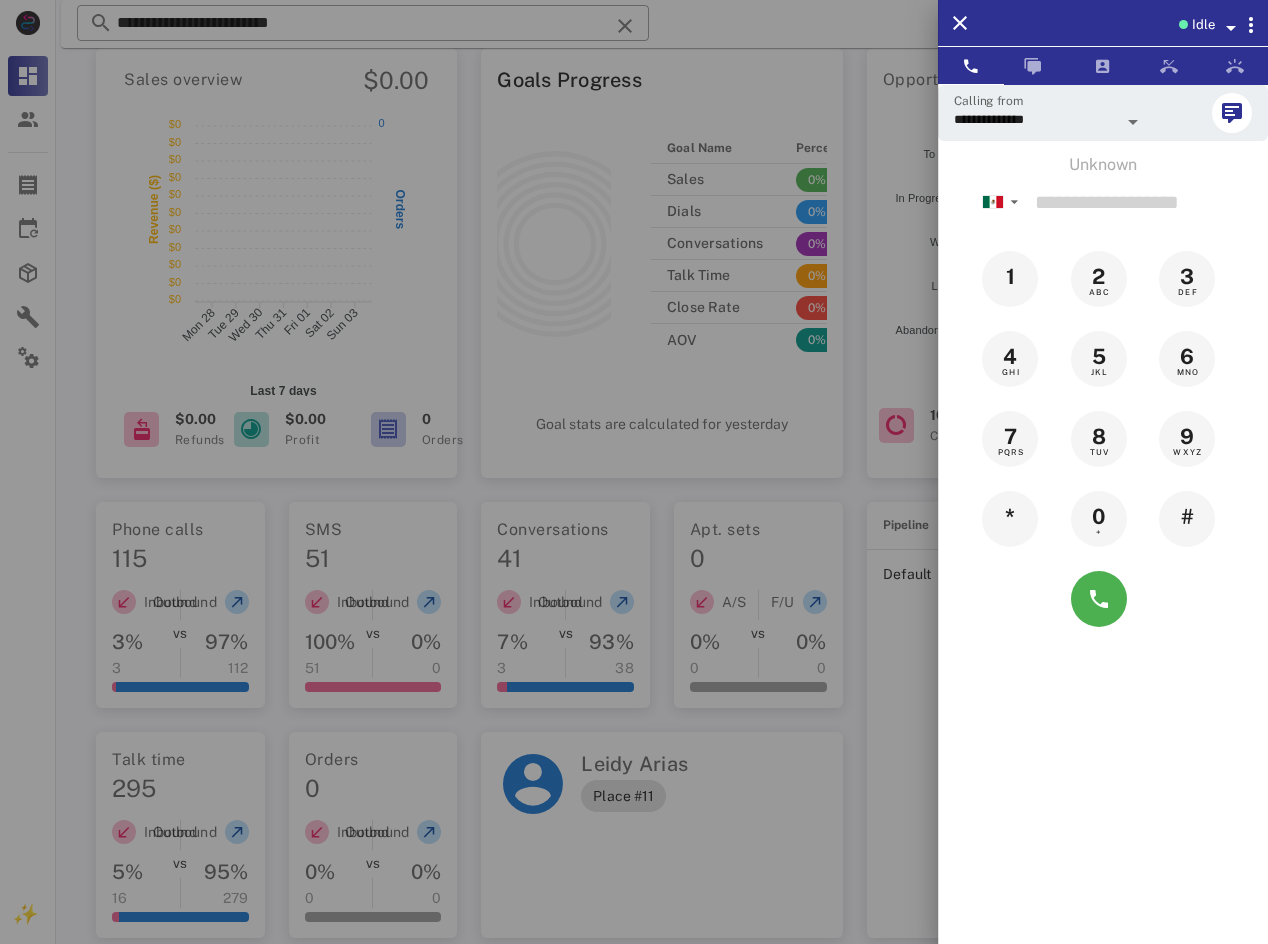 click at bounding box center [634, 472] 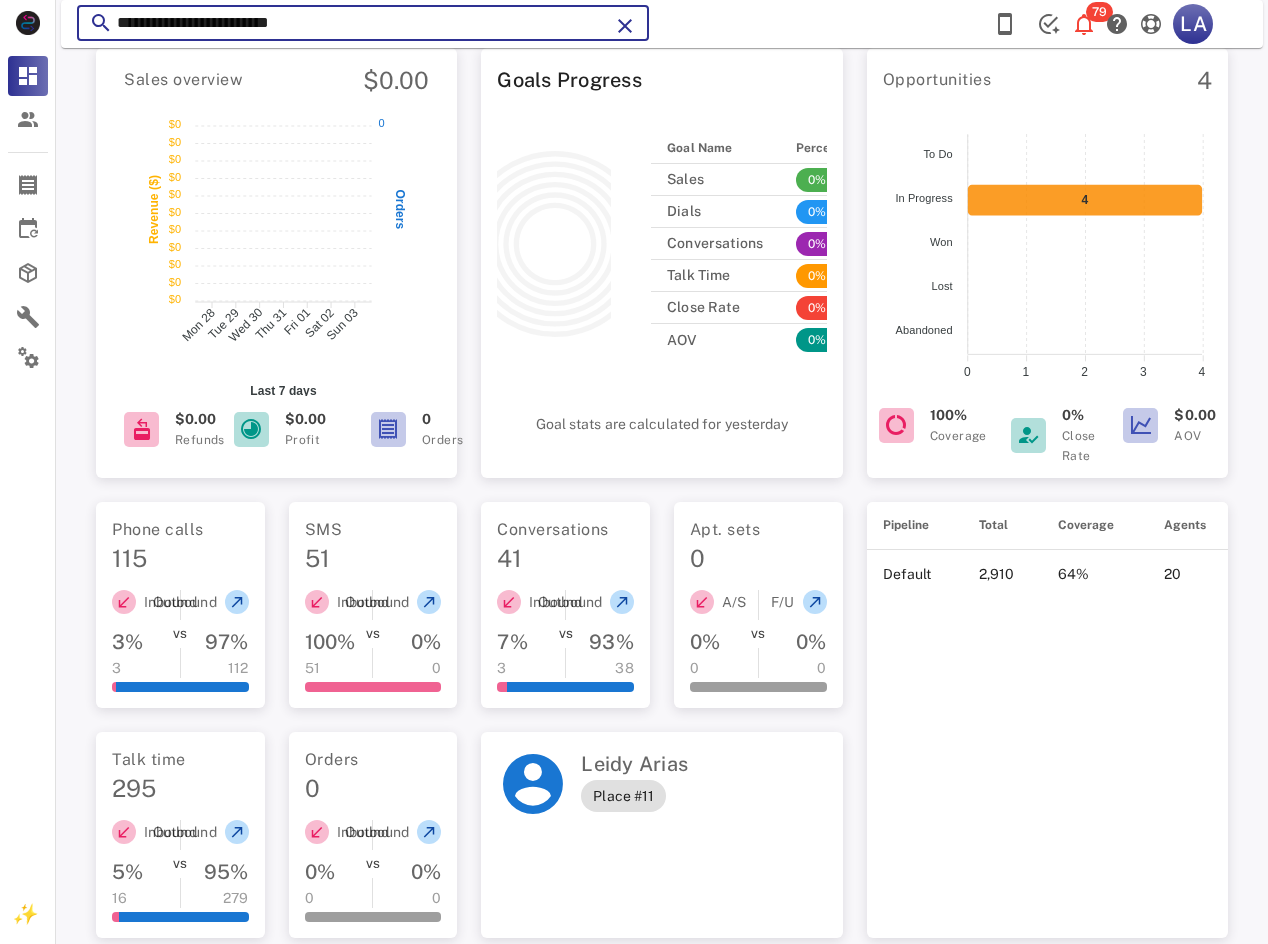 click on "**********" at bounding box center (363, 23) 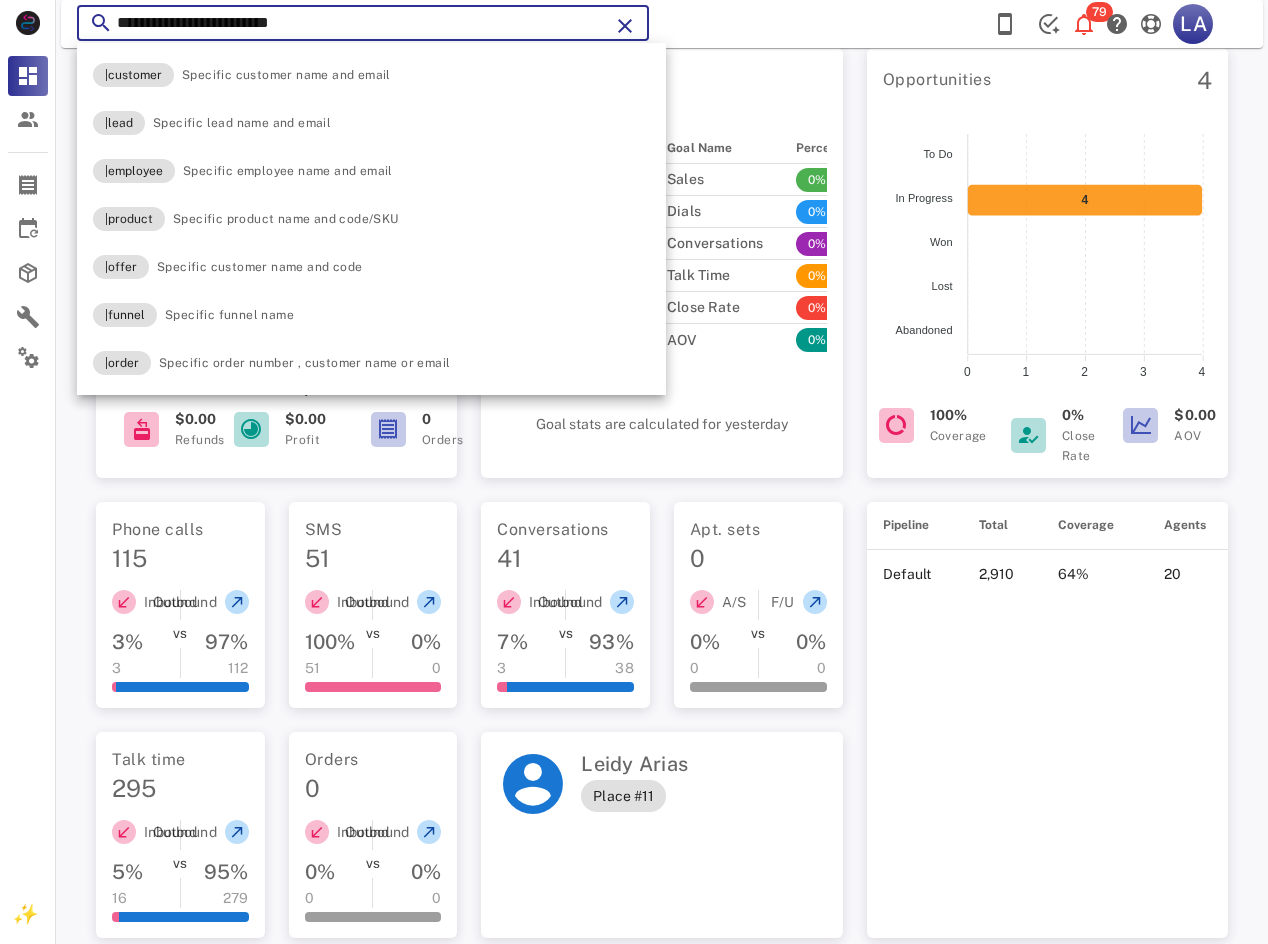 paste 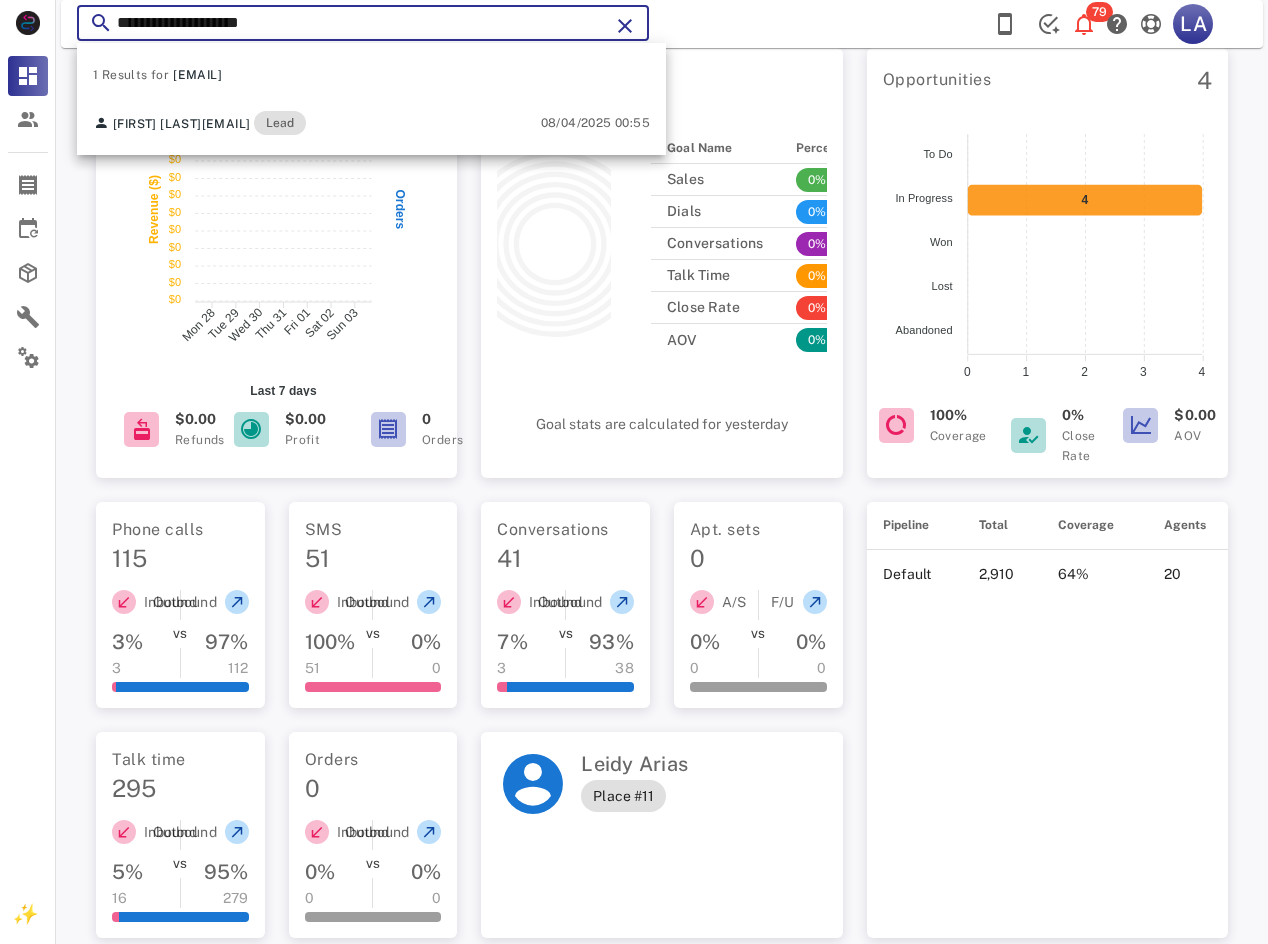 type on "**********" 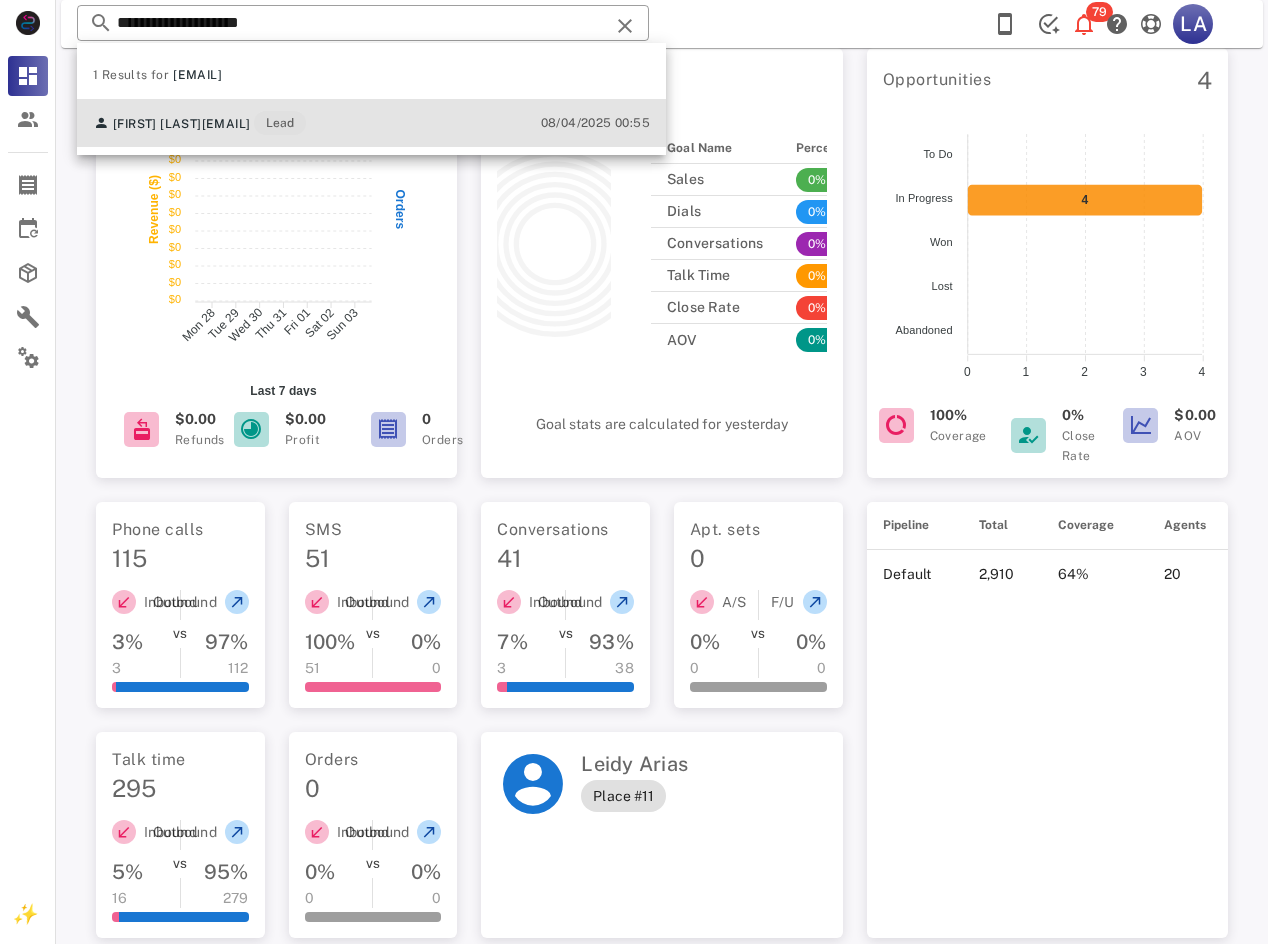 click on "[FIRST] [LAST]   [EMAIL]   Lead" at bounding box center [199, 123] 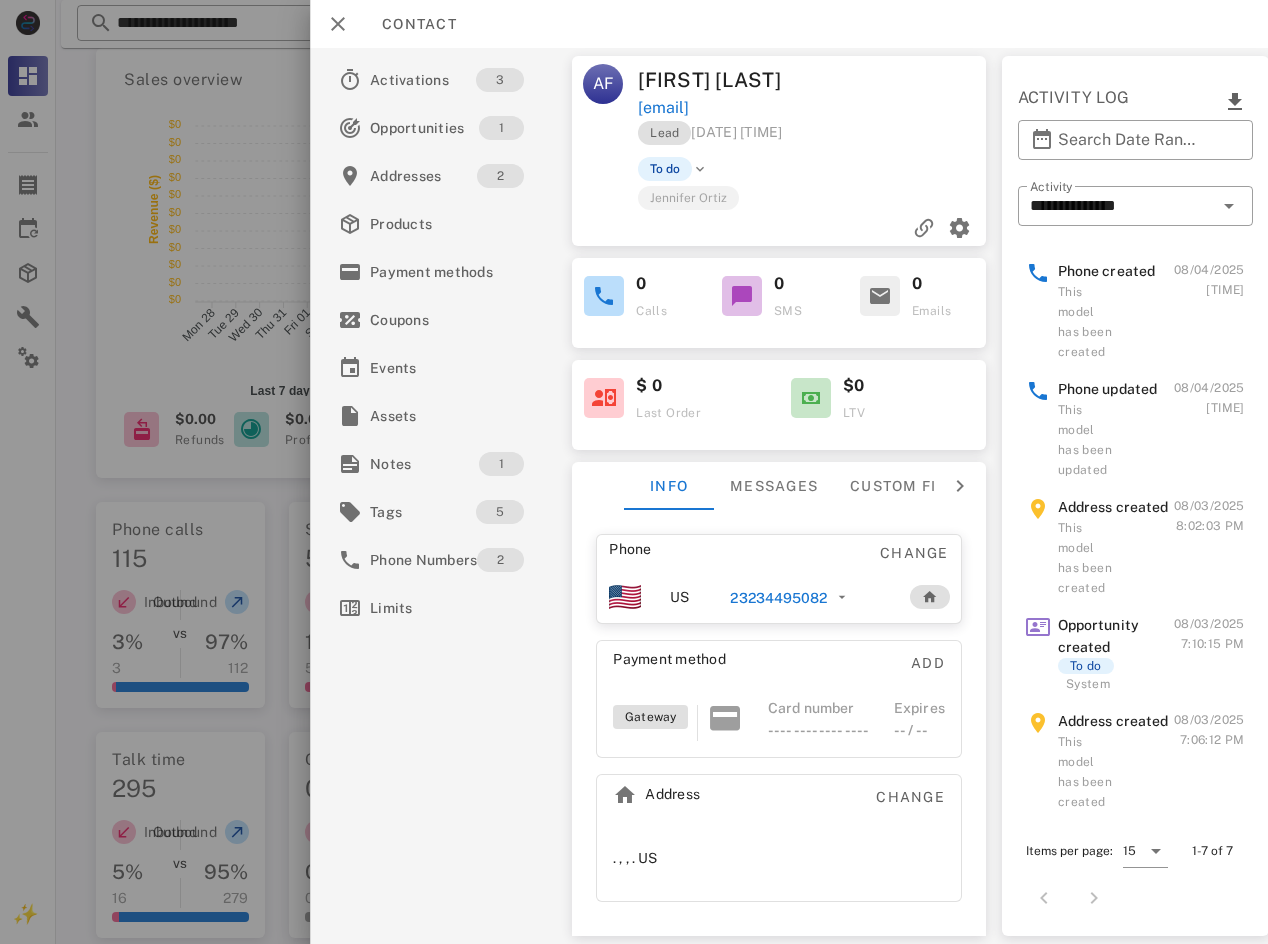 click on "23234495082" at bounding box center (778, 598) 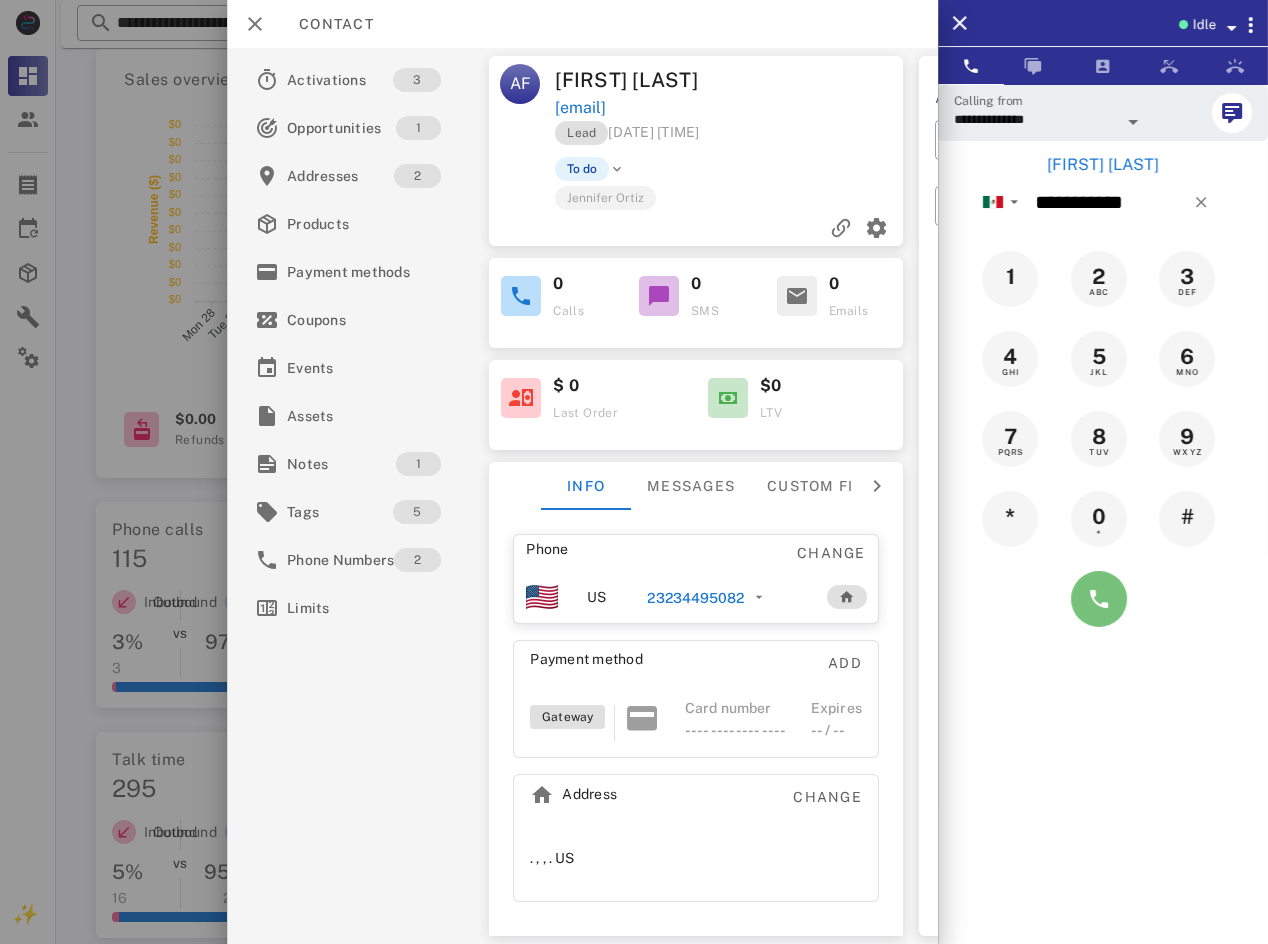 click at bounding box center [1099, 599] 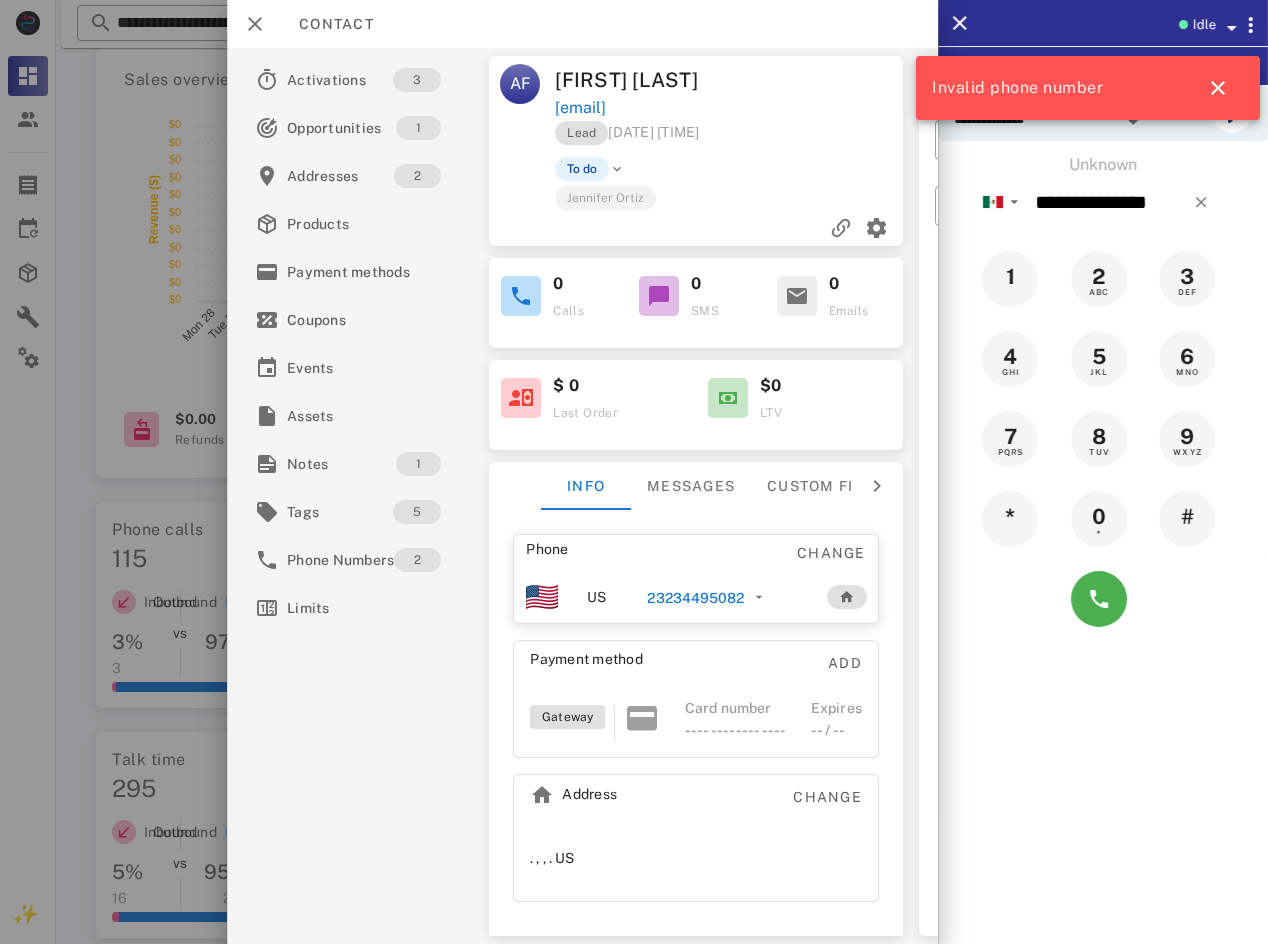 click on "23234495082" at bounding box center [695, 598] 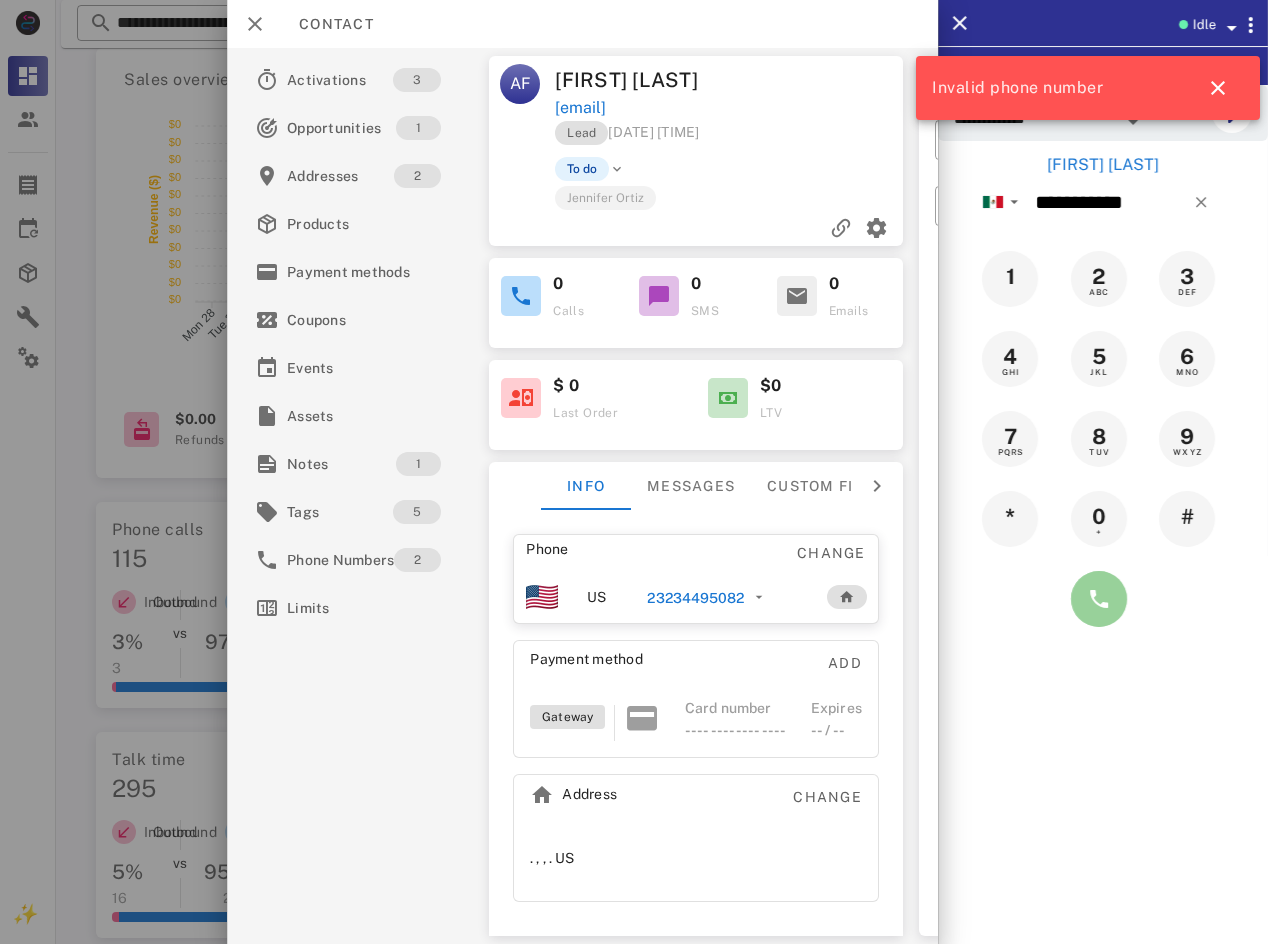 click at bounding box center [1099, 599] 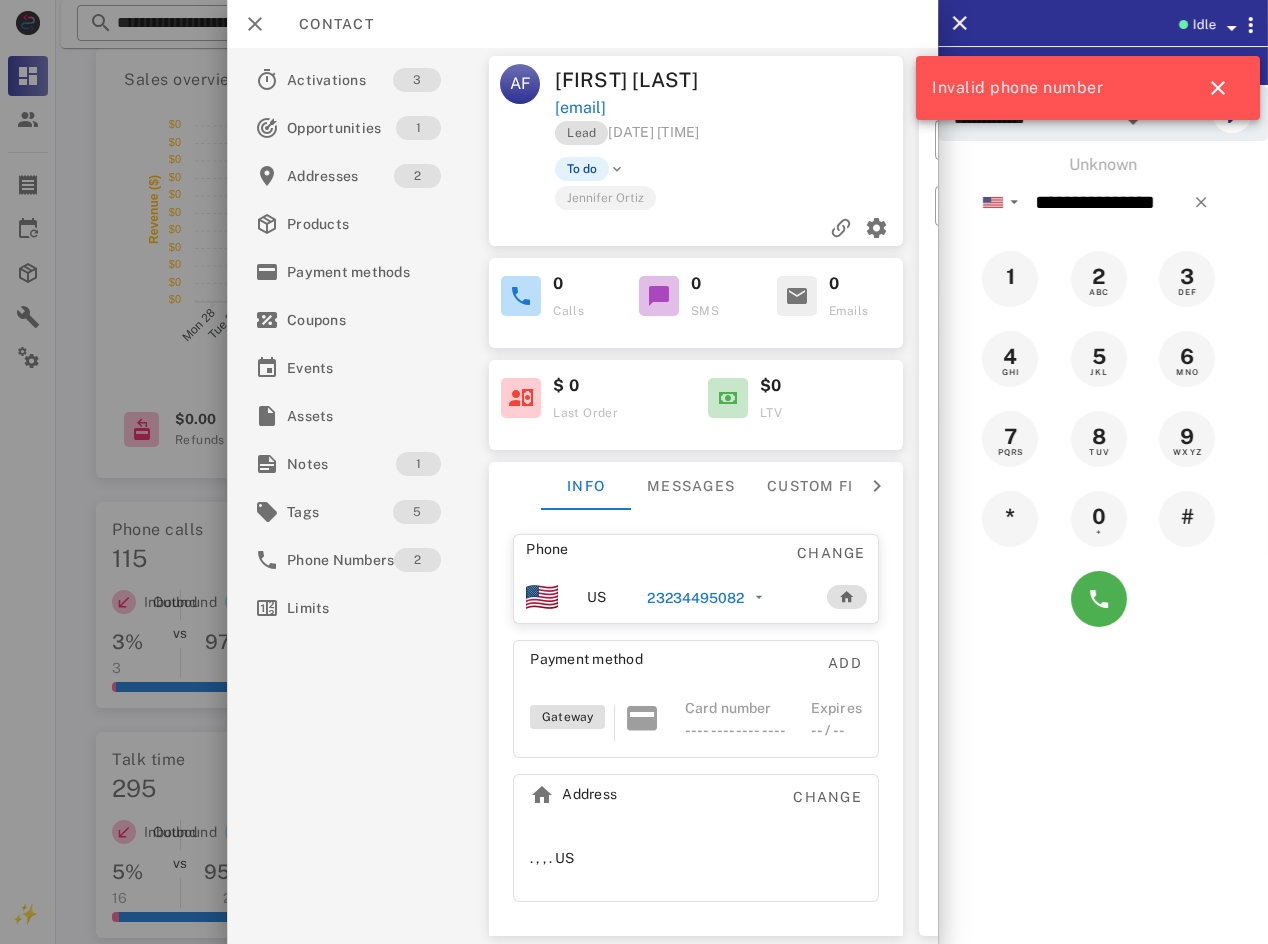 click at bounding box center (1103, 599) 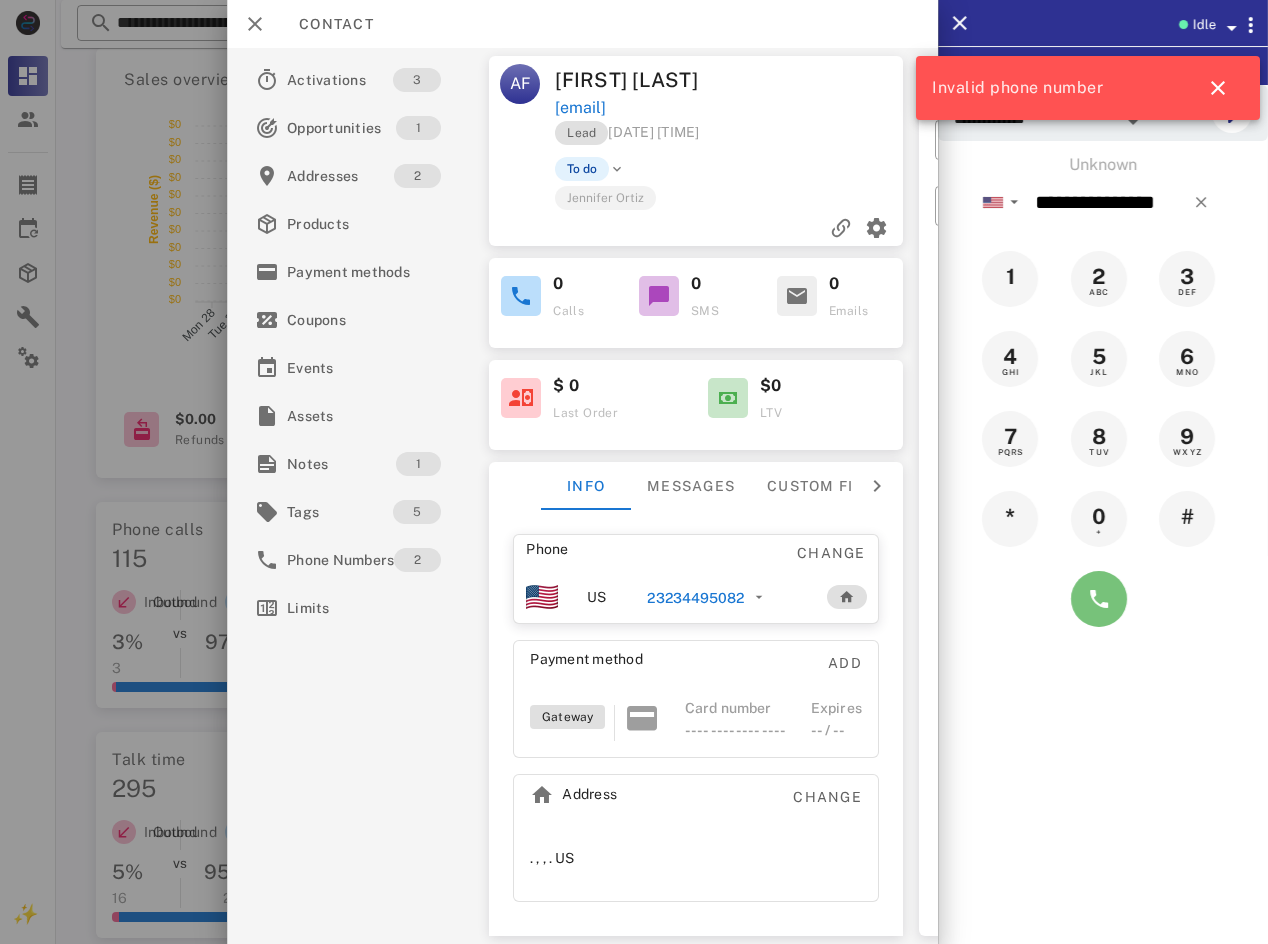 click at bounding box center (1099, 599) 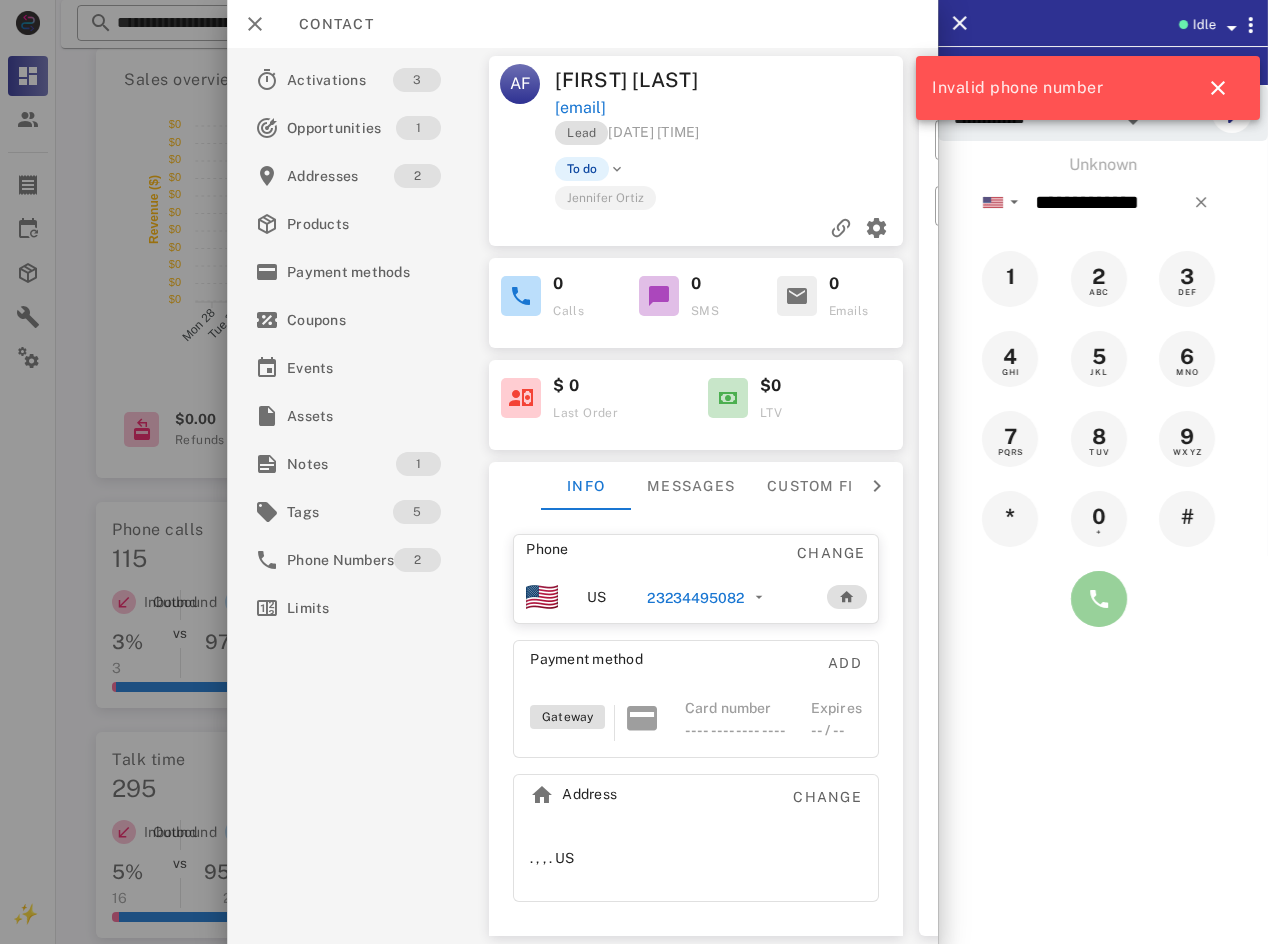 click at bounding box center [1099, 599] 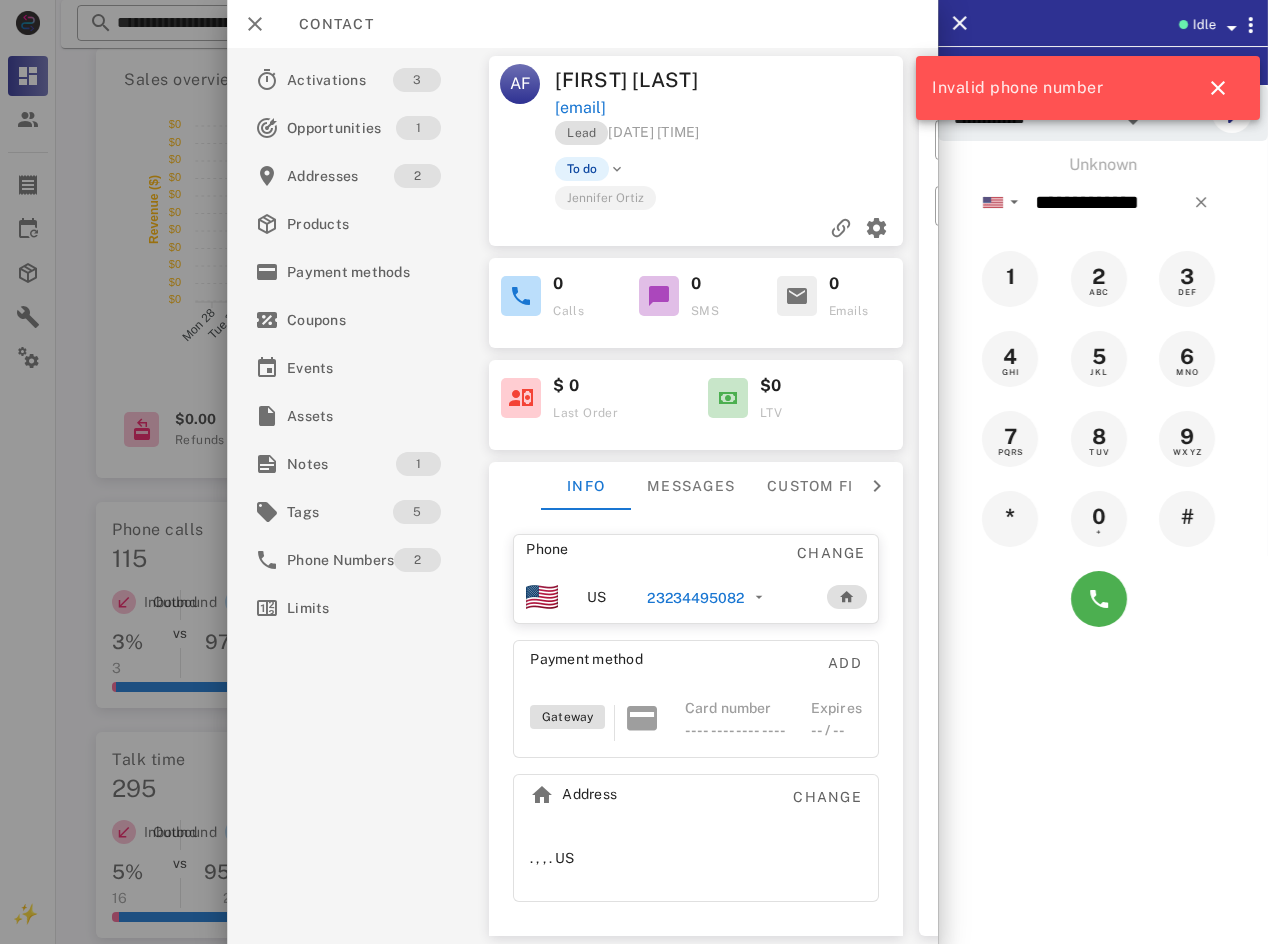 click on "23234495082" at bounding box center [695, 598] 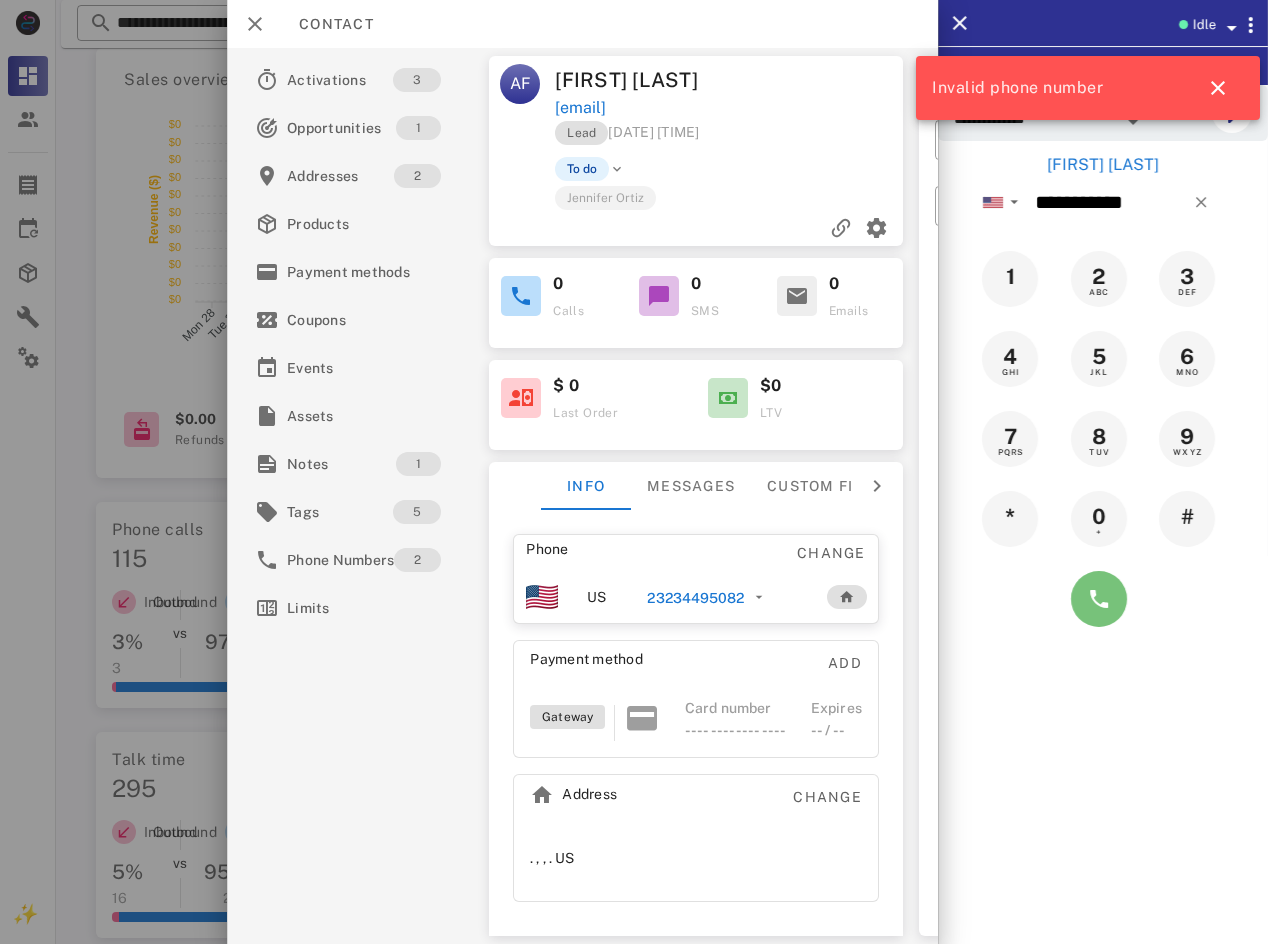click at bounding box center (1099, 599) 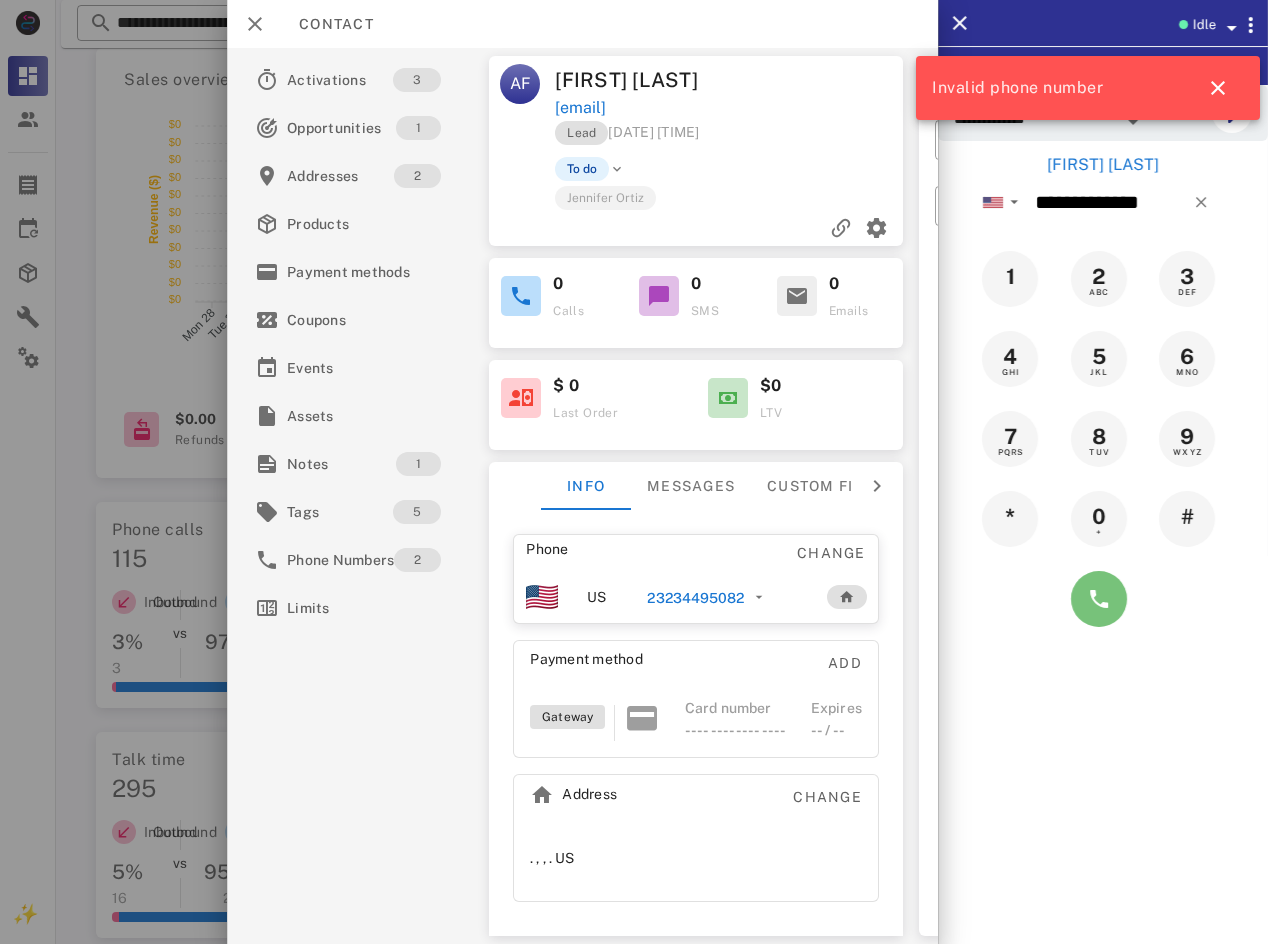 click at bounding box center [1099, 599] 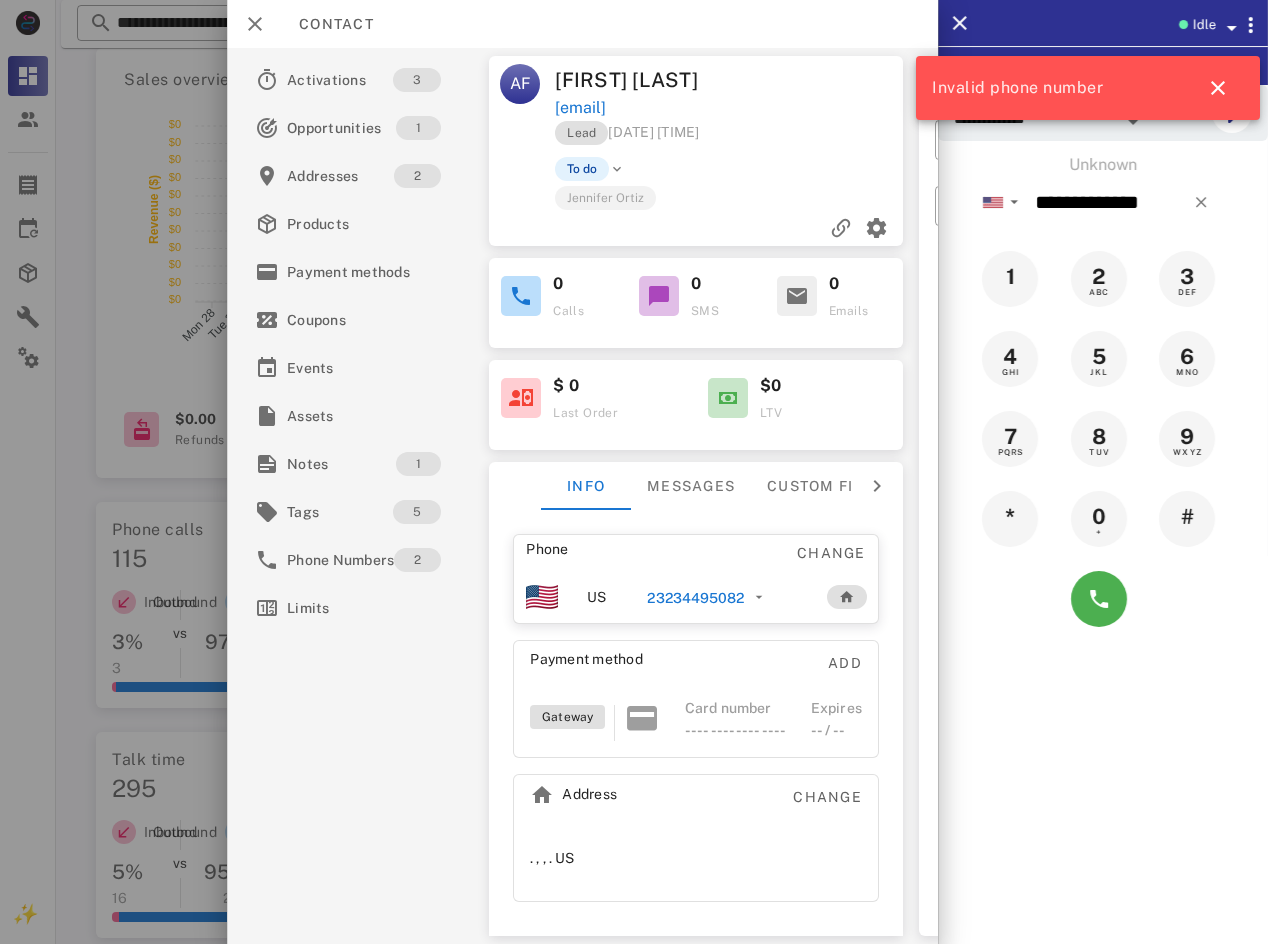 click on "23234495082" at bounding box center (695, 598) 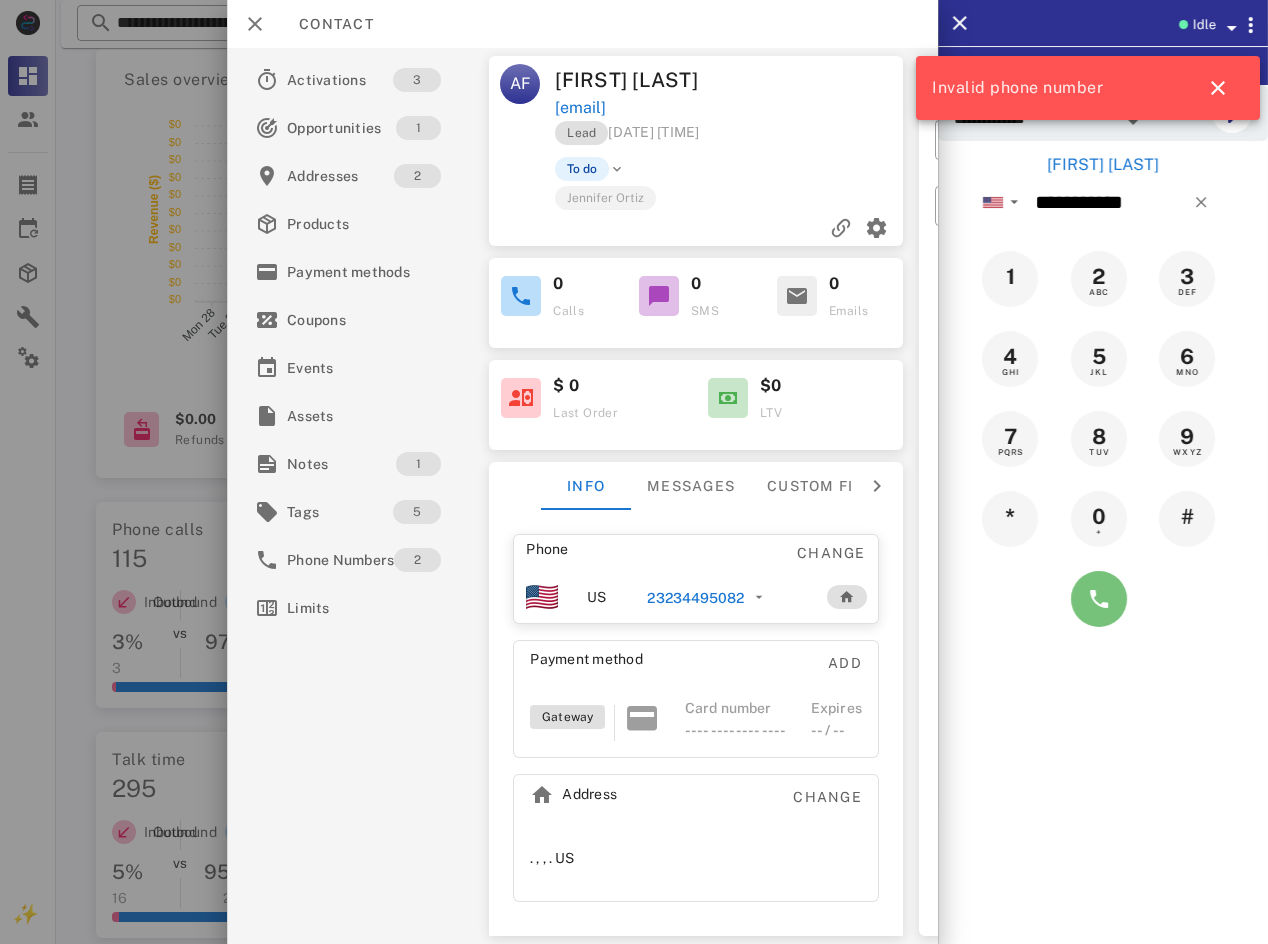 click at bounding box center [1099, 599] 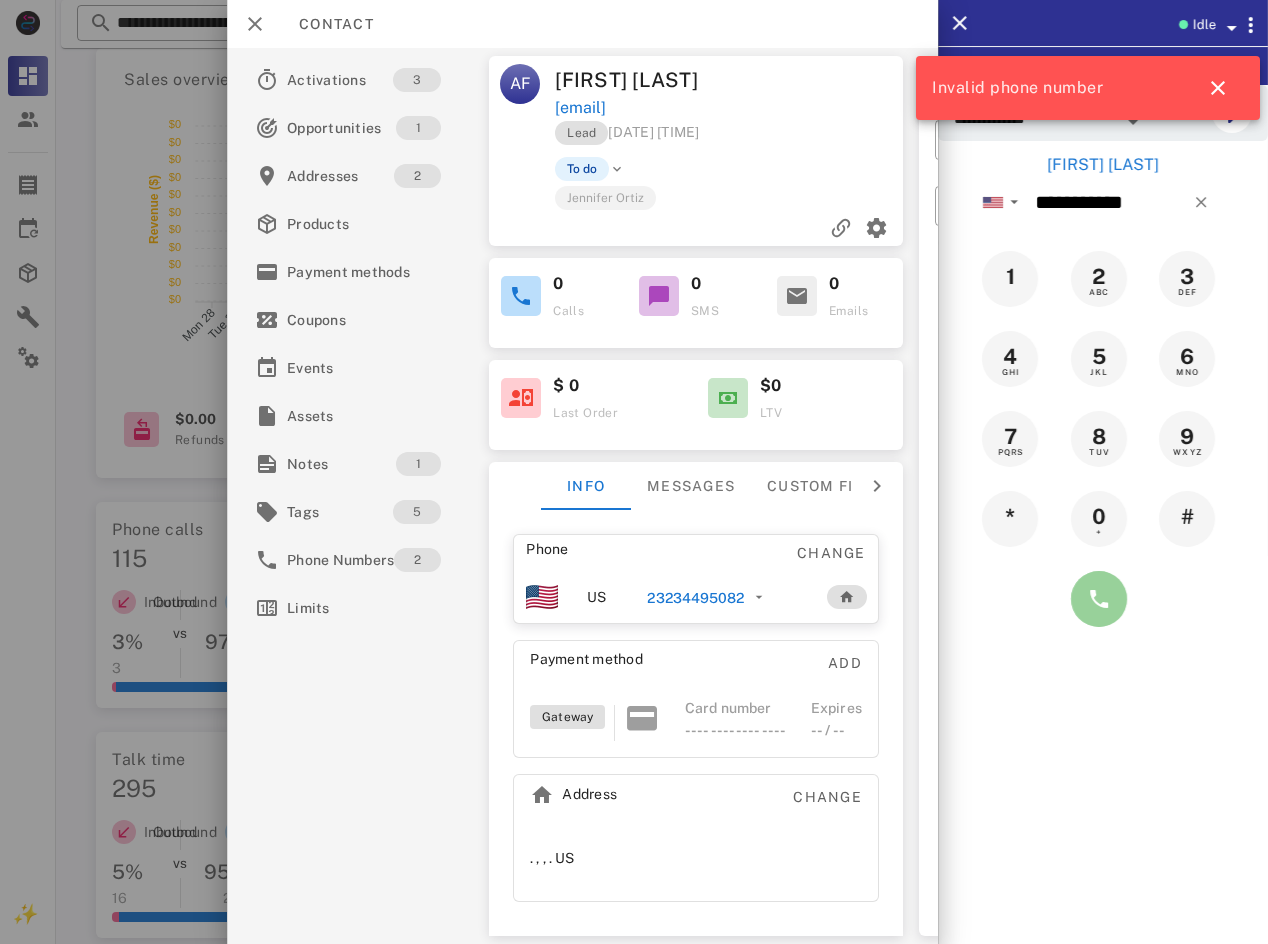 click at bounding box center [1099, 599] 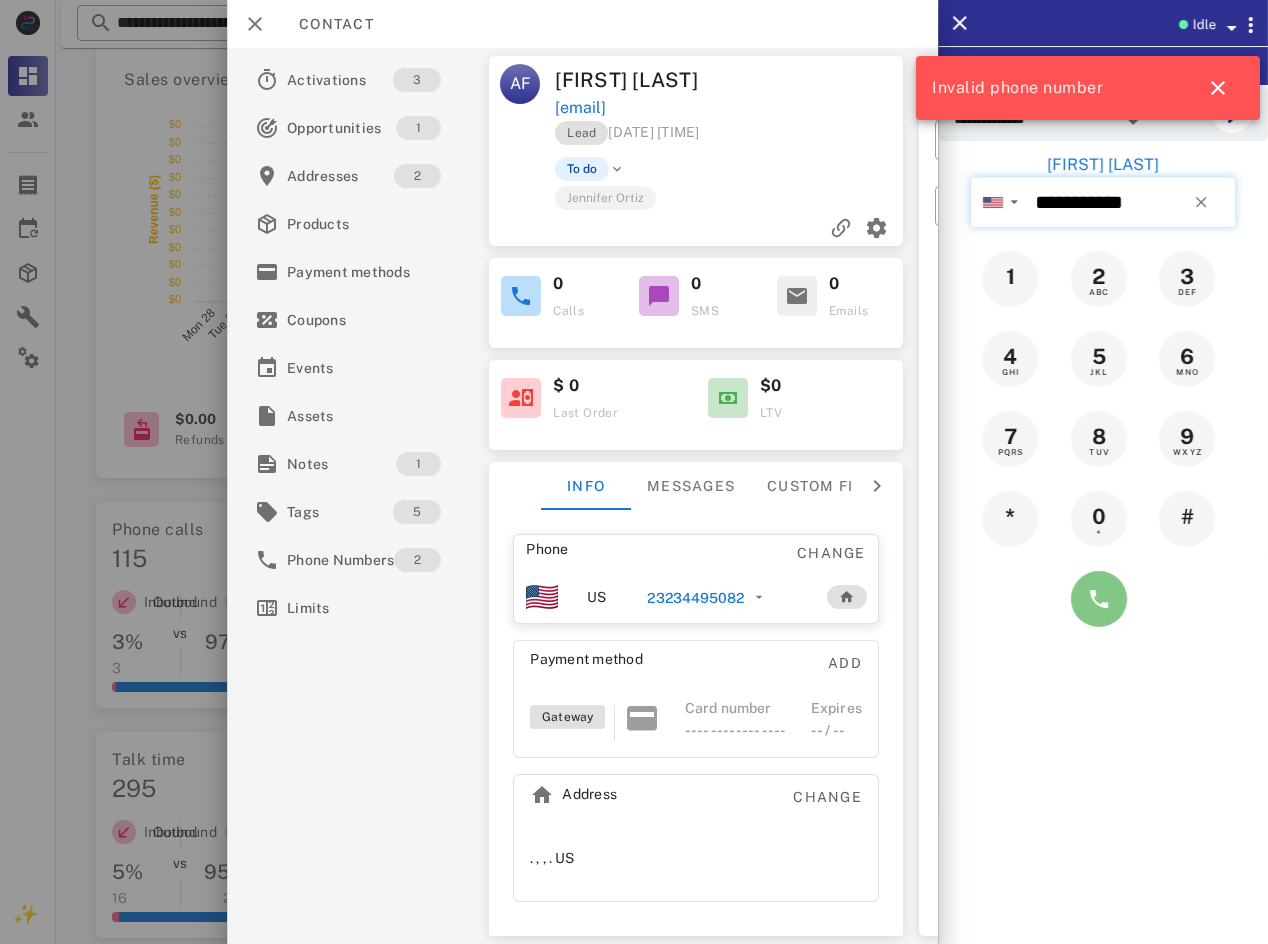 type on "**********" 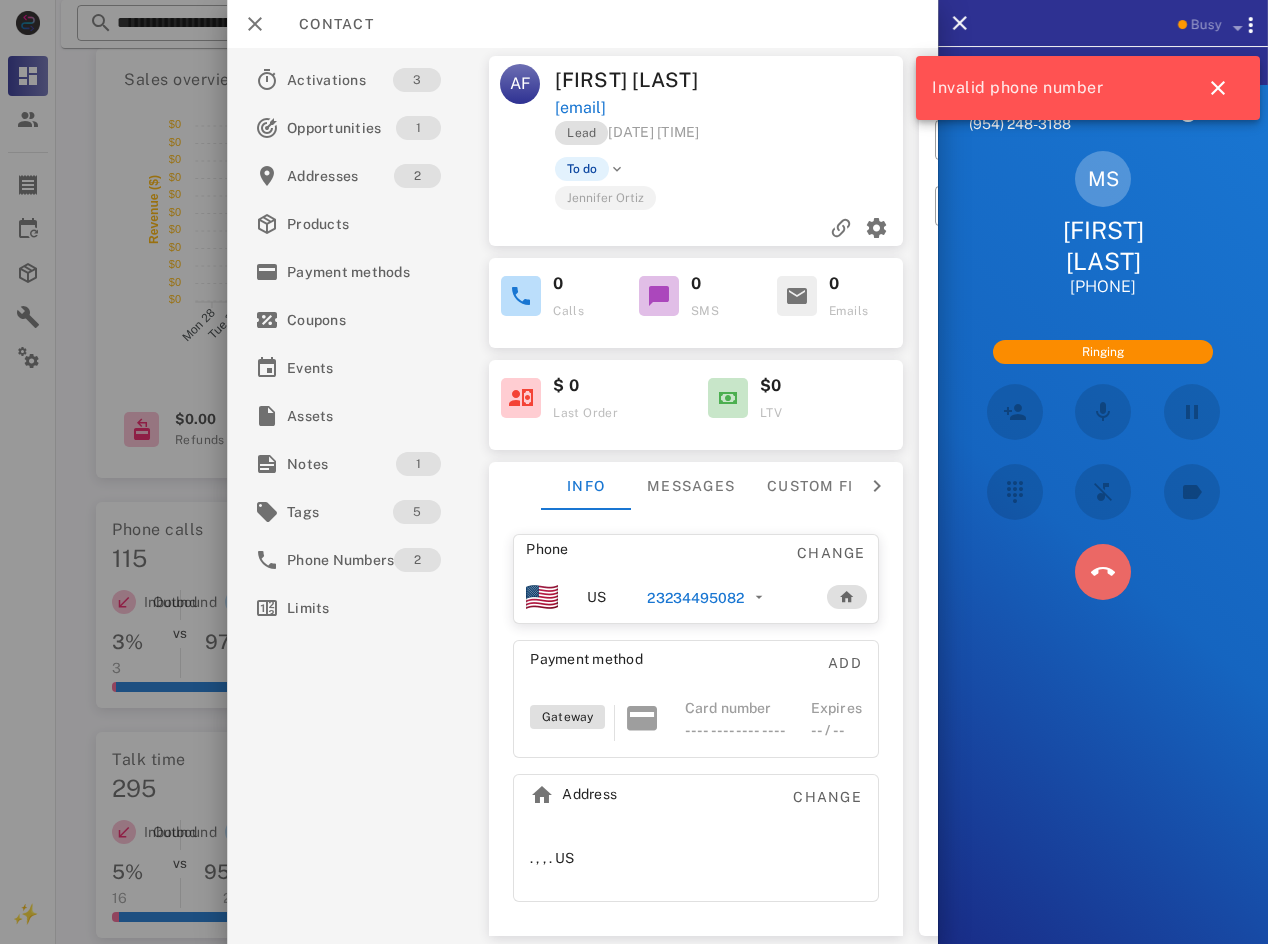 click at bounding box center [1103, 572] 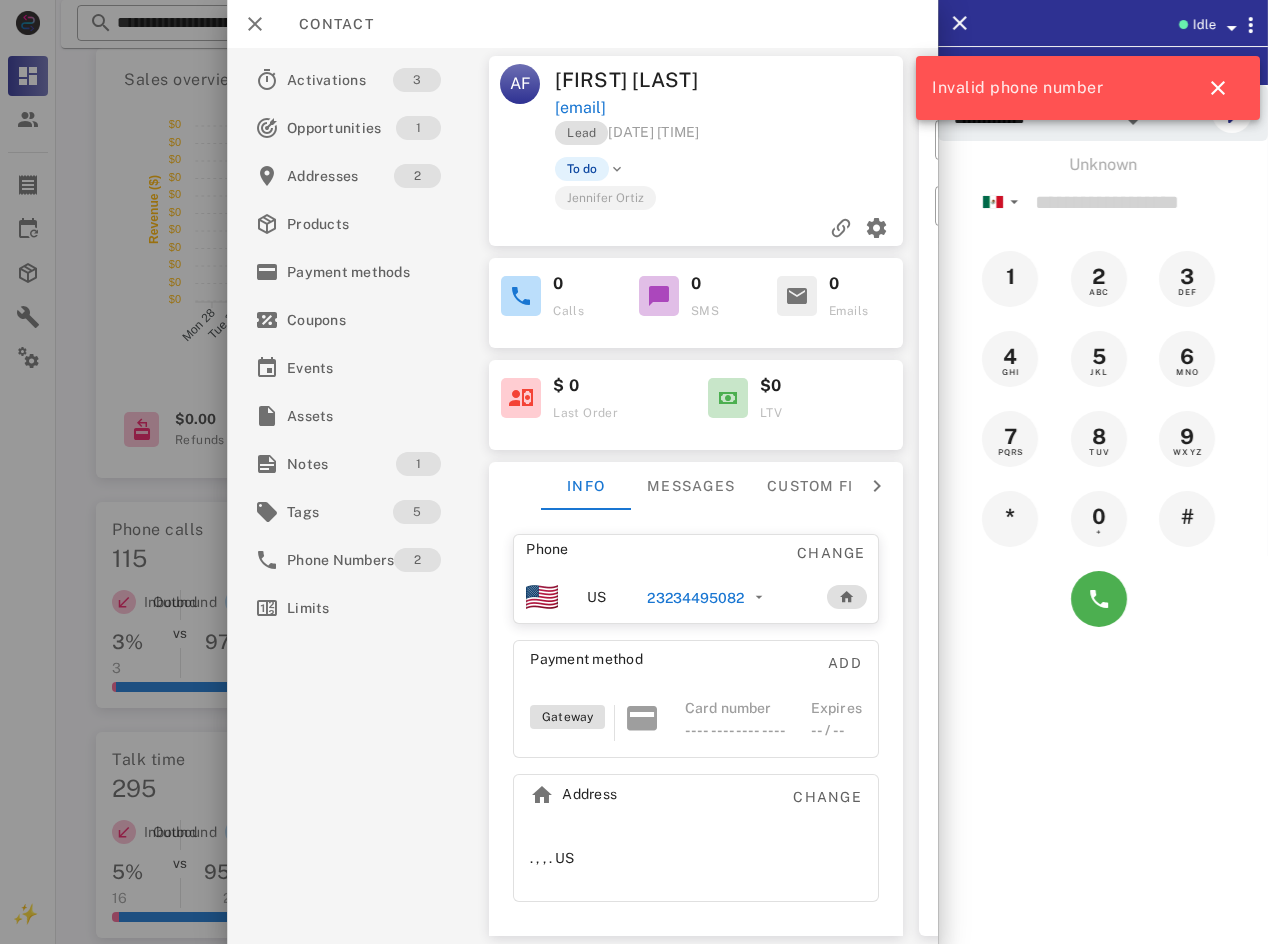 click on "23234495082" at bounding box center [695, 598] 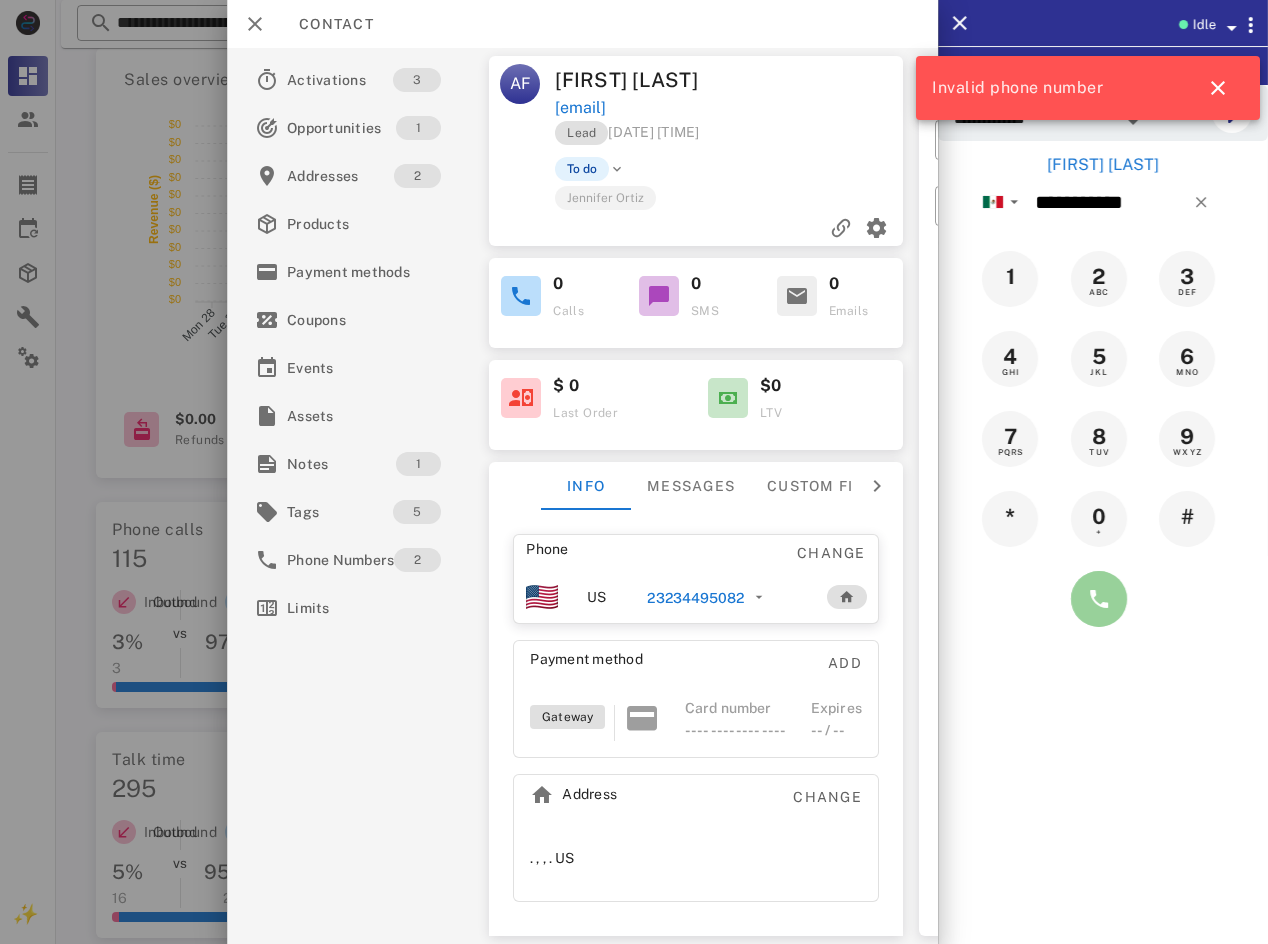 click at bounding box center [1099, 599] 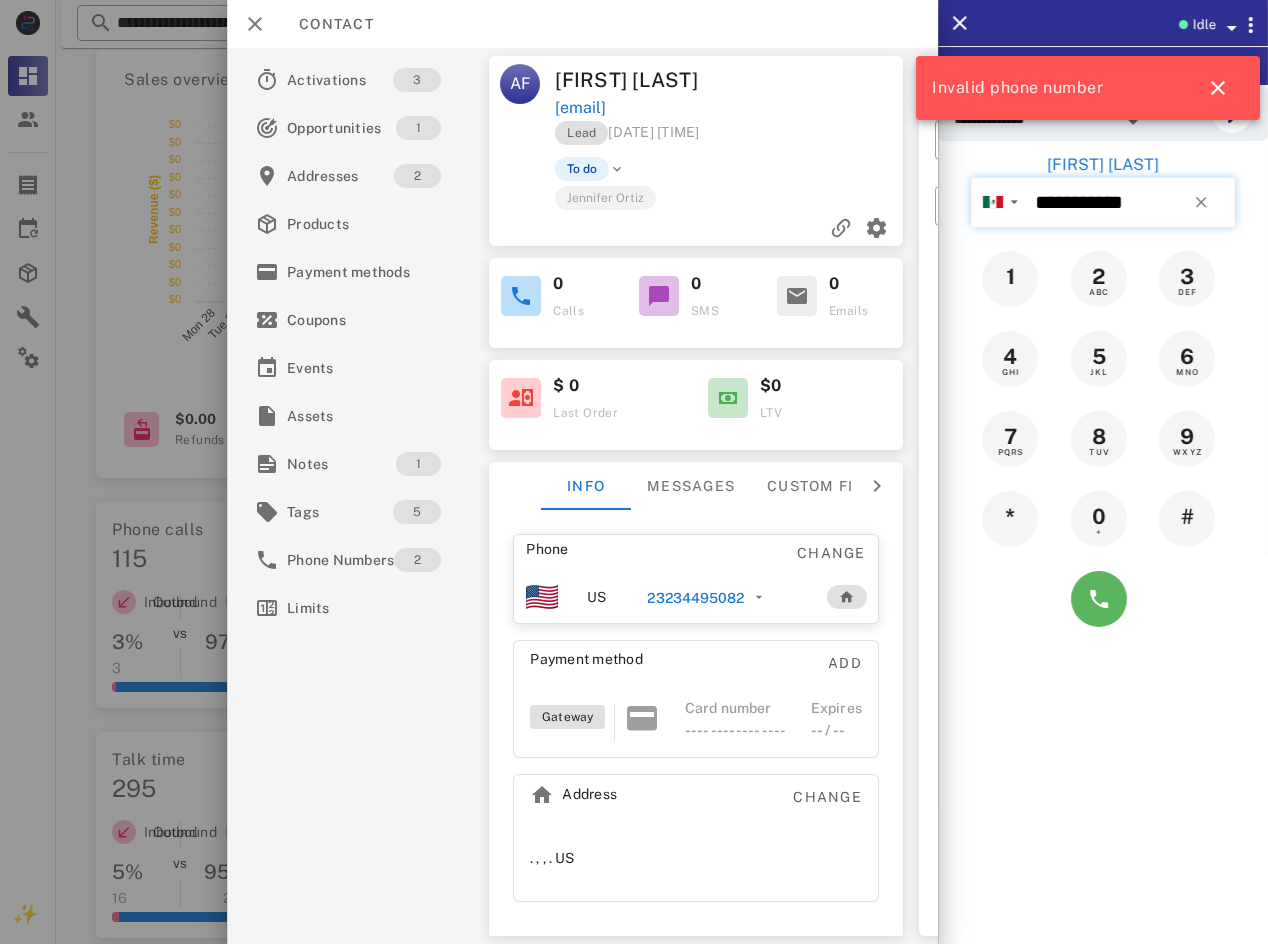 type on "**********" 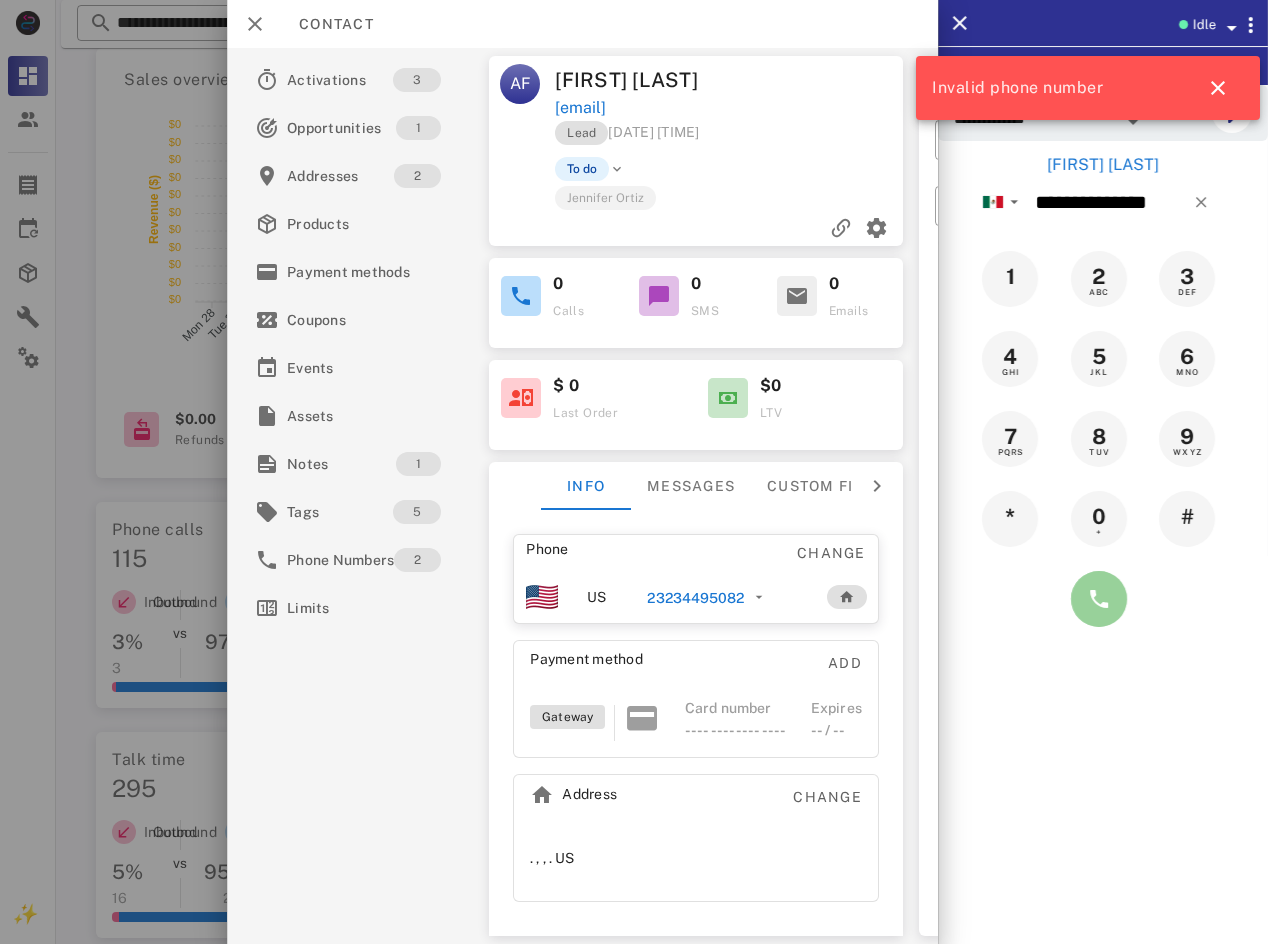 click at bounding box center [1099, 599] 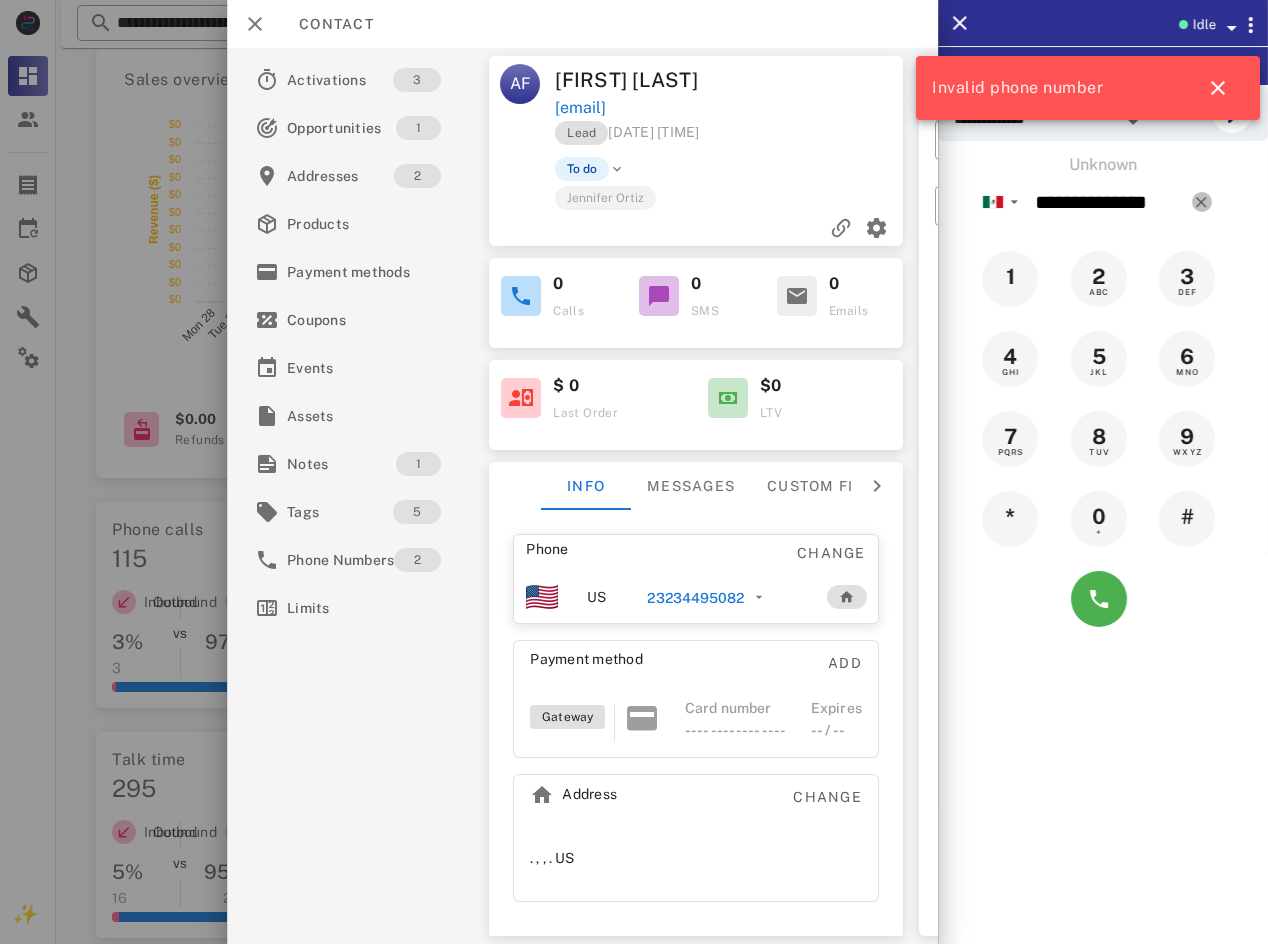 click at bounding box center [1202, 202] 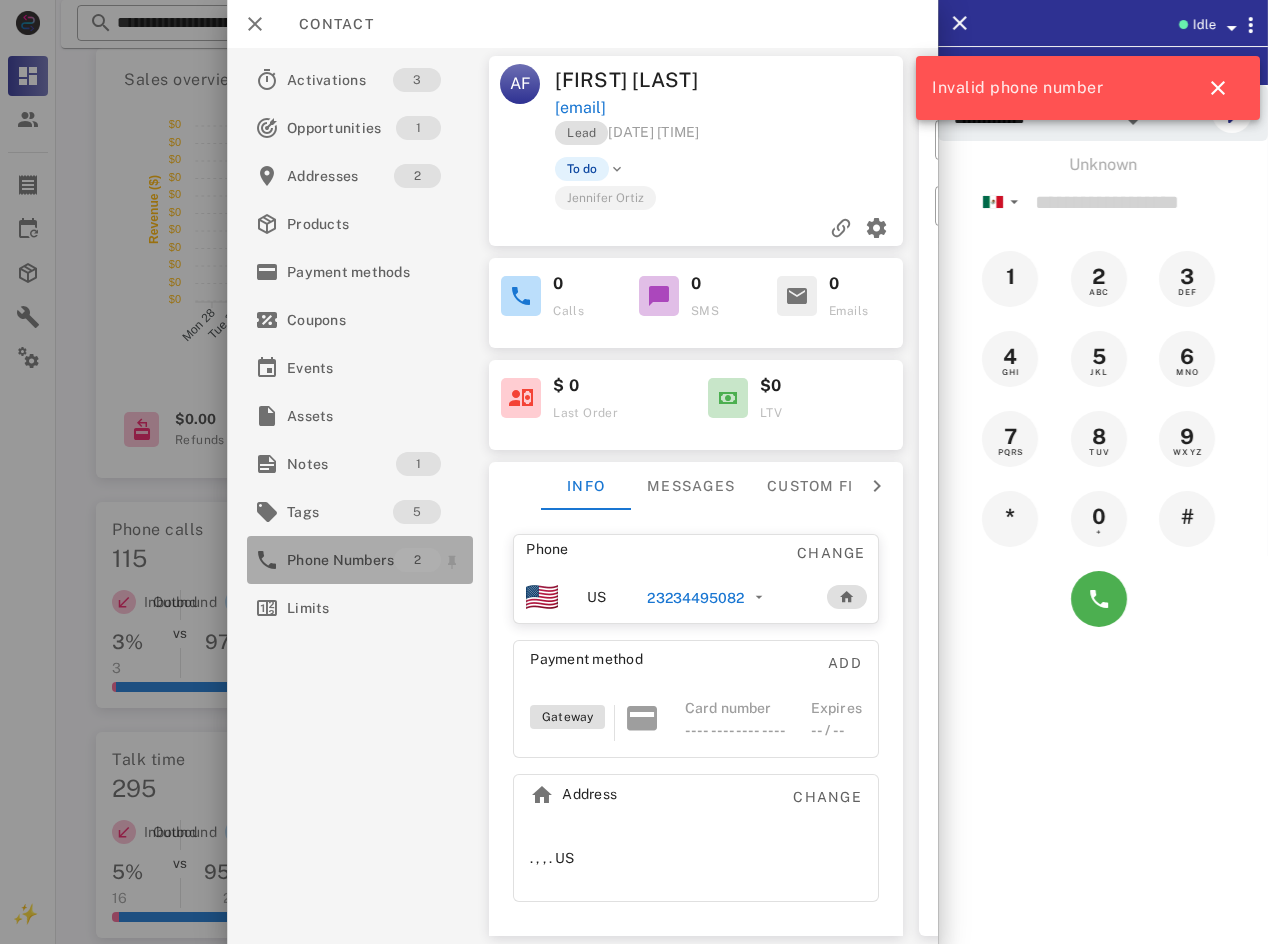click on "Phone Numbers" at bounding box center [340, 560] 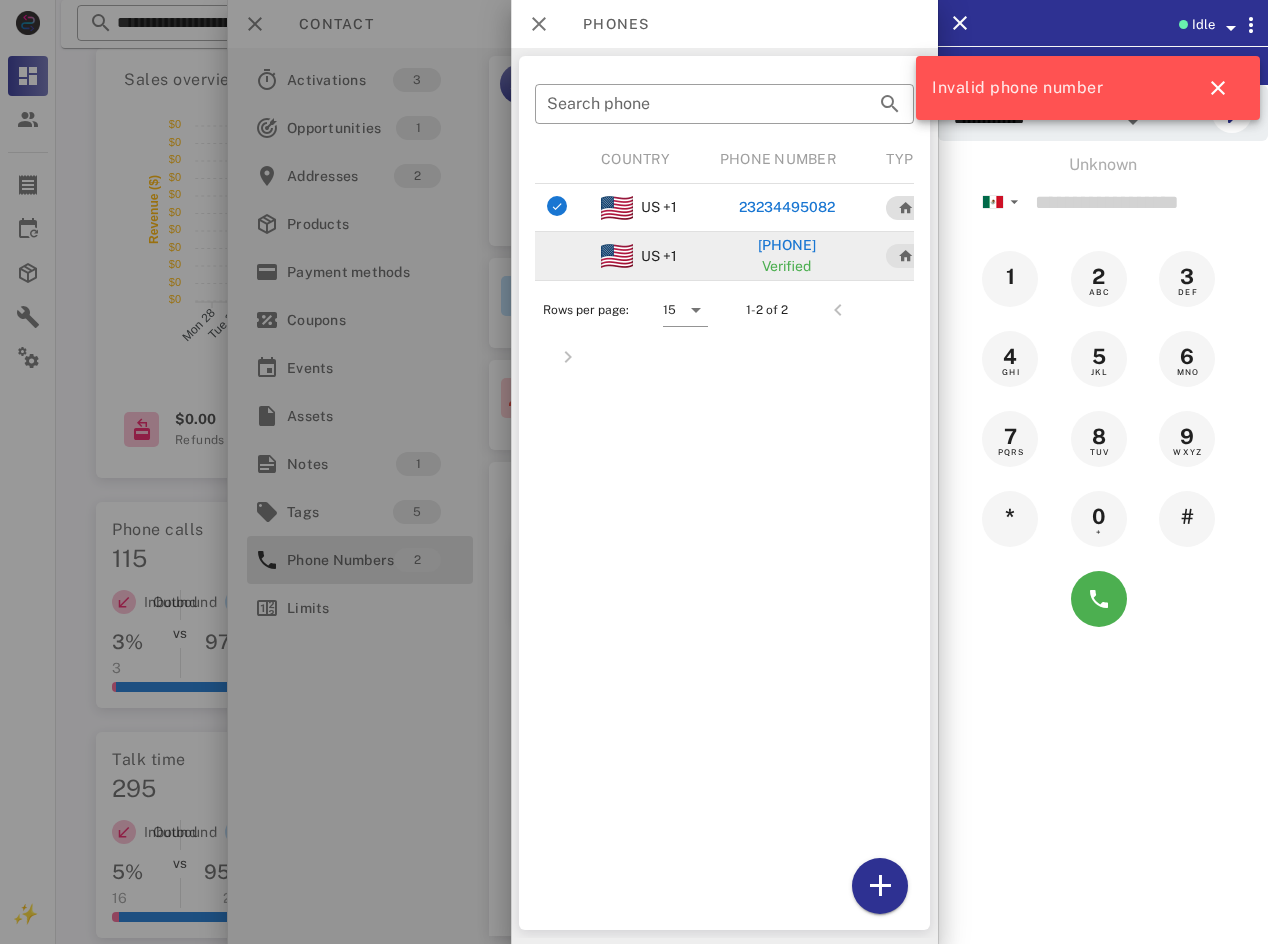 click on "[PHONE]" at bounding box center (787, 245) 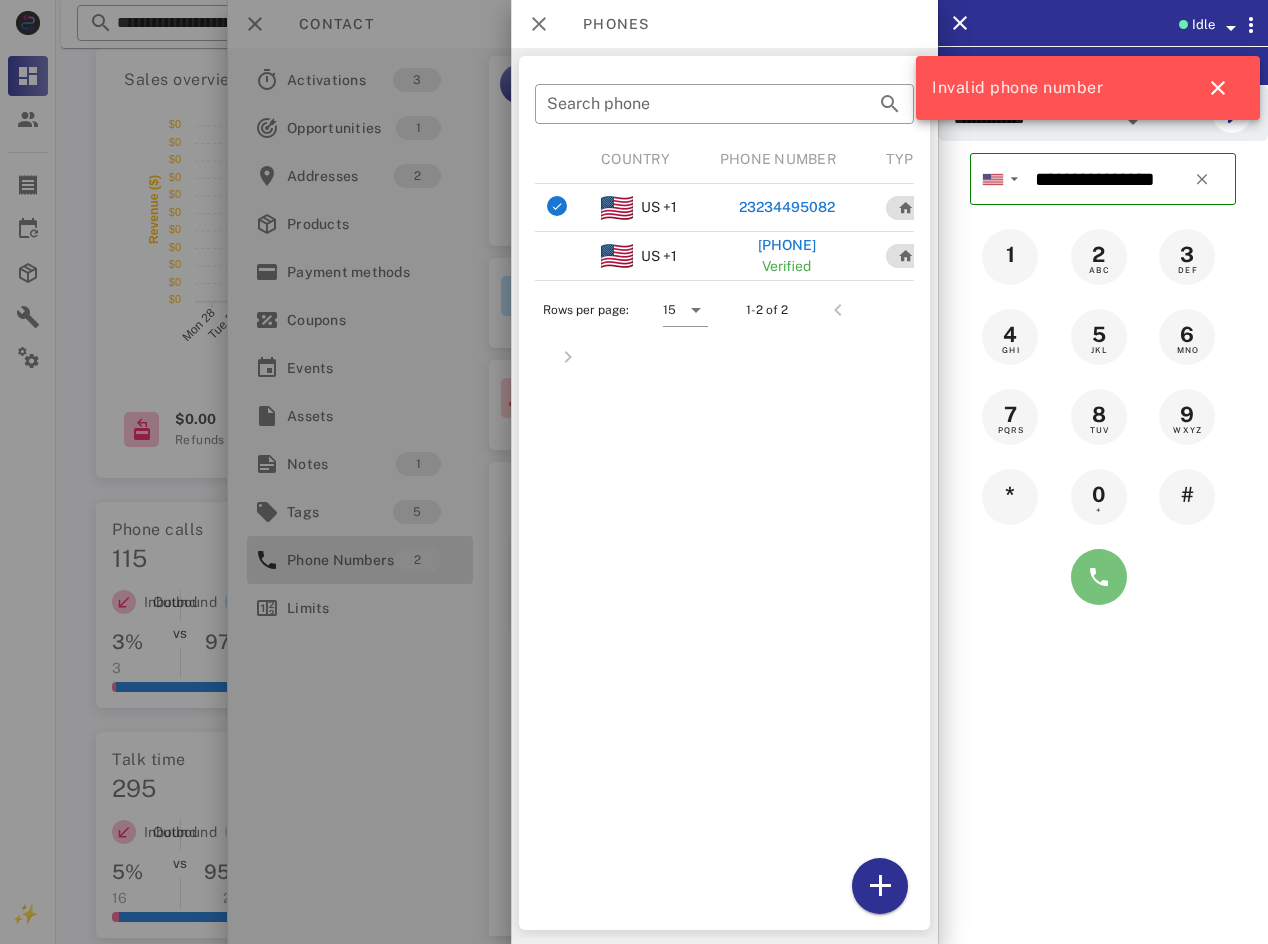 click at bounding box center (1099, 577) 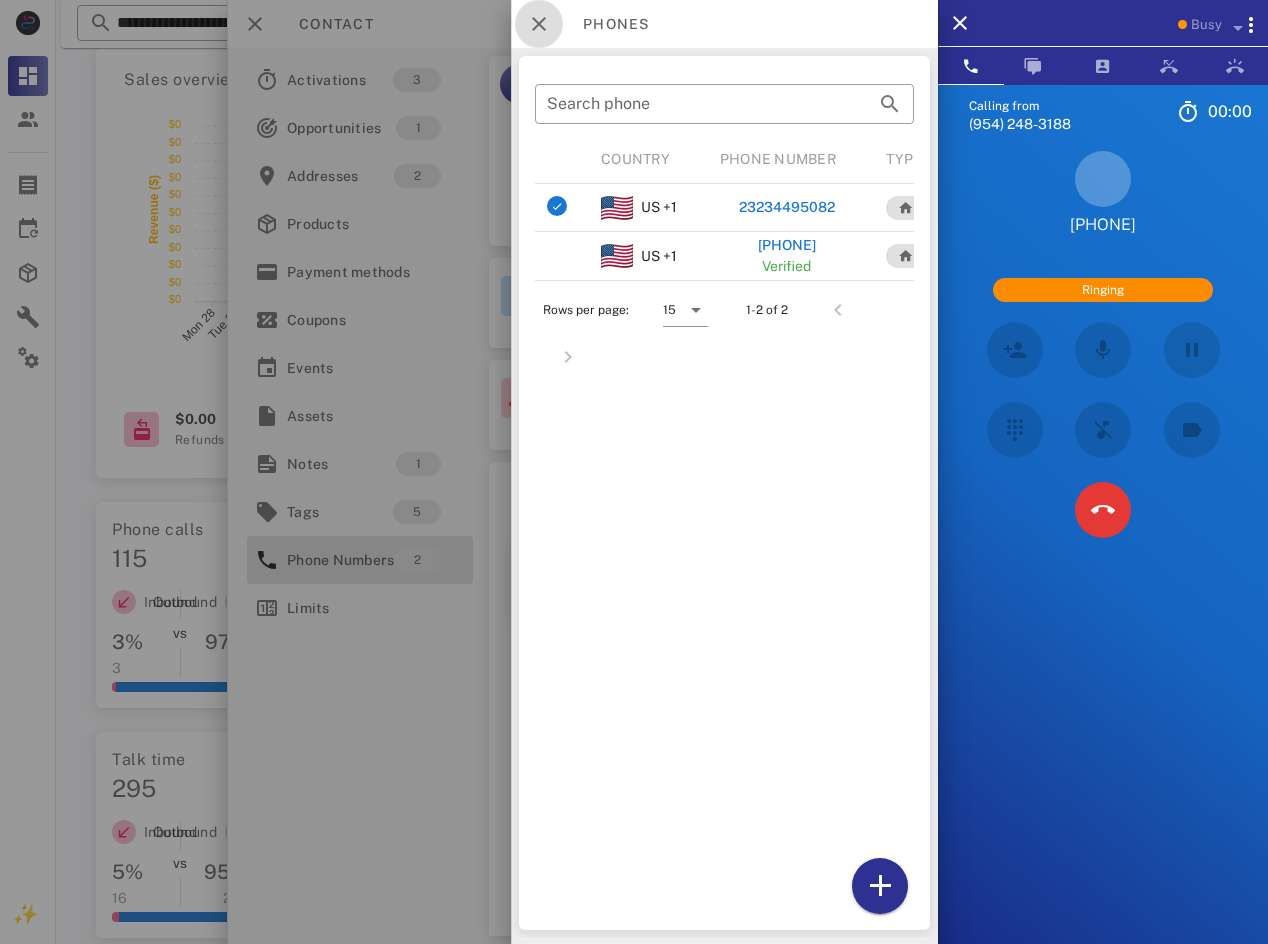 click at bounding box center [539, 24] 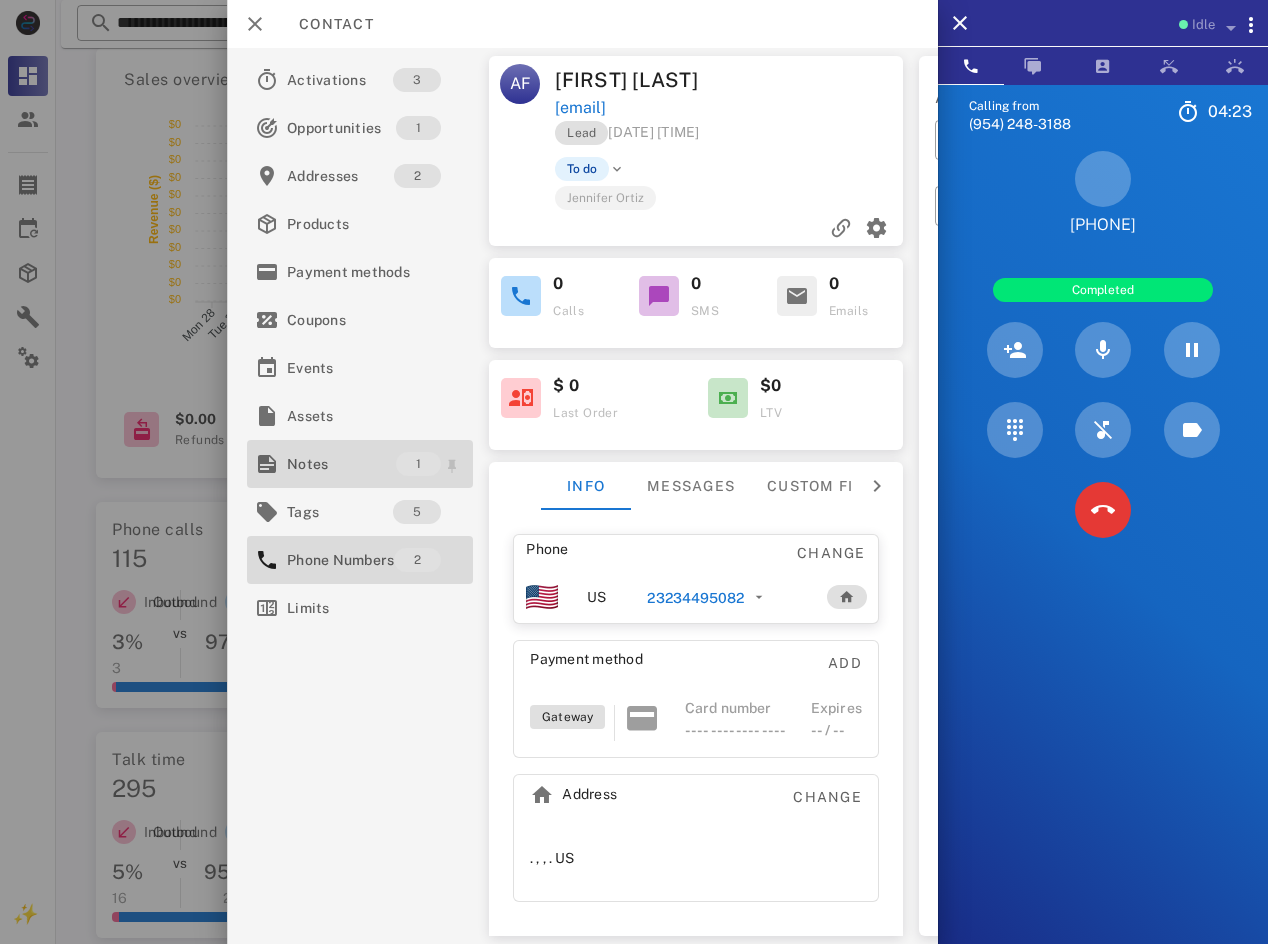 click on "Notes  1" at bounding box center [360, 464] 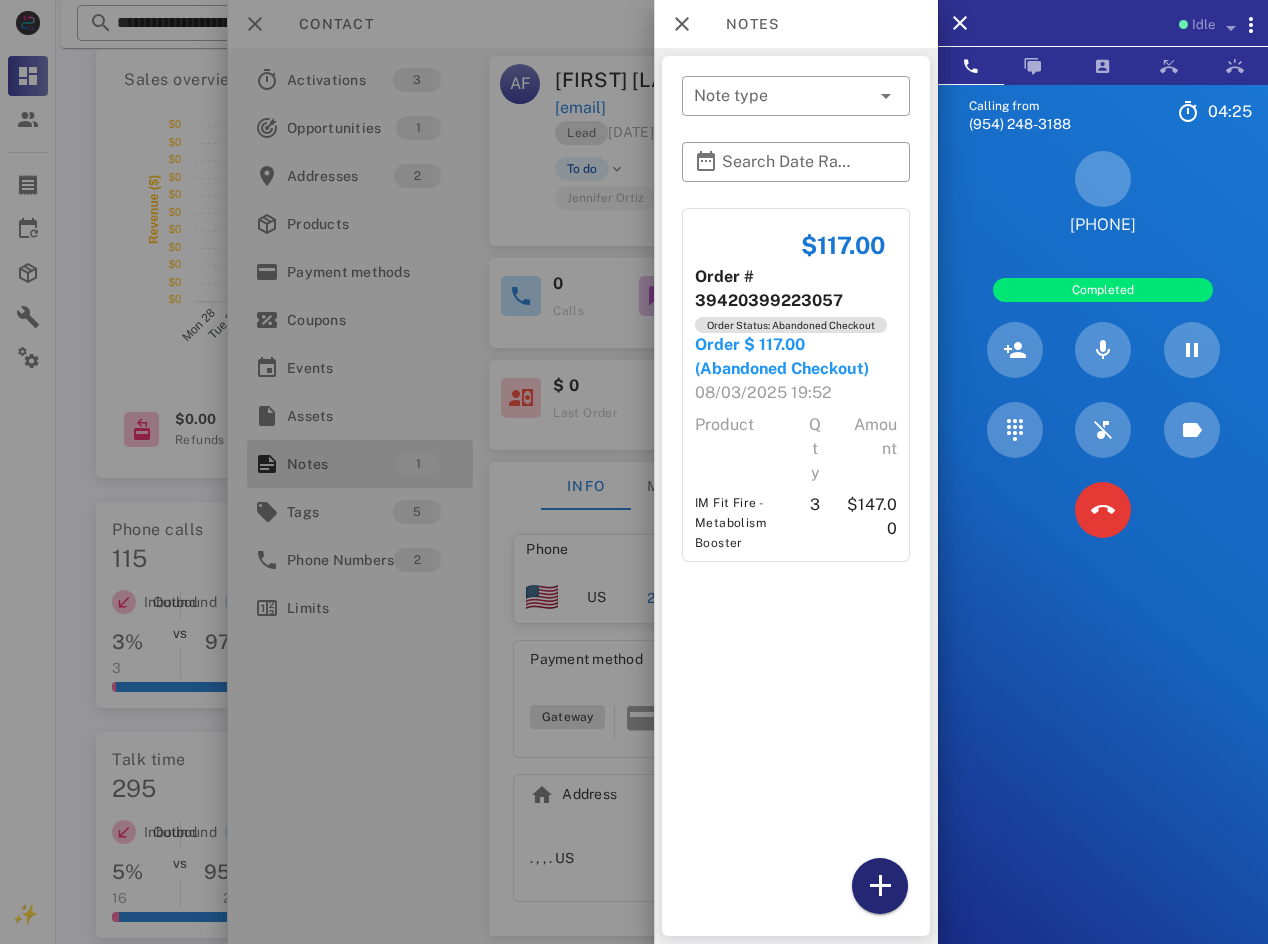 click at bounding box center (880, 886) 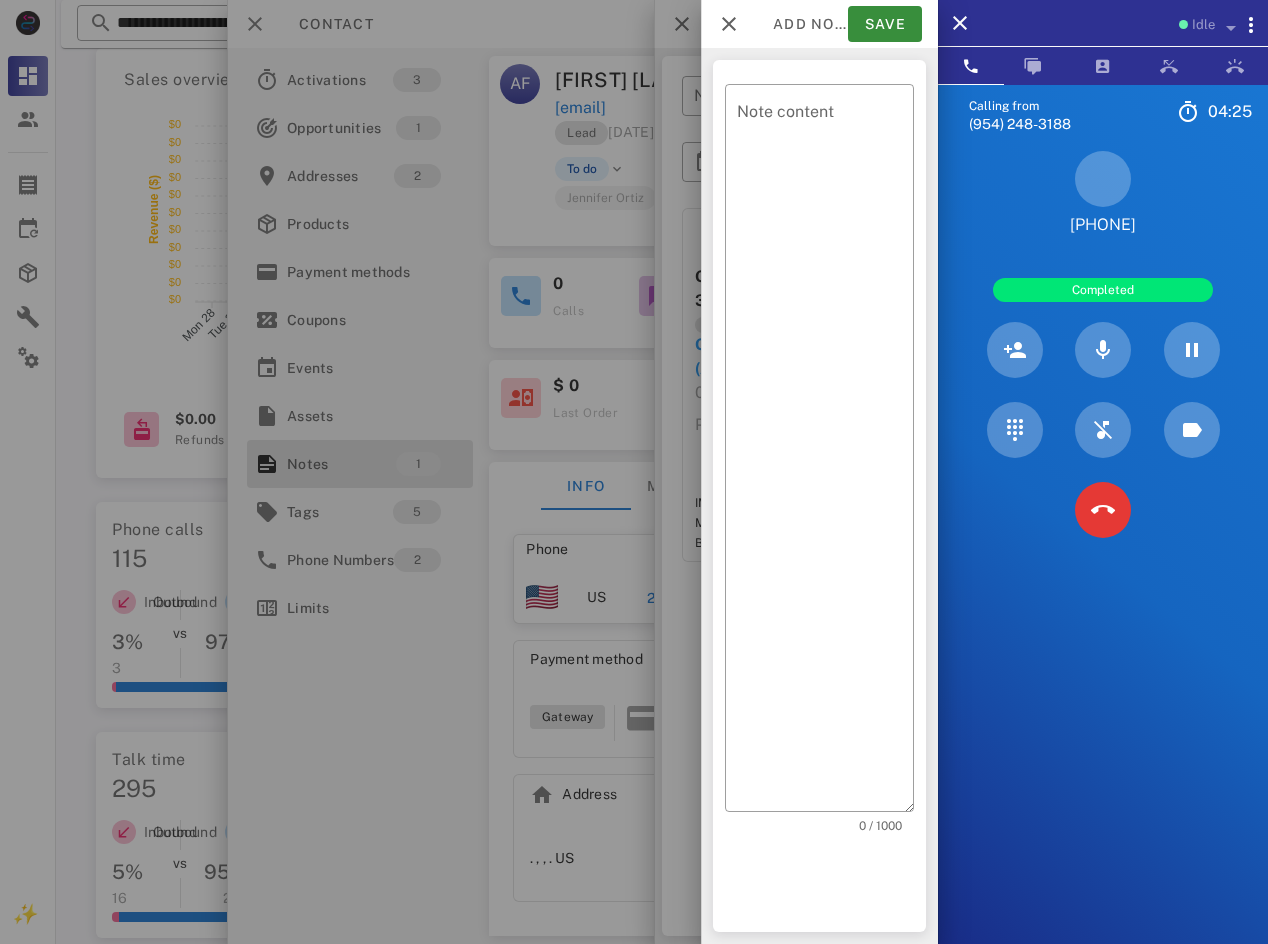 click on "Idle  Calling from [PHONE] [TIME]  Unknown      ▼     Andorra
+376
Argentina
+54
Aruba
+297
Australia
+61
Belgium (België)
+32
Bolivia
+591
Brazil (Brasil)
+55
Canada
+1
Chile
+56
Colombia
+57
Costa Rica
+506
Dominican Republic (República Dominicana)
+1
Ecuador
+593
El Salvador
+503
France
+33
Germany (Deutschland)
+49
Guadeloupe
+590
Guatemala
+502
Honduras
+504
Iceland (Ísland)
+354
India (भारत)
+91
Israel (‫ישראל‬‎)
+972
Italy (Italia)     Japan (日本)" at bounding box center [662, -52] 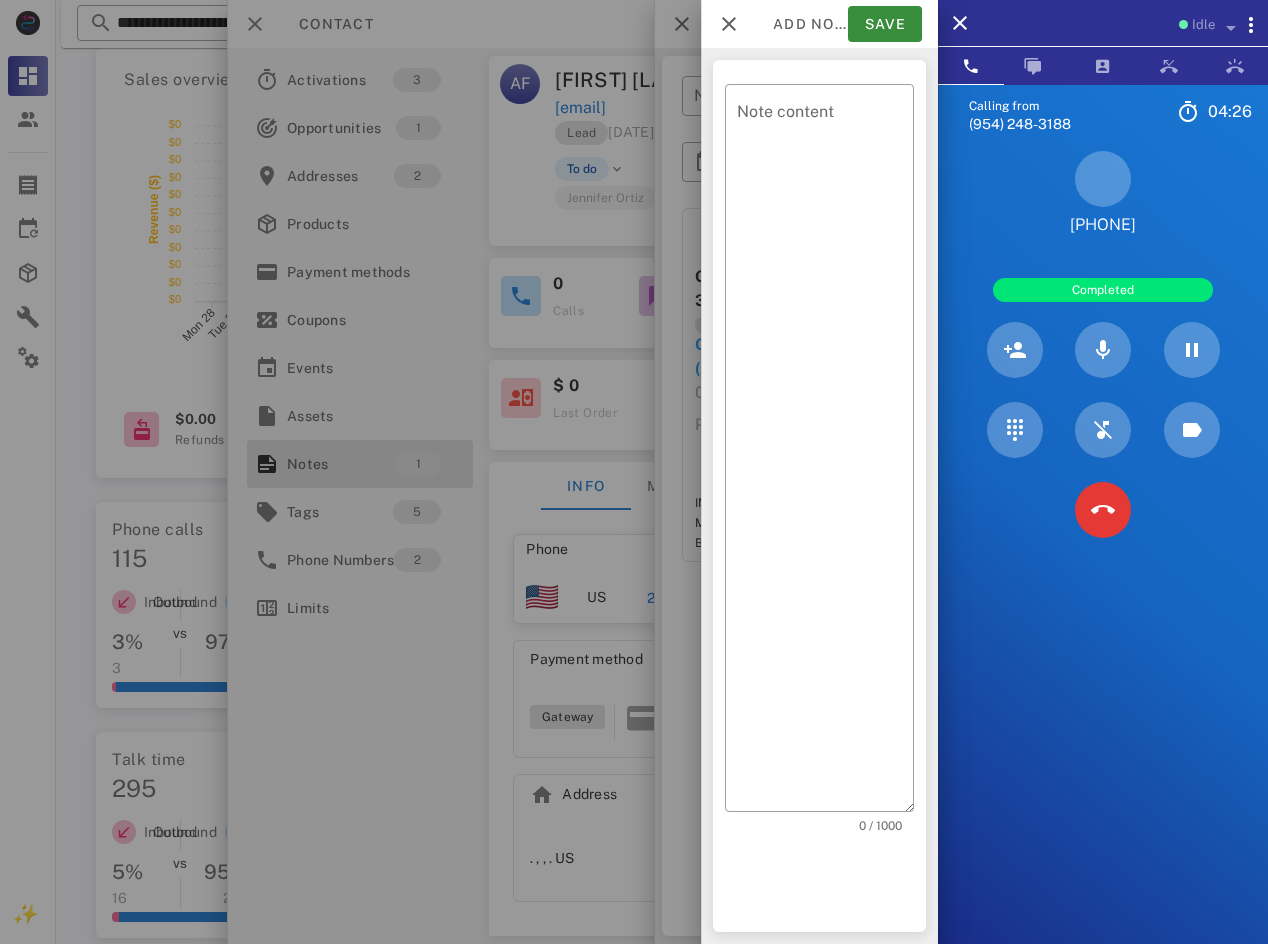 click on "Note content" at bounding box center (825, 453) 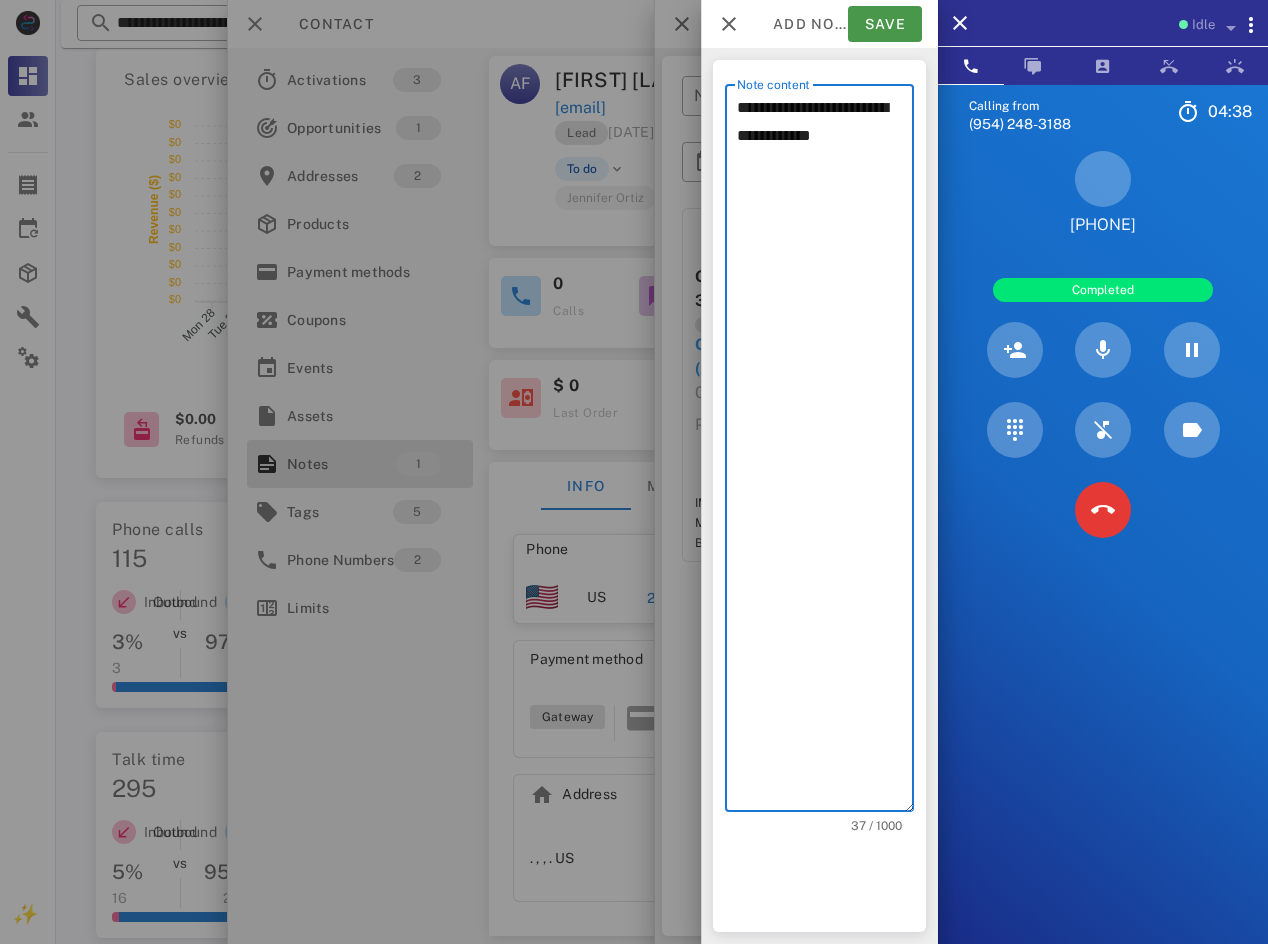 type on "**********" 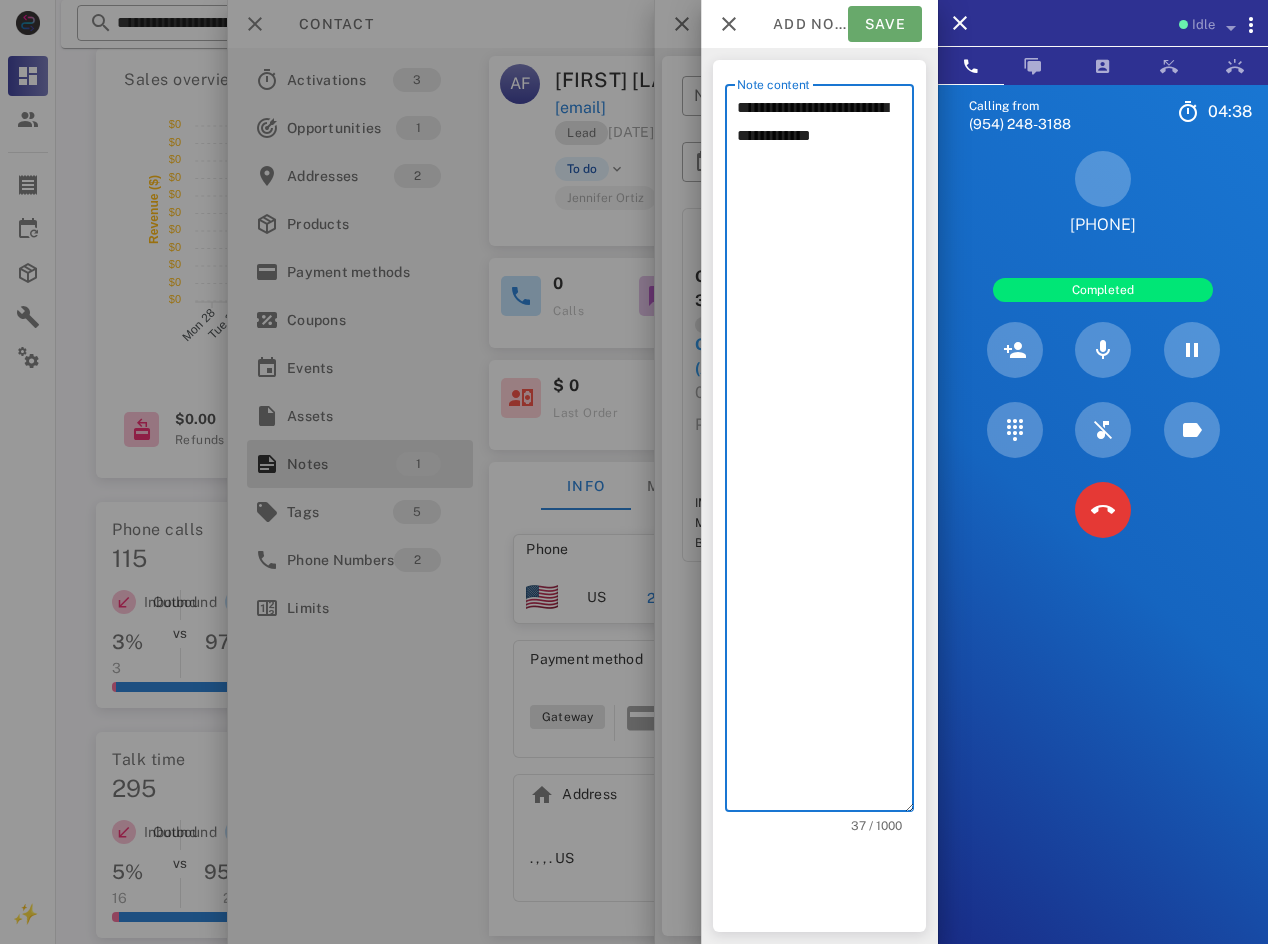 click on "Save" at bounding box center (885, 24) 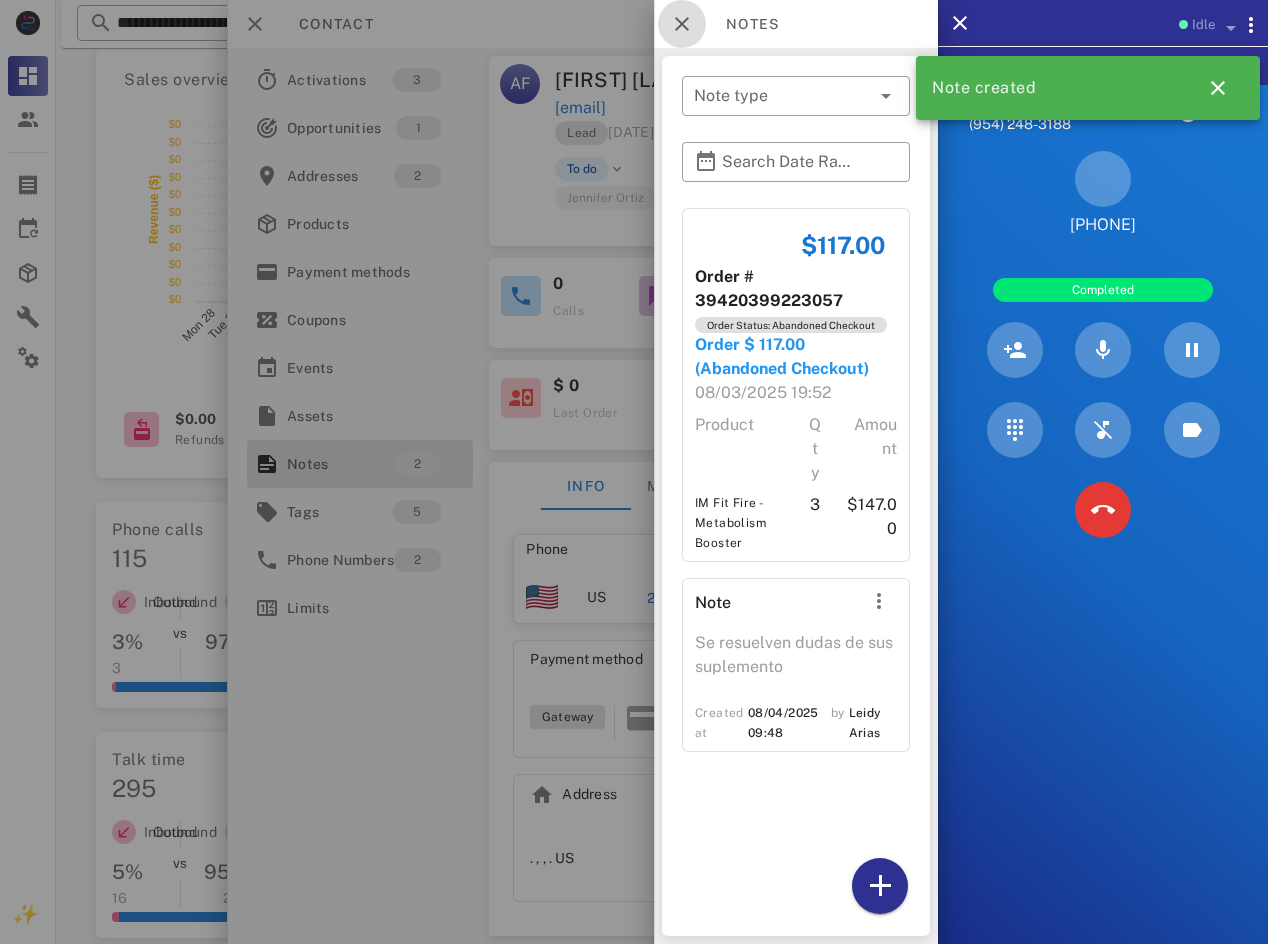 click at bounding box center [682, 24] 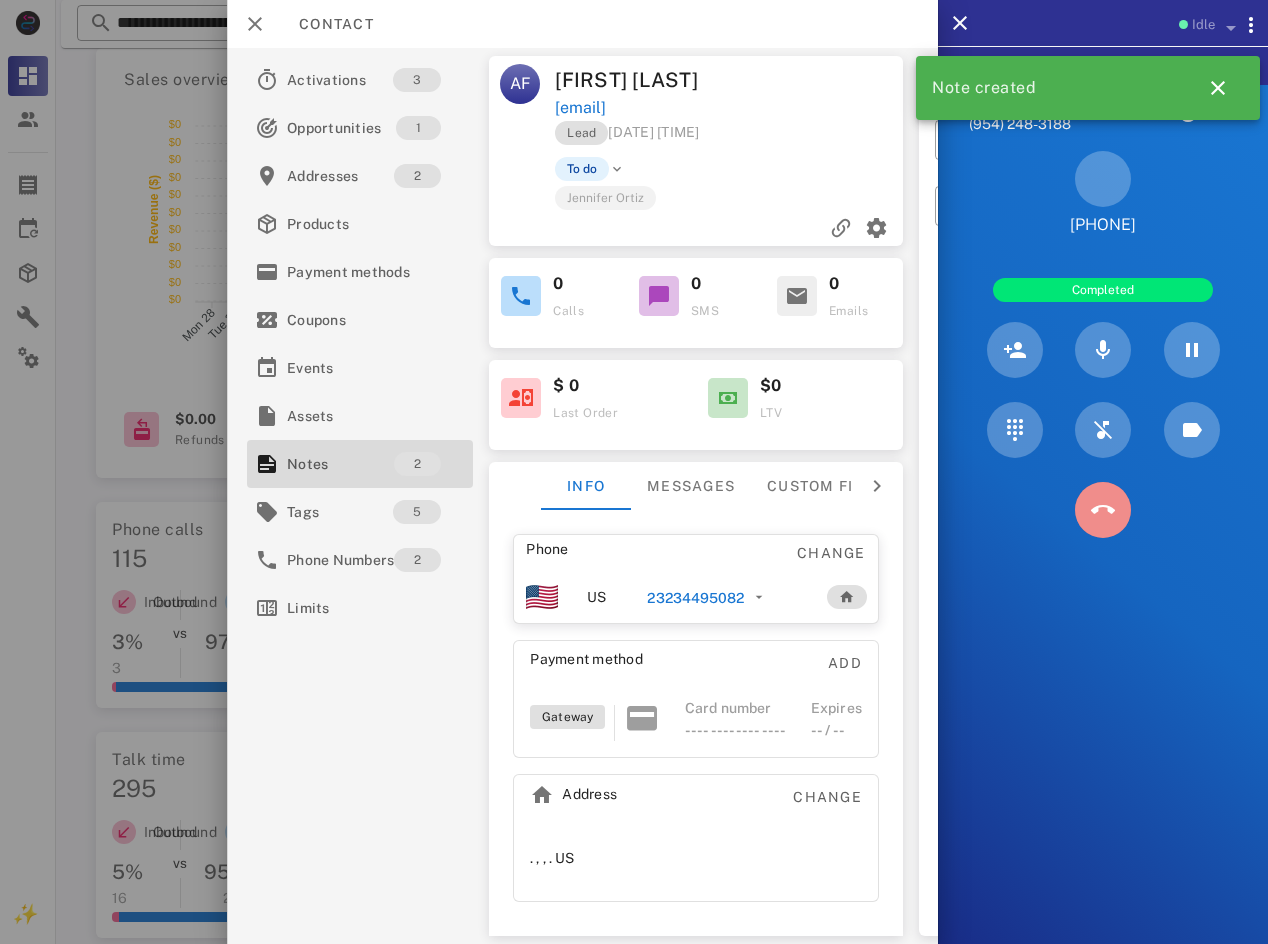 click at bounding box center [1103, 510] 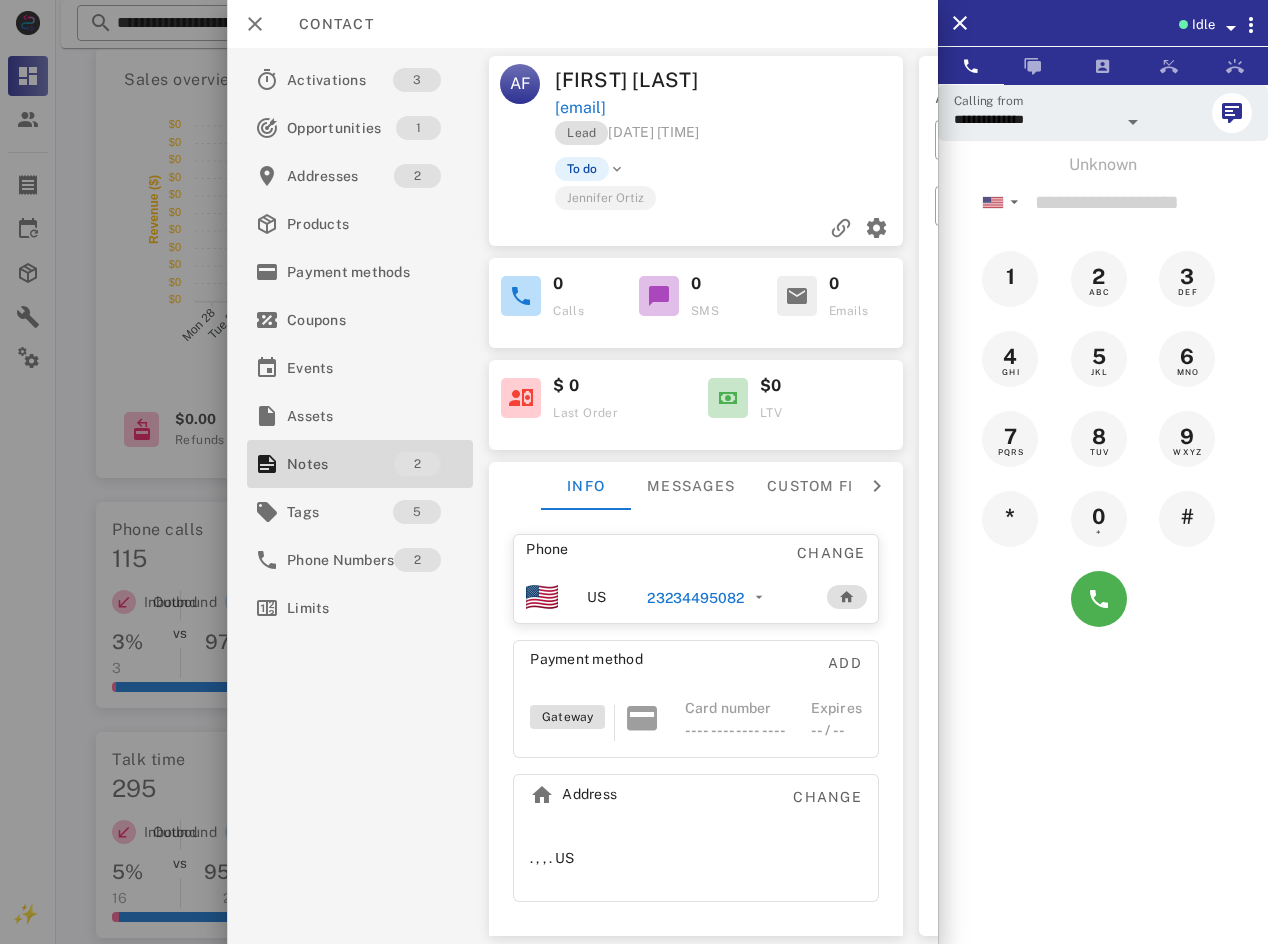 click on "Idle" at bounding box center (1203, 25) 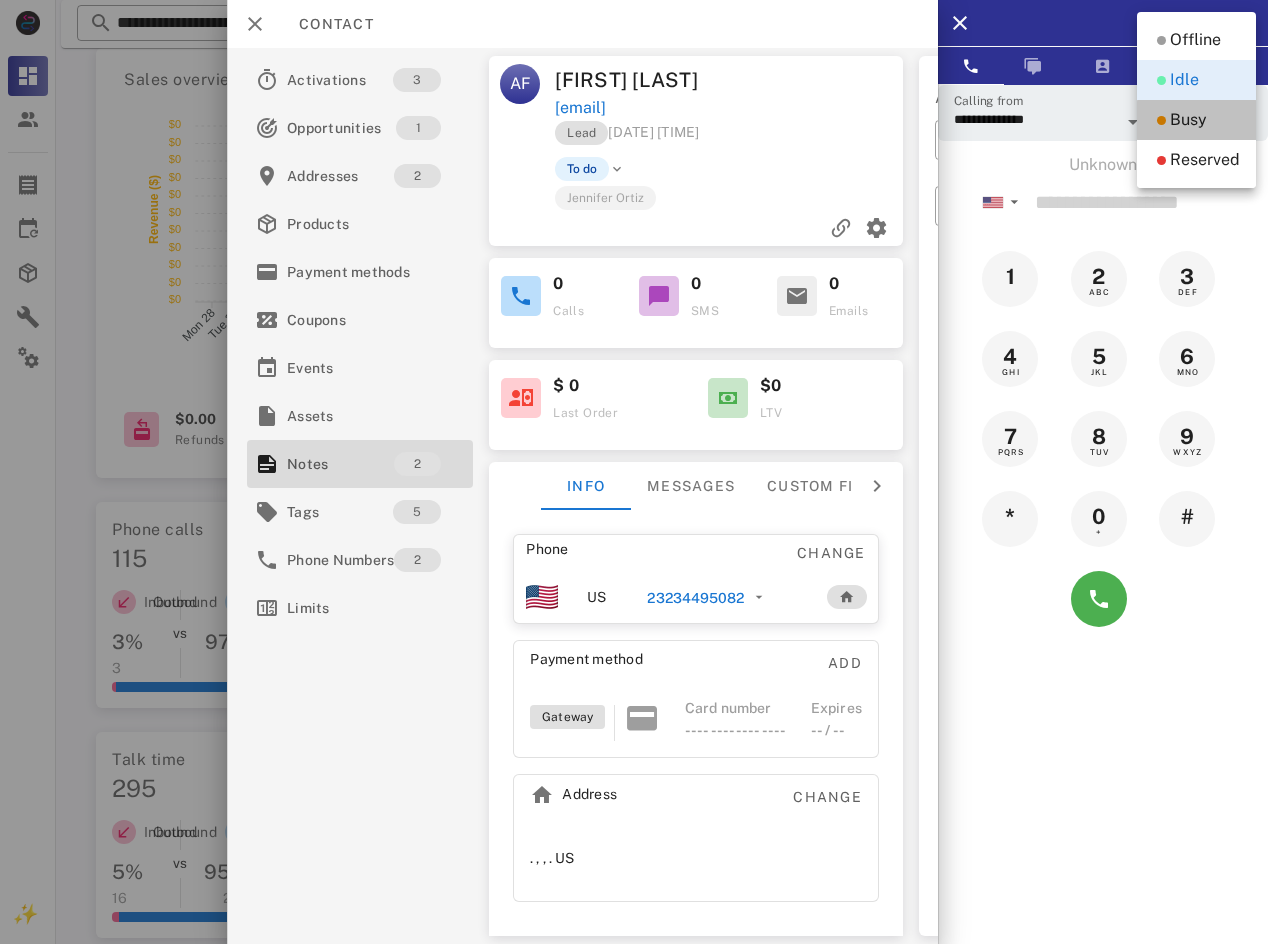 click on "Busy" at bounding box center (1188, 120) 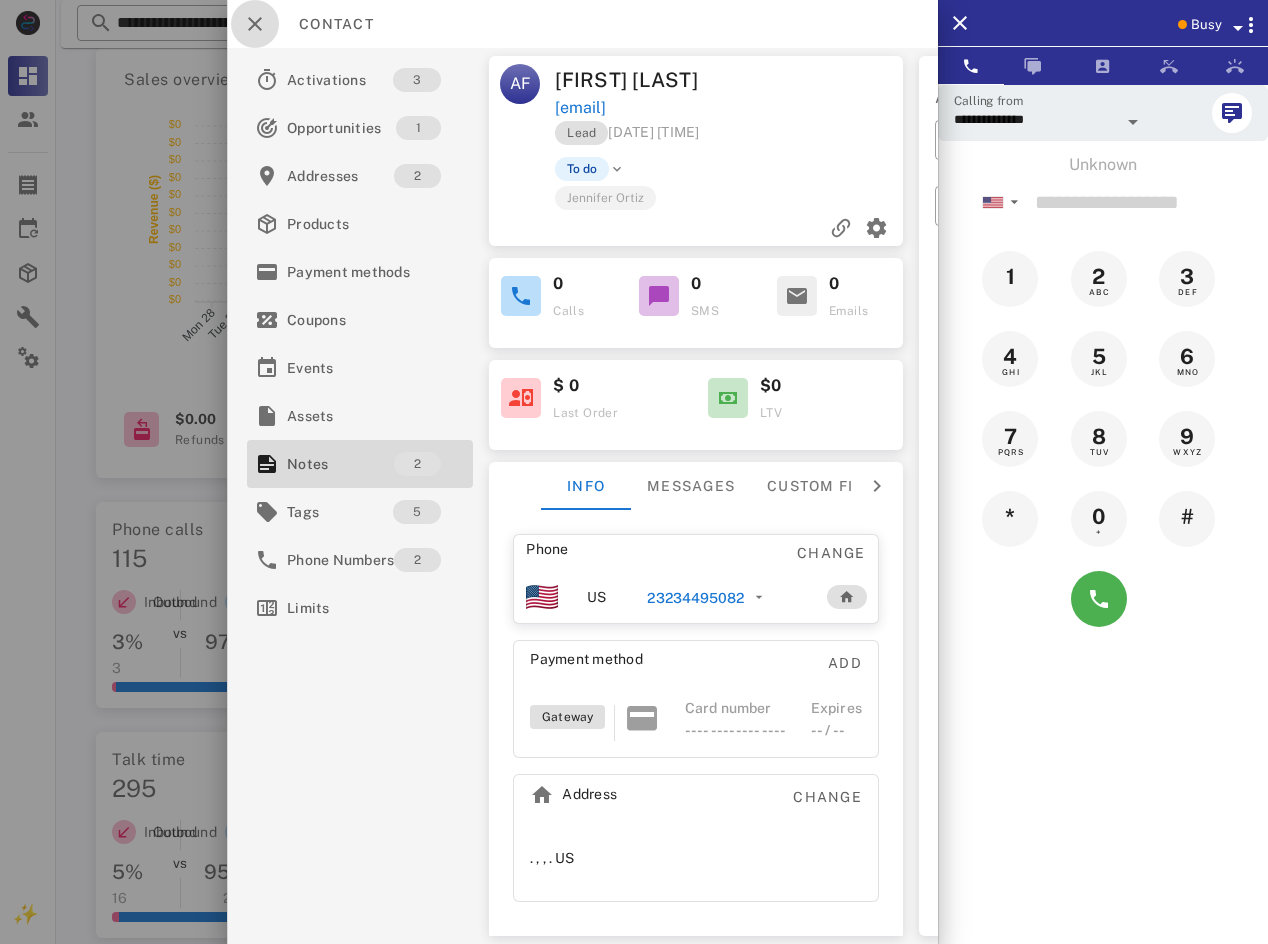 click at bounding box center (255, 24) 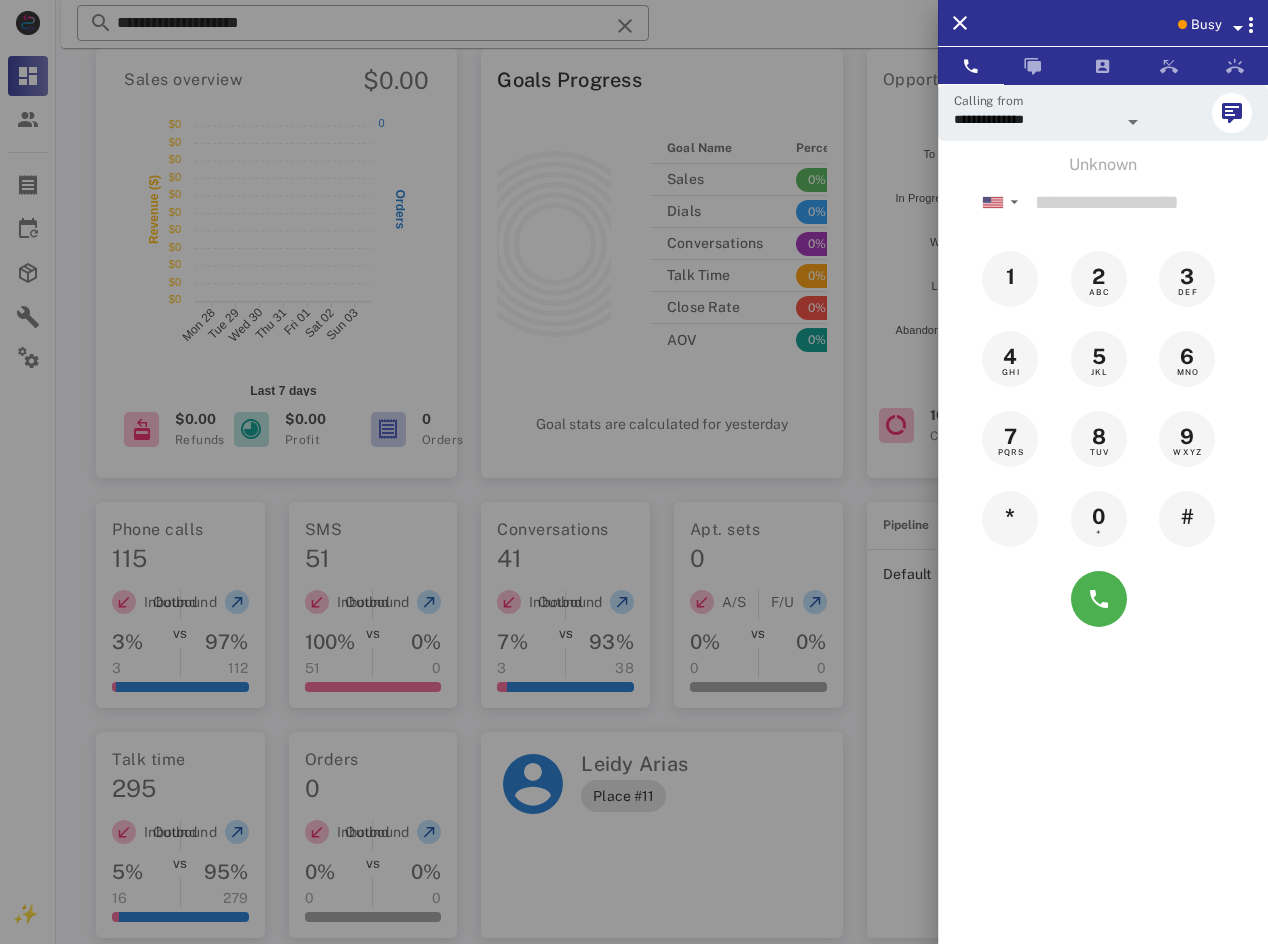 click at bounding box center [634, 472] 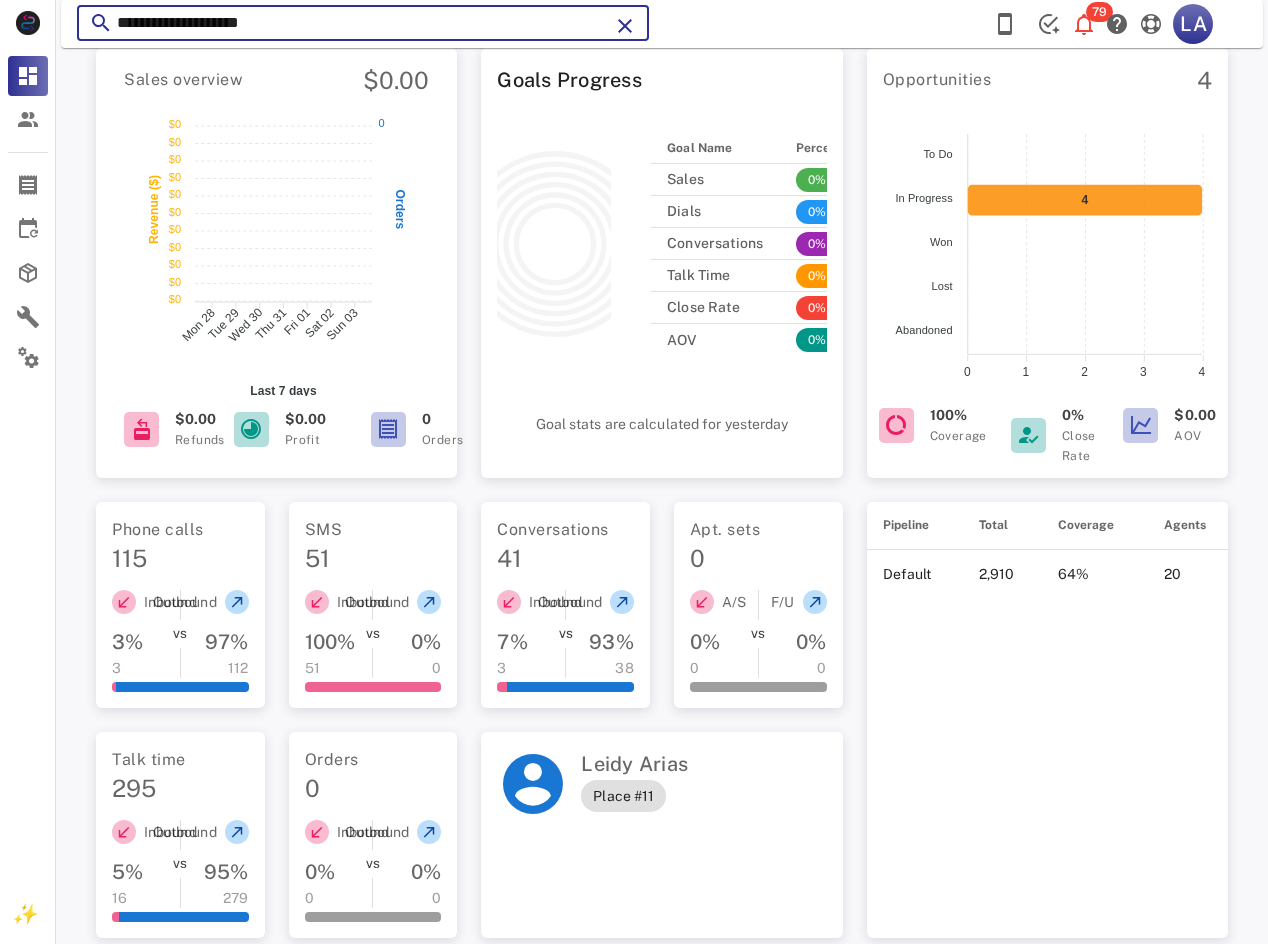 click on "**********" at bounding box center [363, 23] 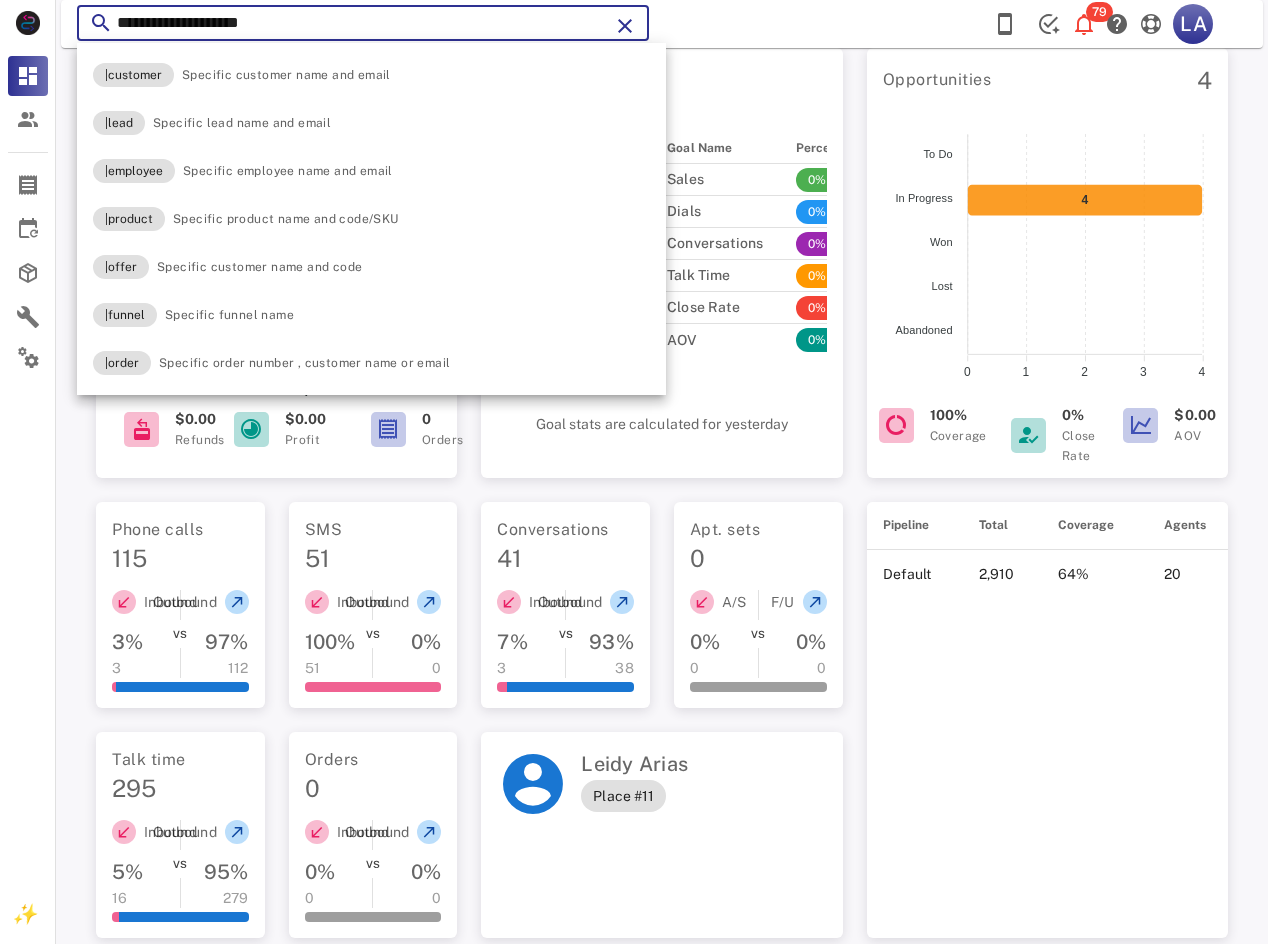 paste on "*****" 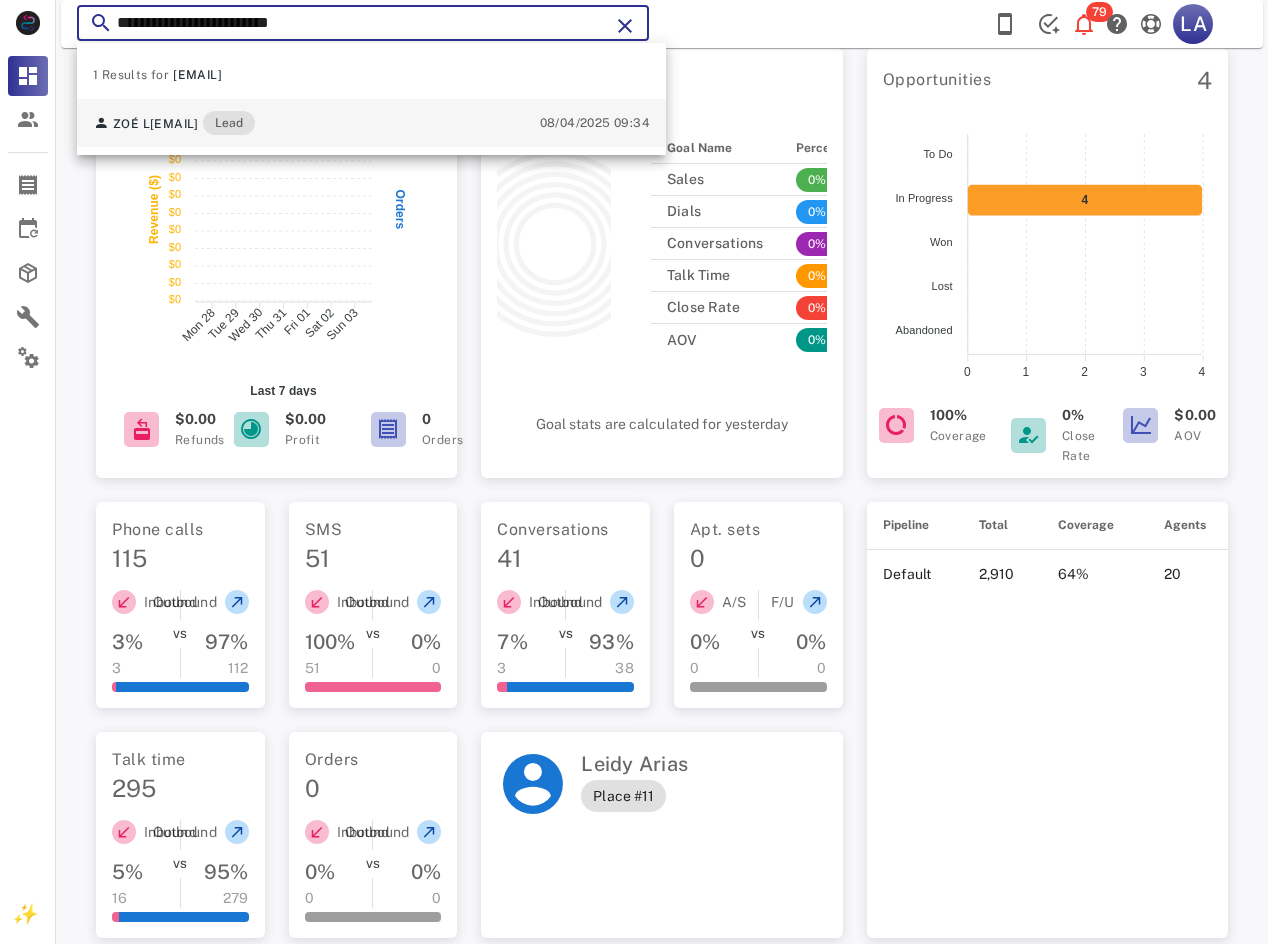 type on "**********" 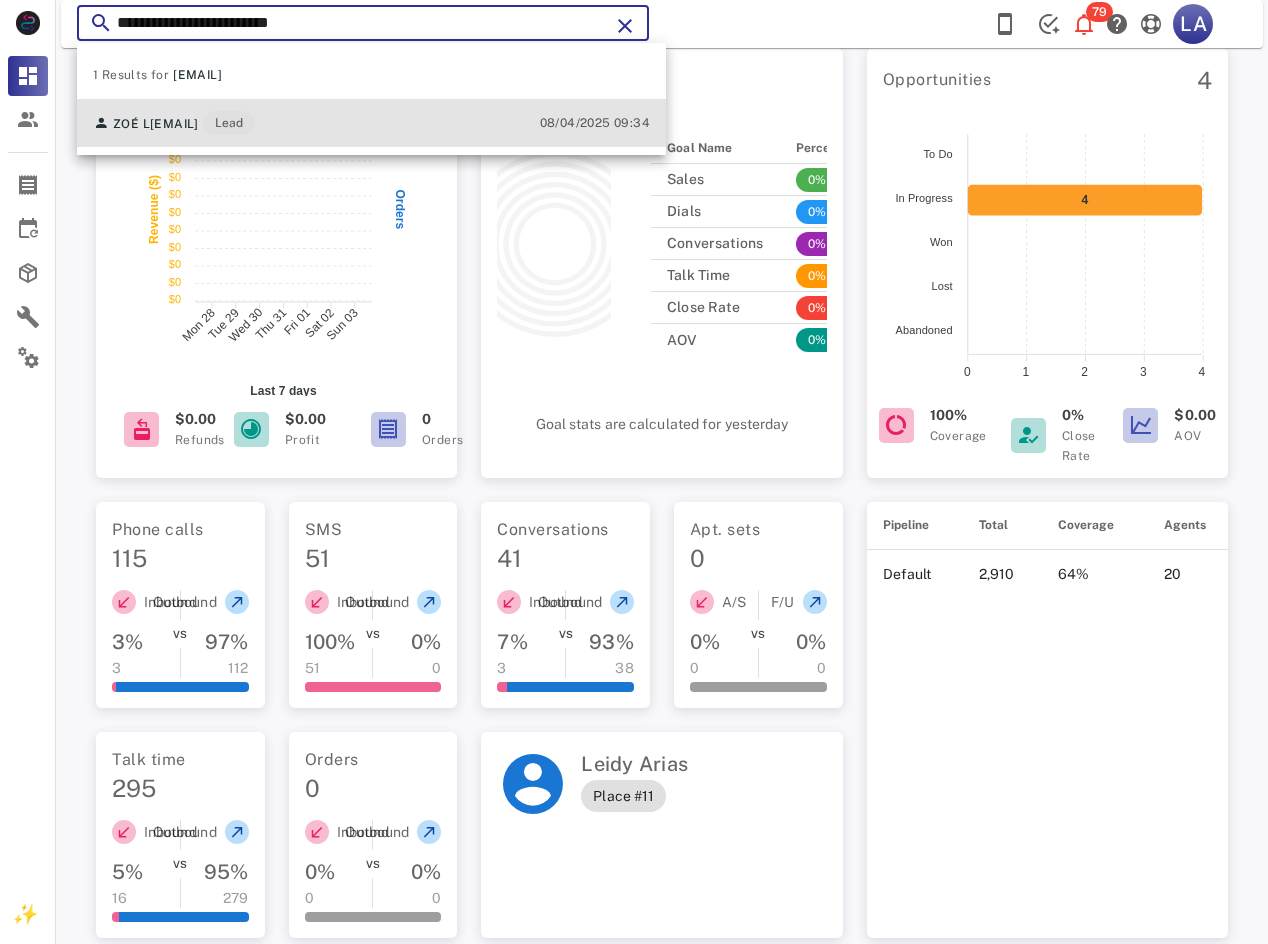 click on "[FIRST] [LAST]   [EMAIL]   Lead" at bounding box center (174, 123) 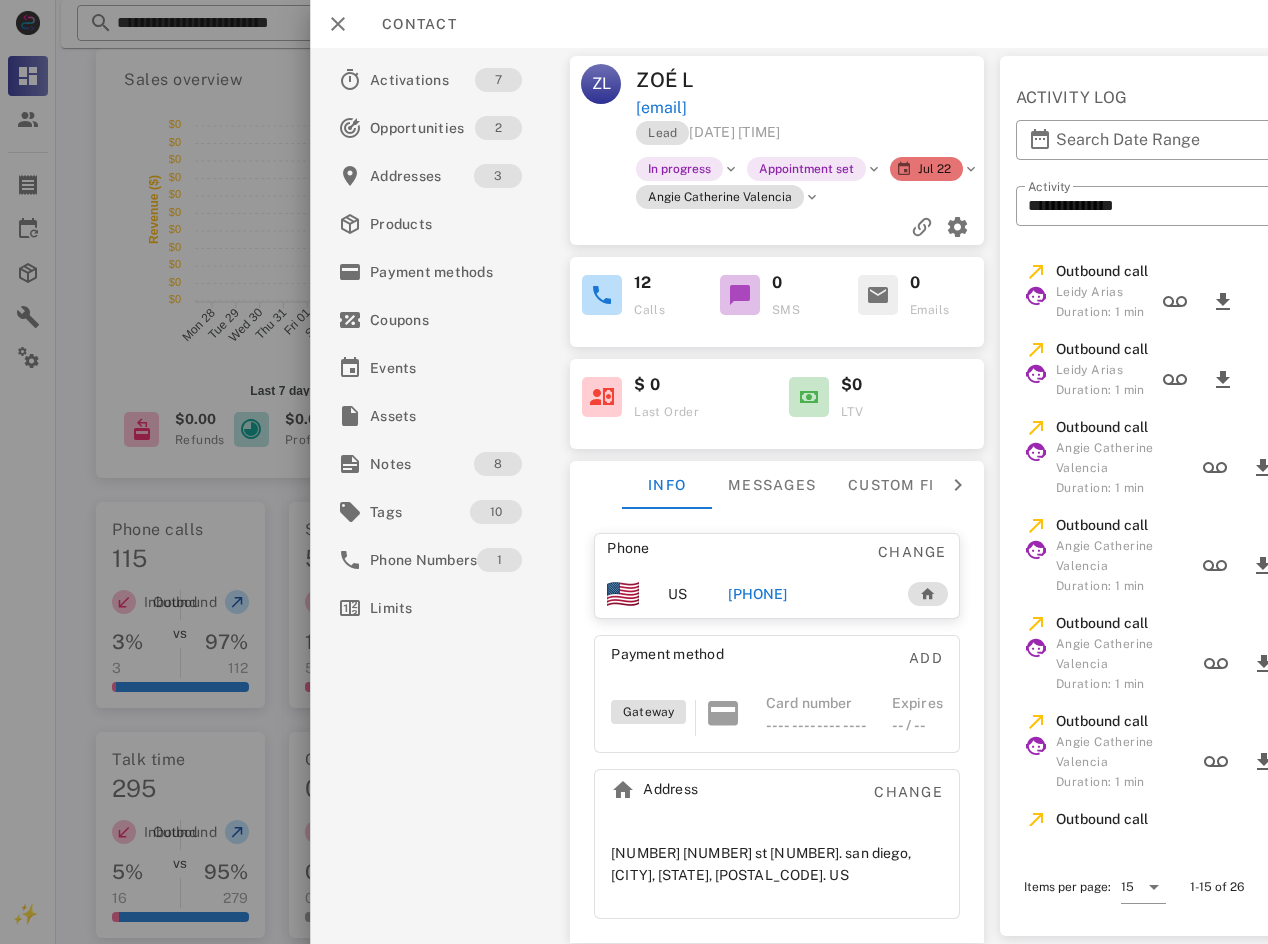 click on "[PHONE]" at bounding box center (757, 594) 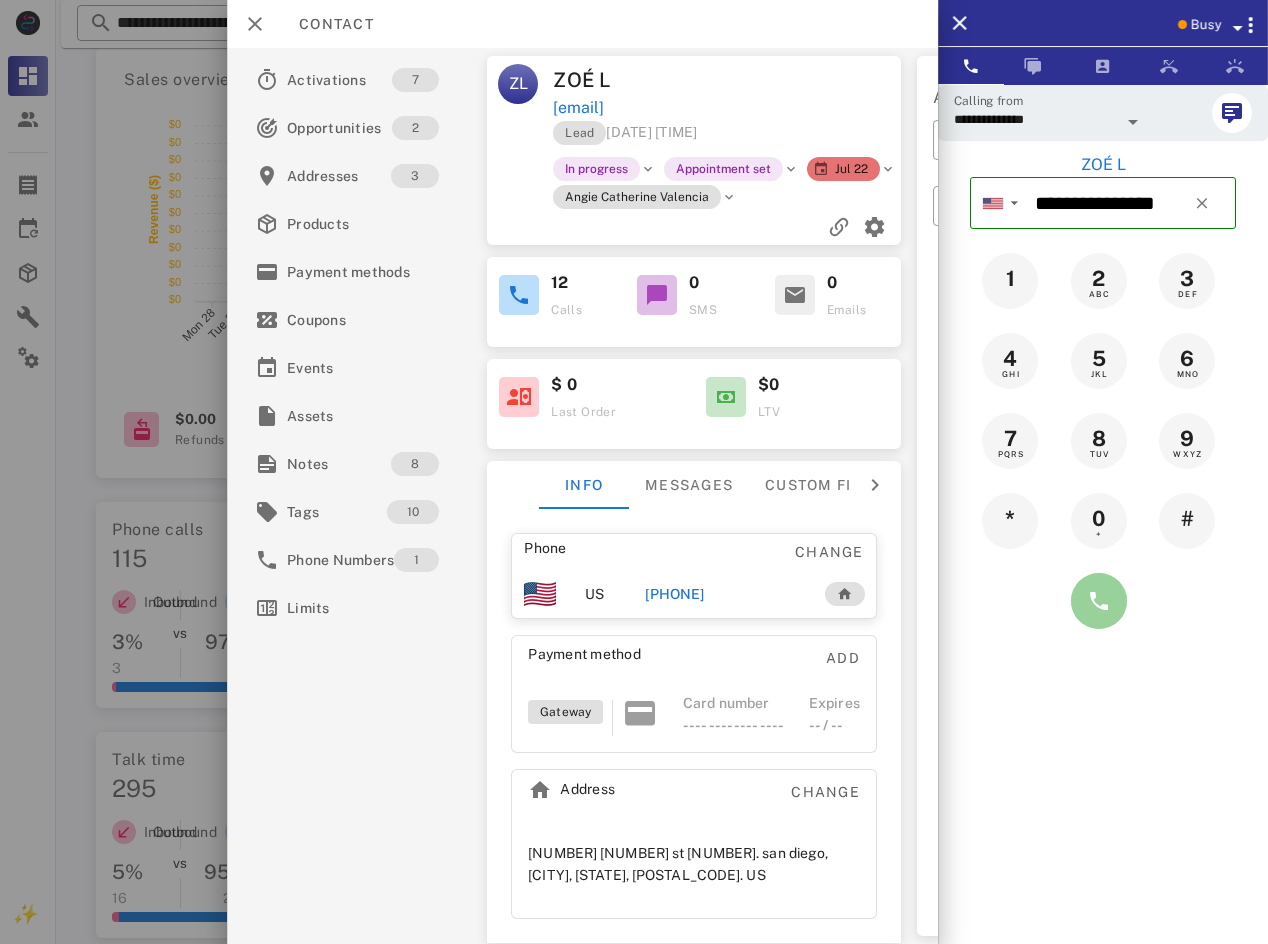 click at bounding box center [1099, 601] 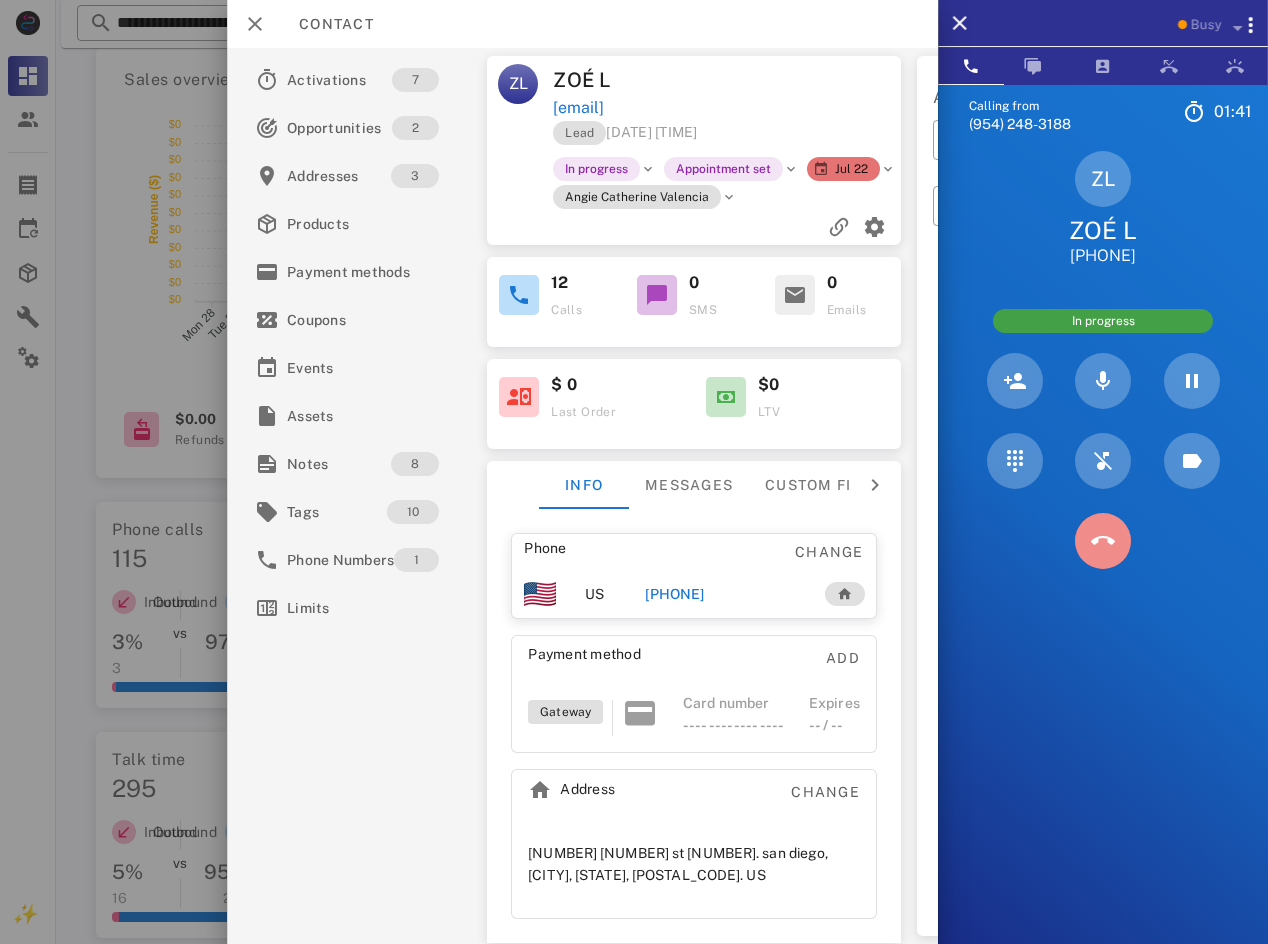 drag, startPoint x: 1115, startPoint y: 554, endPoint x: 1115, endPoint y: 520, distance: 34 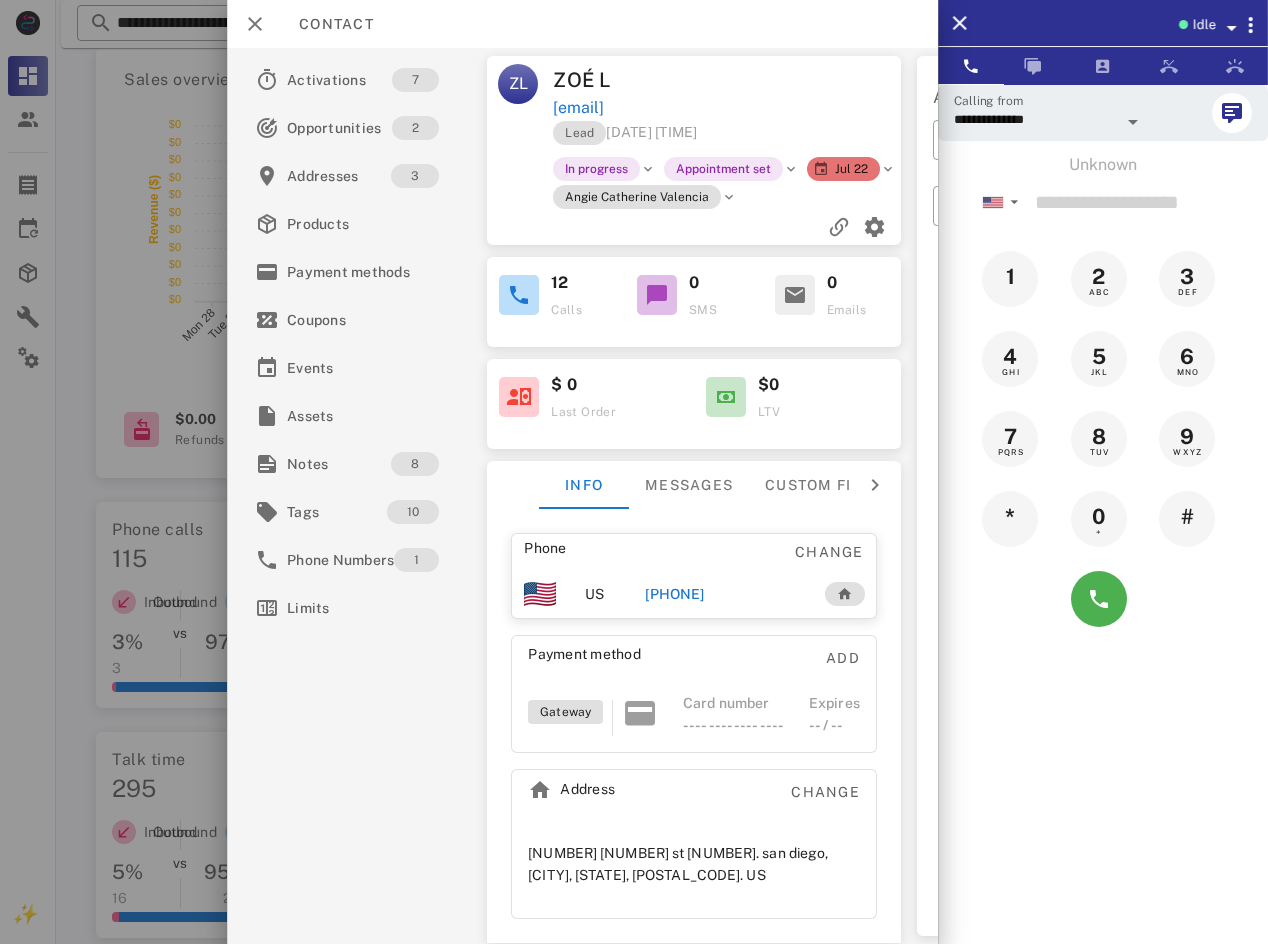 click on "Idle" at bounding box center [1203, 25] 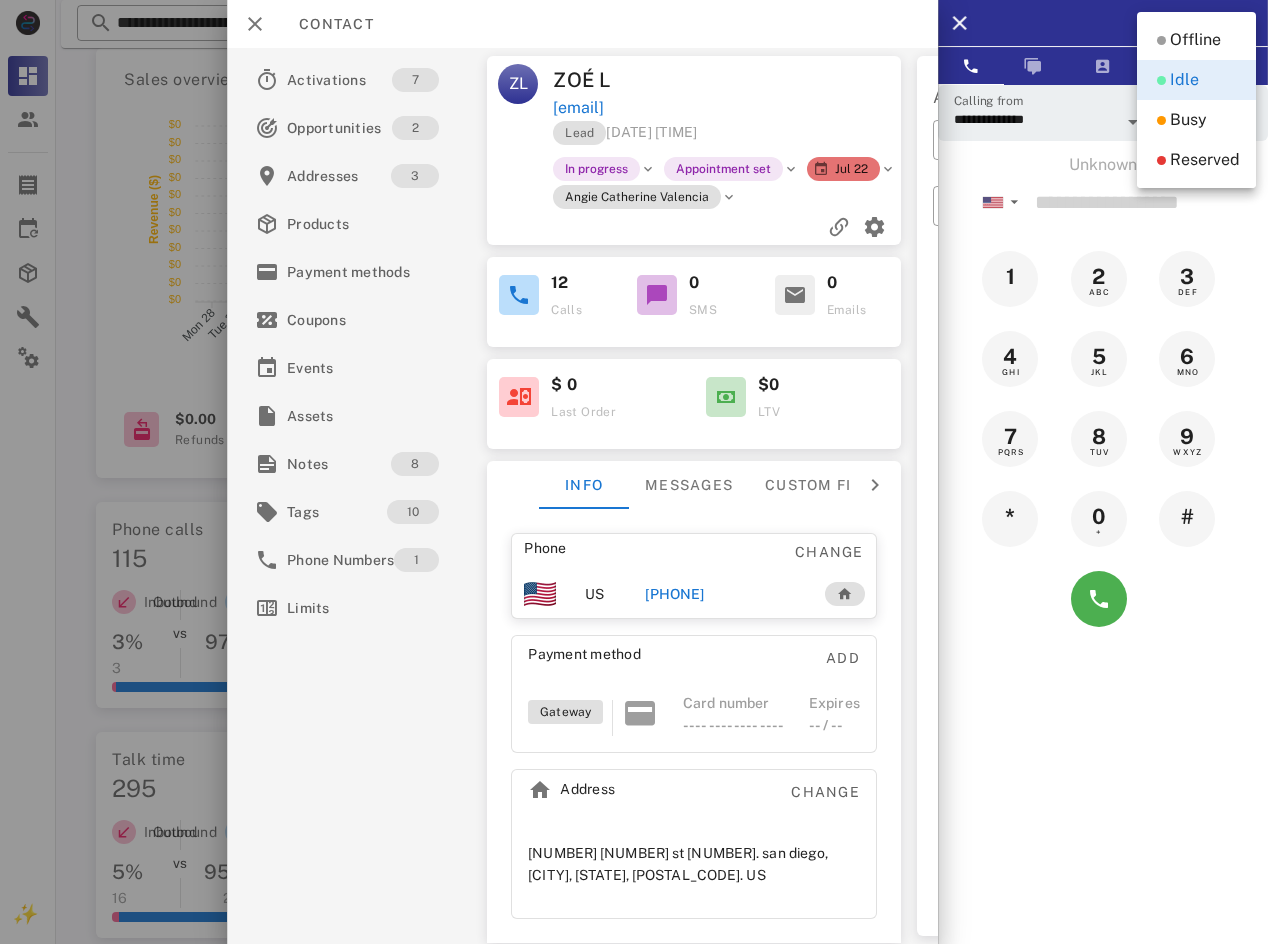 click on "Busy" at bounding box center (1188, 120) 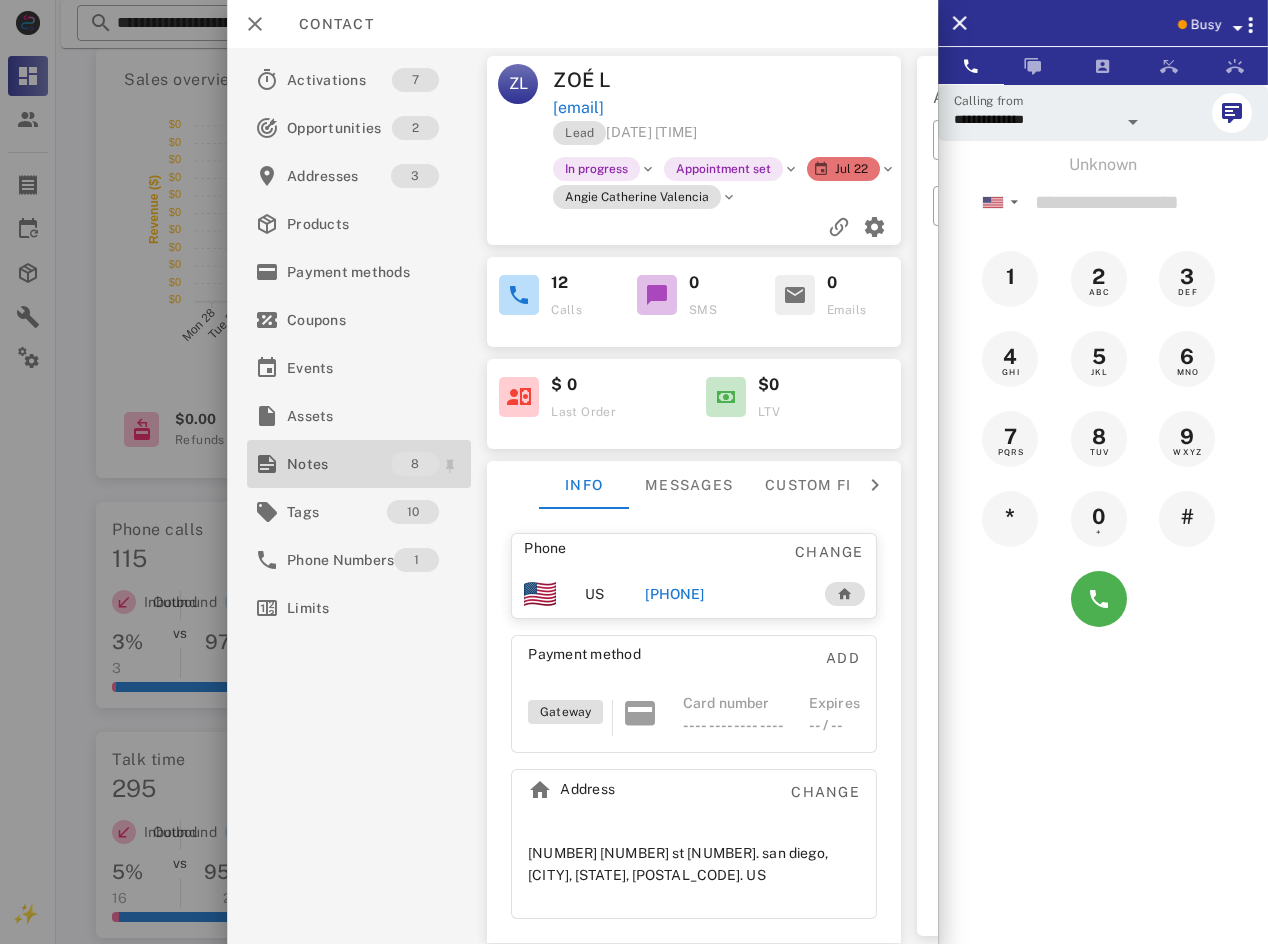 click on "Notes" at bounding box center (339, 464) 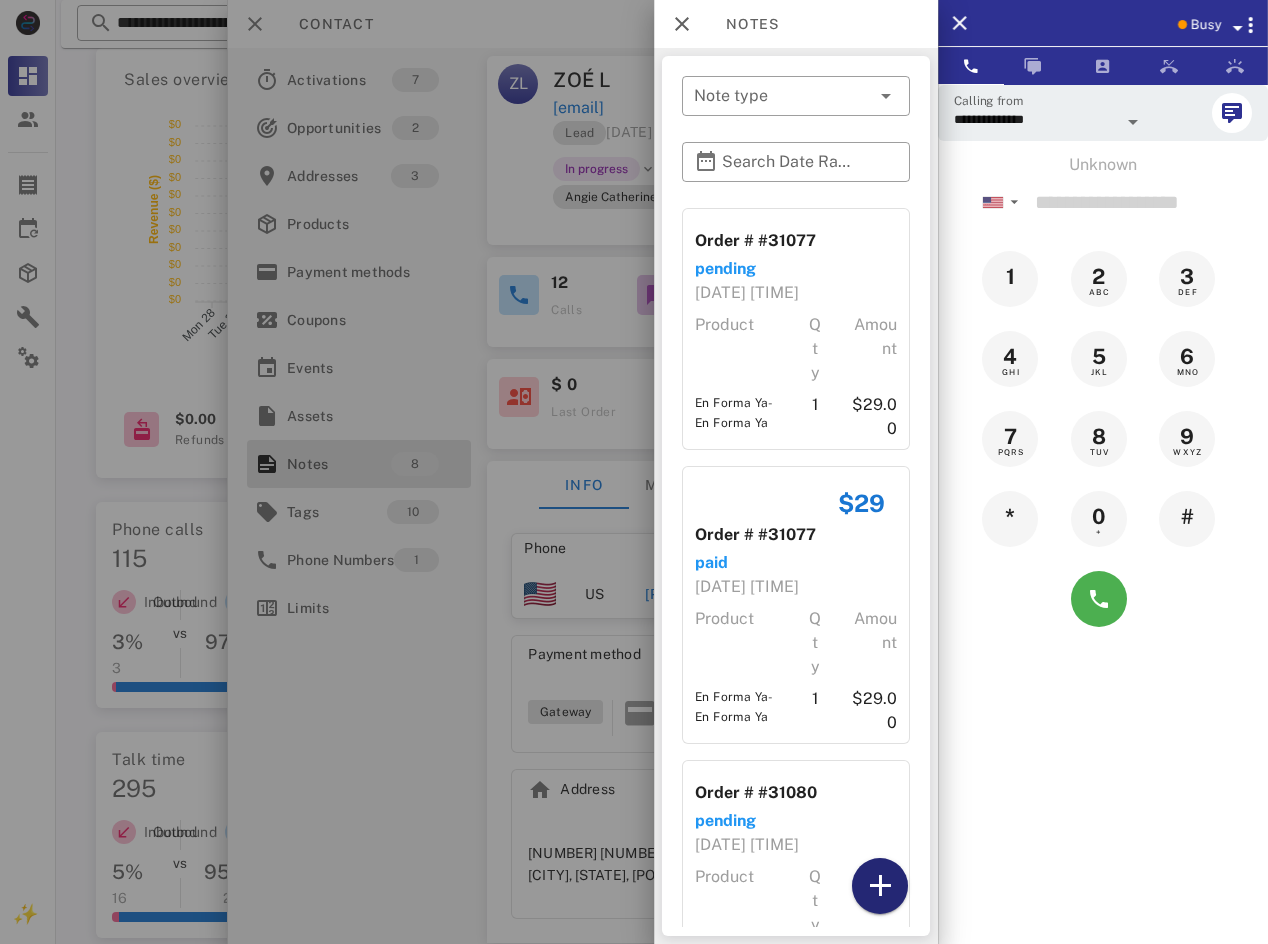 click at bounding box center [880, 886] 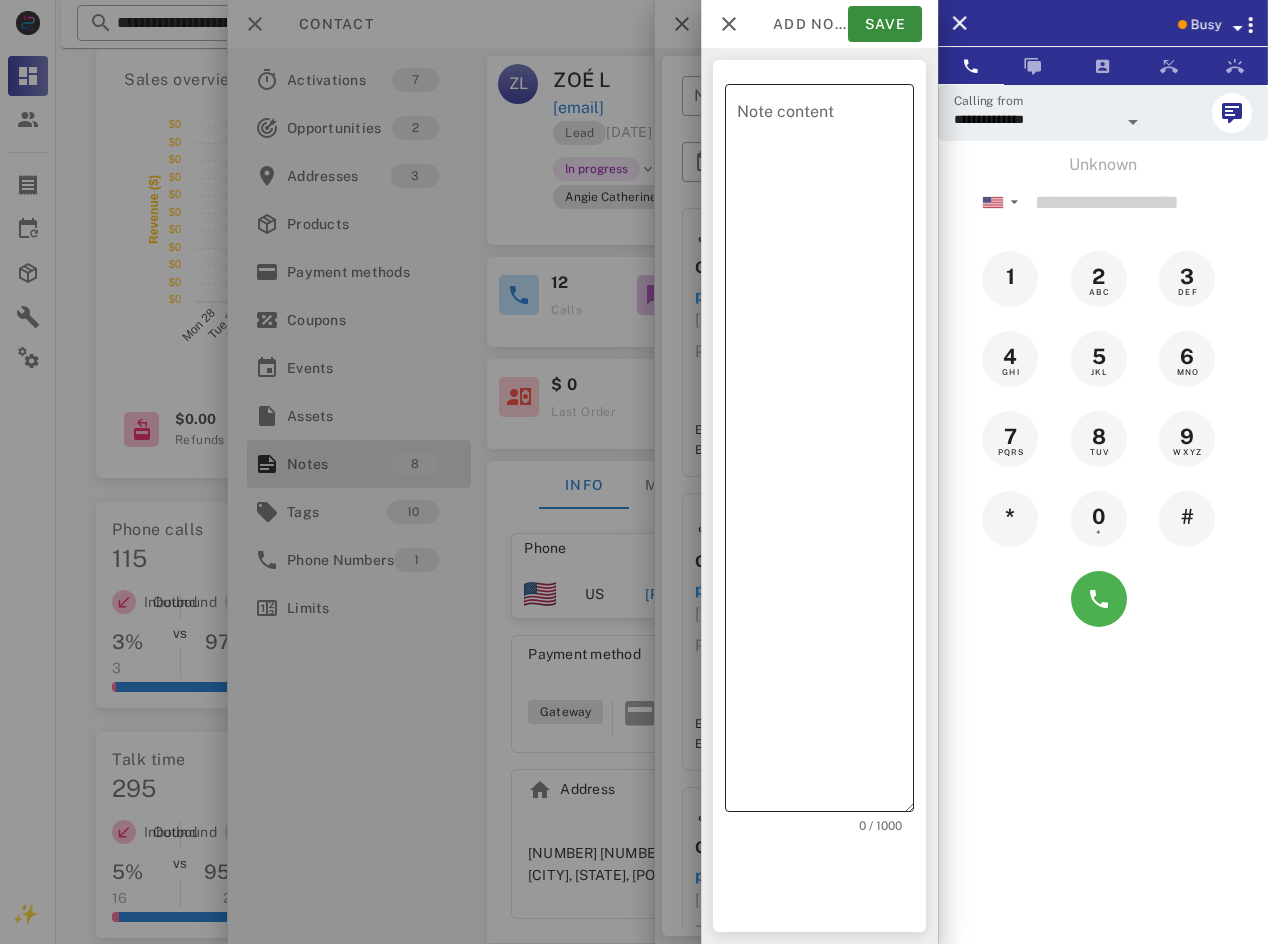 click on "Note content" at bounding box center (825, 453) 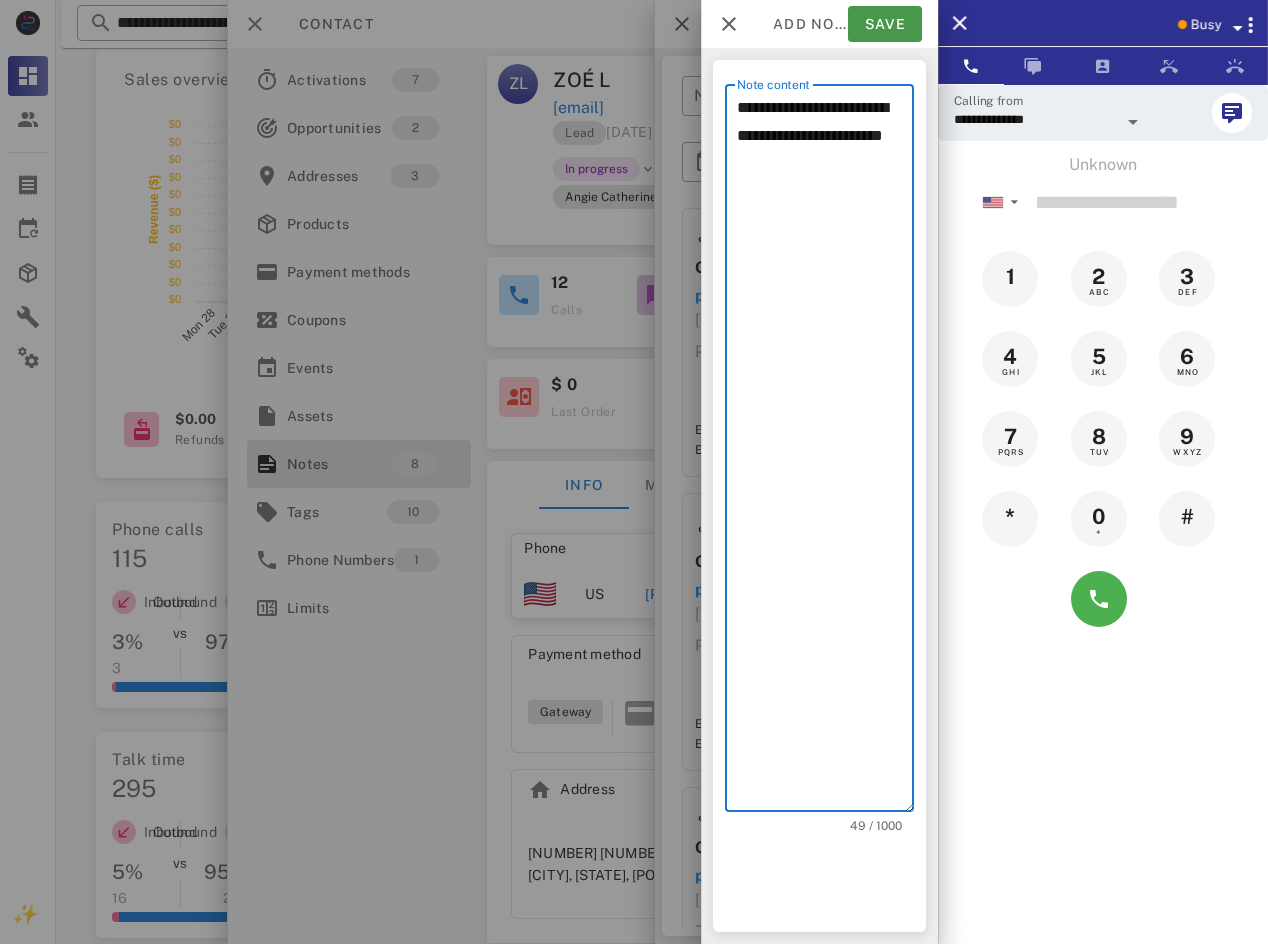 type on "**********" 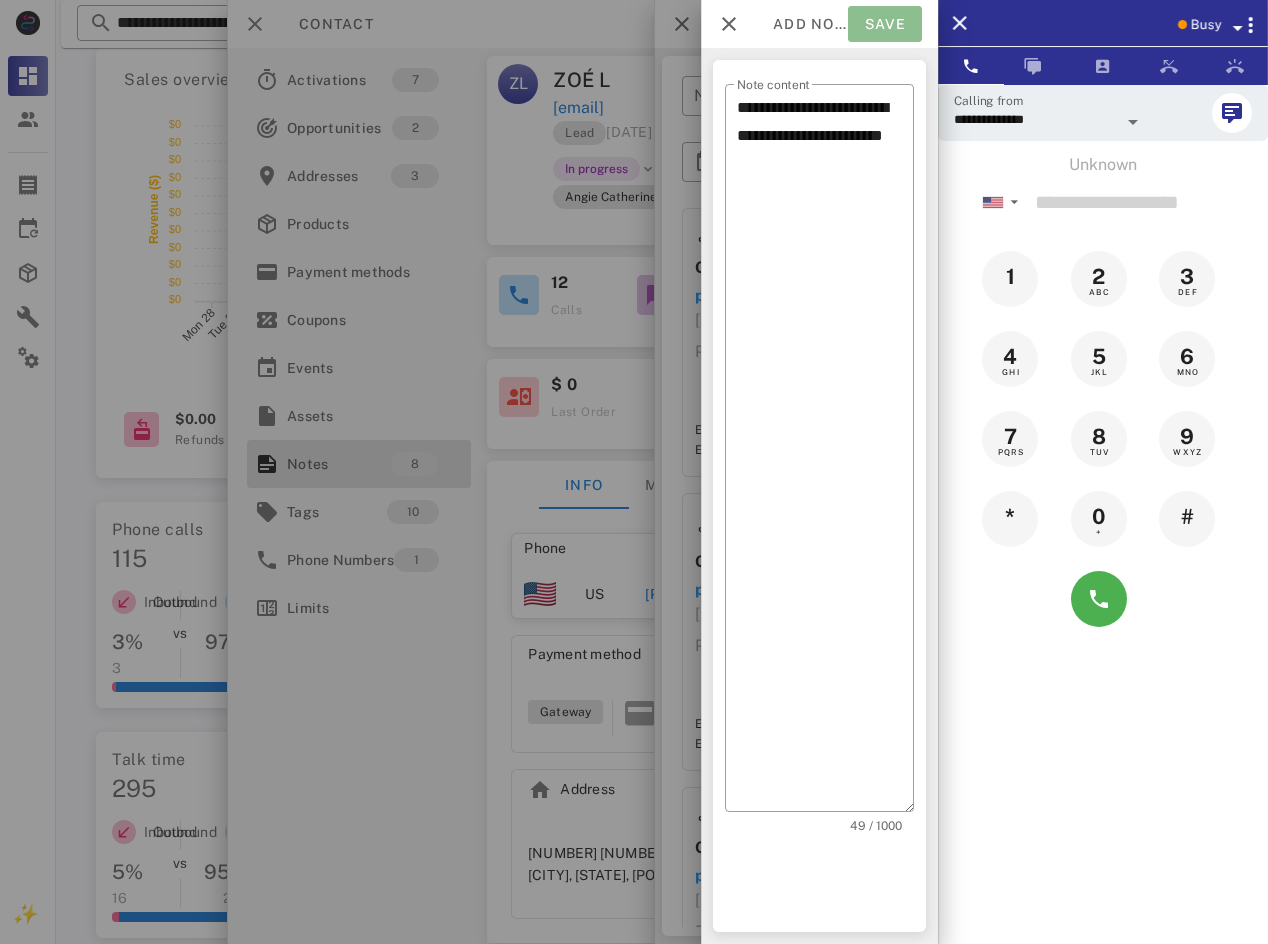 click on "Save" at bounding box center [885, 24] 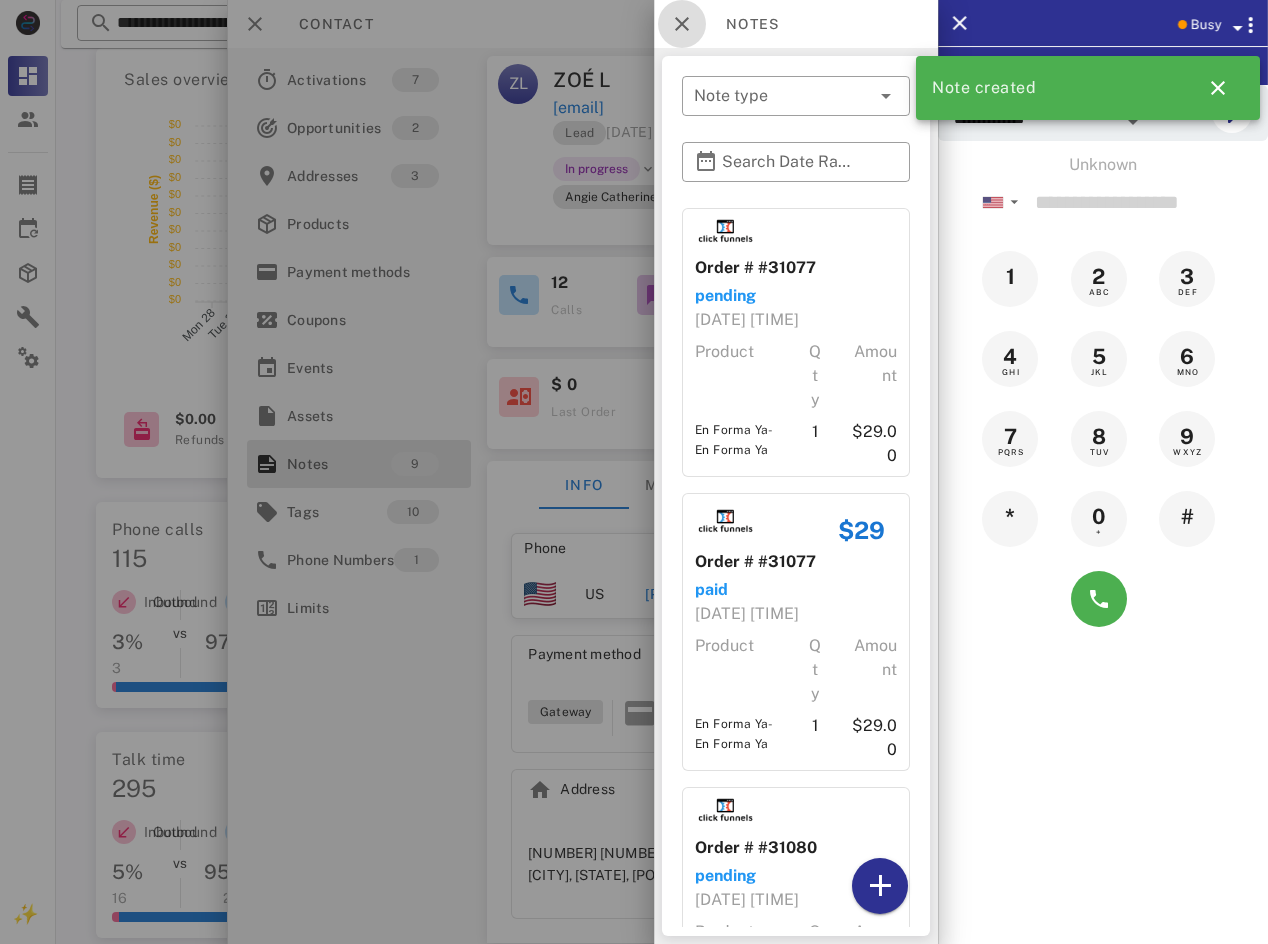 click at bounding box center (682, 24) 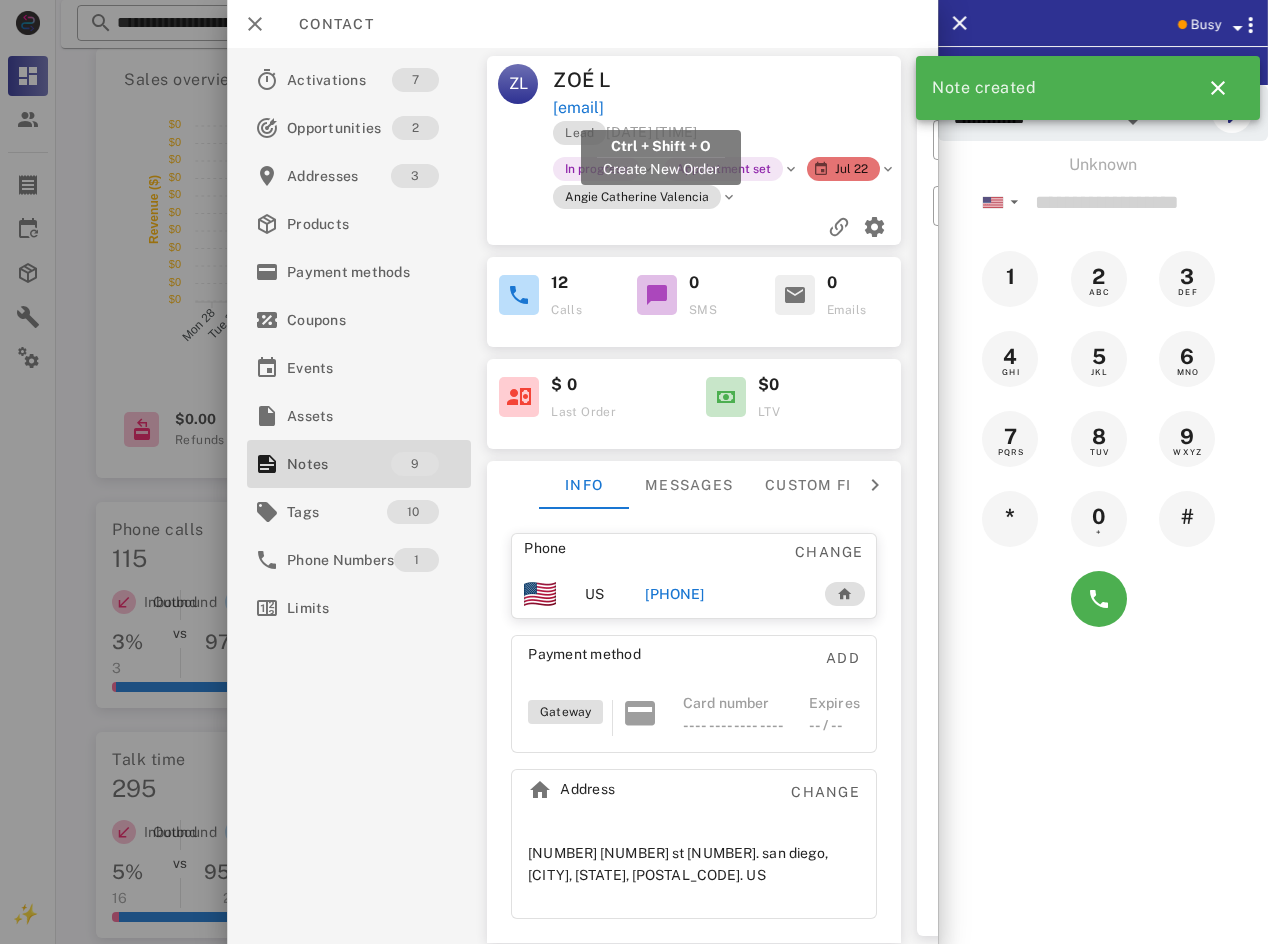 drag, startPoint x: 790, startPoint y: 112, endPoint x: 555, endPoint y: 116, distance: 235.03404 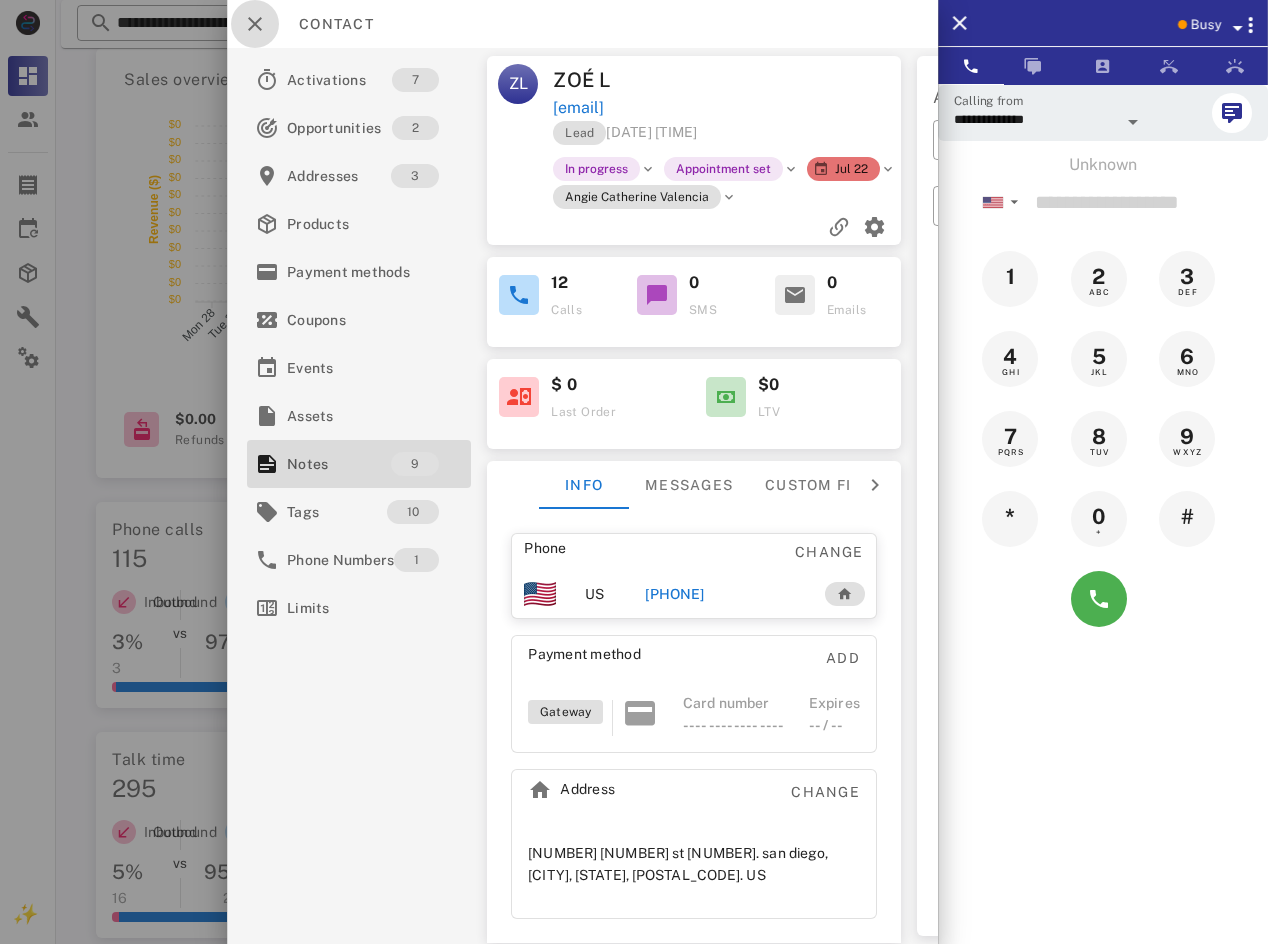 drag, startPoint x: 246, startPoint y: 21, endPoint x: 180, endPoint y: 31, distance: 66.75328 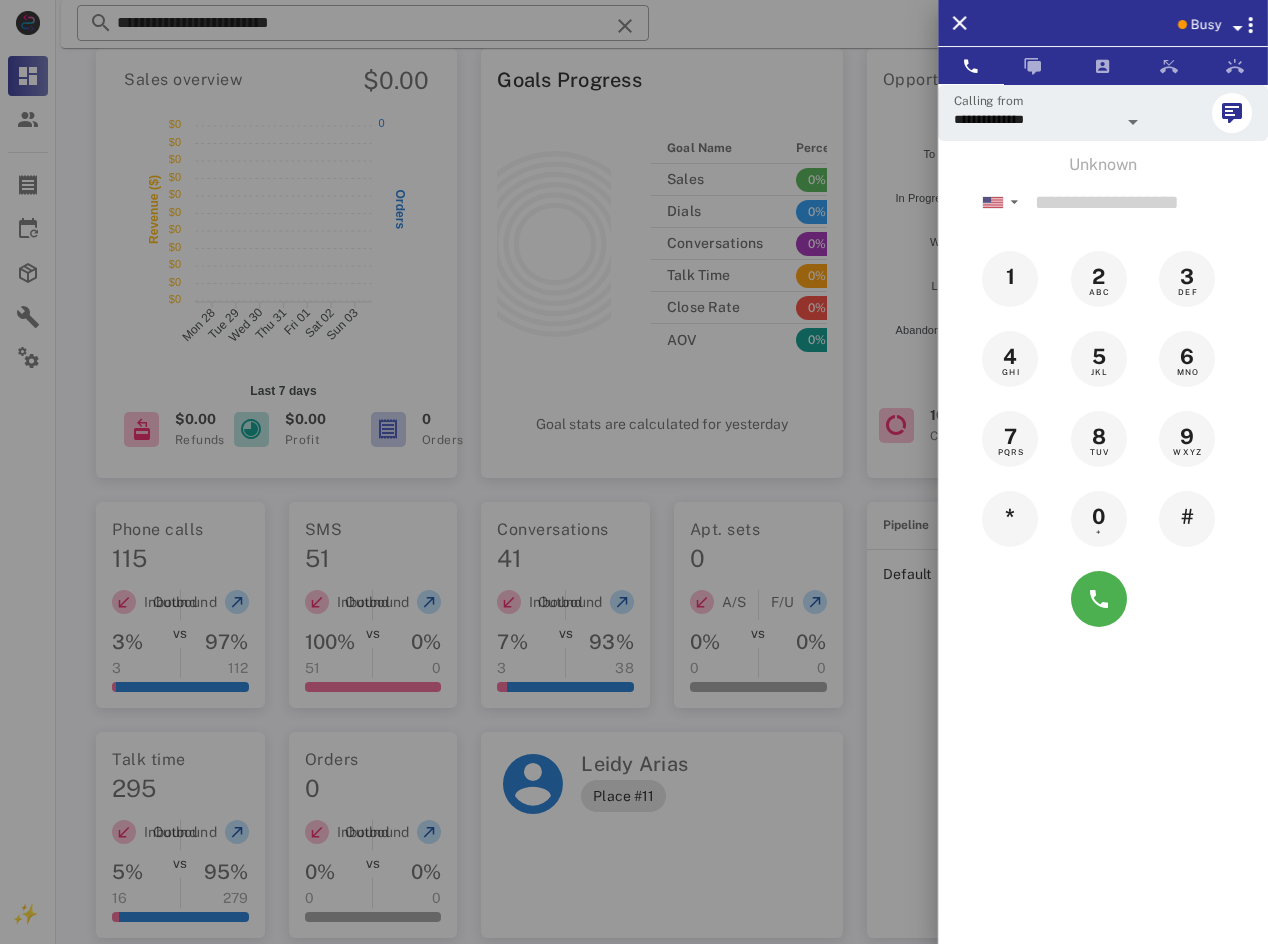 click at bounding box center (634, 472) 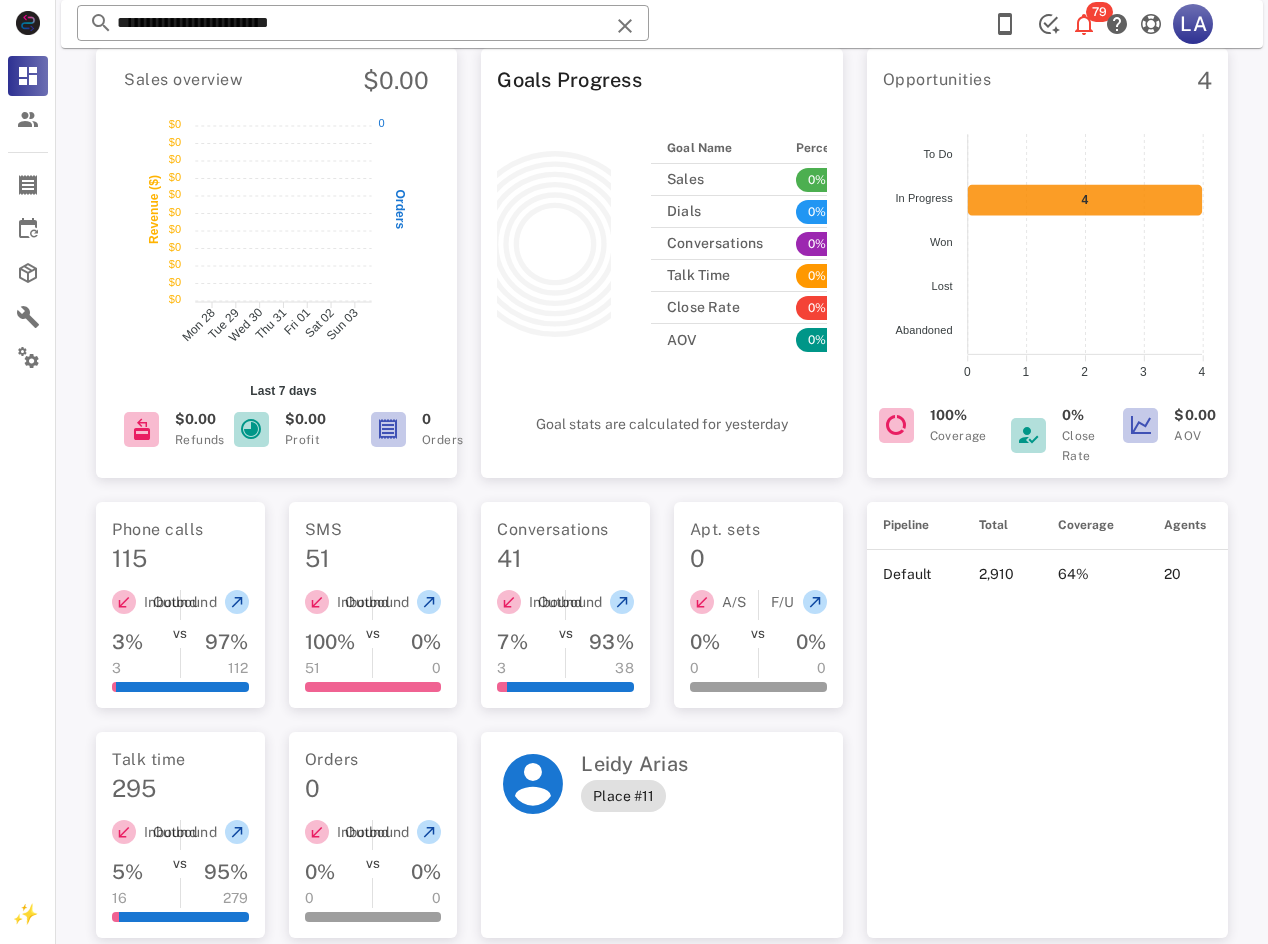 click on "**********" at bounding box center [363, 23] 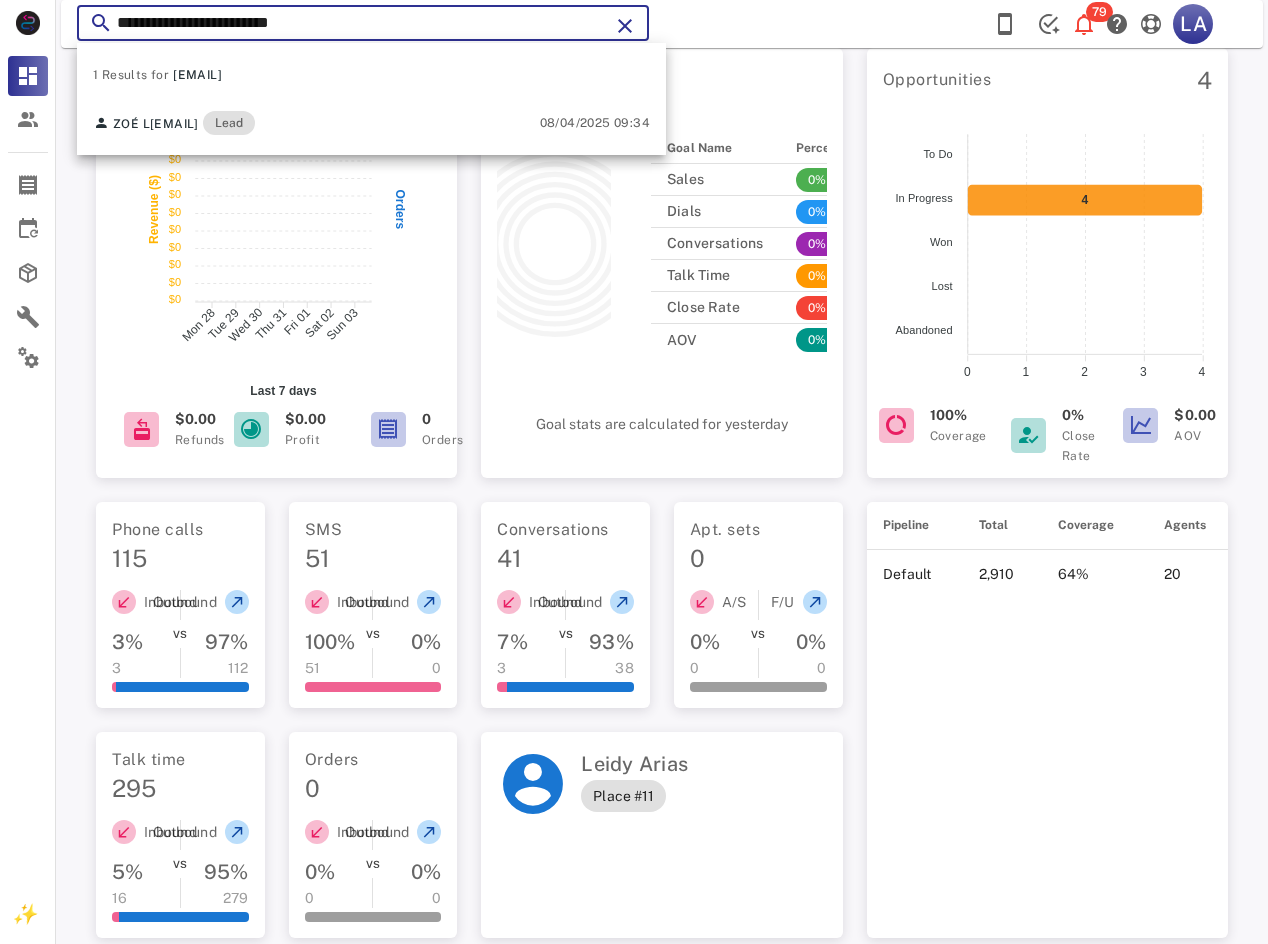 click on "**********" at bounding box center [363, 23] 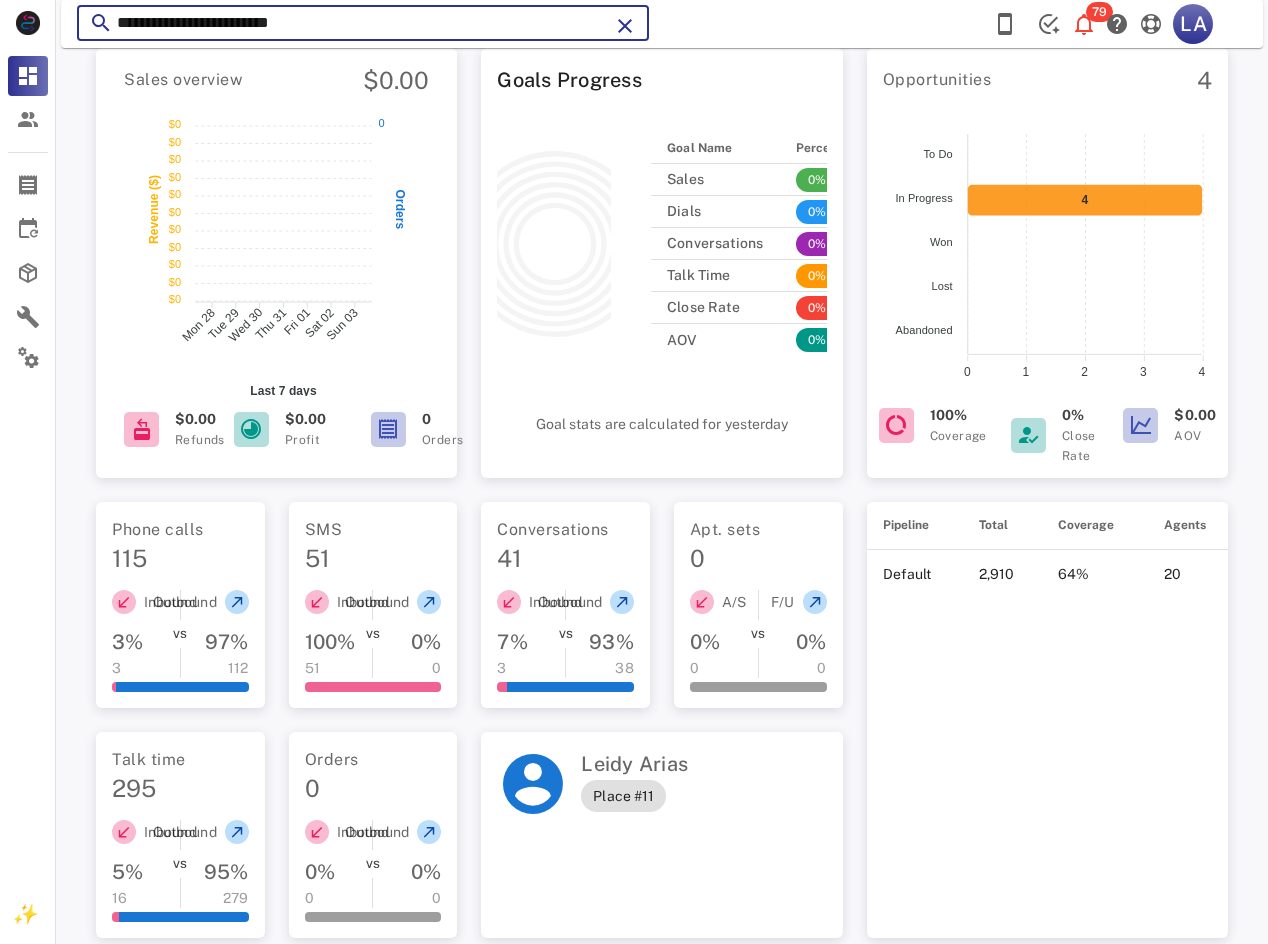 paste 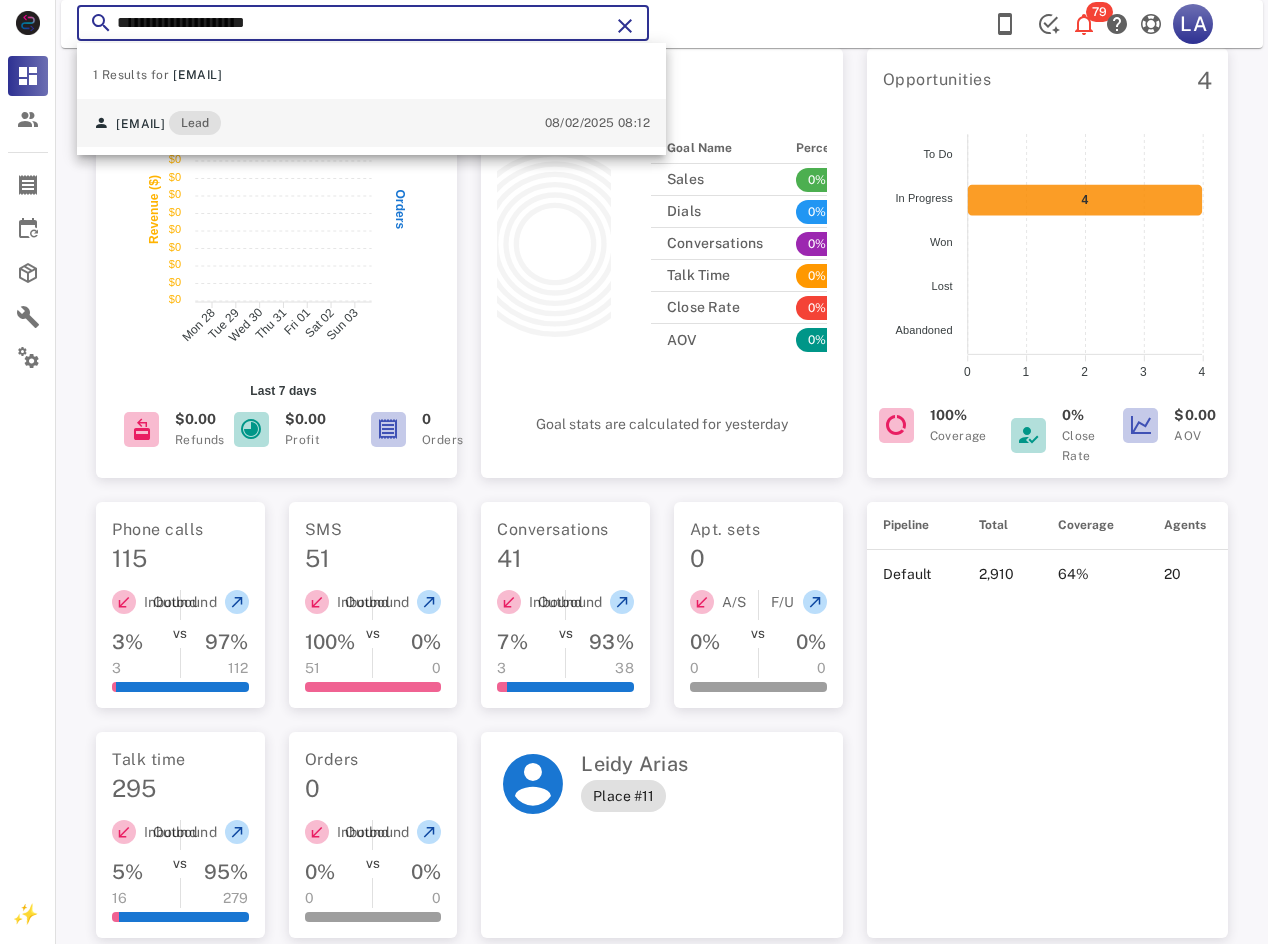type on "**********" 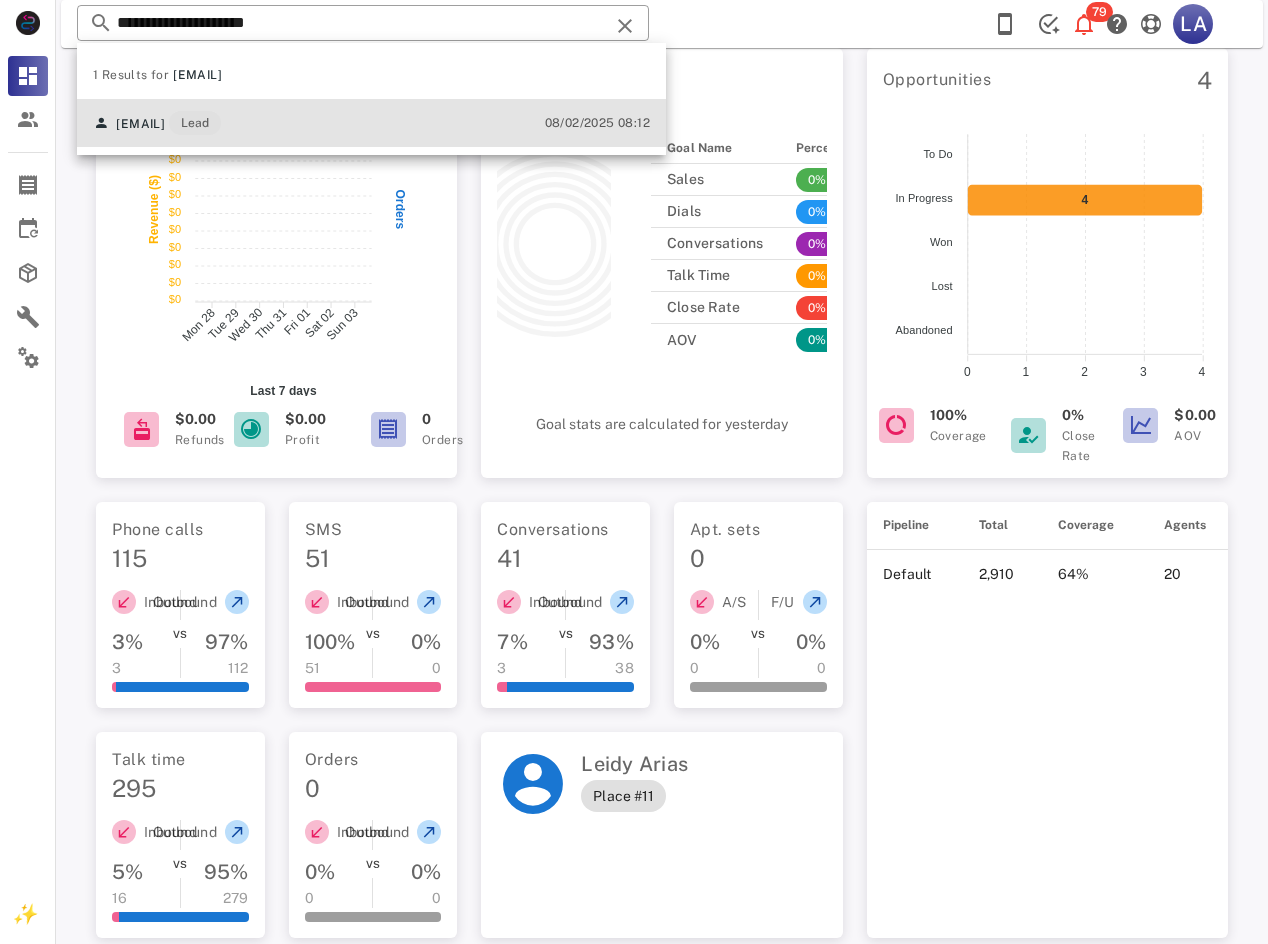click on "[EMAIL]   Lead   [DATE] [TIME]" at bounding box center (371, 123) 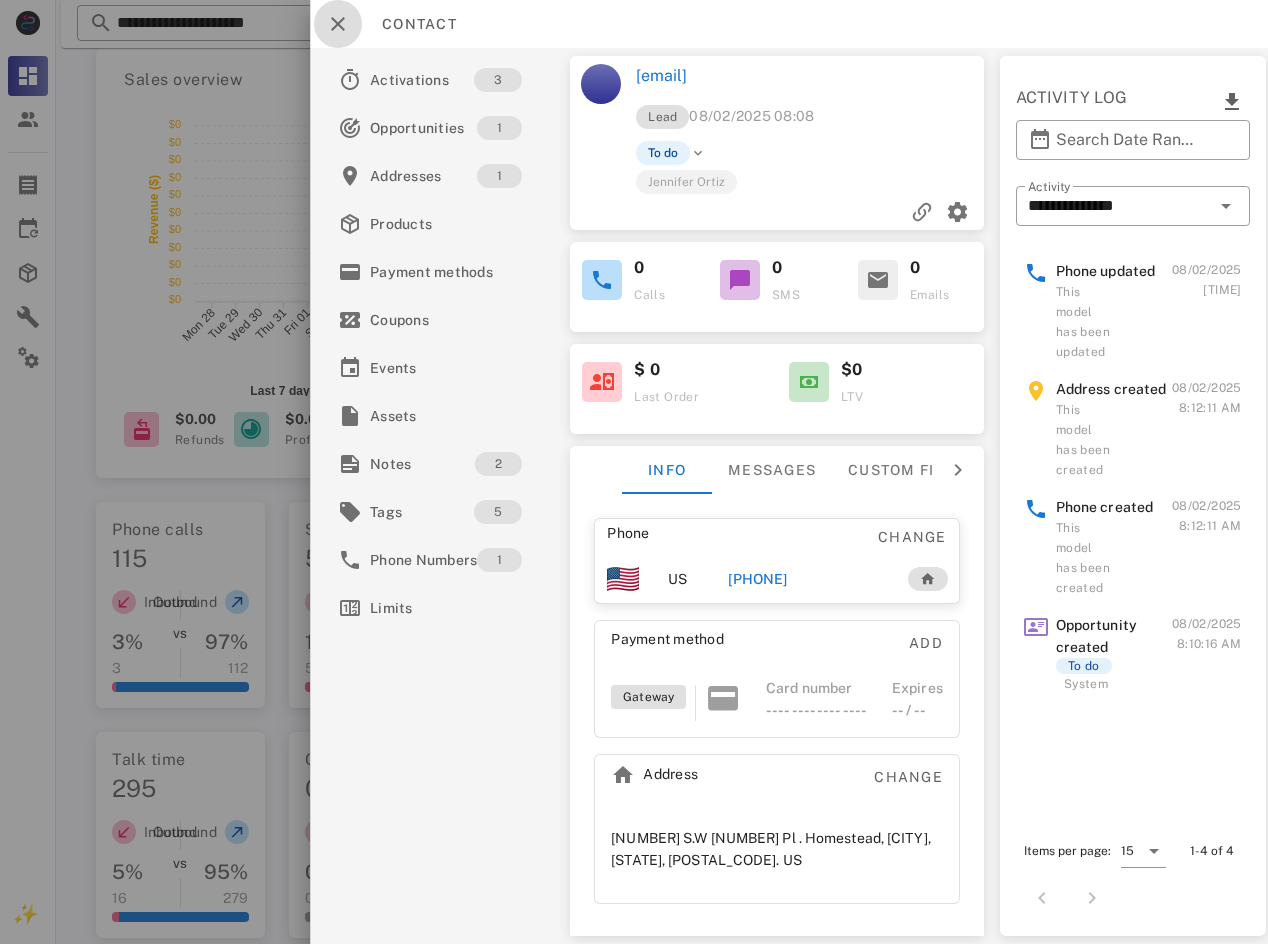 click at bounding box center (338, 24) 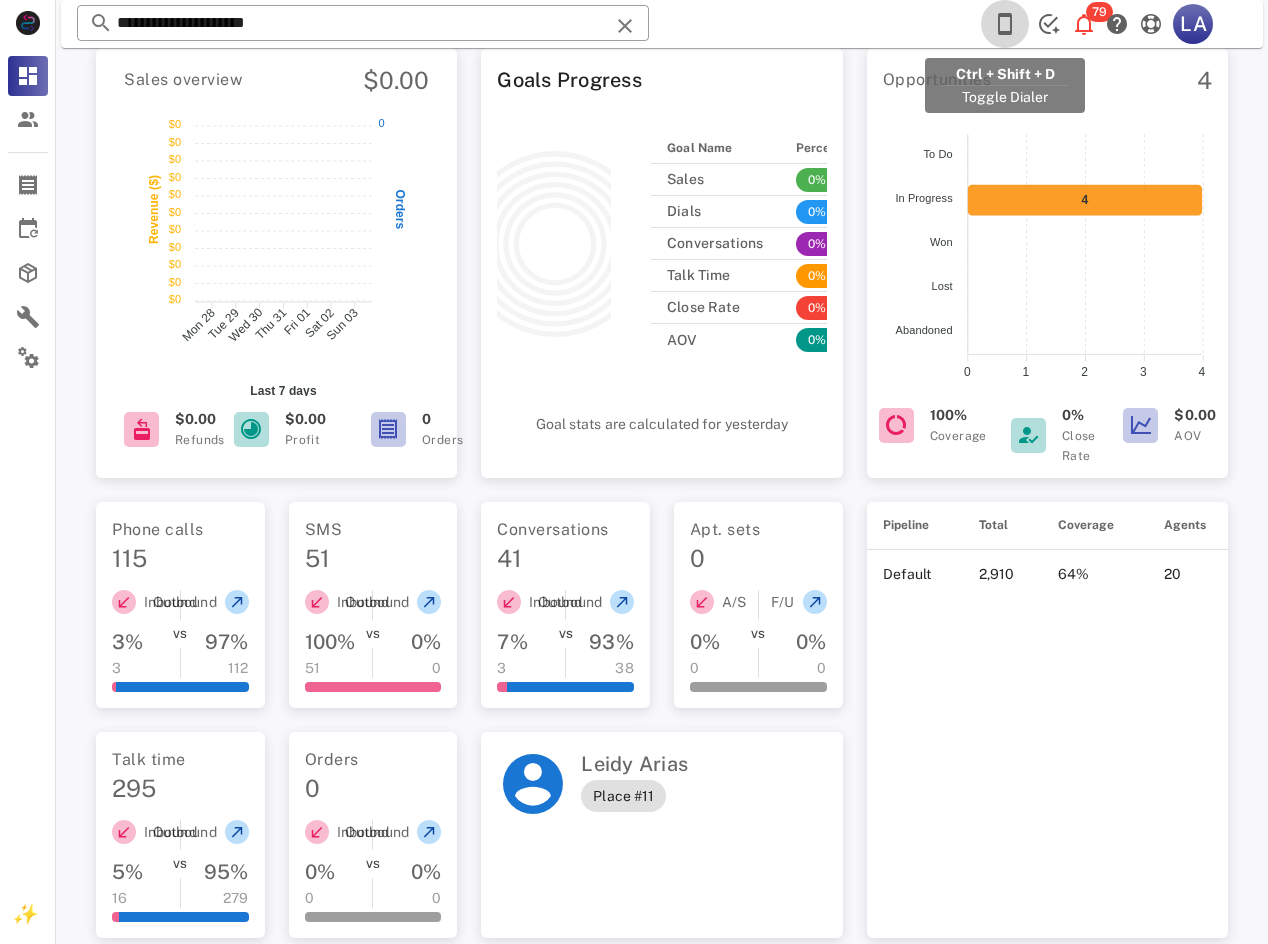 click at bounding box center (1005, 24) 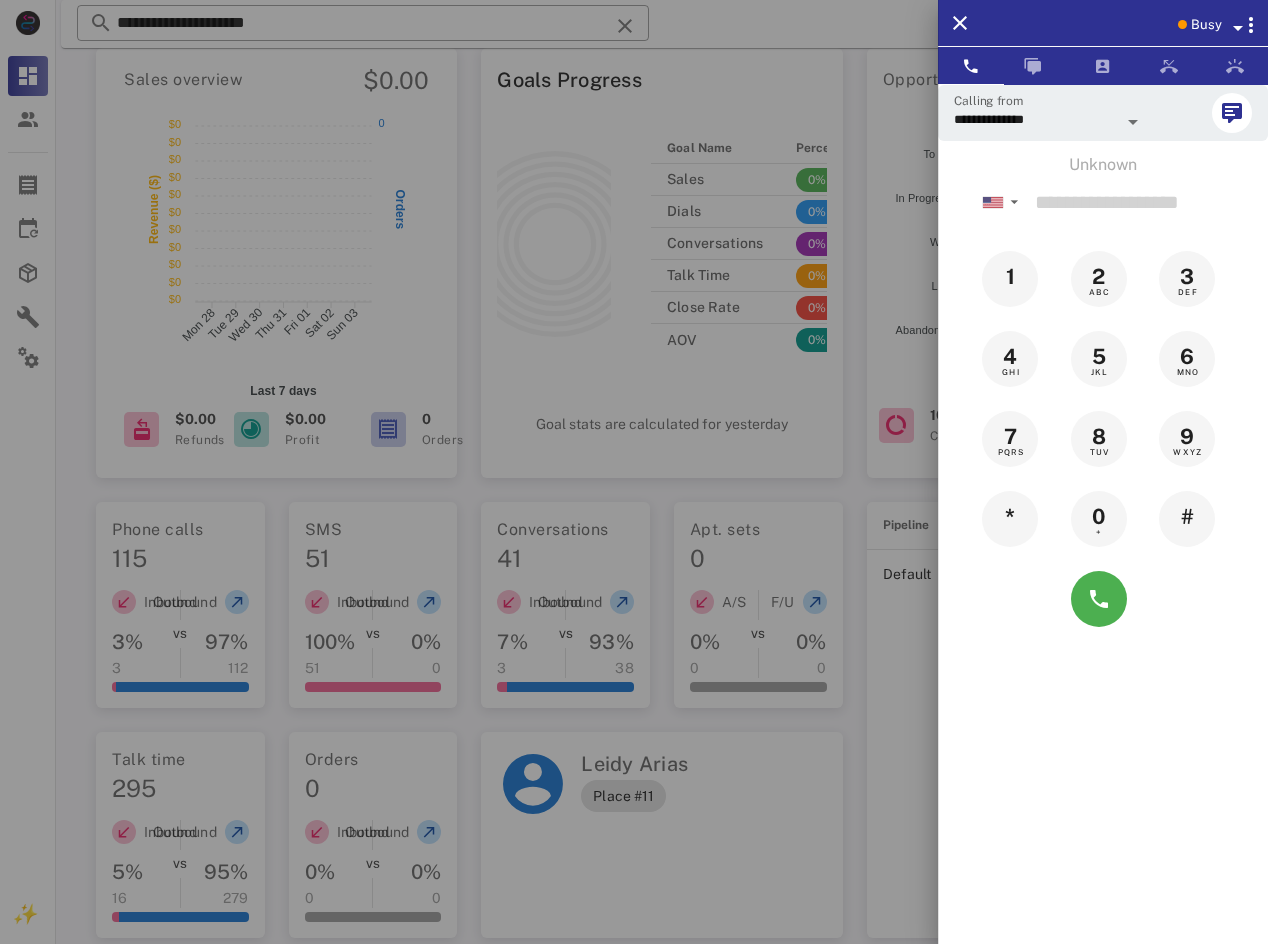 click on "Busy" at bounding box center [1103, 23] 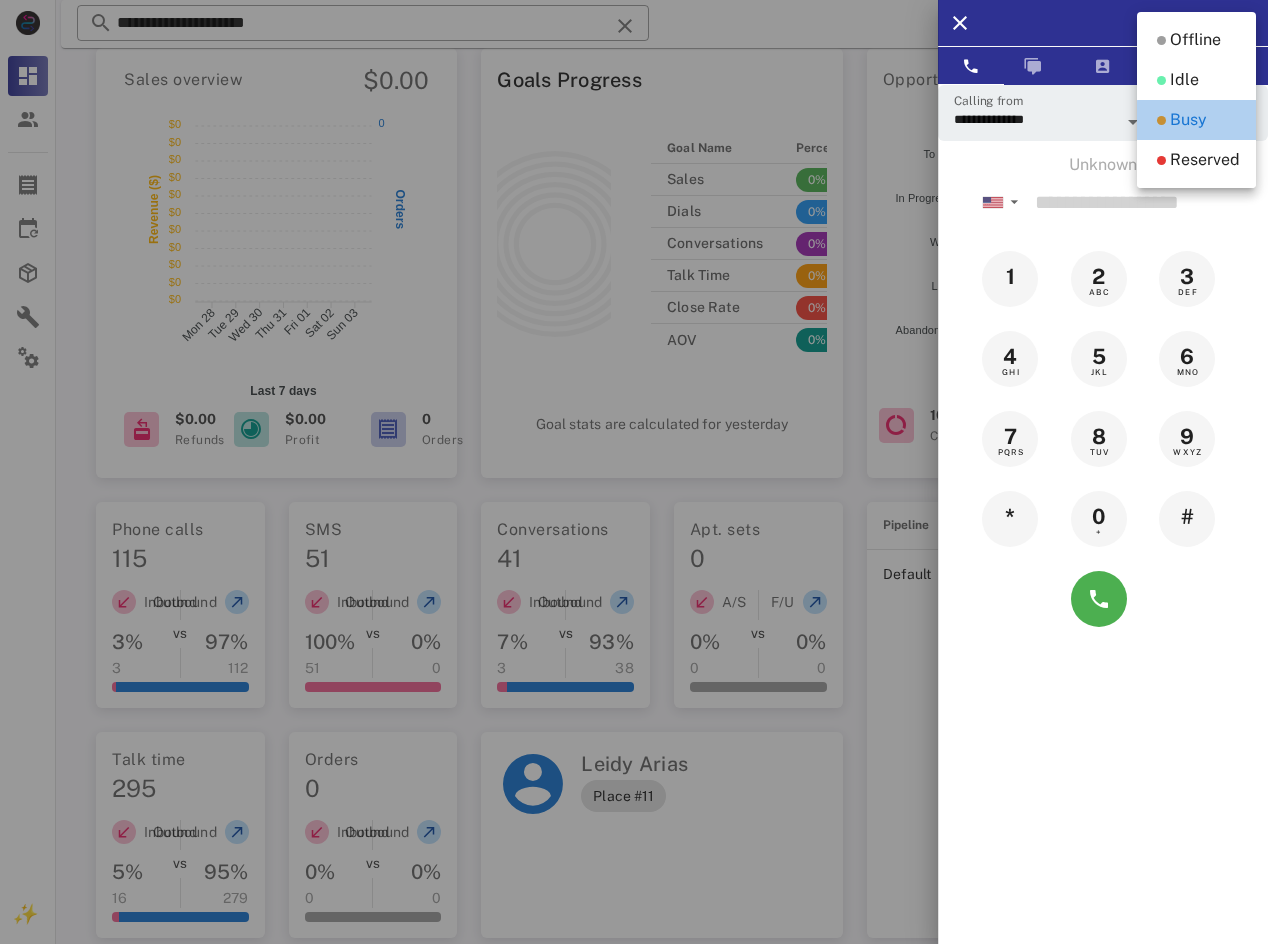 click on "Busy" at bounding box center (1188, 120) 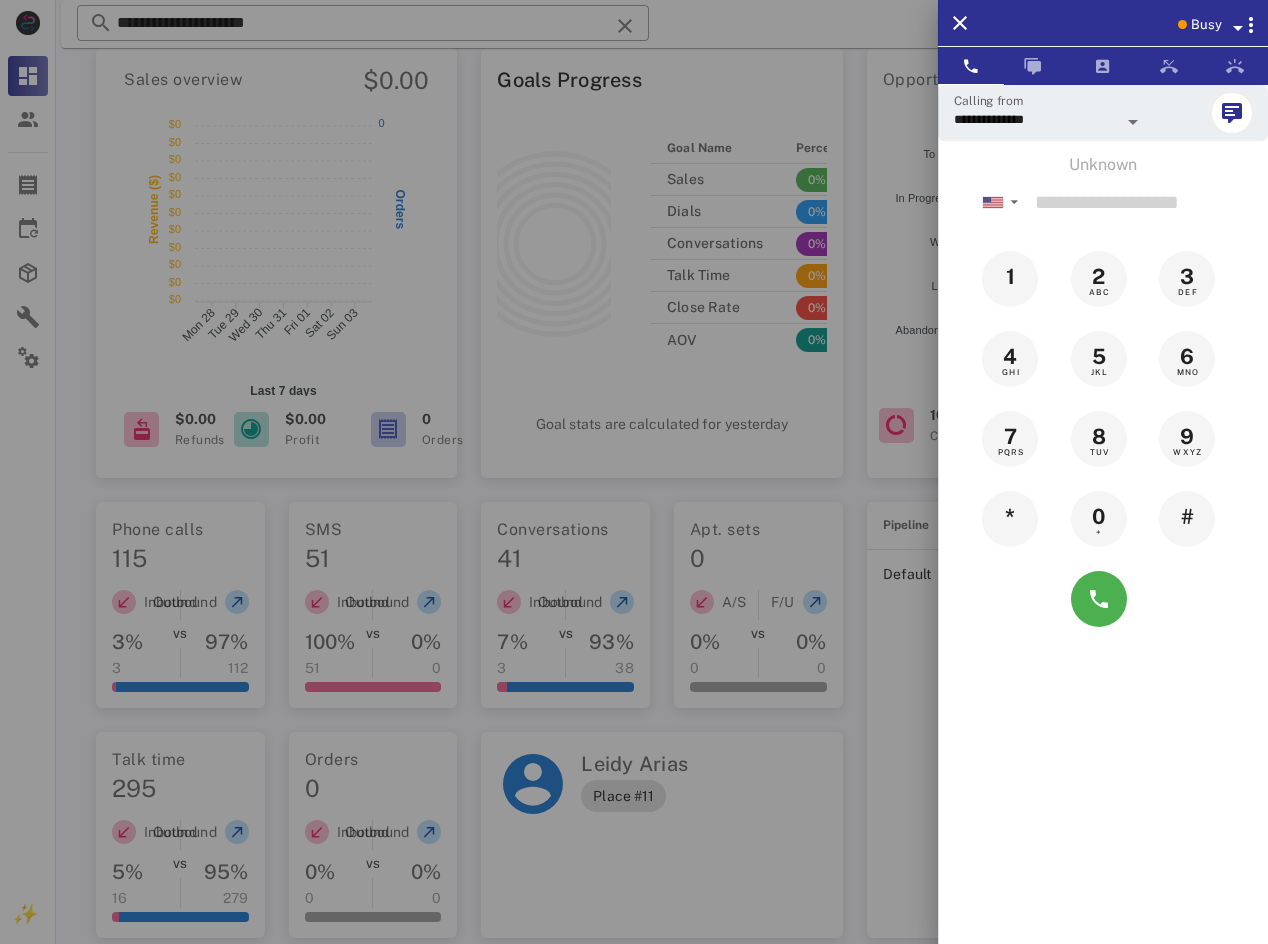 click on "Busy" at bounding box center [1131, 23] 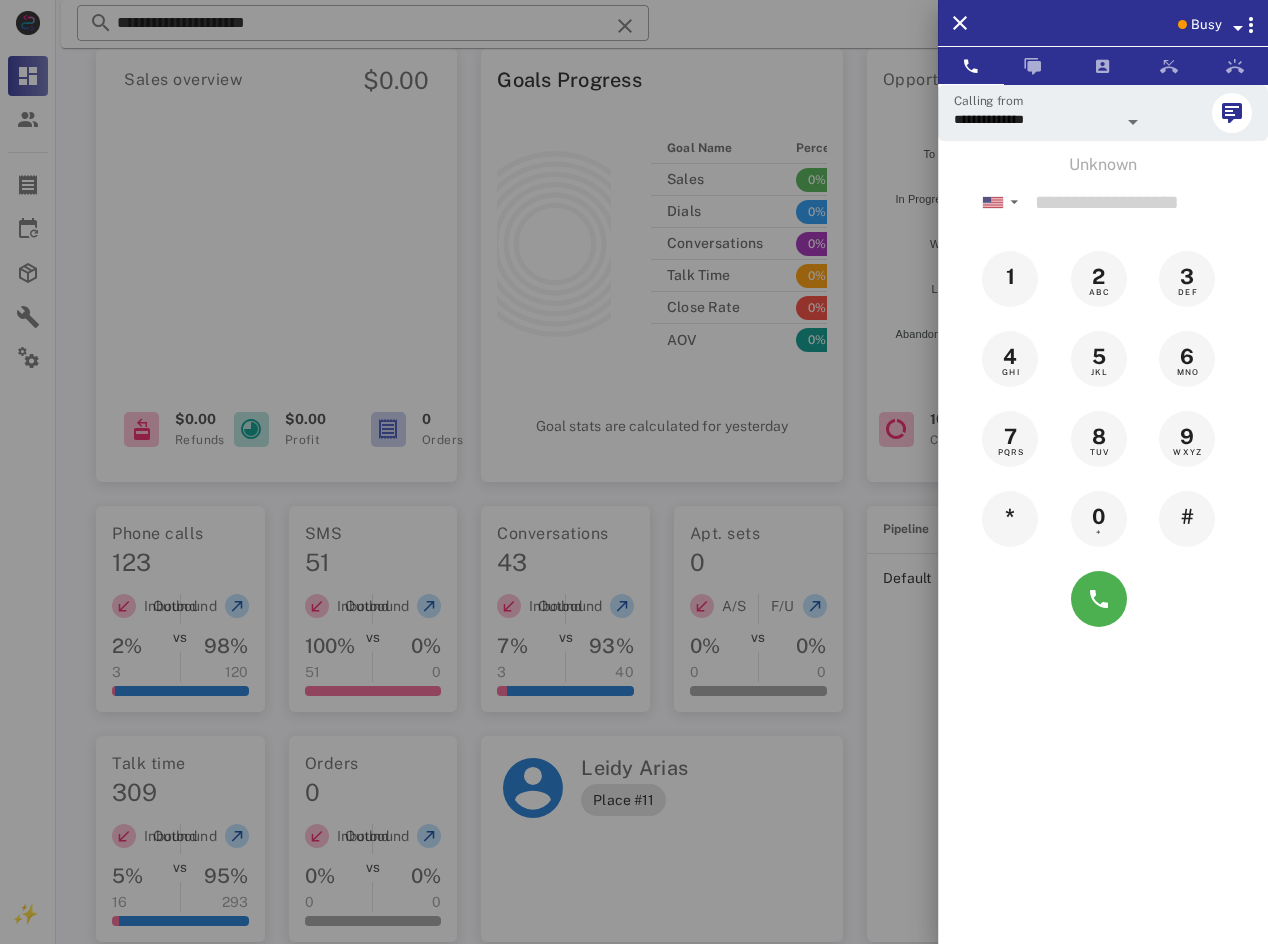 click on "Busy" at bounding box center [1103, 23] 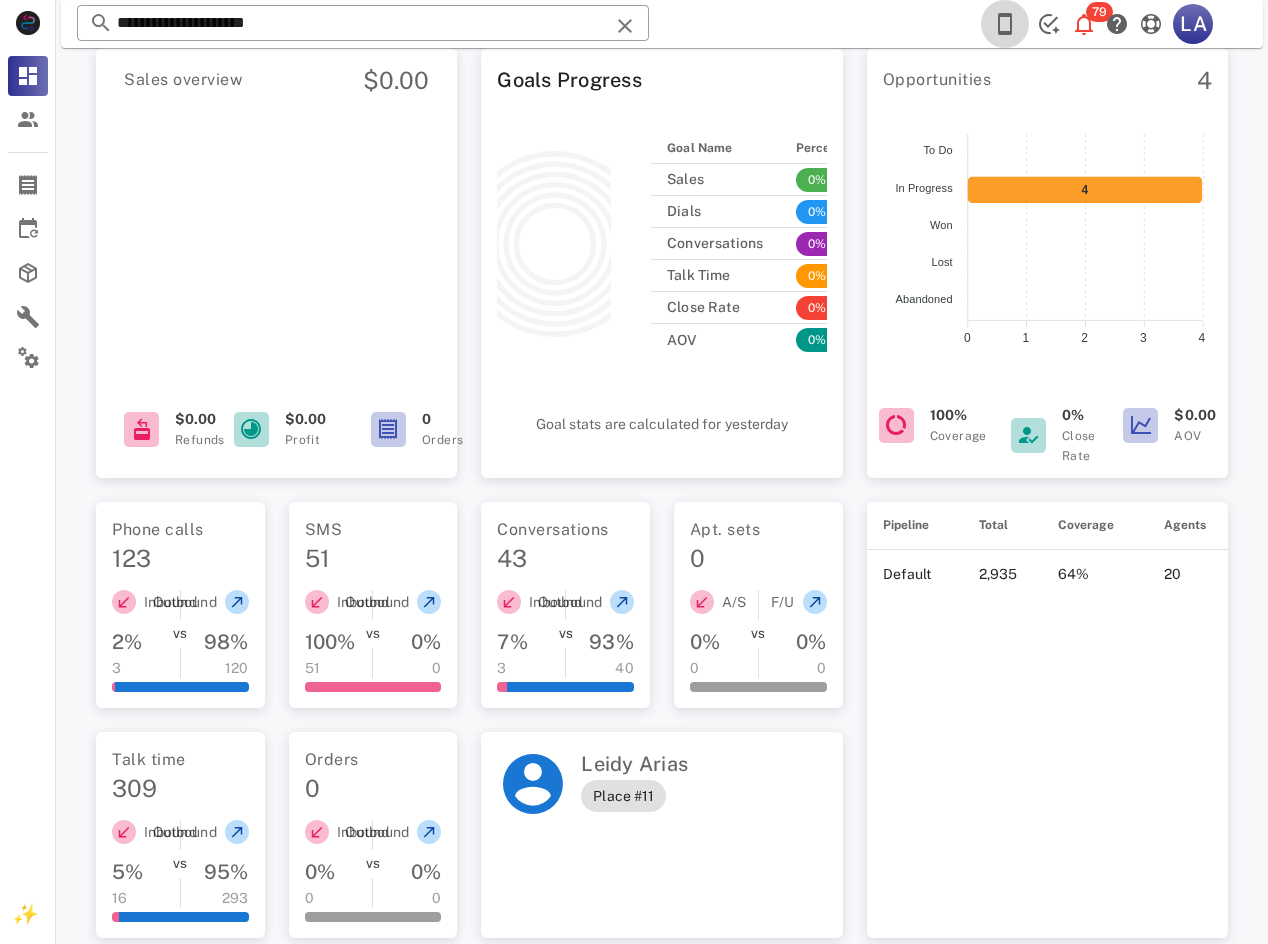 click at bounding box center [1005, 24] 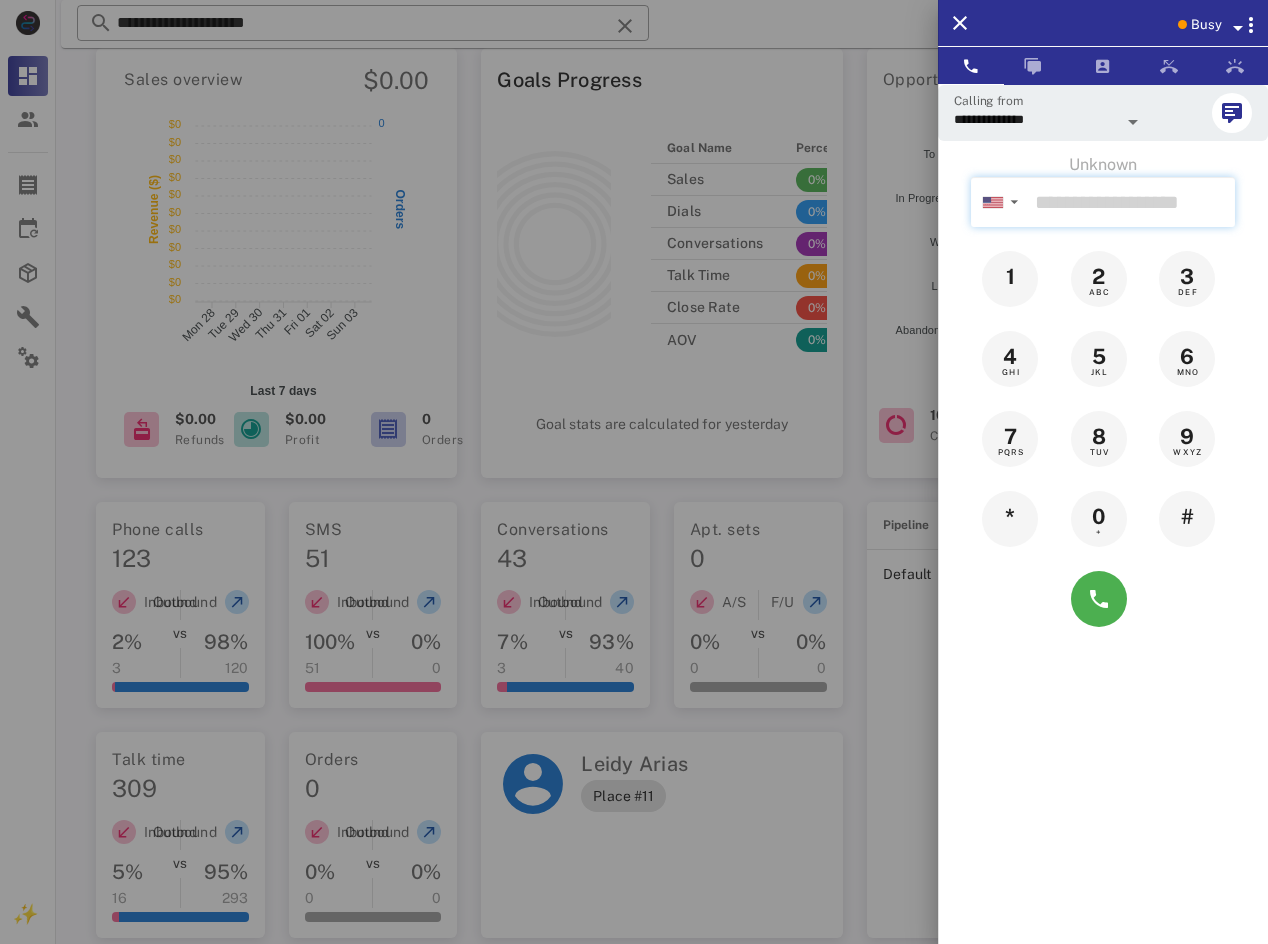 click at bounding box center (1131, 202) 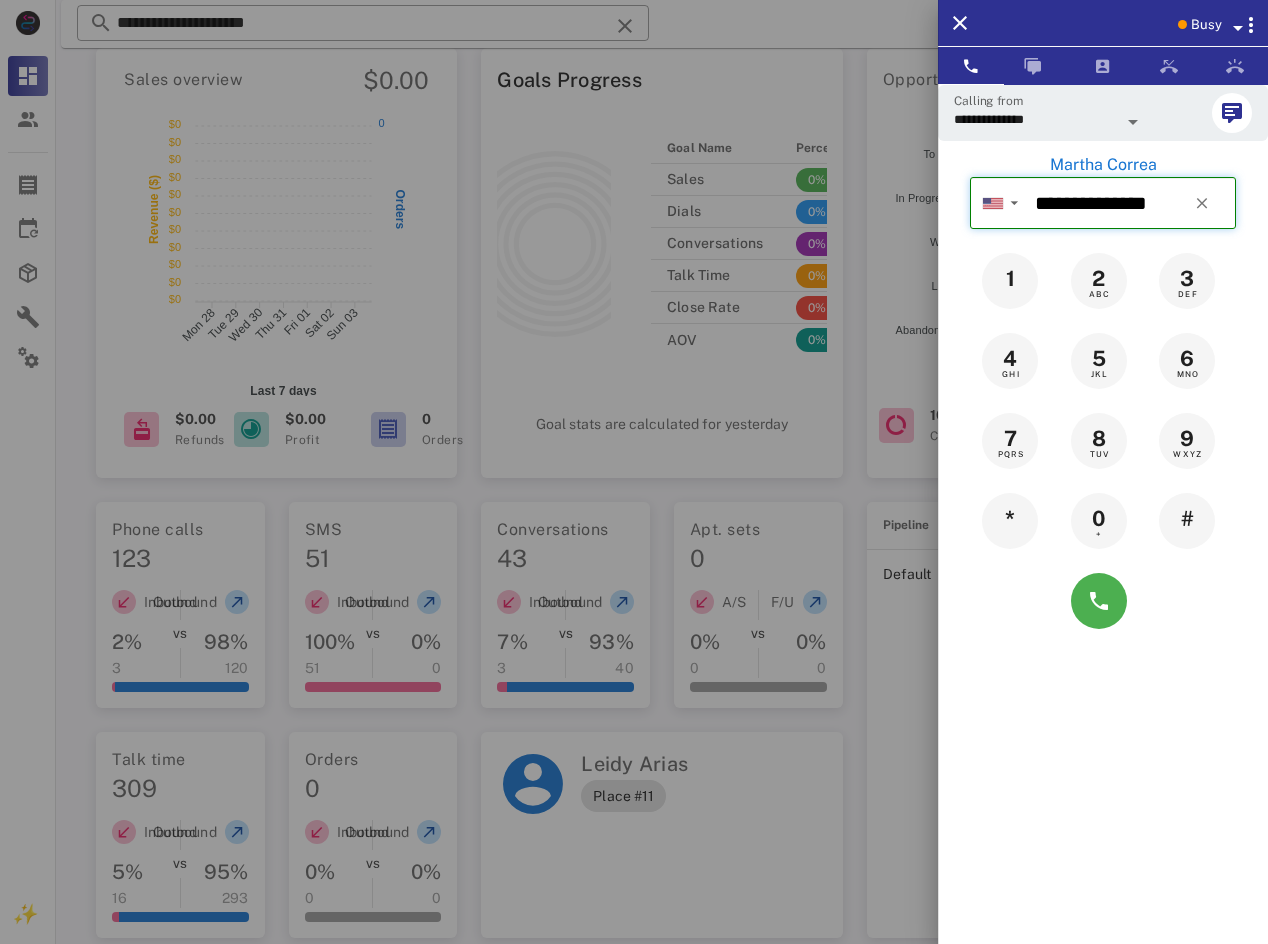 type on "**********" 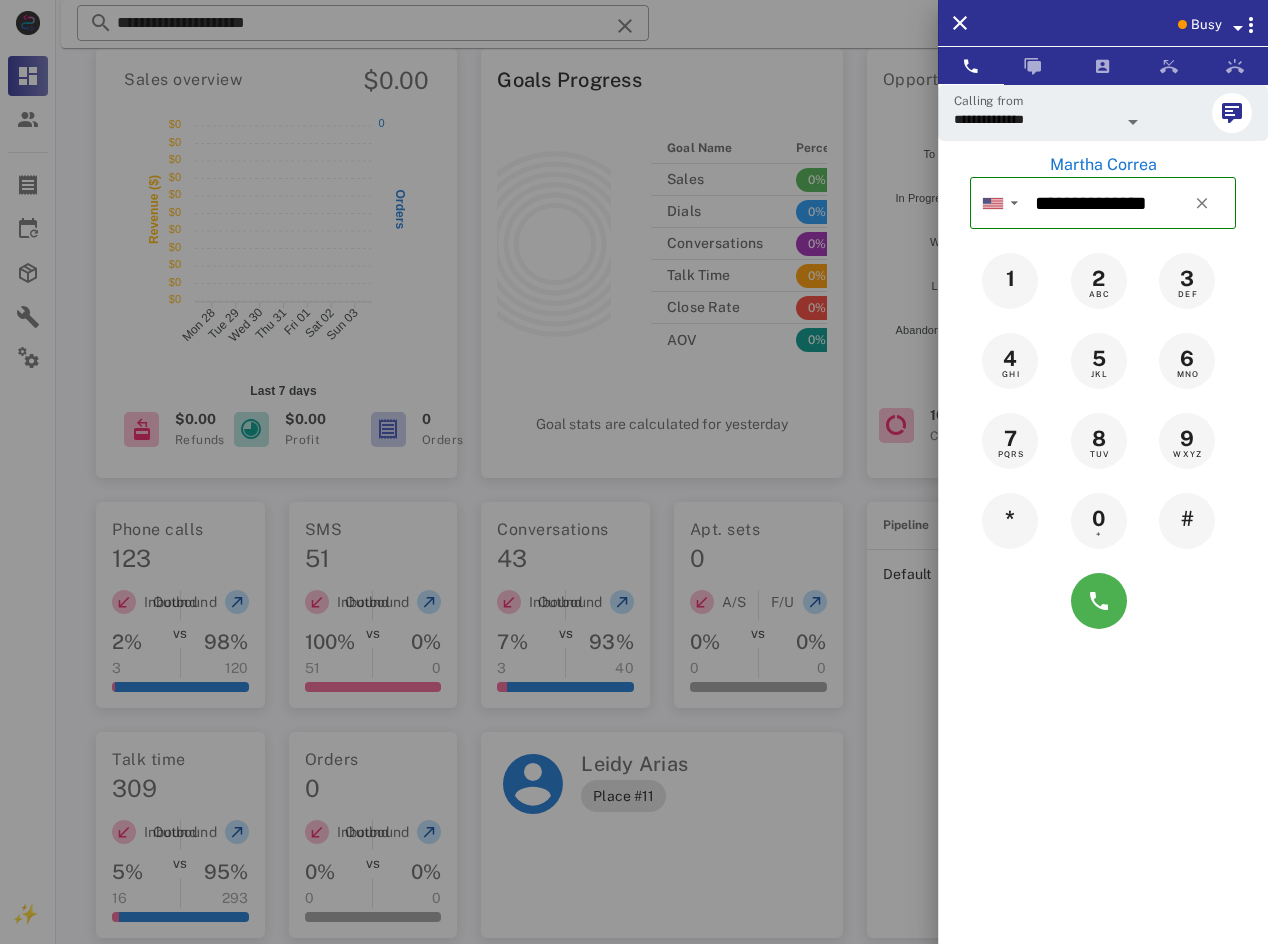 click on "Martha Correa" at bounding box center [1103, 165] 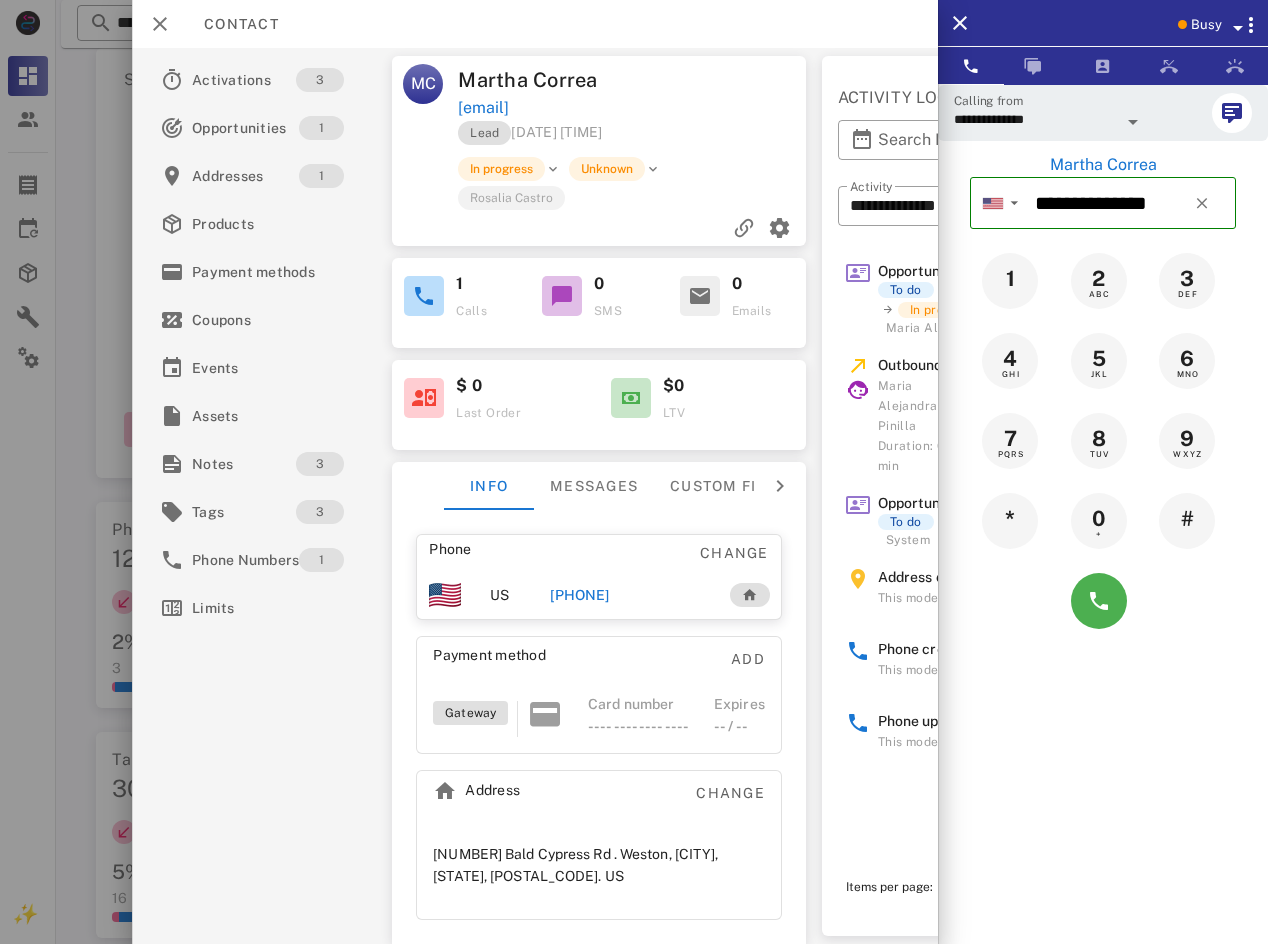click on "Busy" at bounding box center [1103, 23] 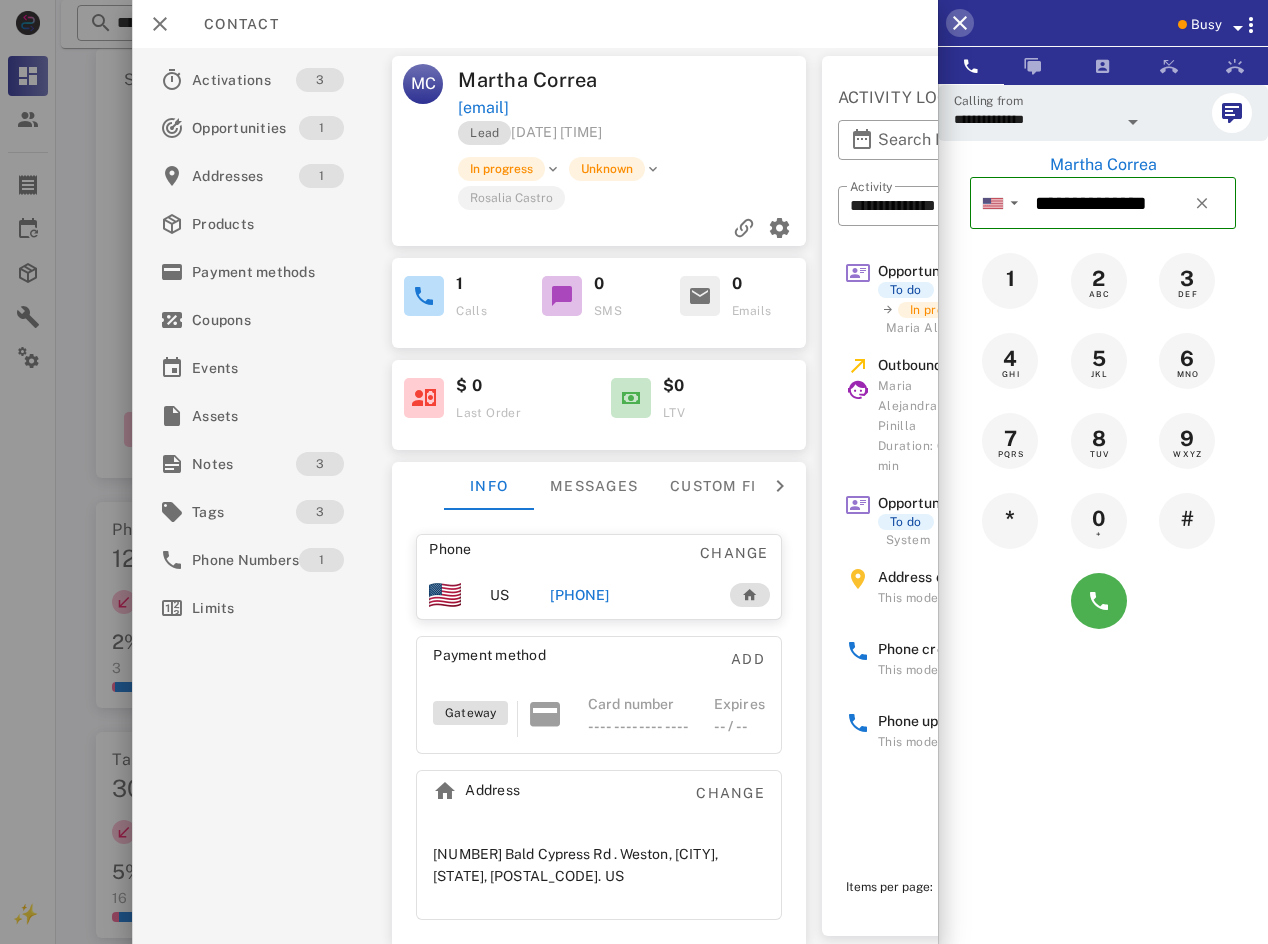 click at bounding box center [960, 23] 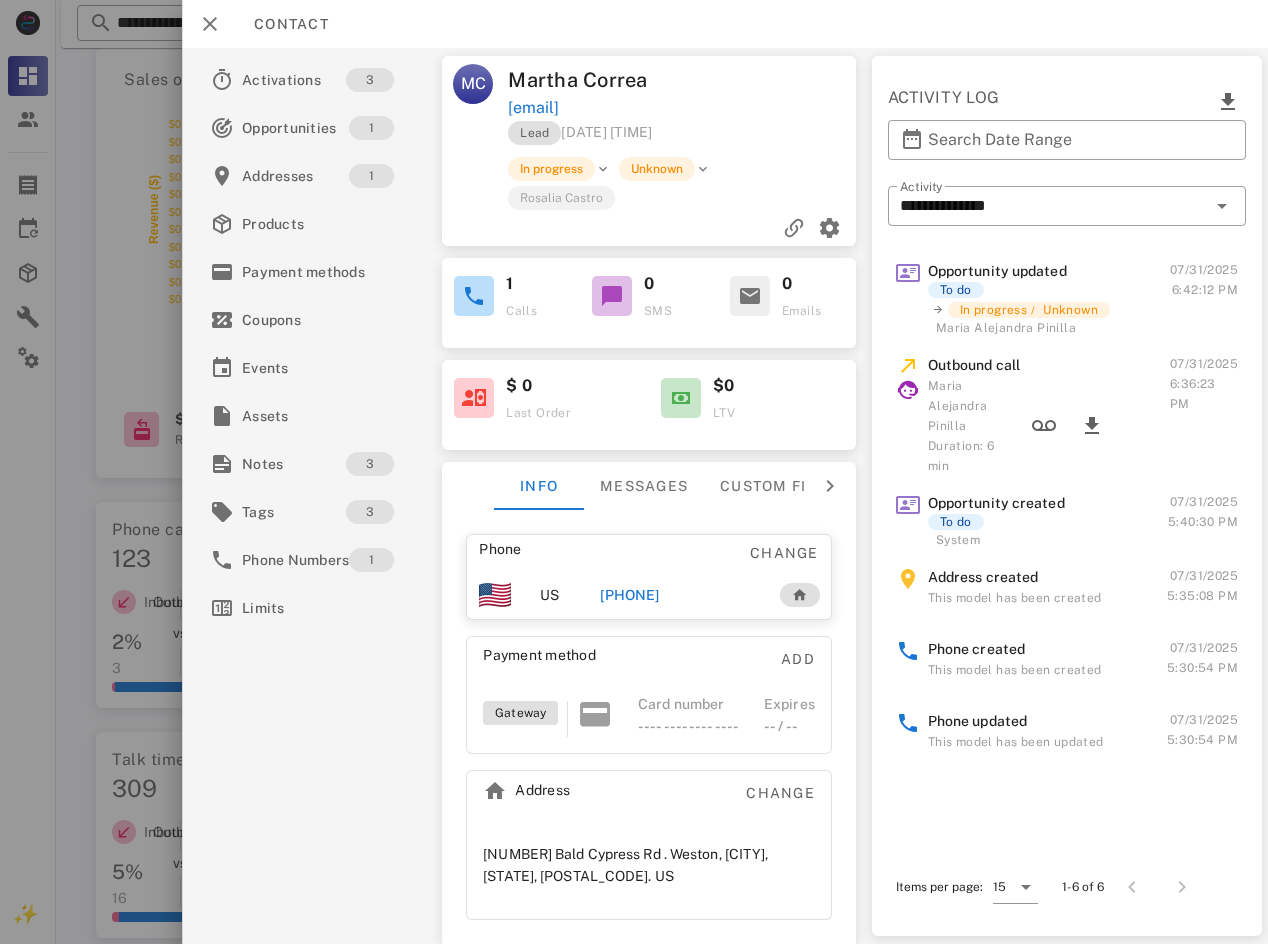 click on "[PHONE]" at bounding box center (629, 595) 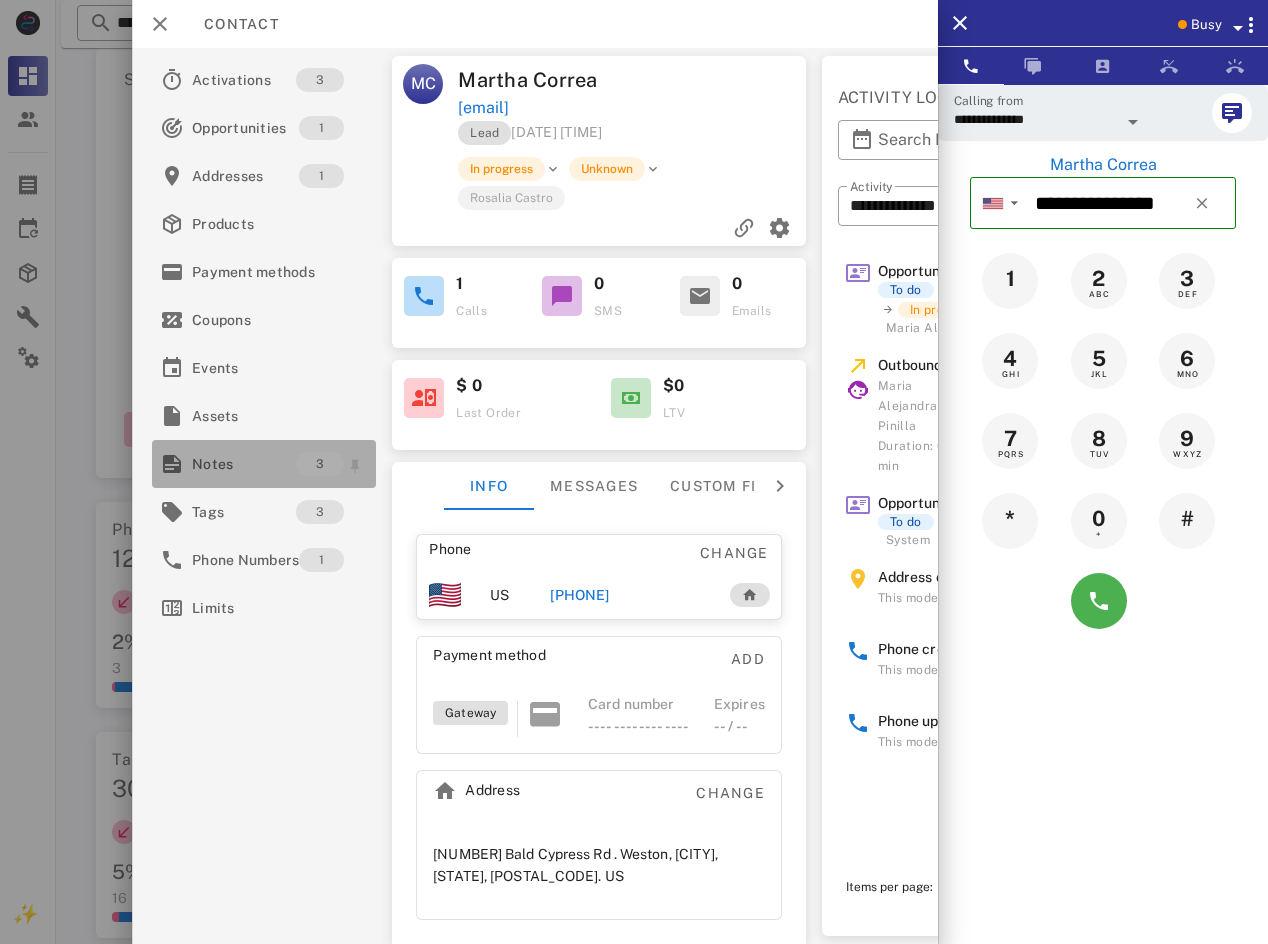 click on "Notes" at bounding box center (244, 464) 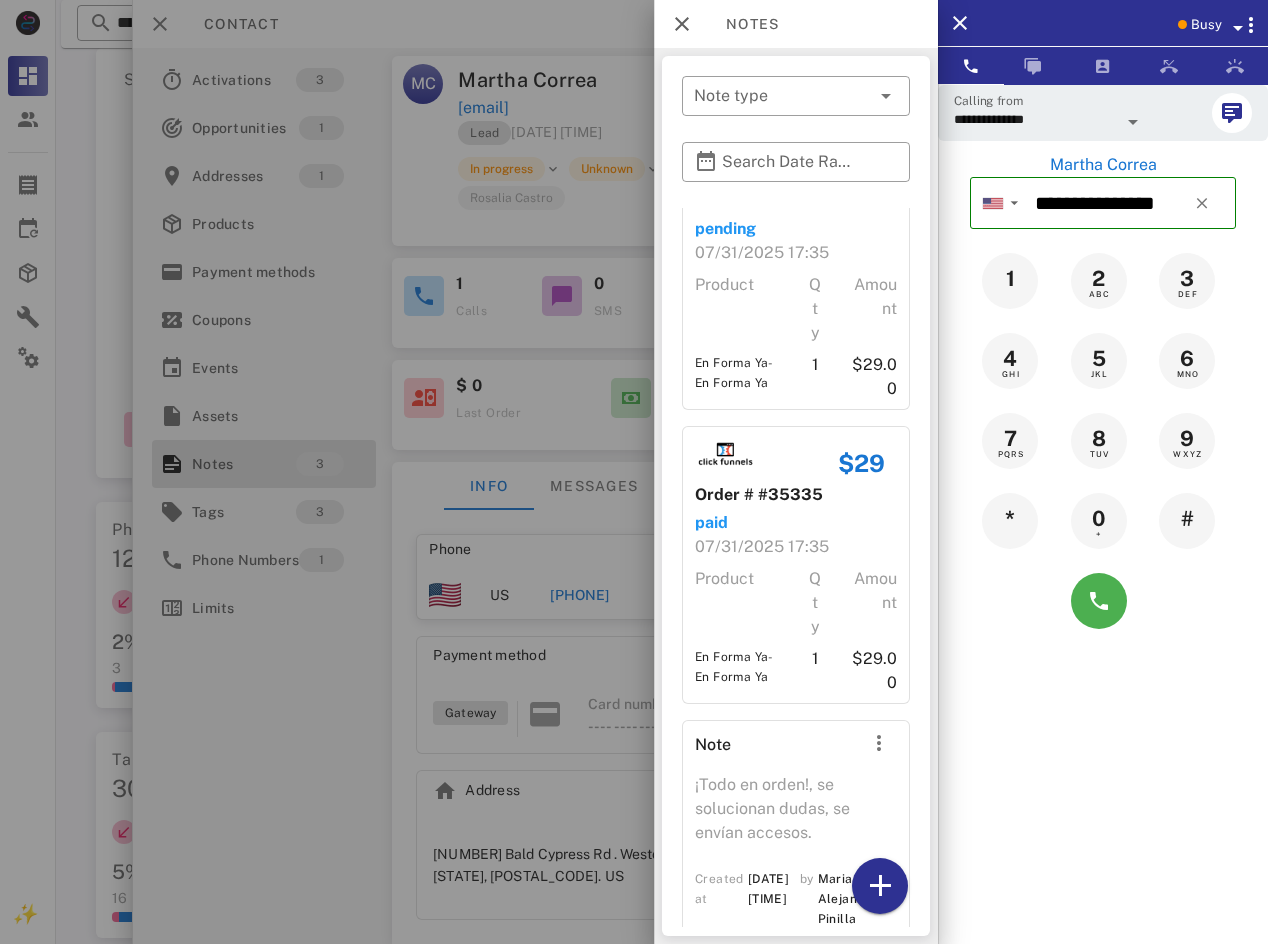 scroll, scrollTop: 105, scrollLeft: 0, axis: vertical 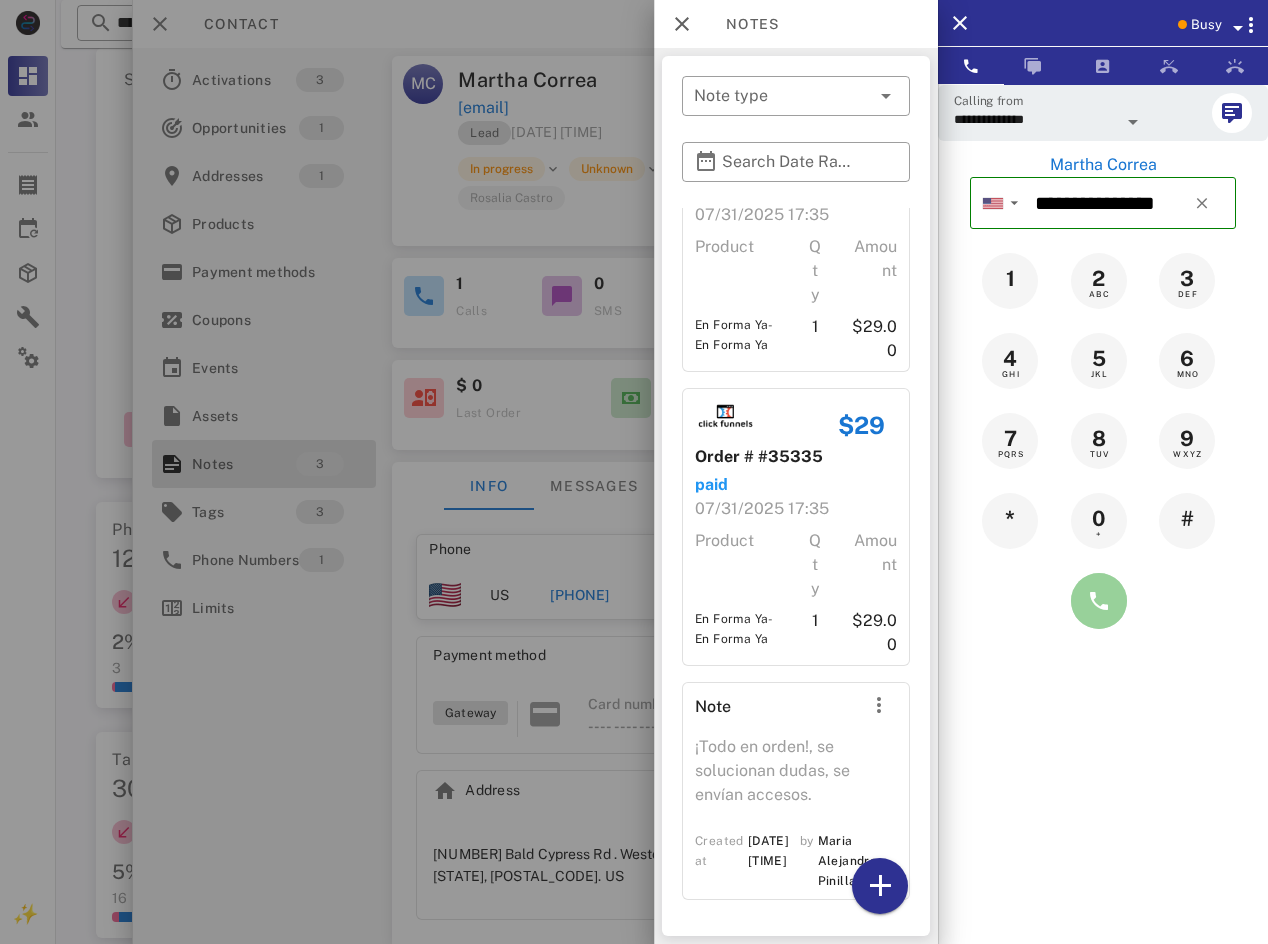 click at bounding box center [1099, 601] 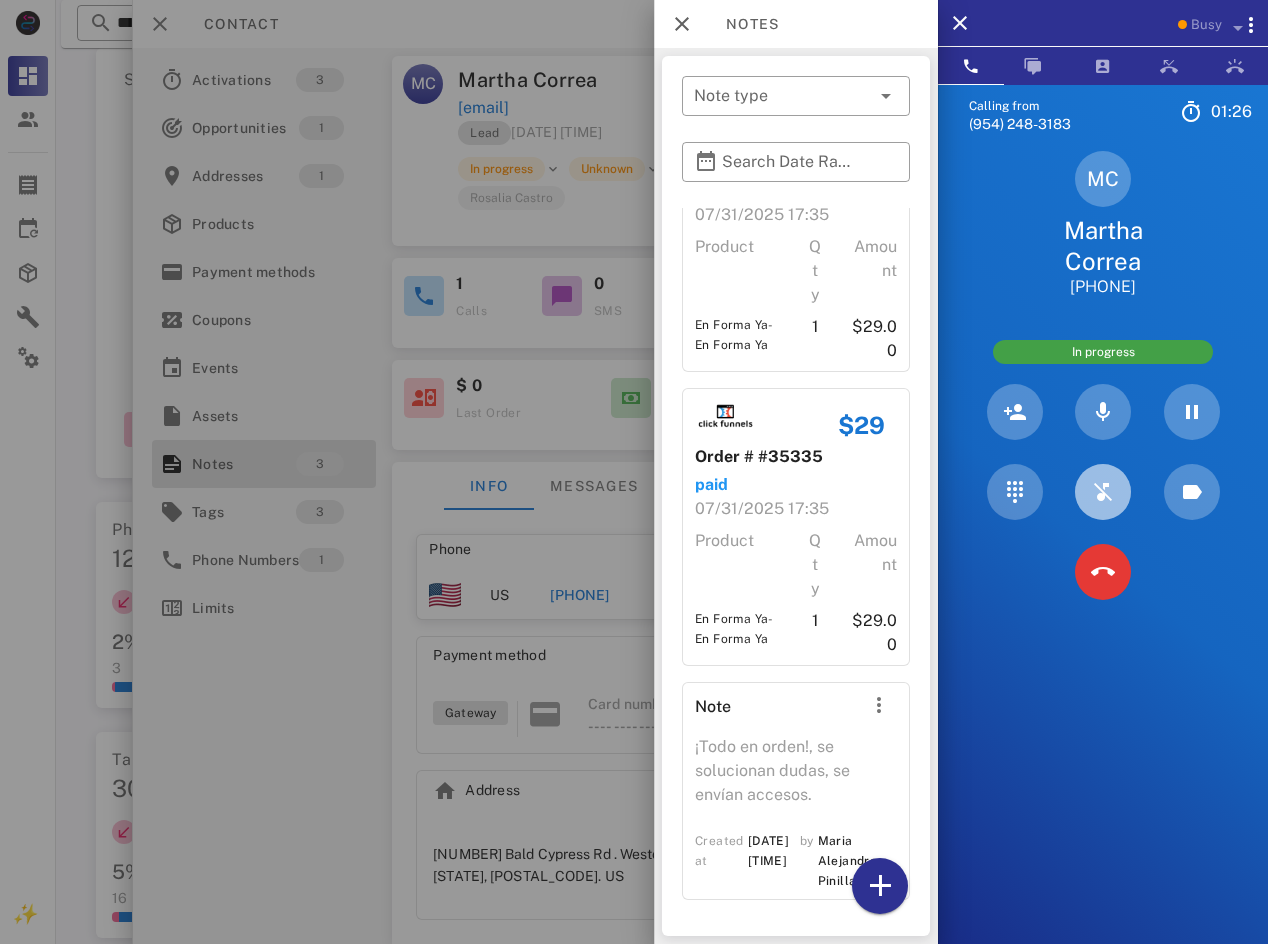 click at bounding box center [1103, 492] 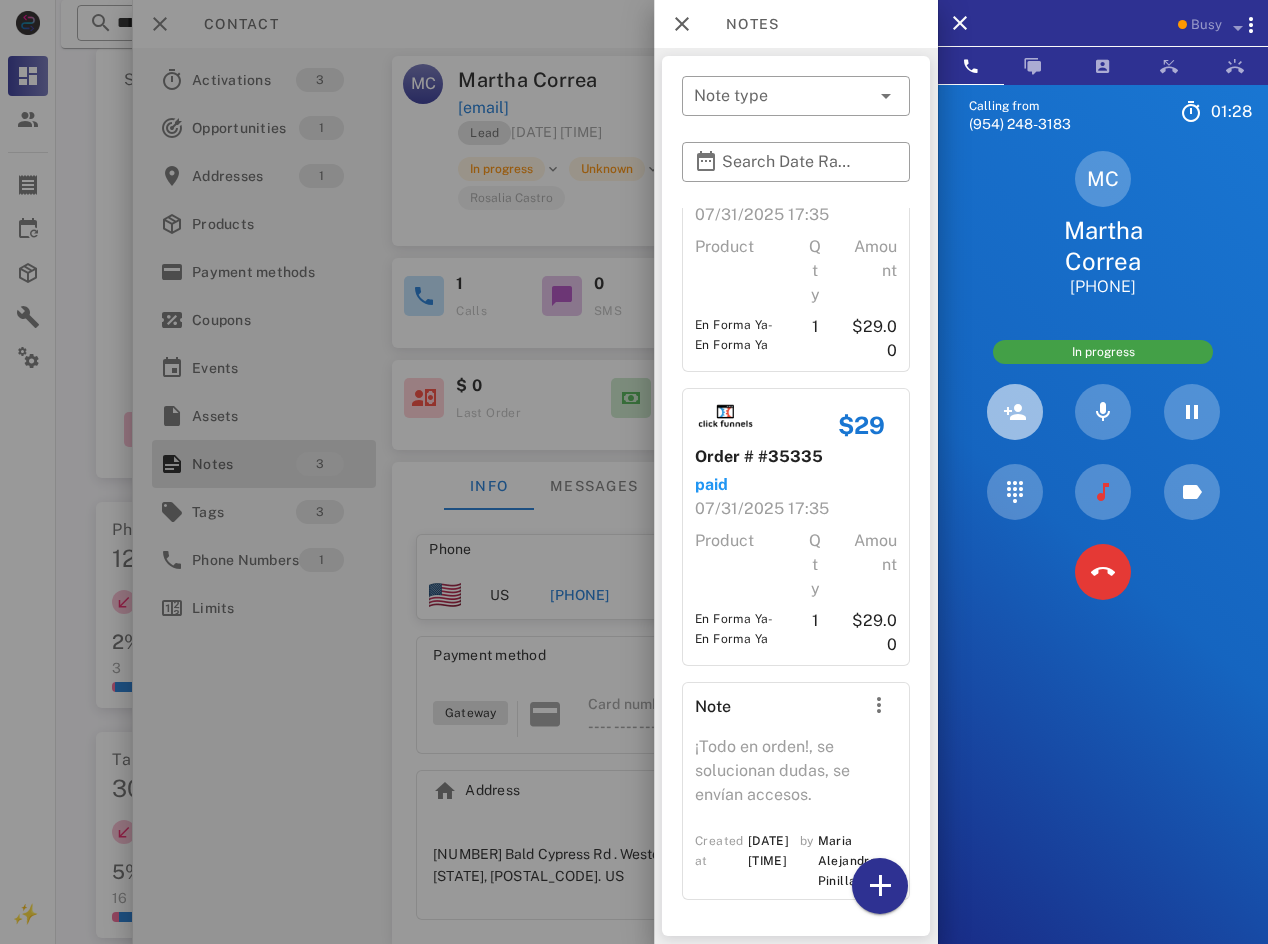 click at bounding box center [1015, 412] 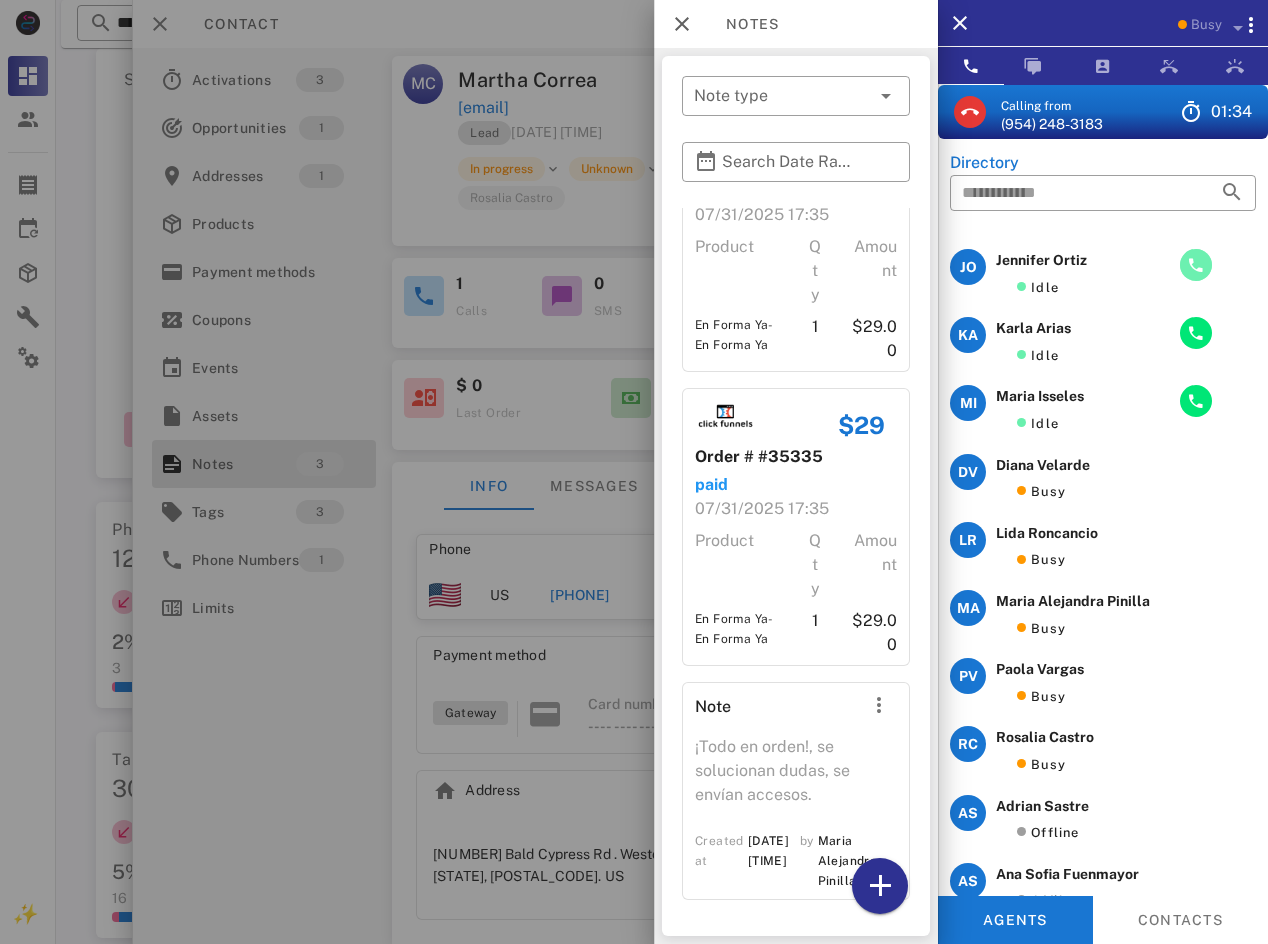 click at bounding box center (1196, 265) 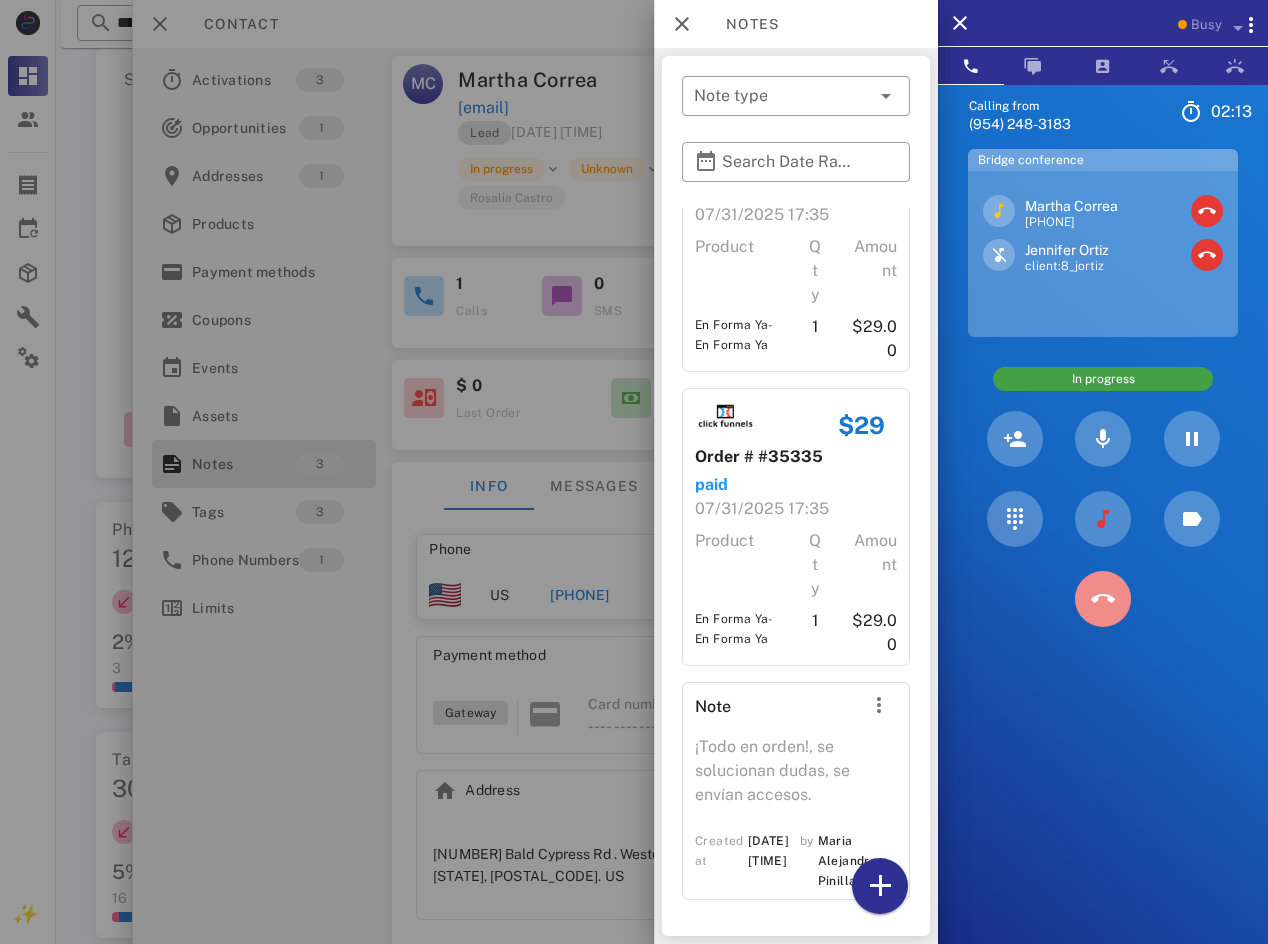 click at bounding box center (1103, 599) 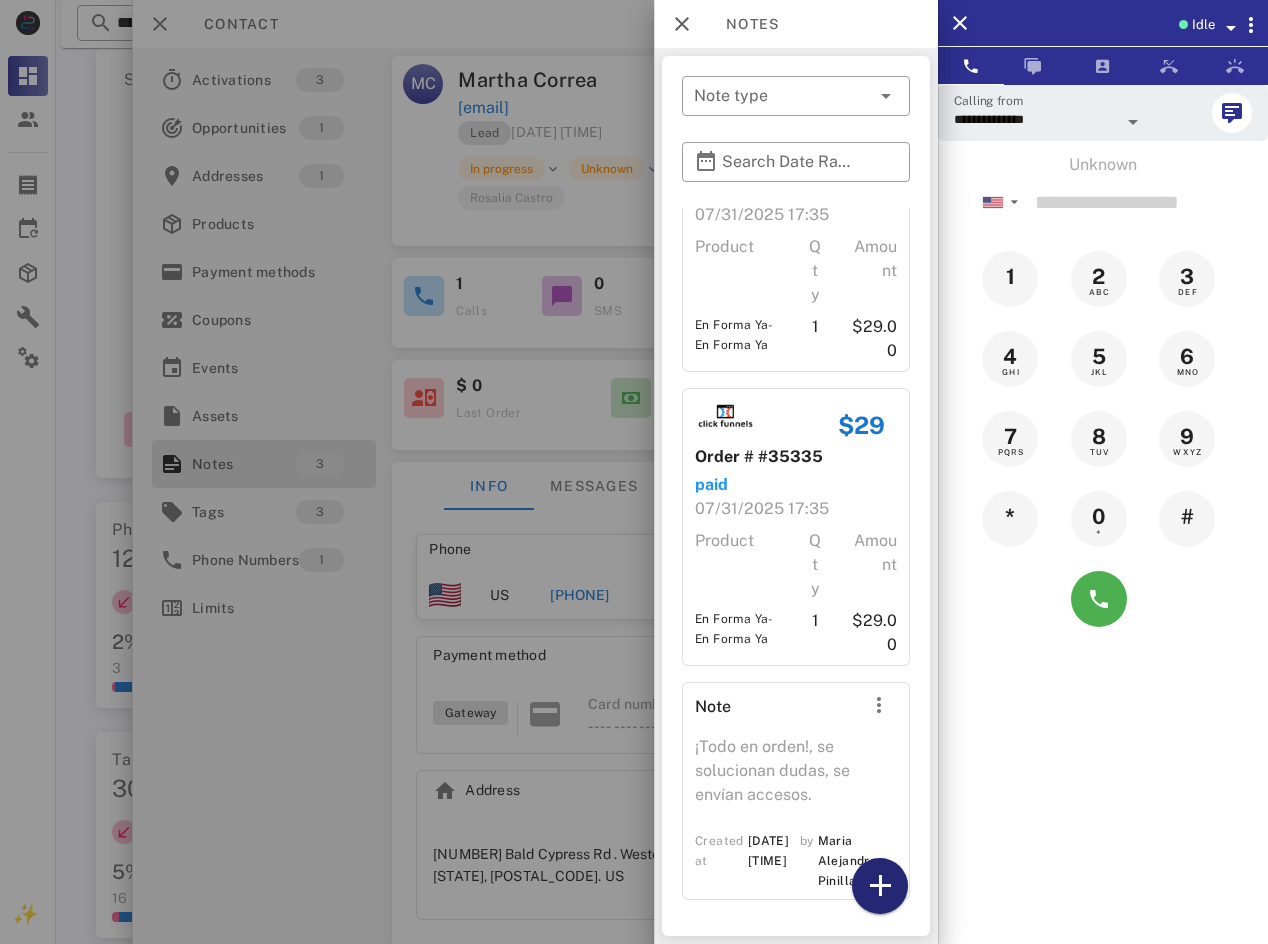 click at bounding box center (880, 886) 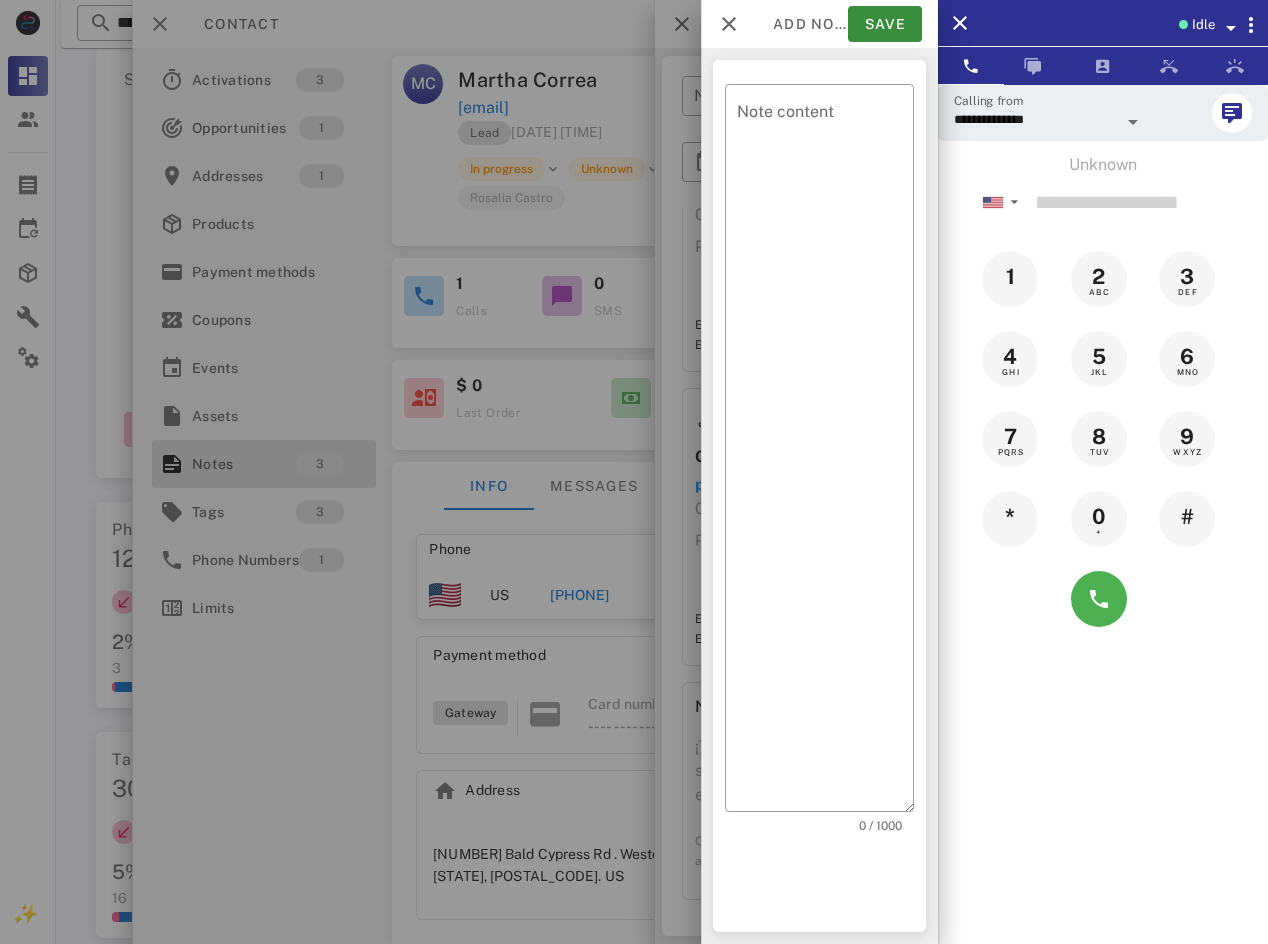 click on "**********" at bounding box center [662, -52] 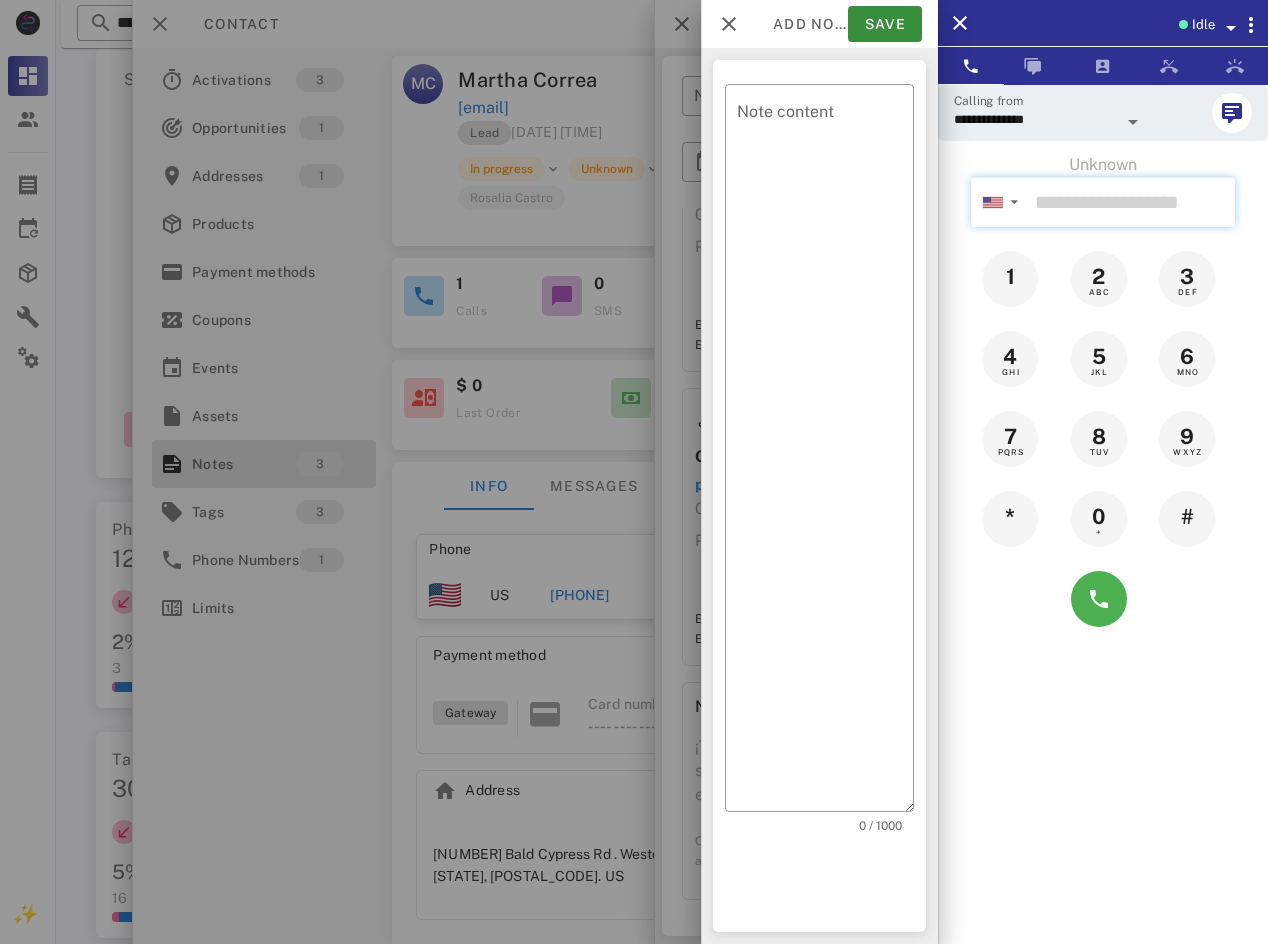 click at bounding box center [1131, 202] 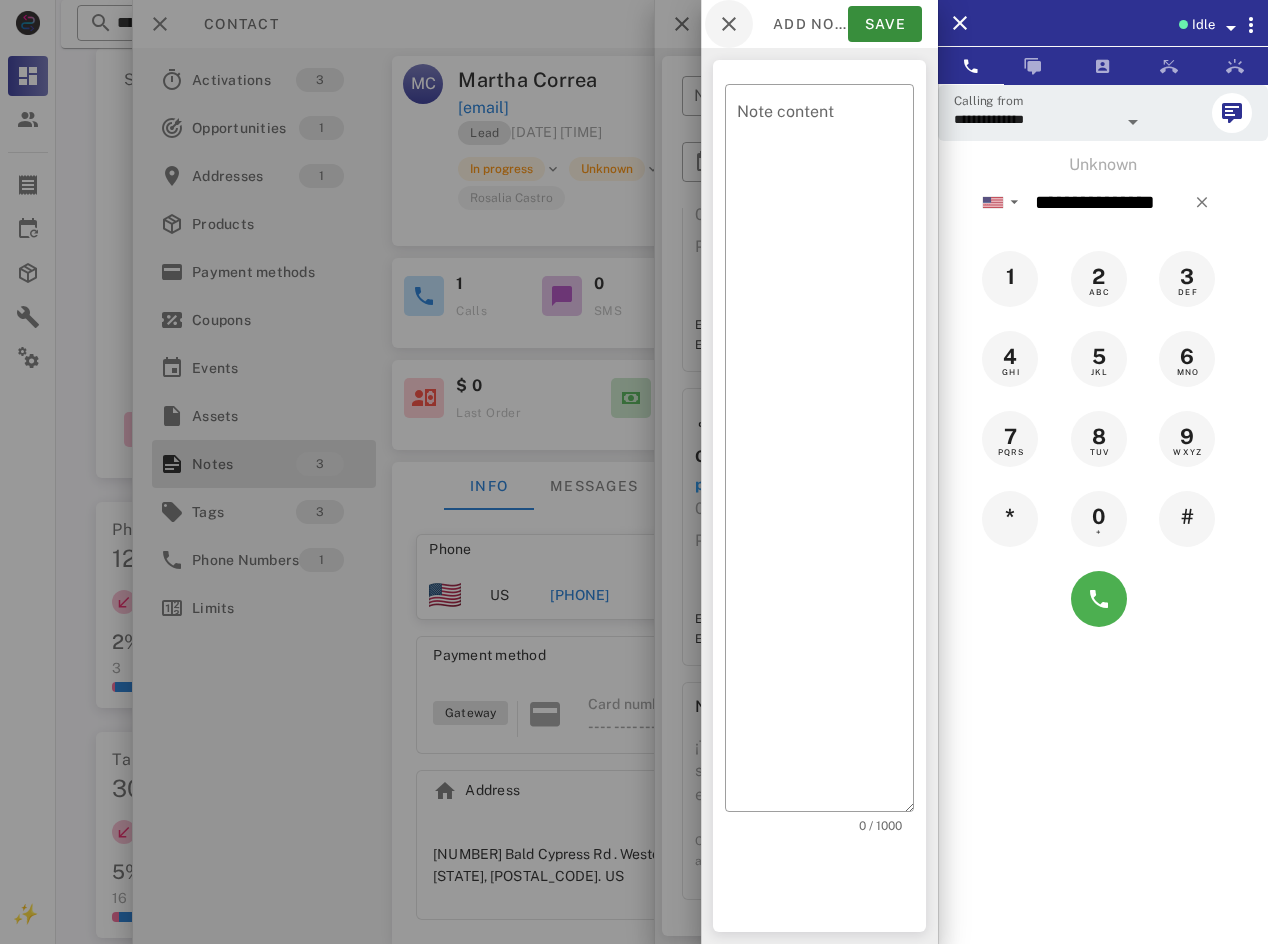 click on "Add note Save" at bounding box center (819, 24) 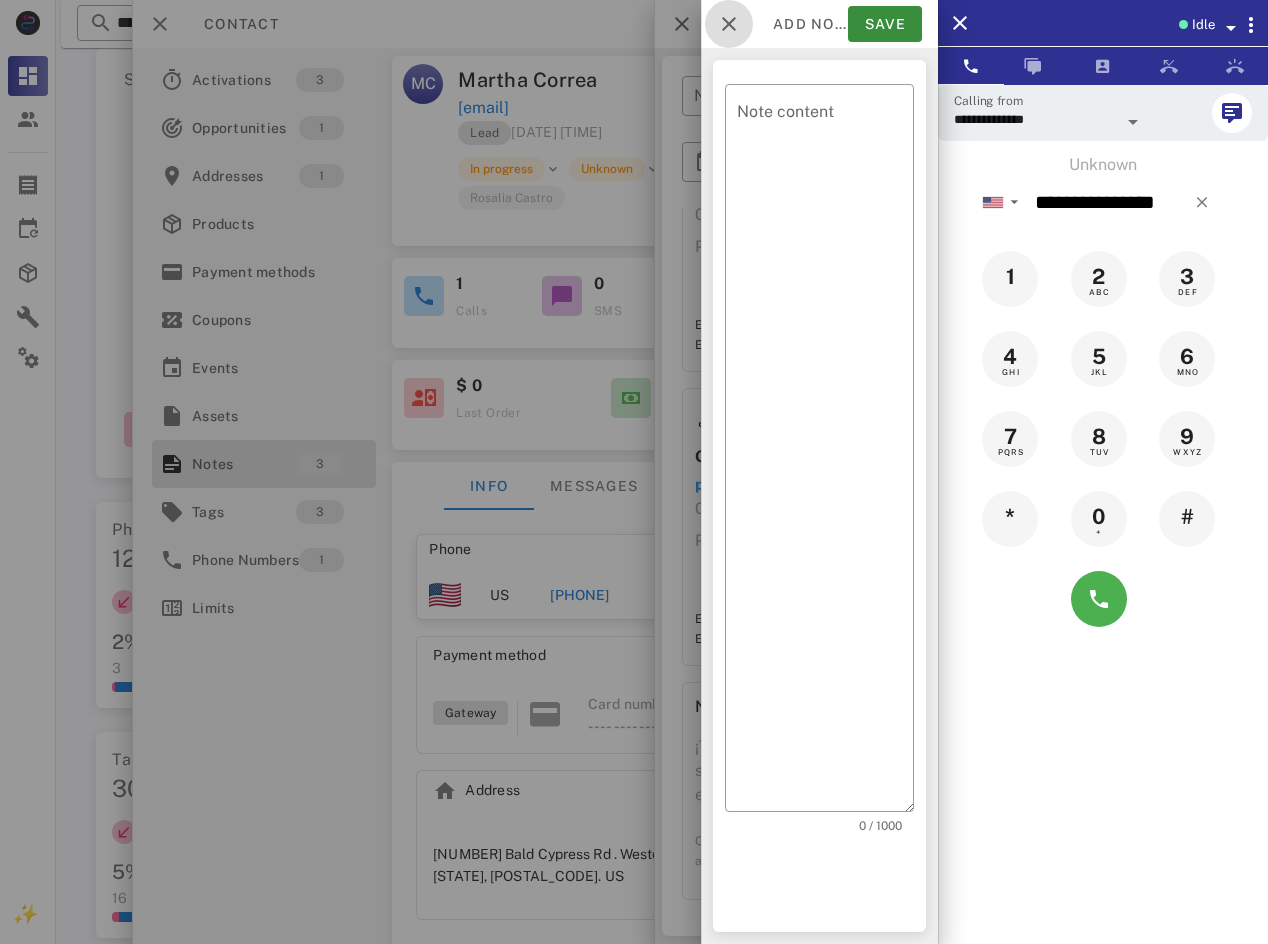 click at bounding box center (729, 24) 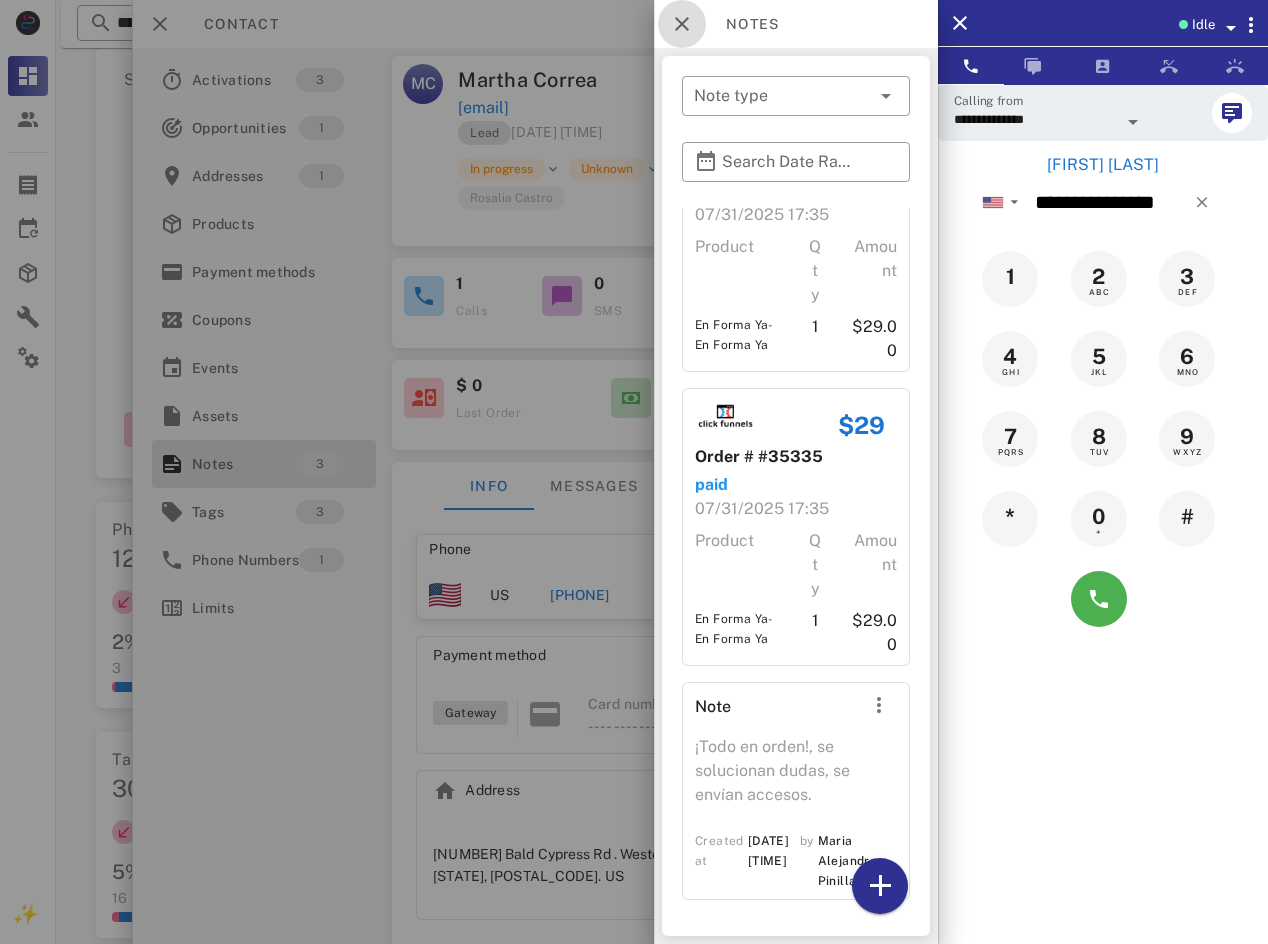 click at bounding box center [682, 24] 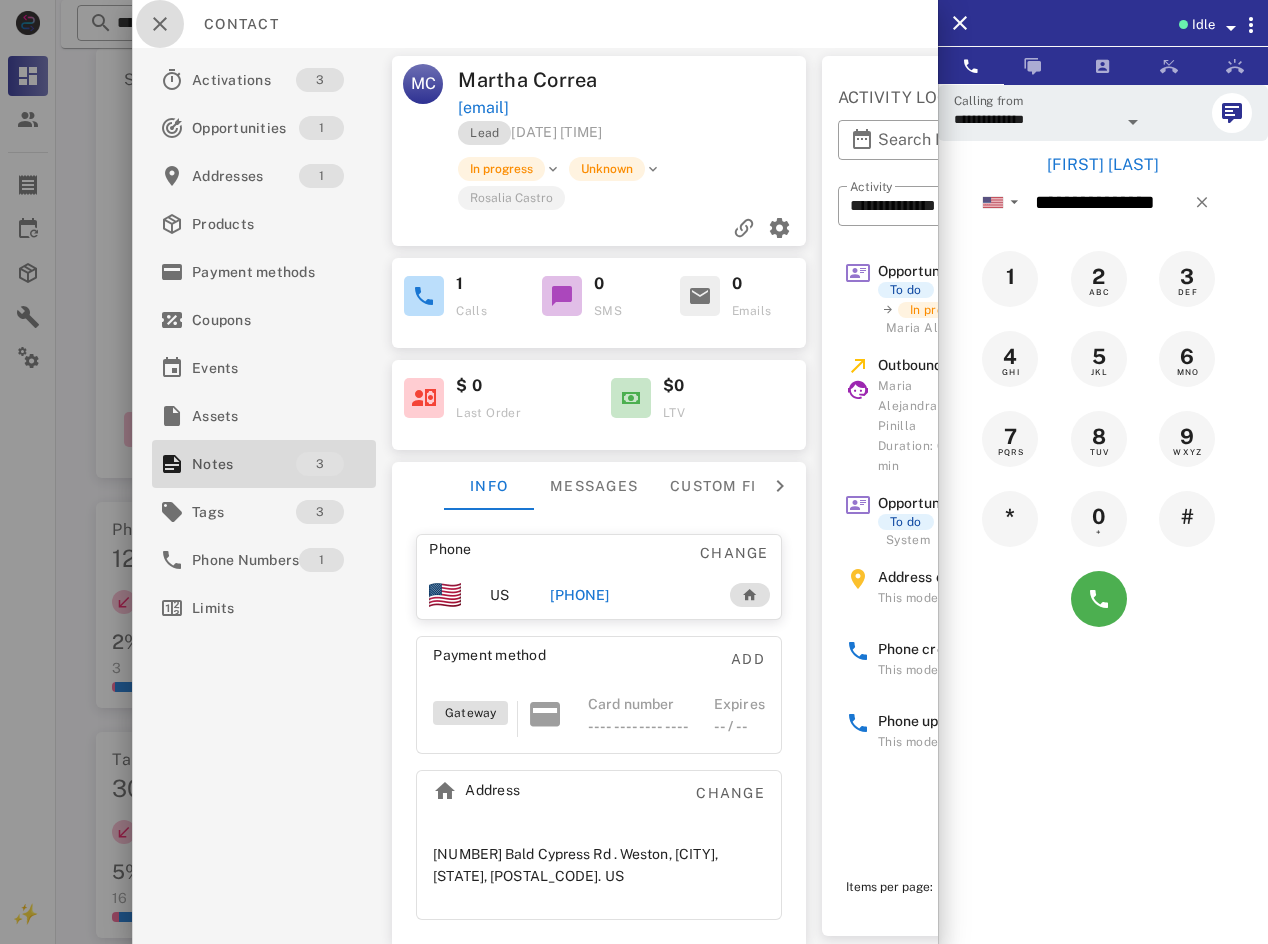 click at bounding box center (160, 24) 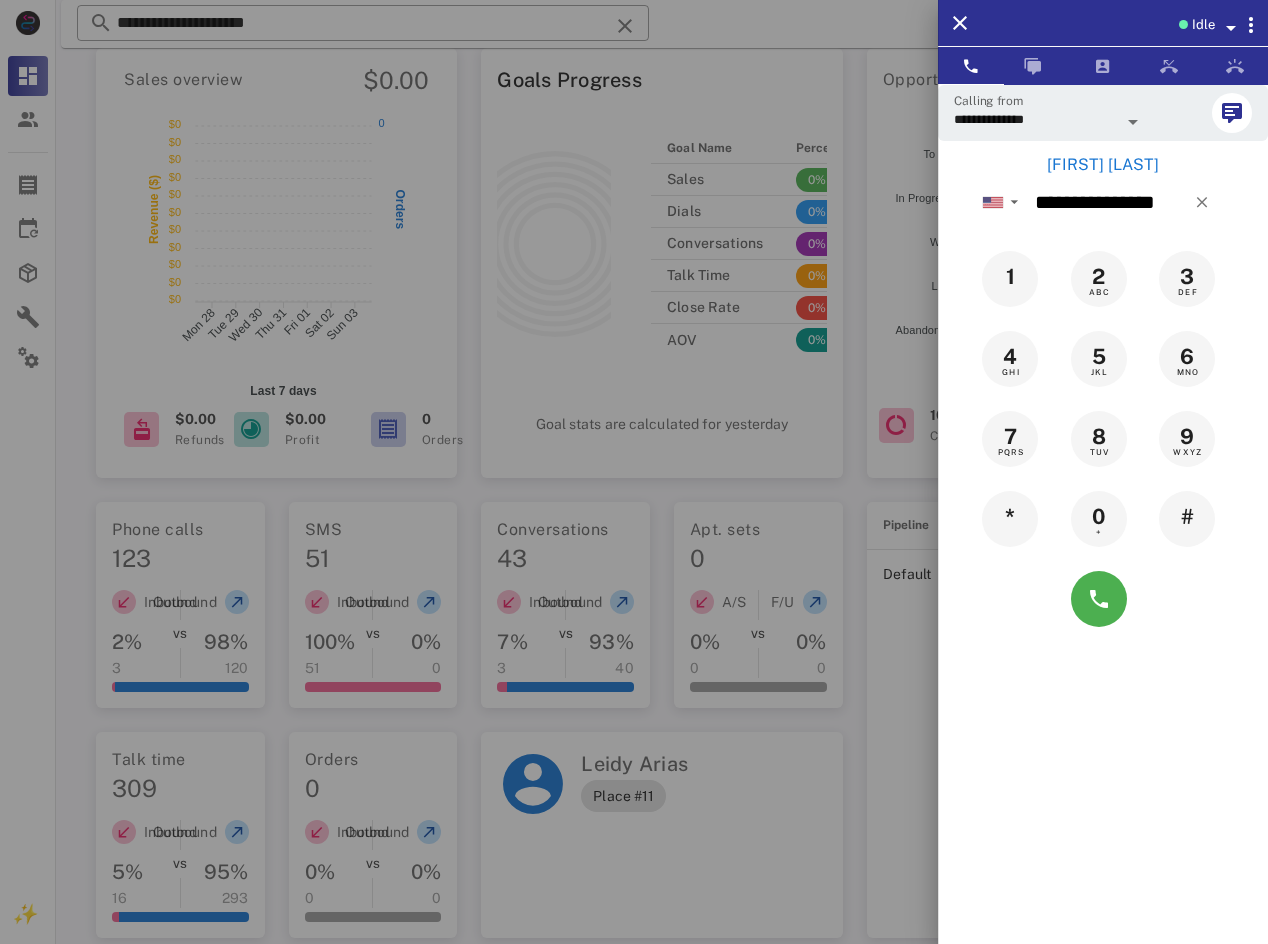 click on "[FIRST] [LAST]" at bounding box center [1103, 165] 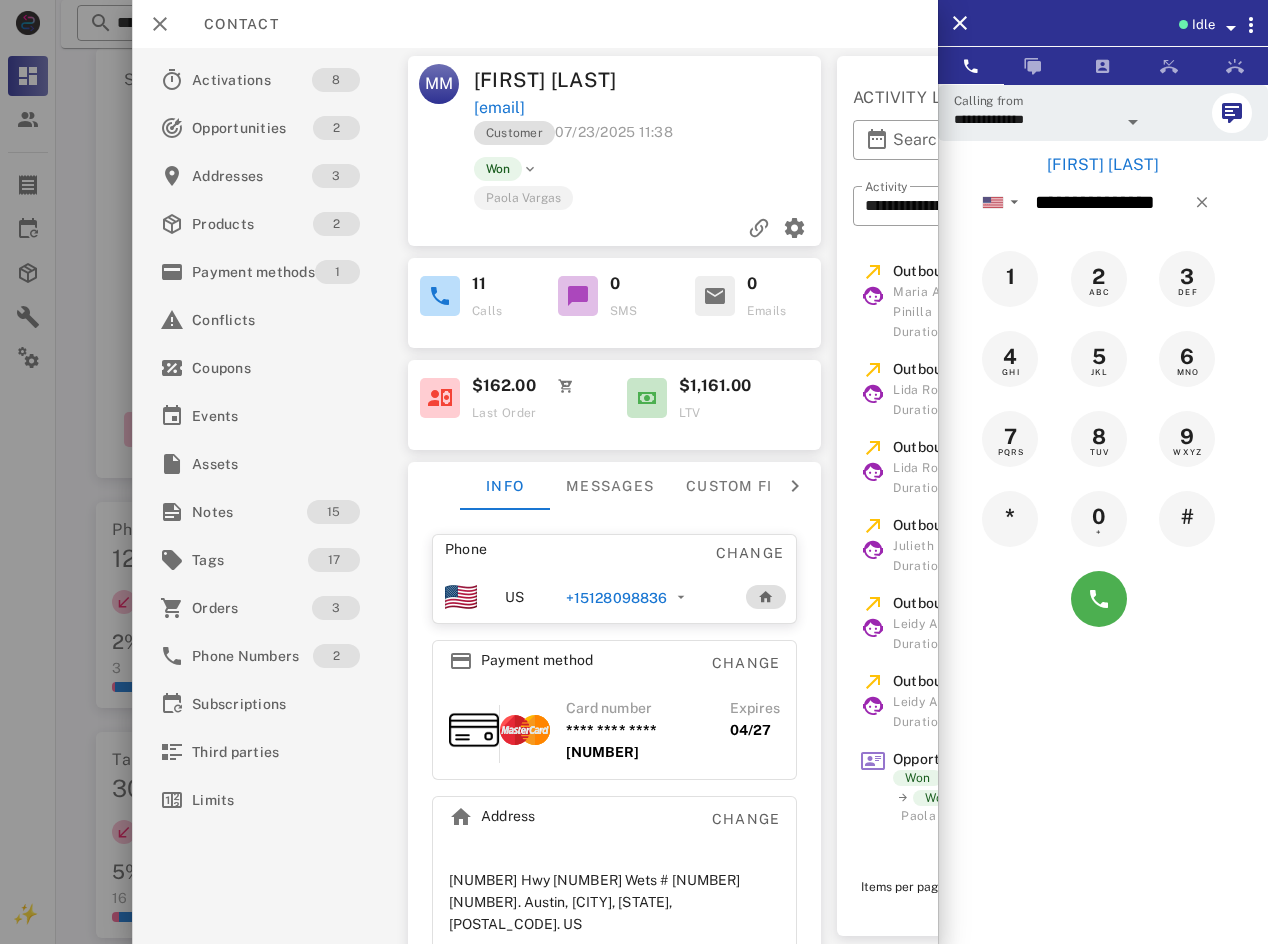 click on "+15128098836" at bounding box center (616, 598) 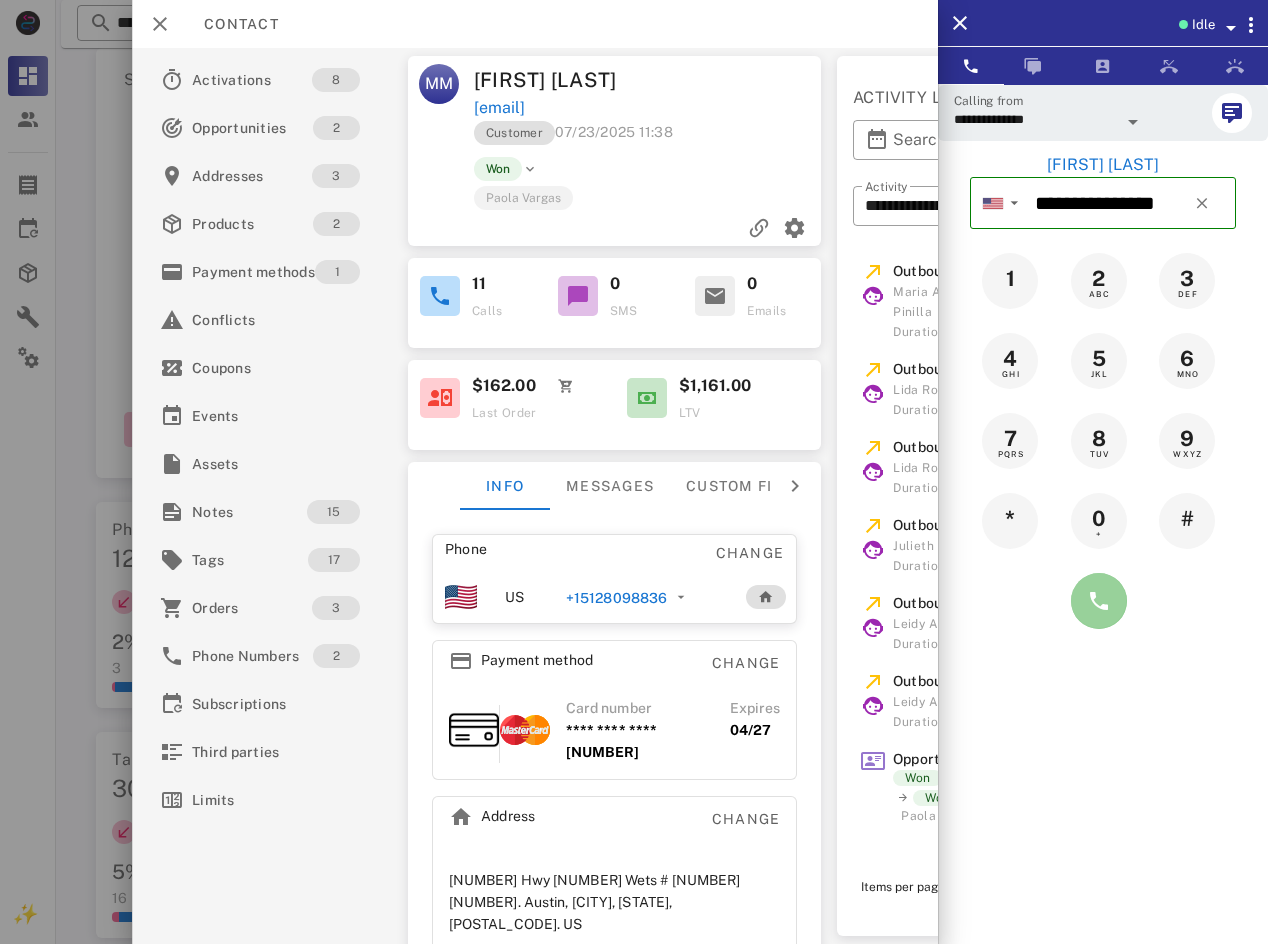 click at bounding box center (1099, 601) 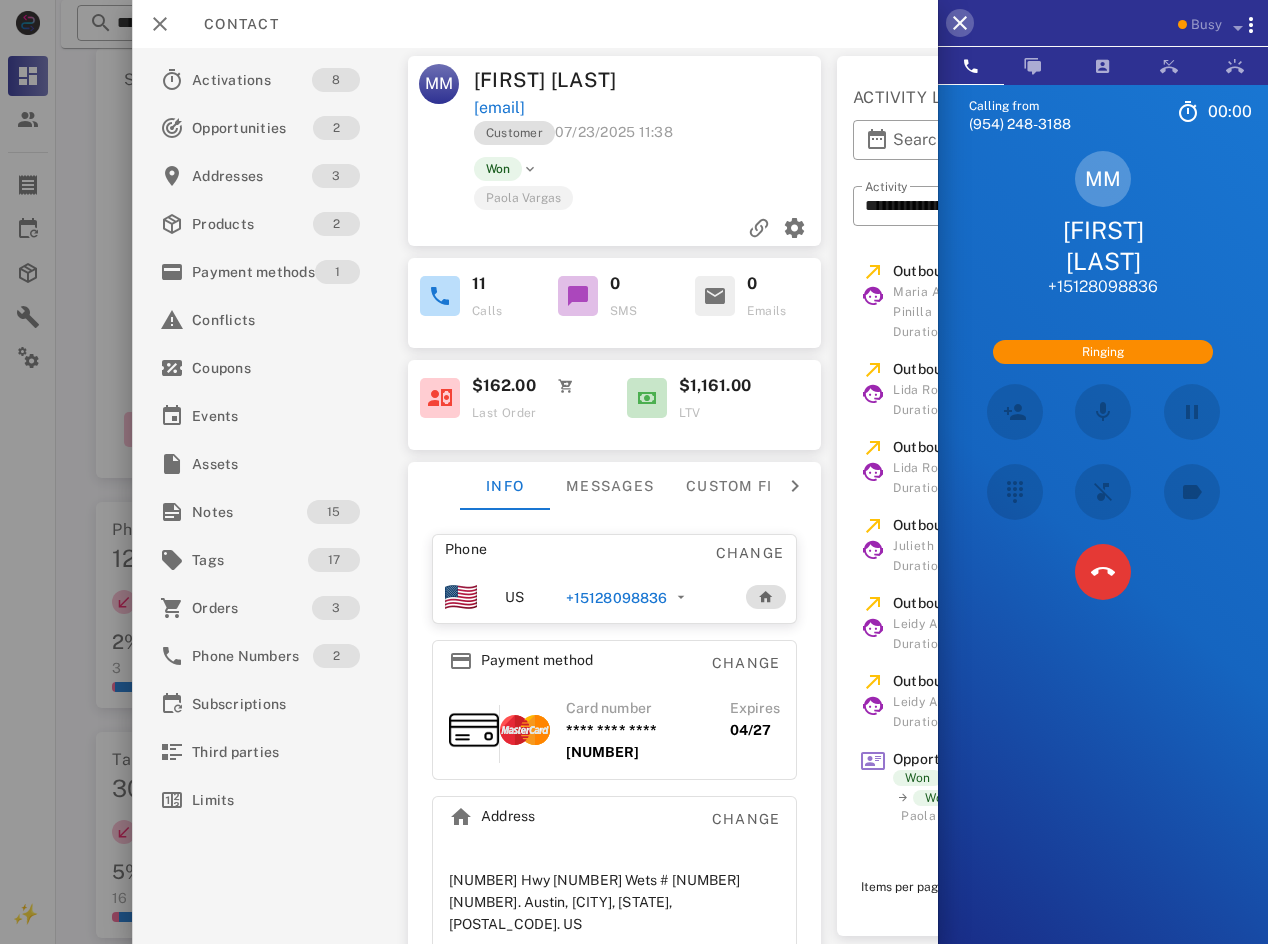 click at bounding box center (960, 23) 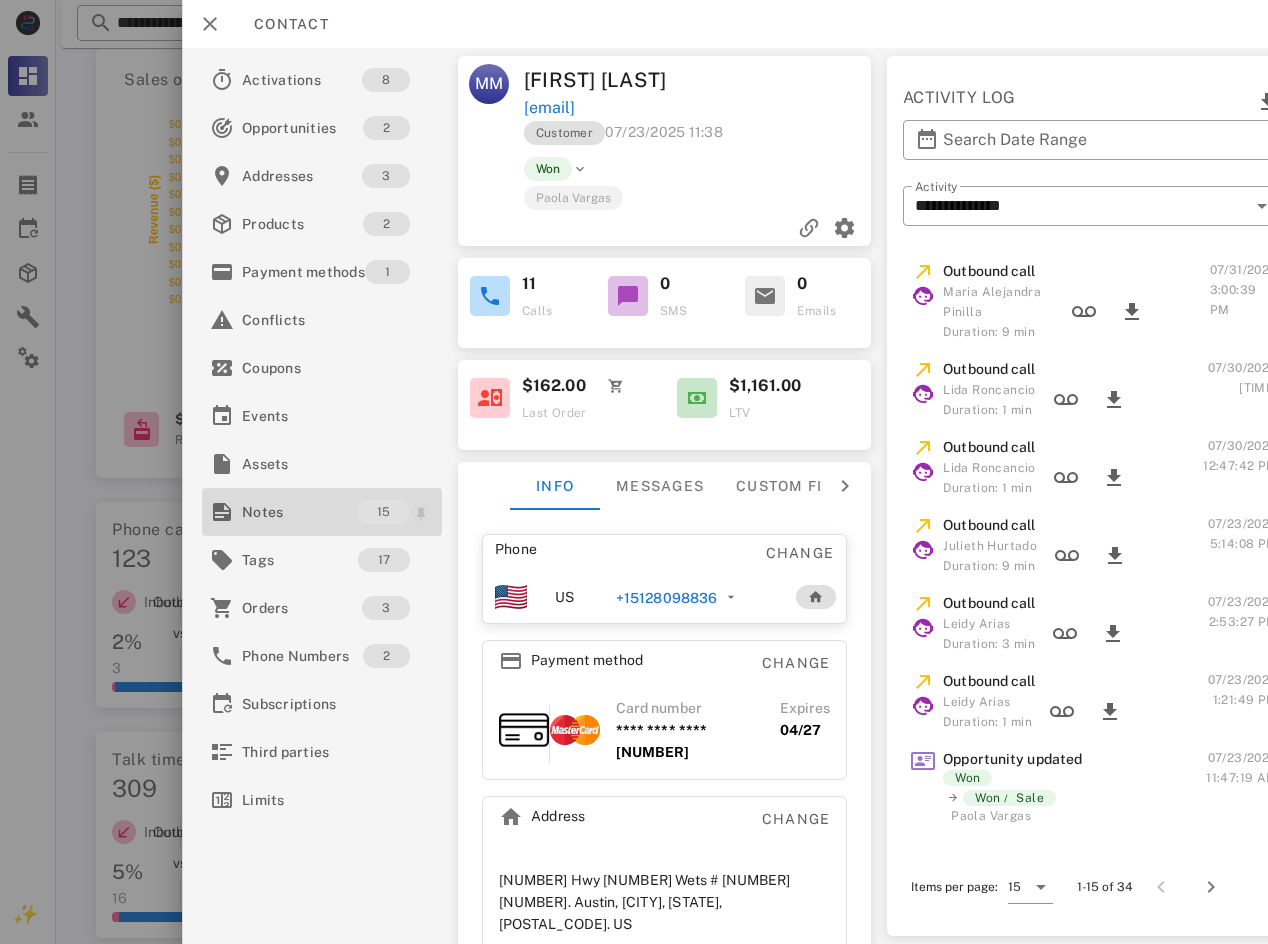 click on "Notes" at bounding box center (299, 512) 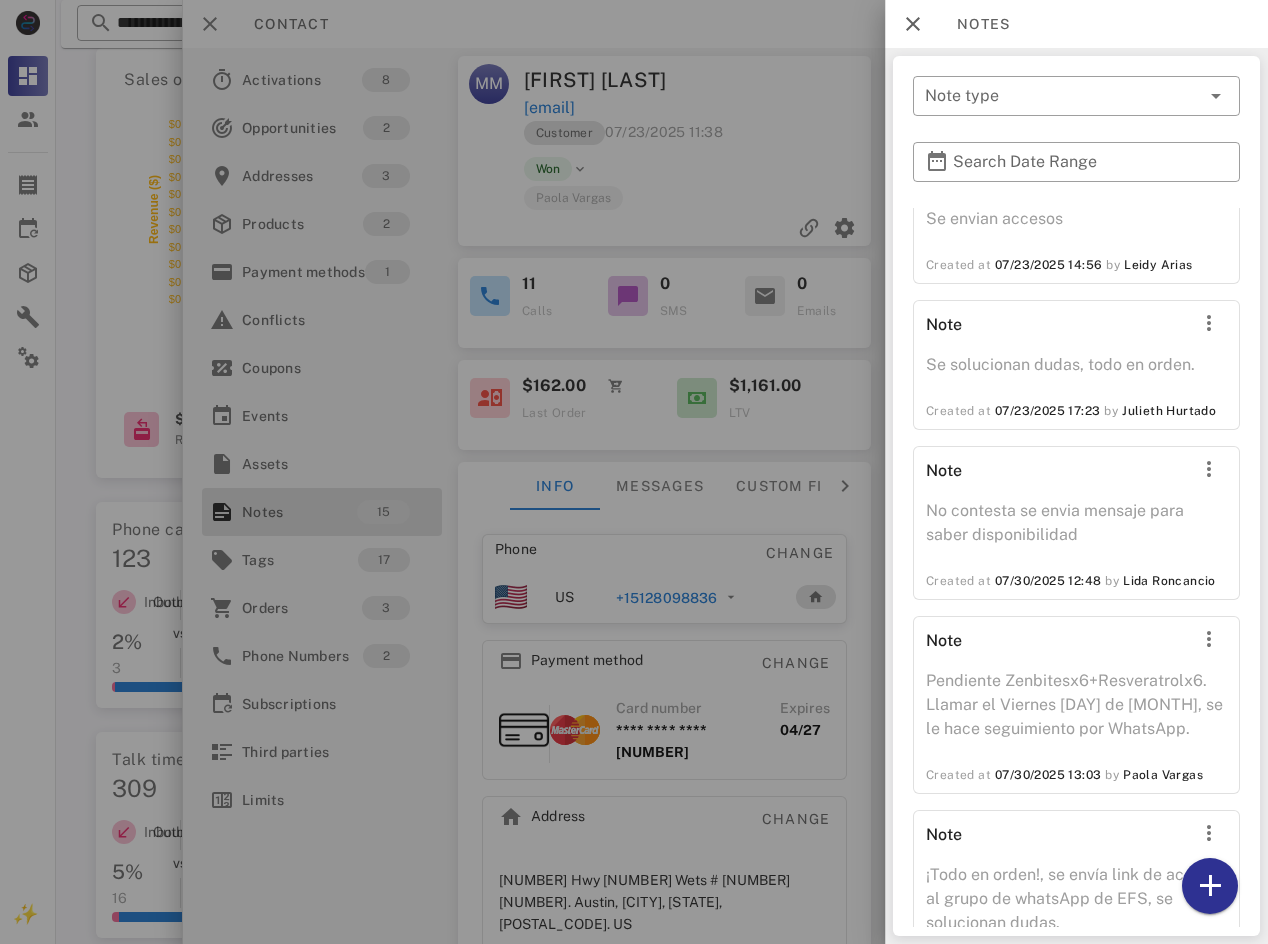 scroll, scrollTop: 2660, scrollLeft: 0, axis: vertical 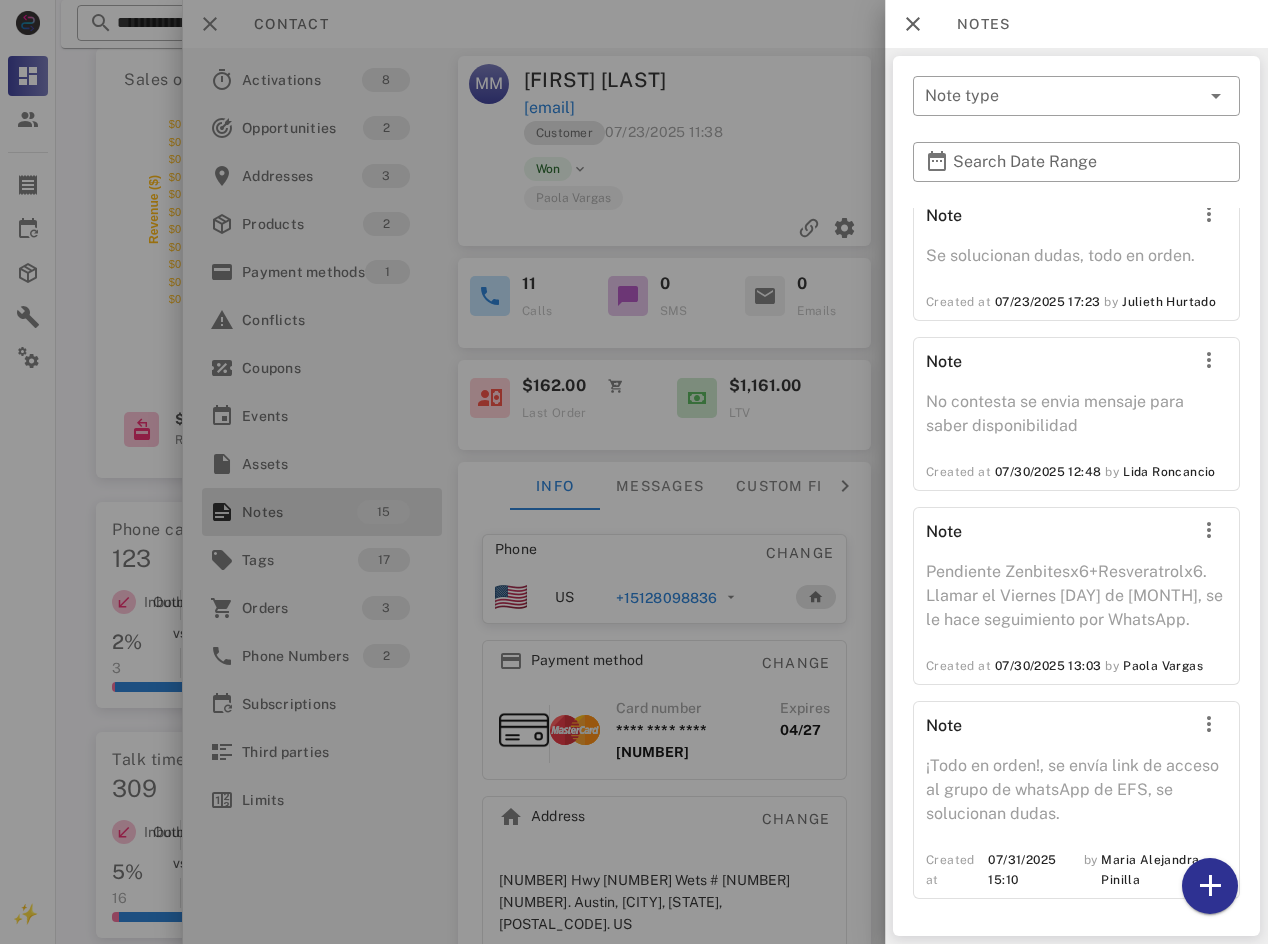 click at bounding box center (634, 472) 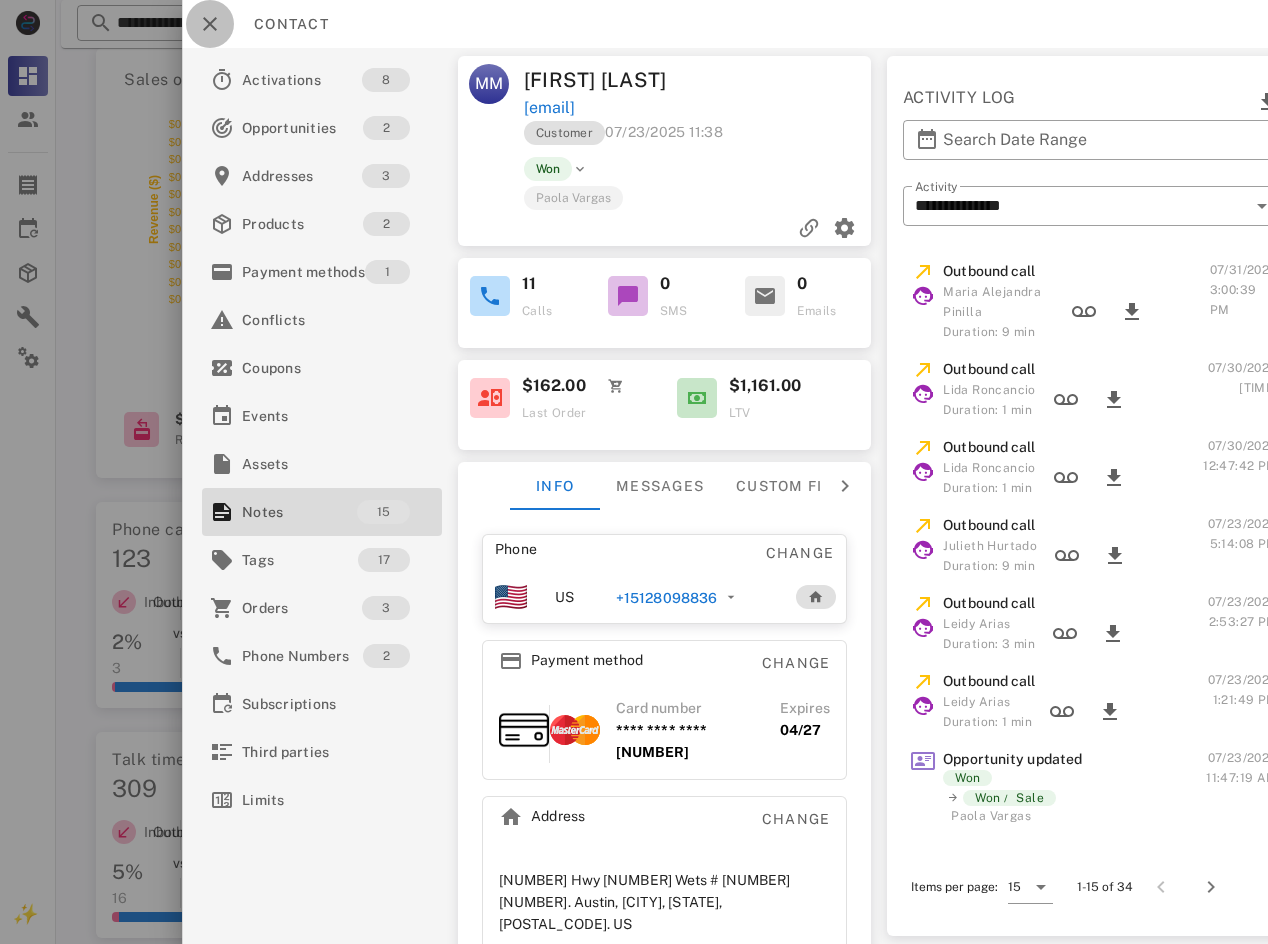 drag, startPoint x: 208, startPoint y: 21, endPoint x: 1003, endPoint y: 118, distance: 800.89575 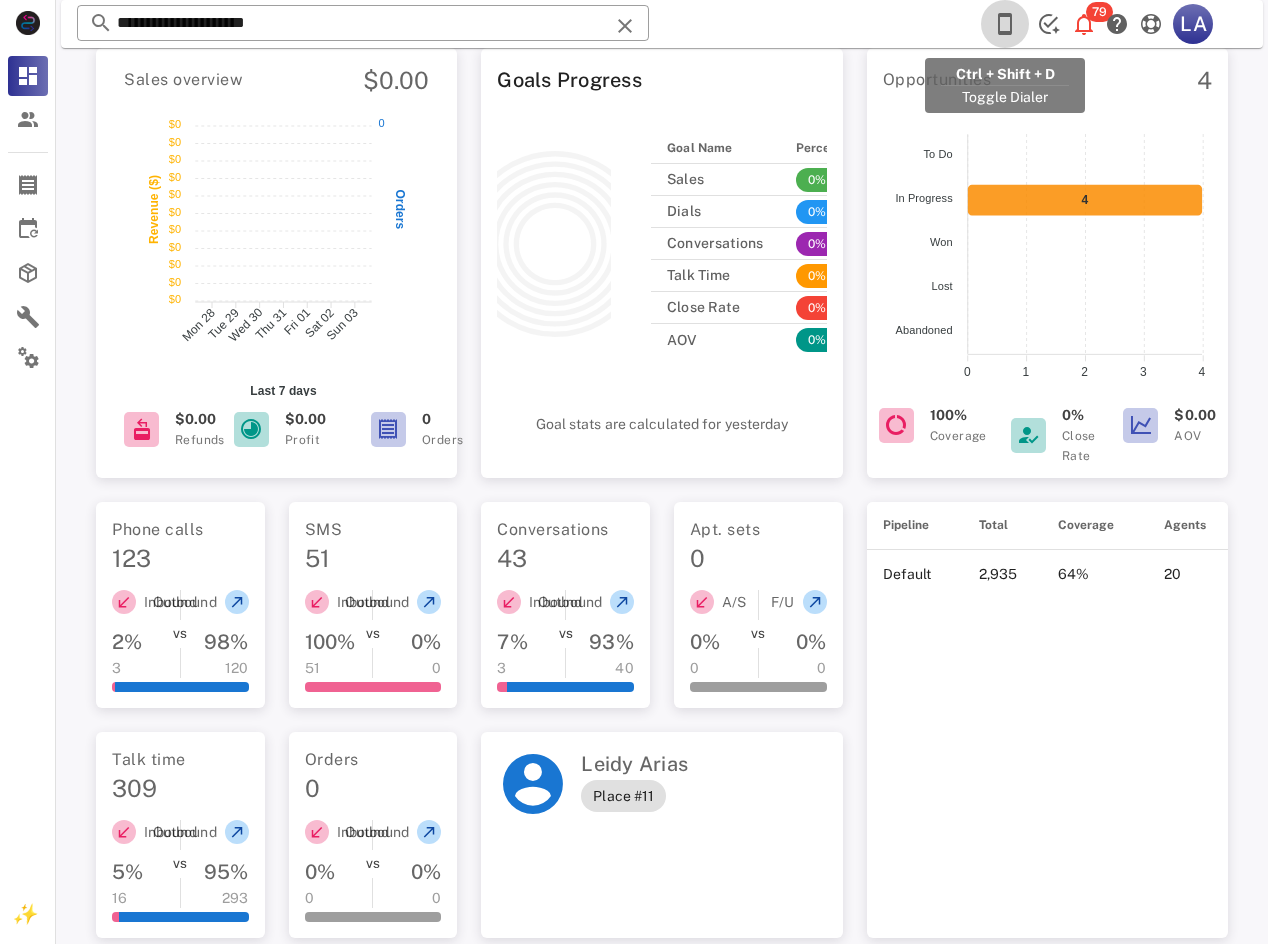 click at bounding box center (1005, 24) 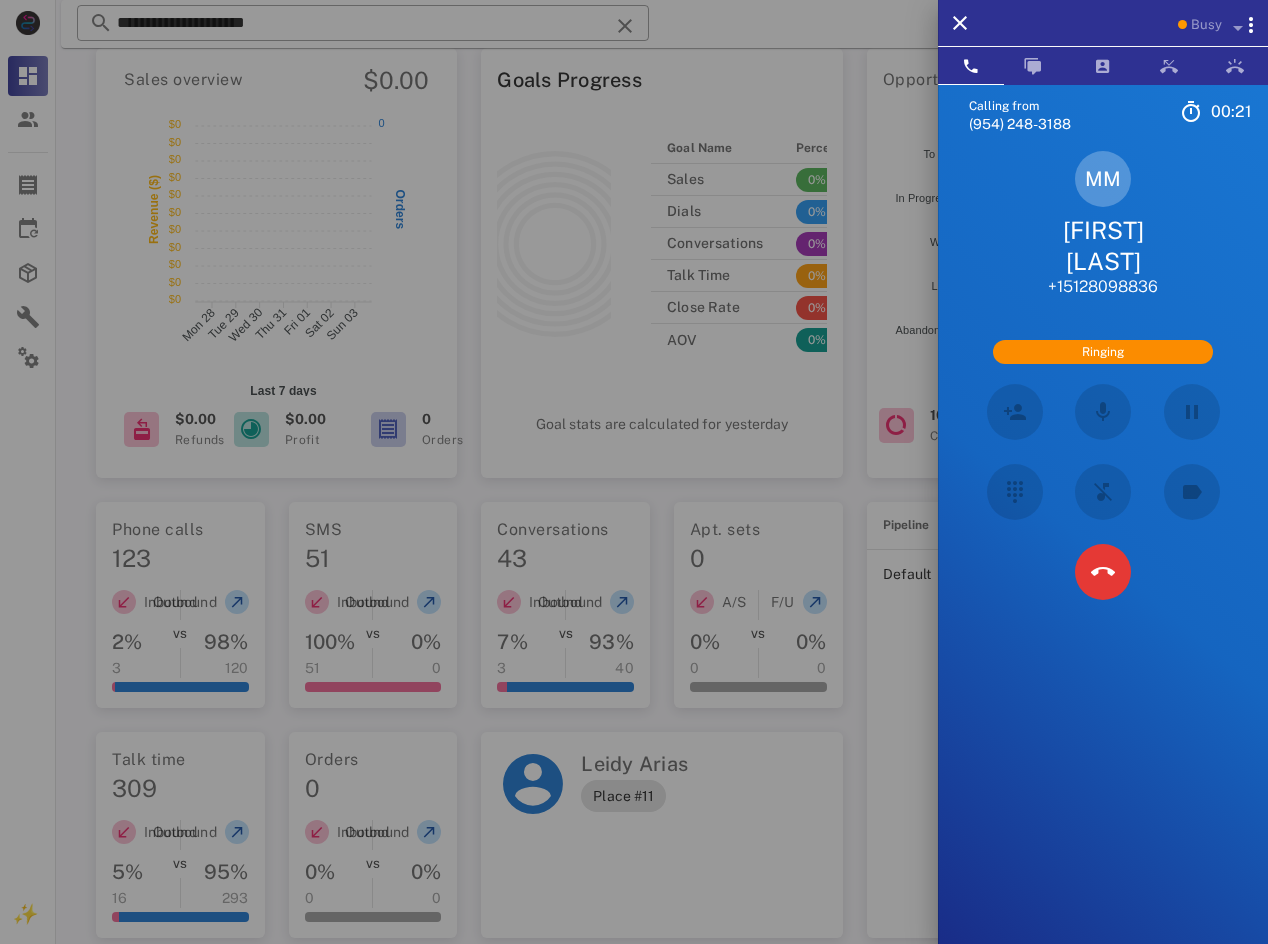 click on "[FIRST] [LAST]" at bounding box center (1103, 246) 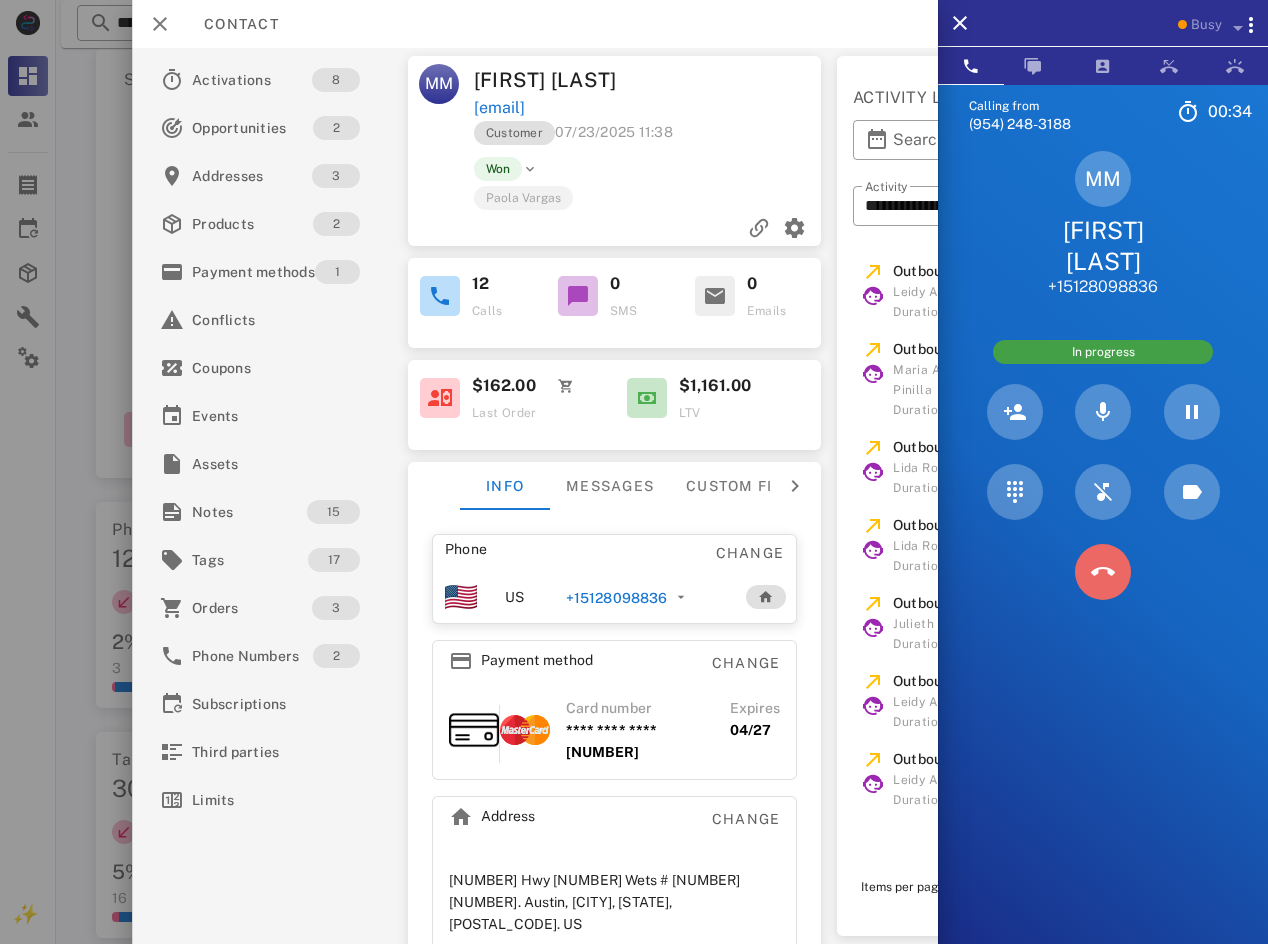 click at bounding box center (1103, 572) 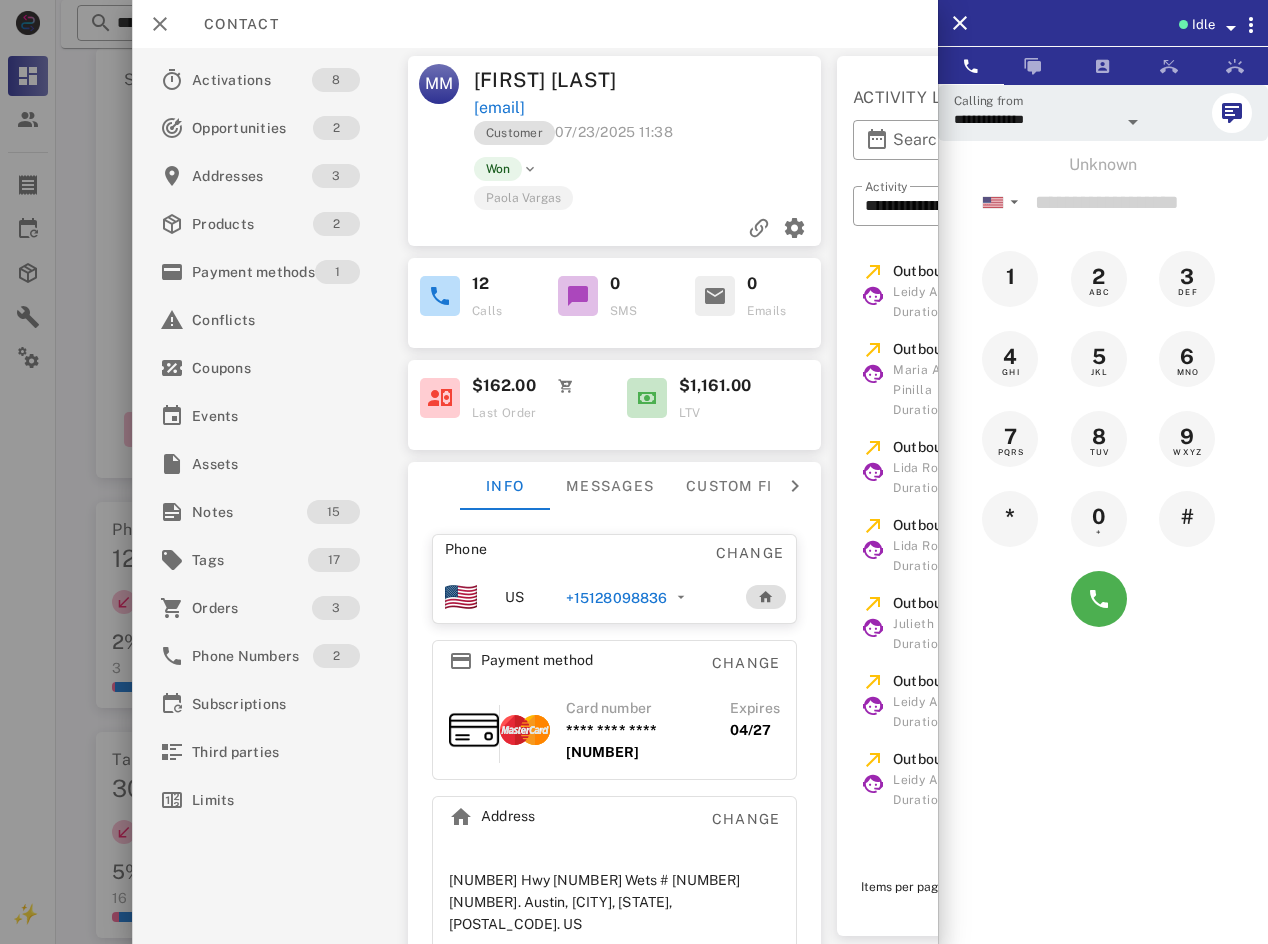 click on "+15128098836" at bounding box center [616, 598] 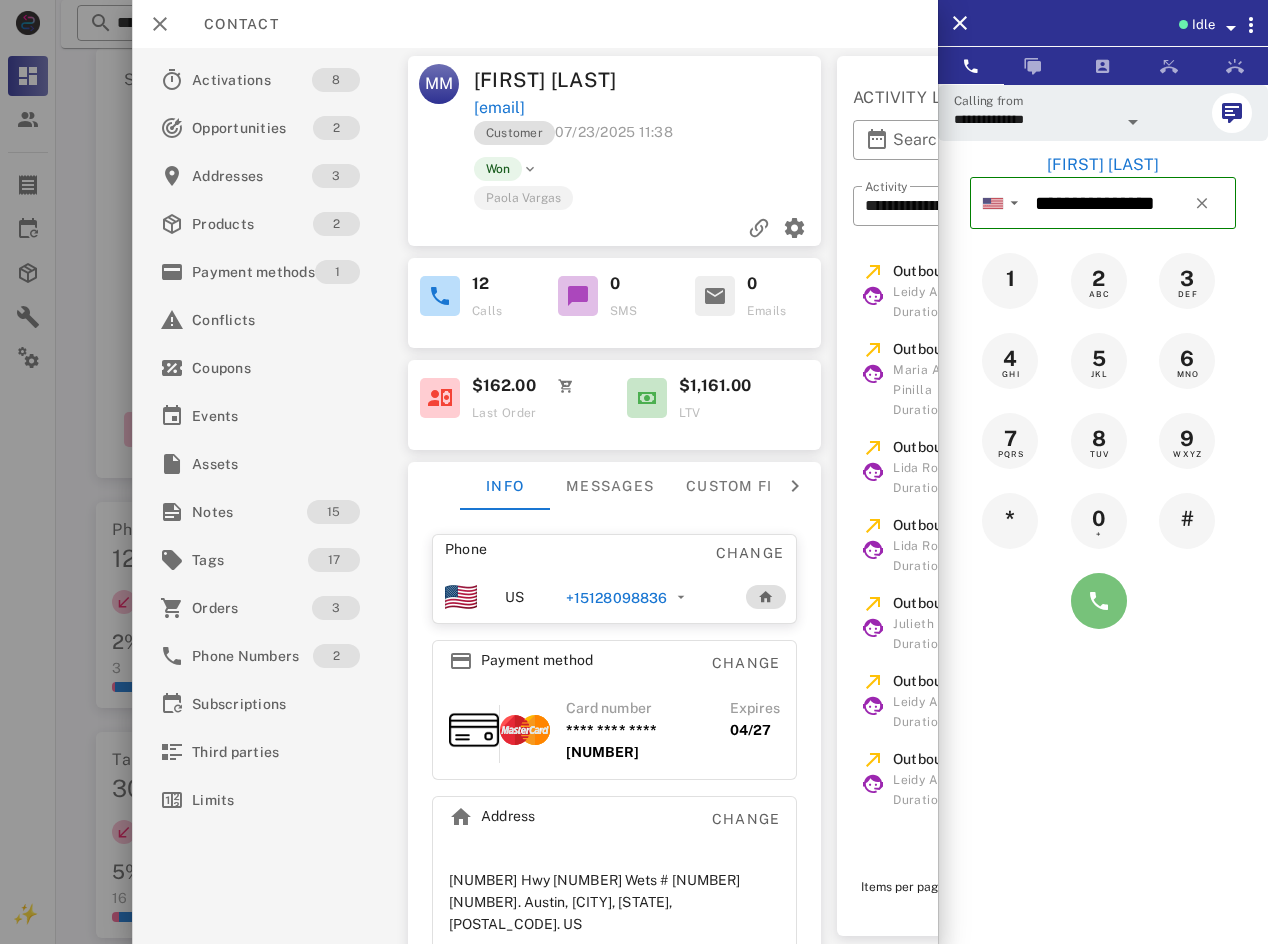 click at bounding box center [1099, 601] 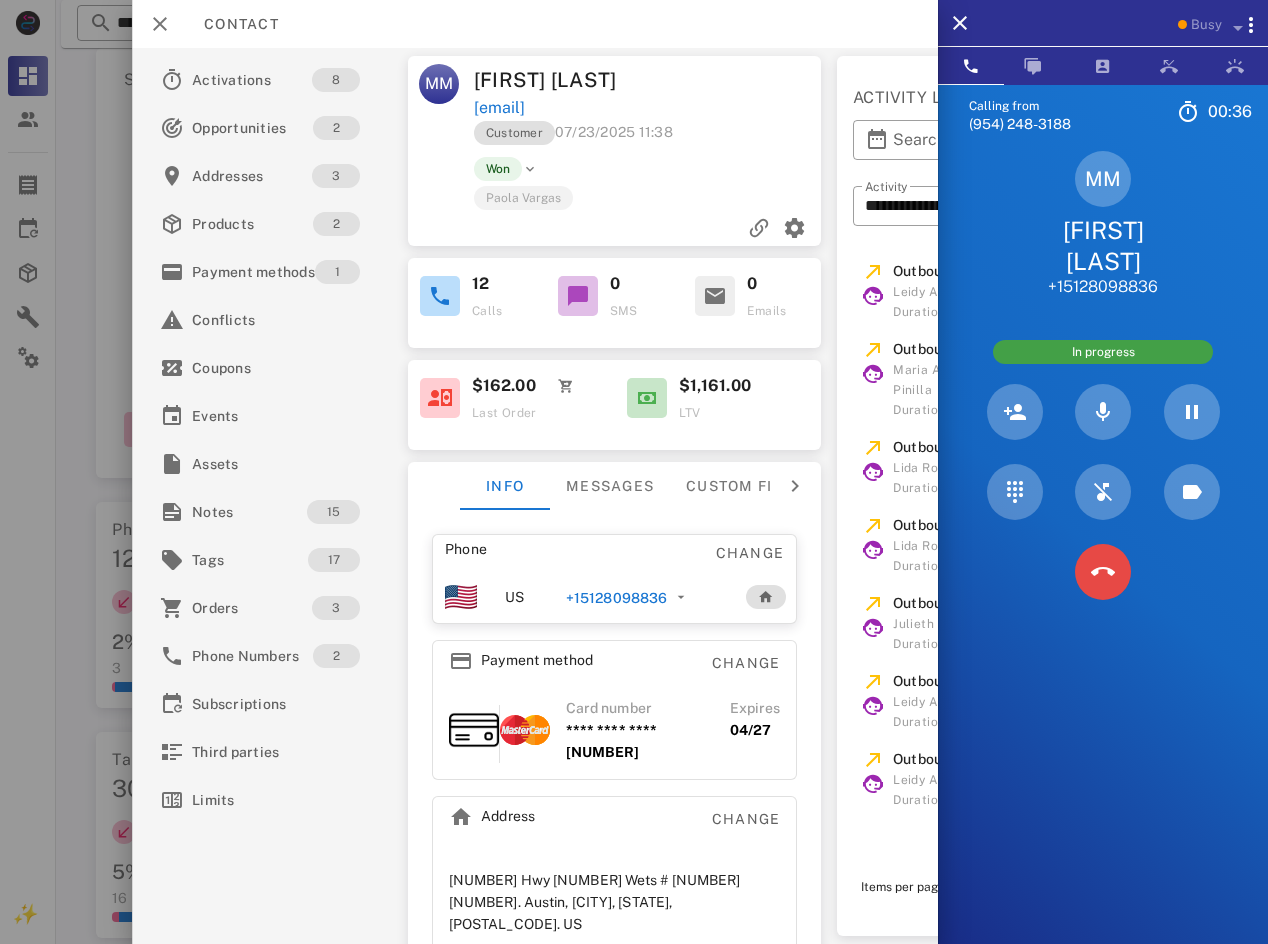 drag, startPoint x: 1073, startPoint y: 649, endPoint x: 1122, endPoint y: 551, distance: 109.56733 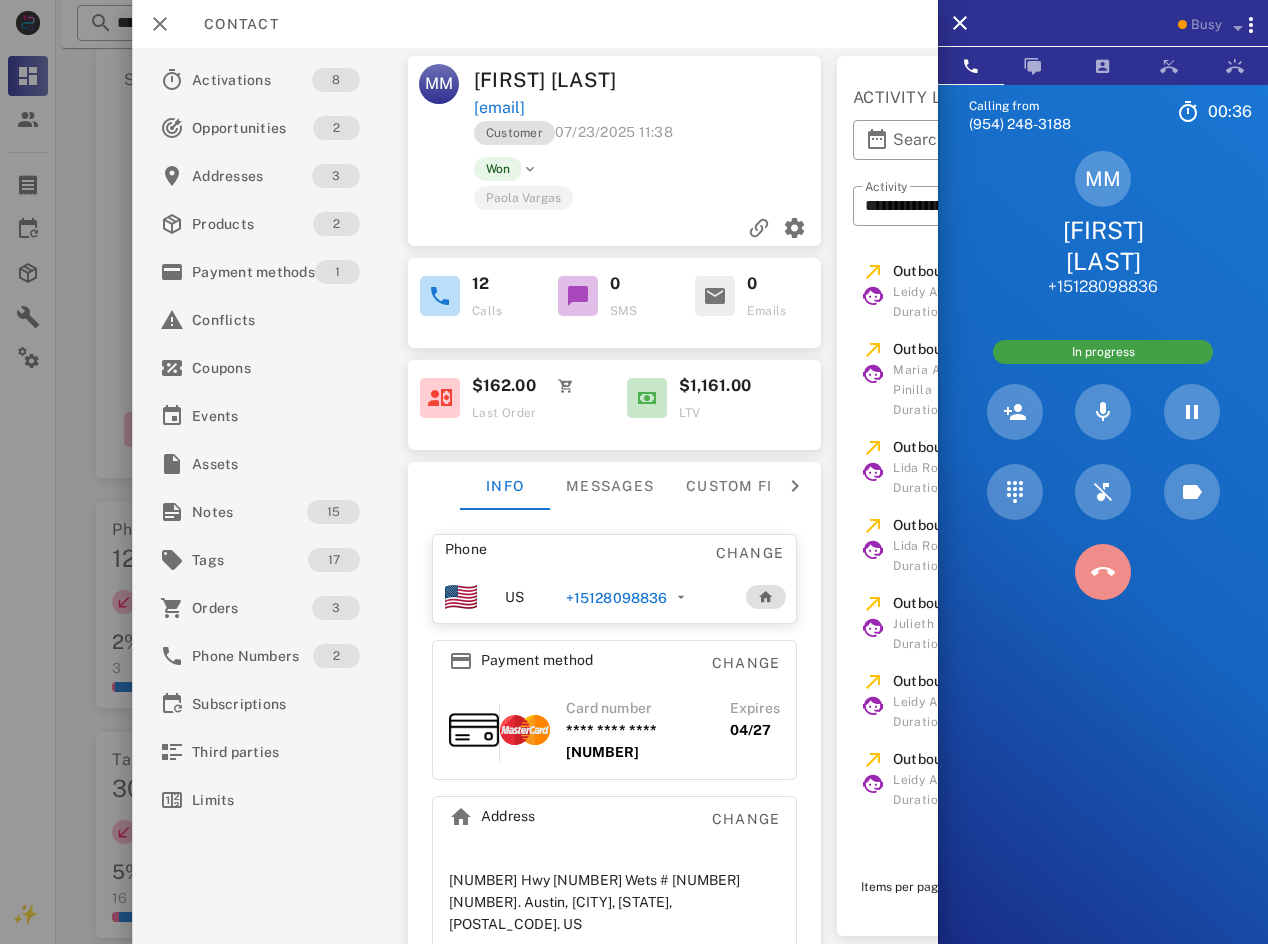 click at bounding box center (1103, 572) 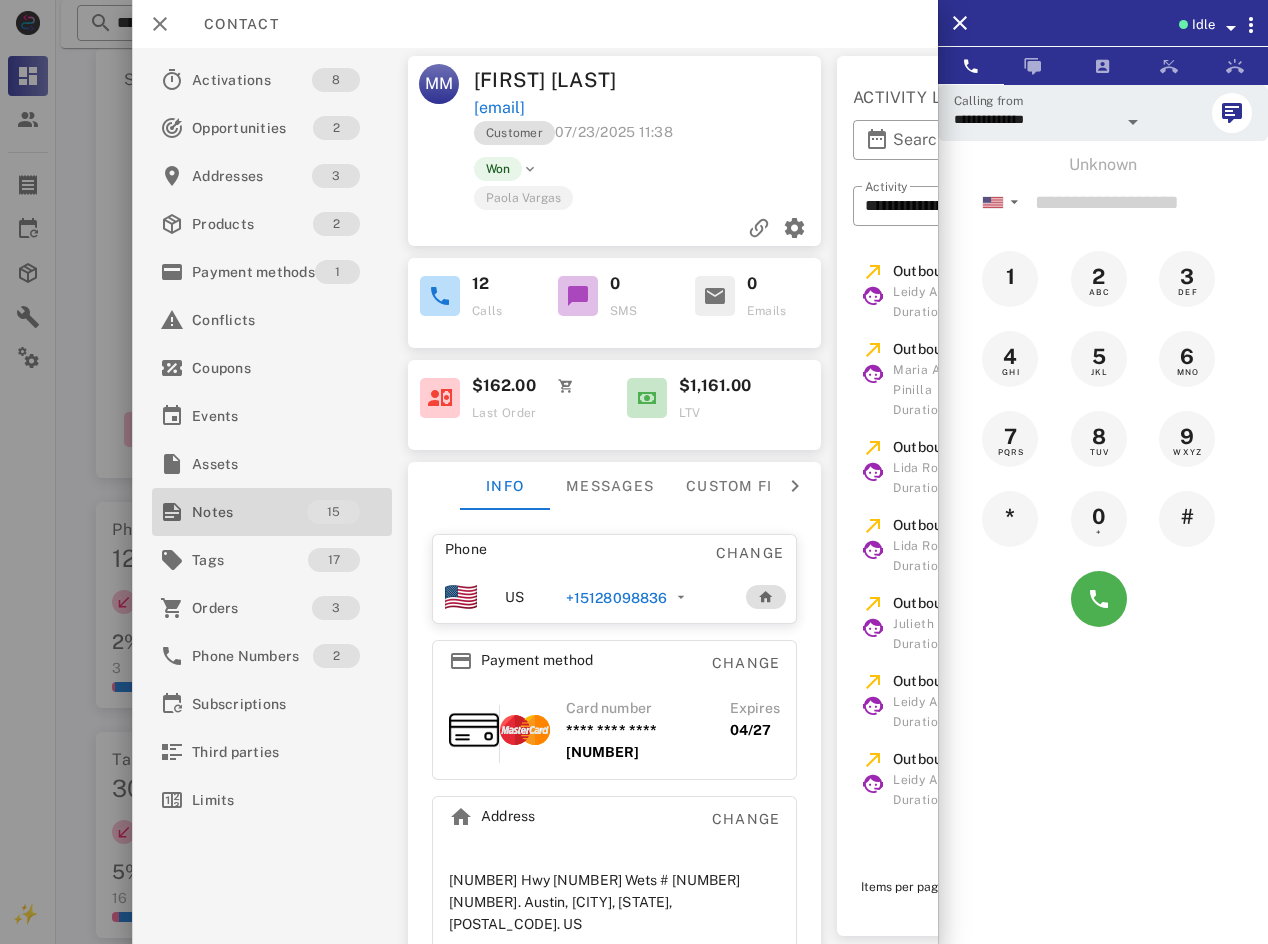 click on "Notes" at bounding box center (249, 512) 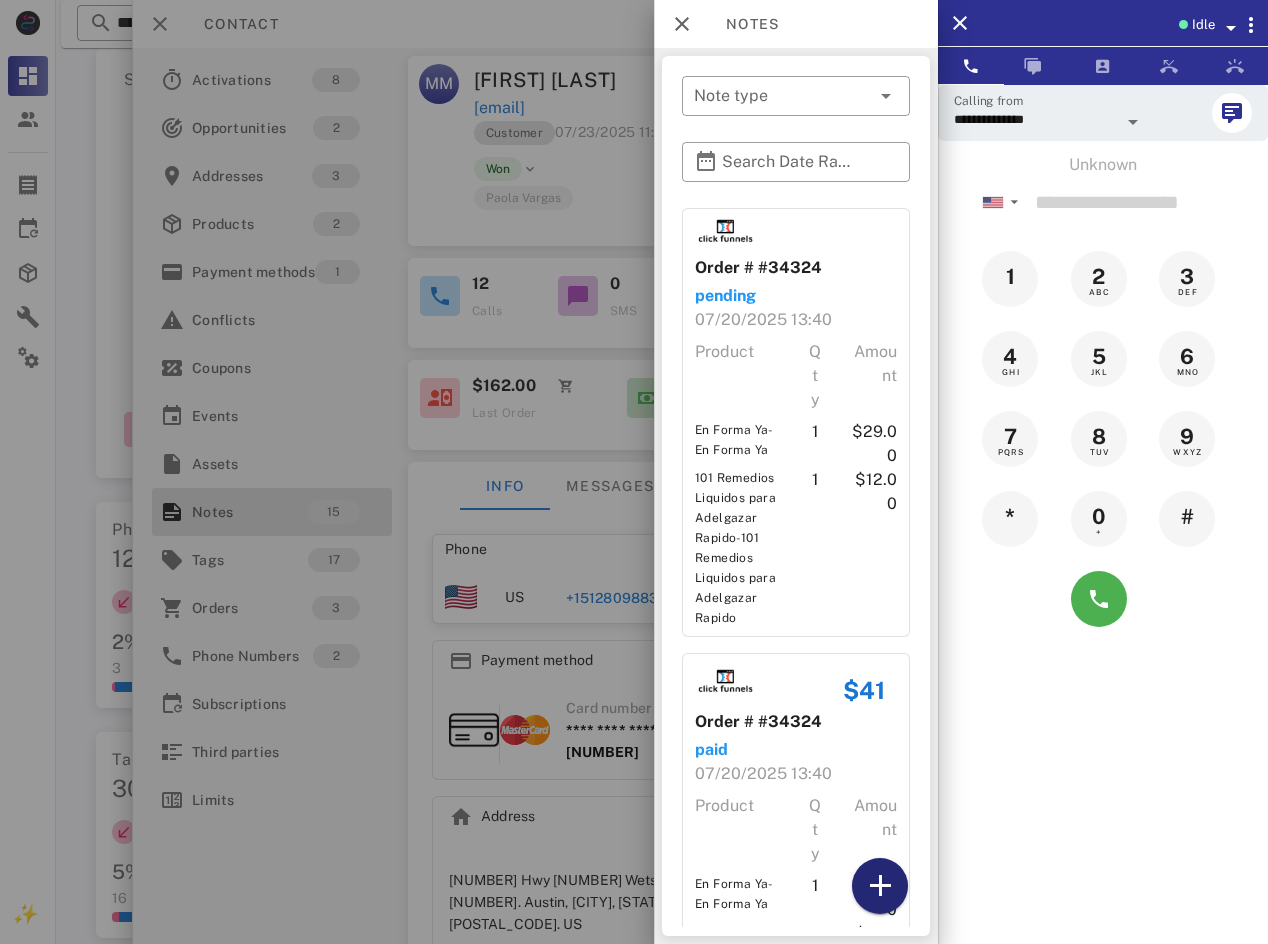 click at bounding box center (880, 886) 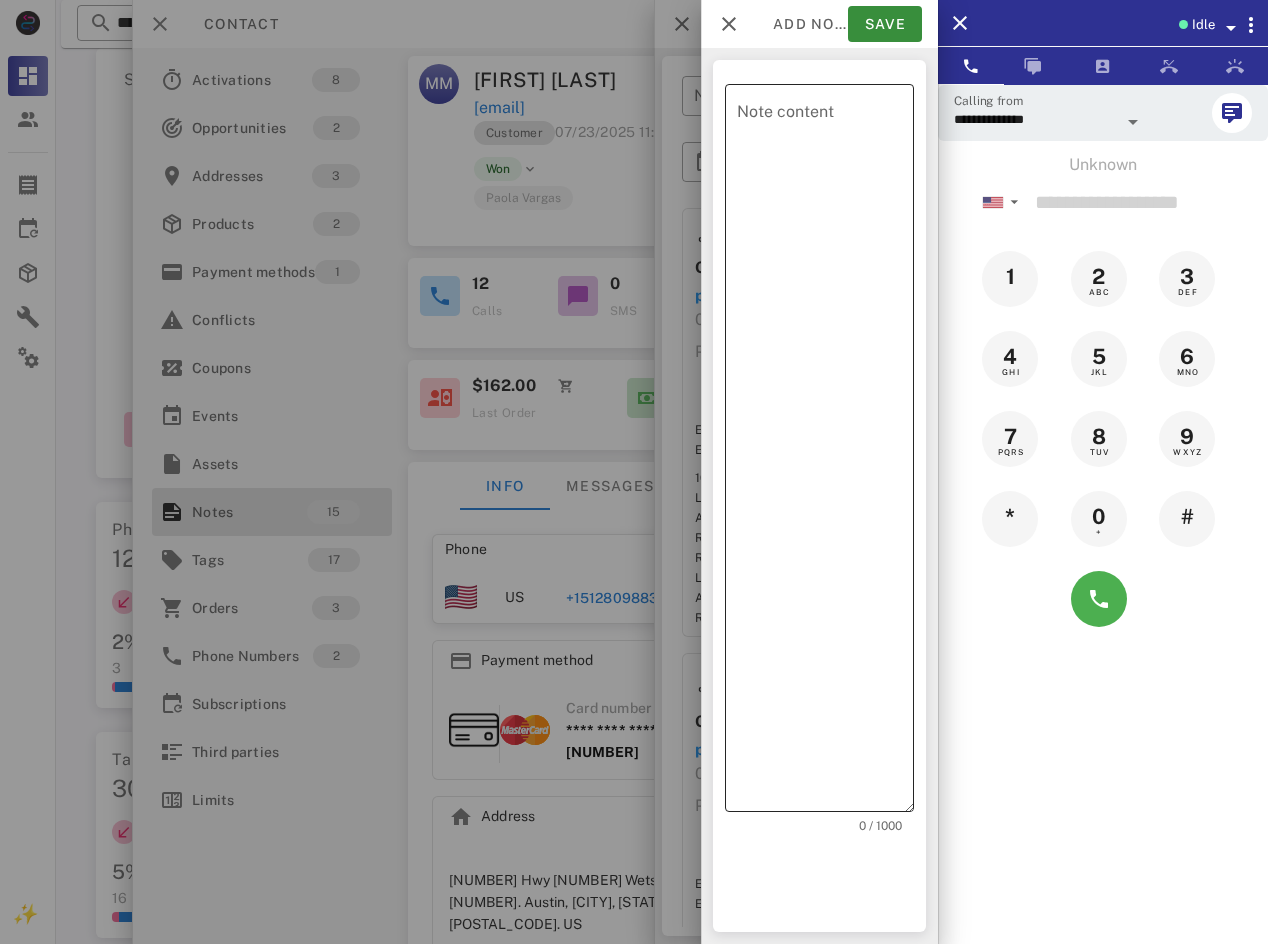 click on "Note content" at bounding box center [825, 453] 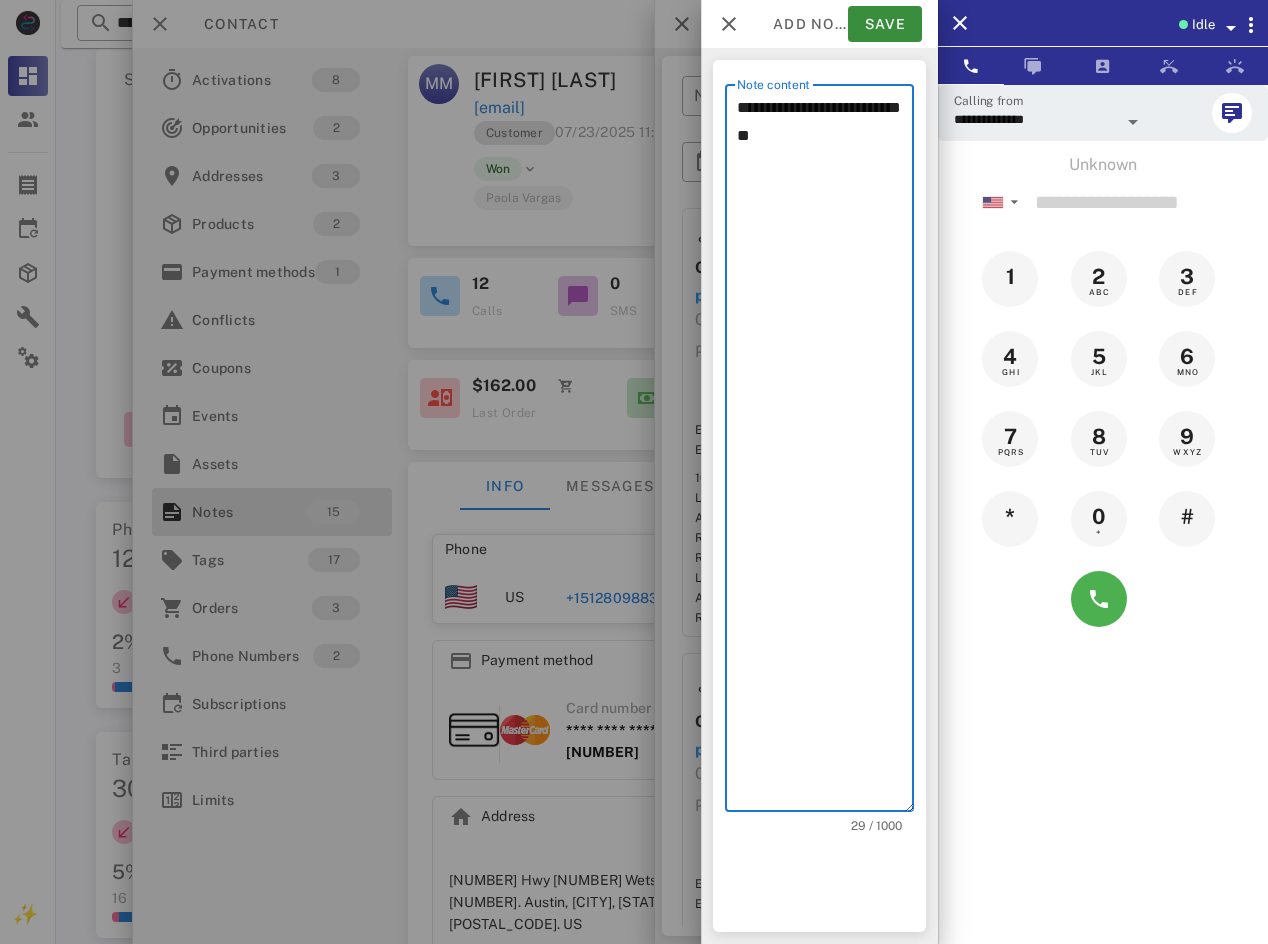click on "**********" at bounding box center [825, 453] 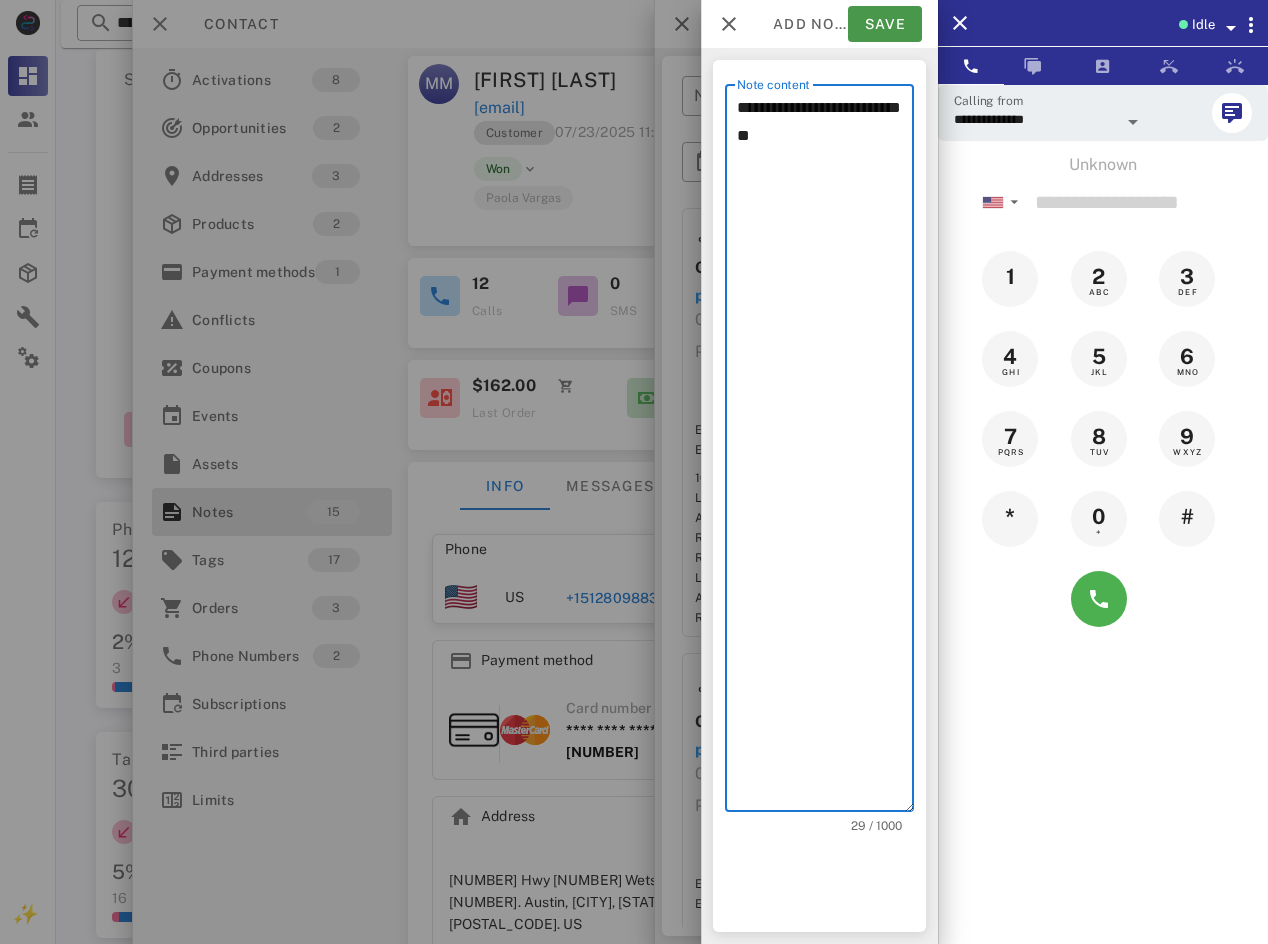 type on "**********" 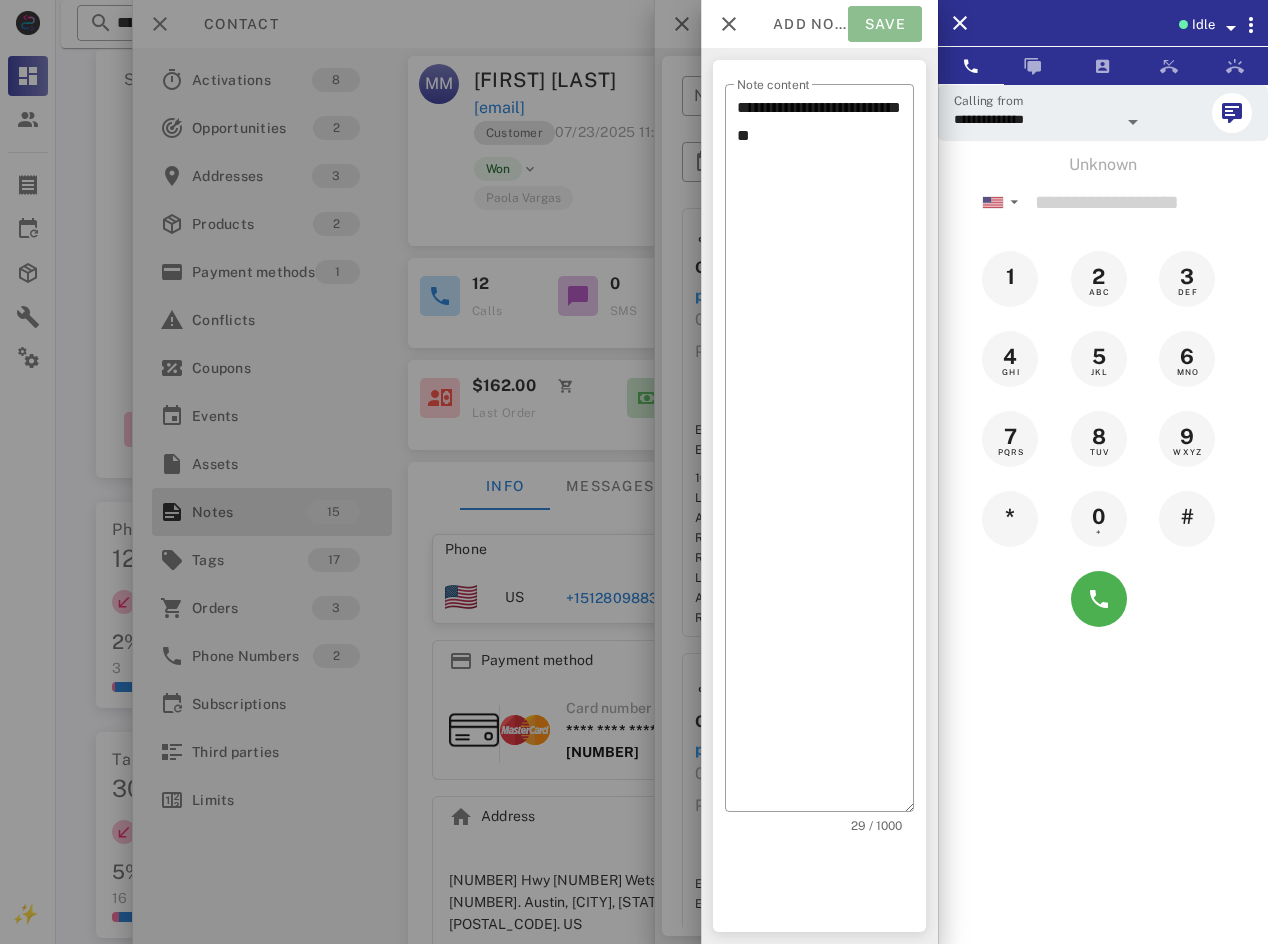click on "Save" at bounding box center (885, 24) 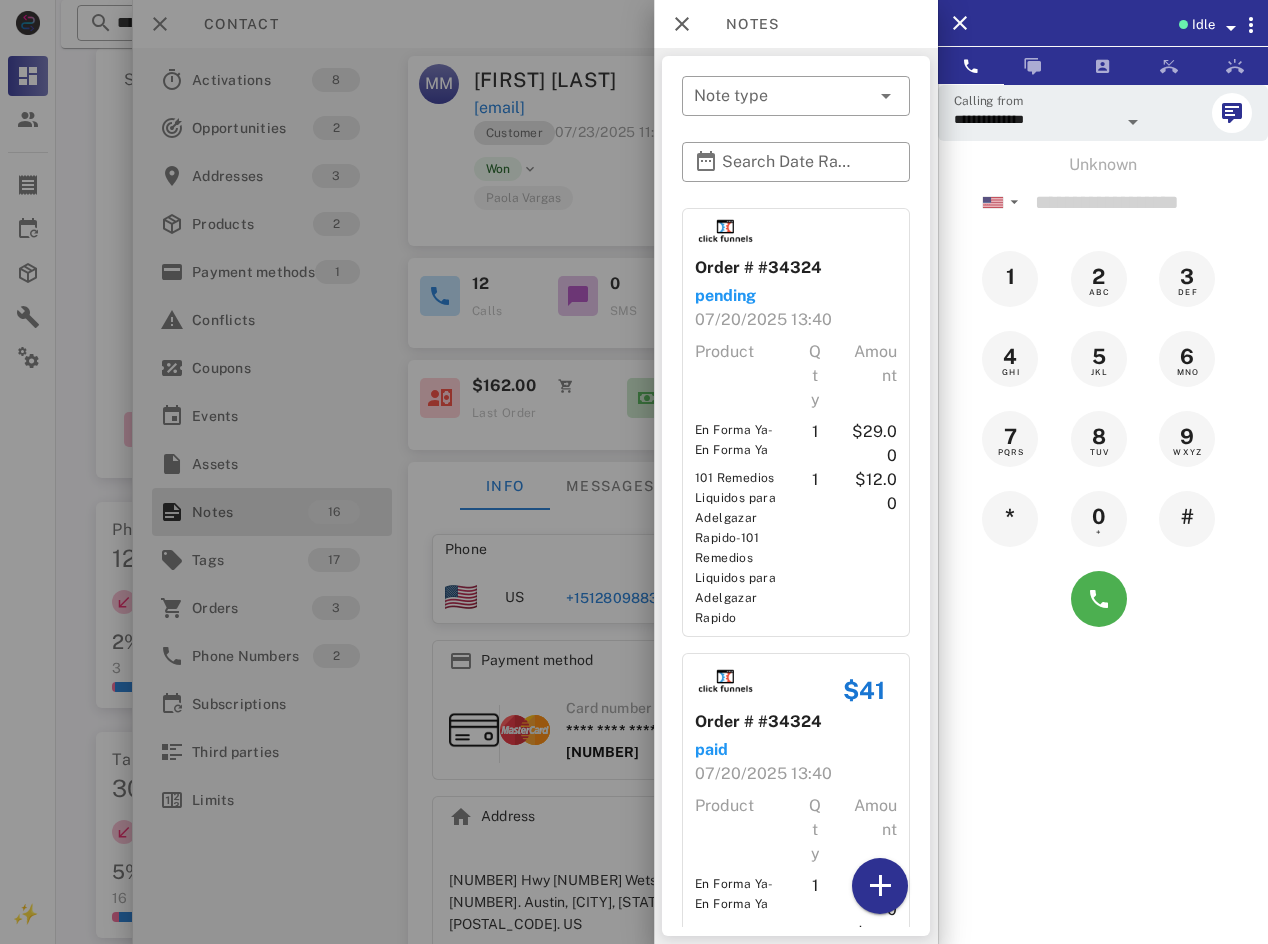 click at bounding box center (634, 472) 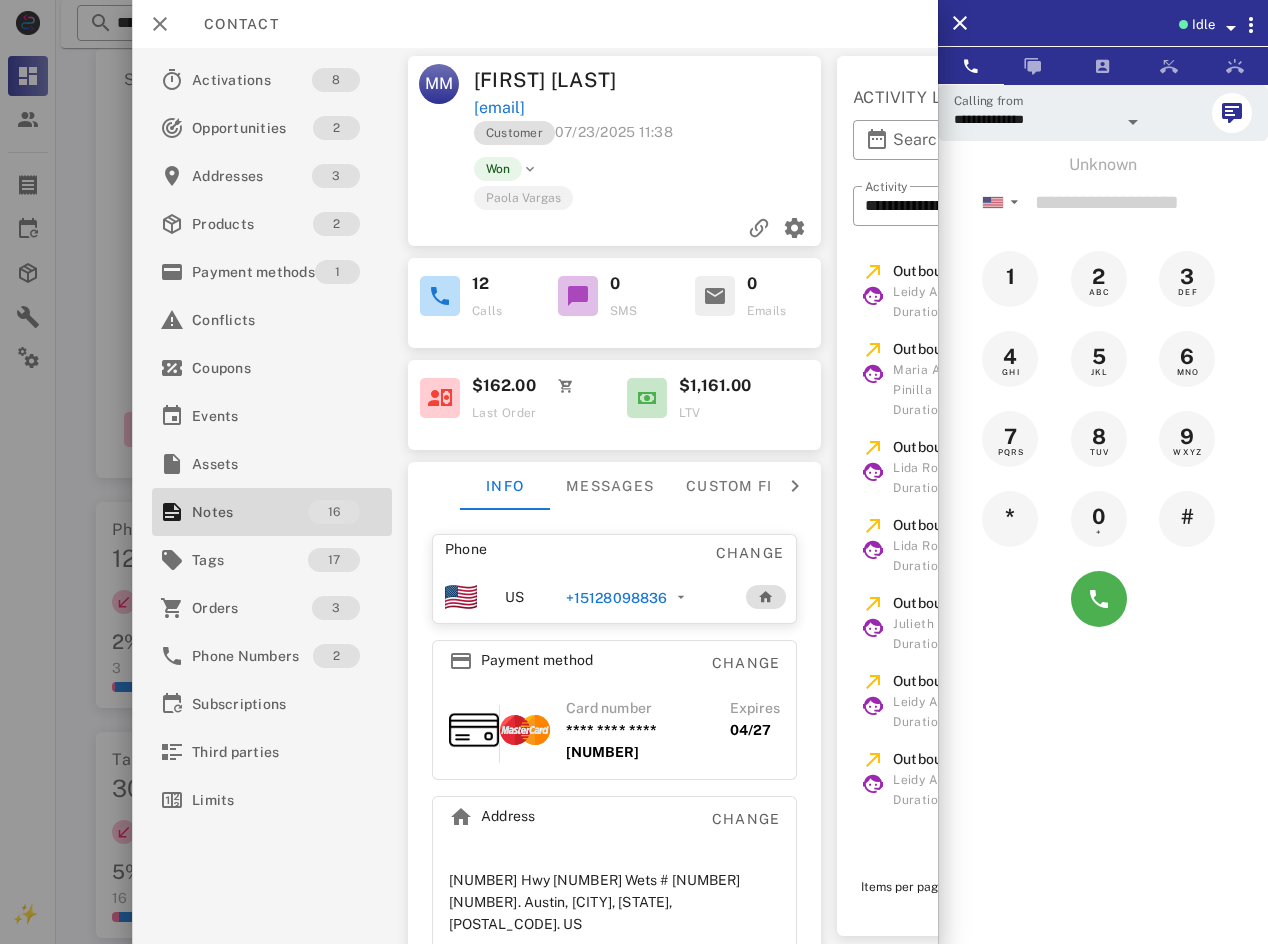drag, startPoint x: 730, startPoint y: 119, endPoint x: 475, endPoint y: 109, distance: 255.196 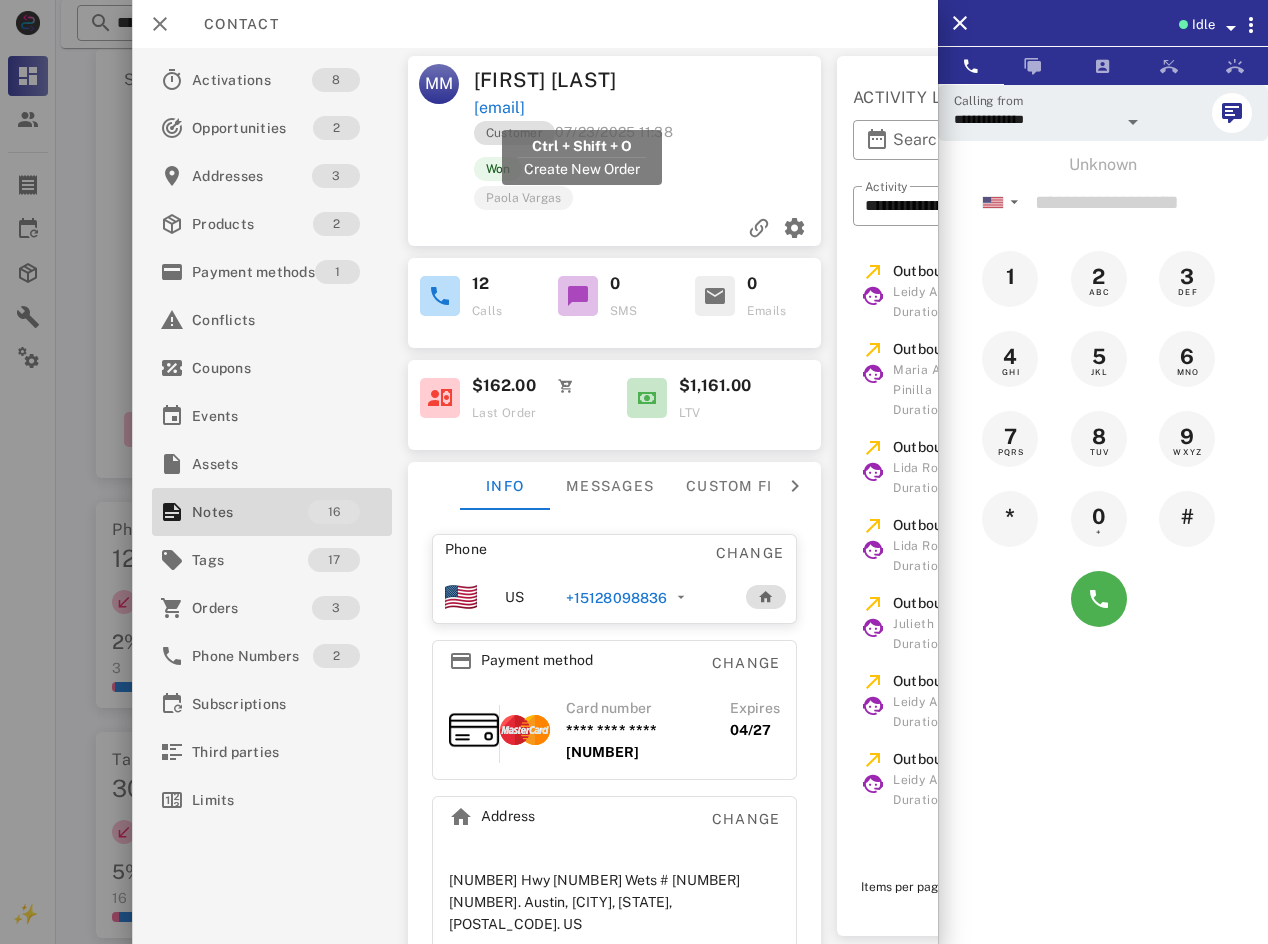 copy on "[EMAIL]" 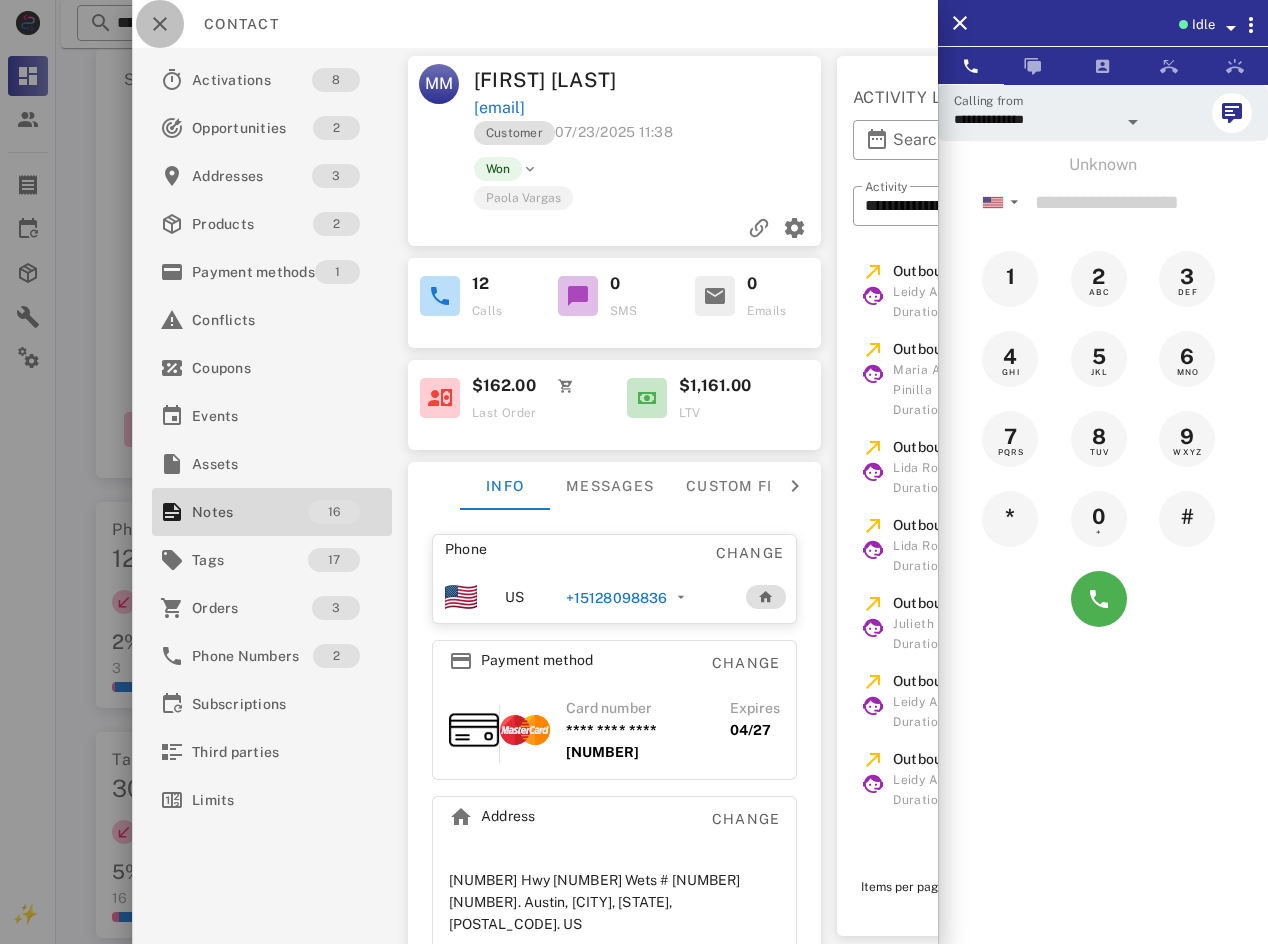 click at bounding box center (160, 24) 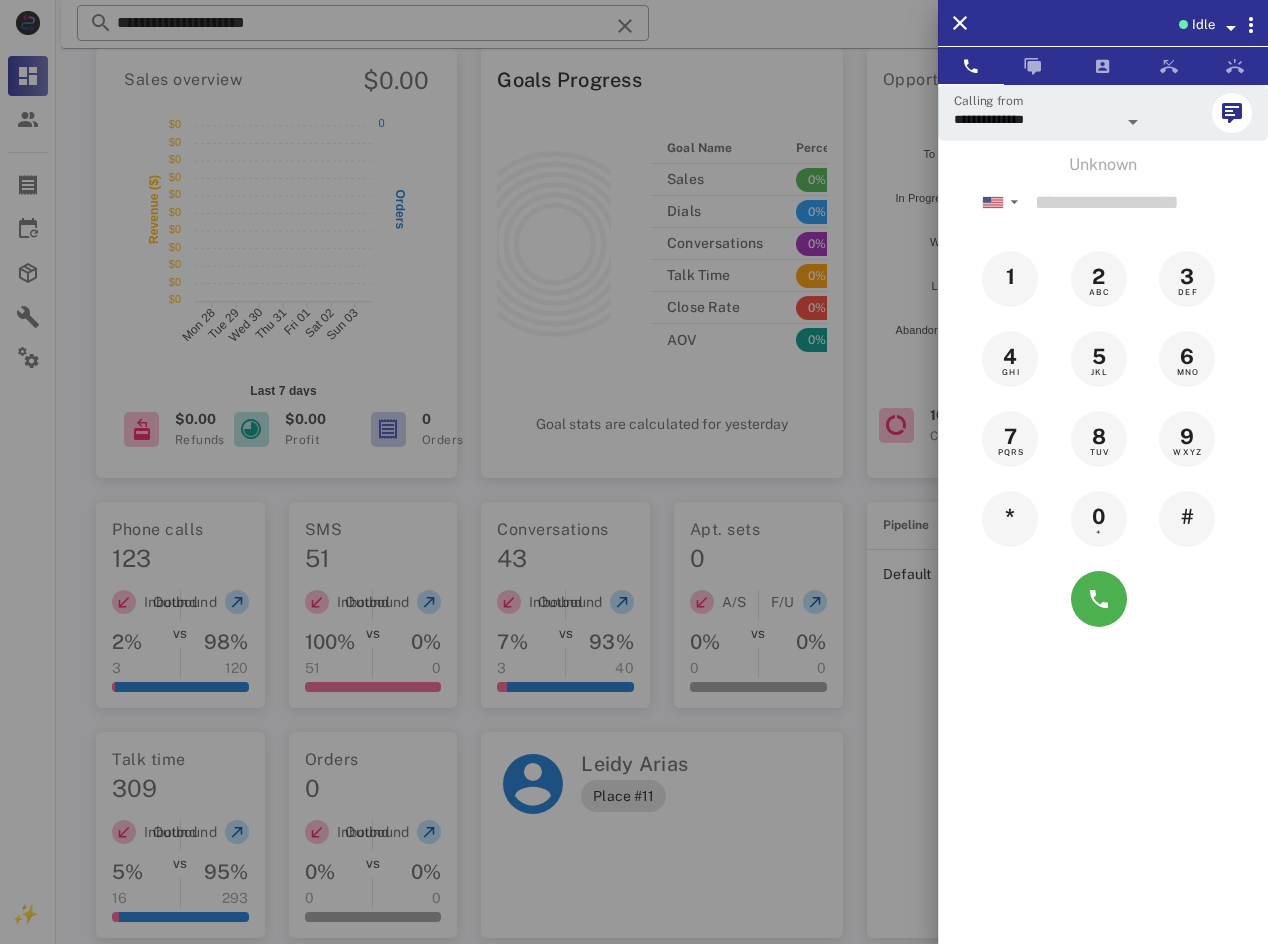 click at bounding box center [634, 472] 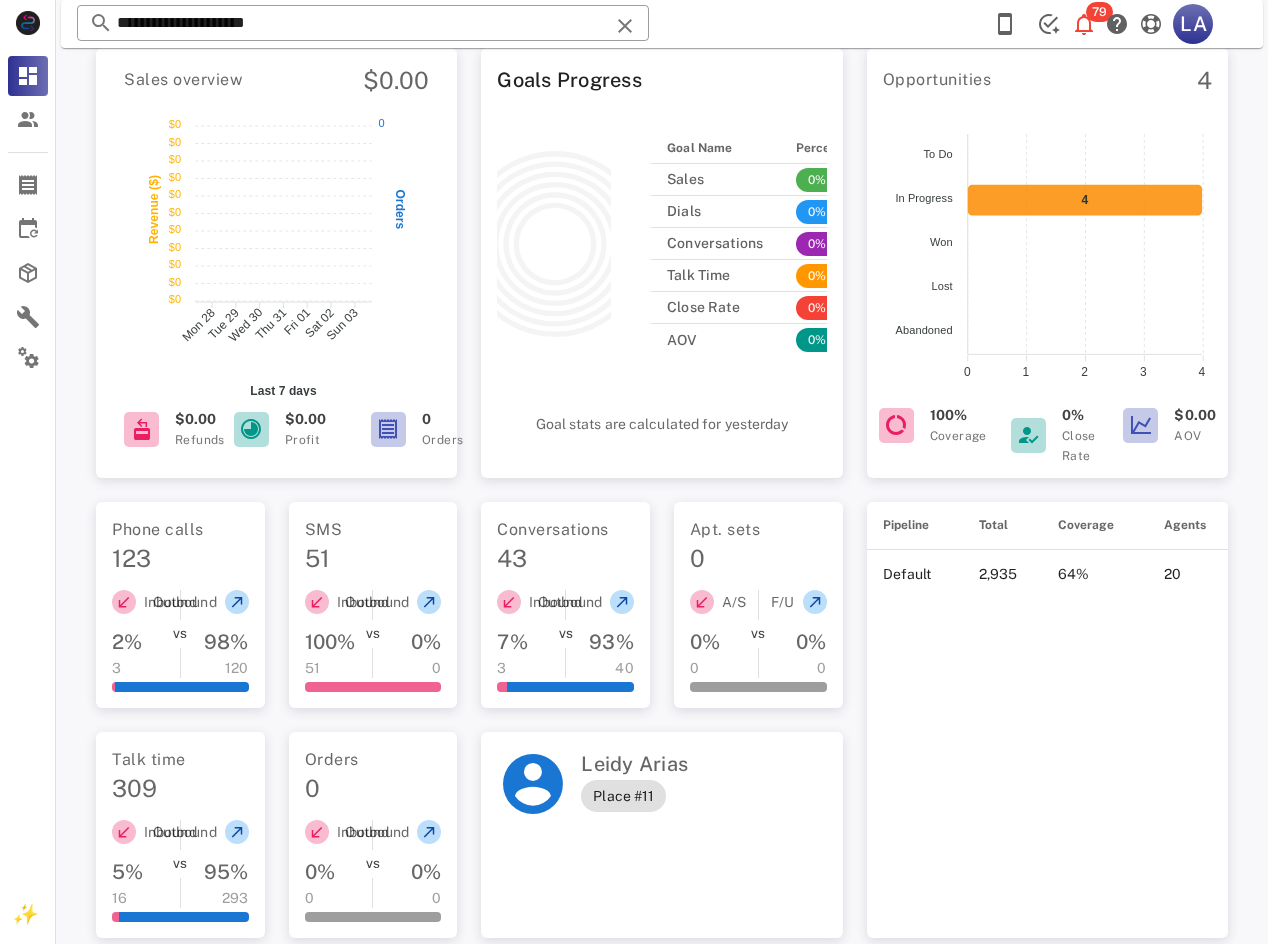 click on "**********" at bounding box center [363, 23] 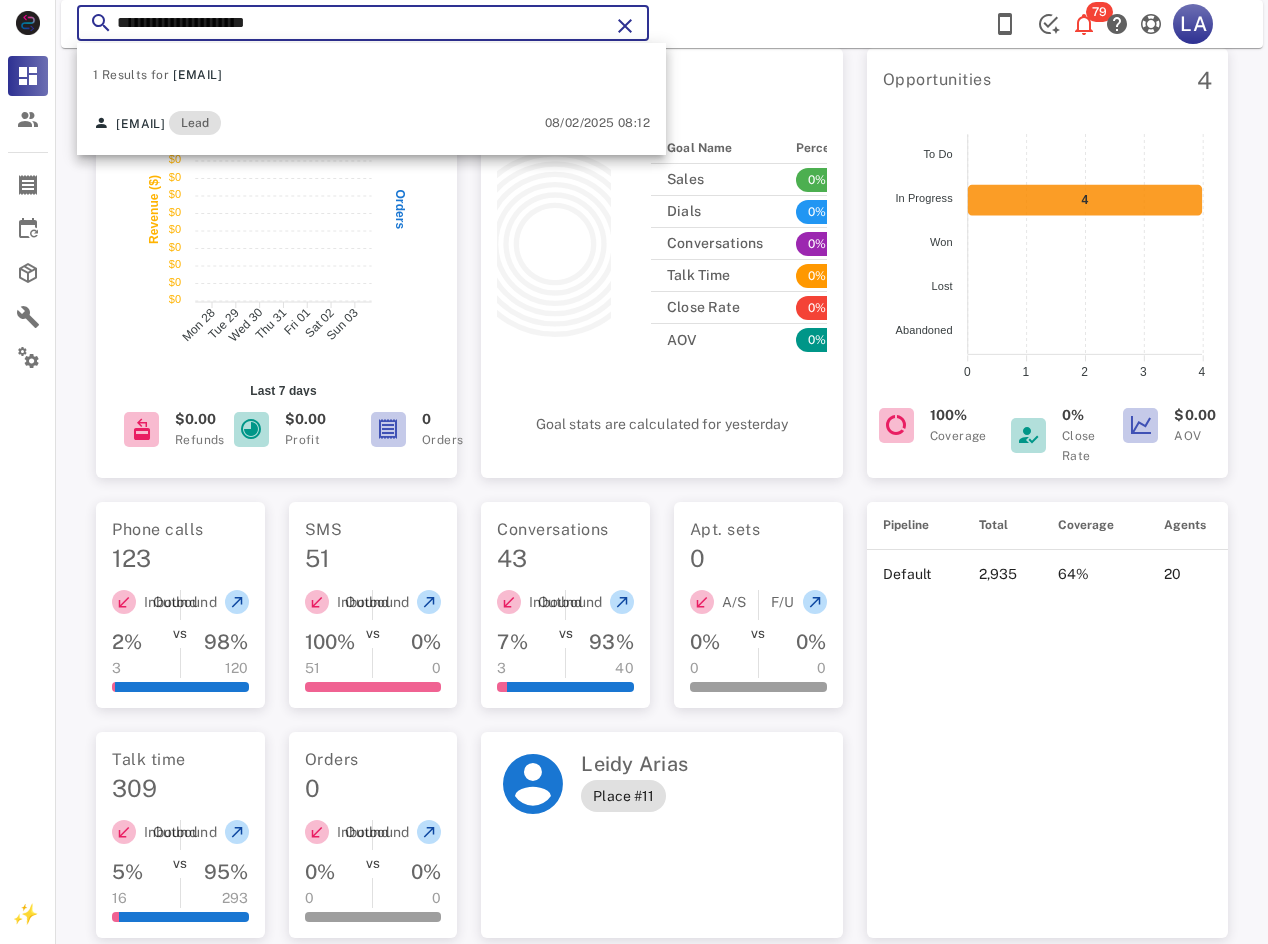 click on "**********" at bounding box center [363, 23] 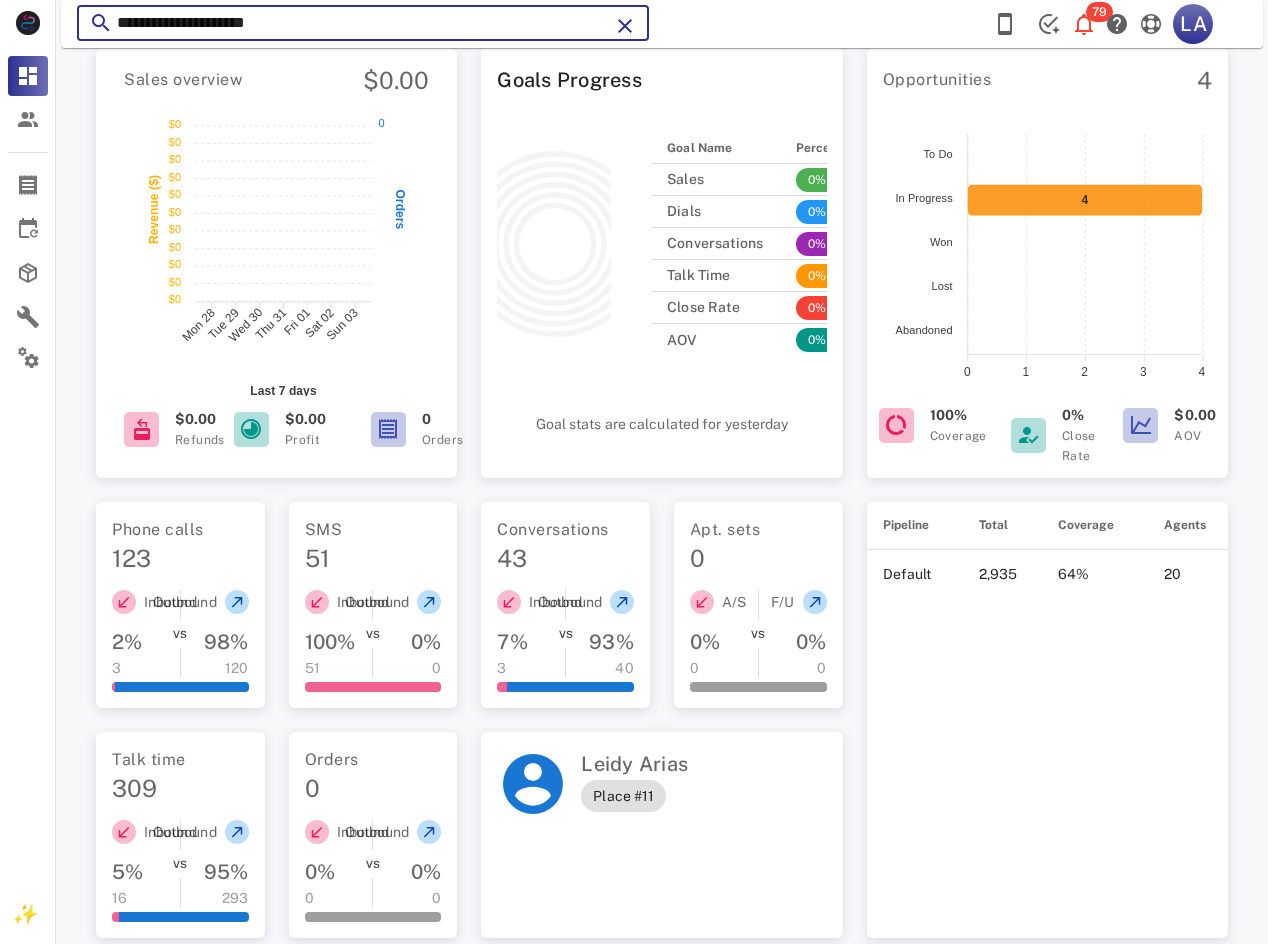 paste 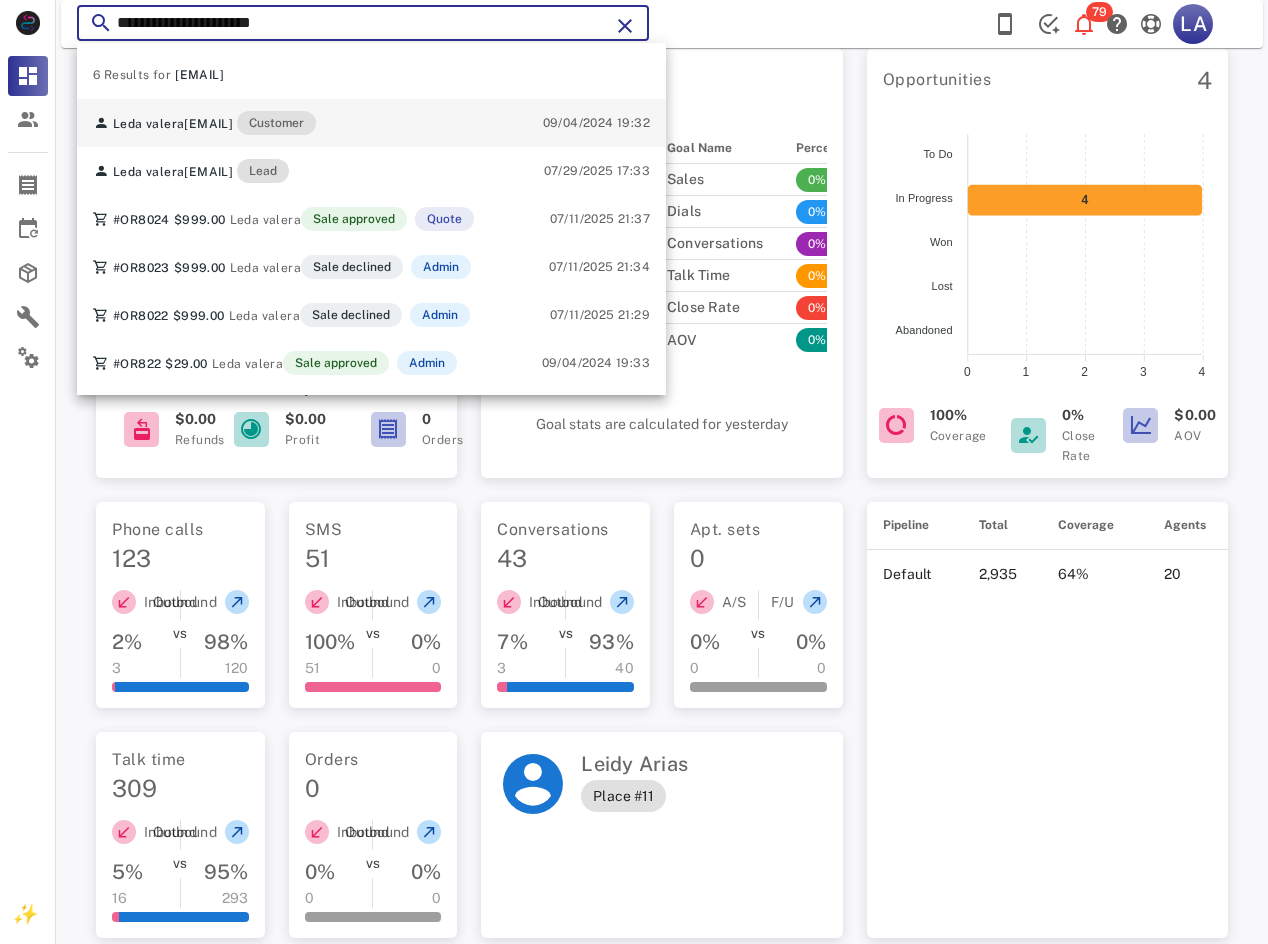 type on "**********" 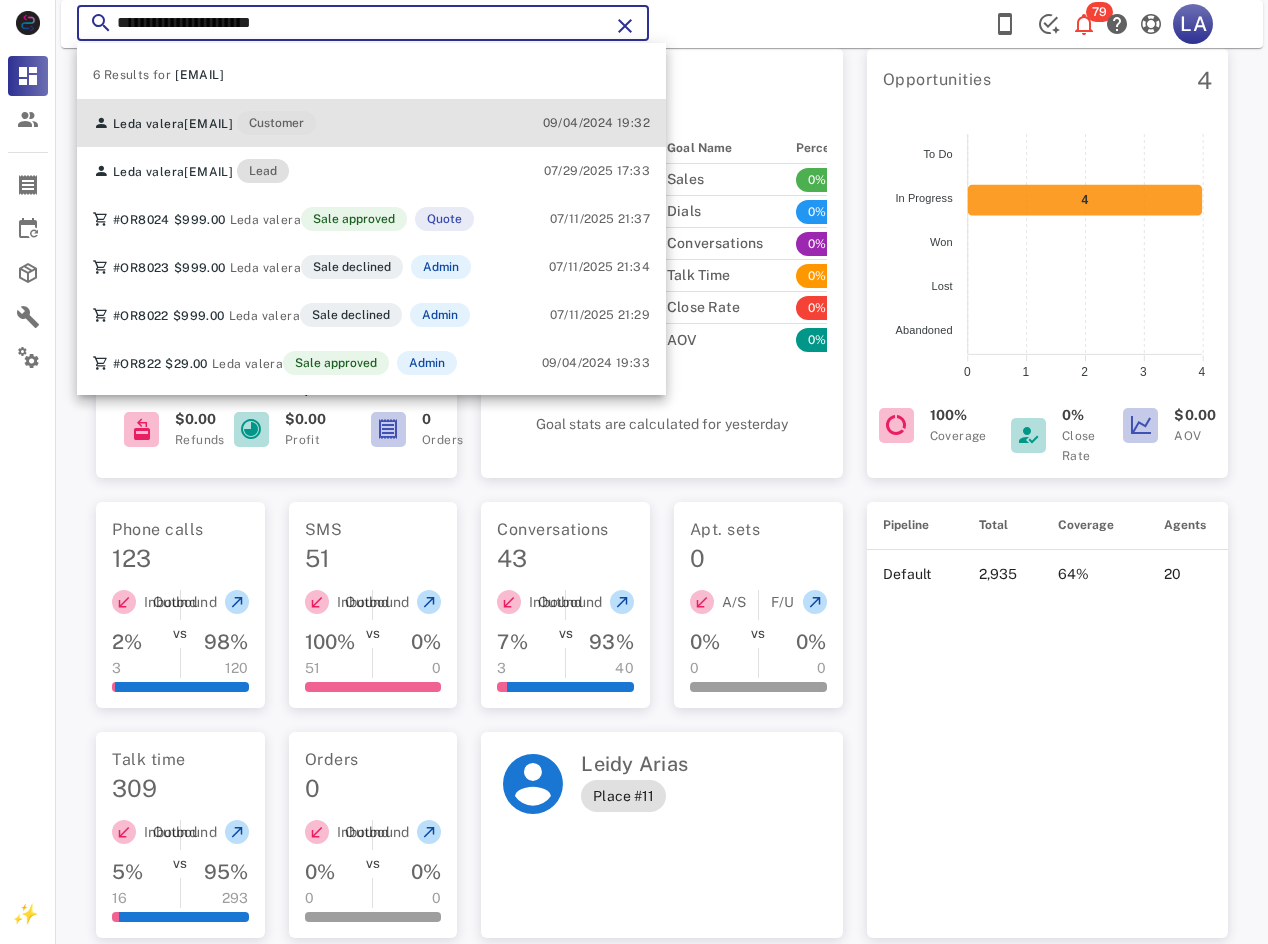 click on "[EMAIL]" at bounding box center [208, 124] 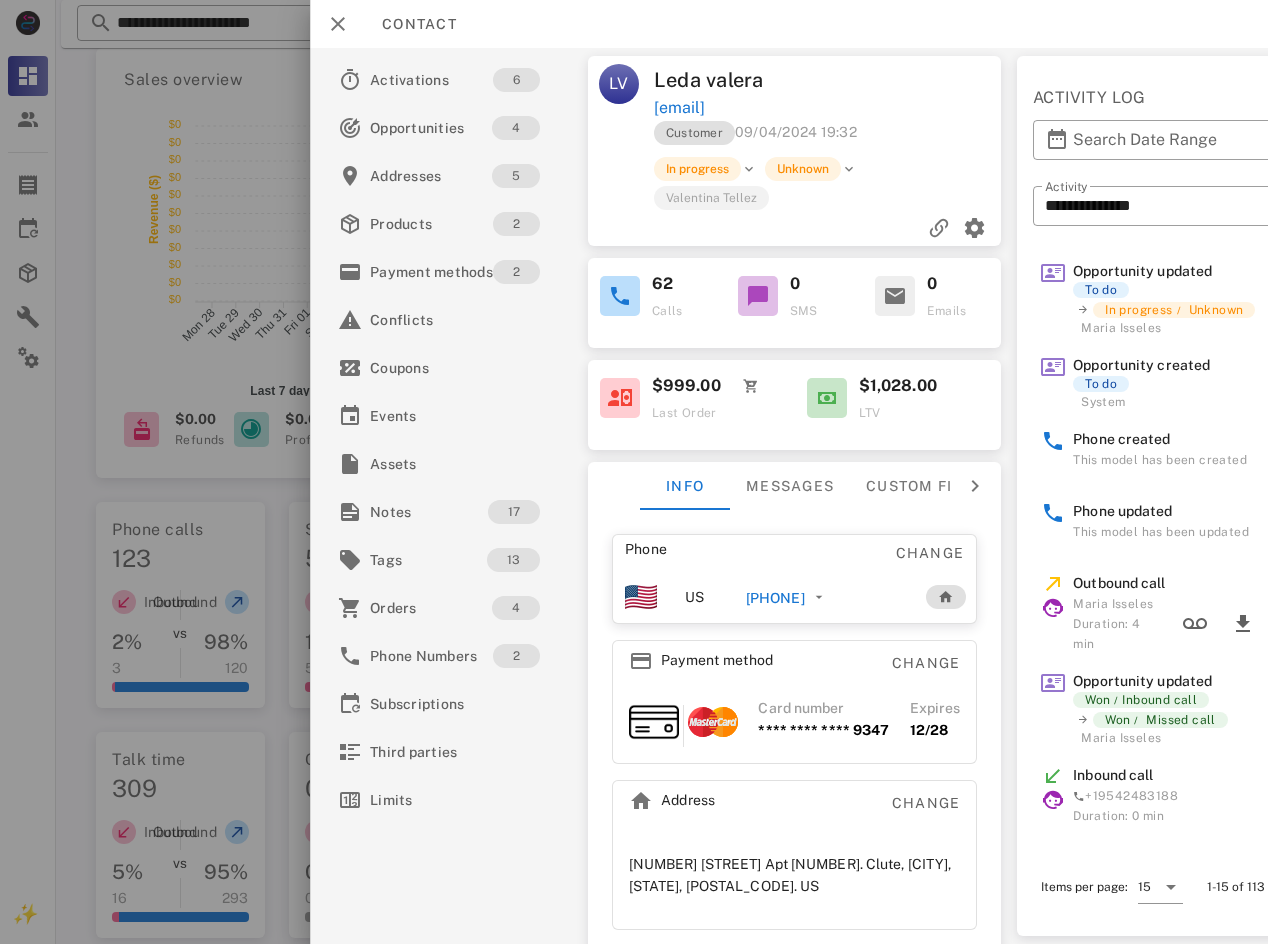 click on "[PHONE]" at bounding box center (774, 598) 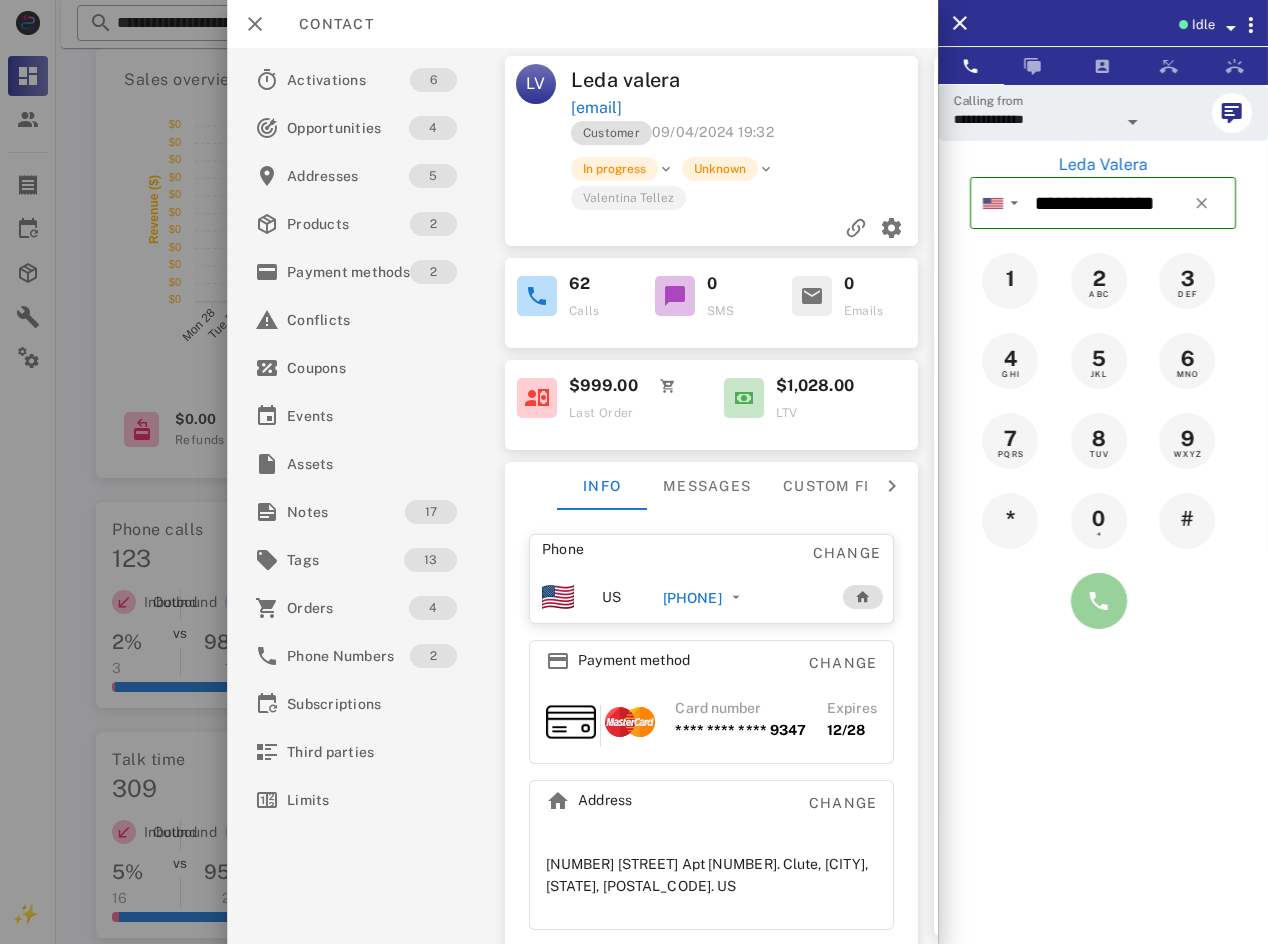 click at bounding box center [1099, 601] 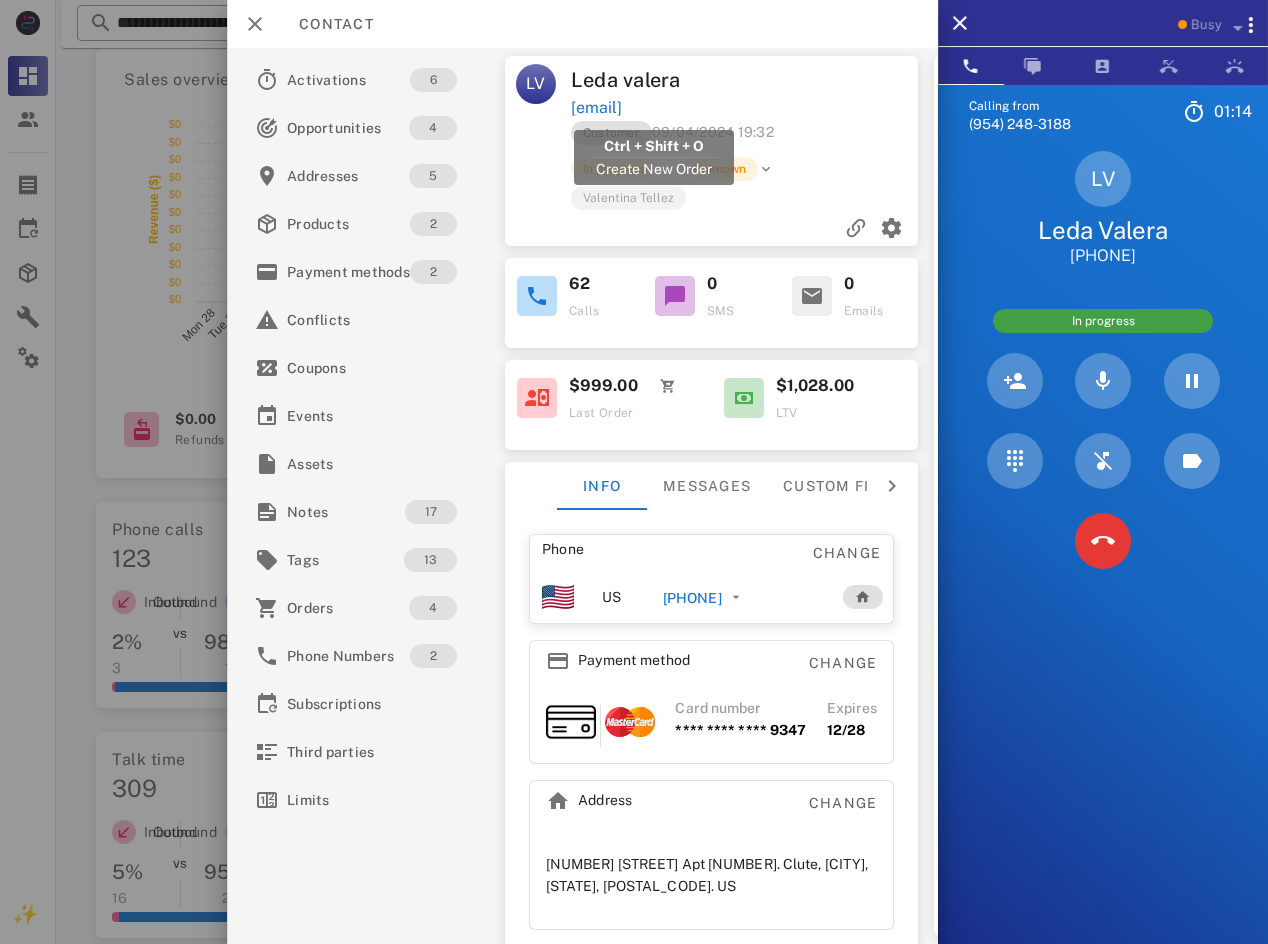 drag, startPoint x: 747, startPoint y: 112, endPoint x: 571, endPoint y: 109, distance: 176.02557 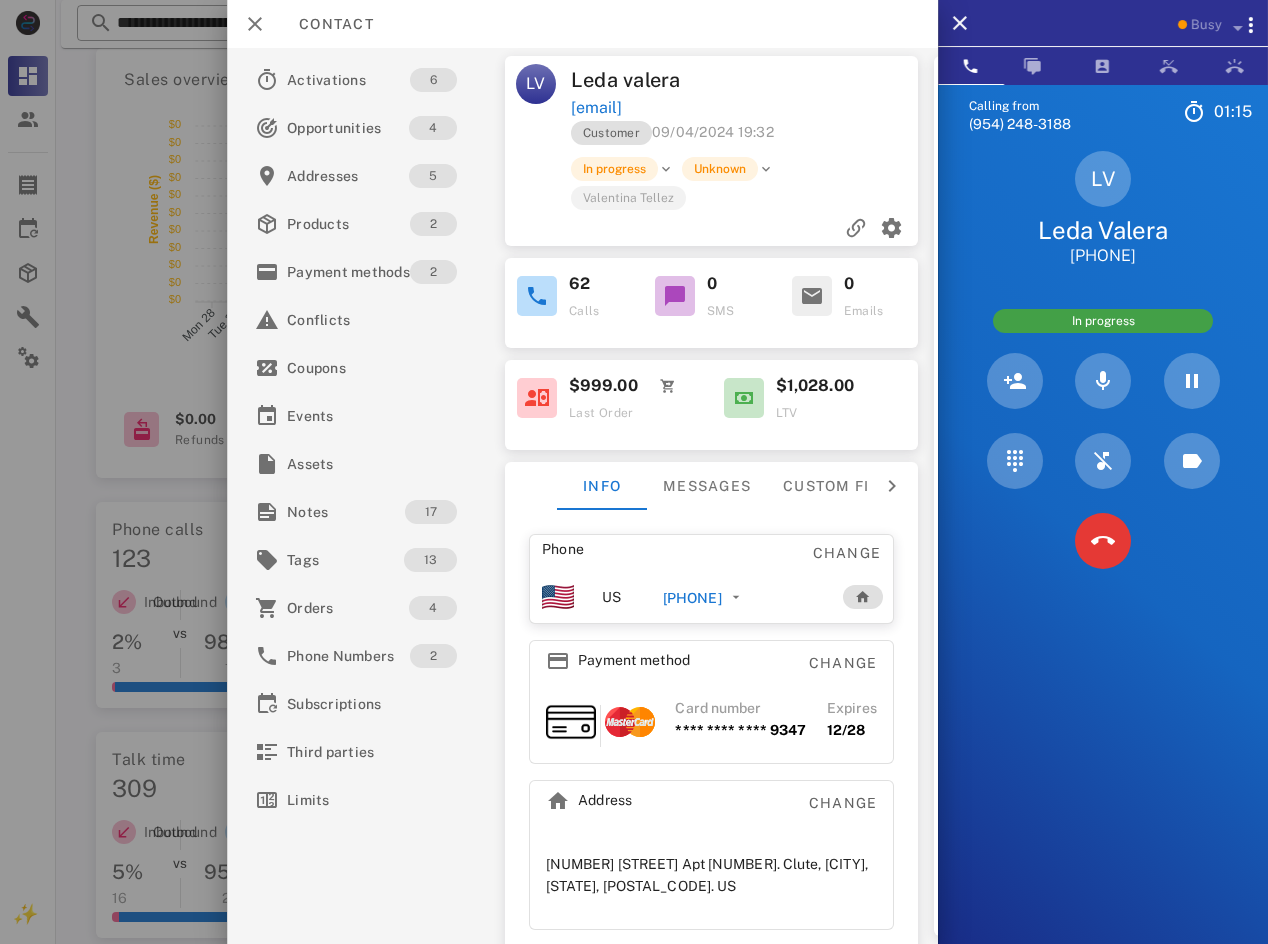 drag, startPoint x: 1174, startPoint y: 253, endPoint x: 1059, endPoint y: 259, distance: 115.15642 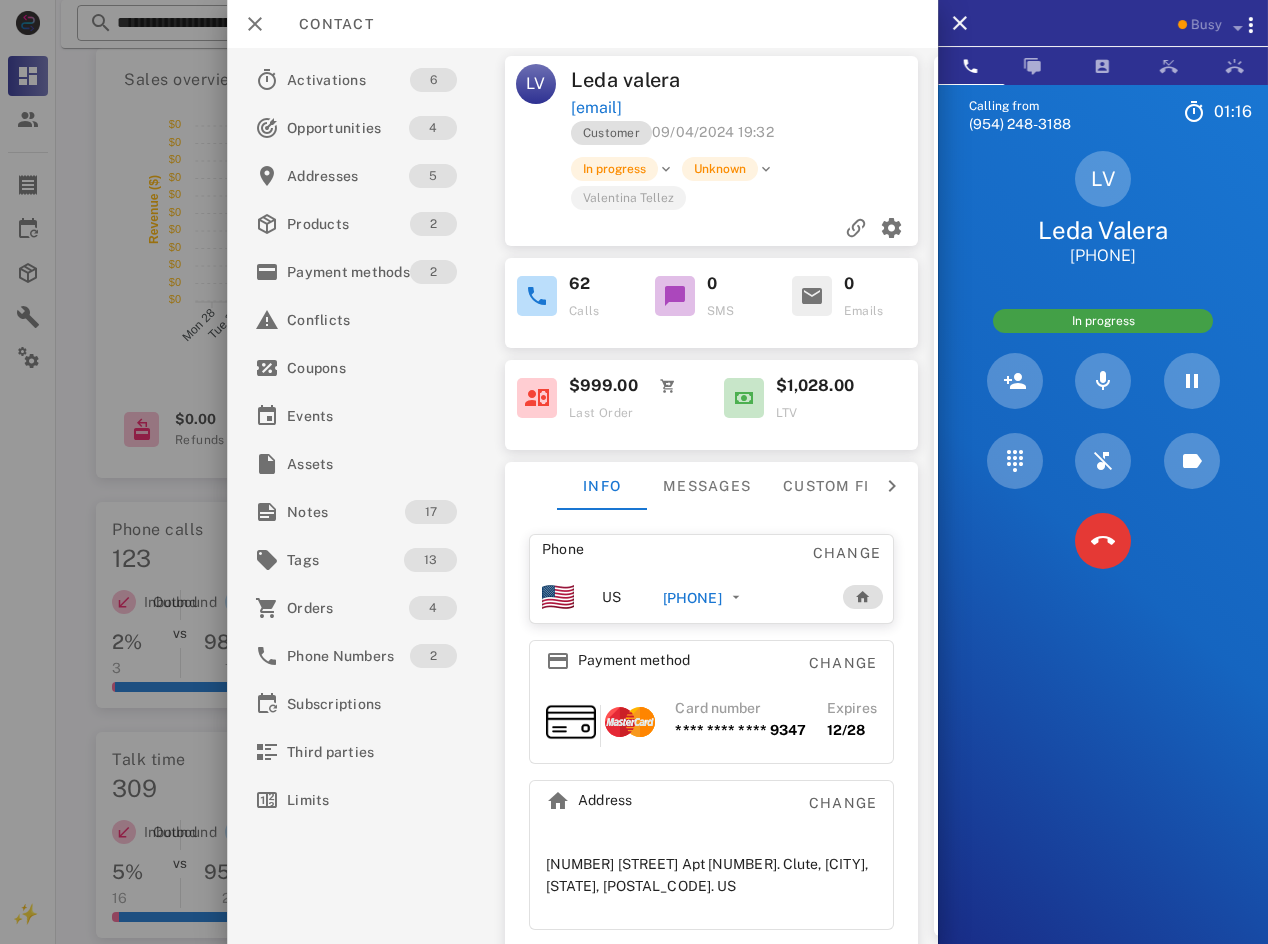 copy on "[PHONE]" 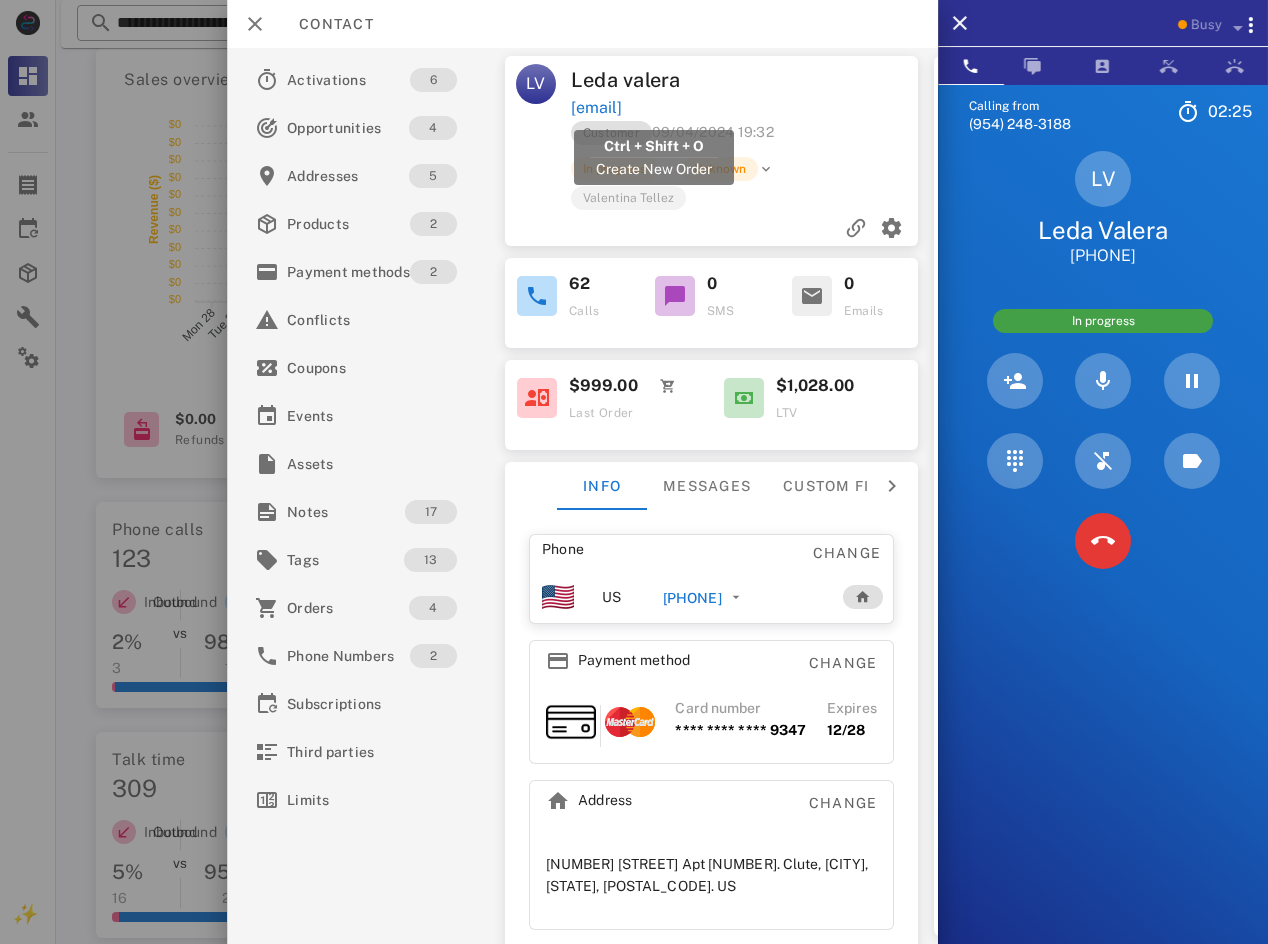 drag, startPoint x: 752, startPoint y: 109, endPoint x: 571, endPoint y: 106, distance: 181.02486 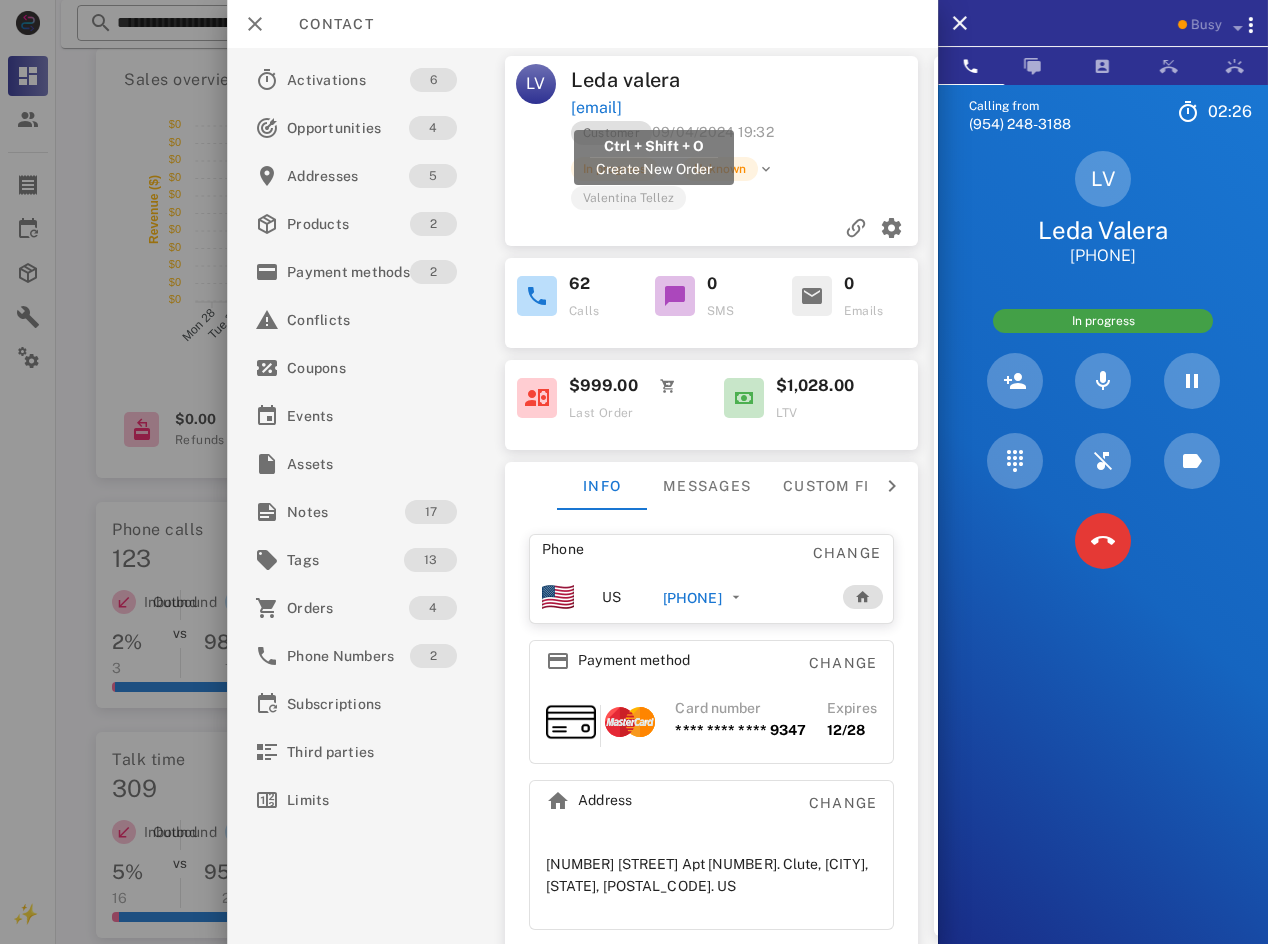 copy on "[EMAIL]" 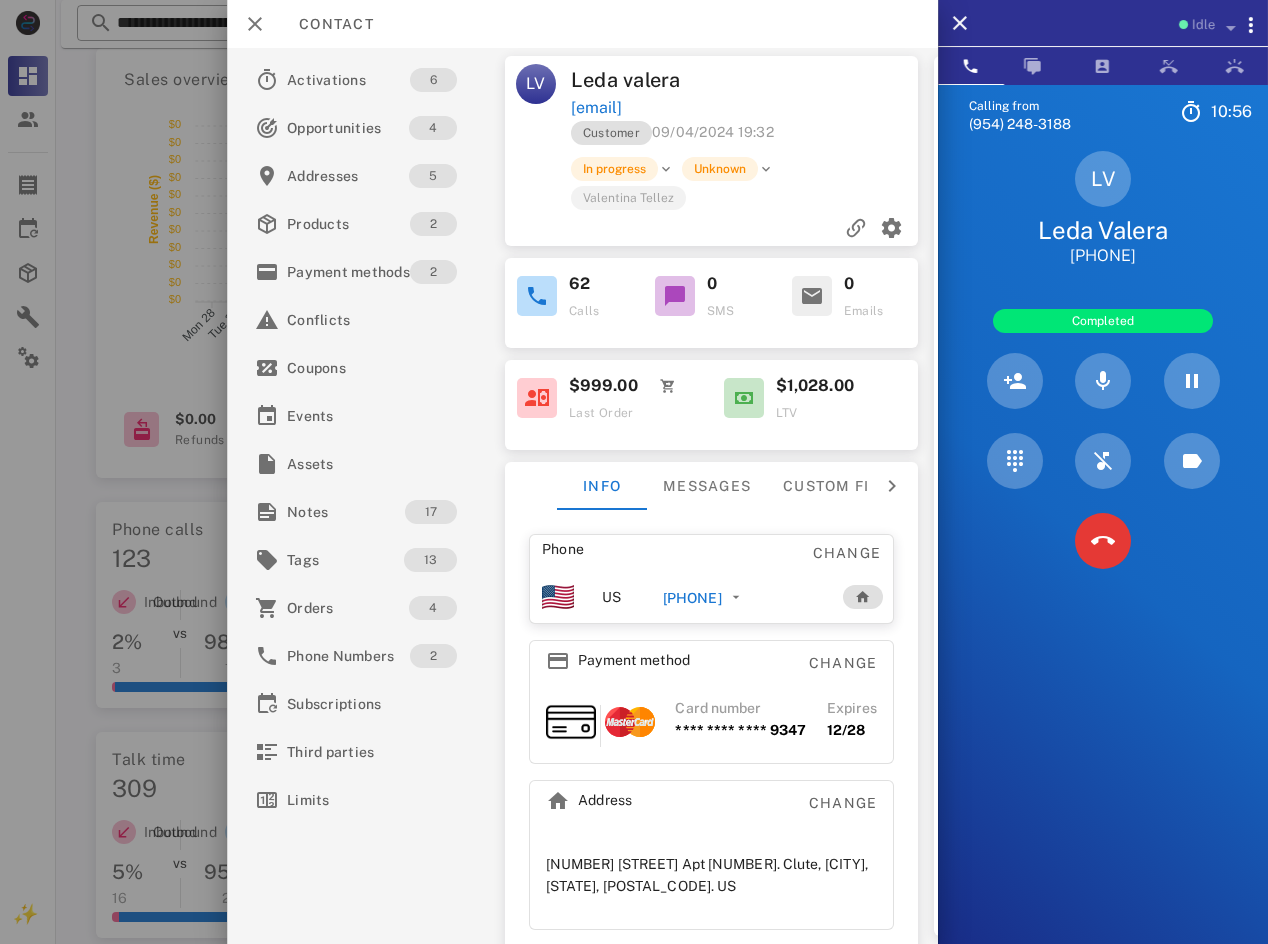 click on "Contact" at bounding box center (582, 24) 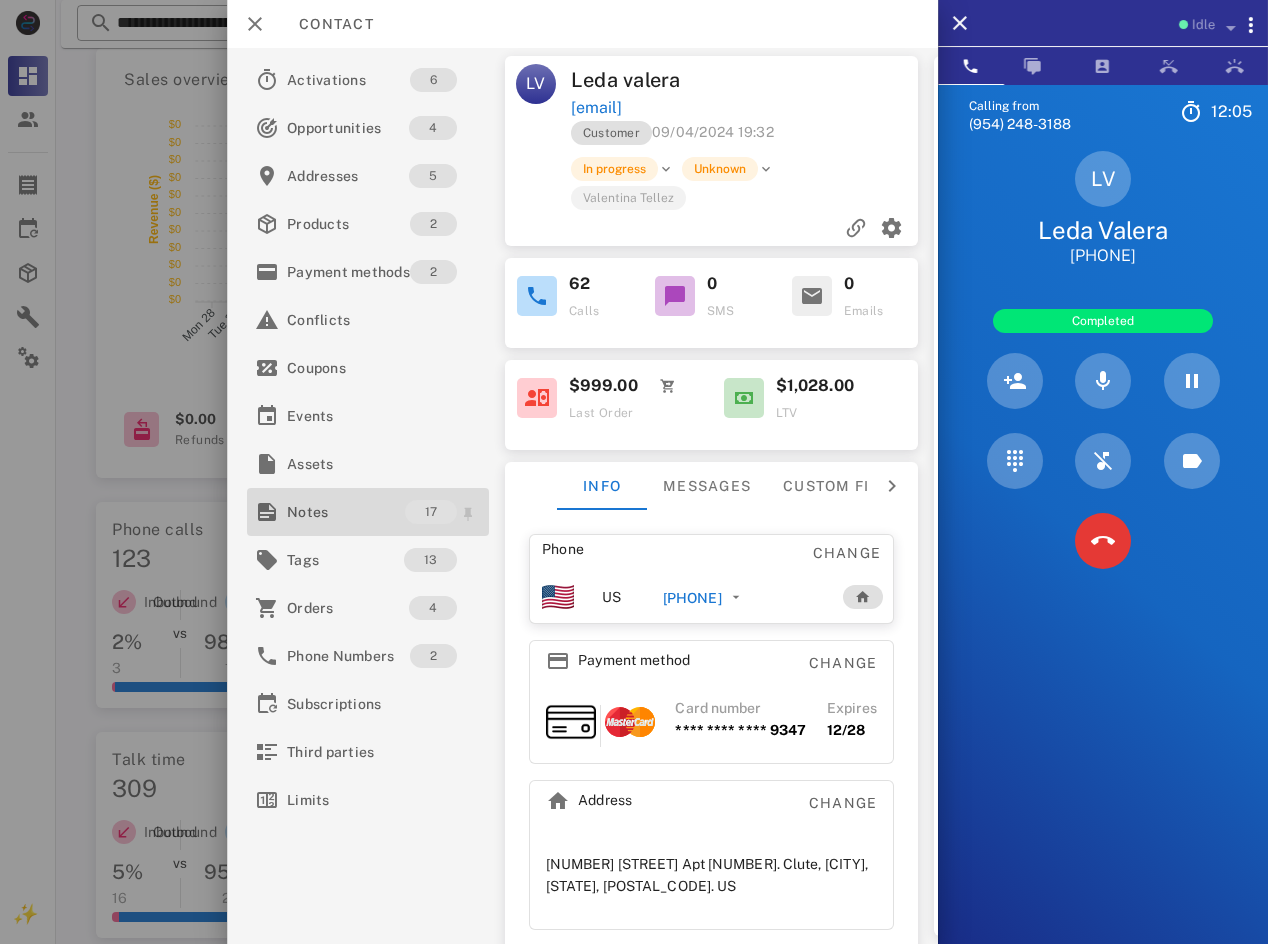 click on "Notes" at bounding box center (346, 512) 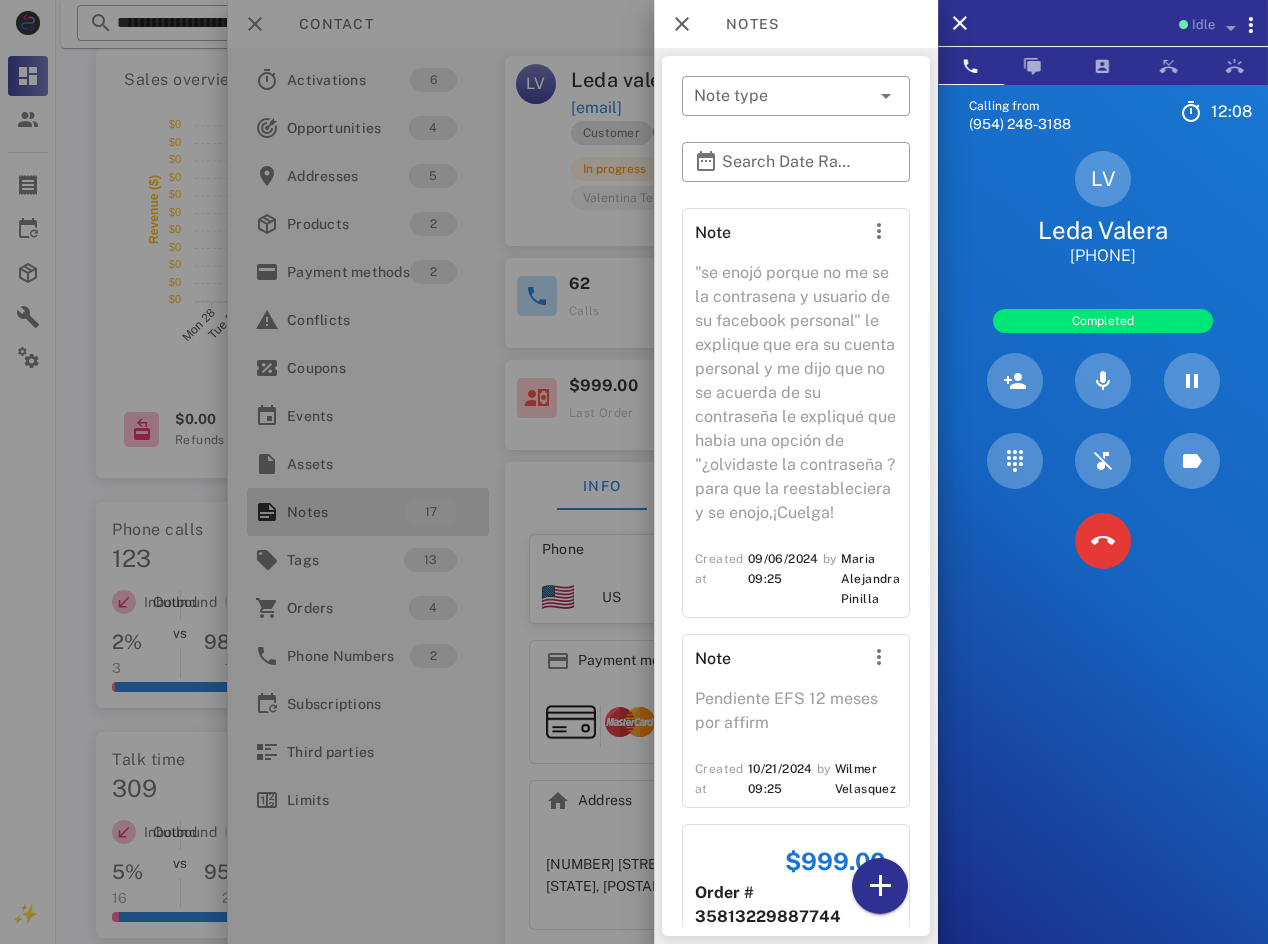 scroll, scrollTop: 629, scrollLeft: 0, axis: vertical 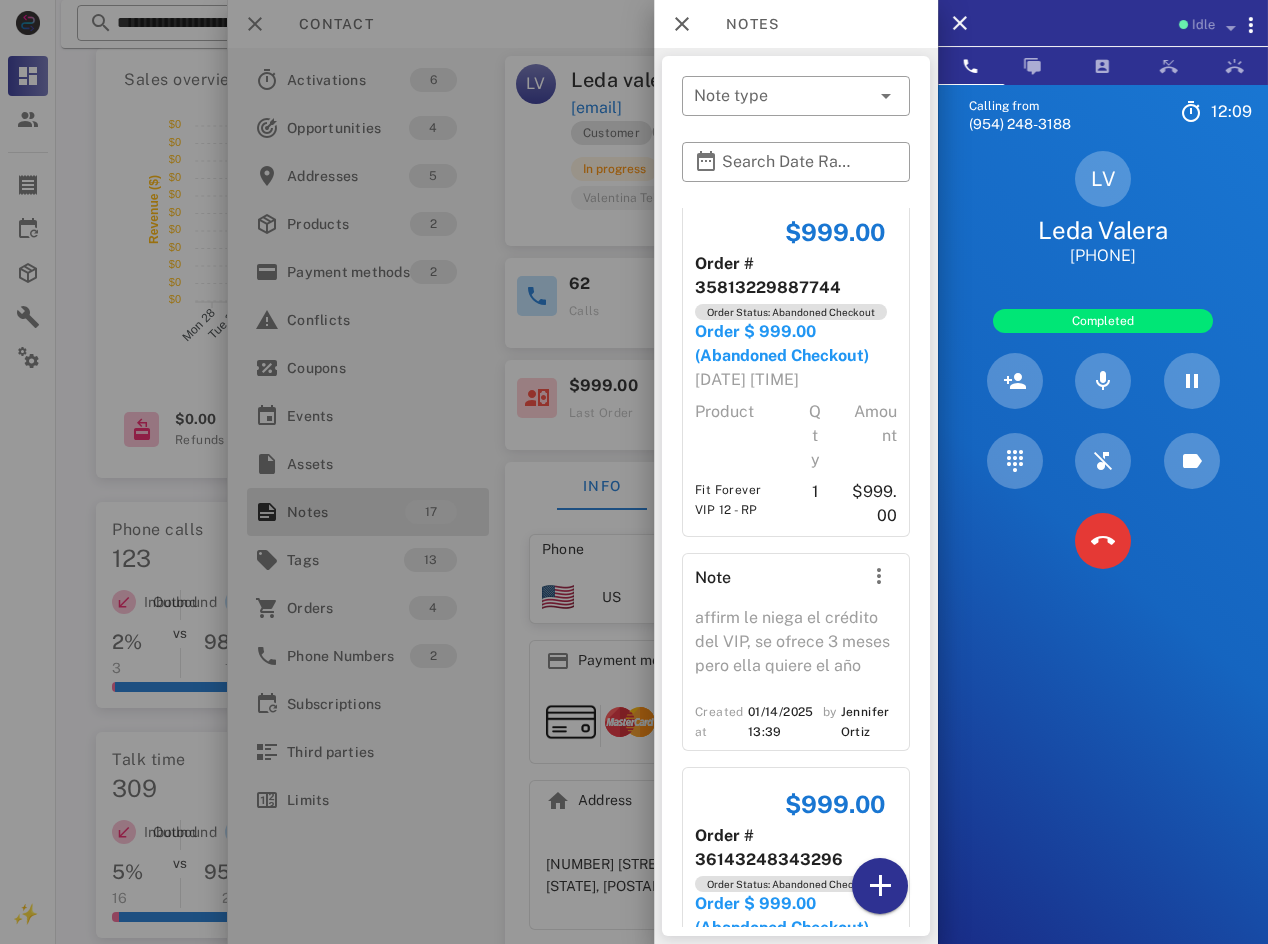 drag, startPoint x: 923, startPoint y: 386, endPoint x: 936, endPoint y: 266, distance: 120.70211 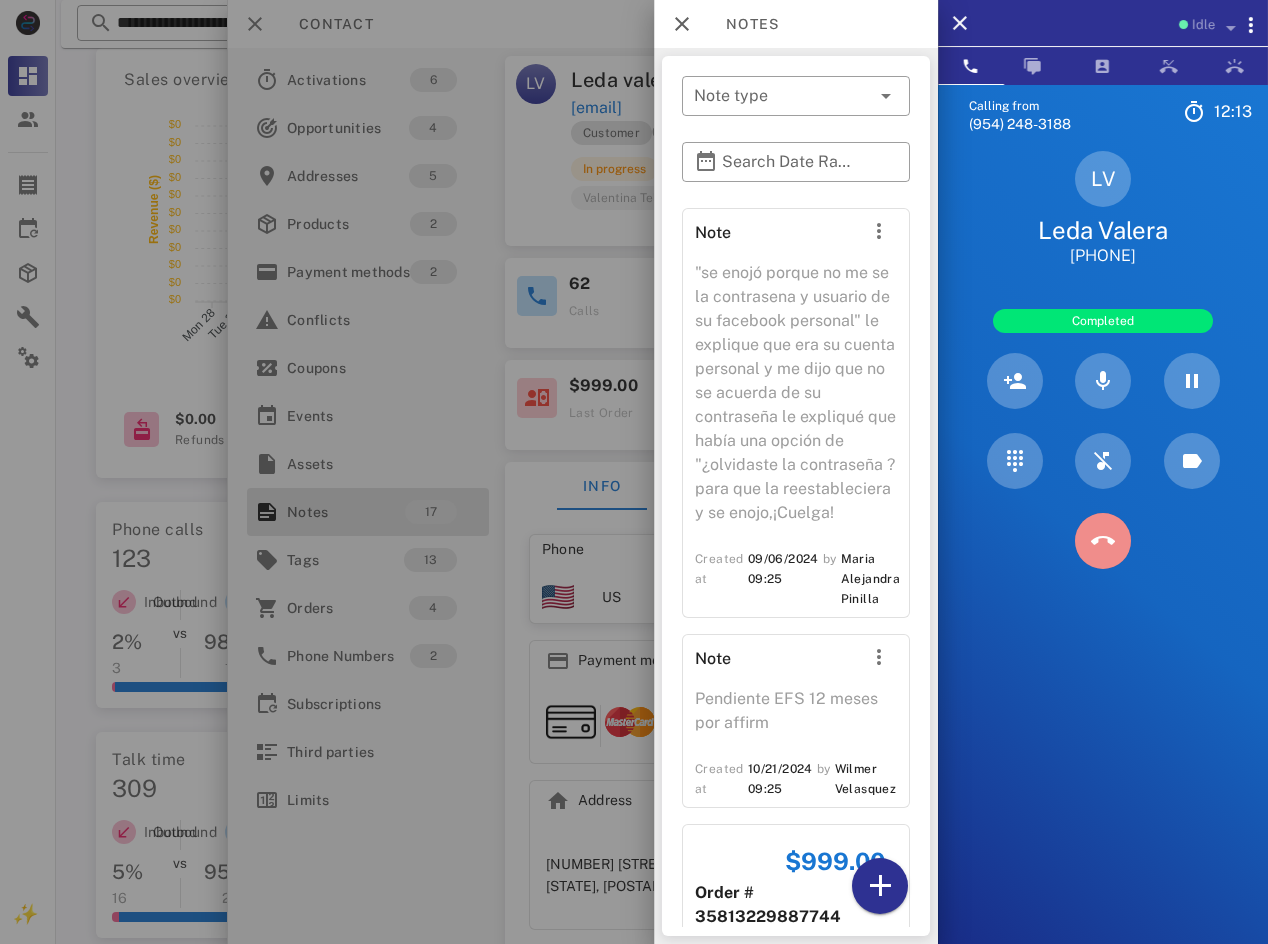click at bounding box center [1103, 541] 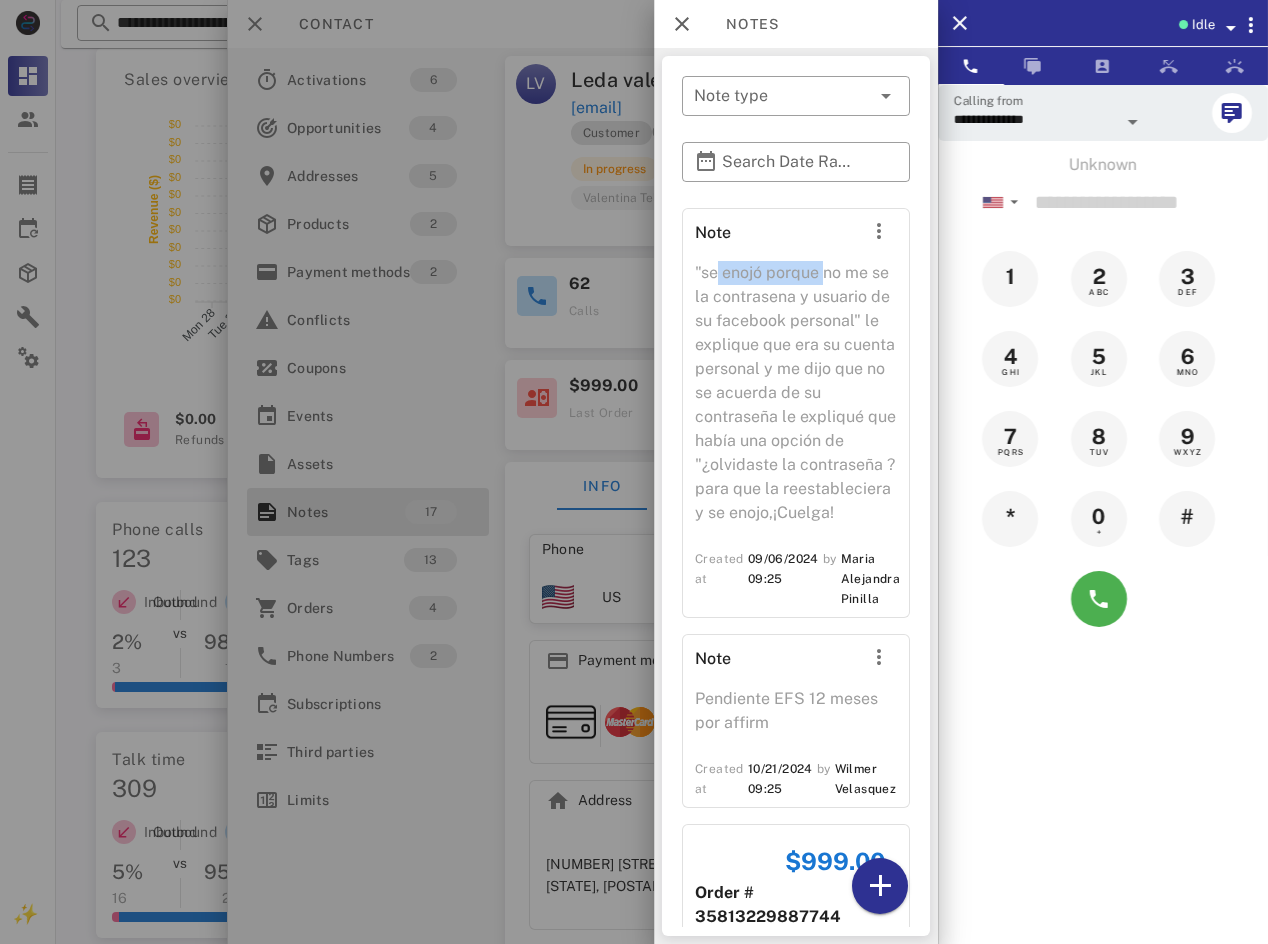 drag, startPoint x: 716, startPoint y: 269, endPoint x: 822, endPoint y: 268, distance: 106.004715 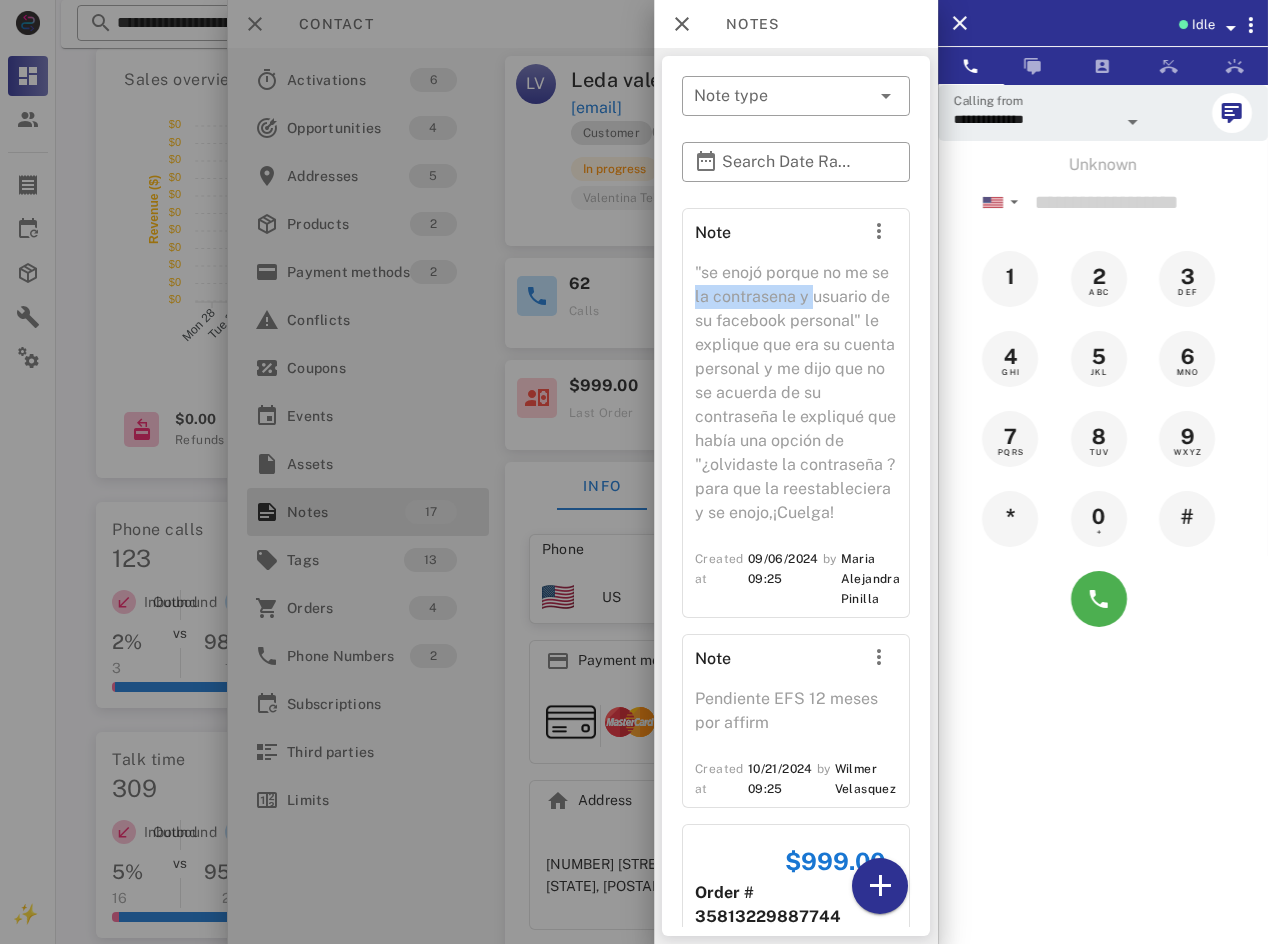 drag, startPoint x: 709, startPoint y: 301, endPoint x: 831, endPoint y: 303, distance: 122.016396 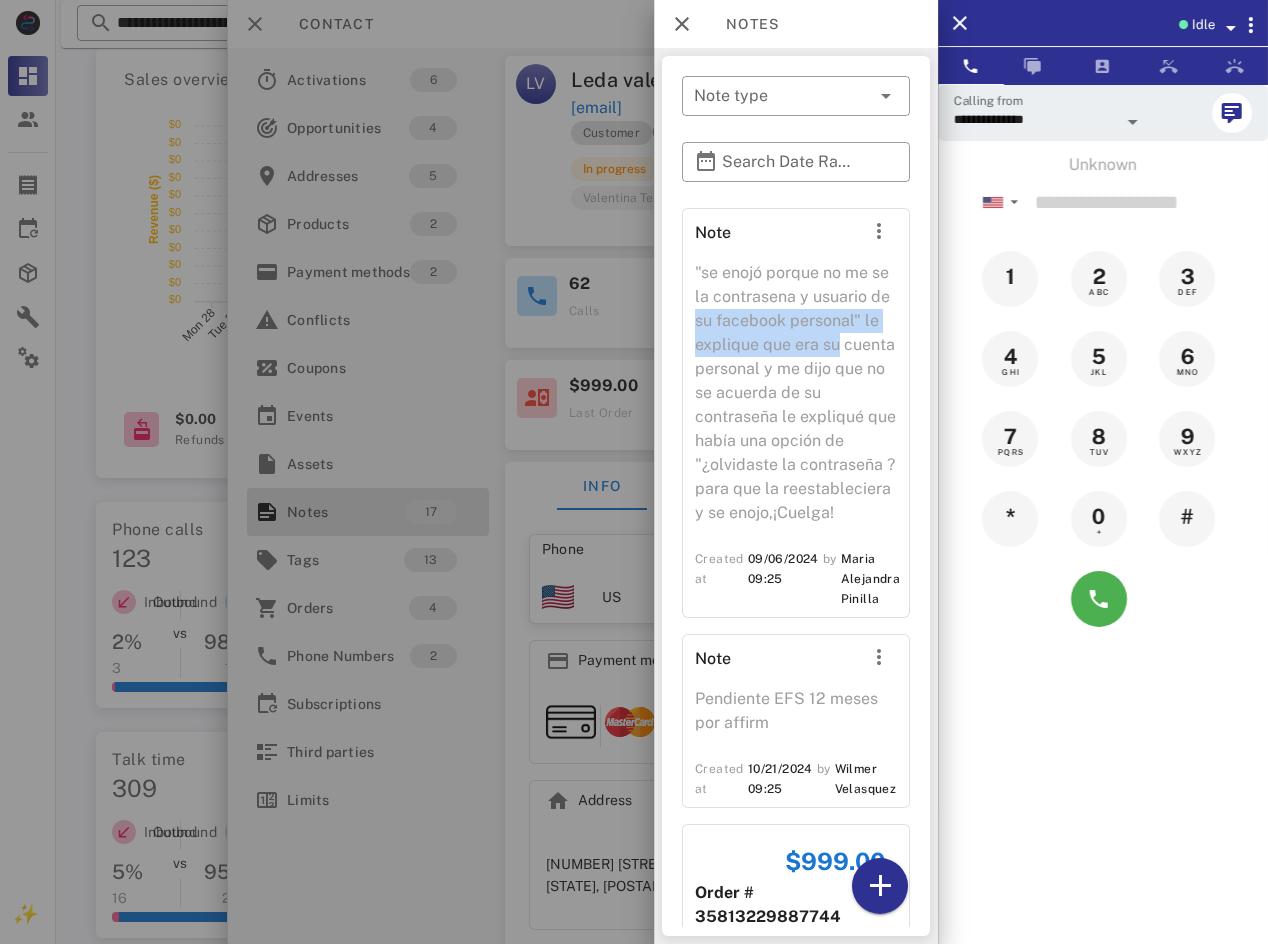 drag, startPoint x: 714, startPoint y: 329, endPoint x: 858, endPoint y: 345, distance: 144.88617 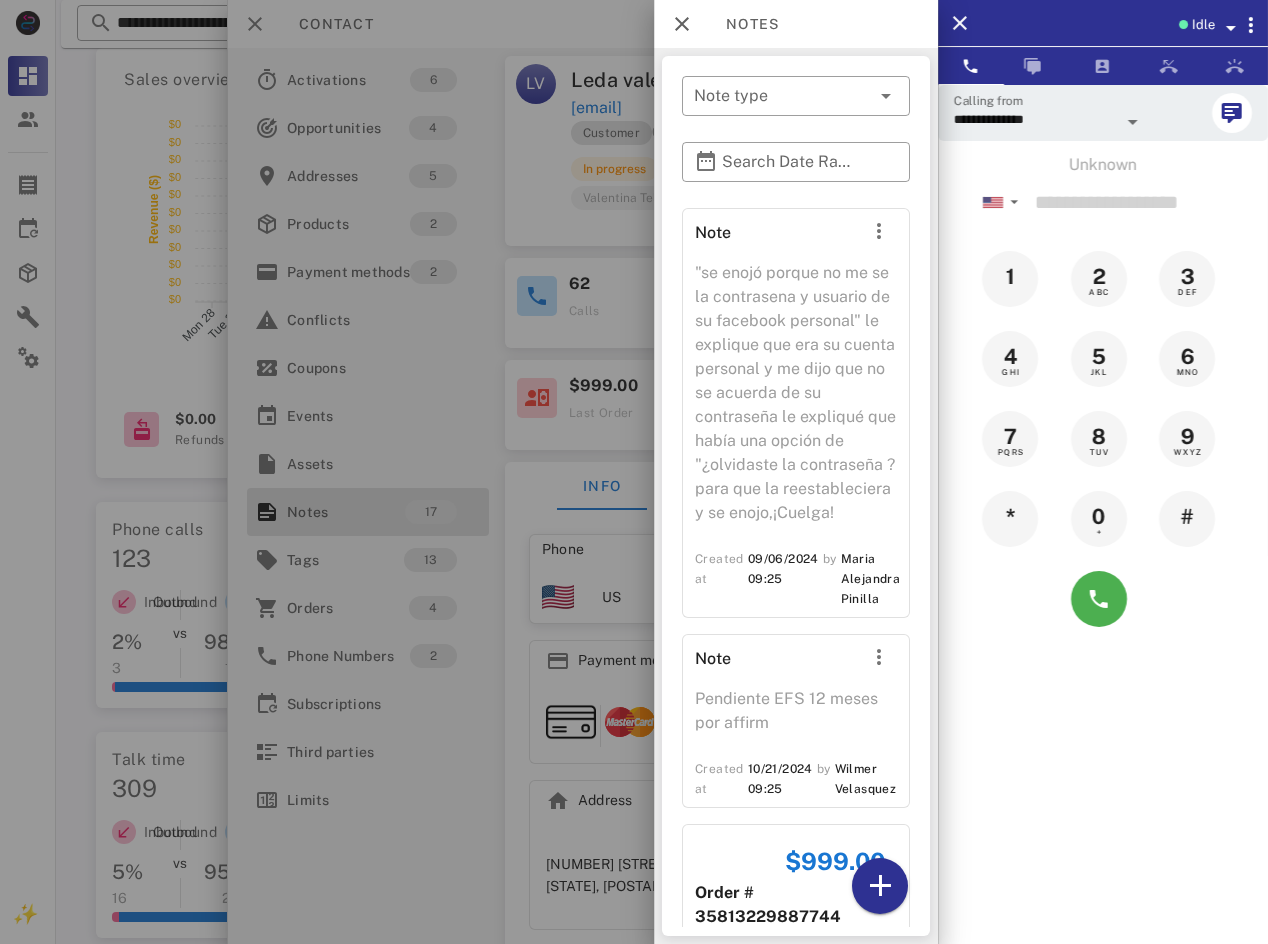 click on ""se enojó porque no me se la contrasena y usuario de su facebook personal"
le explique que era su cuenta personal y me dijo que no se acuerda de su contraseña le expliqué que había una opción de "¿olvidaste la contraseña ?para que la reestableciera y se enojo,¡Cuelga!" at bounding box center (796, 399) 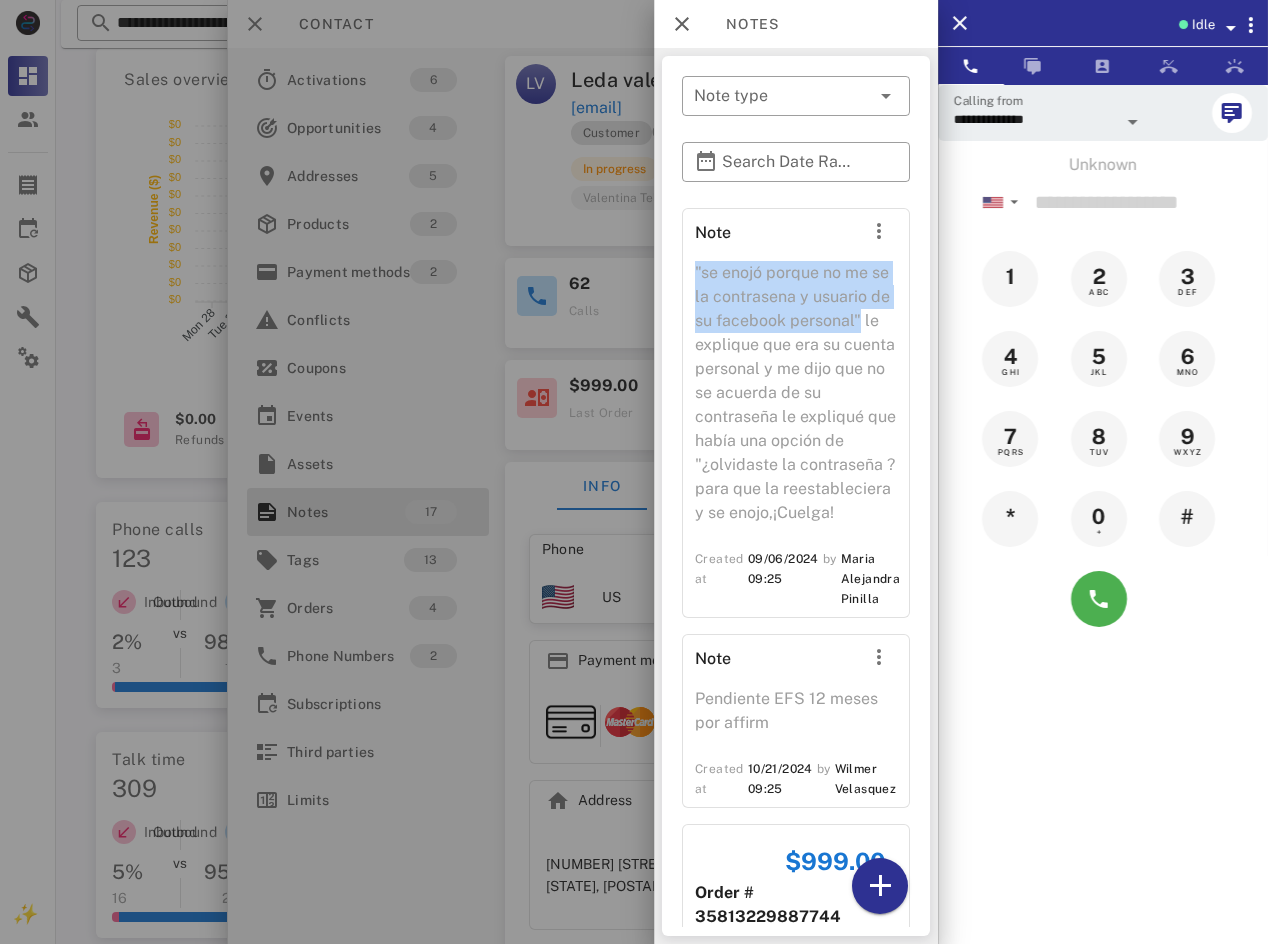 drag, startPoint x: 921, startPoint y: 254, endPoint x: 917, endPoint y: 326, distance: 72.11102 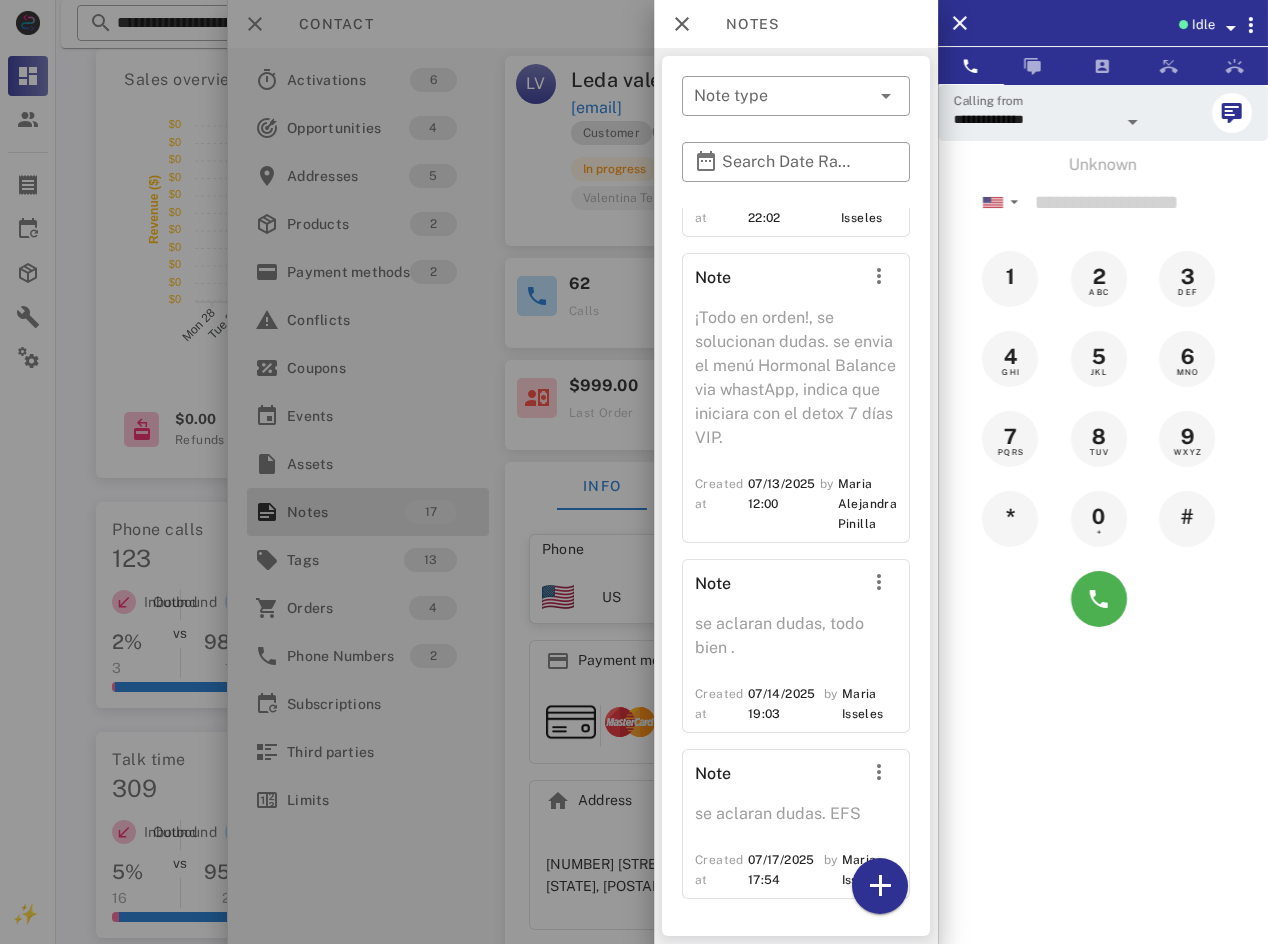 scroll, scrollTop: 3855, scrollLeft: 0, axis: vertical 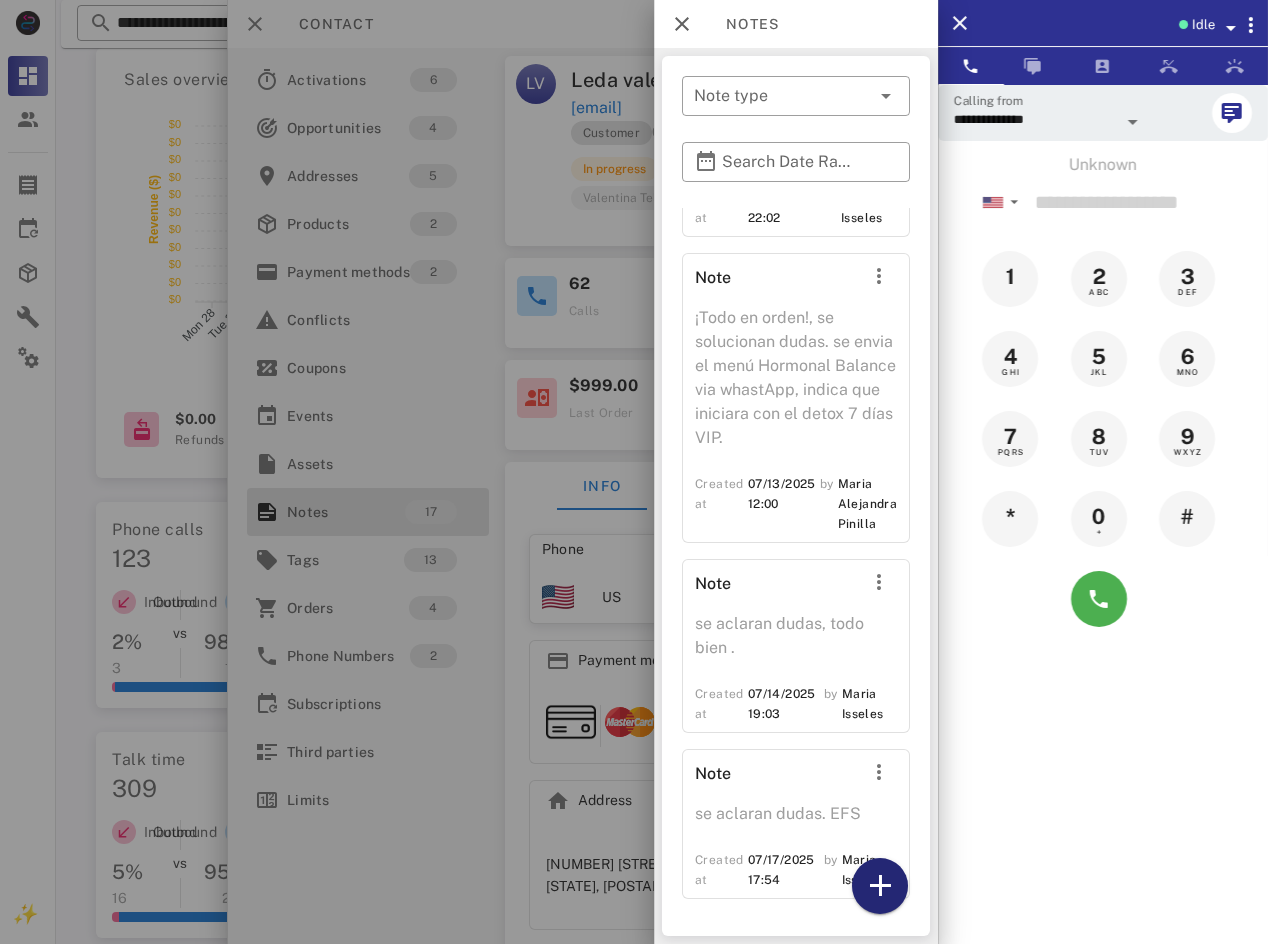 click at bounding box center (880, 886) 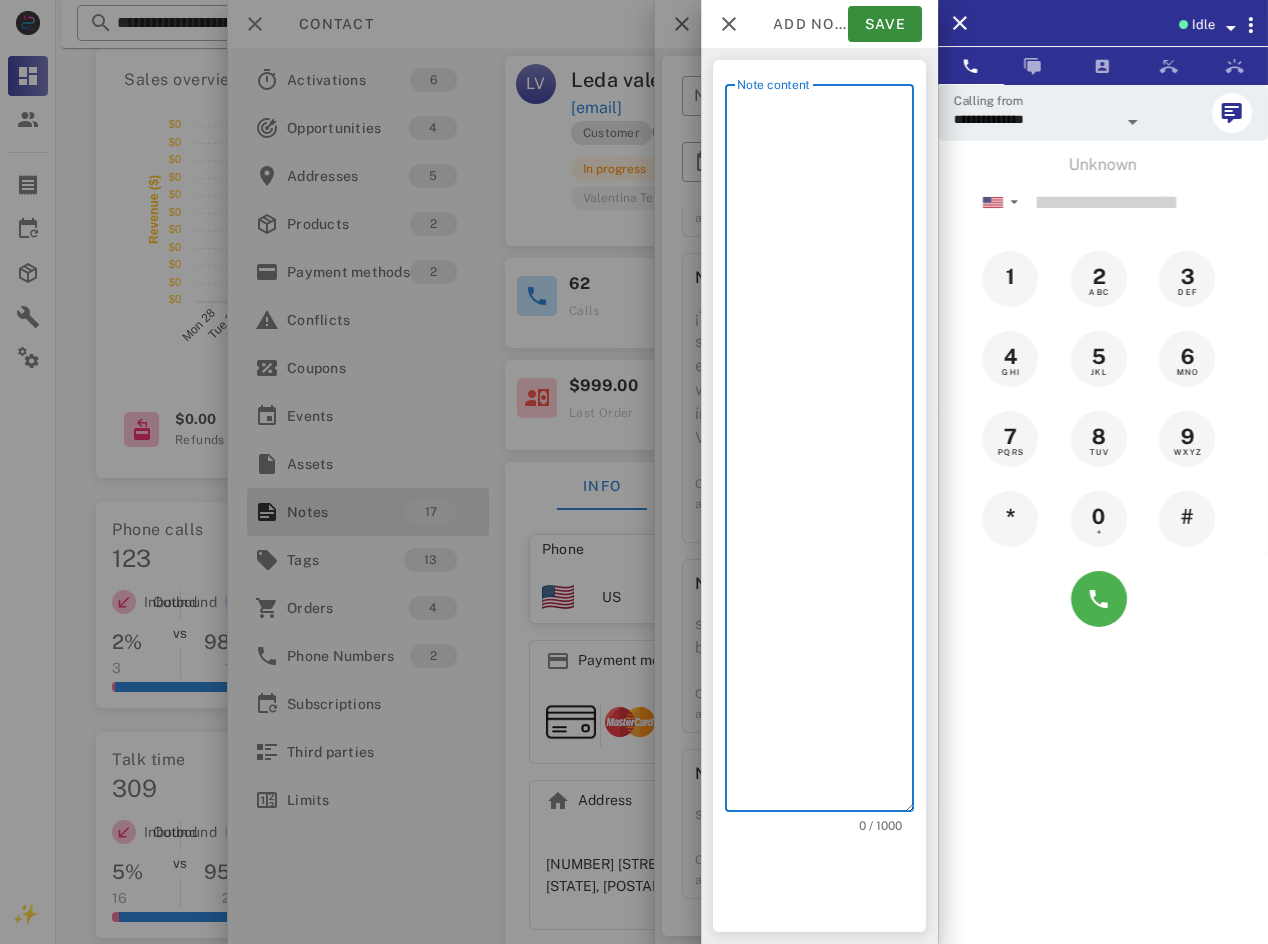 click on "Note content" at bounding box center (825, 453) 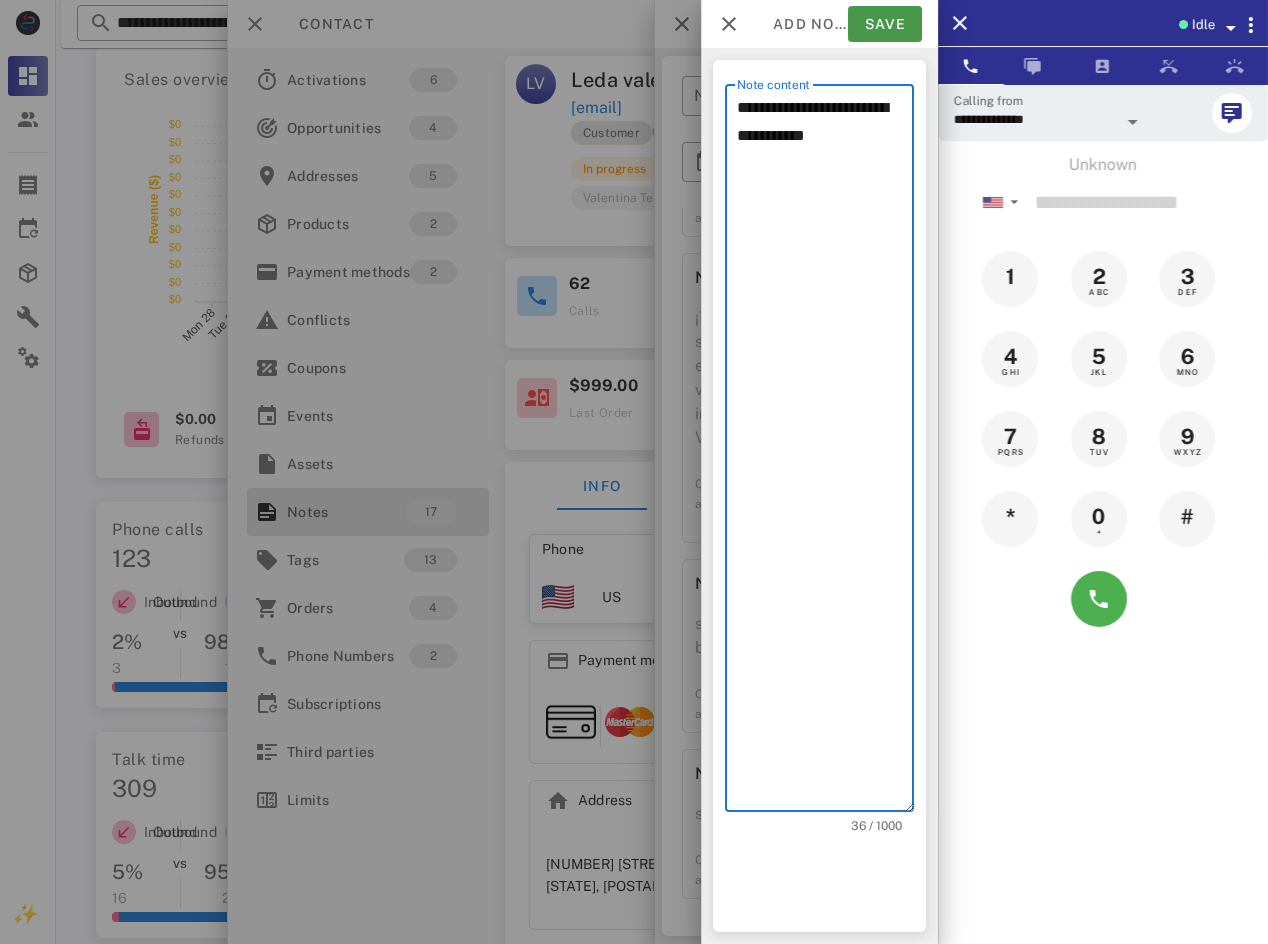 type on "**********" 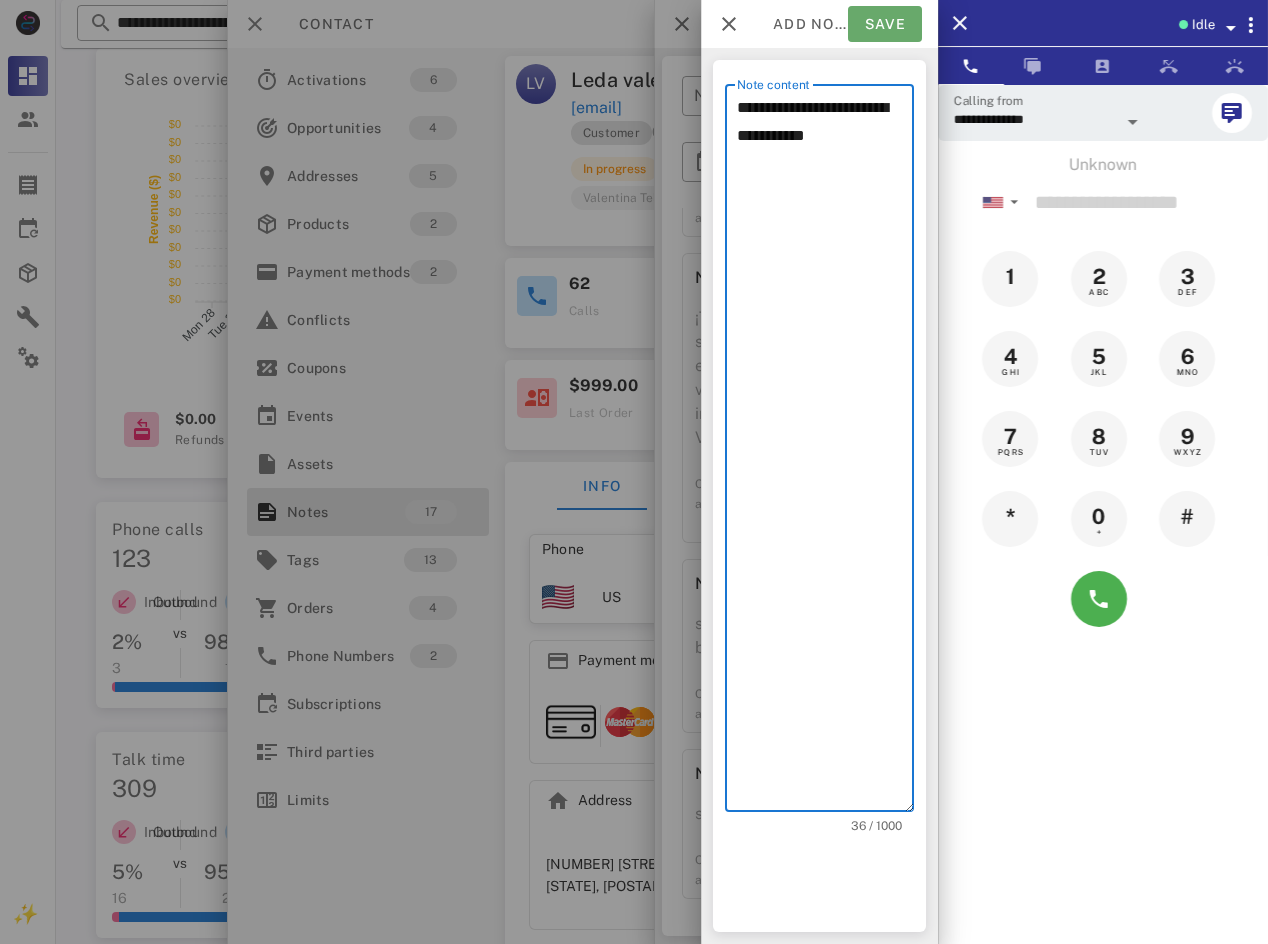 click on "Save" at bounding box center (885, 24) 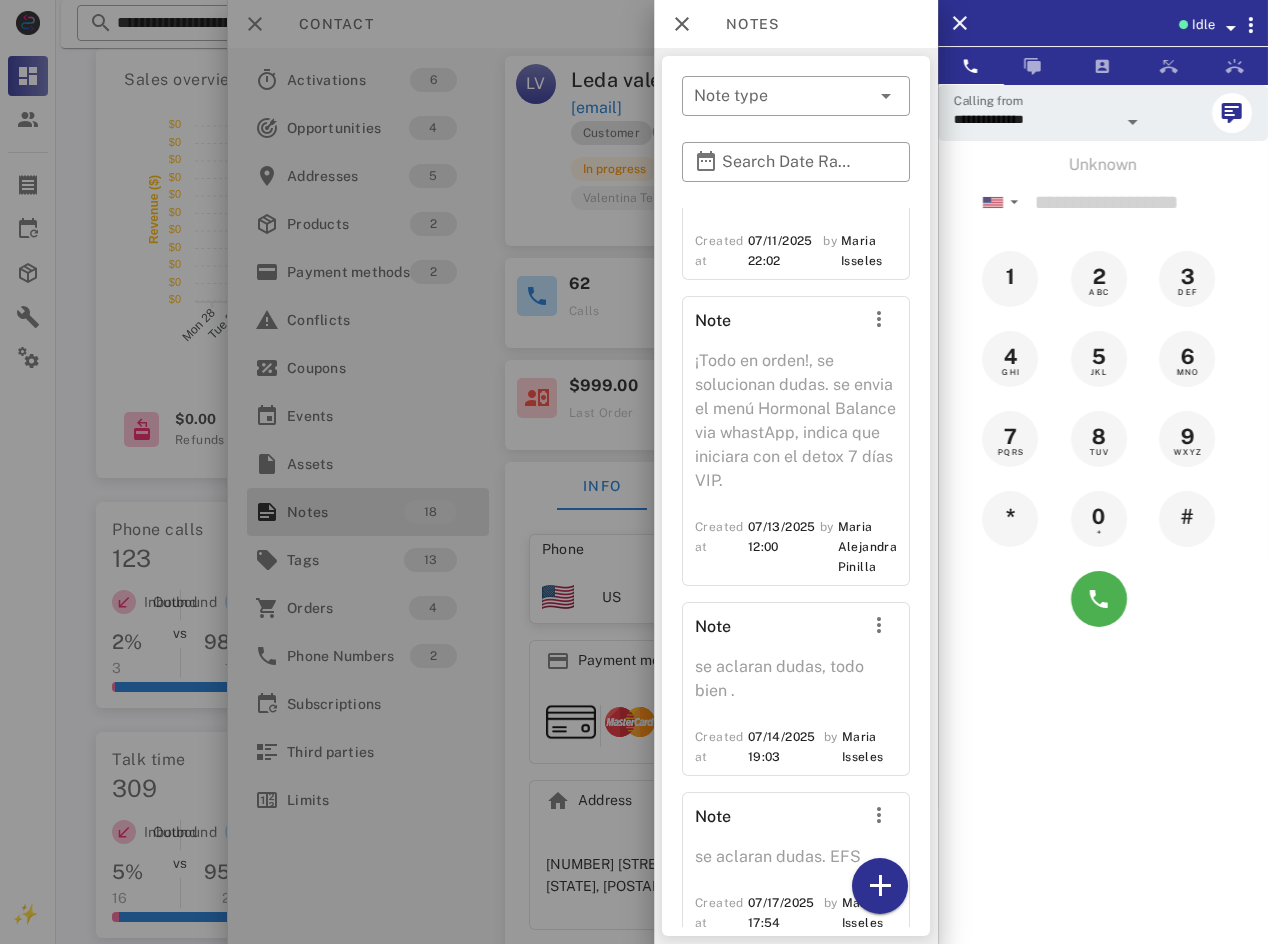scroll, scrollTop: 3709, scrollLeft: 0, axis: vertical 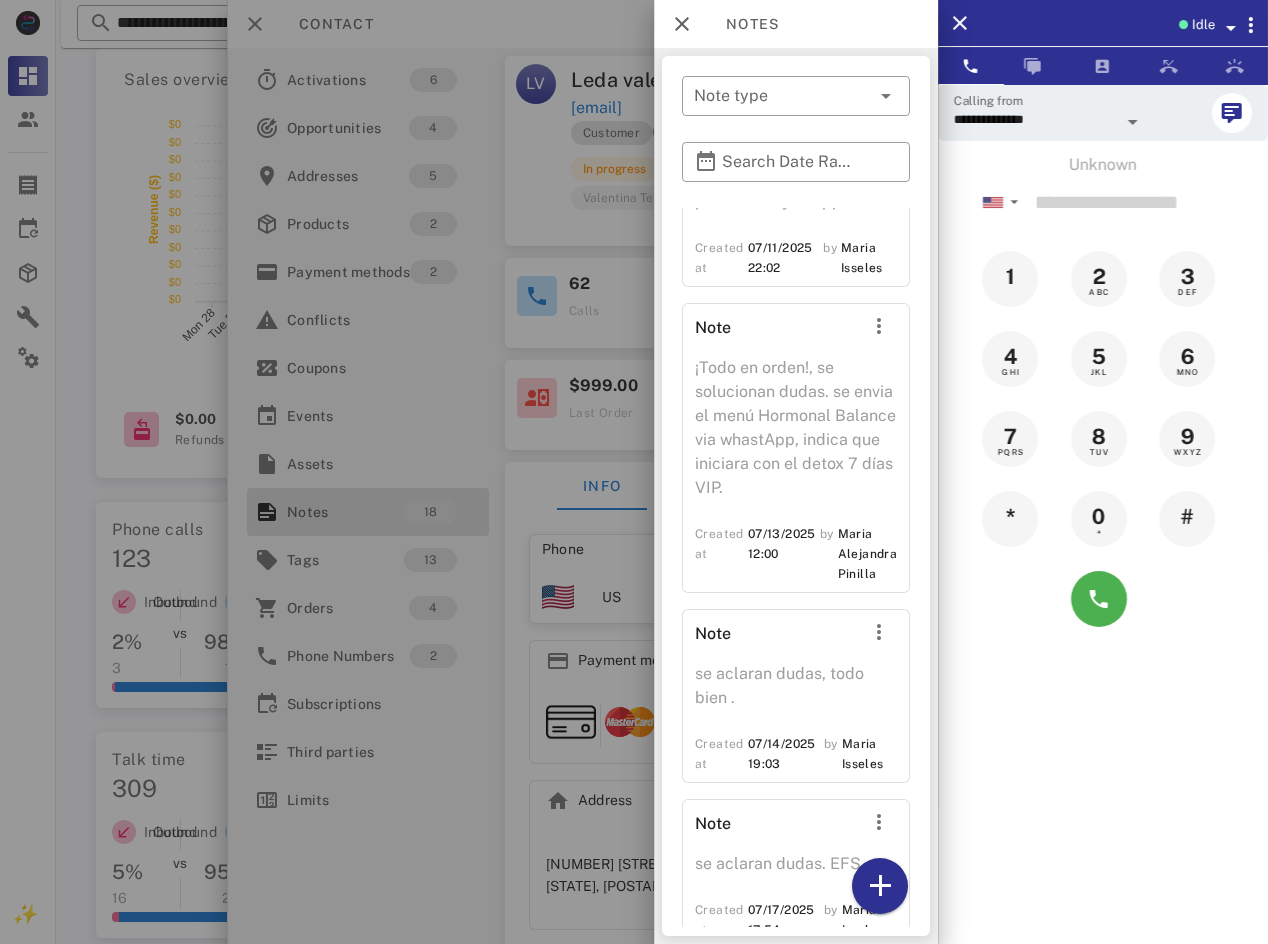 click at bounding box center [634, 472] 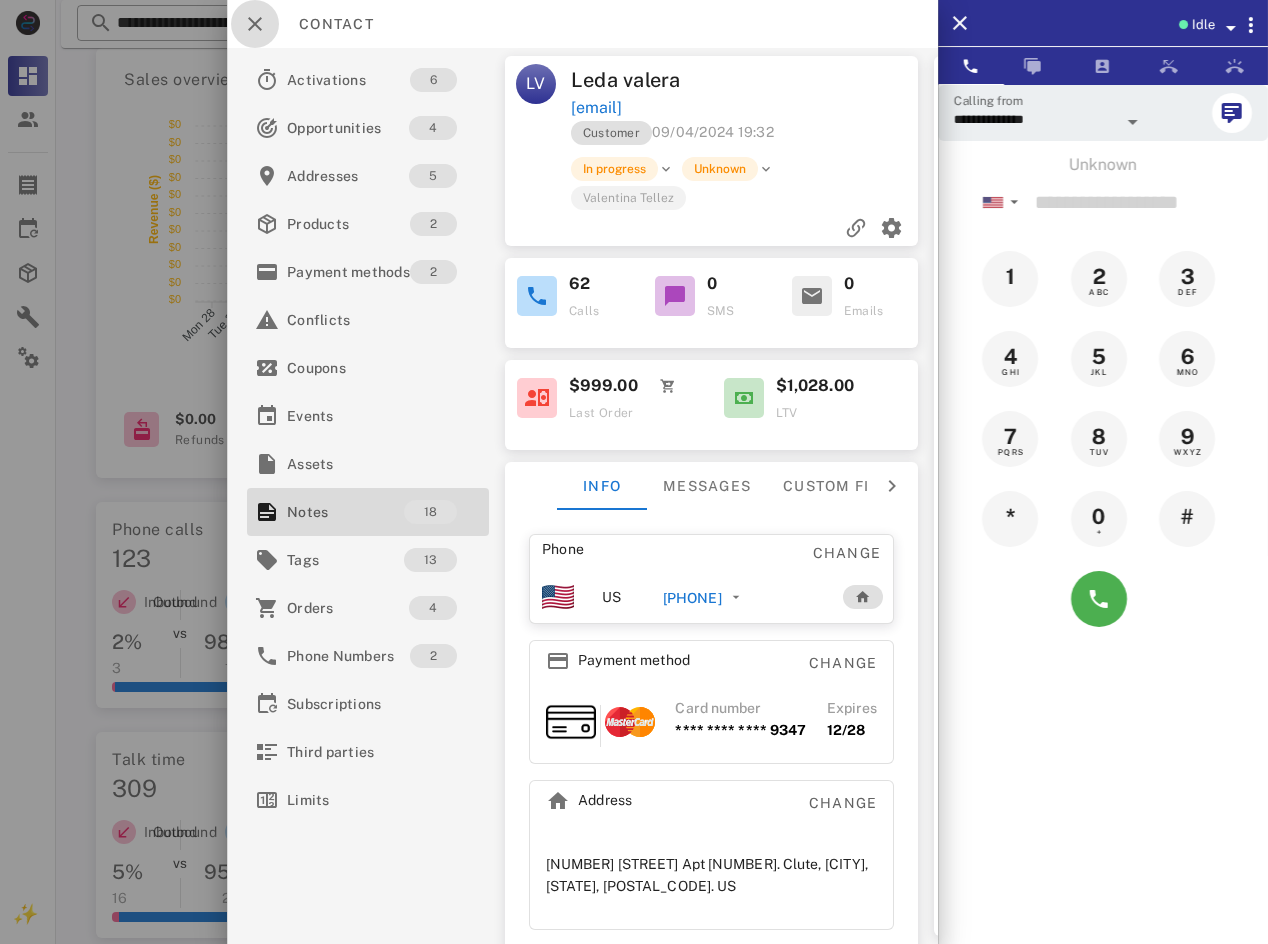 click at bounding box center [255, 24] 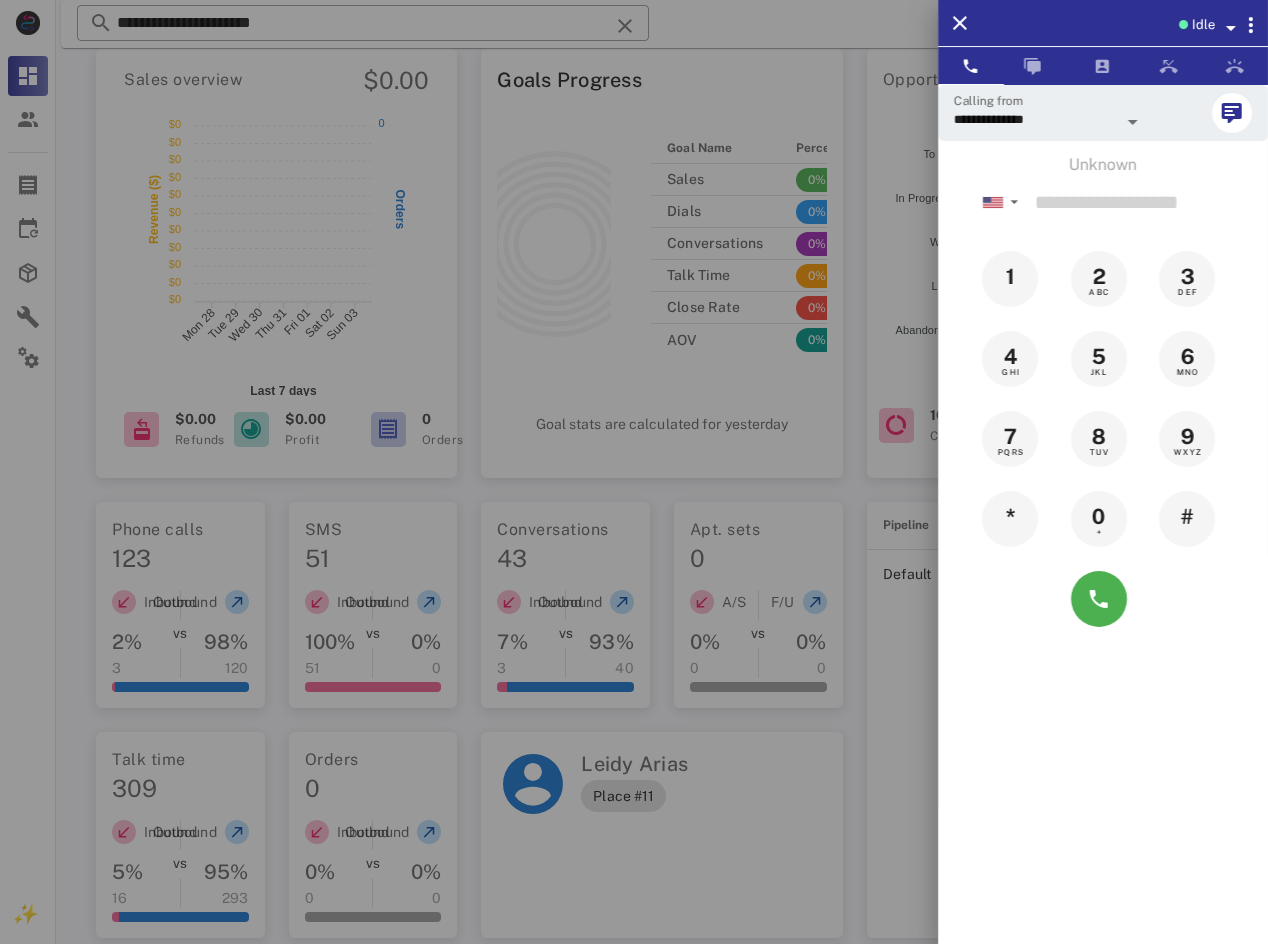 click at bounding box center (634, 472) 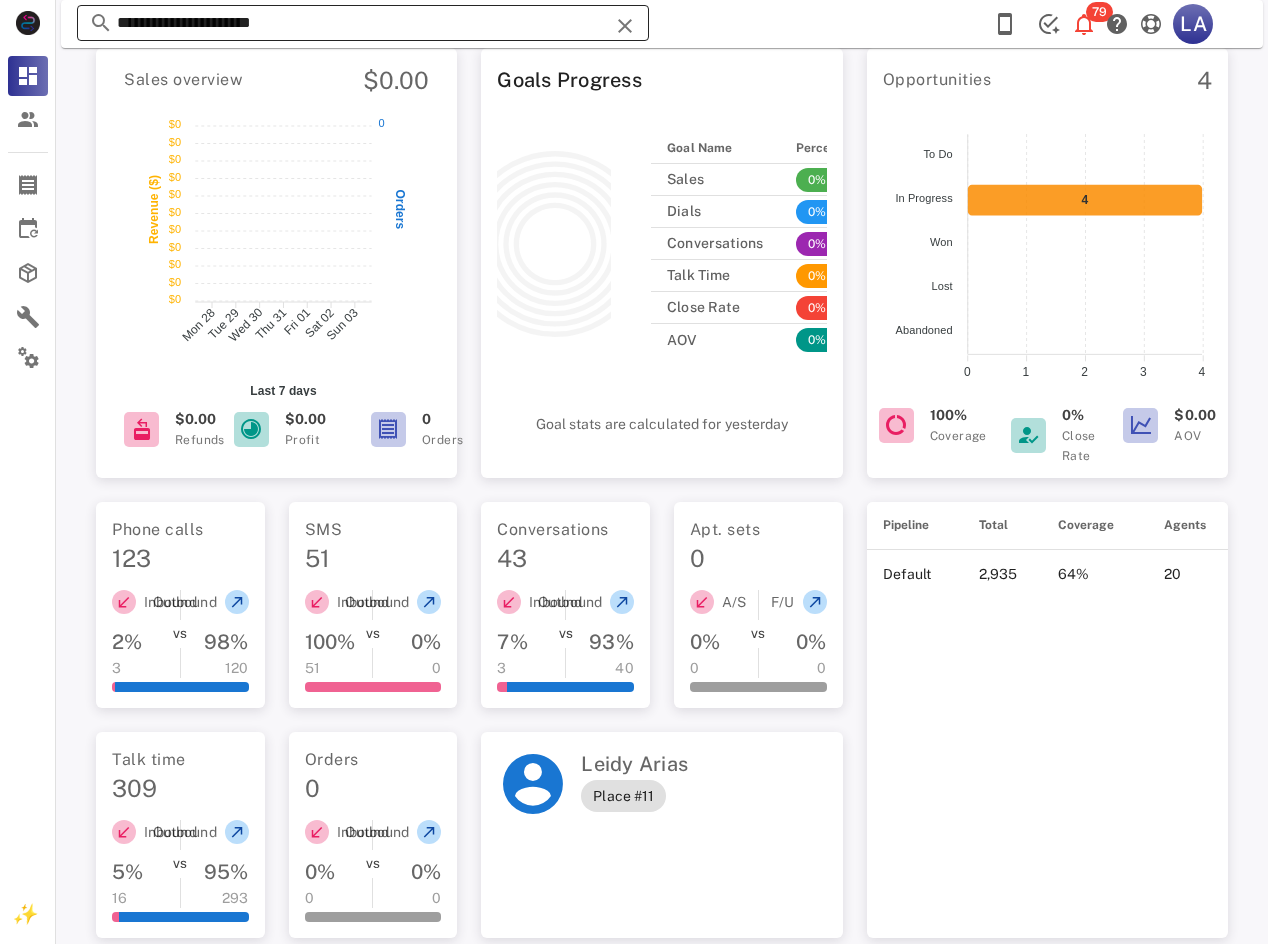 click on "**********" at bounding box center (363, 23) 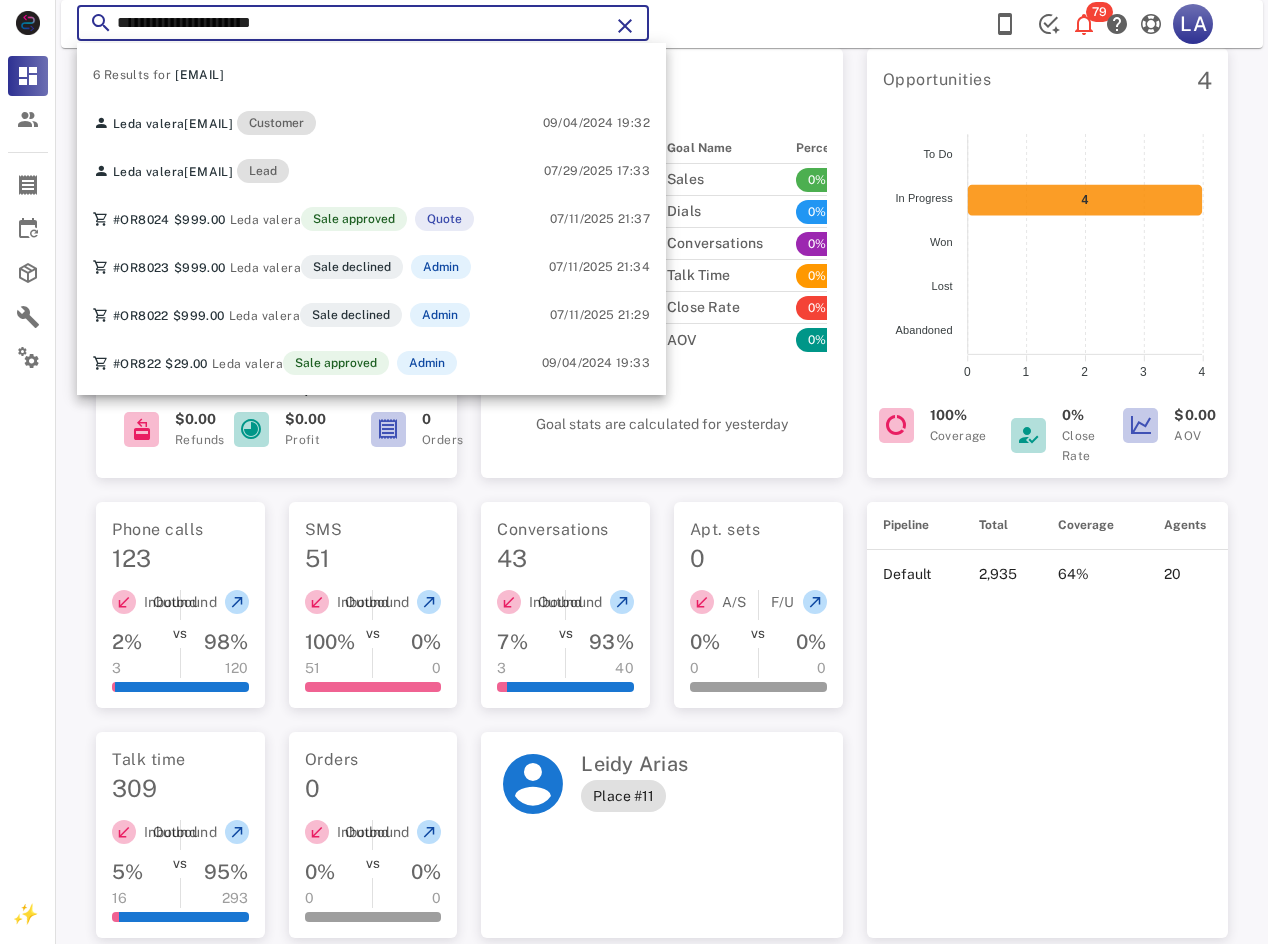 click on "**********" at bounding box center (363, 23) 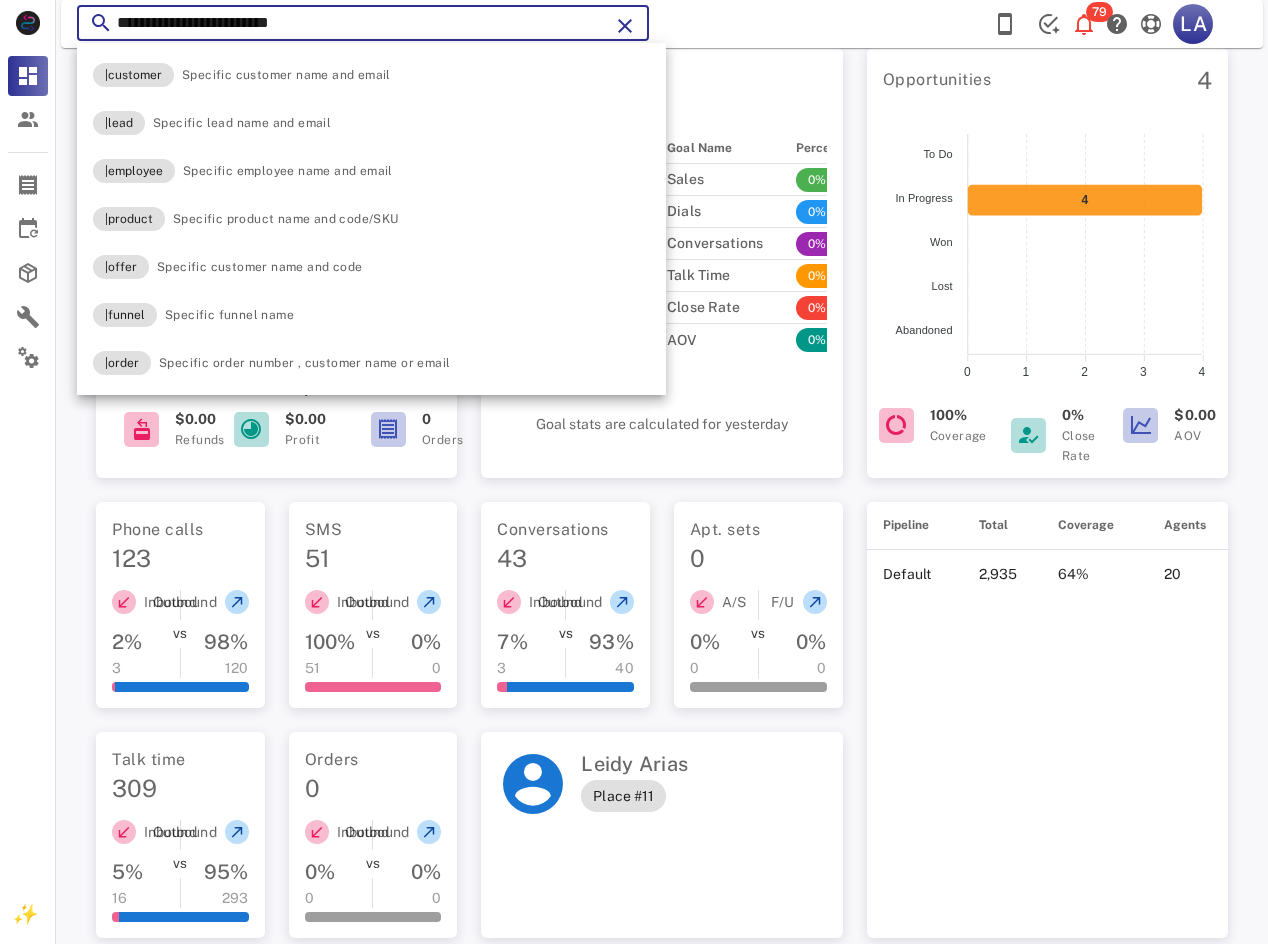click on "**********" at bounding box center [363, 23] 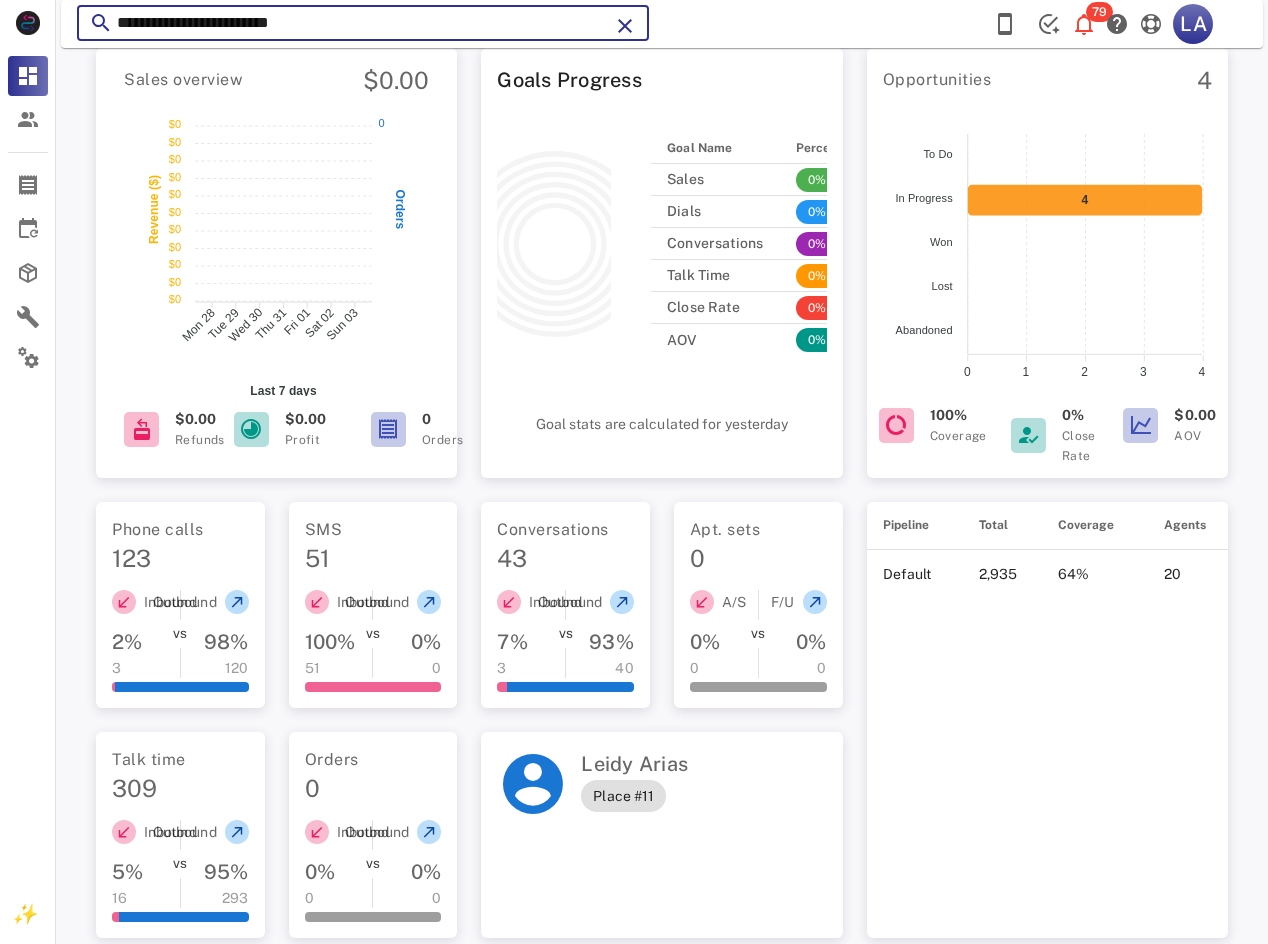 click on "**********" at bounding box center (363, 23) 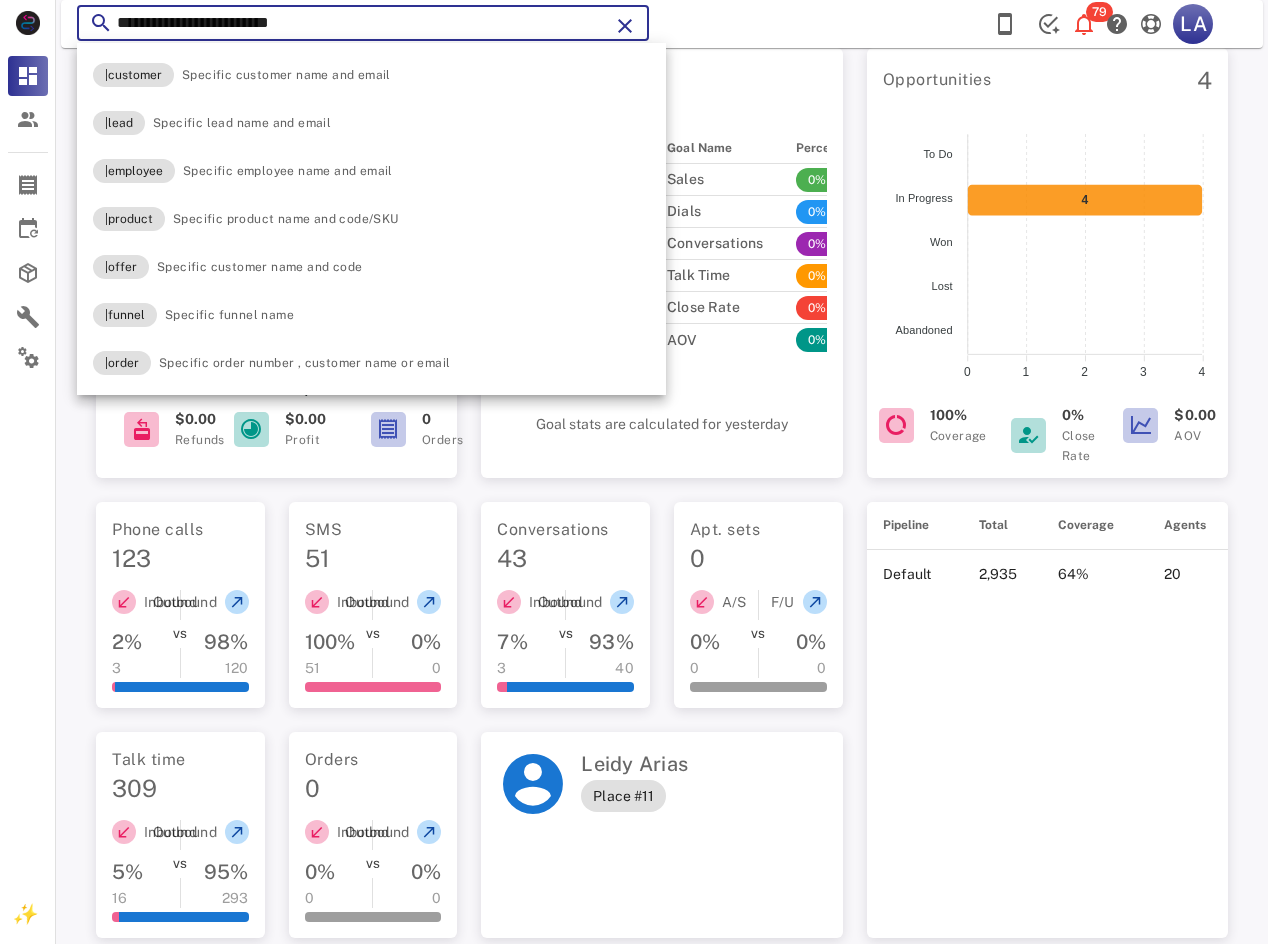 click on "**********" at bounding box center [363, 23] 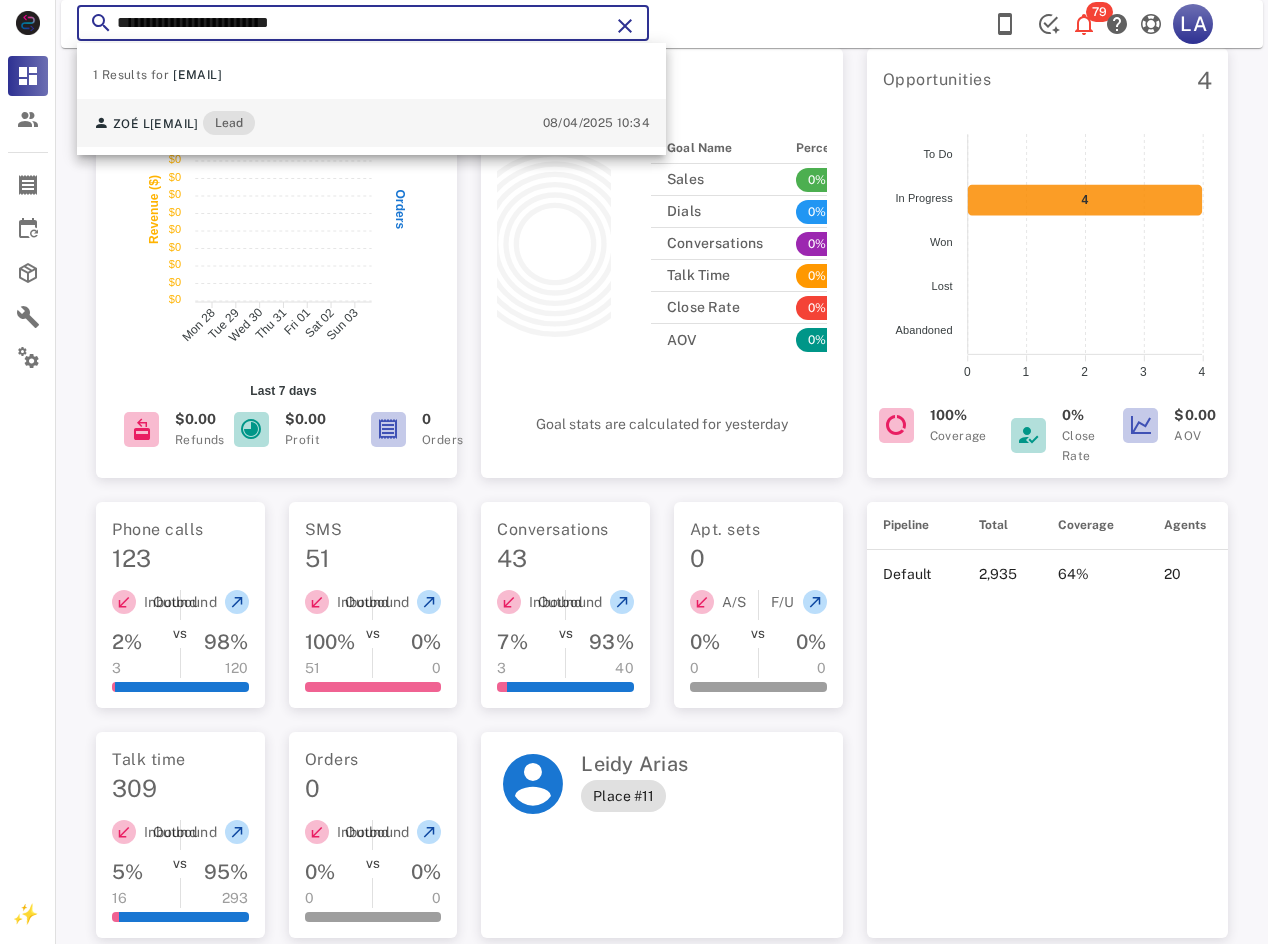 type on "**********" 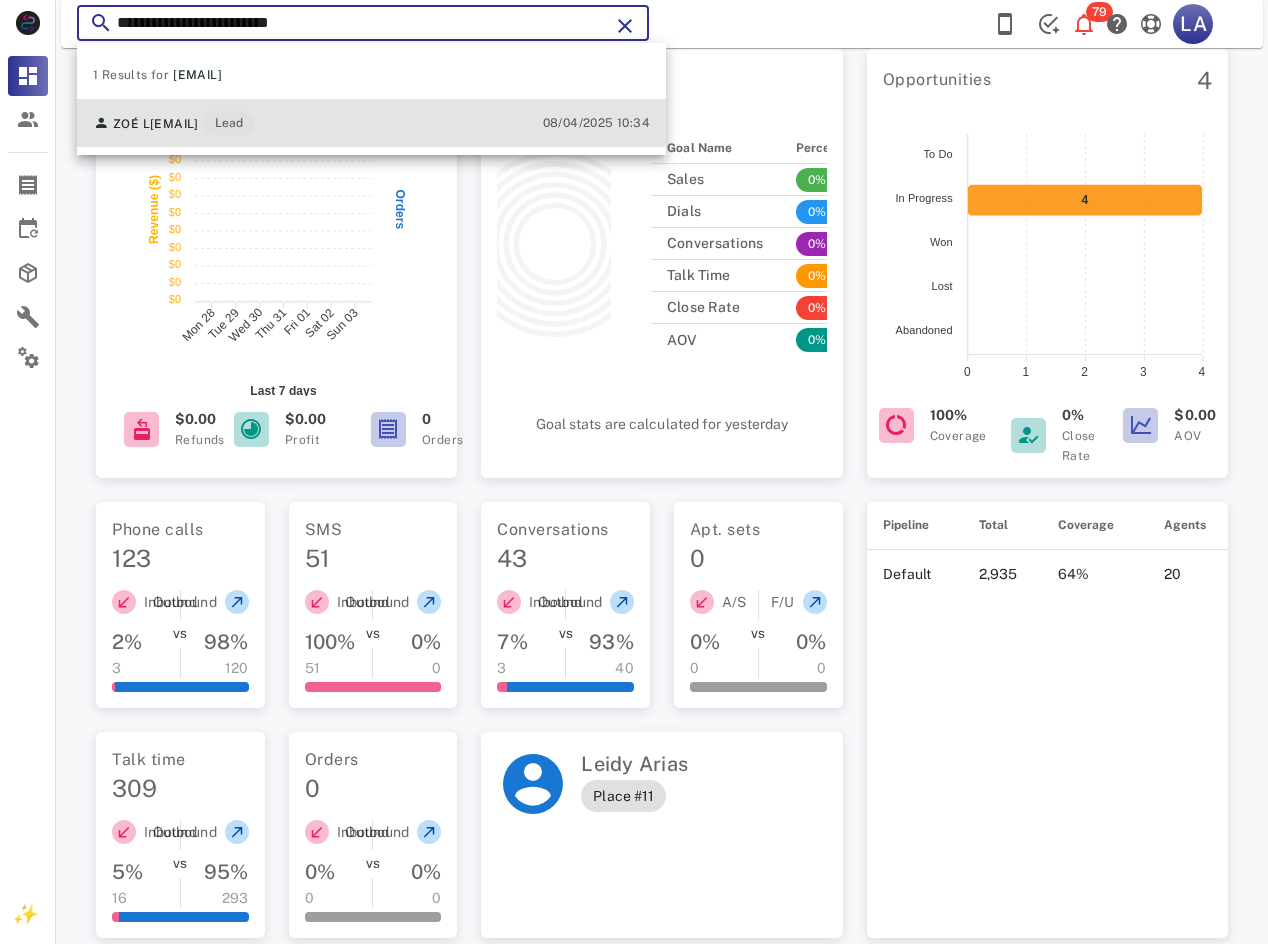 click on "[FIRST] [LAST]   [EMAIL]   Lead   [DATE] [TIME]" at bounding box center [371, 123] 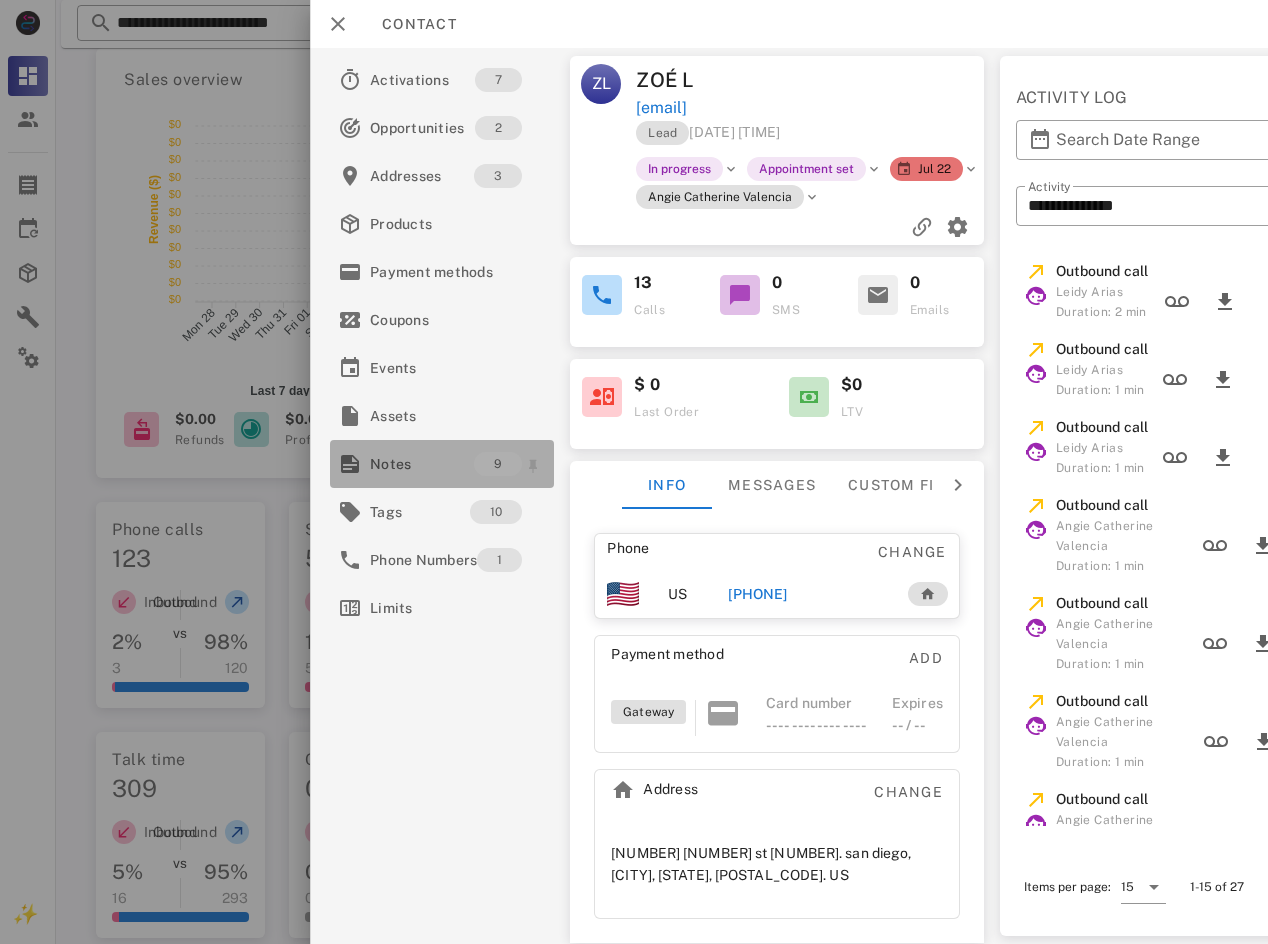click on "Notes" at bounding box center (422, 464) 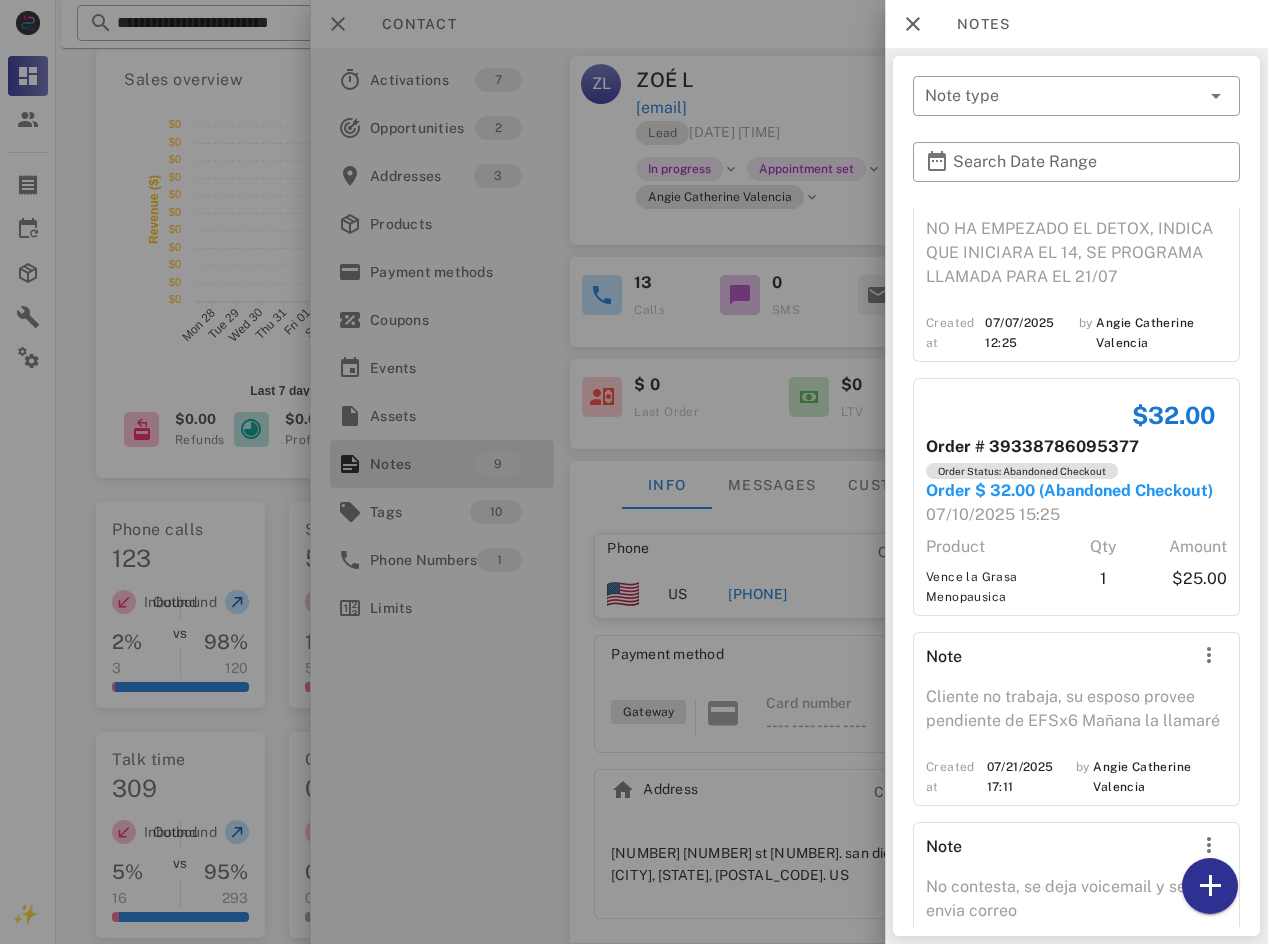 scroll, scrollTop: 1256, scrollLeft: 0, axis: vertical 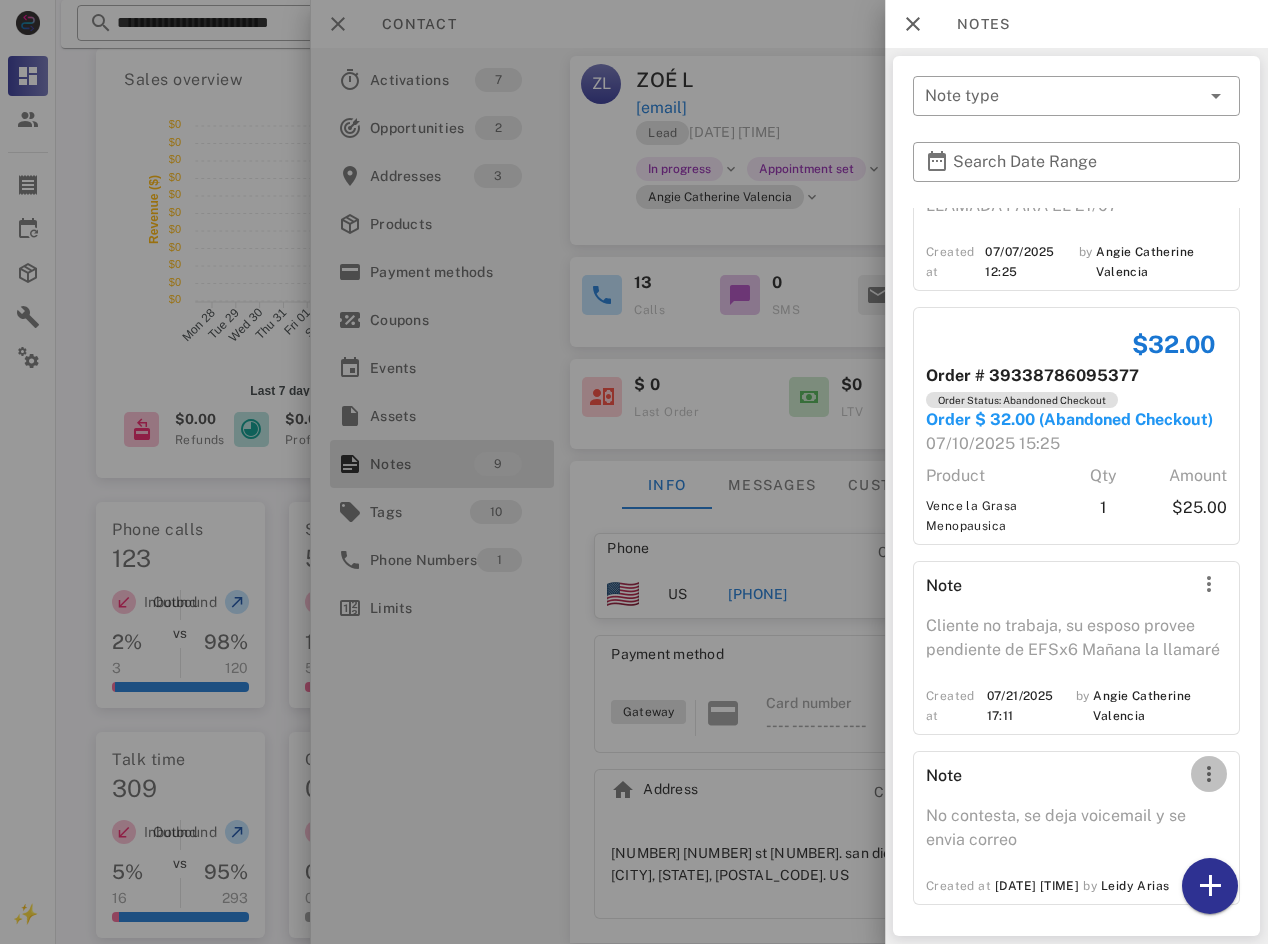click at bounding box center (1209, 774) 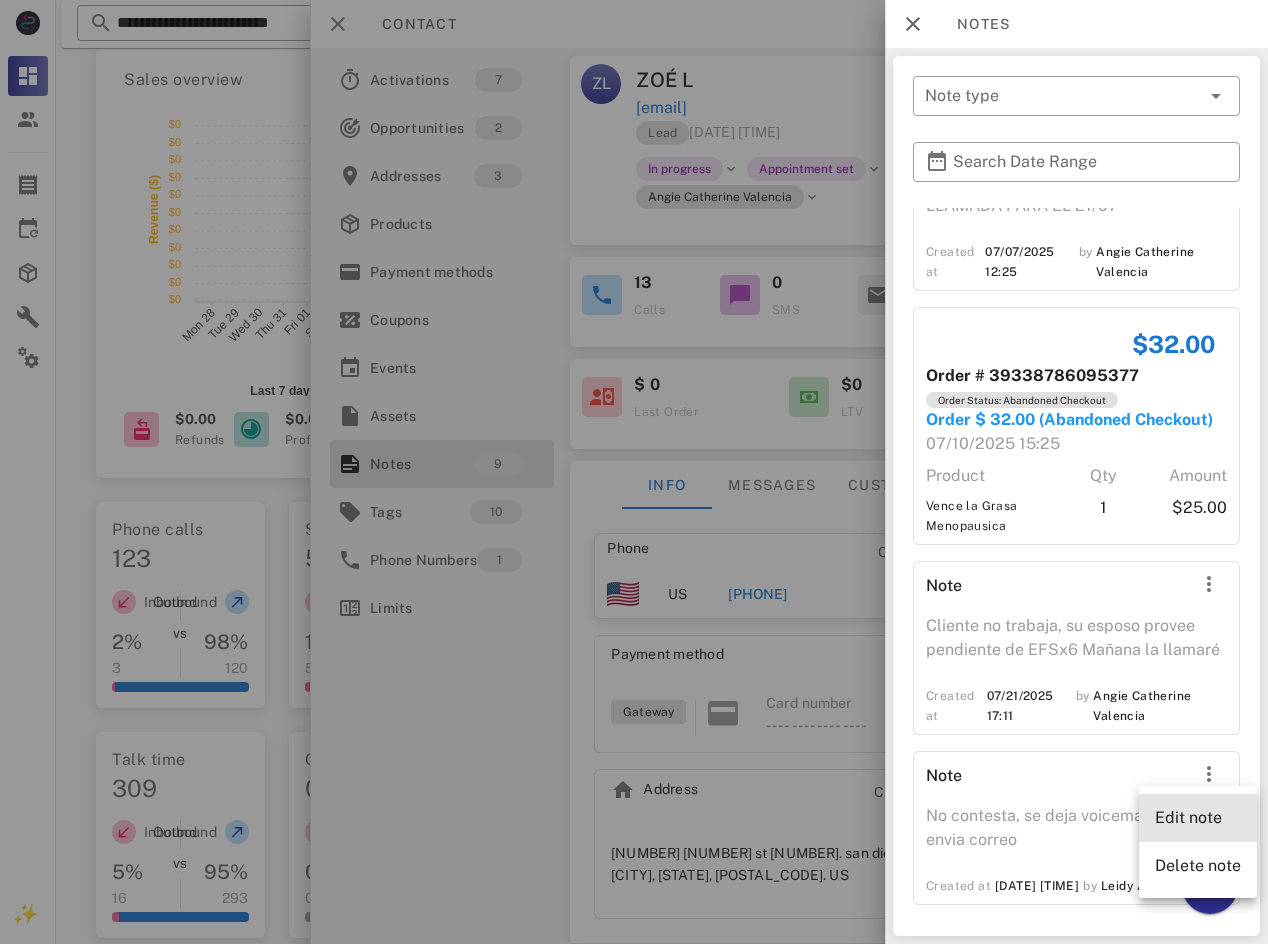 click on "Edit note" at bounding box center (1198, 817) 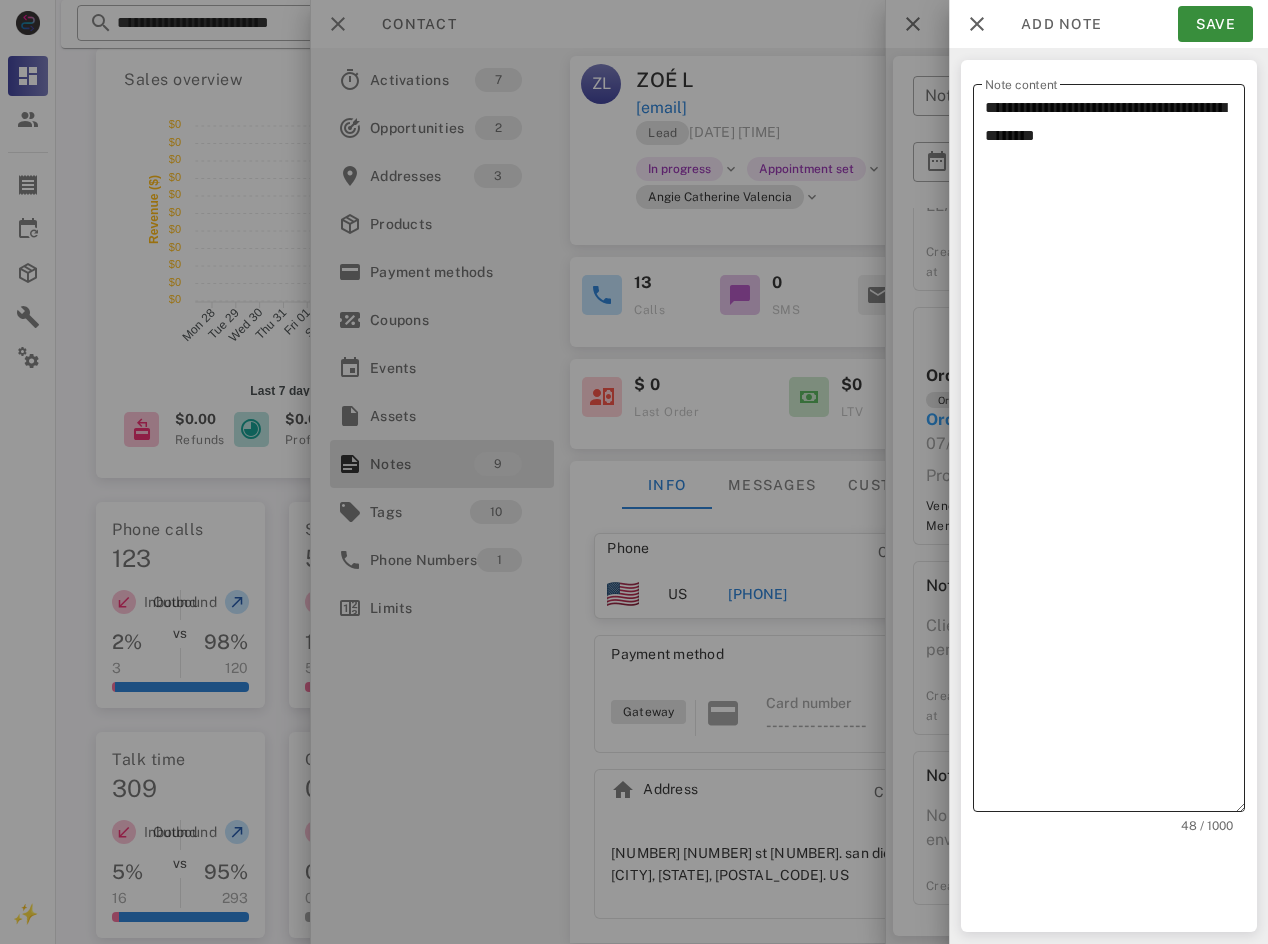 click on "**********" at bounding box center (1115, 453) 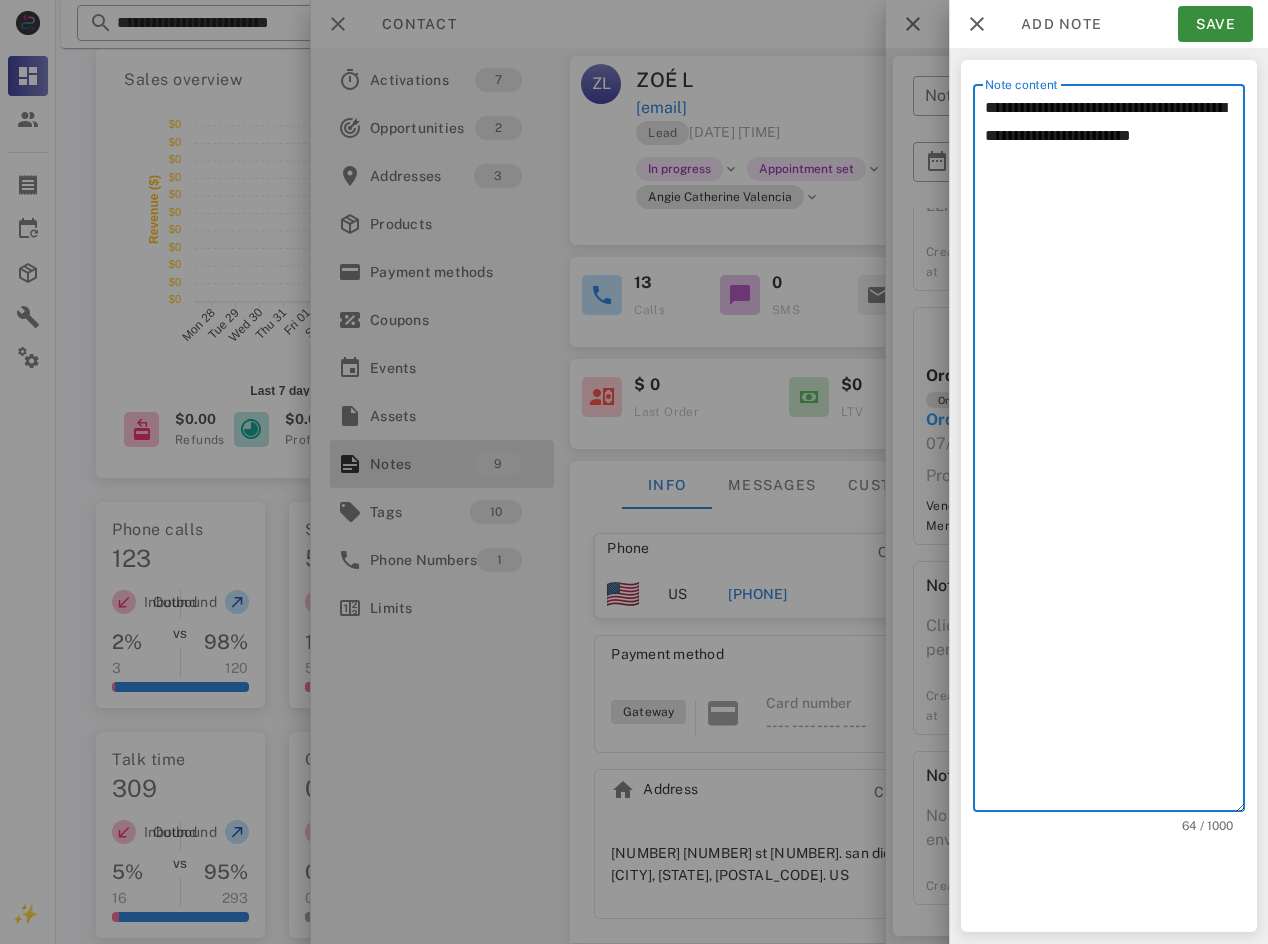 paste on "**********" 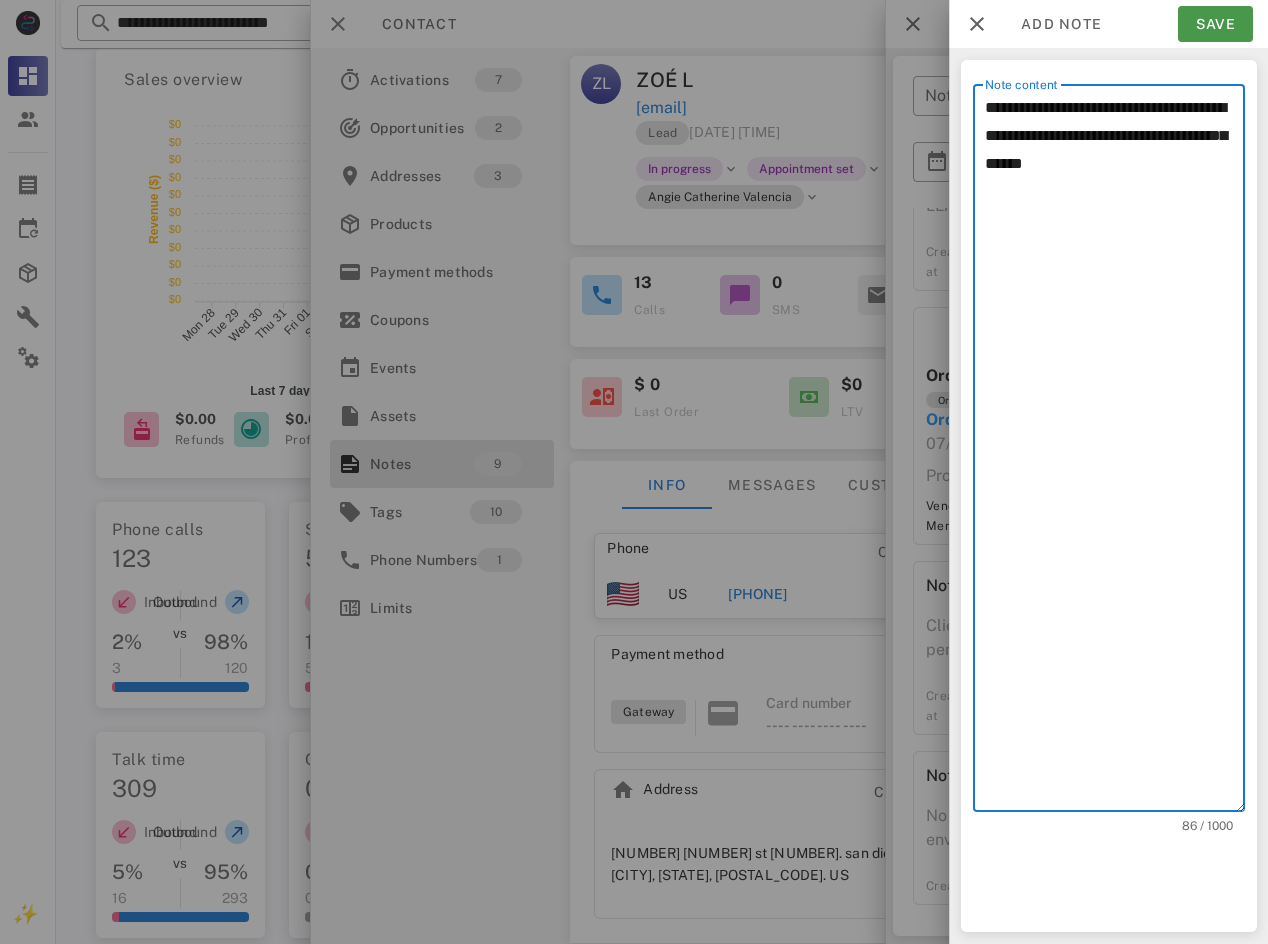 type on "**********" 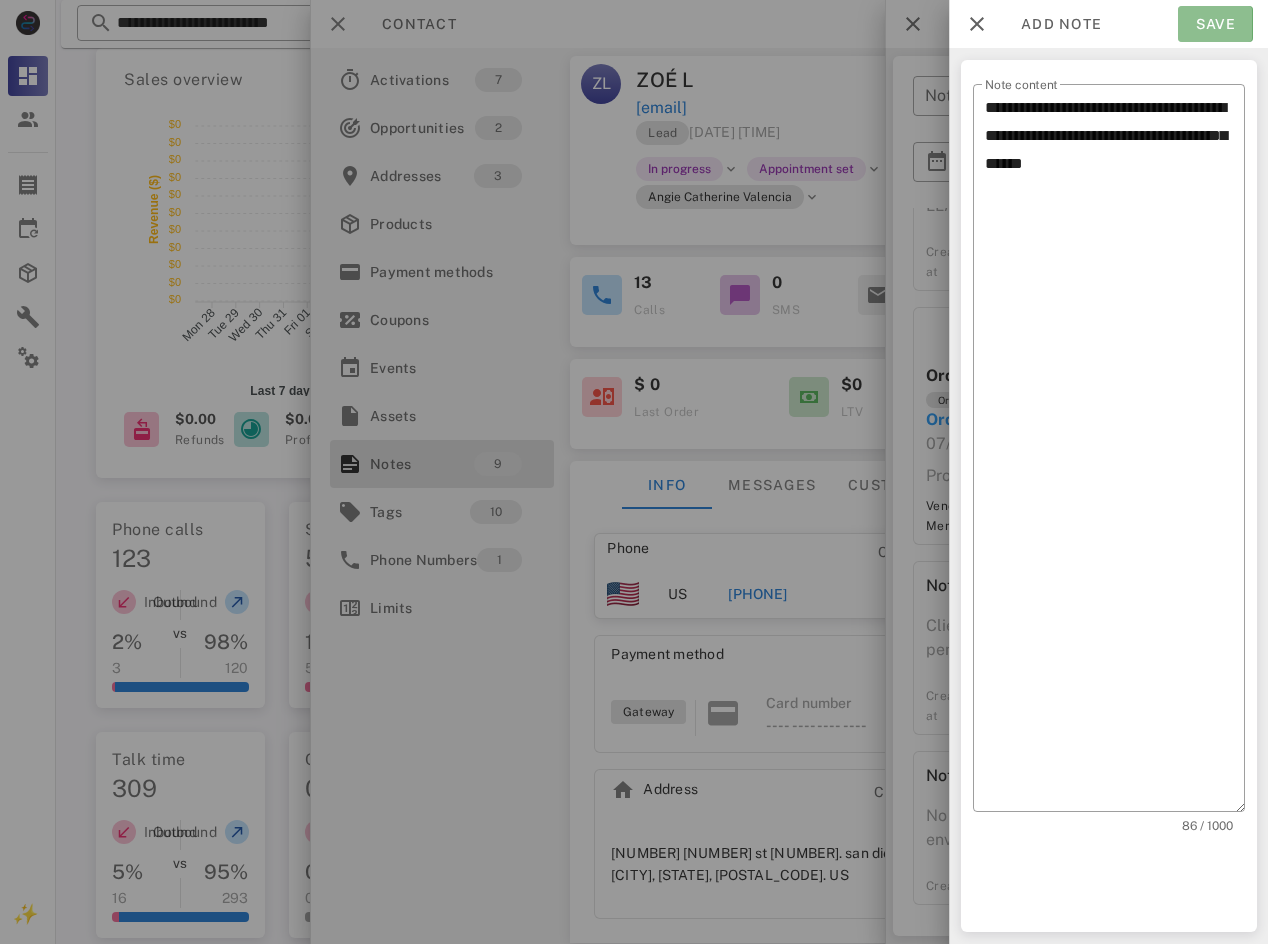 click on "Save" at bounding box center (1215, 24) 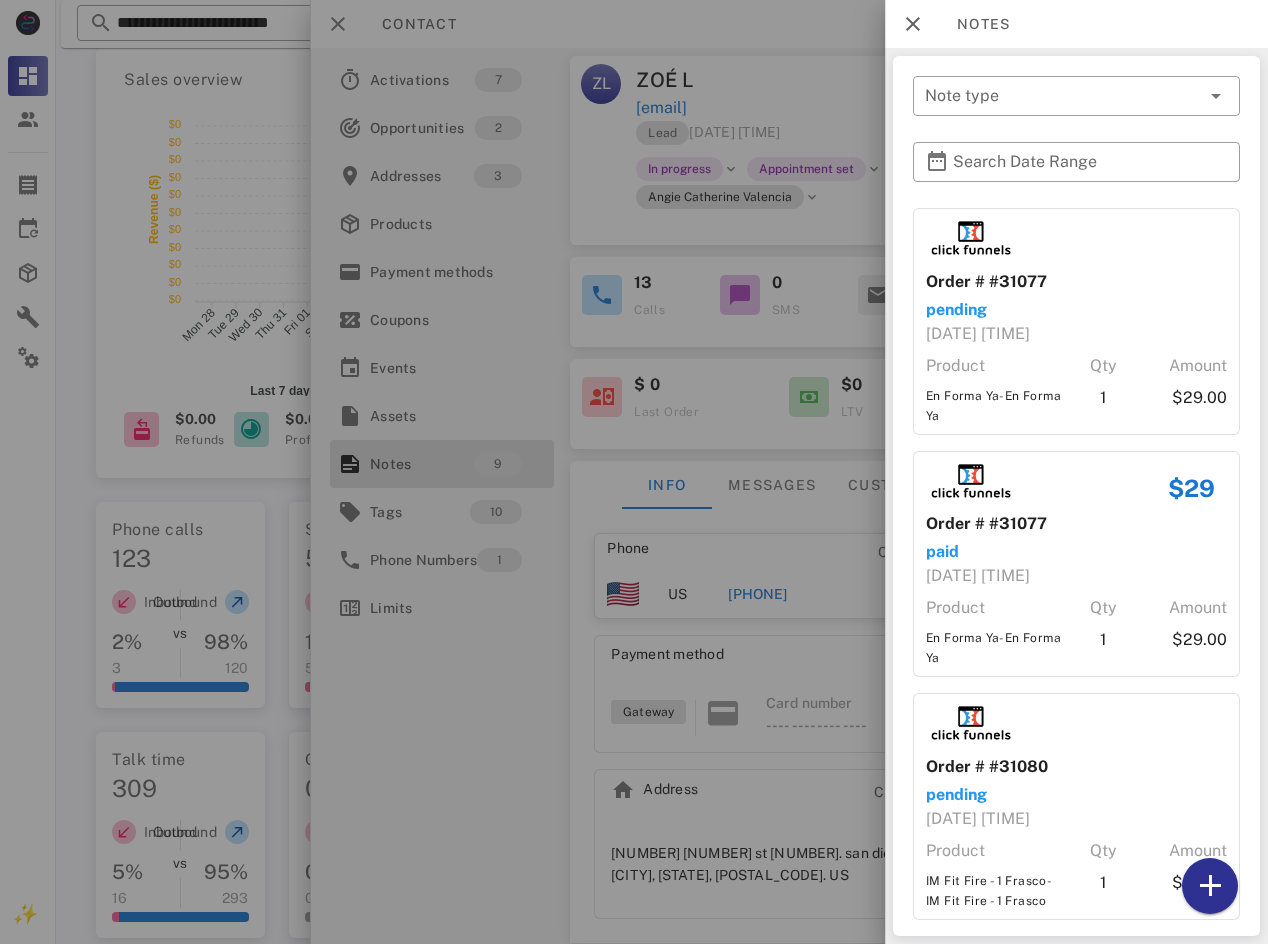 click at bounding box center [634, 472] 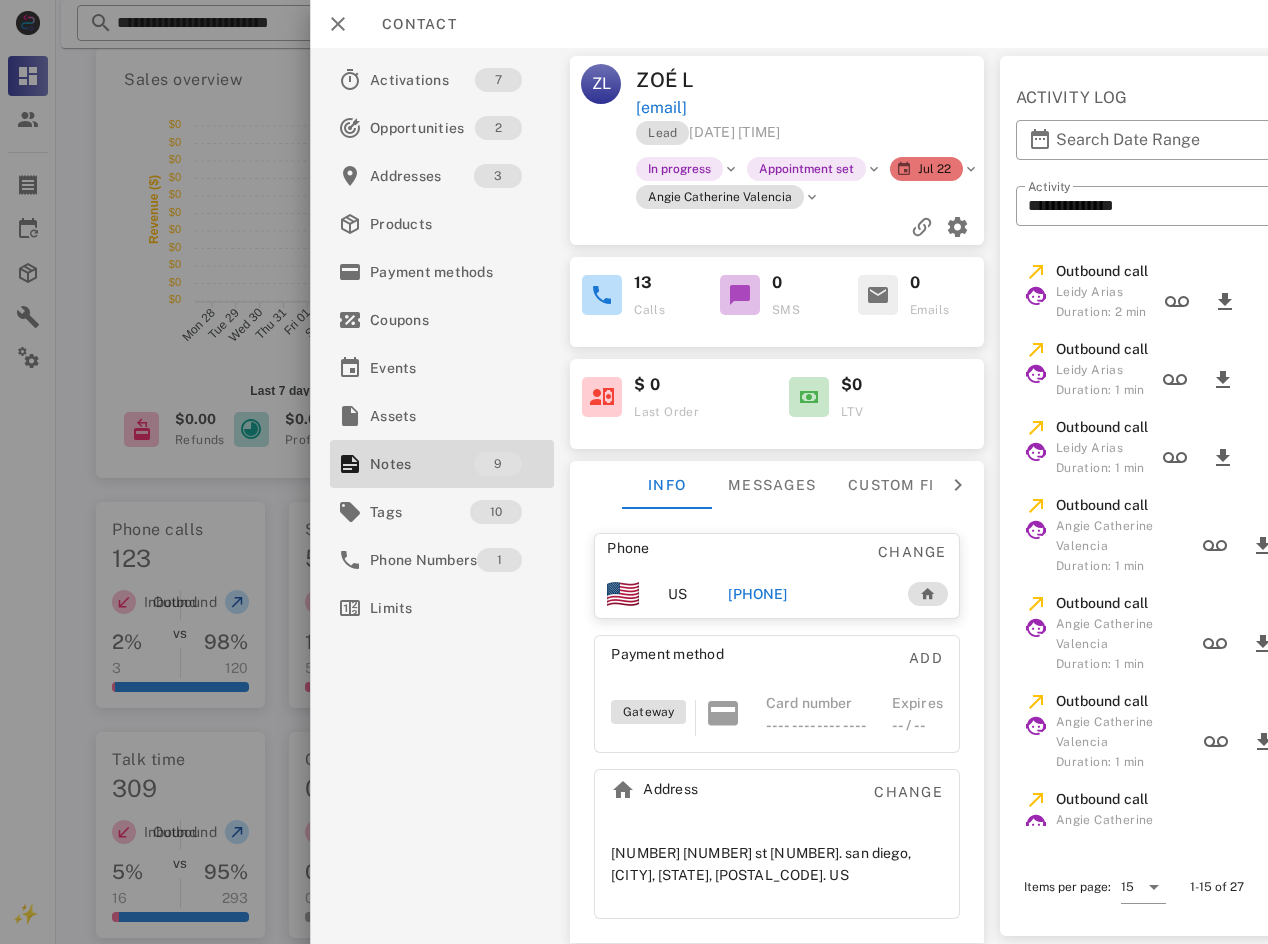click on "Contact" at bounding box center [409, 24] 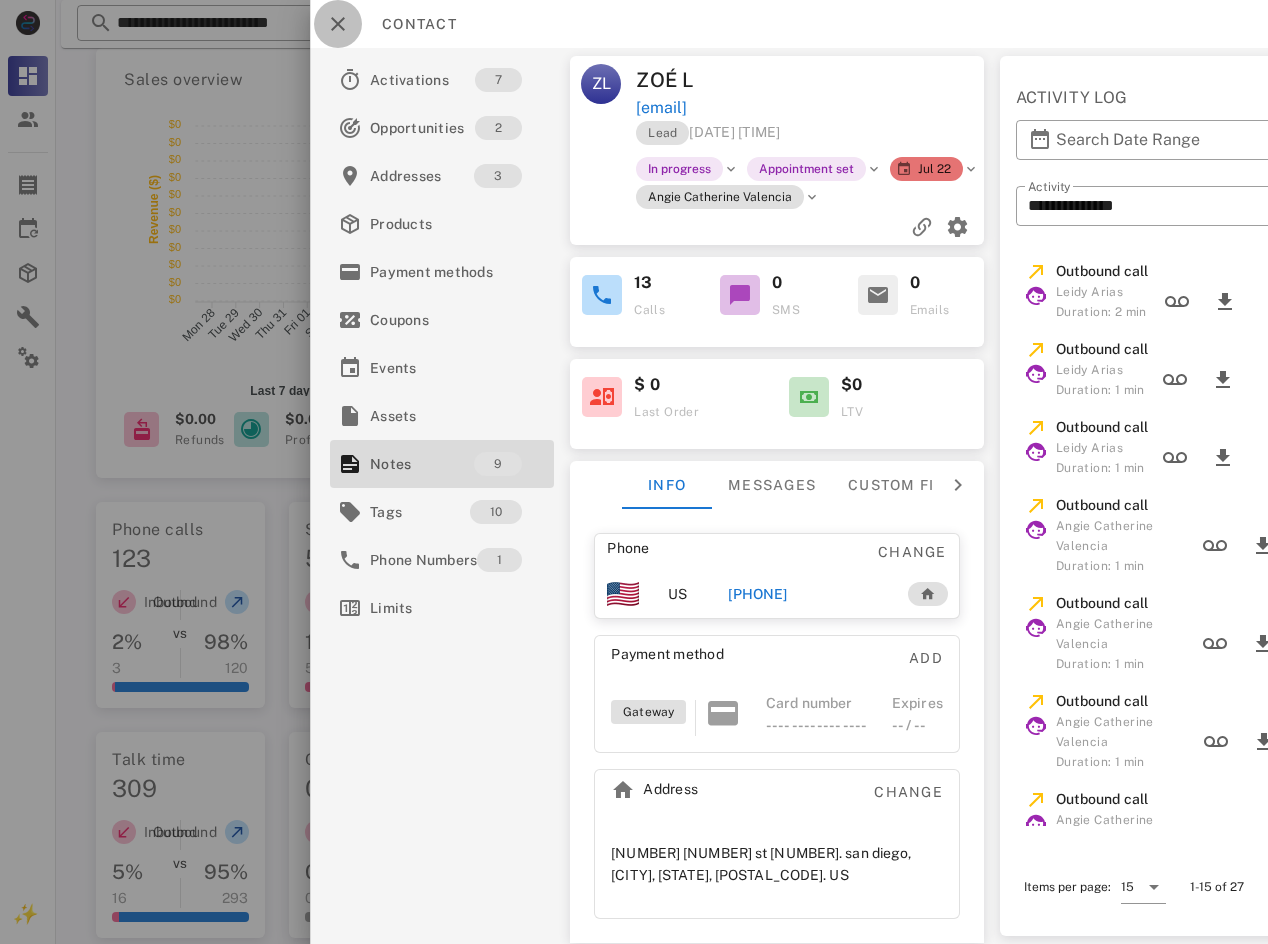 click at bounding box center [338, 24] 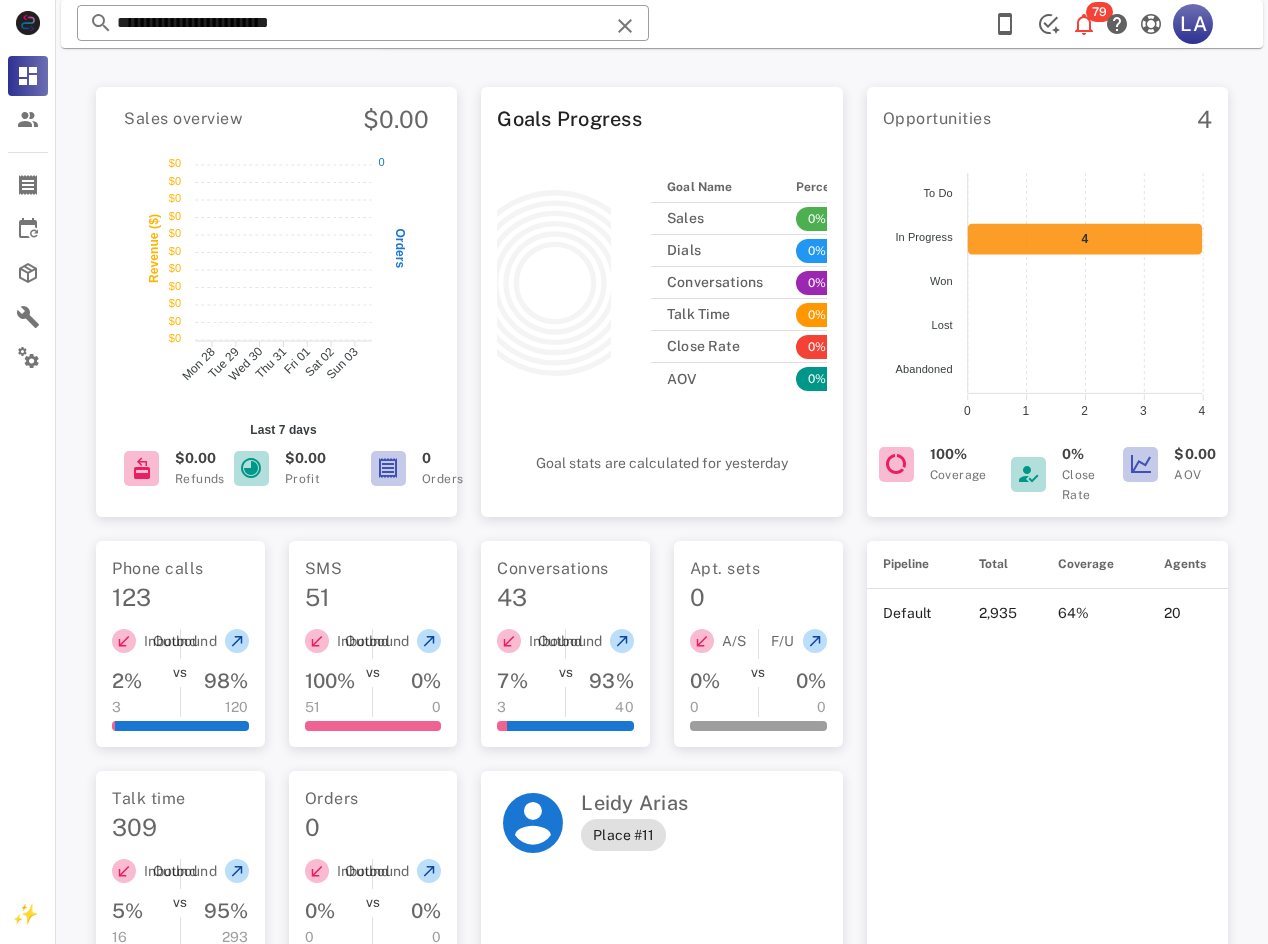 scroll, scrollTop: 0, scrollLeft: 0, axis: both 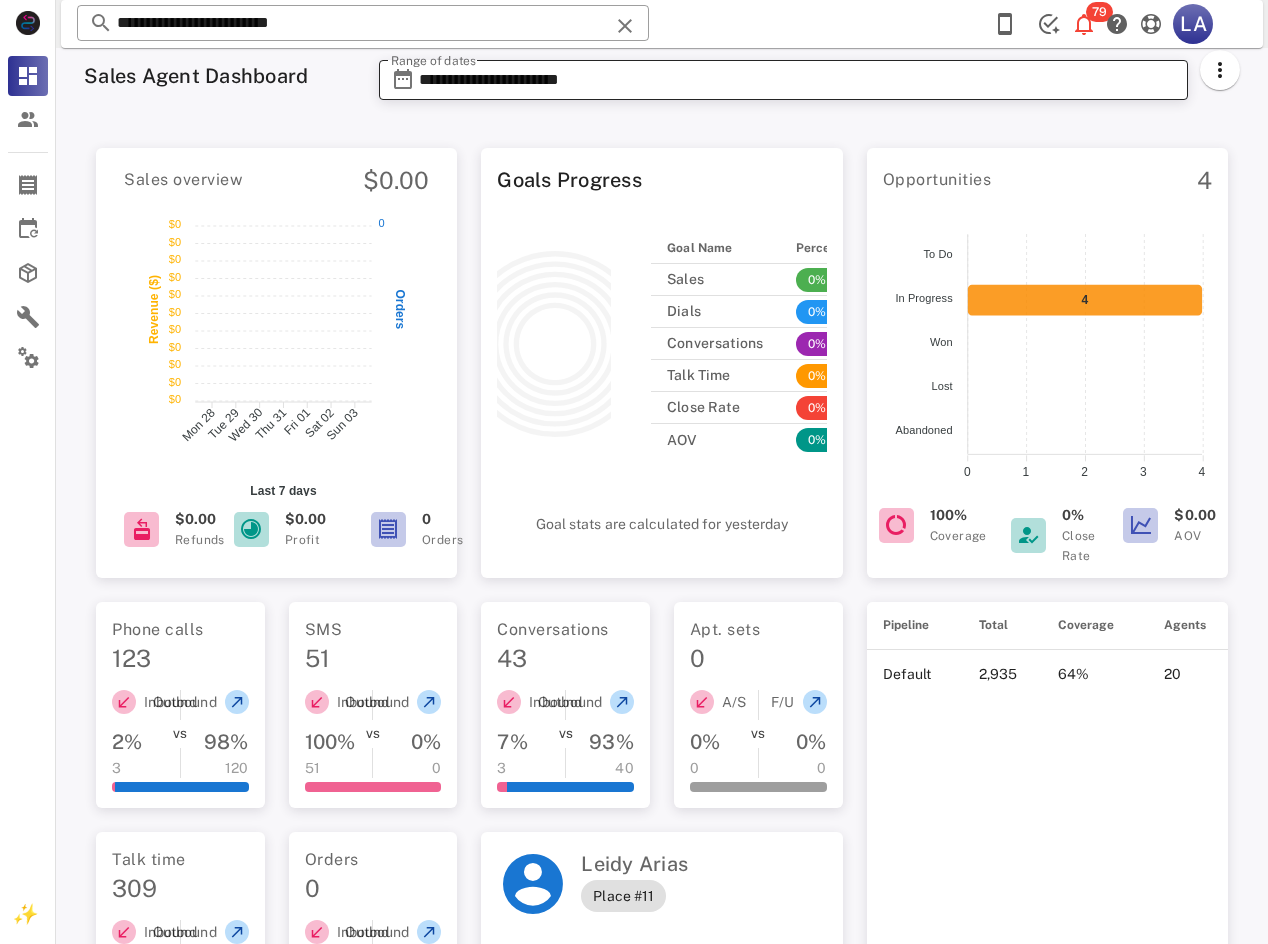 drag, startPoint x: 1253, startPoint y: 410, endPoint x: 1021, endPoint y: 77, distance: 405.84848 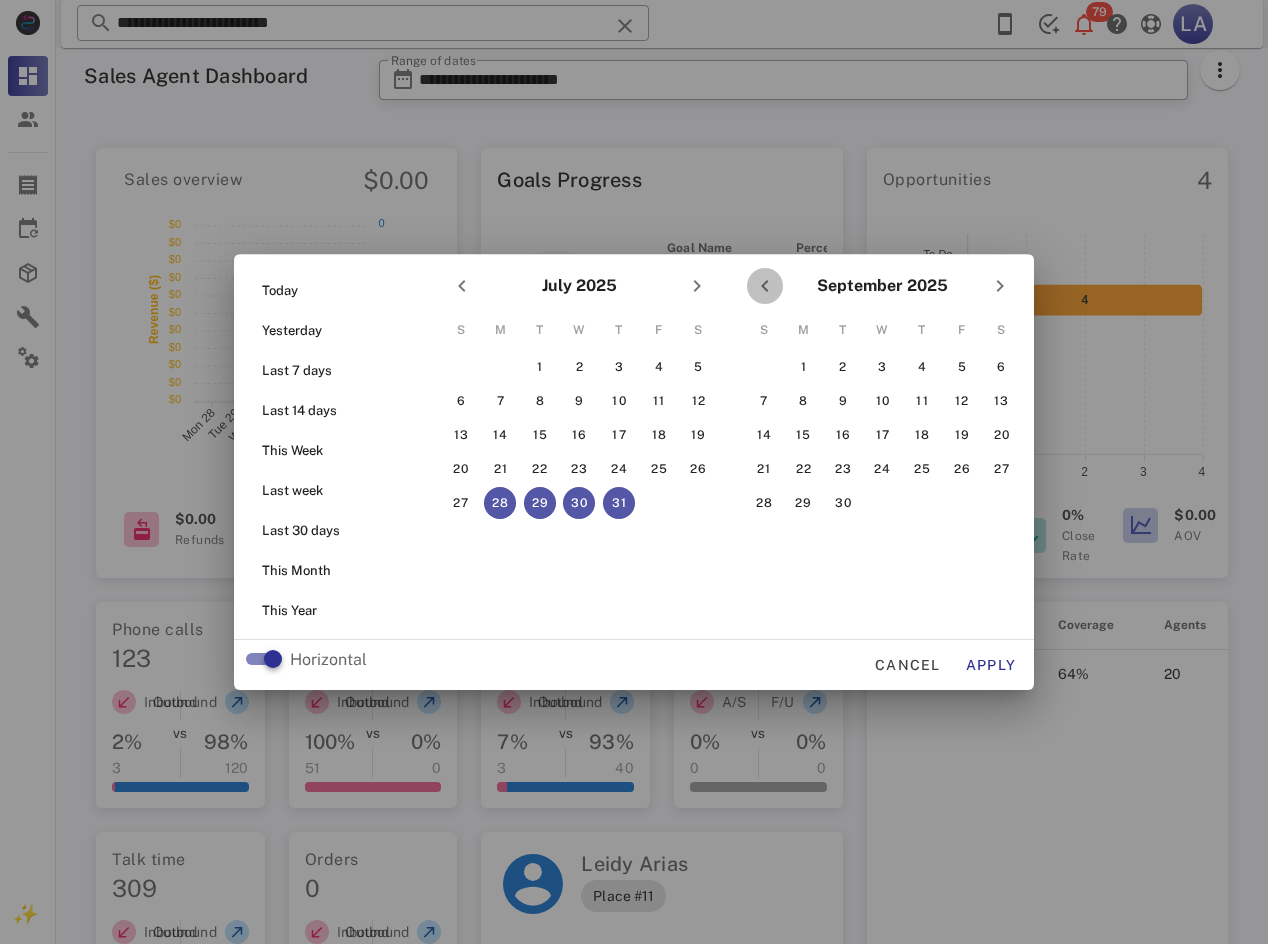 click at bounding box center [765, 286] 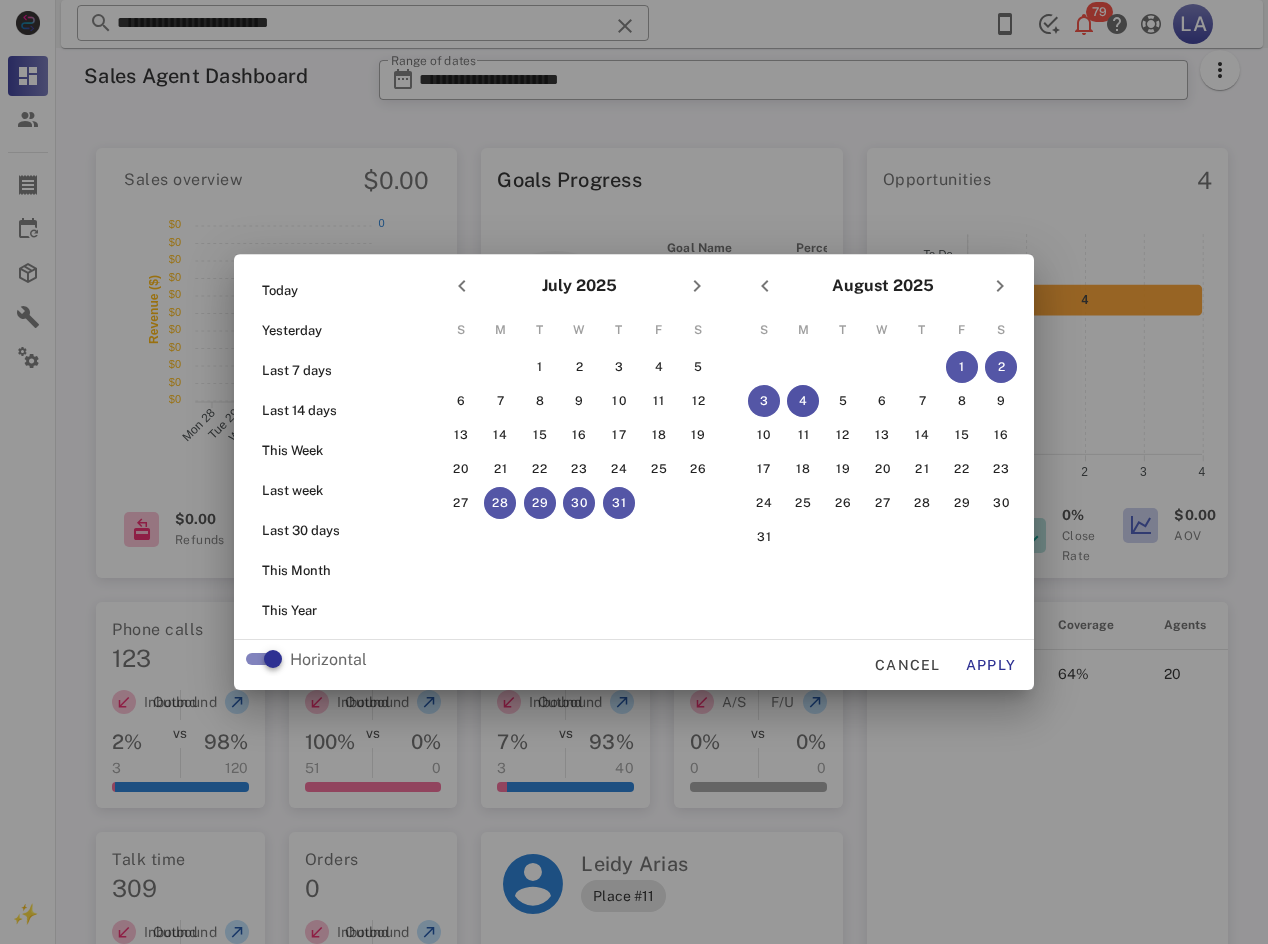 click on "4" at bounding box center [803, 401] 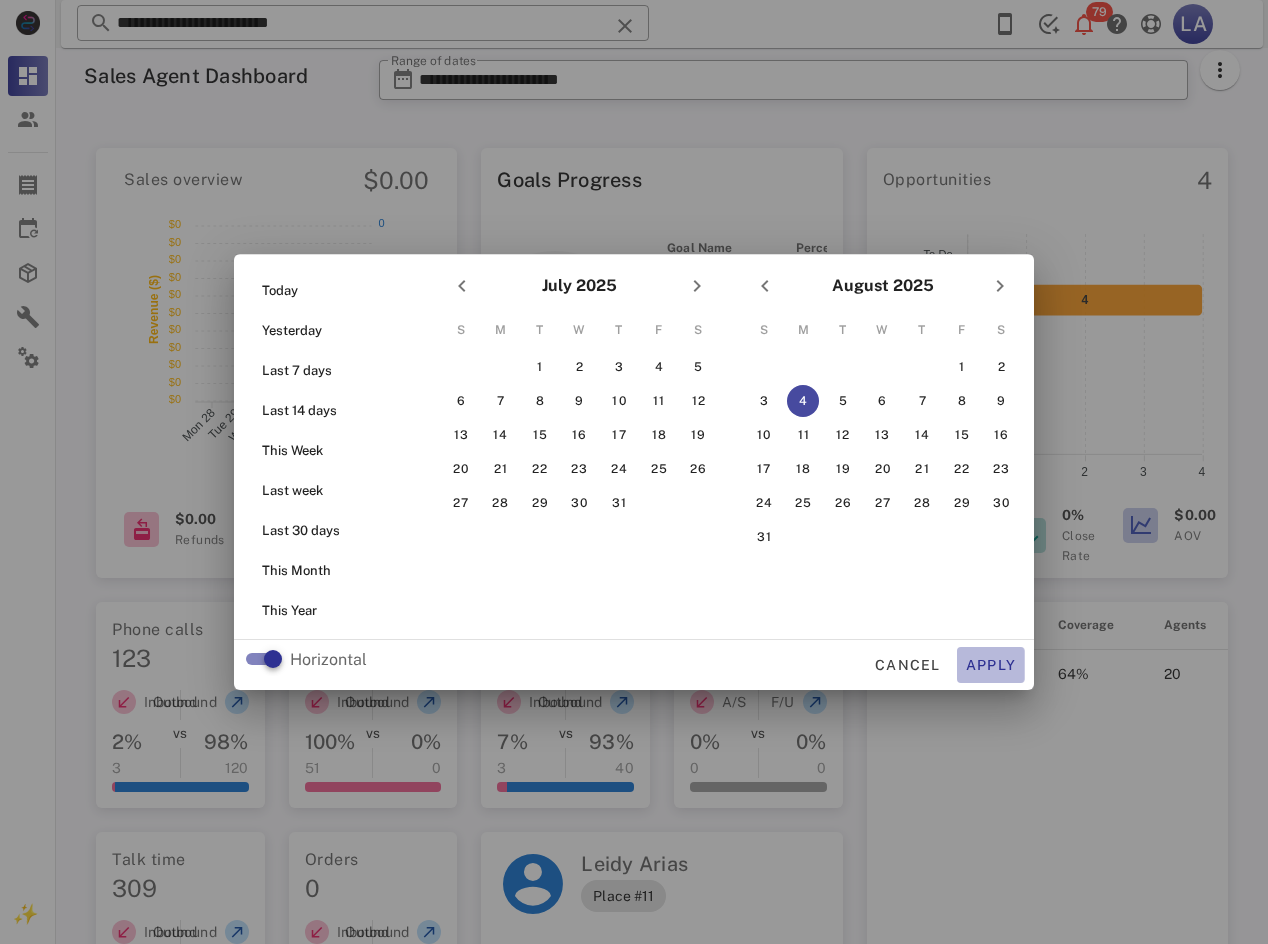 click on "Apply" at bounding box center [991, 665] 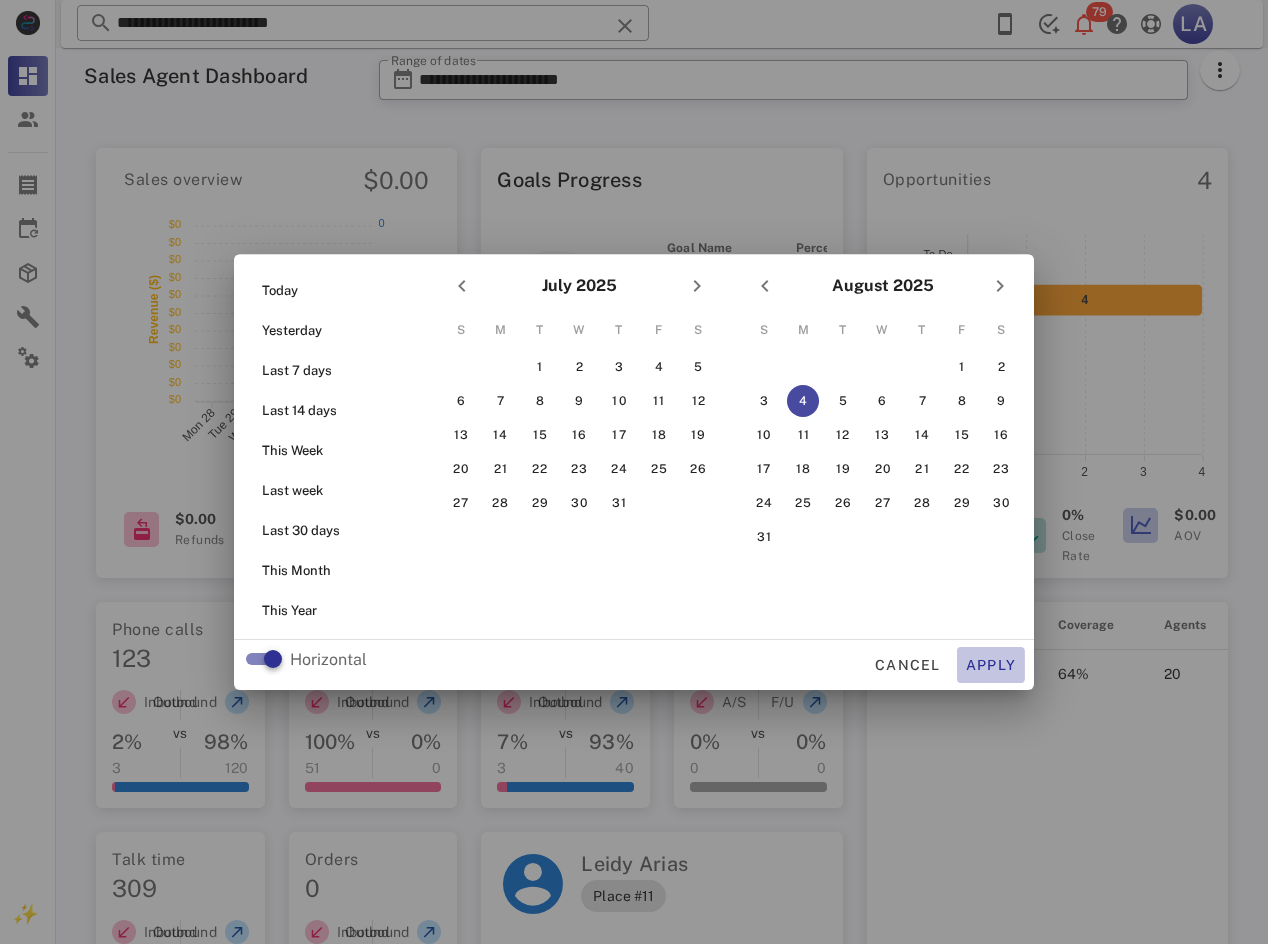 type on "**********" 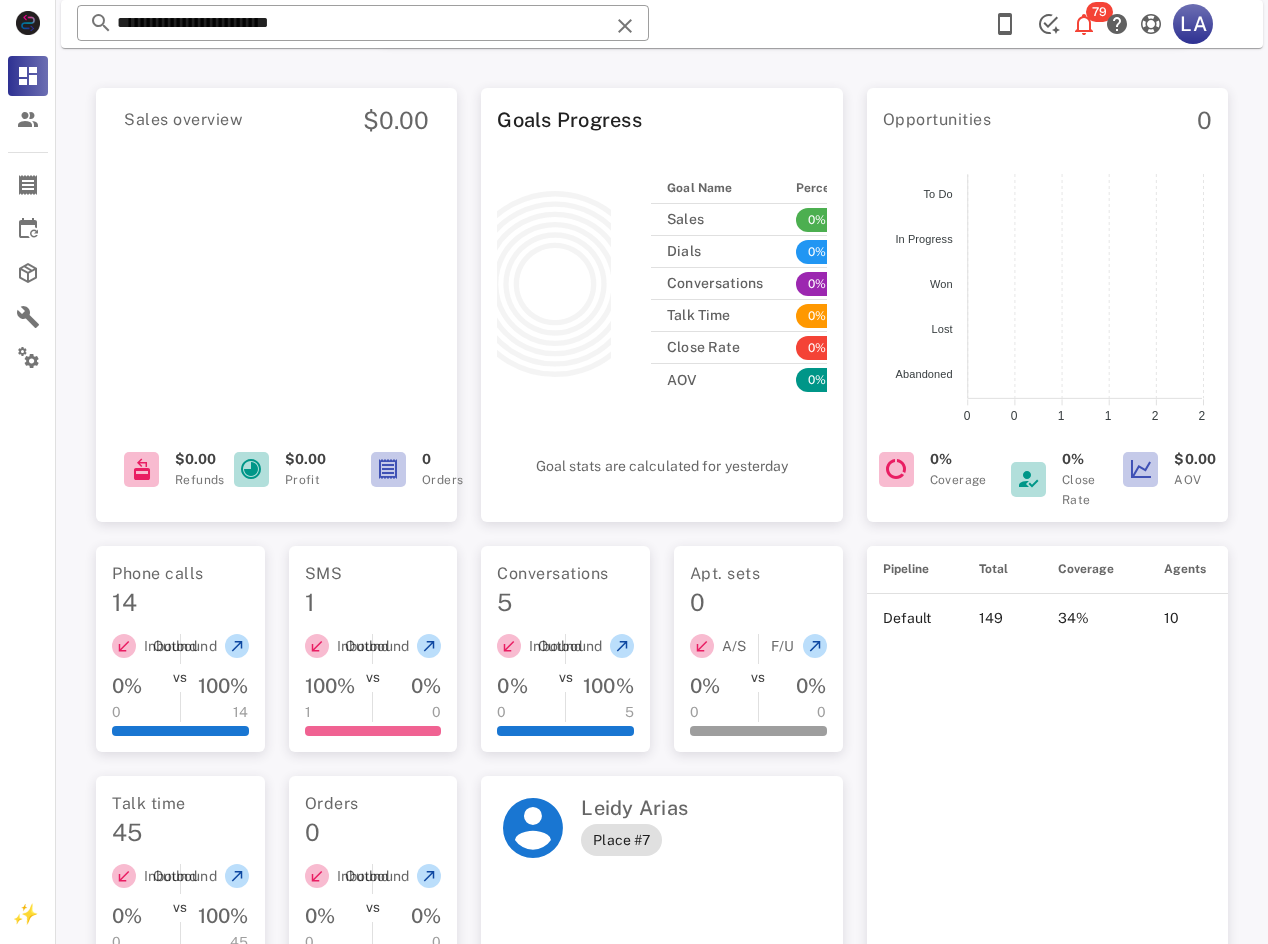 drag, startPoint x: 72, startPoint y: 600, endPoint x: 72, endPoint y: 631, distance: 31 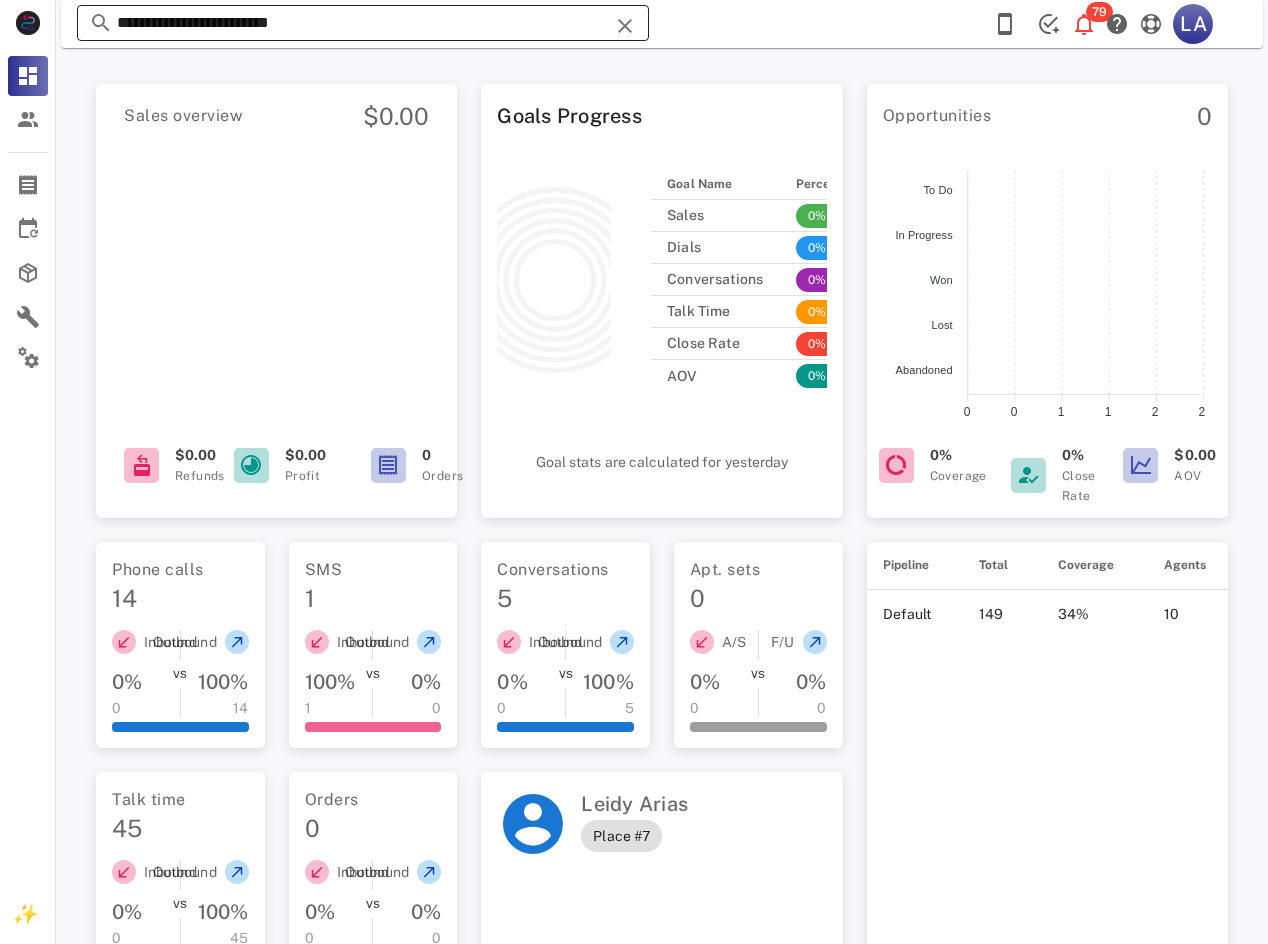 click on "**********" at bounding box center (363, 23) 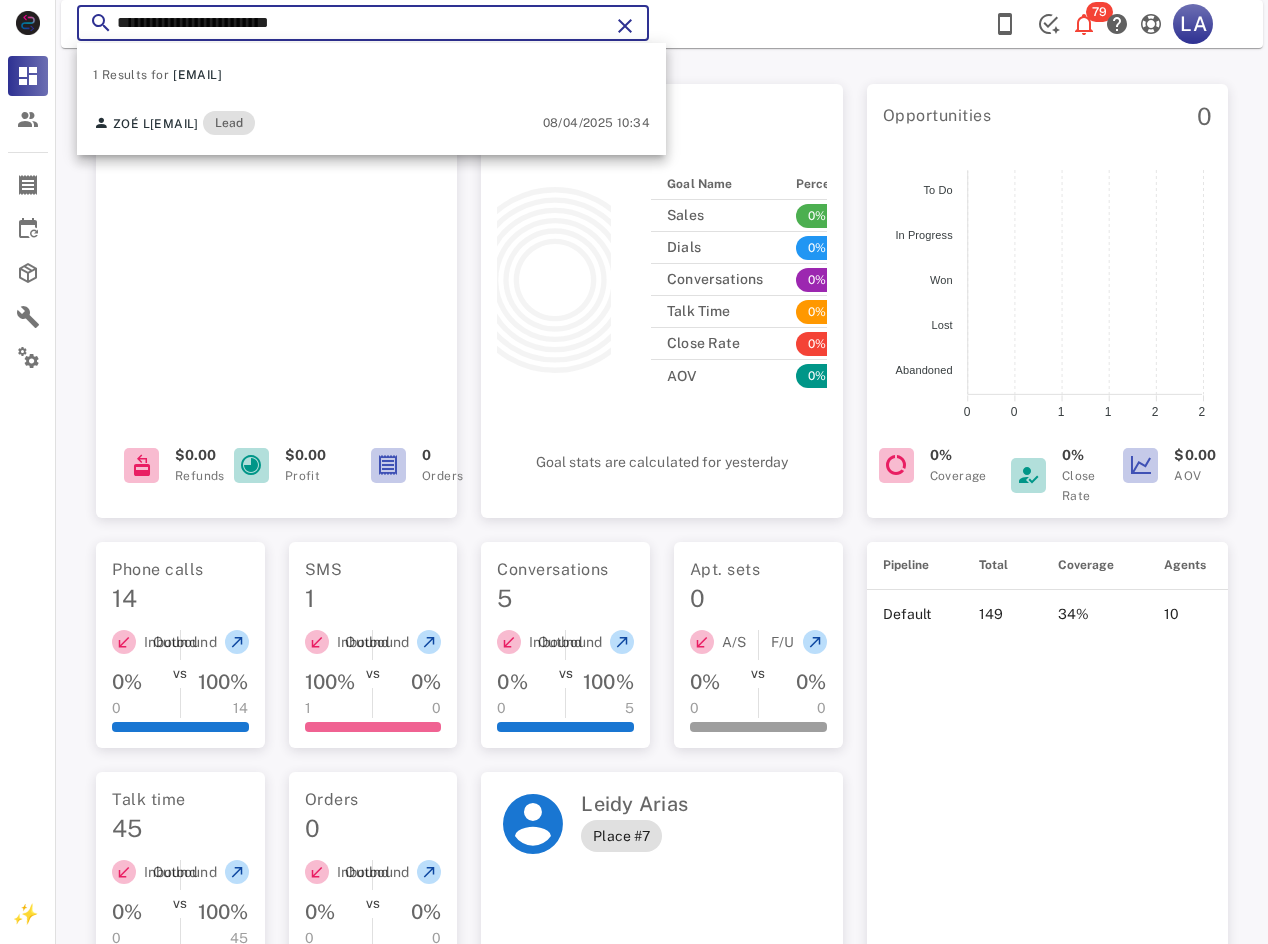 click on "**********" at bounding box center [363, 23] 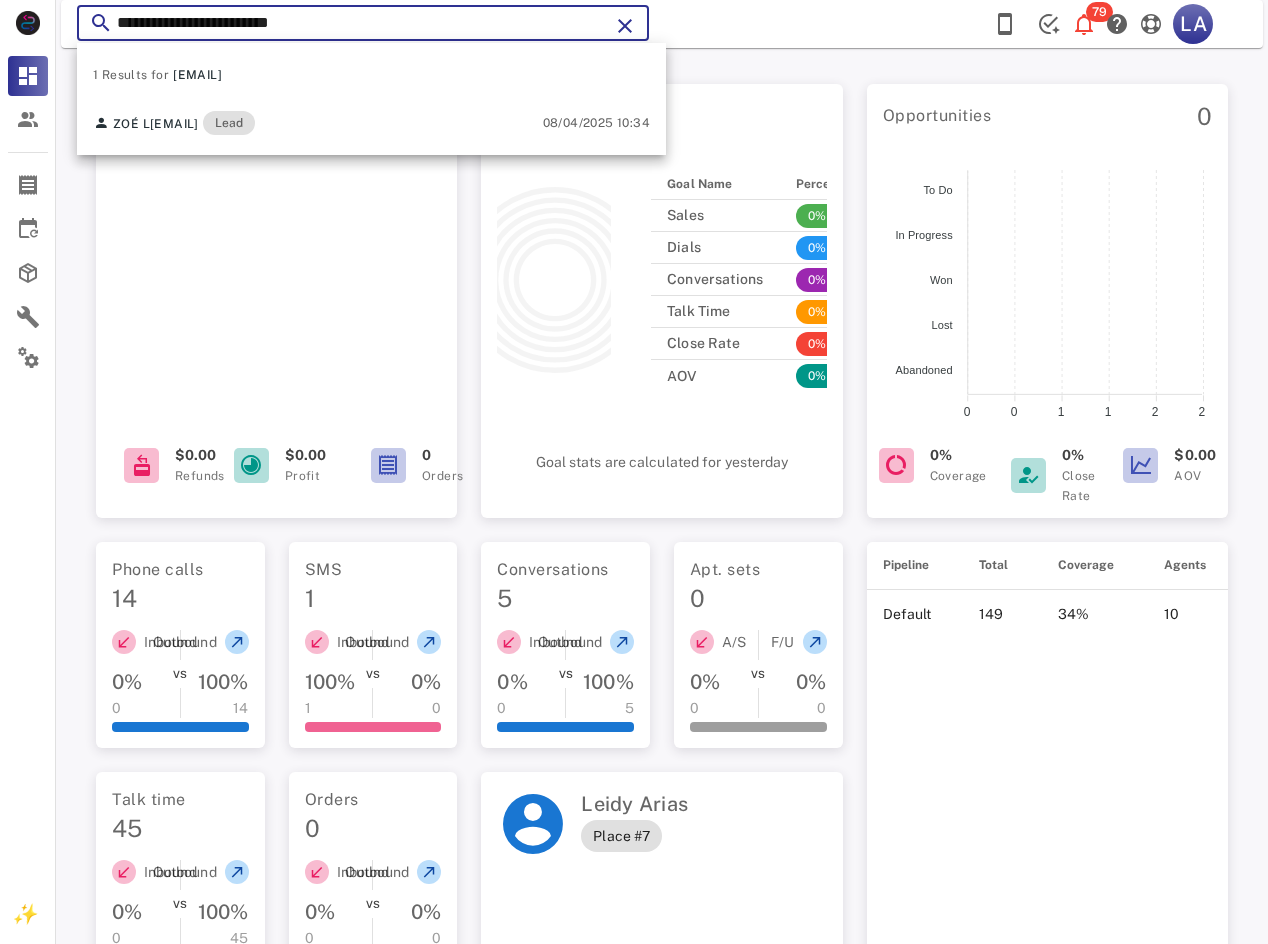 paste 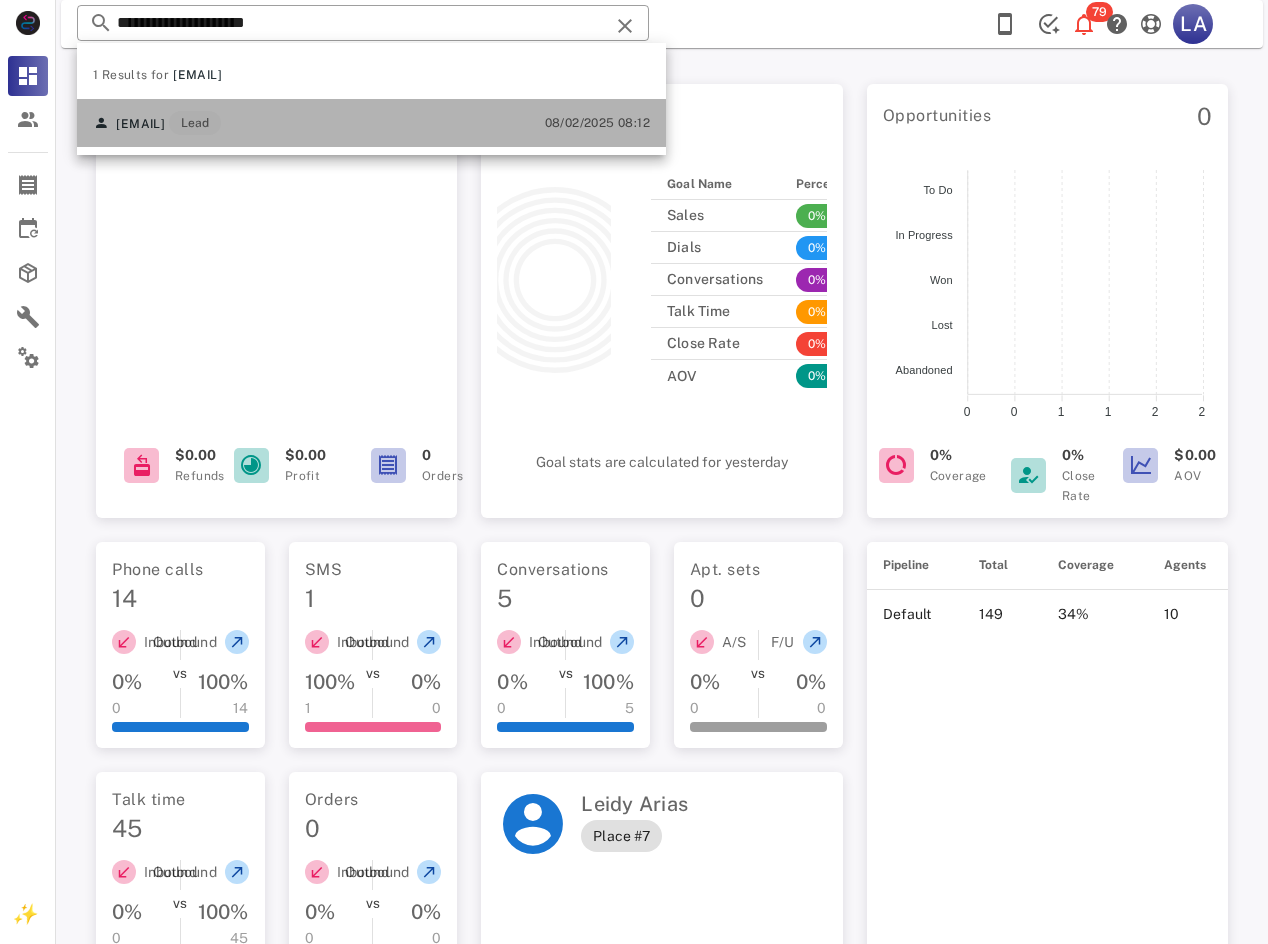 click on "[EMAIL]   Lead   [DATE] [TIME]" at bounding box center (371, 123) 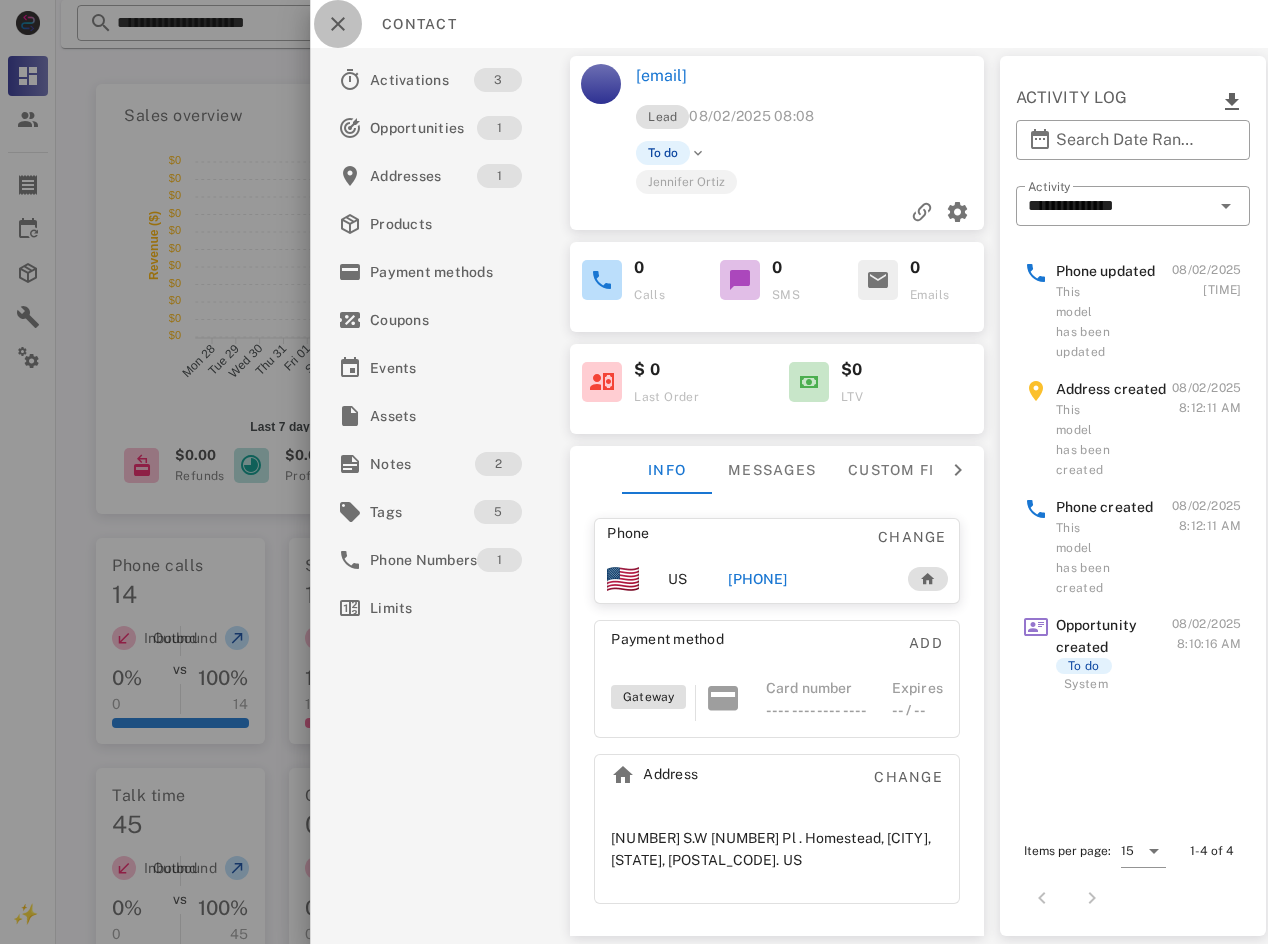 click at bounding box center [338, 24] 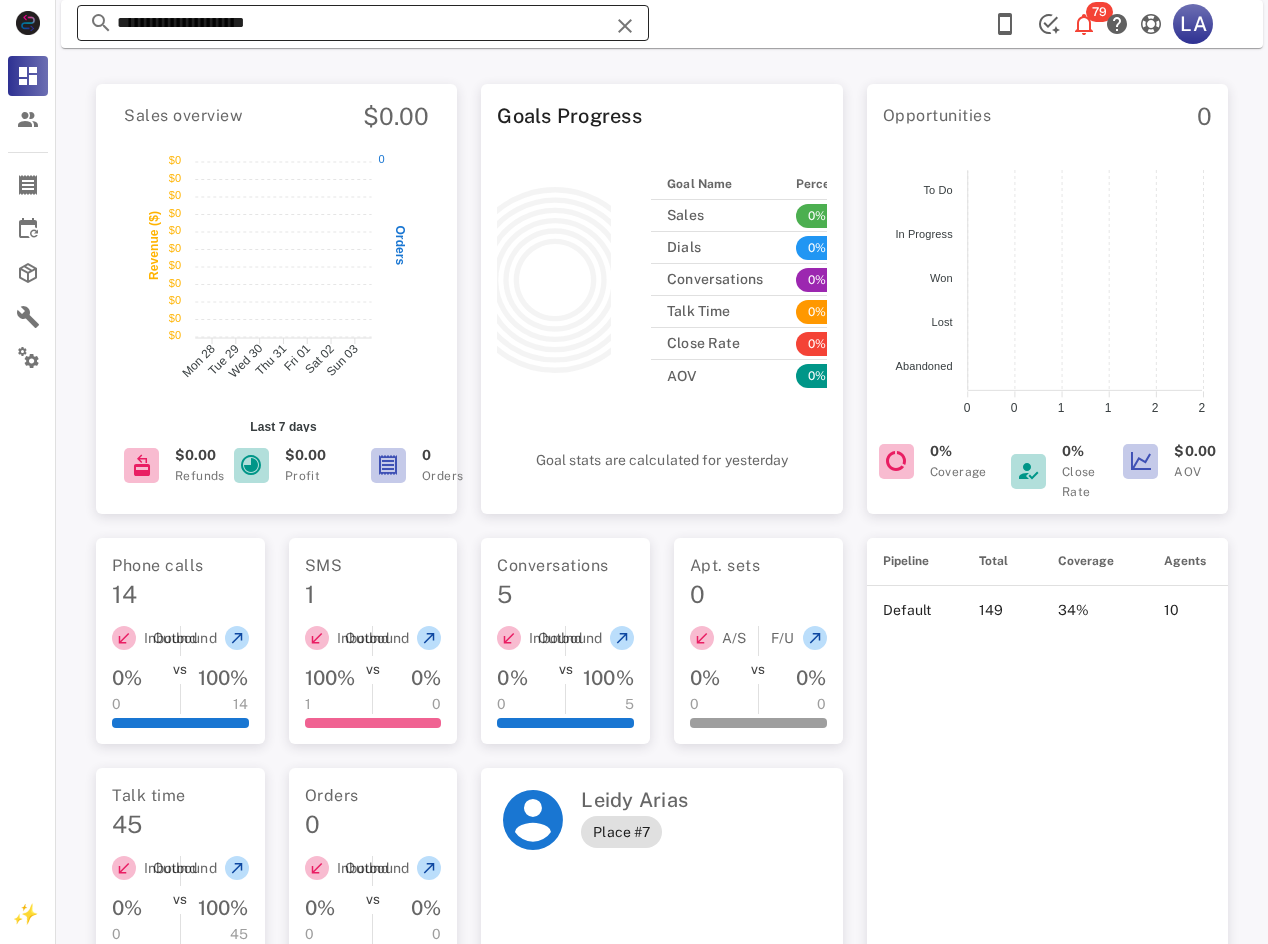 click on "**********" at bounding box center (363, 23) 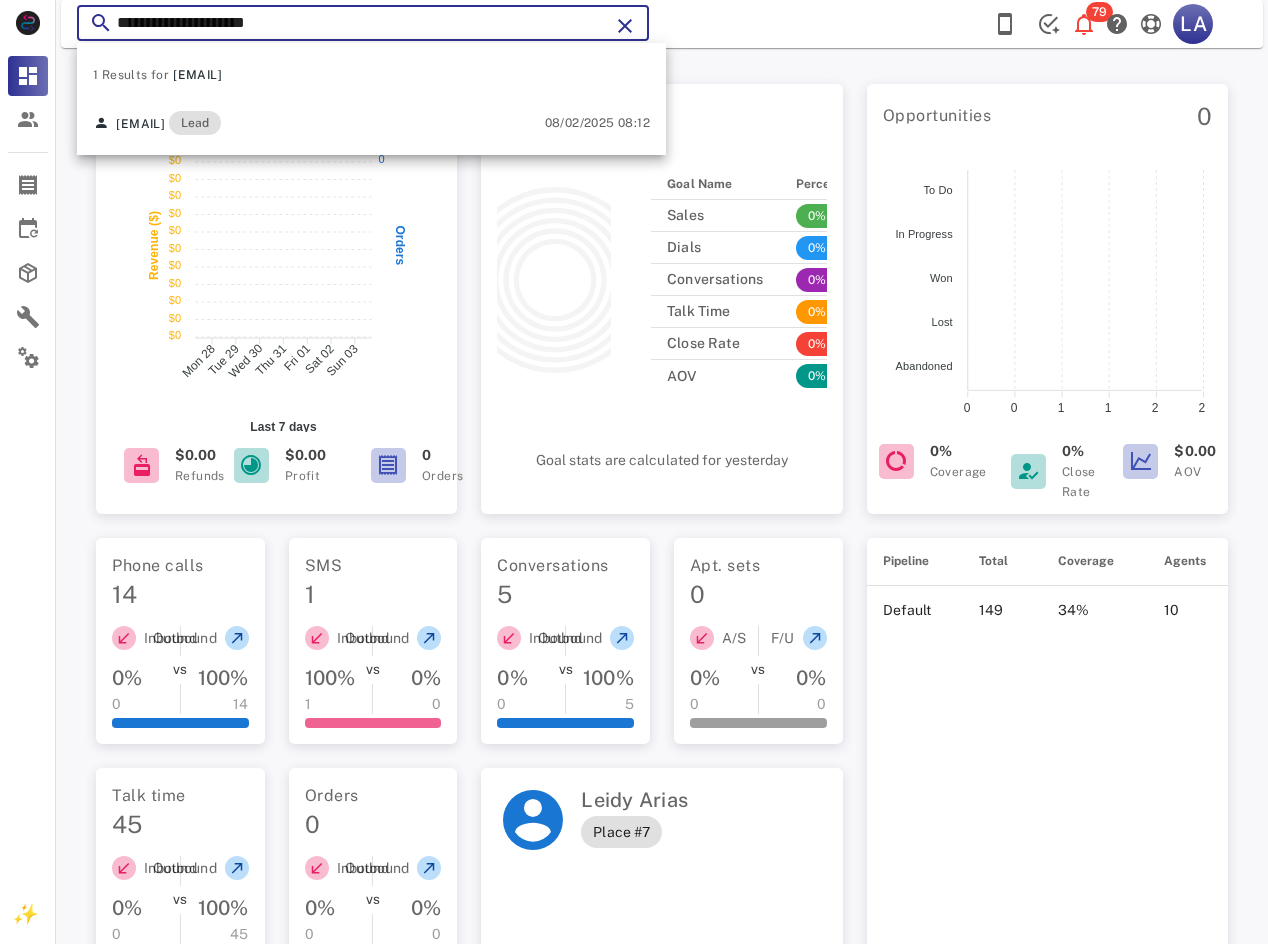 click on "**********" at bounding box center [363, 23] 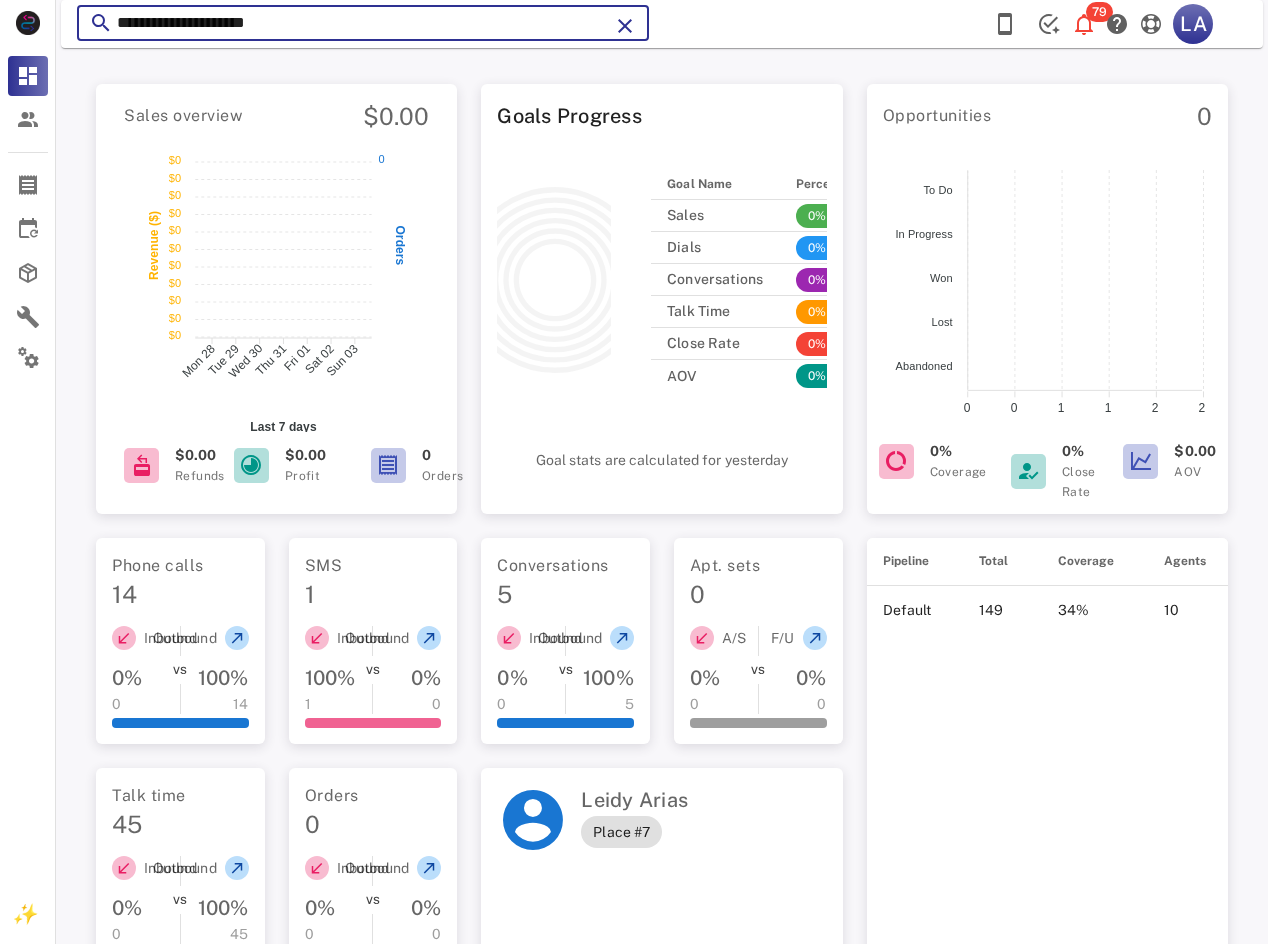 click on "**********" at bounding box center [363, 23] 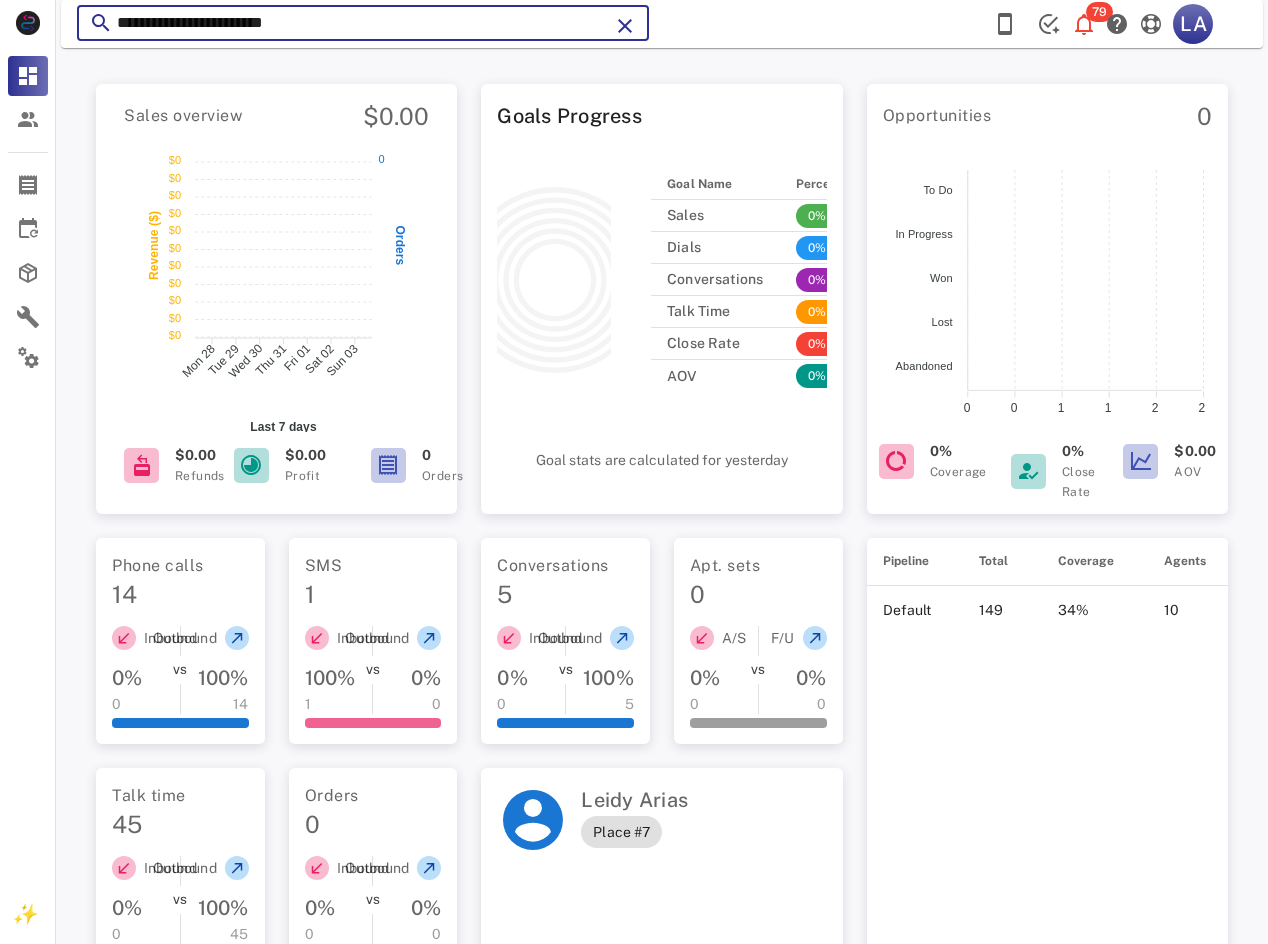click on "**********" at bounding box center (363, 23) 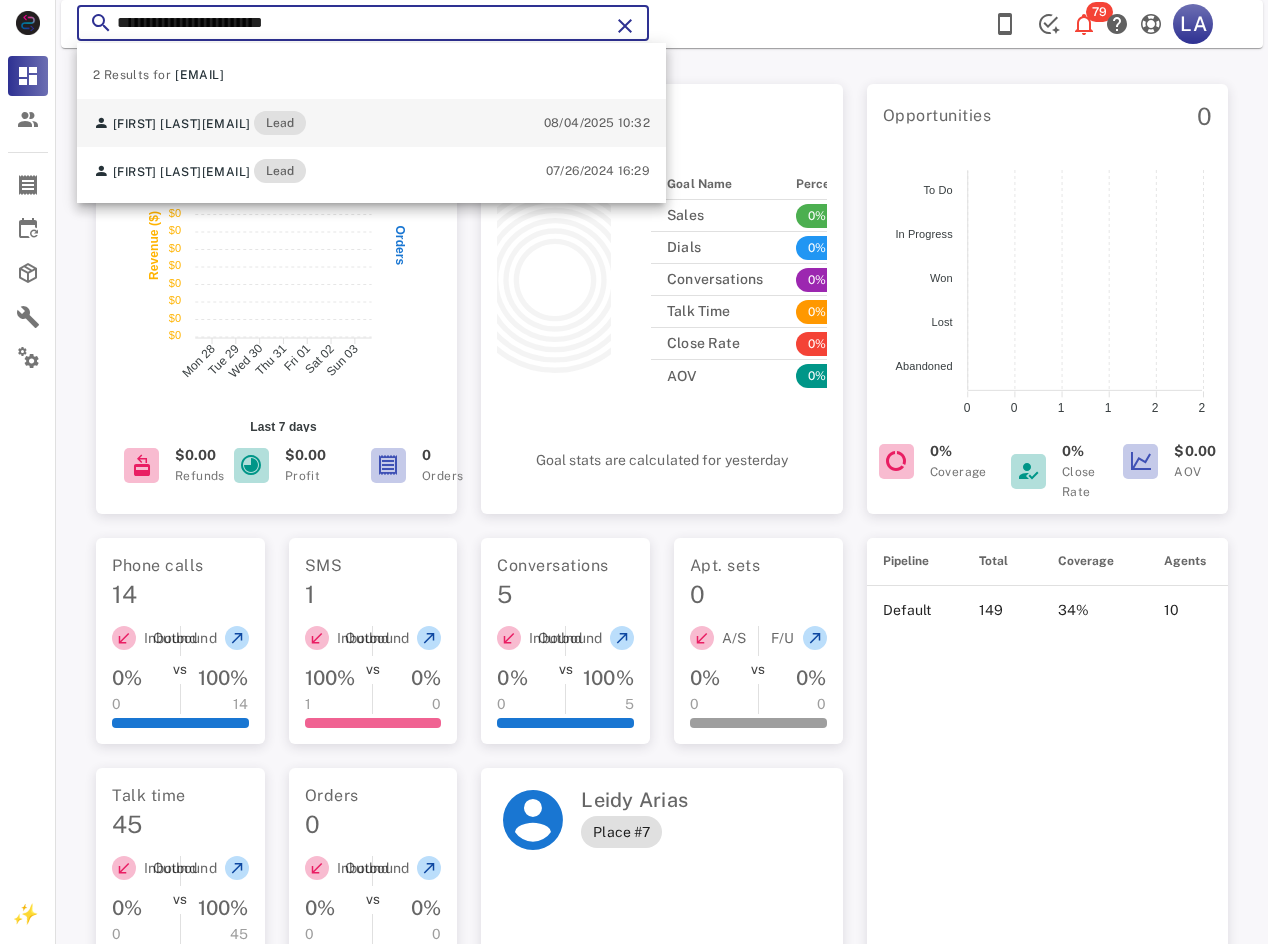 type on "**********" 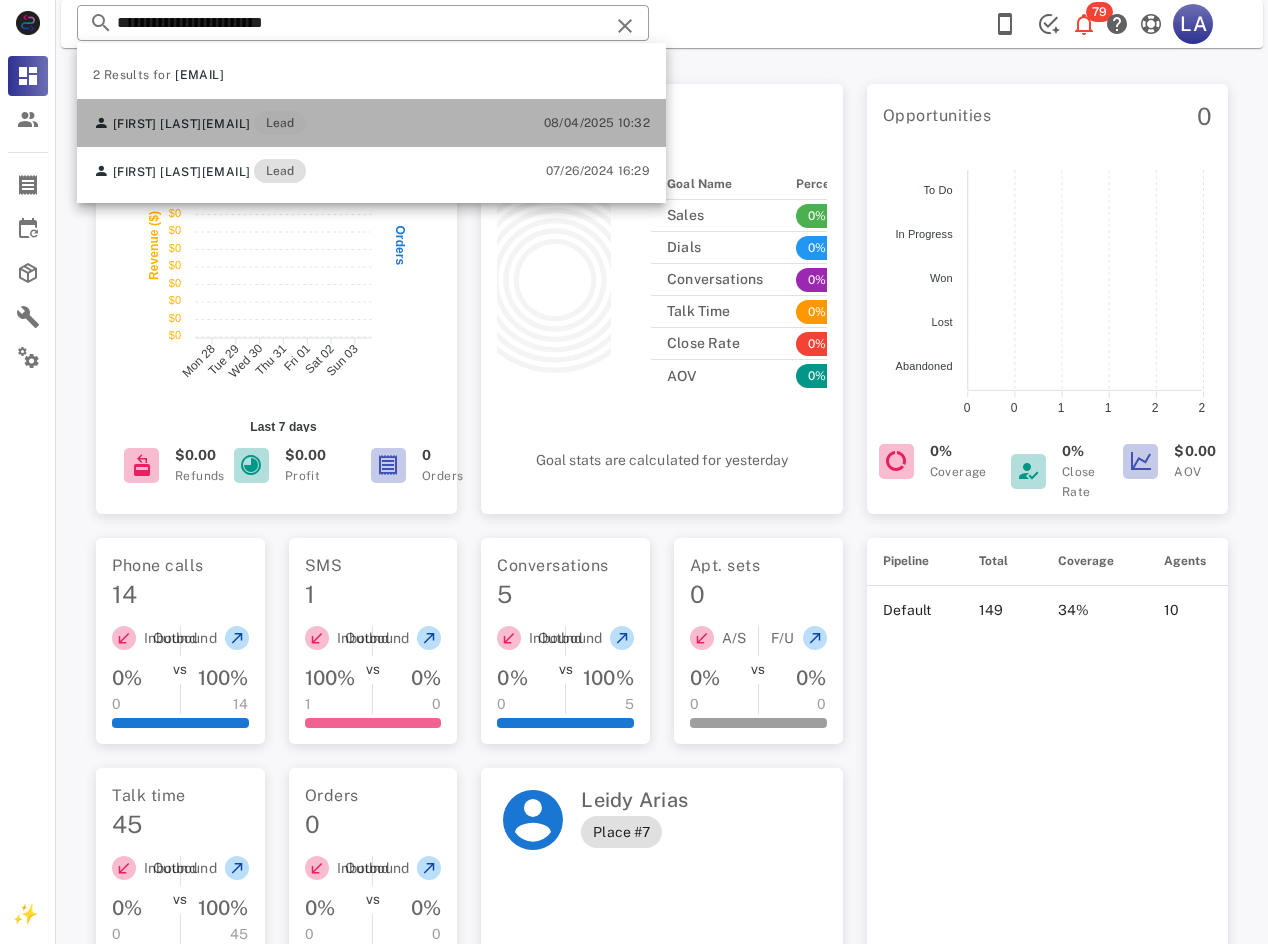 click on "[FIRST] [LAST]   [EMAIL]   Lead" at bounding box center (199, 123) 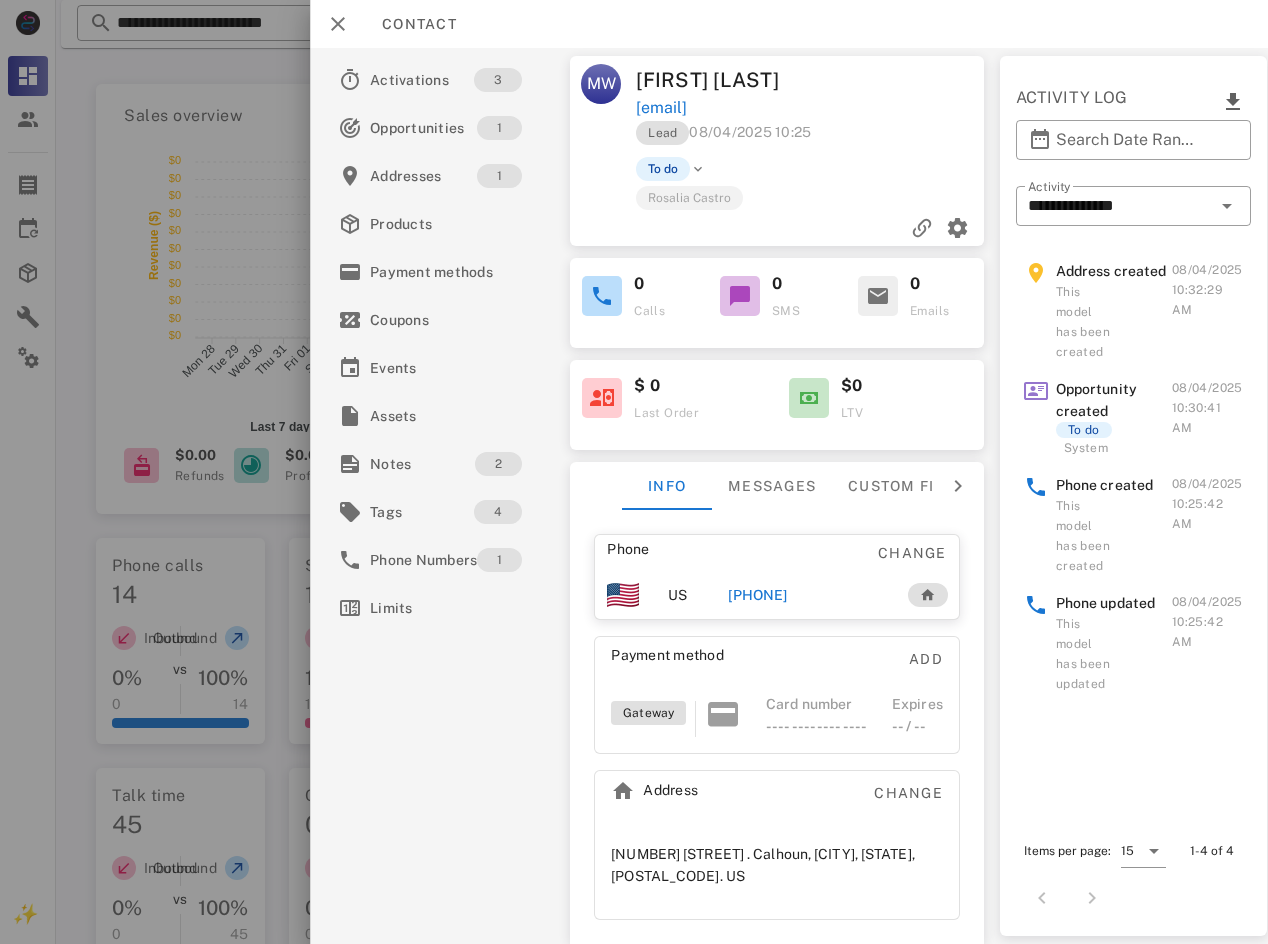 click on "[PHONE]" at bounding box center (757, 595) 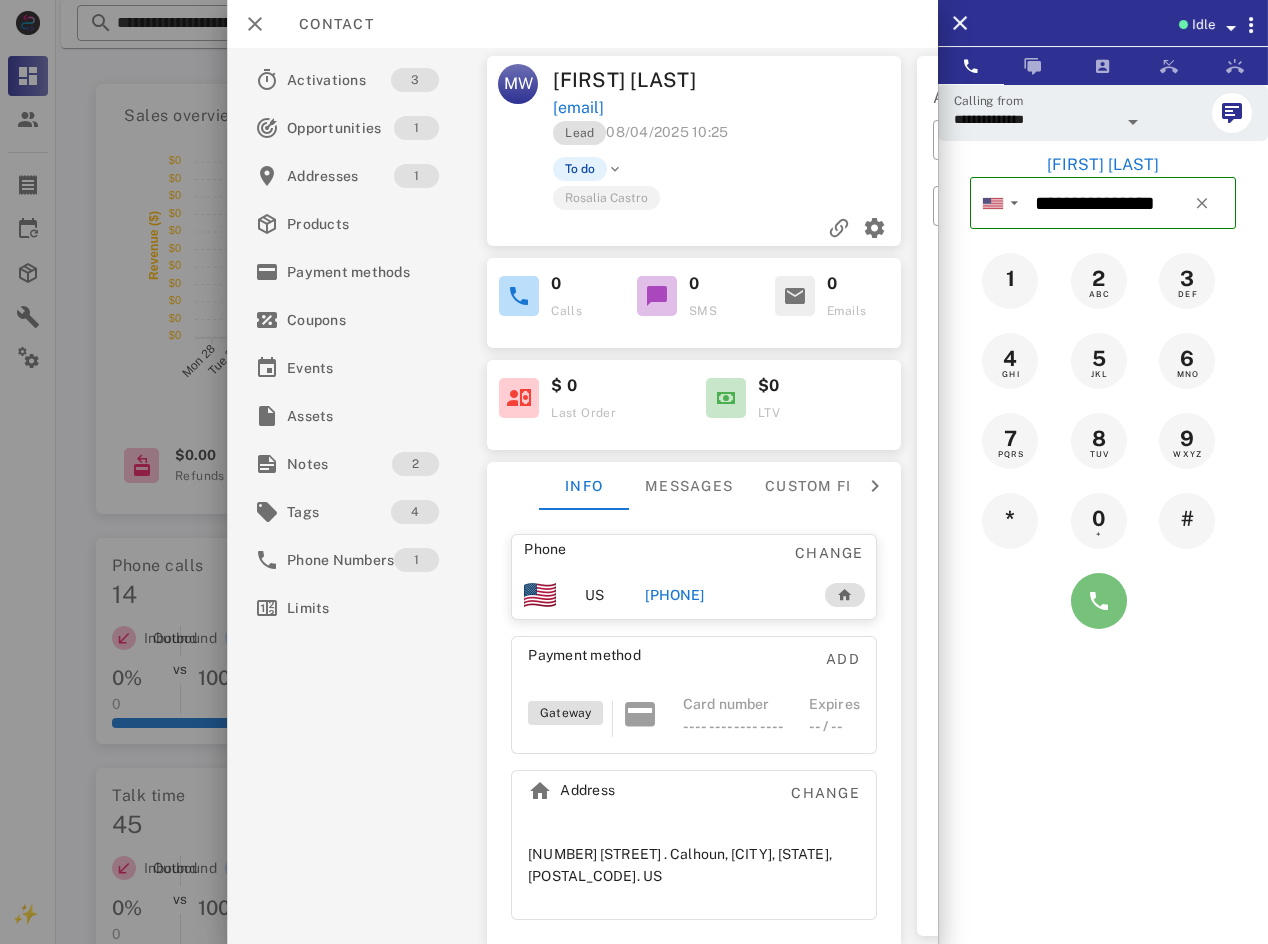 click at bounding box center [1099, 601] 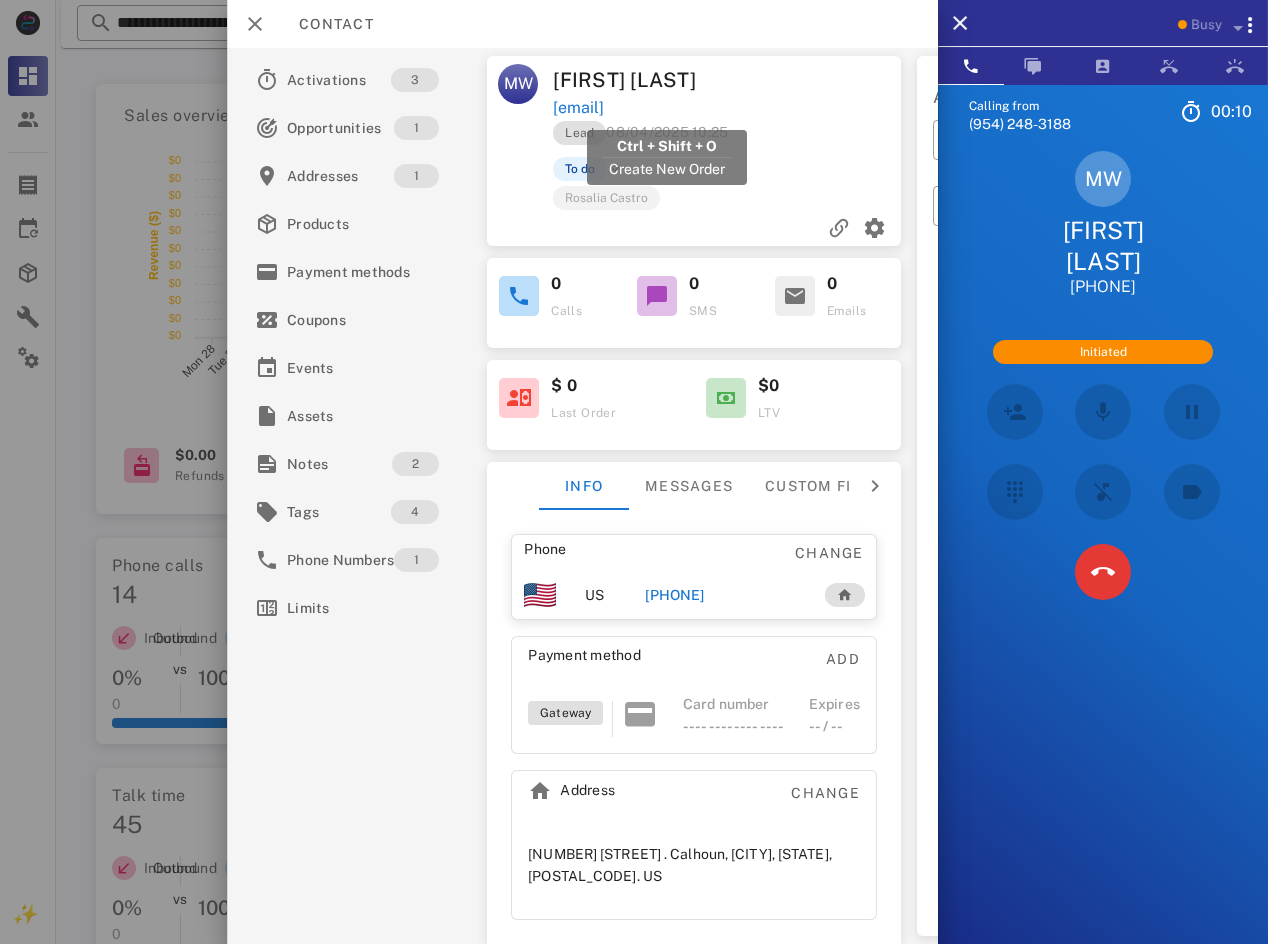drag, startPoint x: 822, startPoint y: 96, endPoint x: 555, endPoint y: 110, distance: 267.3668 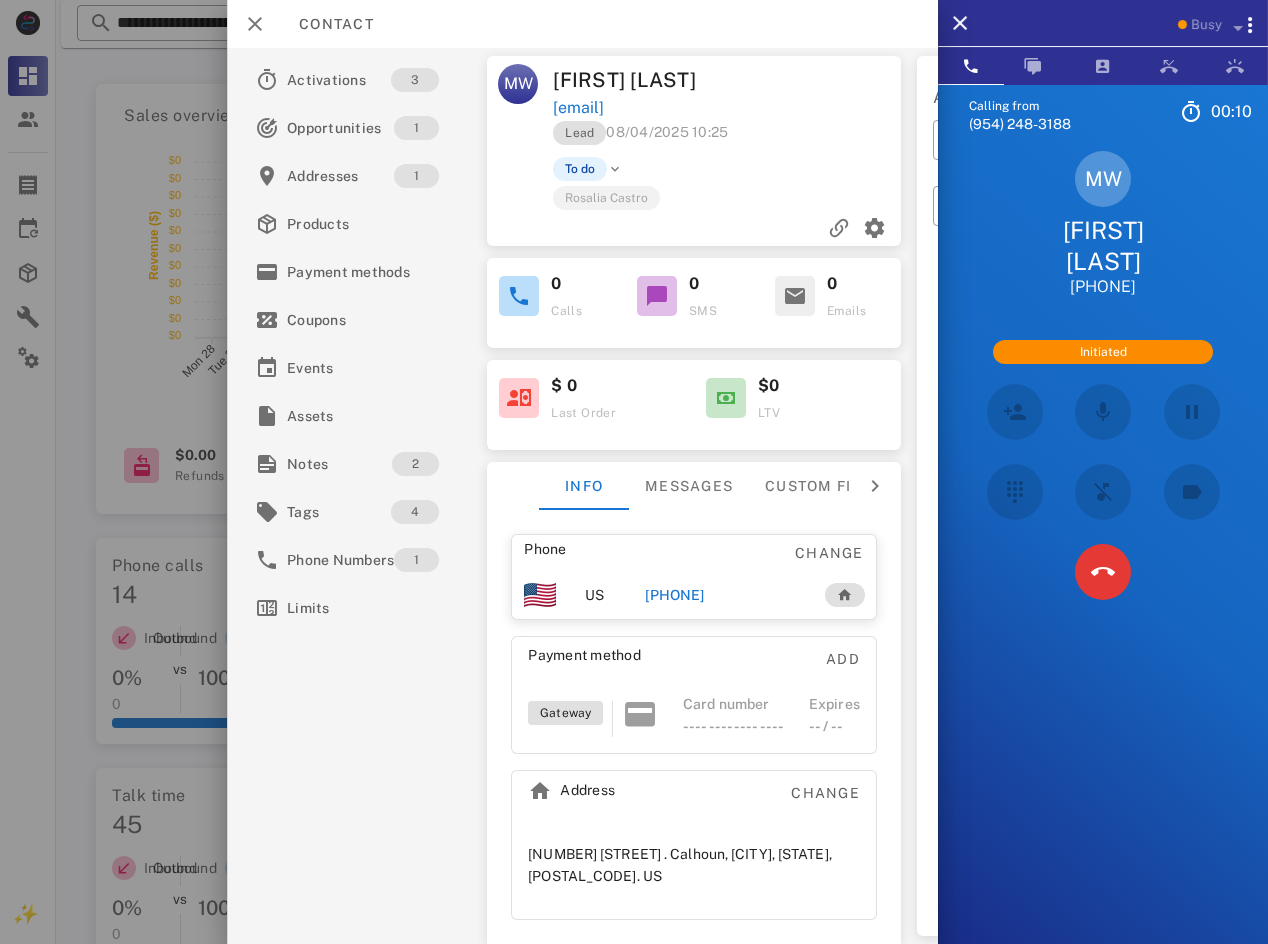 copy on "[EMAIL]" 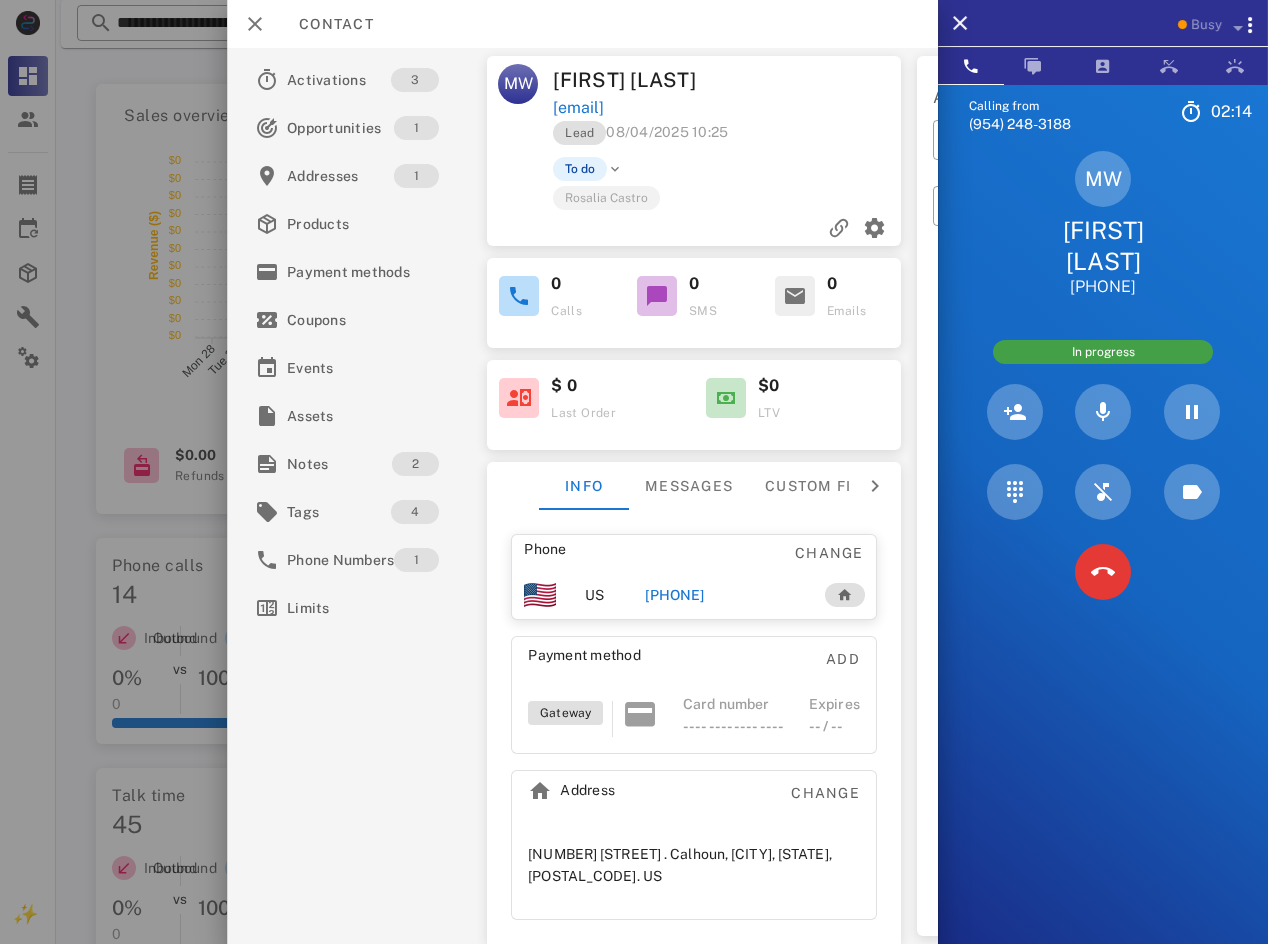 copy on "[EMAIL]" 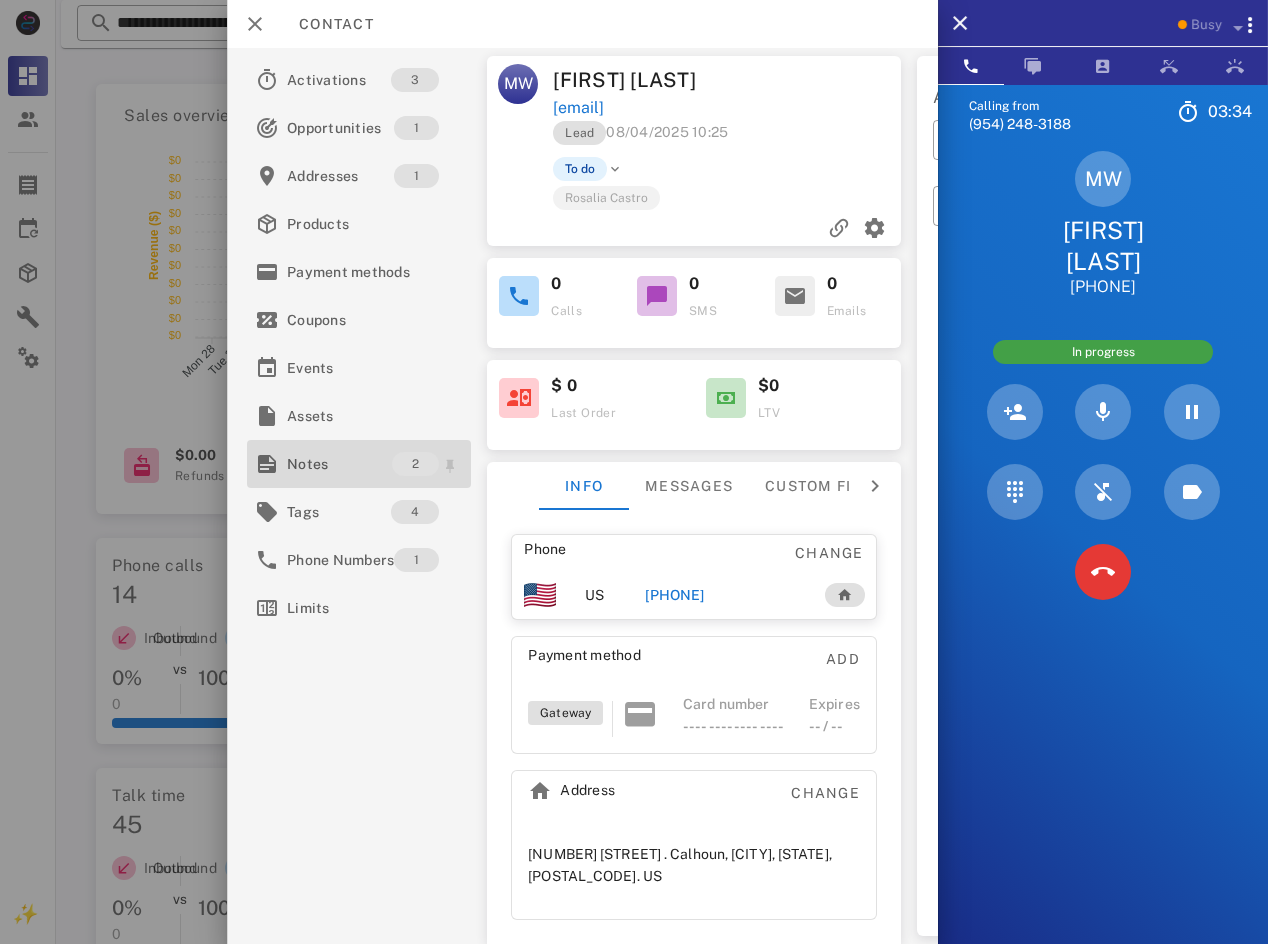 click on "Notes" at bounding box center (339, 464) 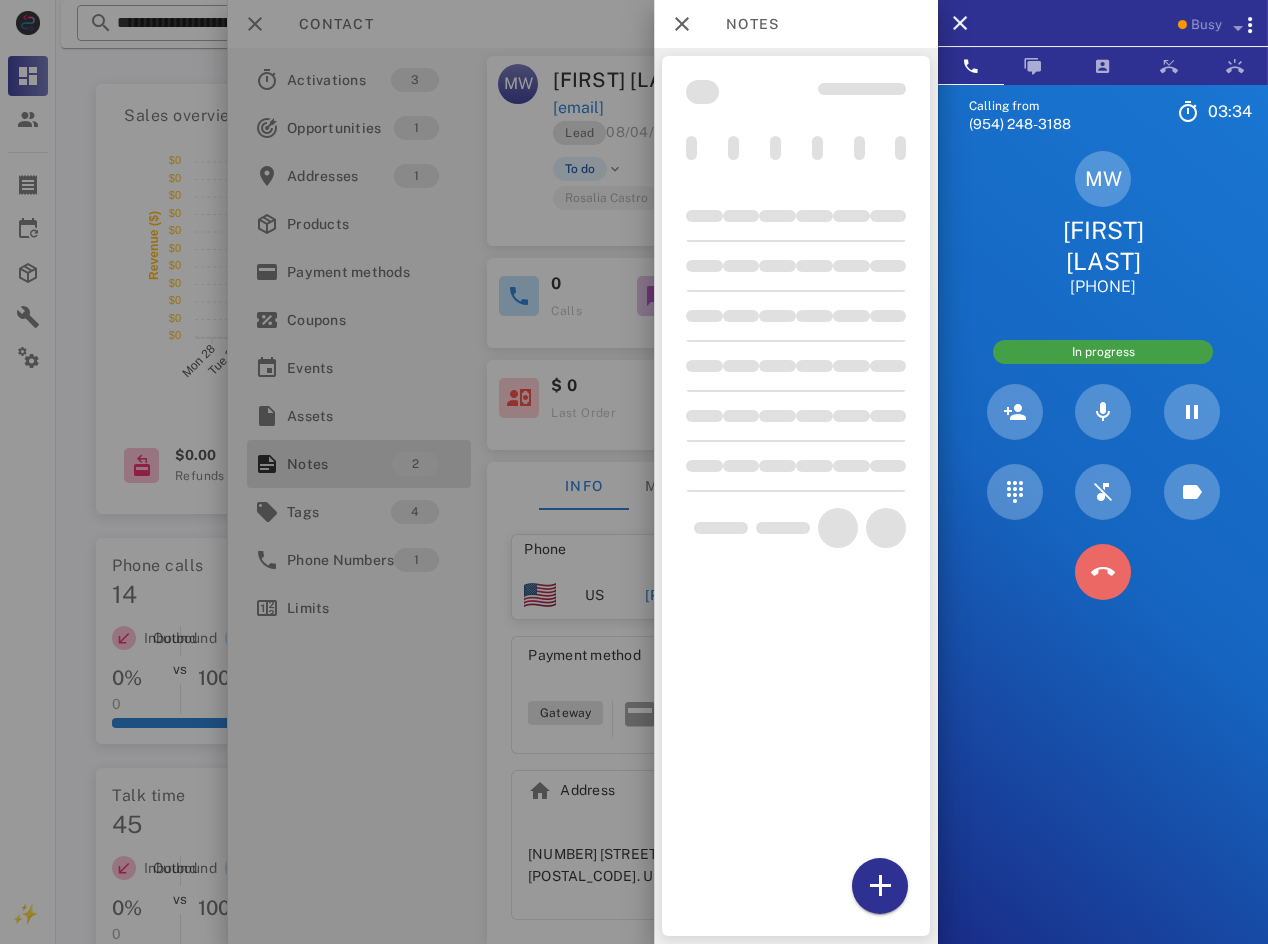 click at bounding box center [1103, 572] 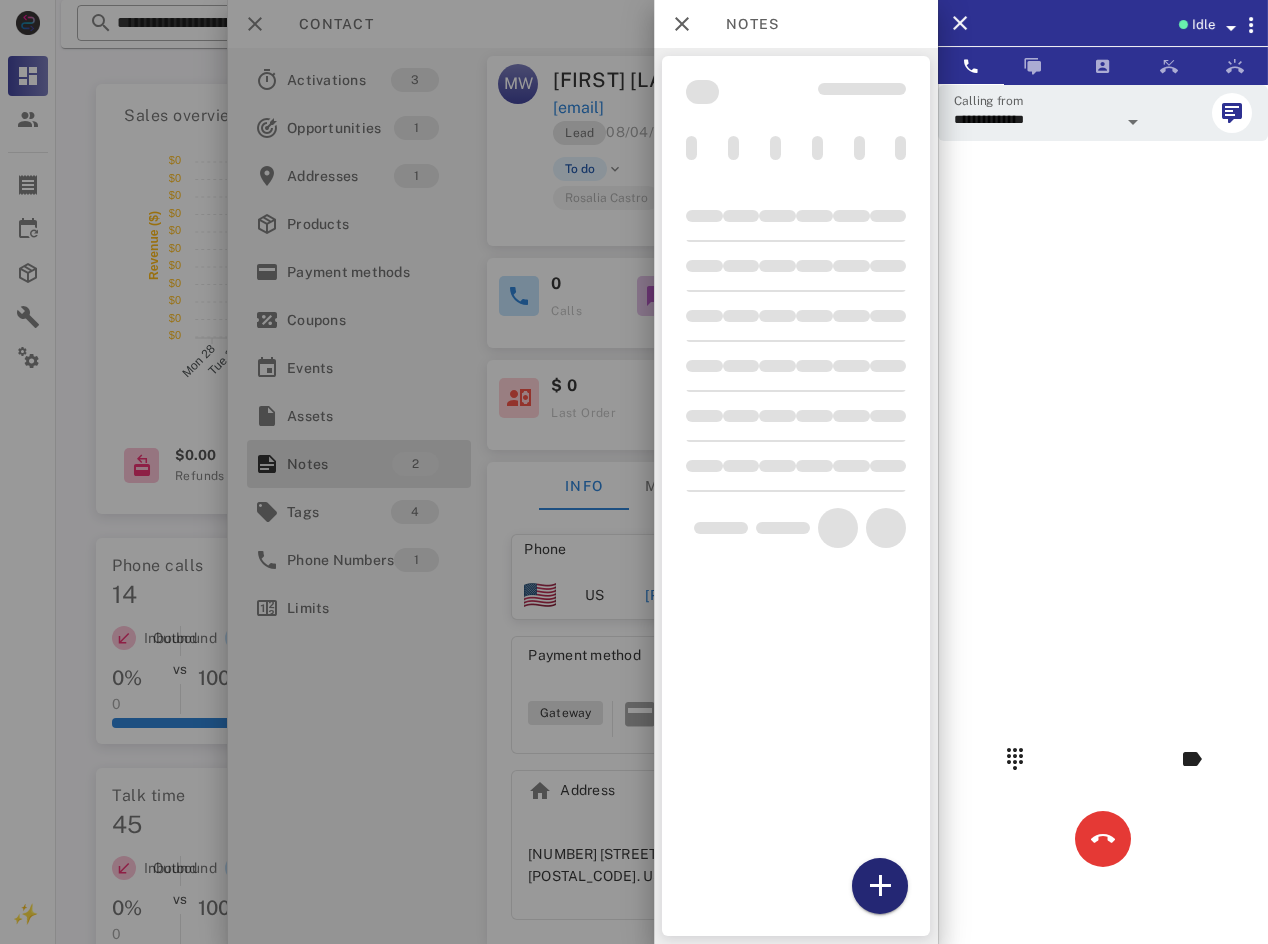 click at bounding box center [880, 886] 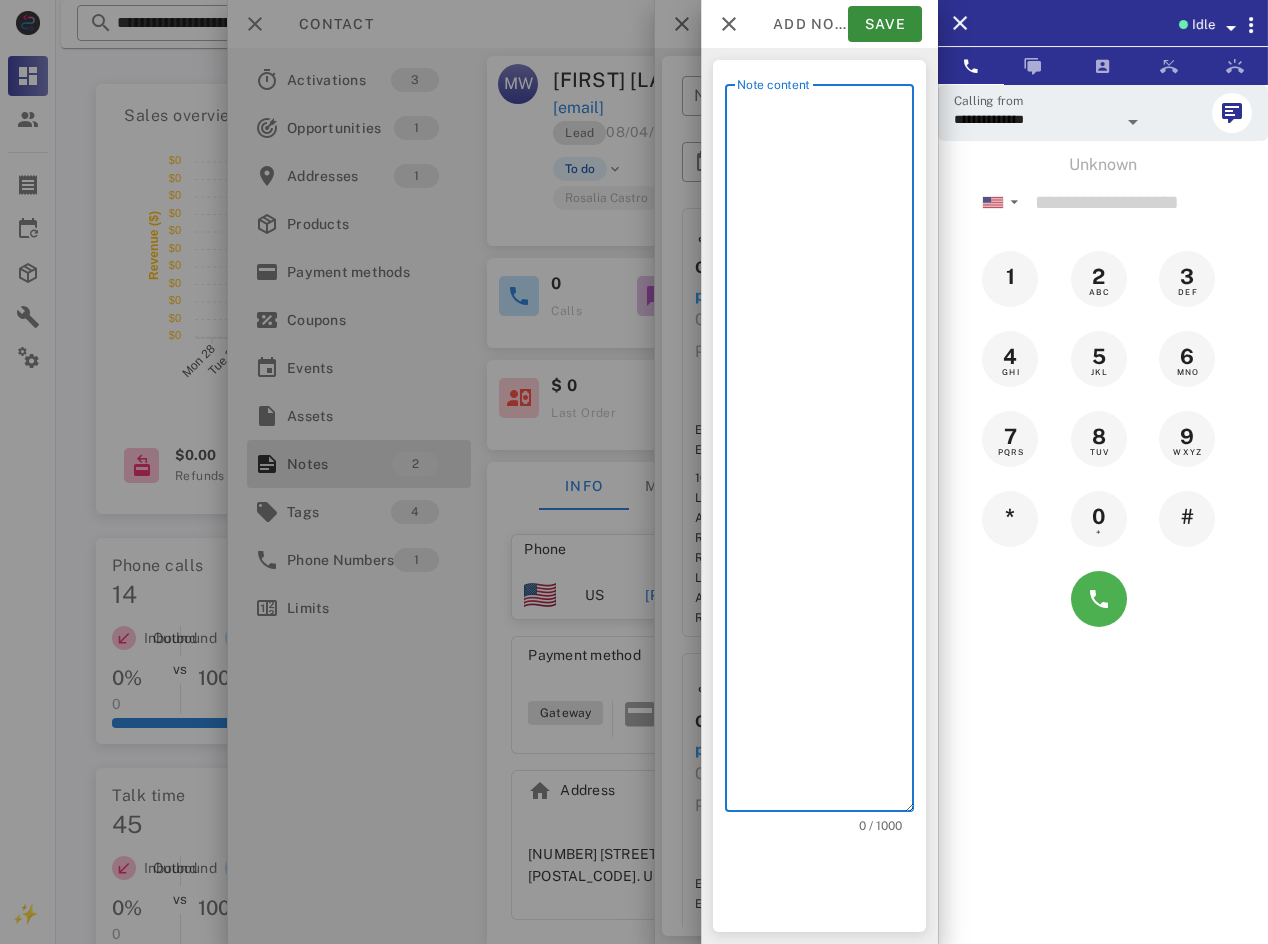 click on "Note content" at bounding box center (825, 453) 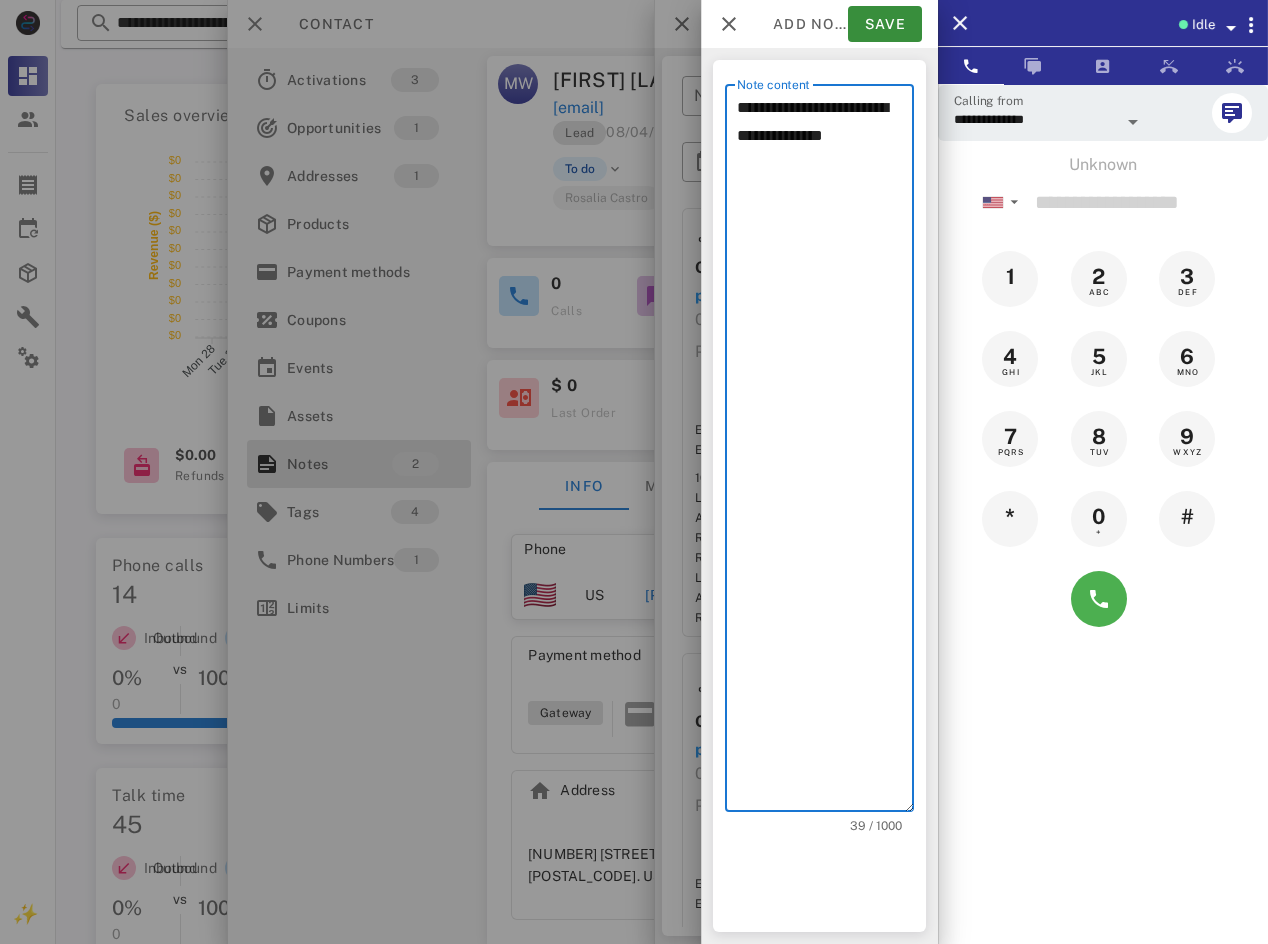 type on "**********" 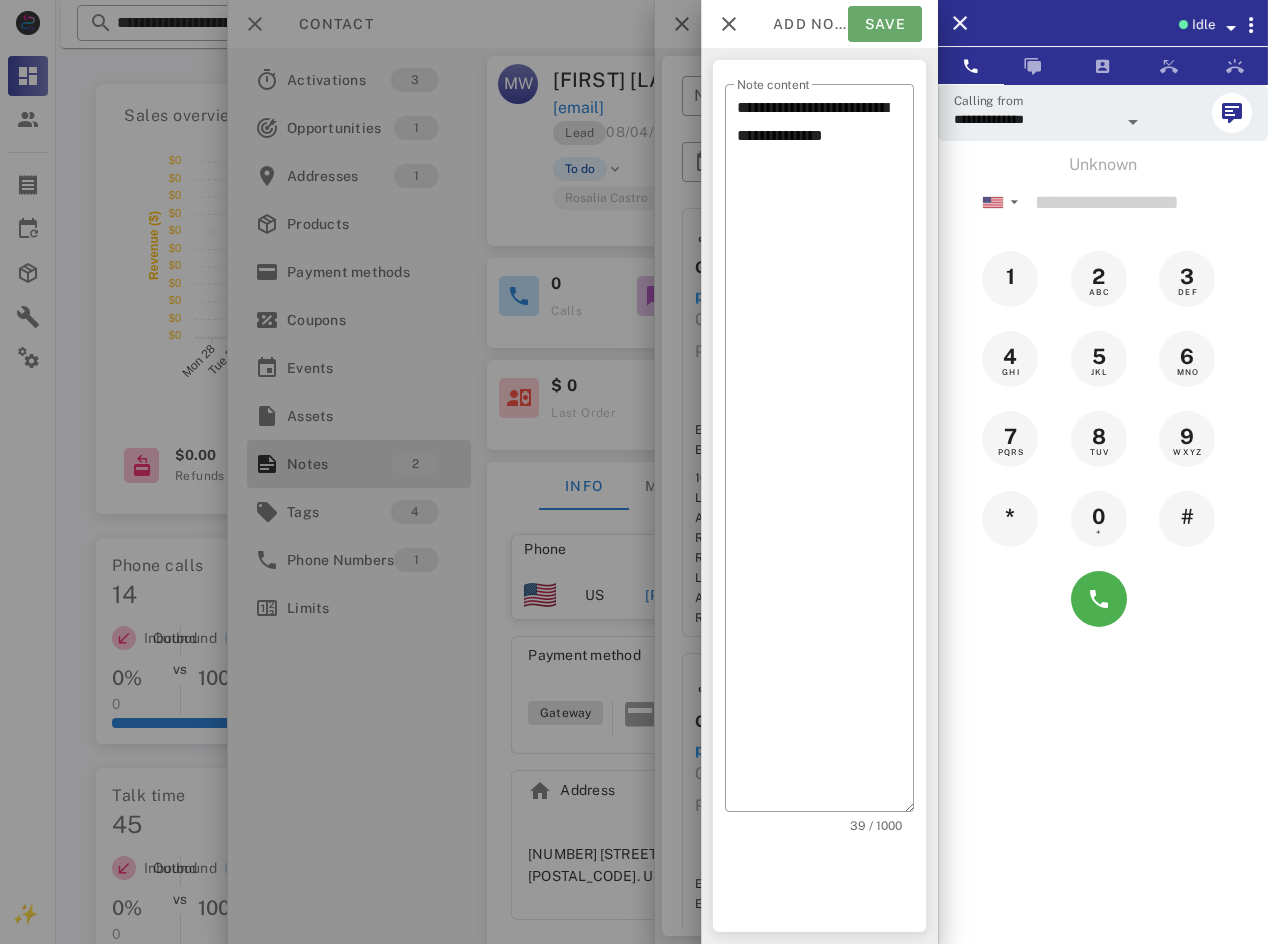 click on "Save" at bounding box center [885, 24] 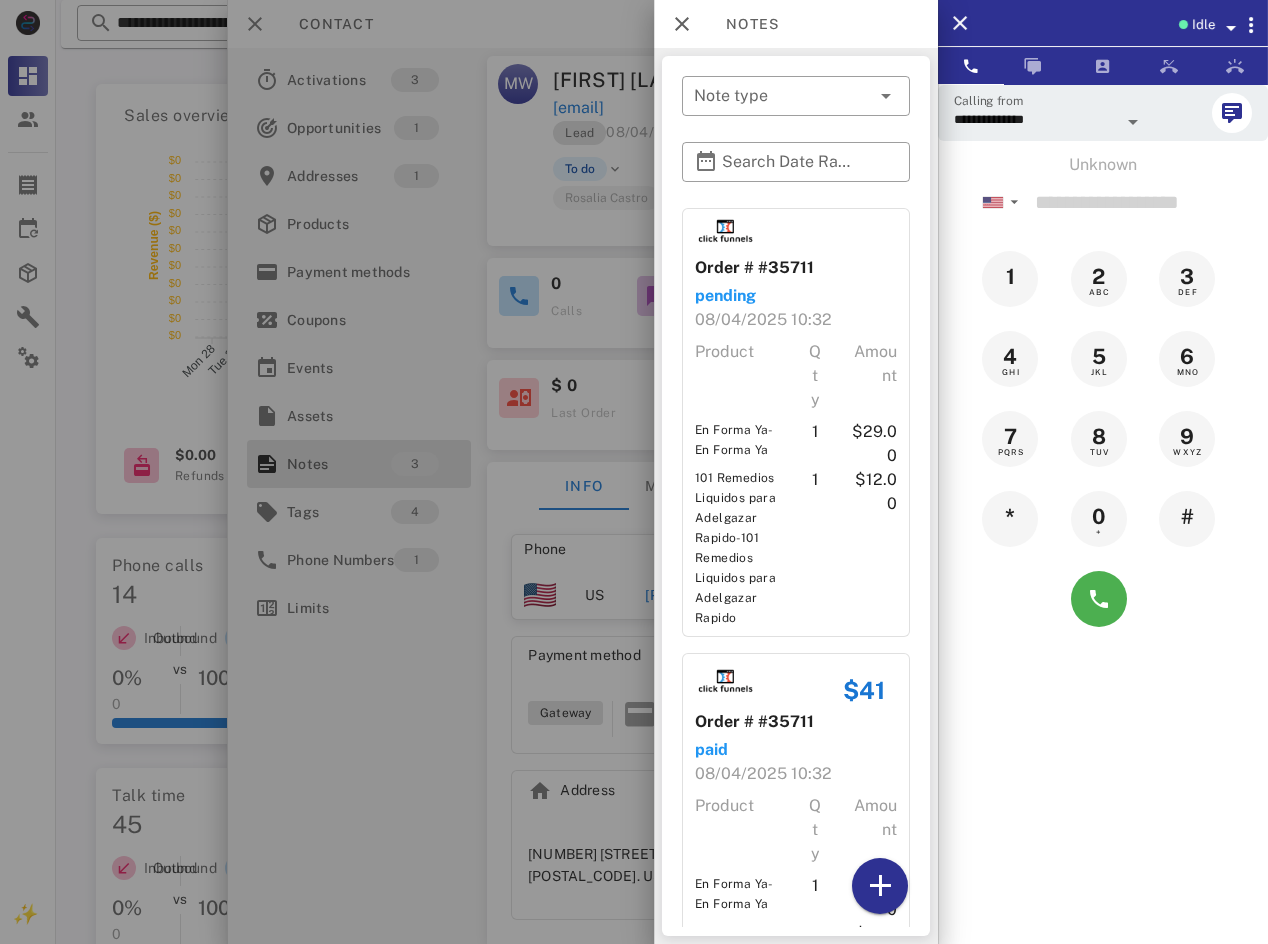 click at bounding box center [634, 472] 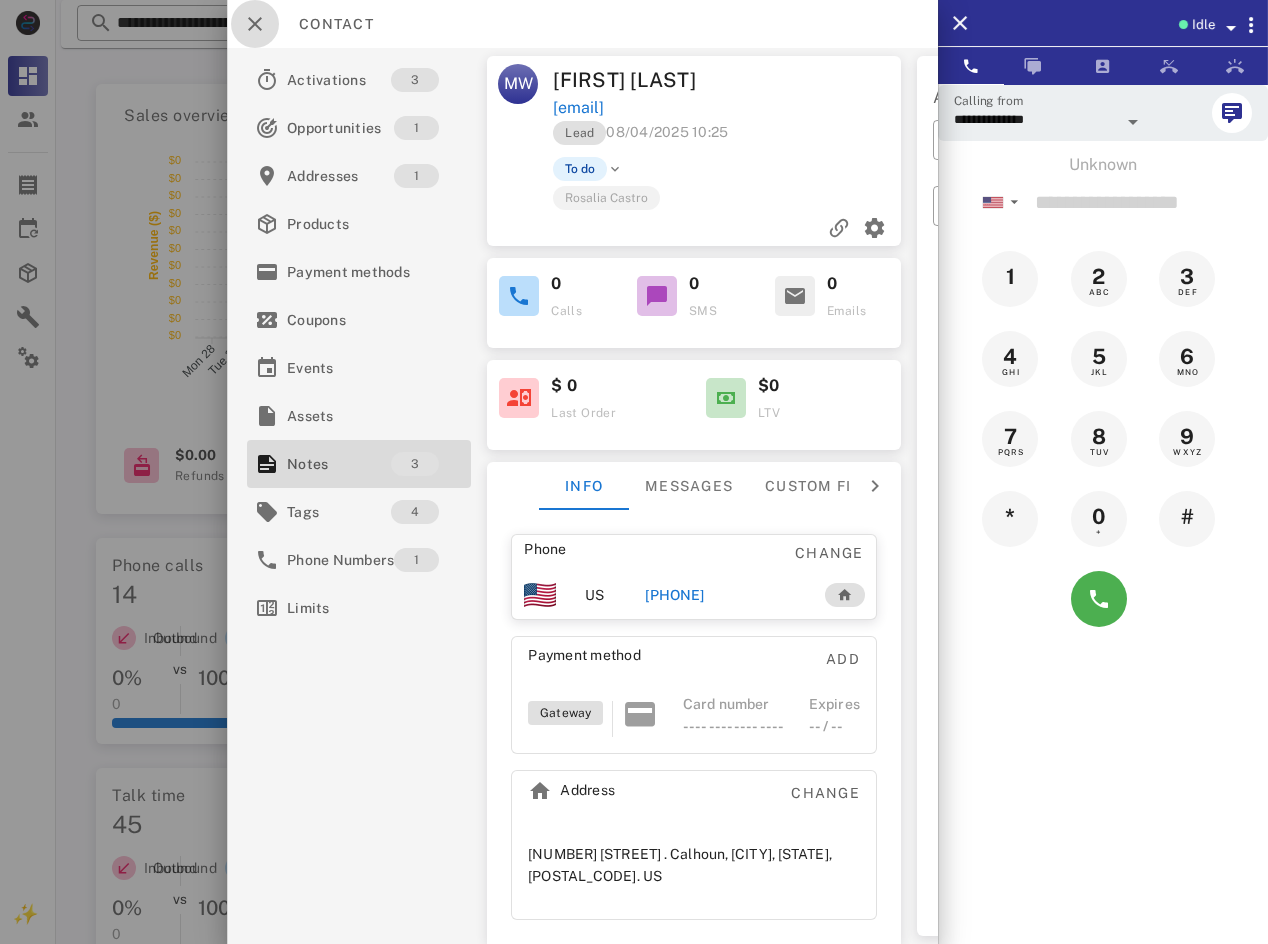 click at bounding box center (255, 24) 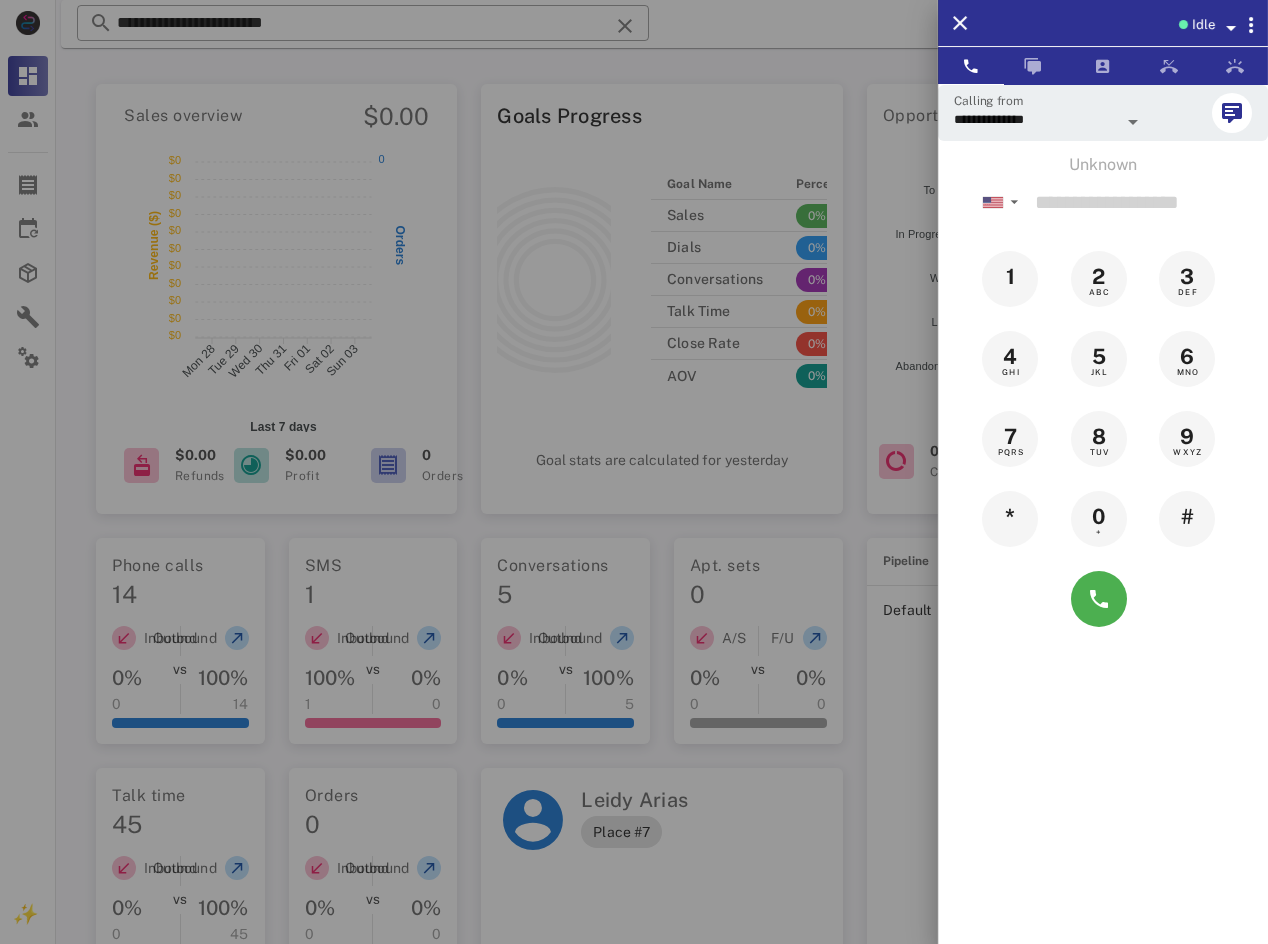 click at bounding box center [634, 472] 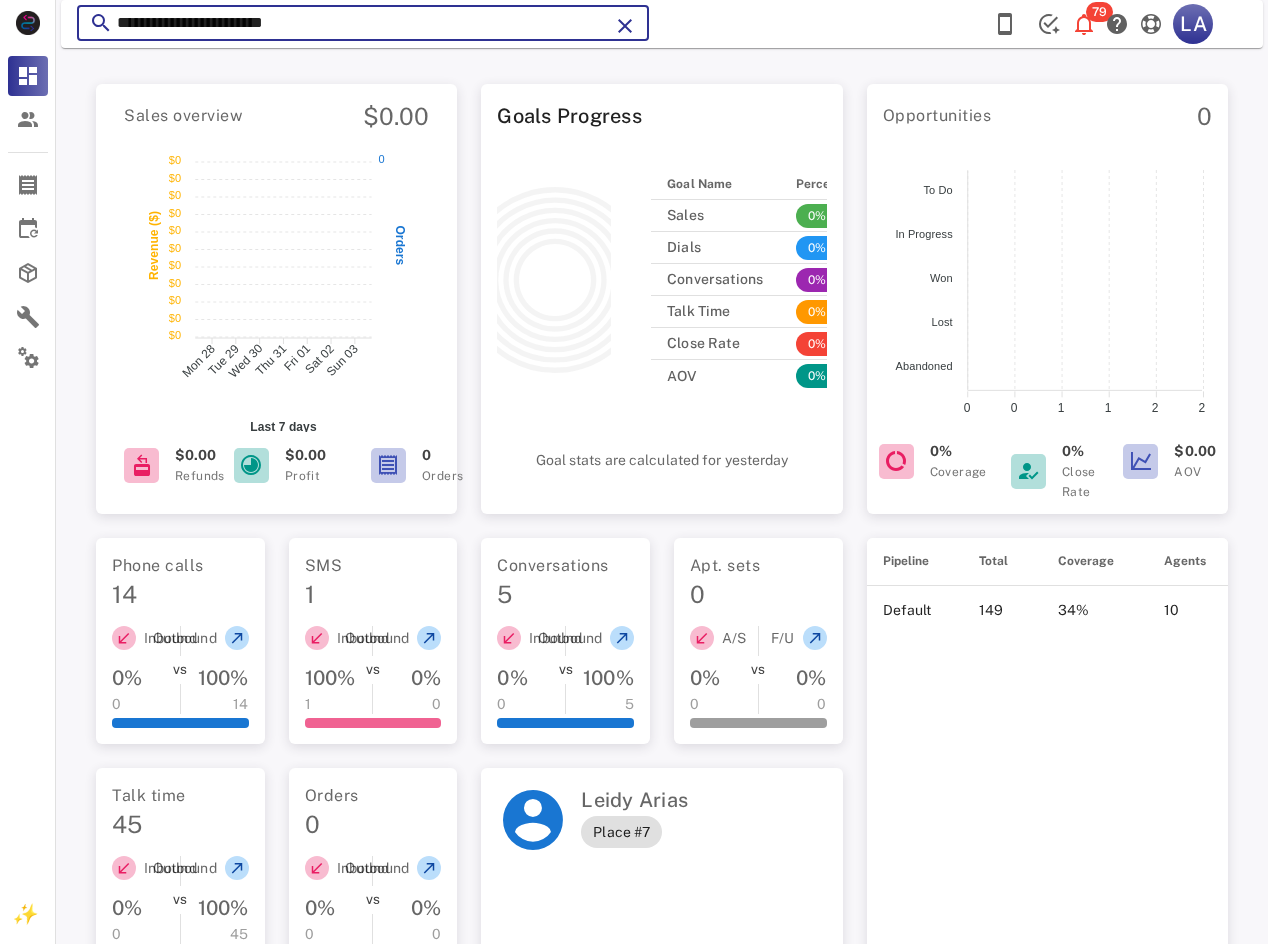 click on "**********" at bounding box center [363, 23] 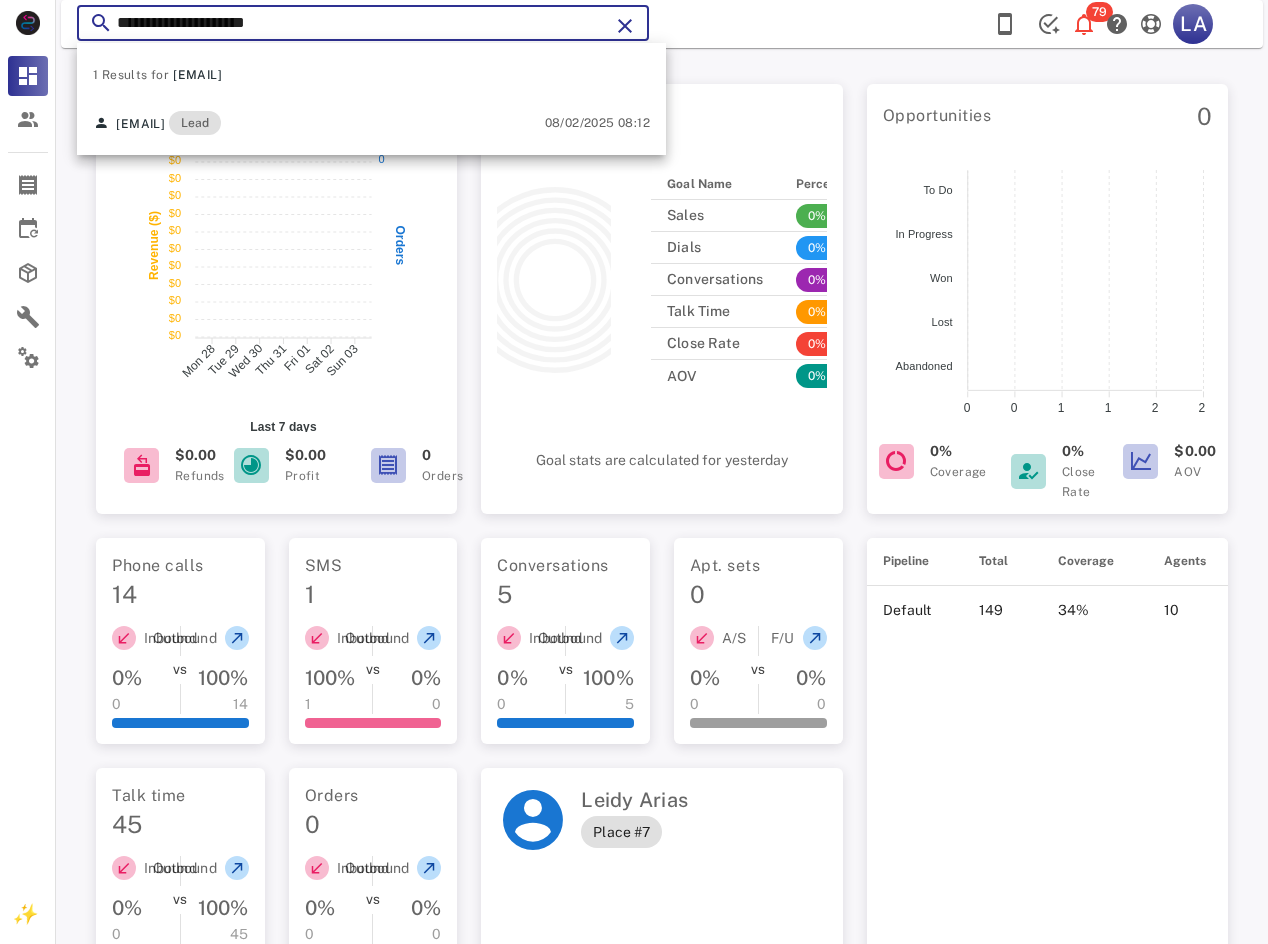 type on "**********" 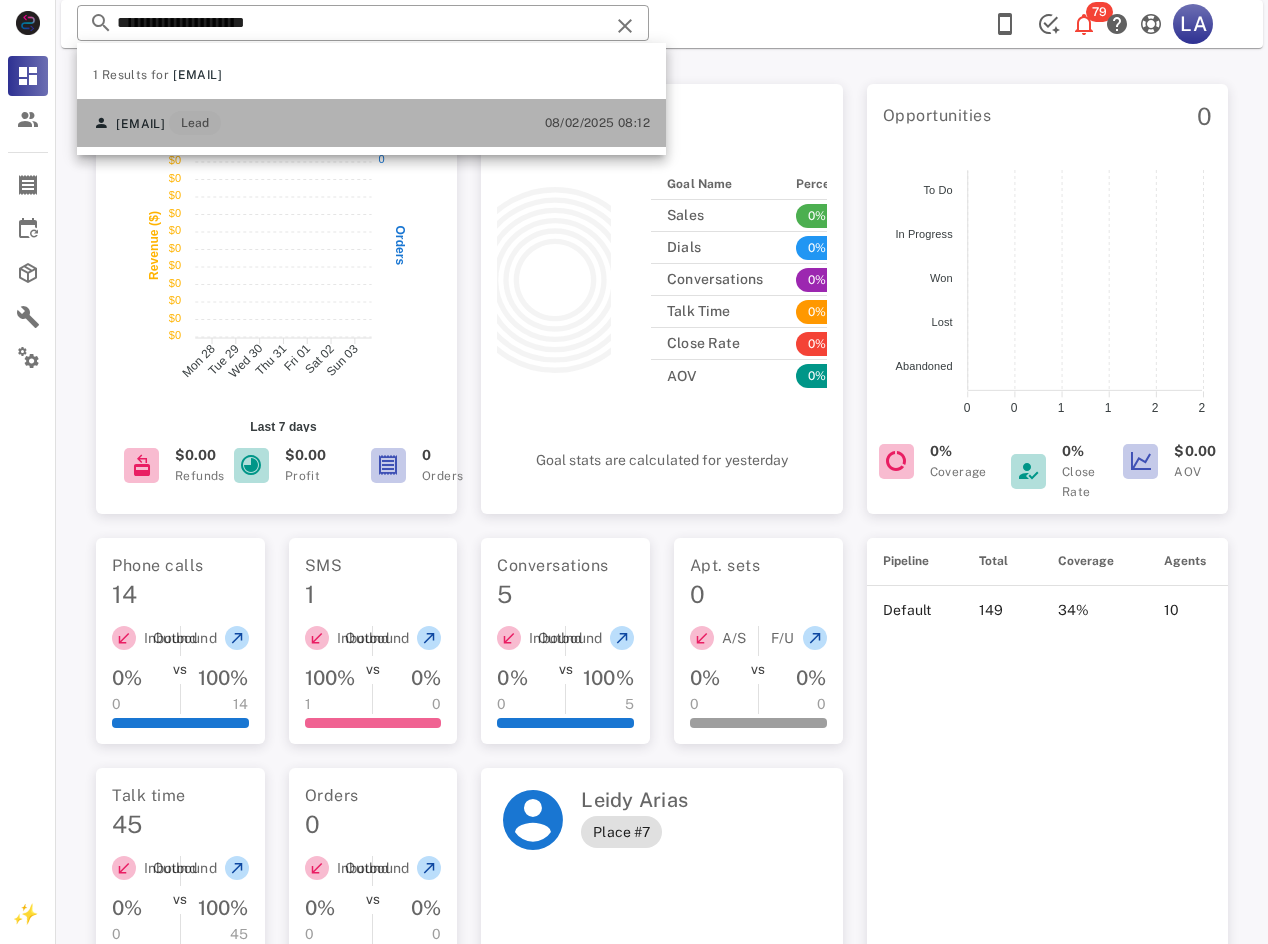 click on "[EMAIL]   Lead   [DATE] [TIME]" at bounding box center [371, 123] 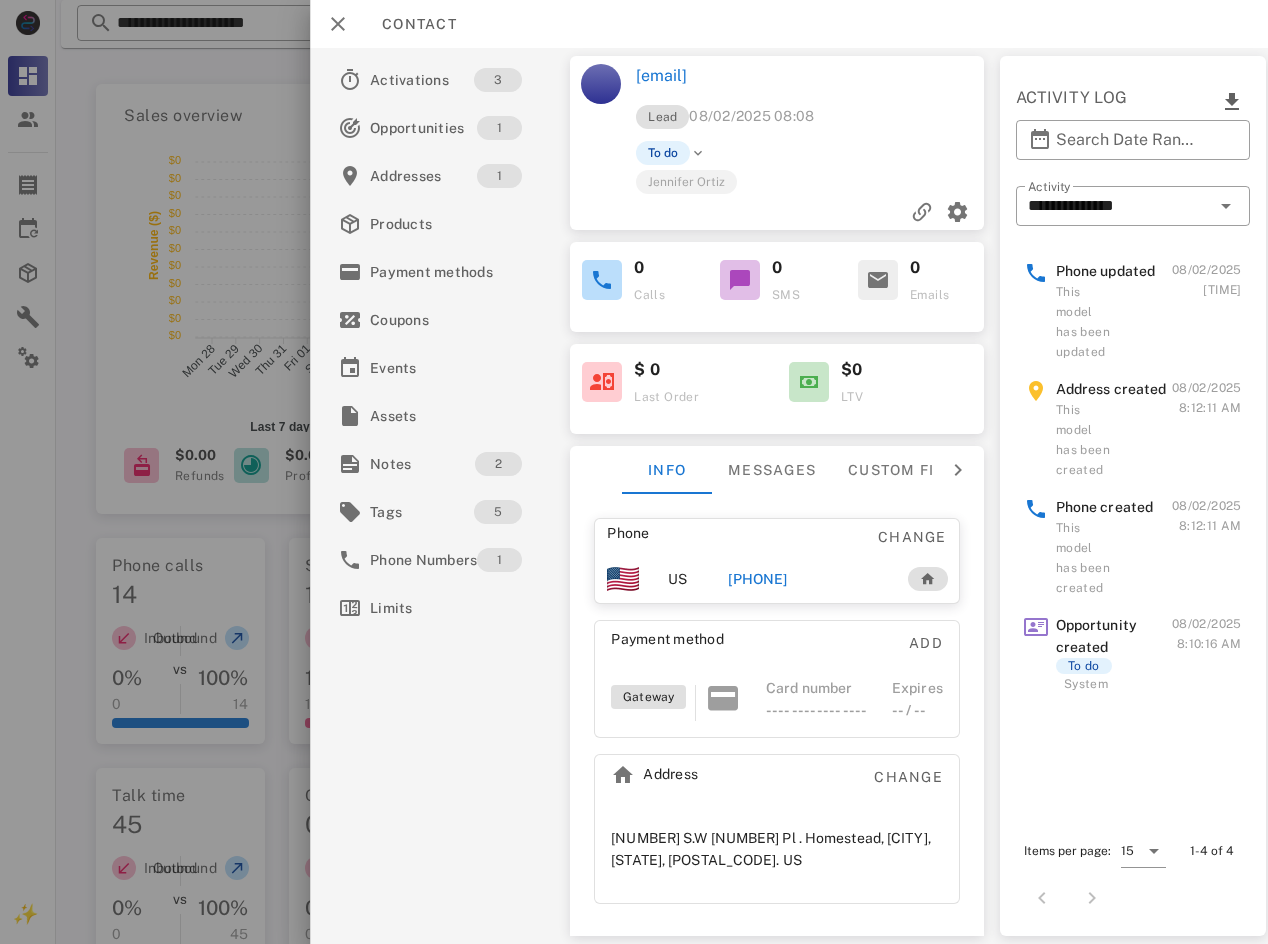 click on "[PHONE]" at bounding box center (757, 579) 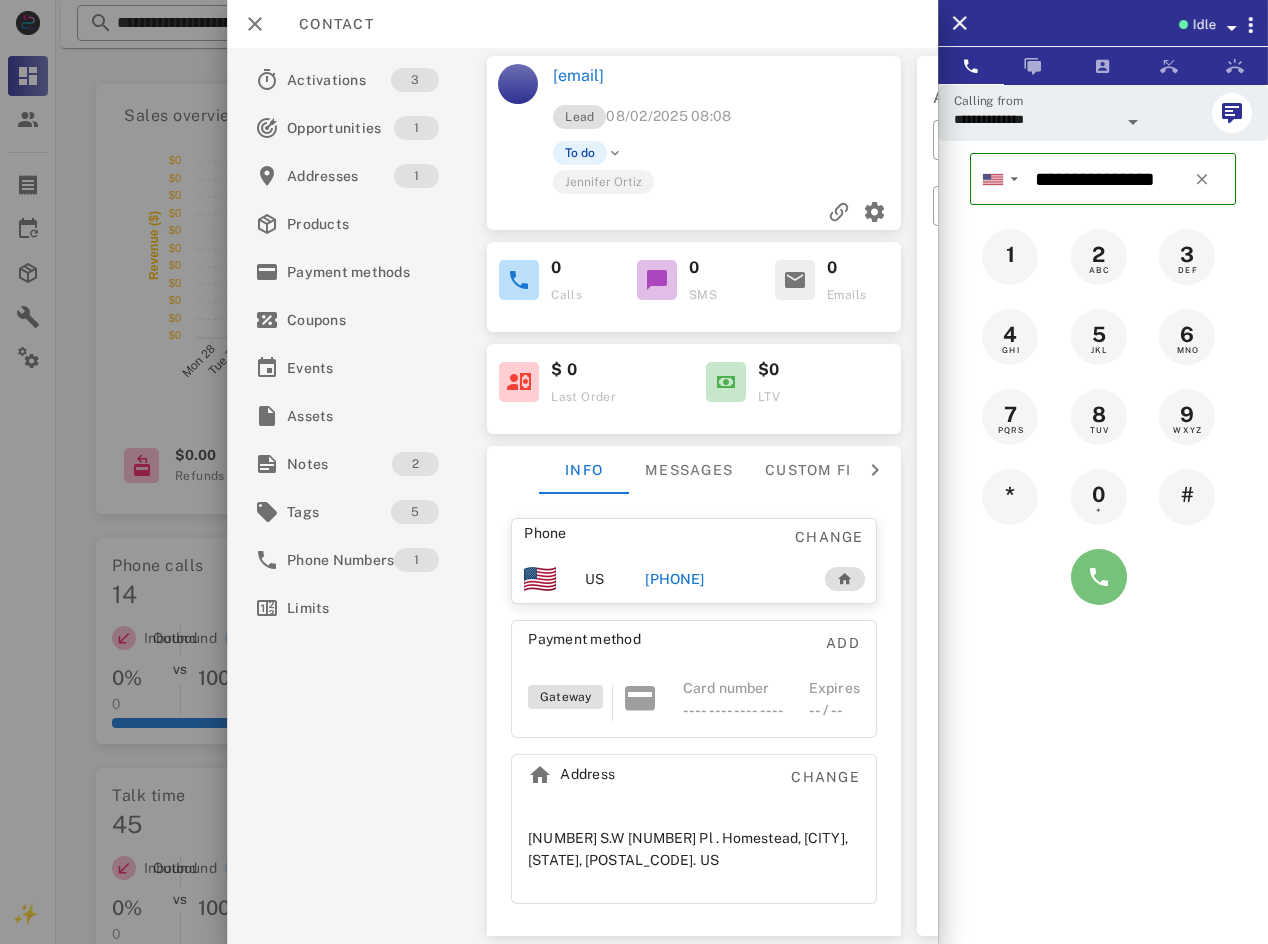 click at bounding box center [1099, 577] 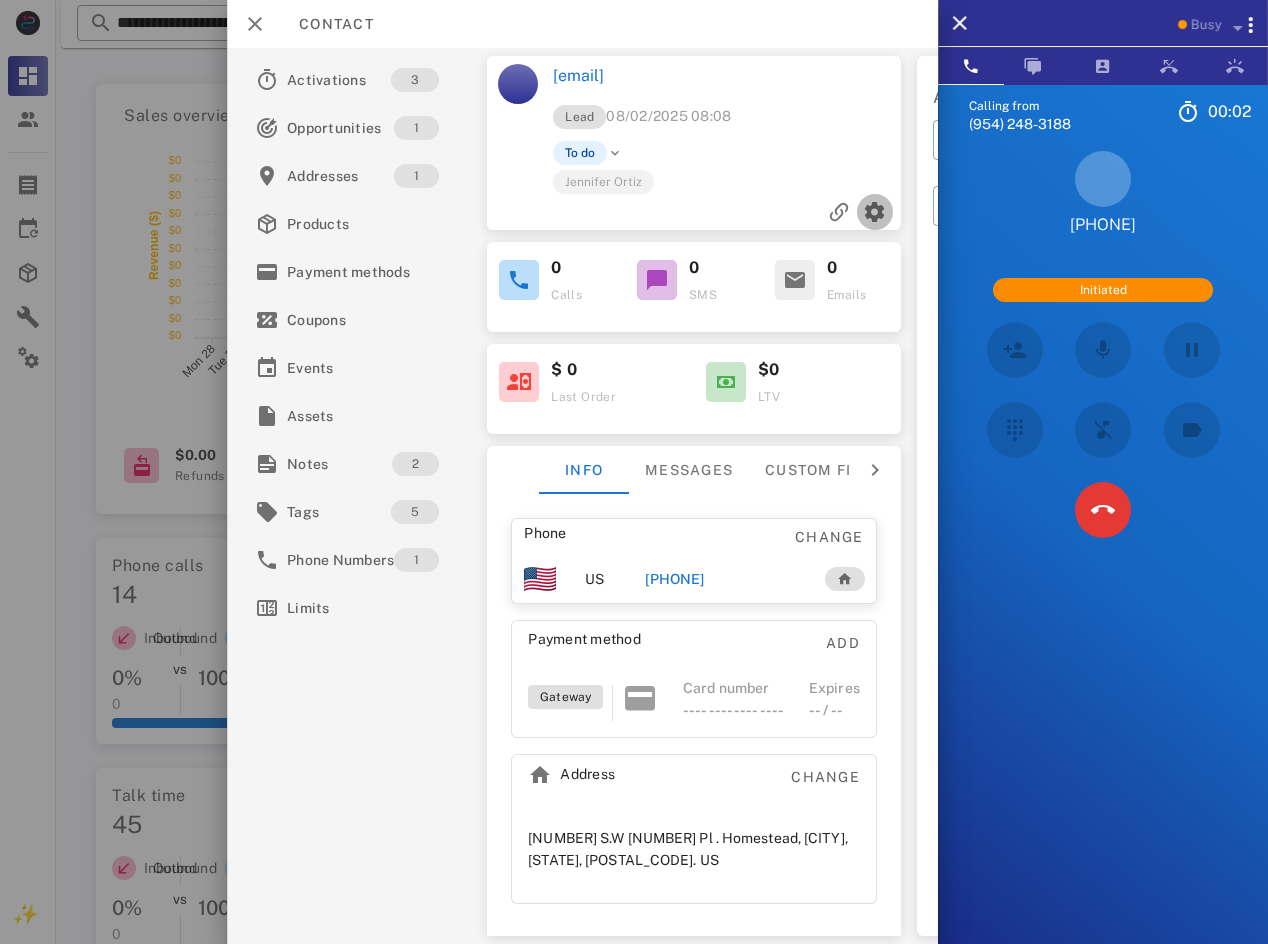 click at bounding box center (875, 212) 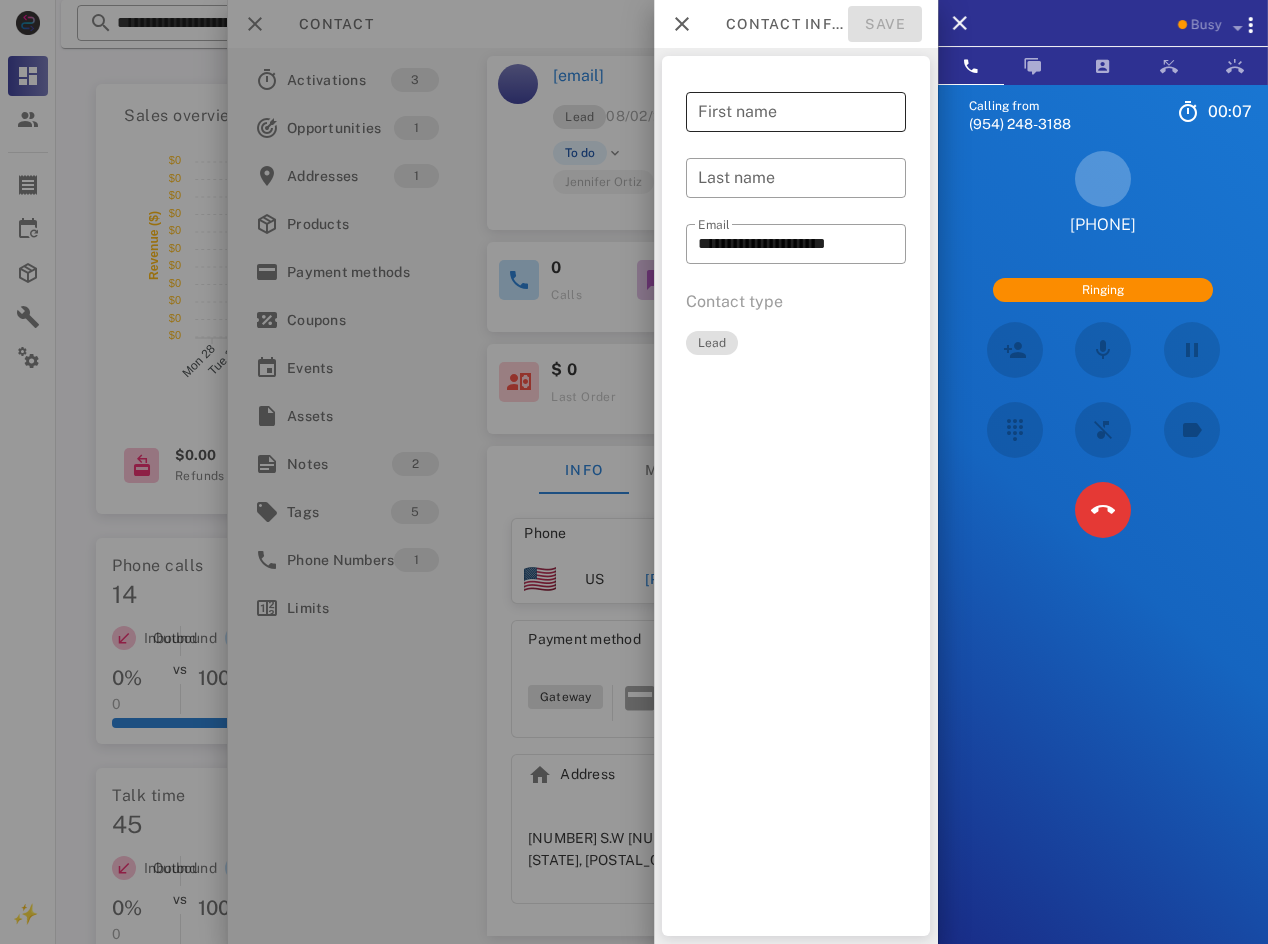 click on "First name" at bounding box center [796, 112] 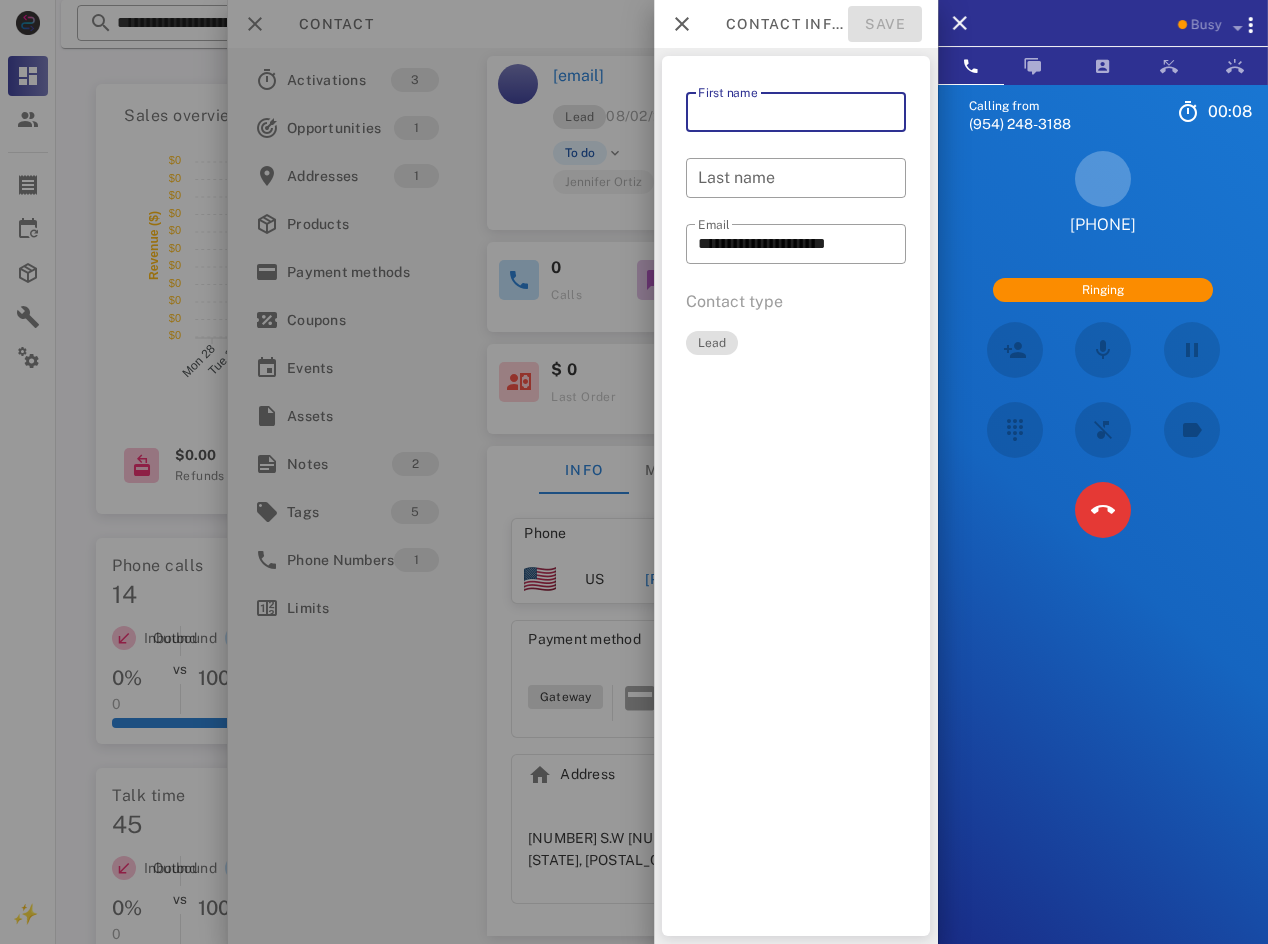 click on "First name" at bounding box center [796, 112] 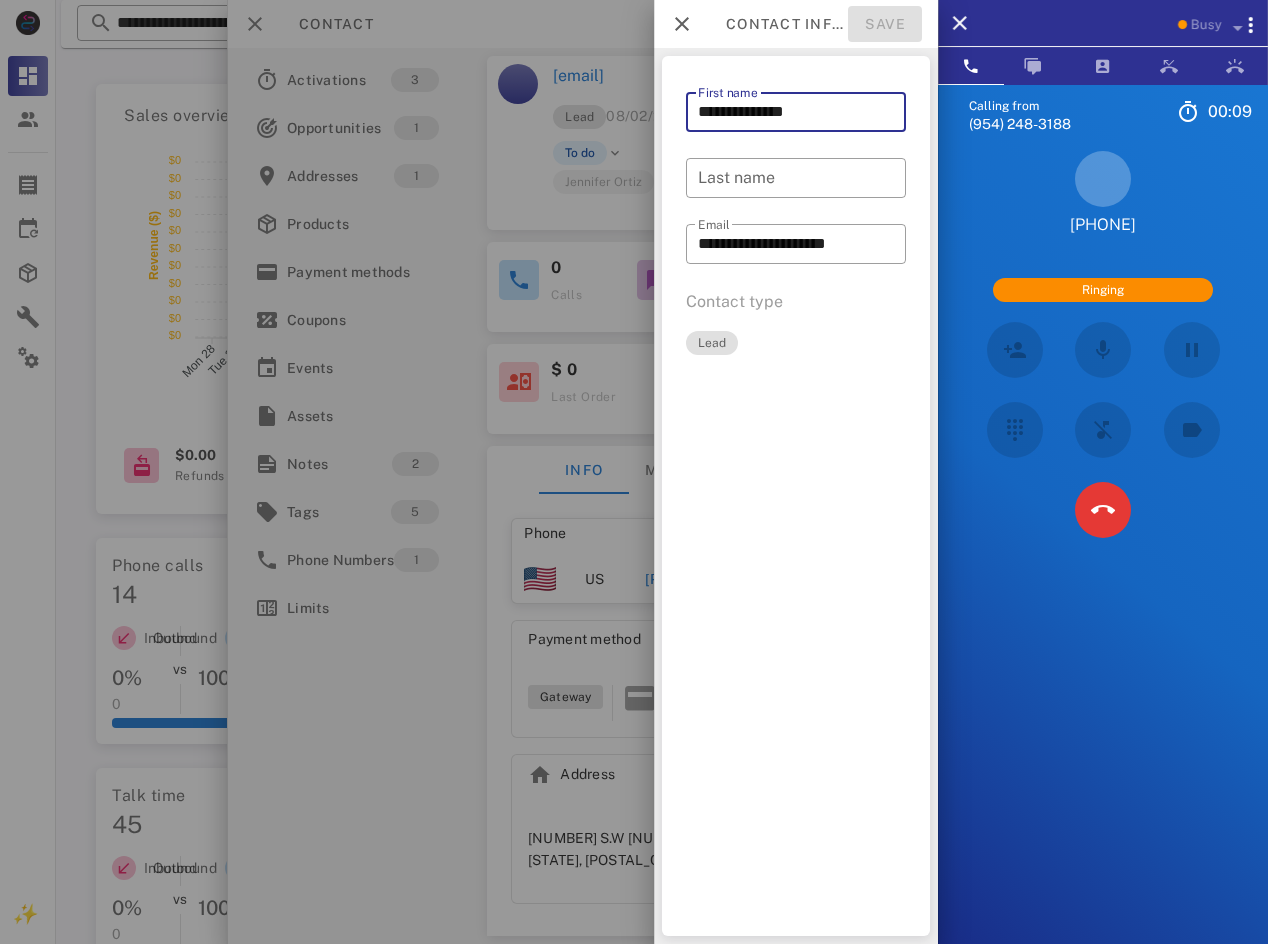 drag, startPoint x: 848, startPoint y: 120, endPoint x: 745, endPoint y: 124, distance: 103.077644 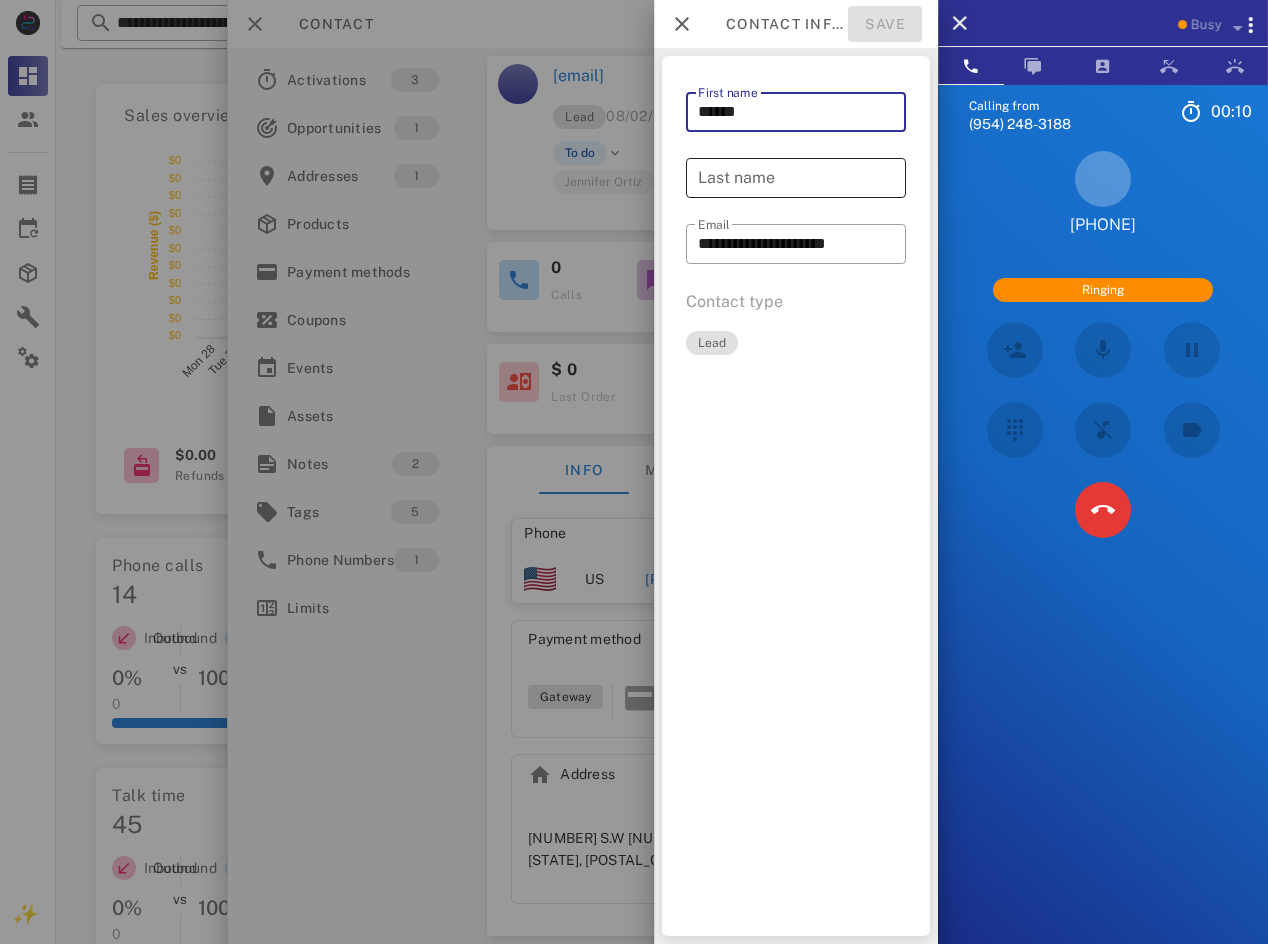 type on "******" 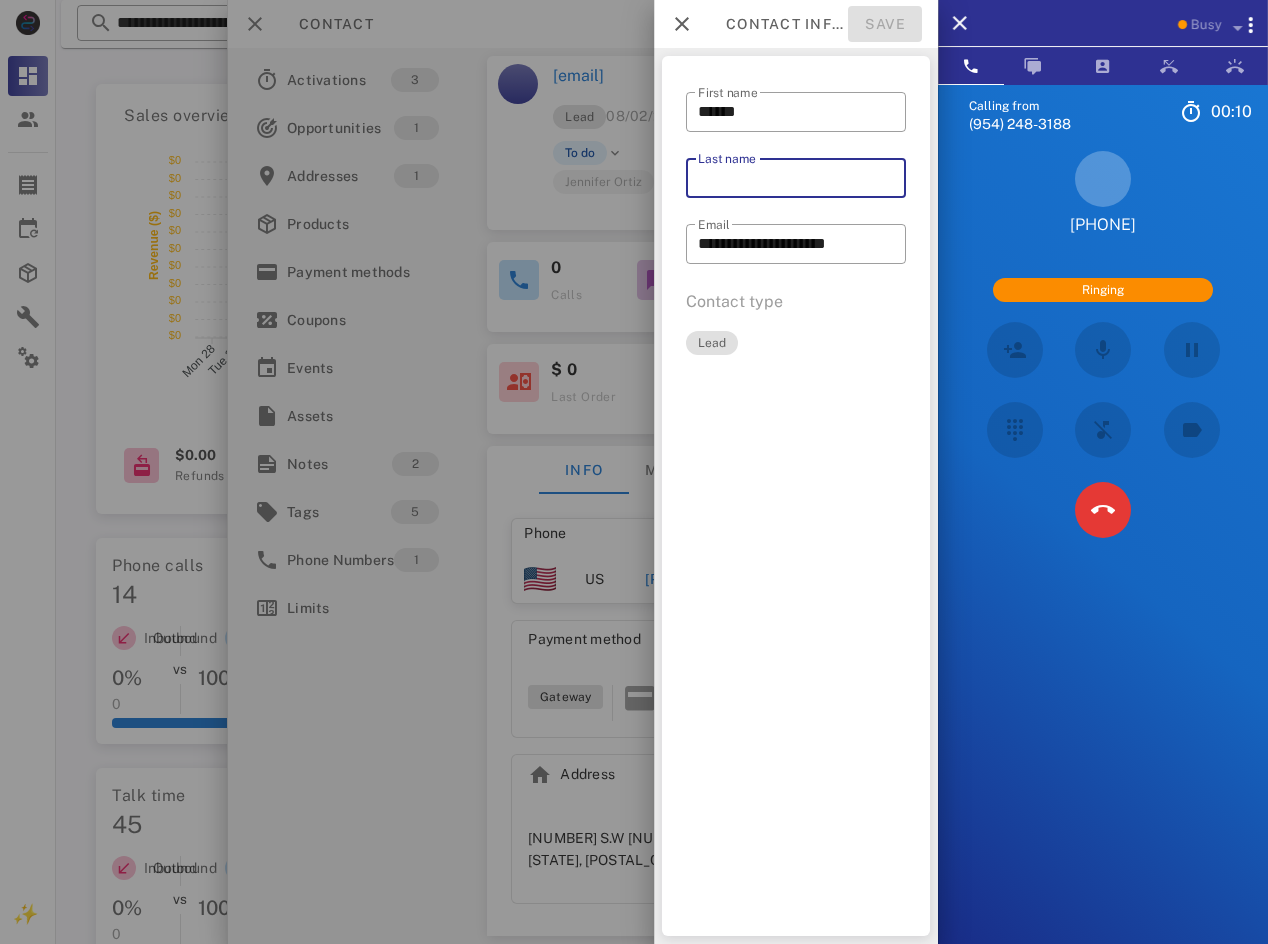 paste on "*******" 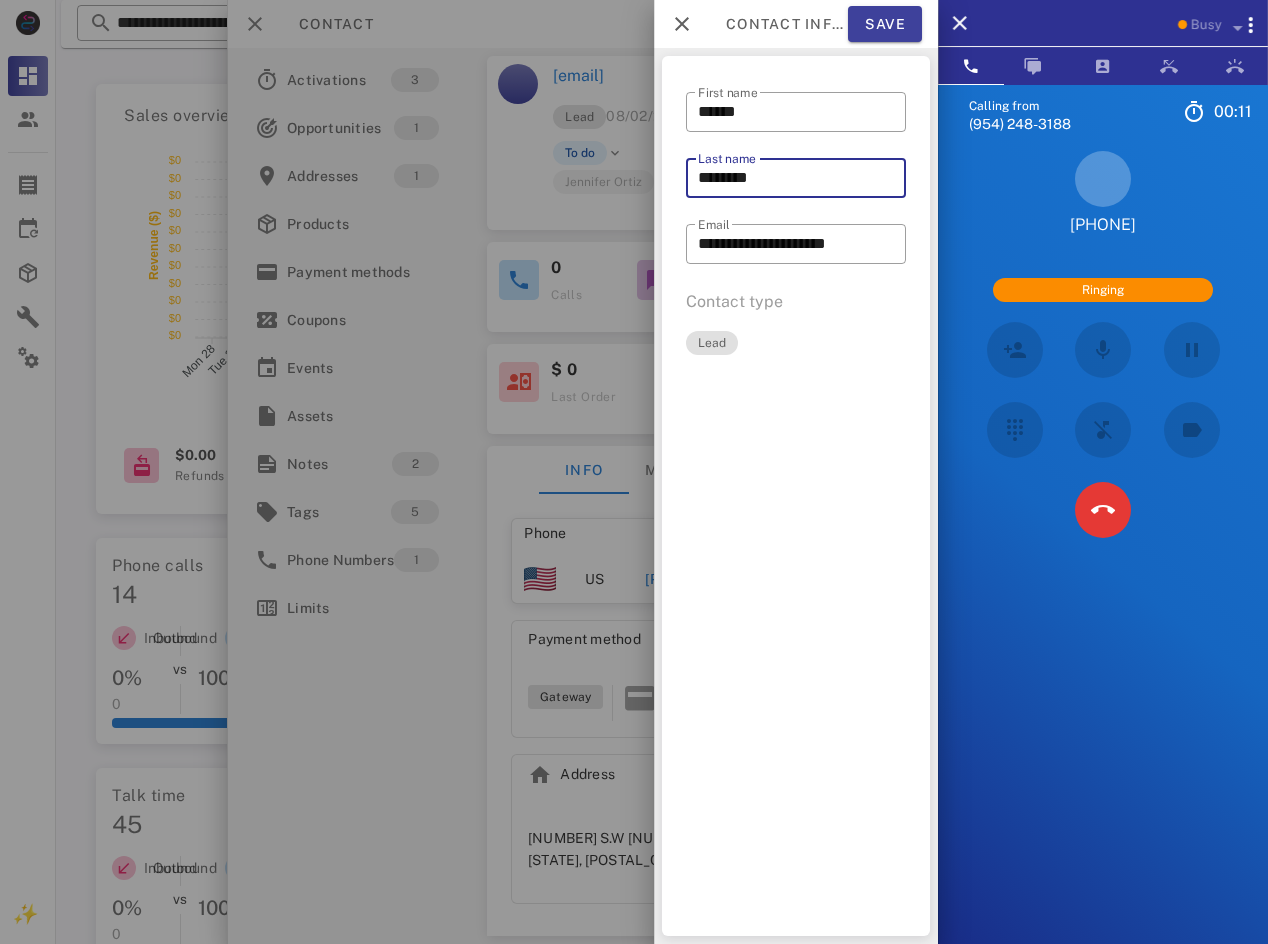 type on "*******" 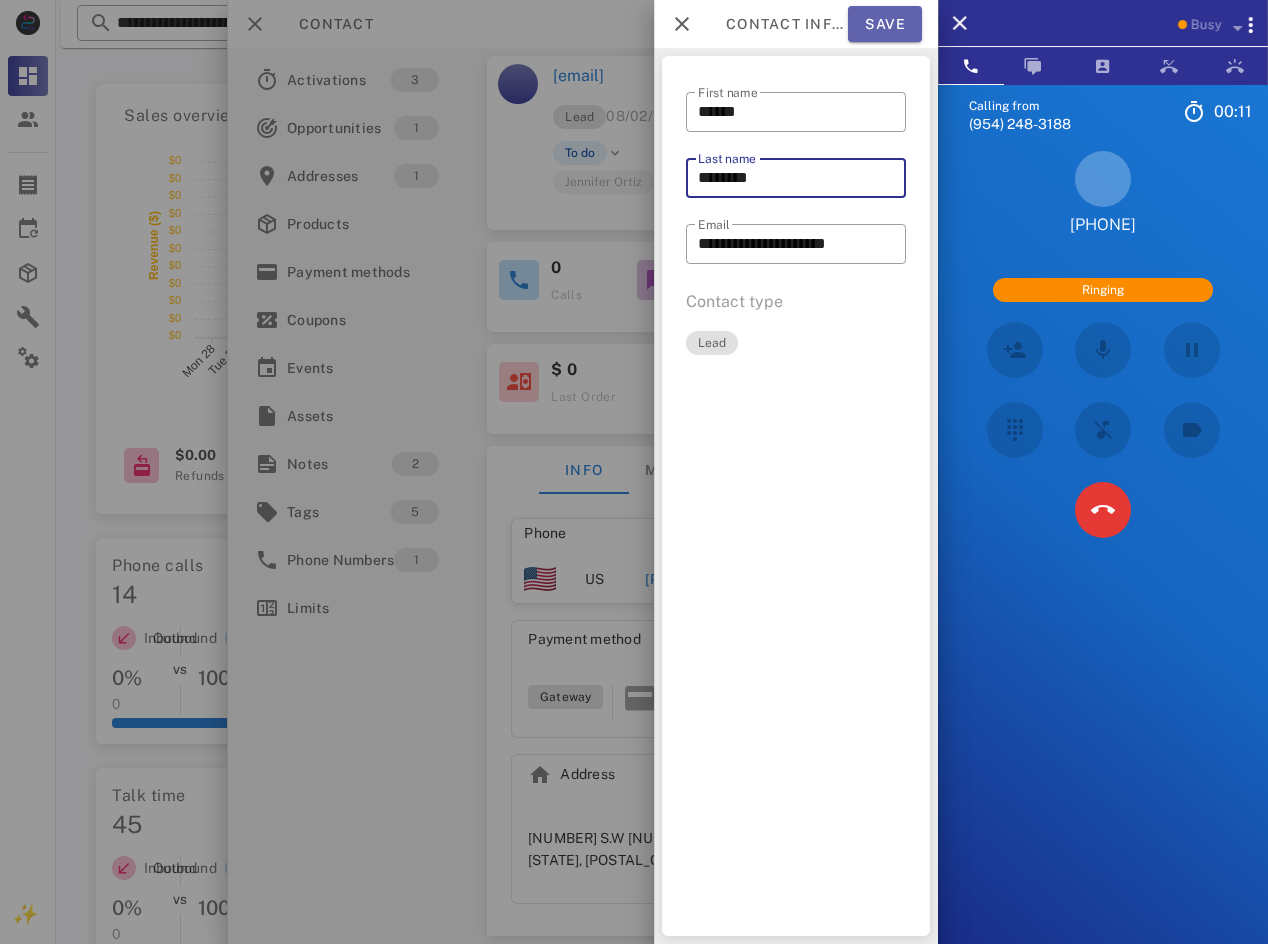 click on "Save" at bounding box center [885, 24] 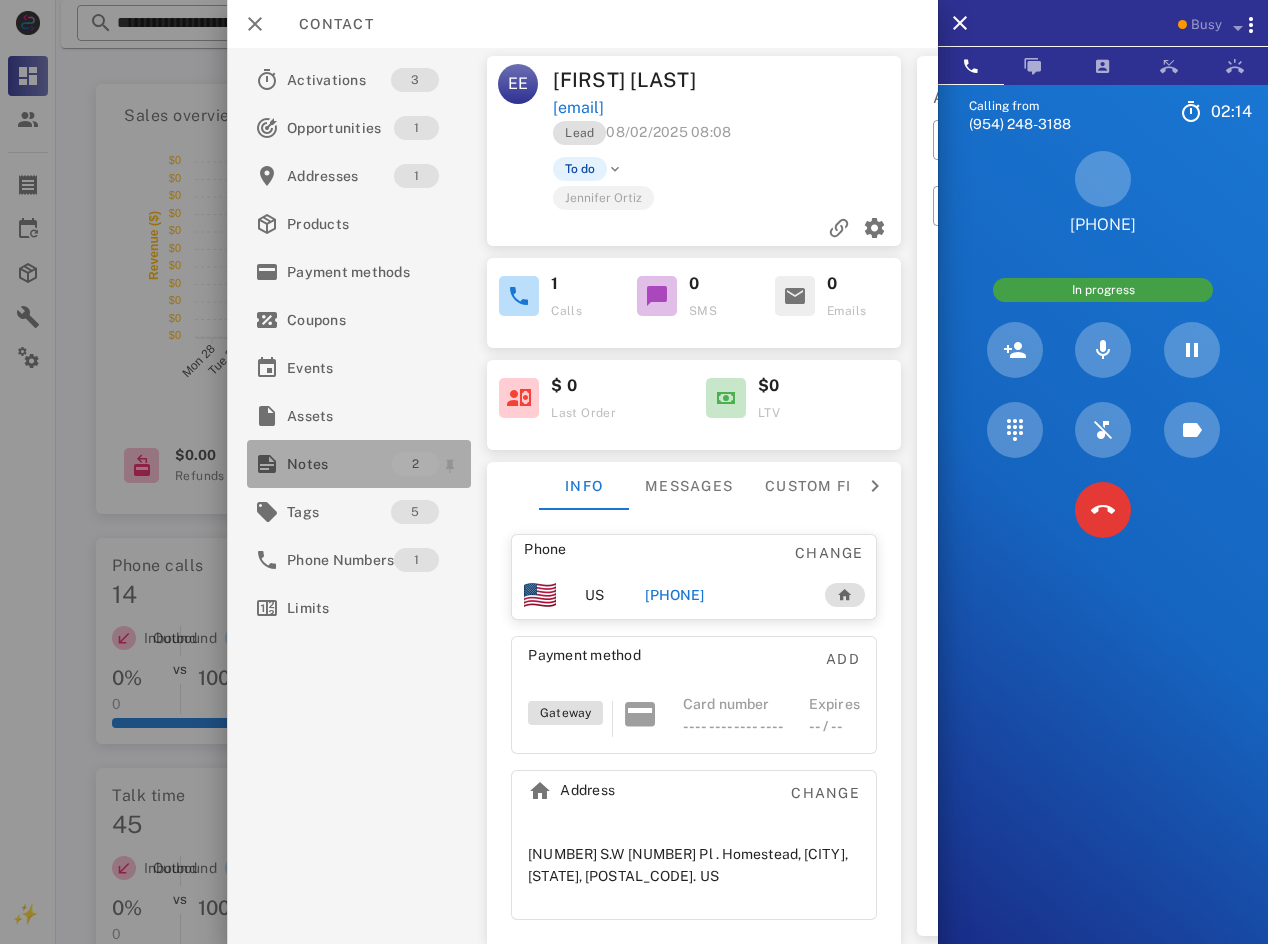 click on "Notes" at bounding box center (339, 464) 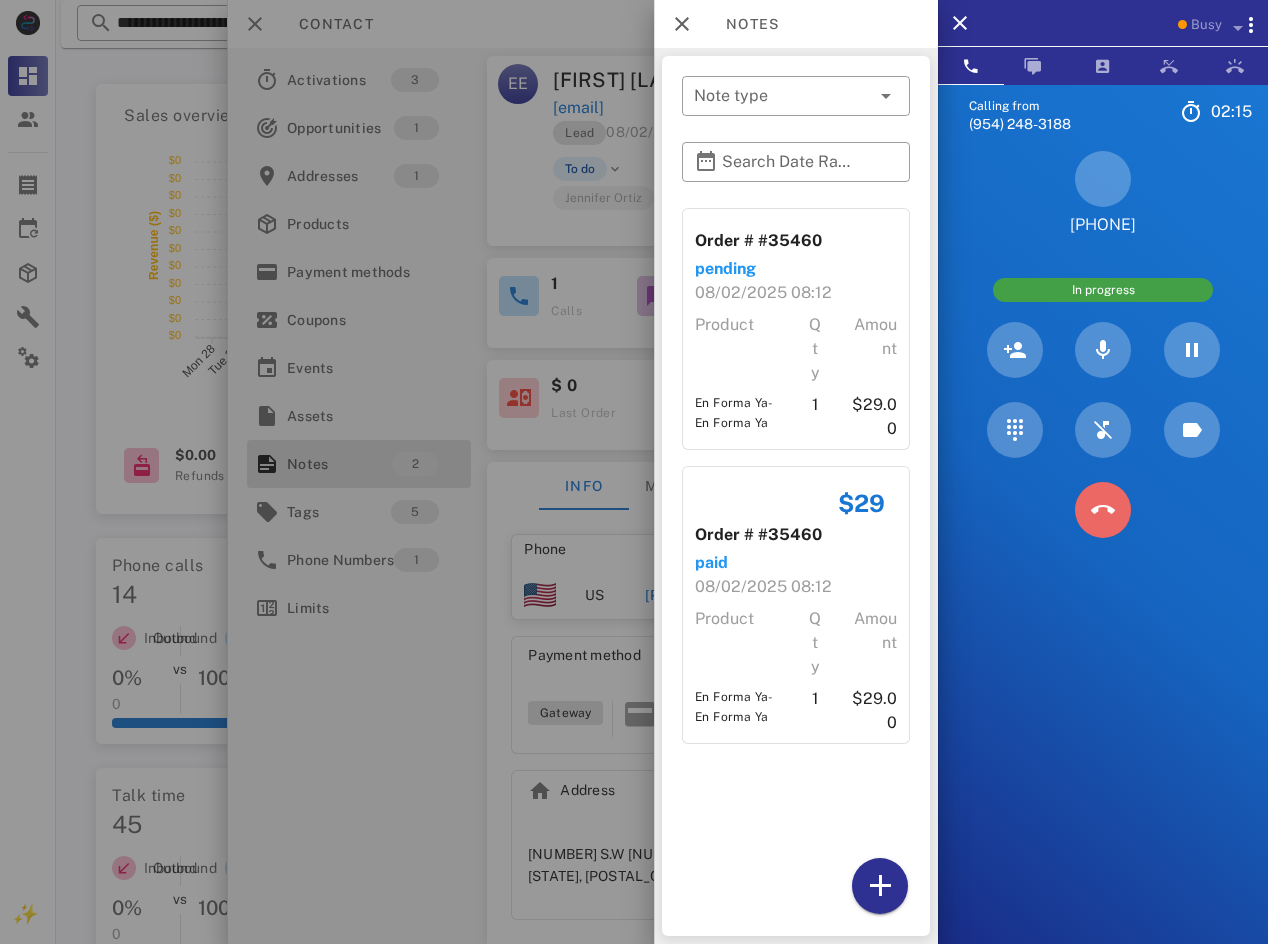 click at bounding box center [1103, 510] 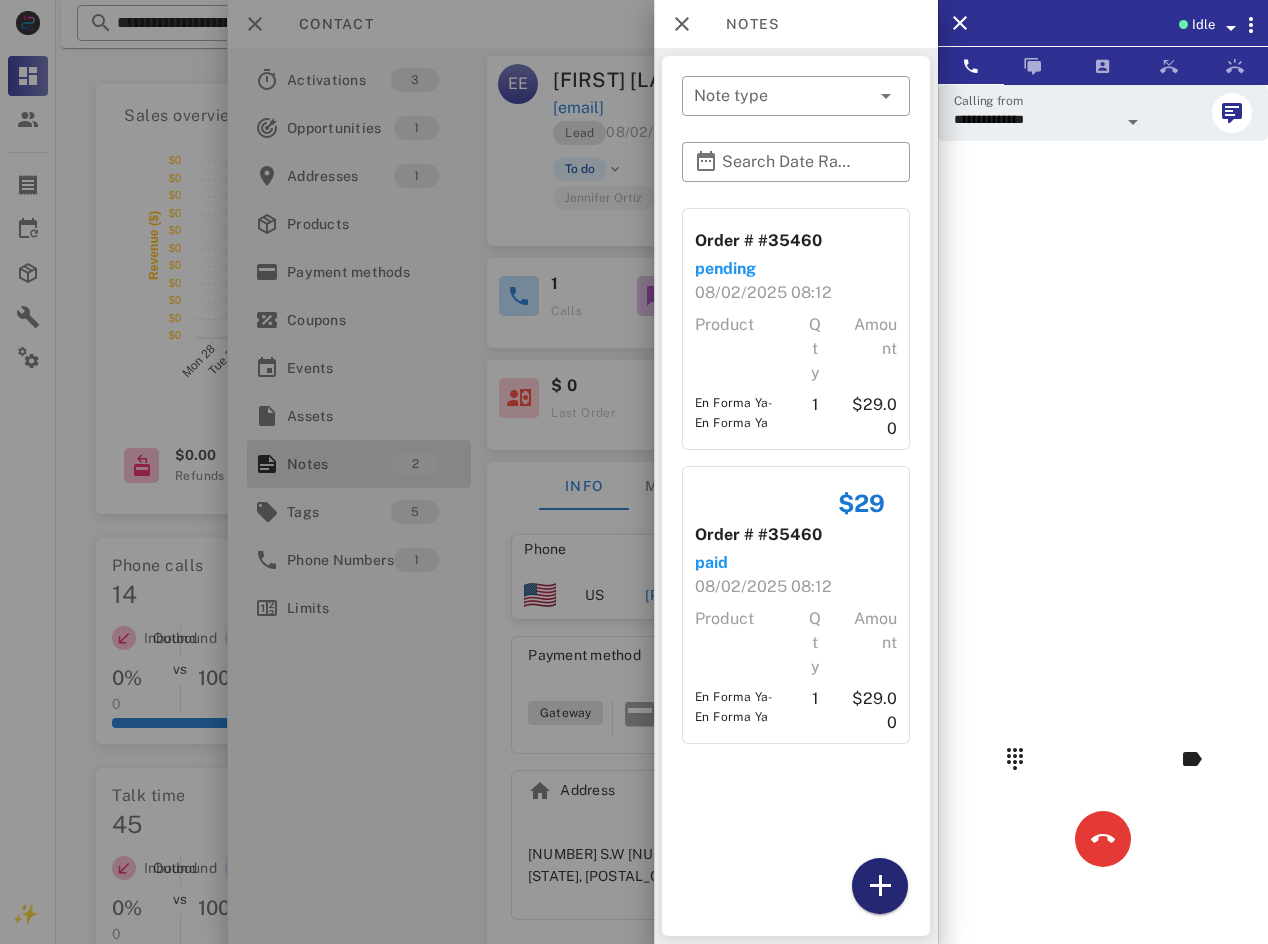 click at bounding box center (880, 886) 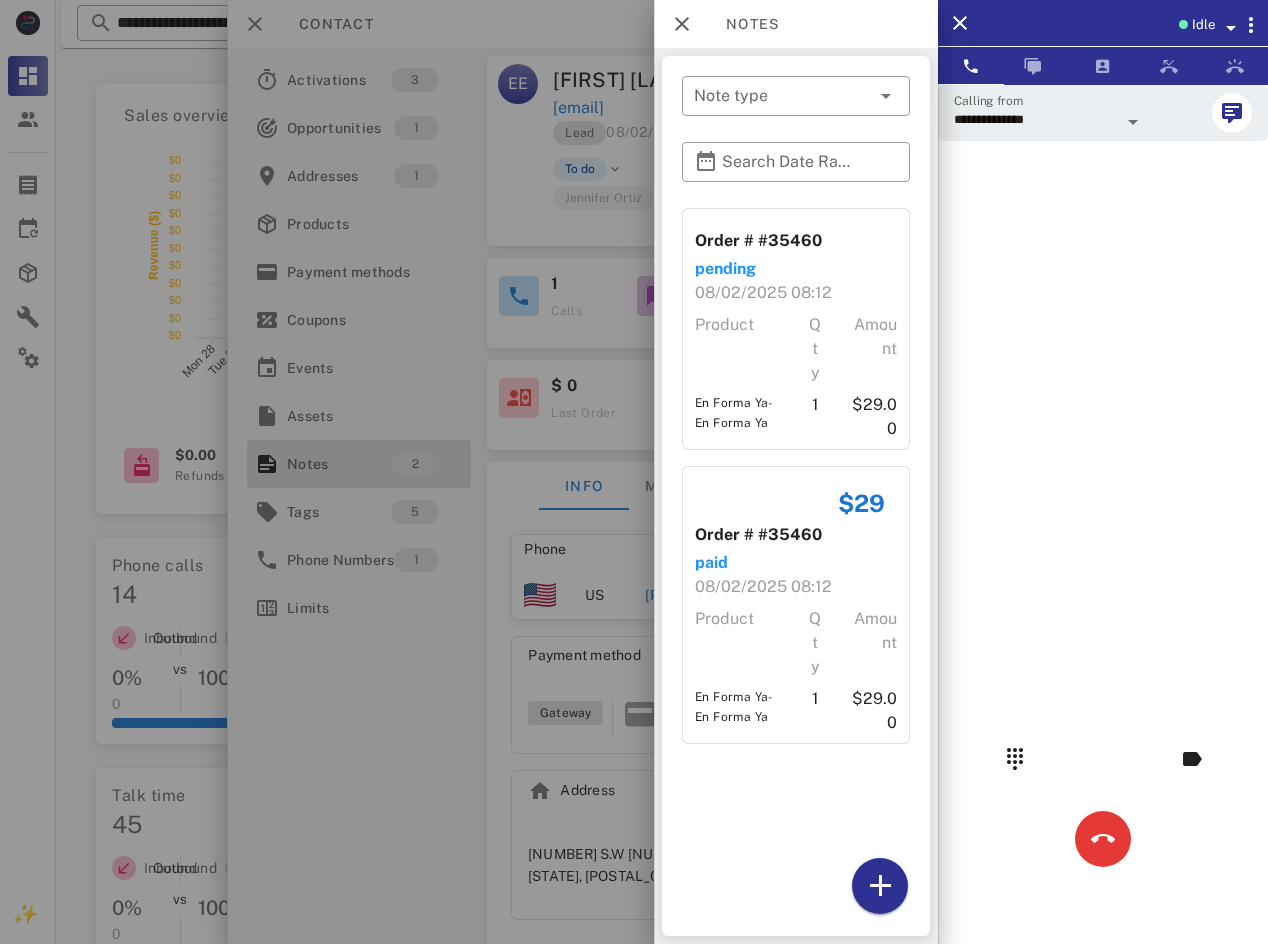 click at bounding box center (760, 493) 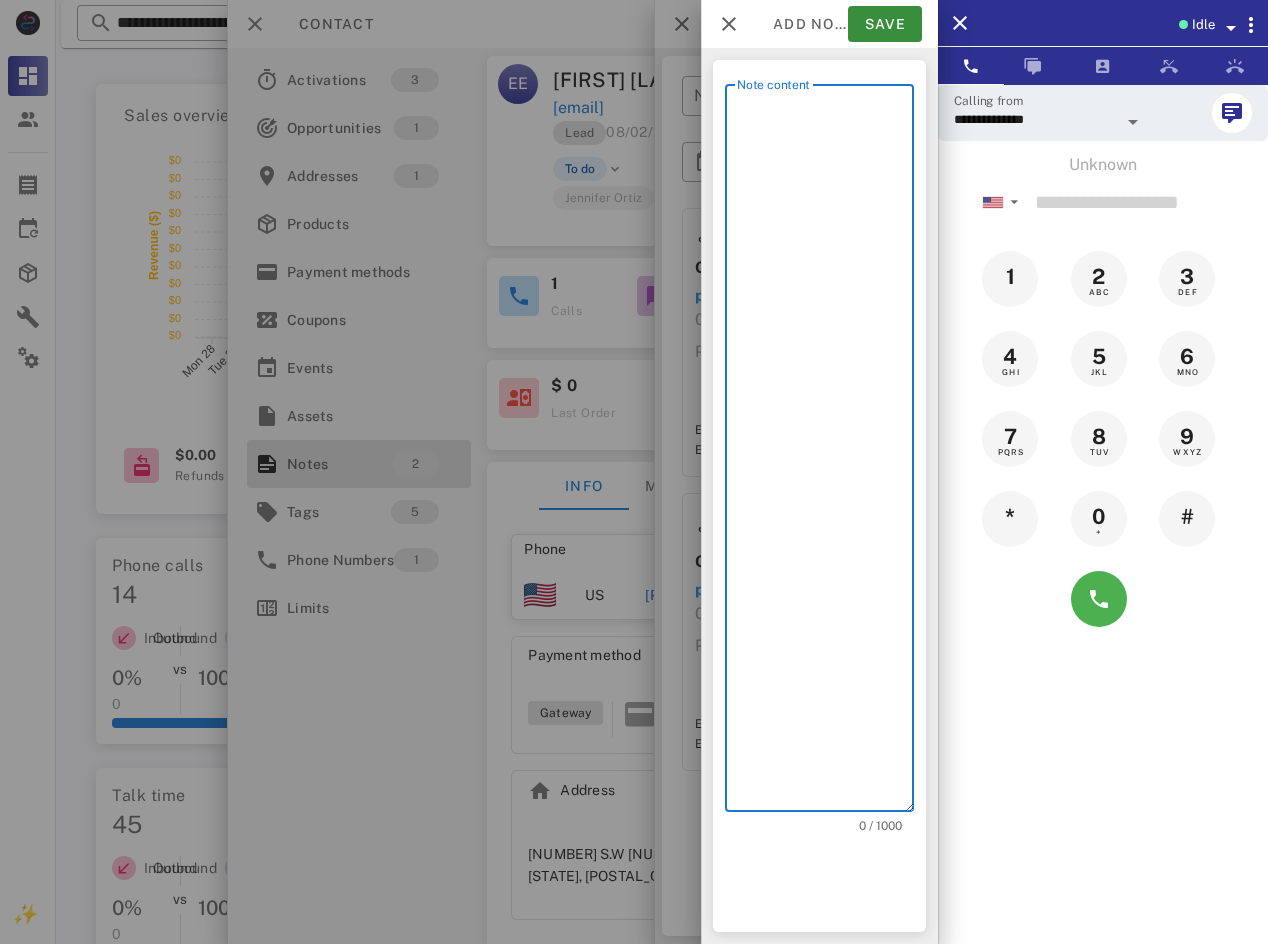 click on "Note content" at bounding box center [825, 453] 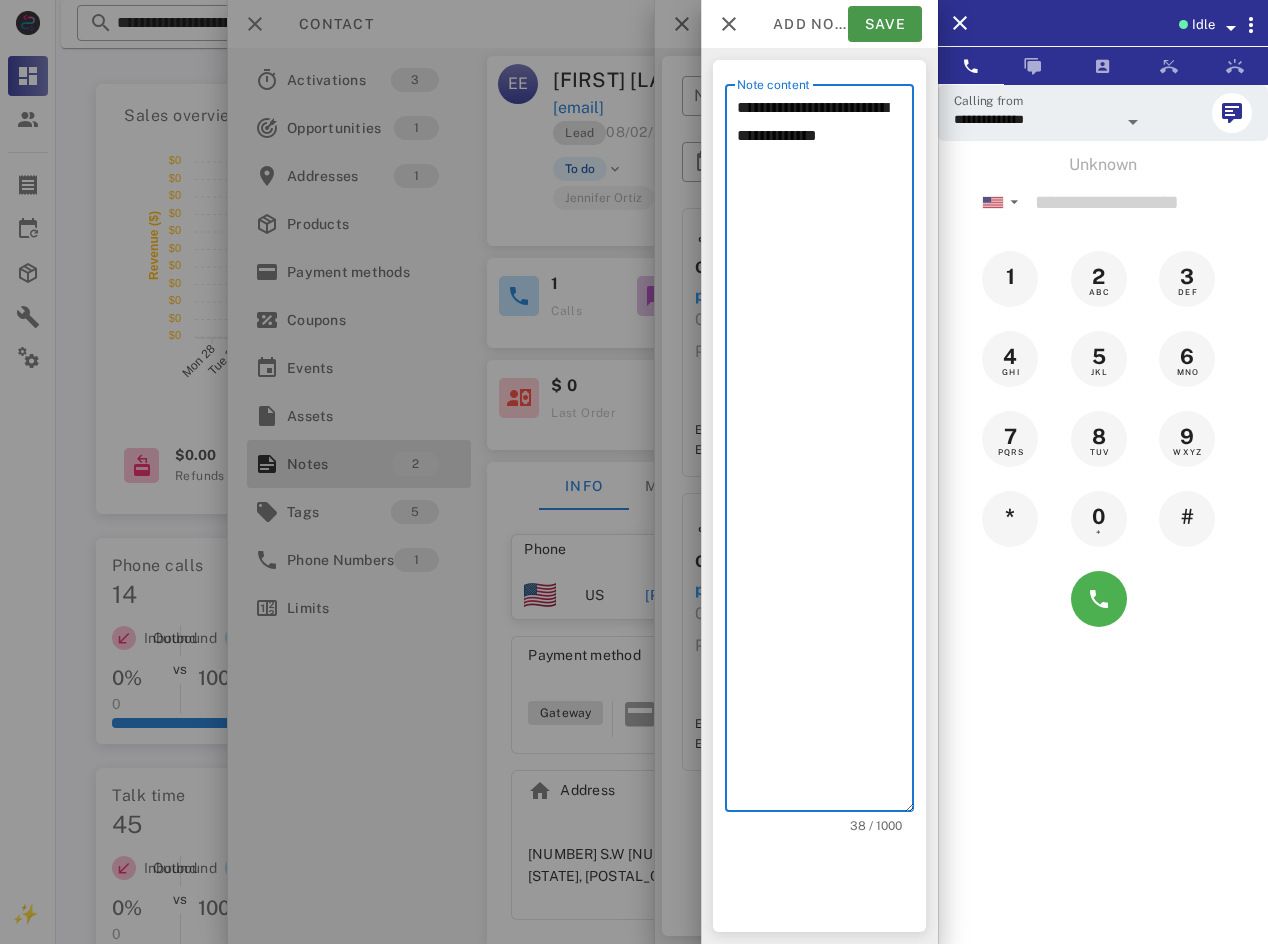 type on "**********" 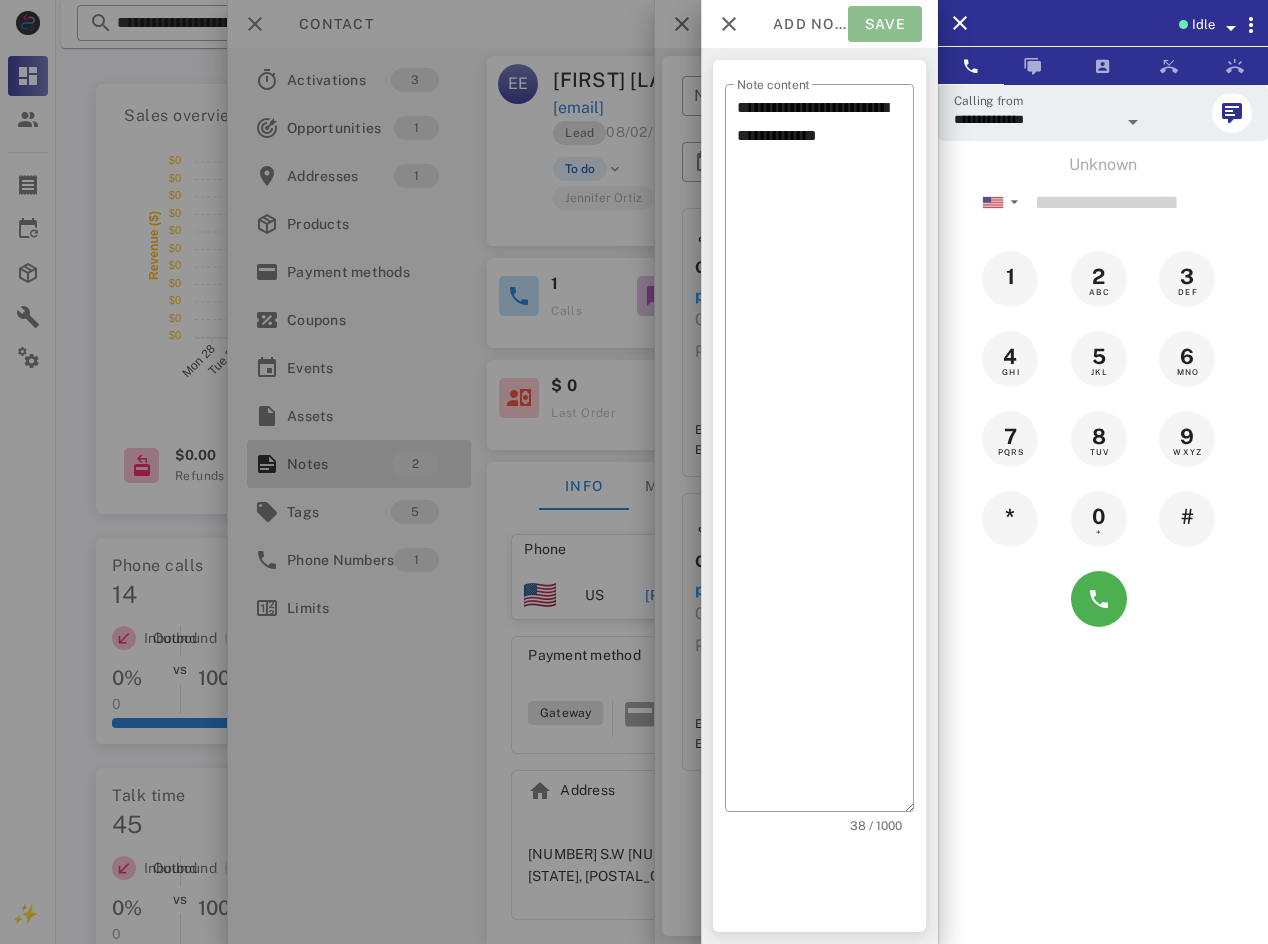 click on "Save" at bounding box center (885, 24) 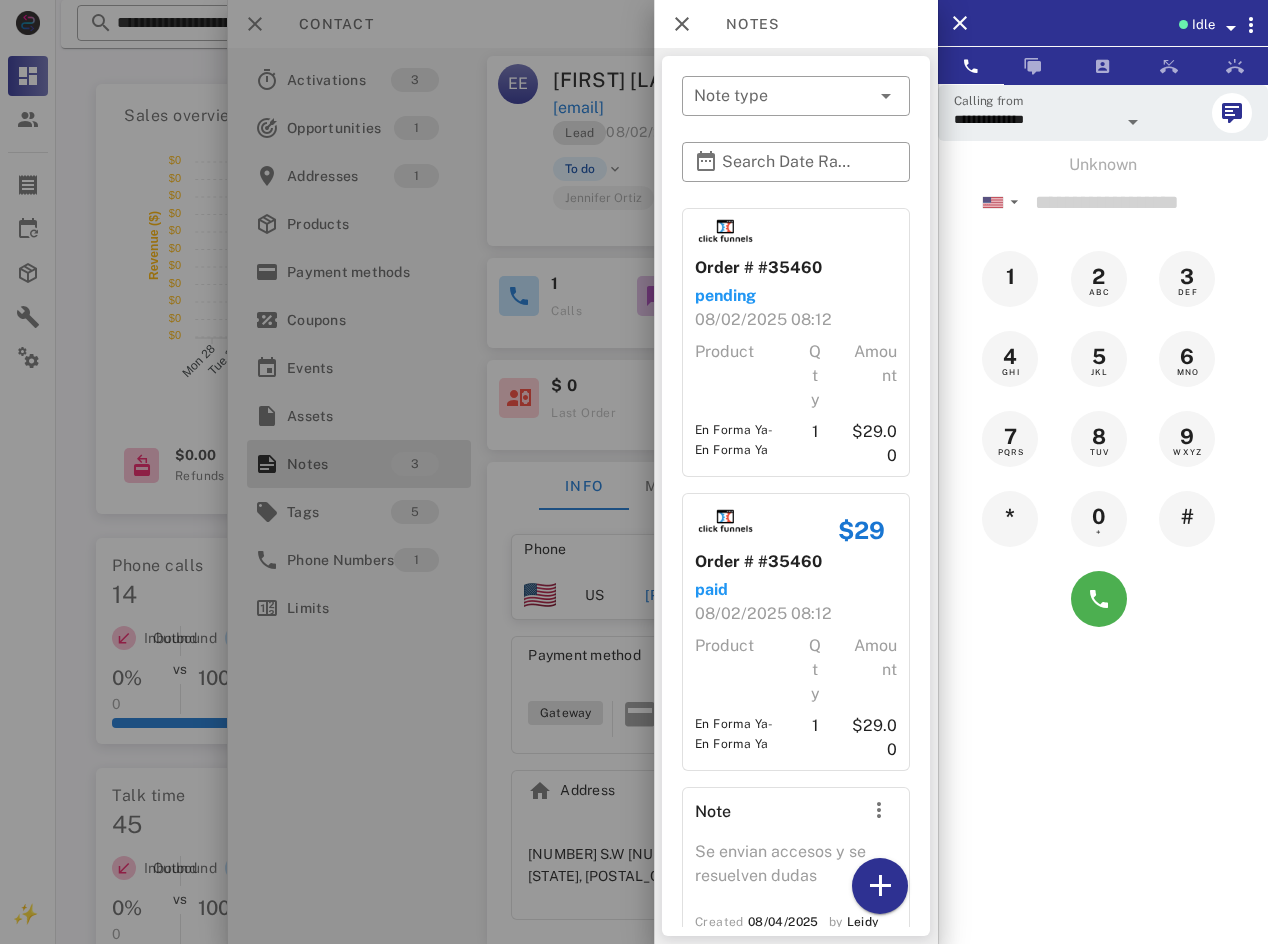 click at bounding box center (634, 472) 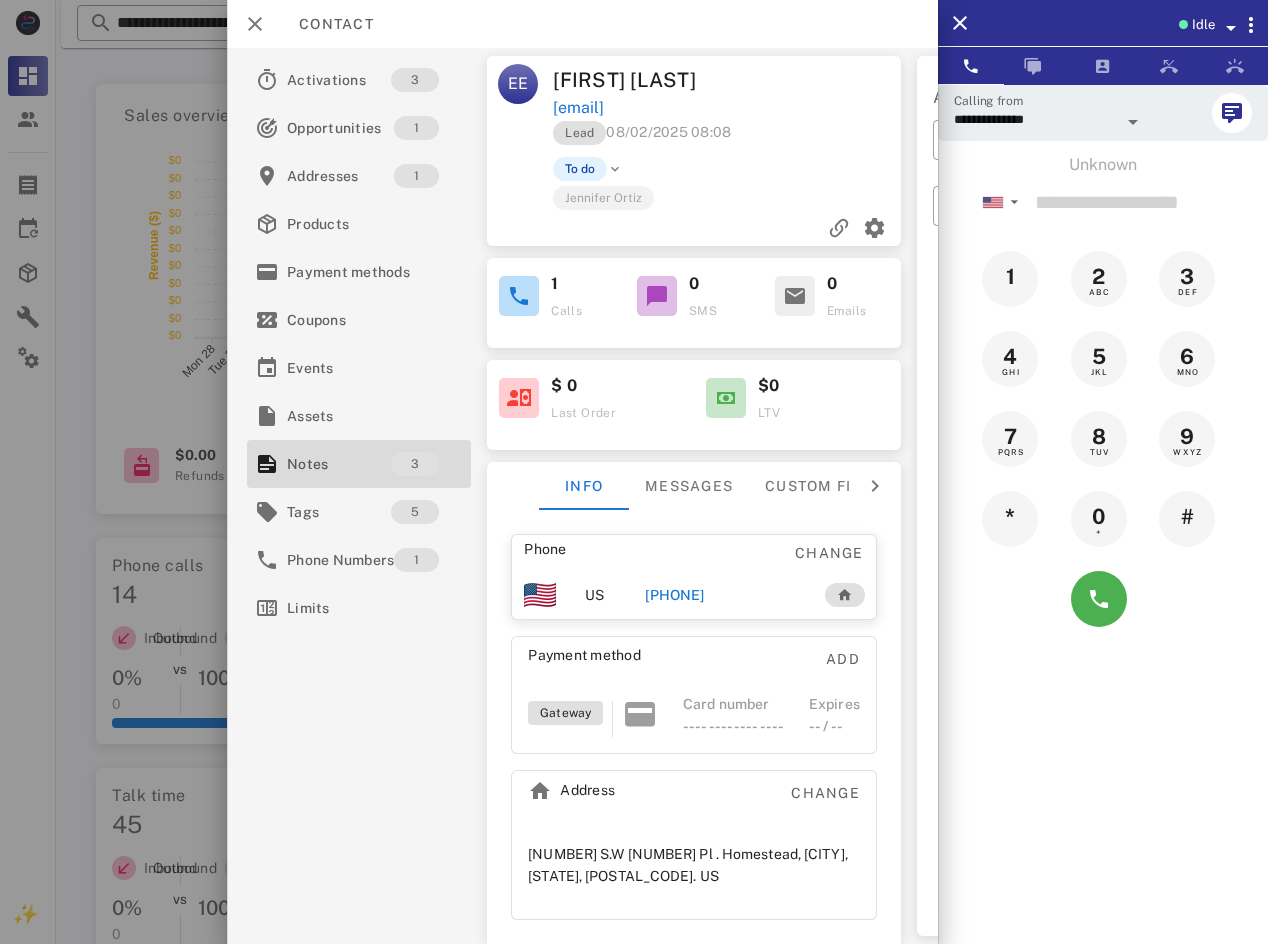 click at bounding box center [634, 472] 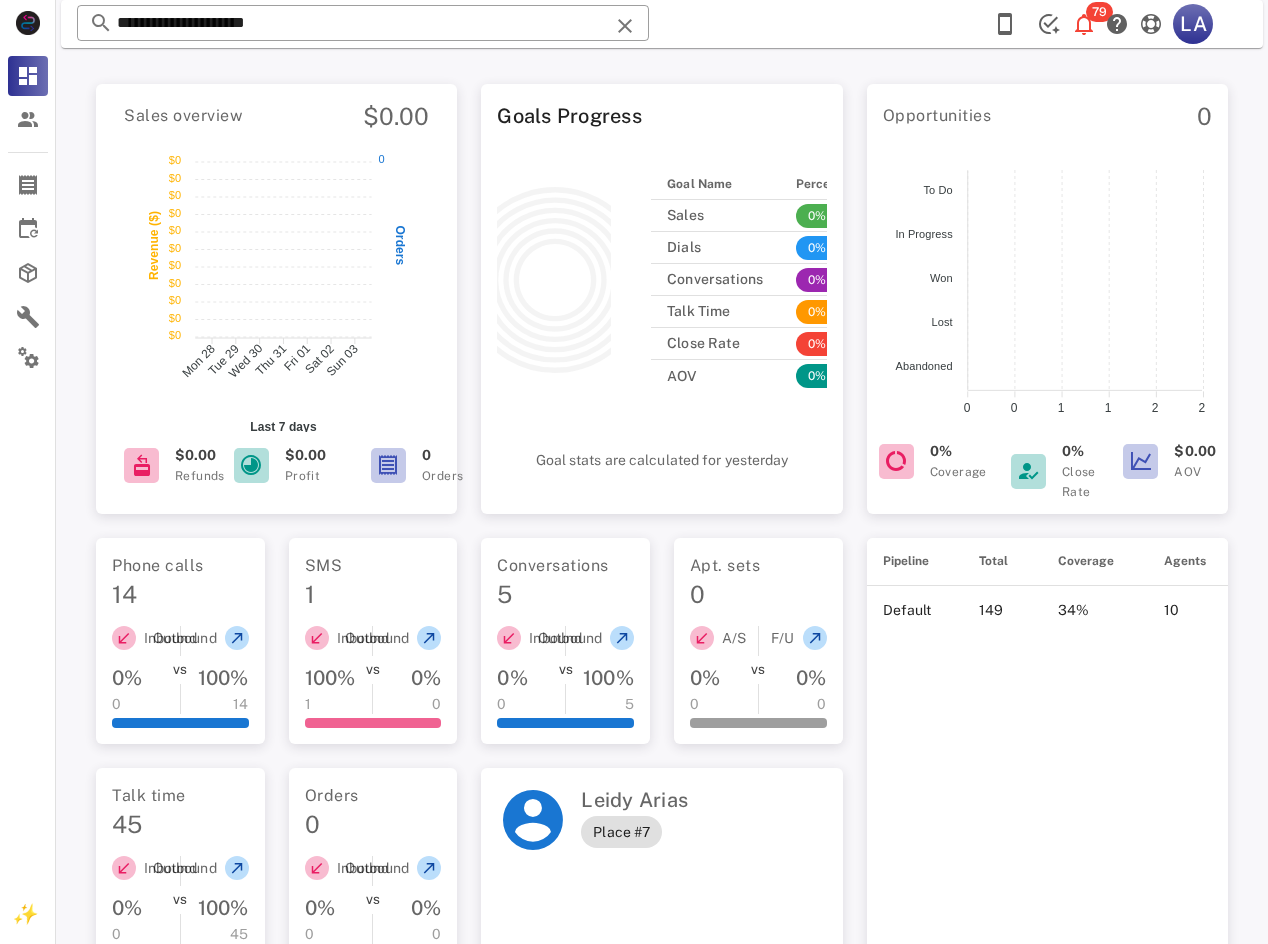 click on "**********" at bounding box center (363, 23) 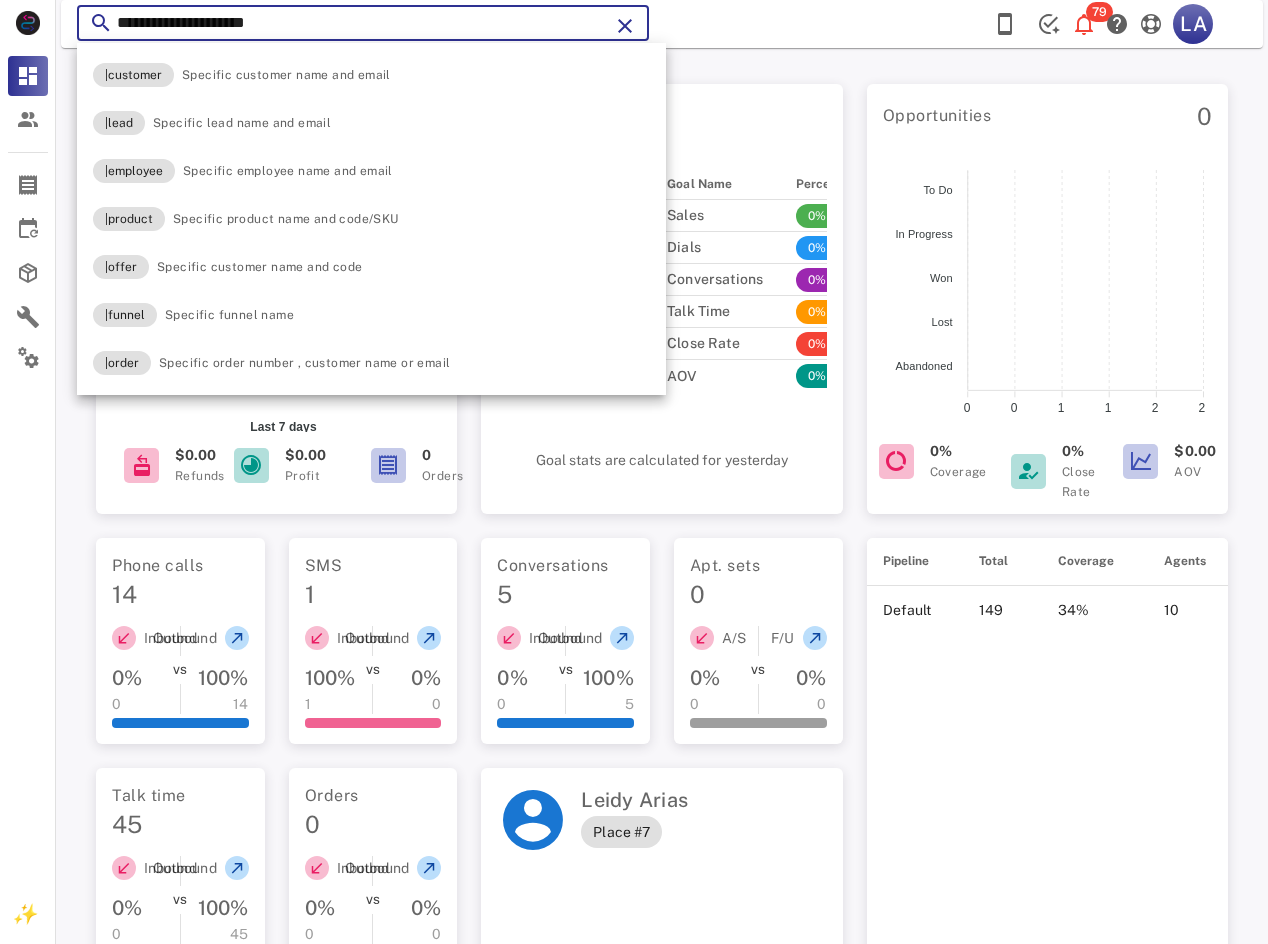 paste 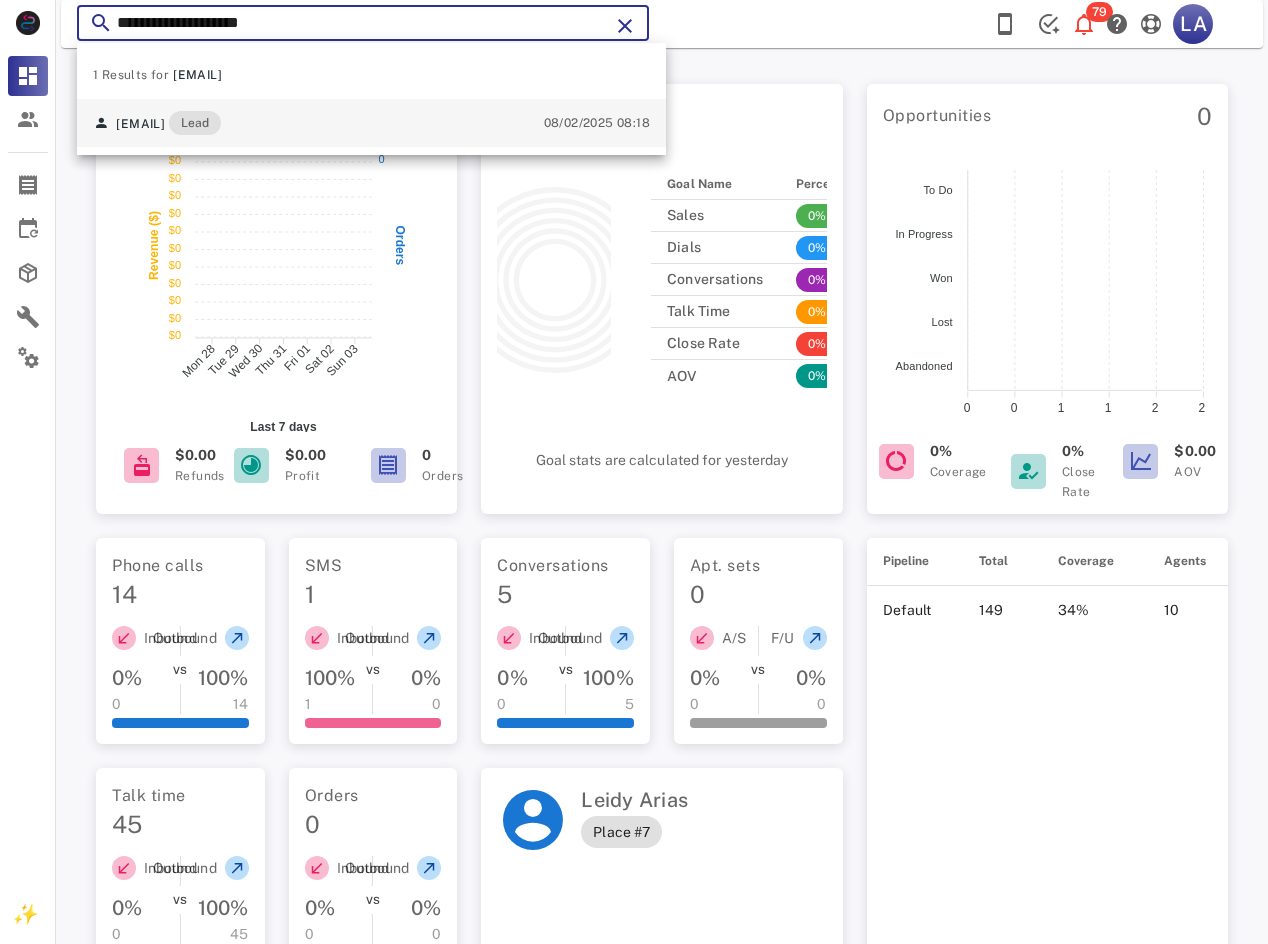 type on "**********" 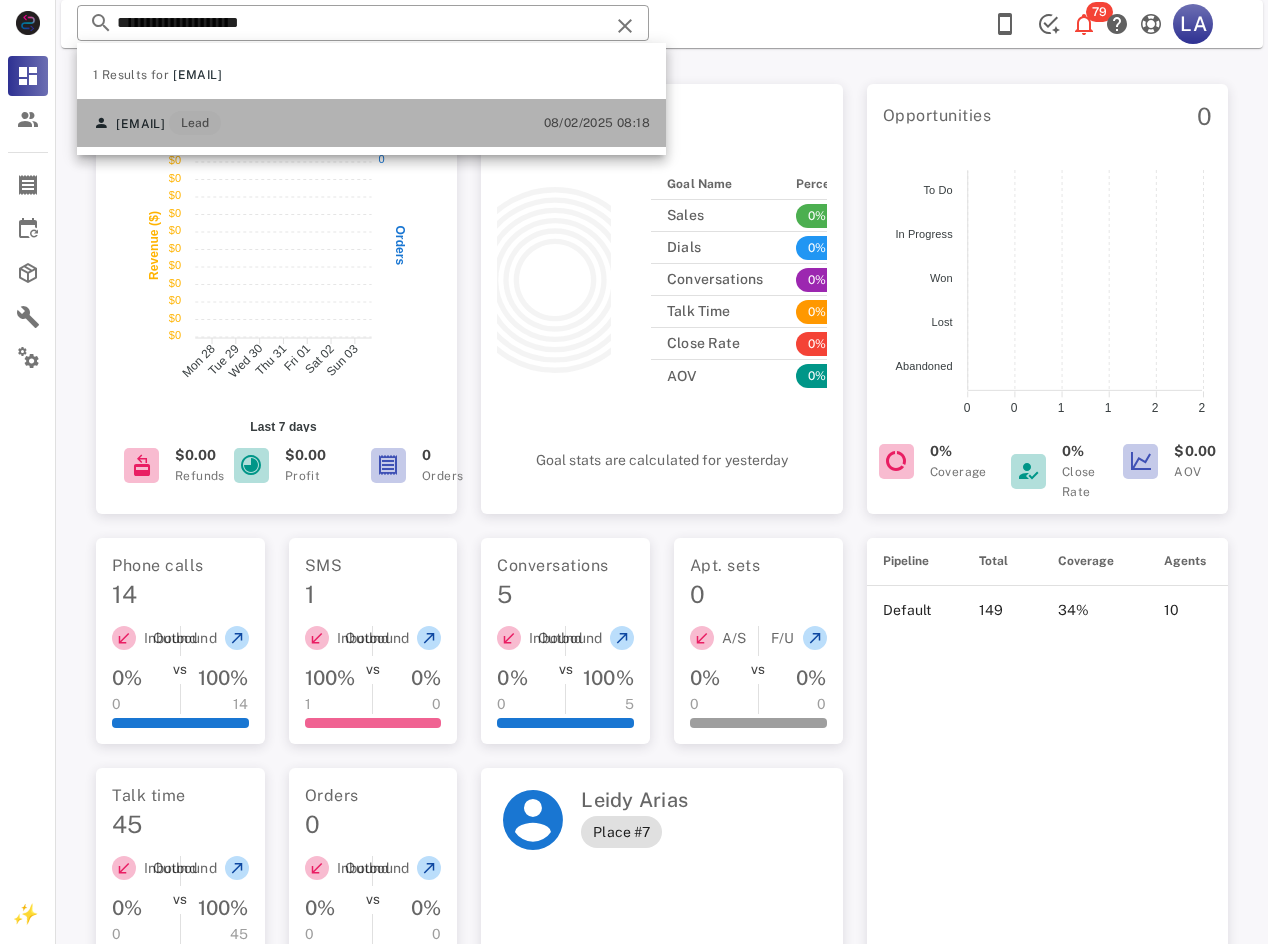 click on "[EMAIL]   Lead   [DATE] [TIME]" at bounding box center (371, 123) 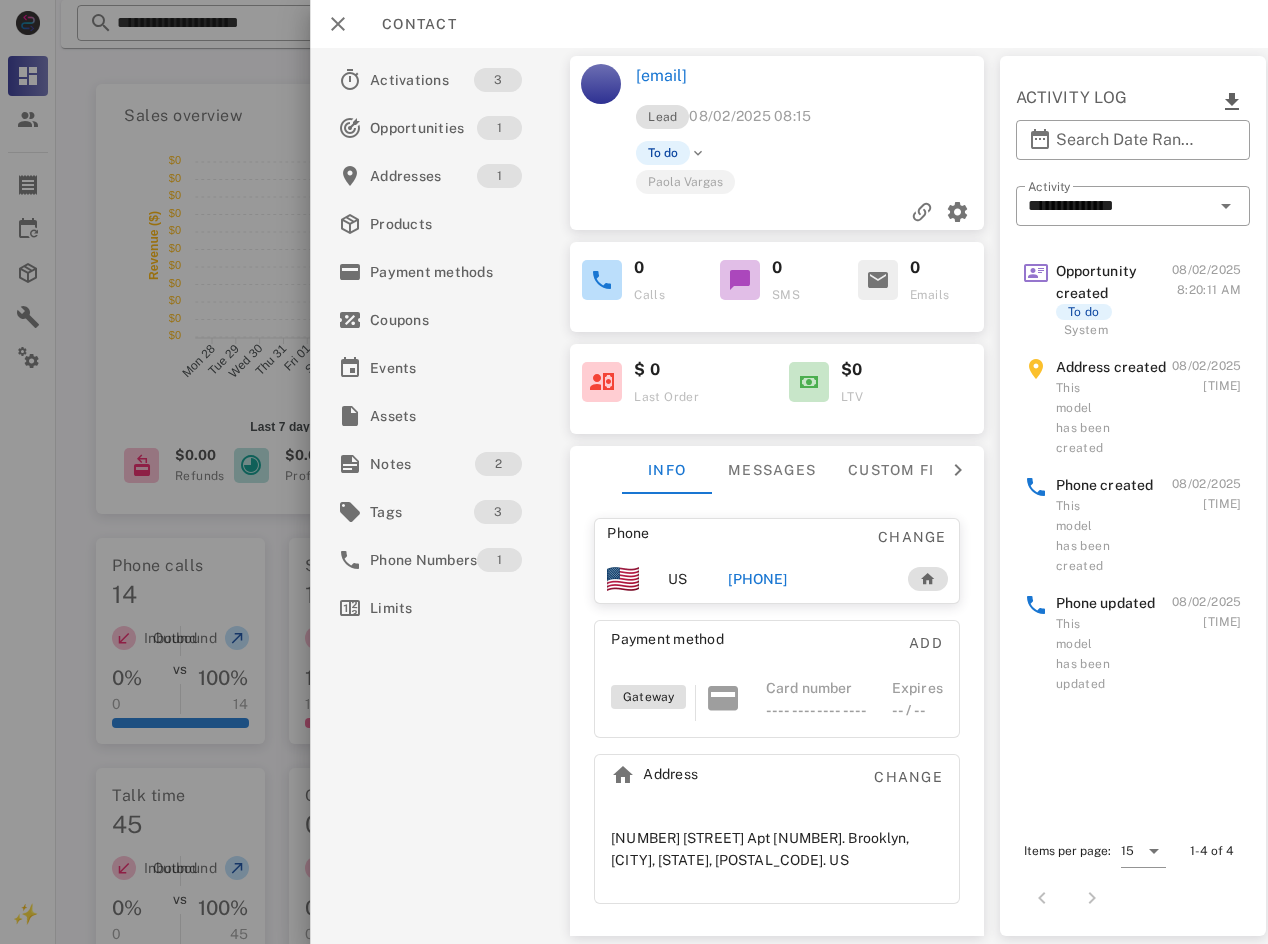 click on "[PHONE]" at bounding box center (807, 579) 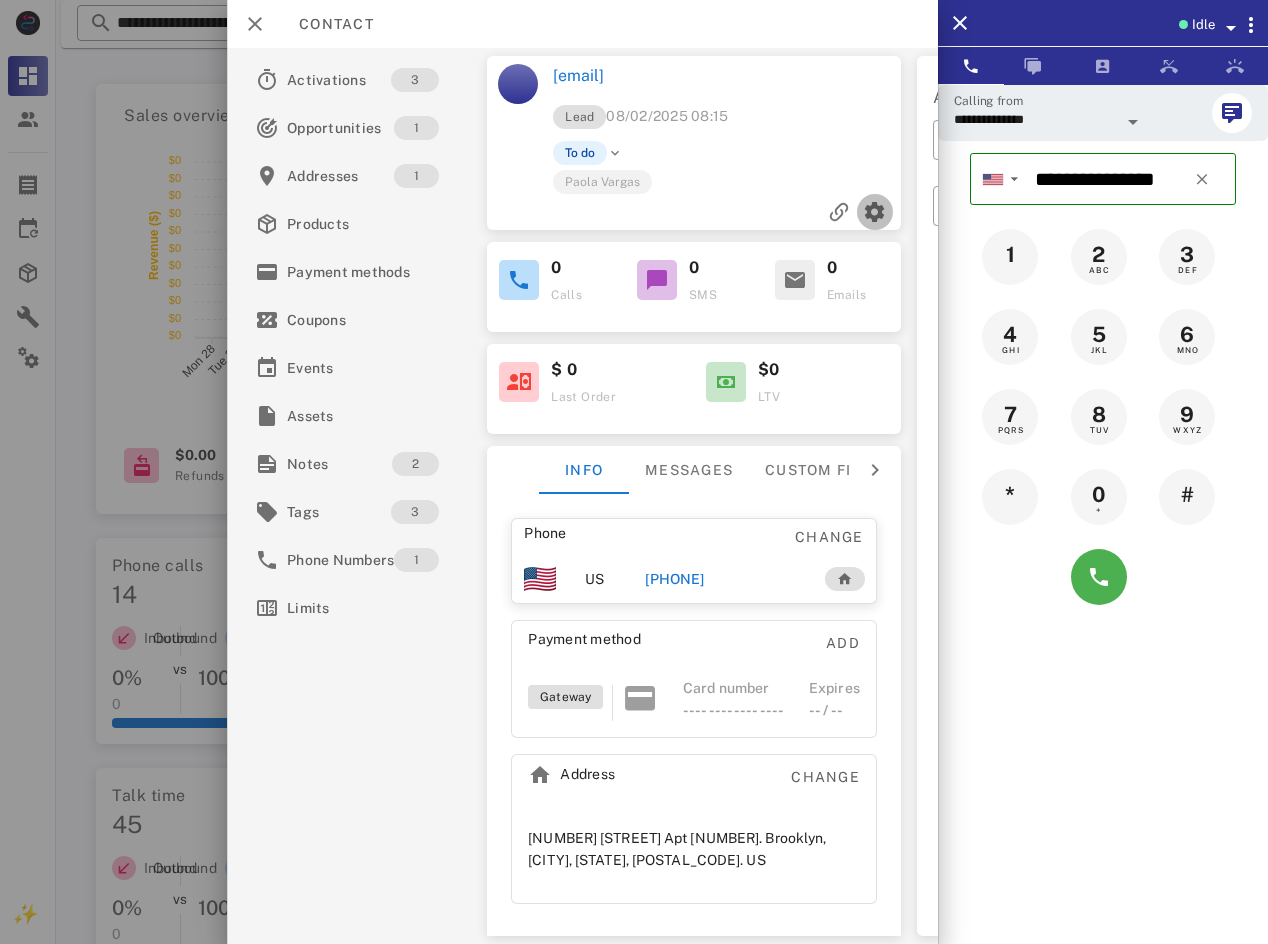 click at bounding box center (875, 212) 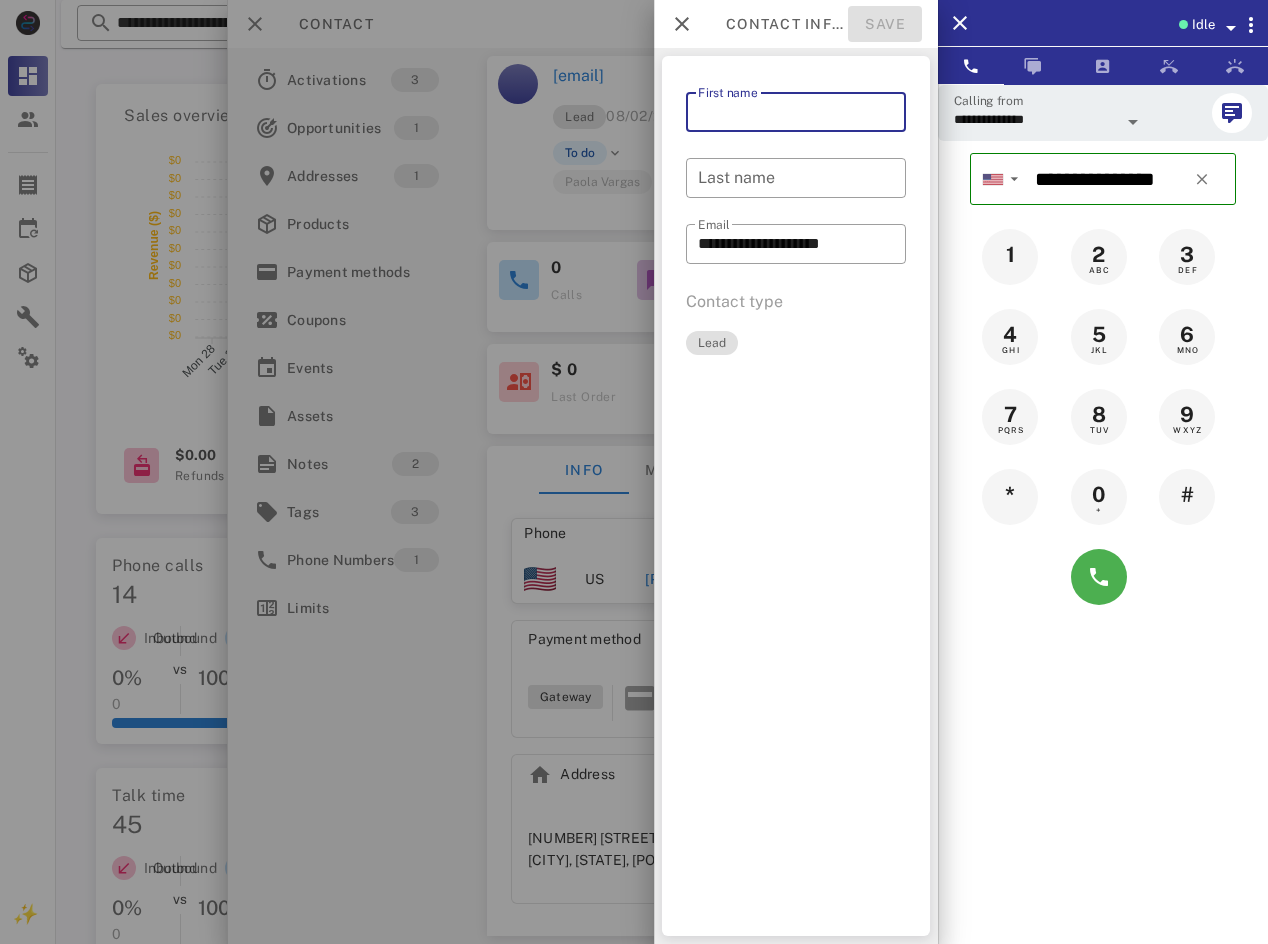 click on "First name" at bounding box center (796, 112) 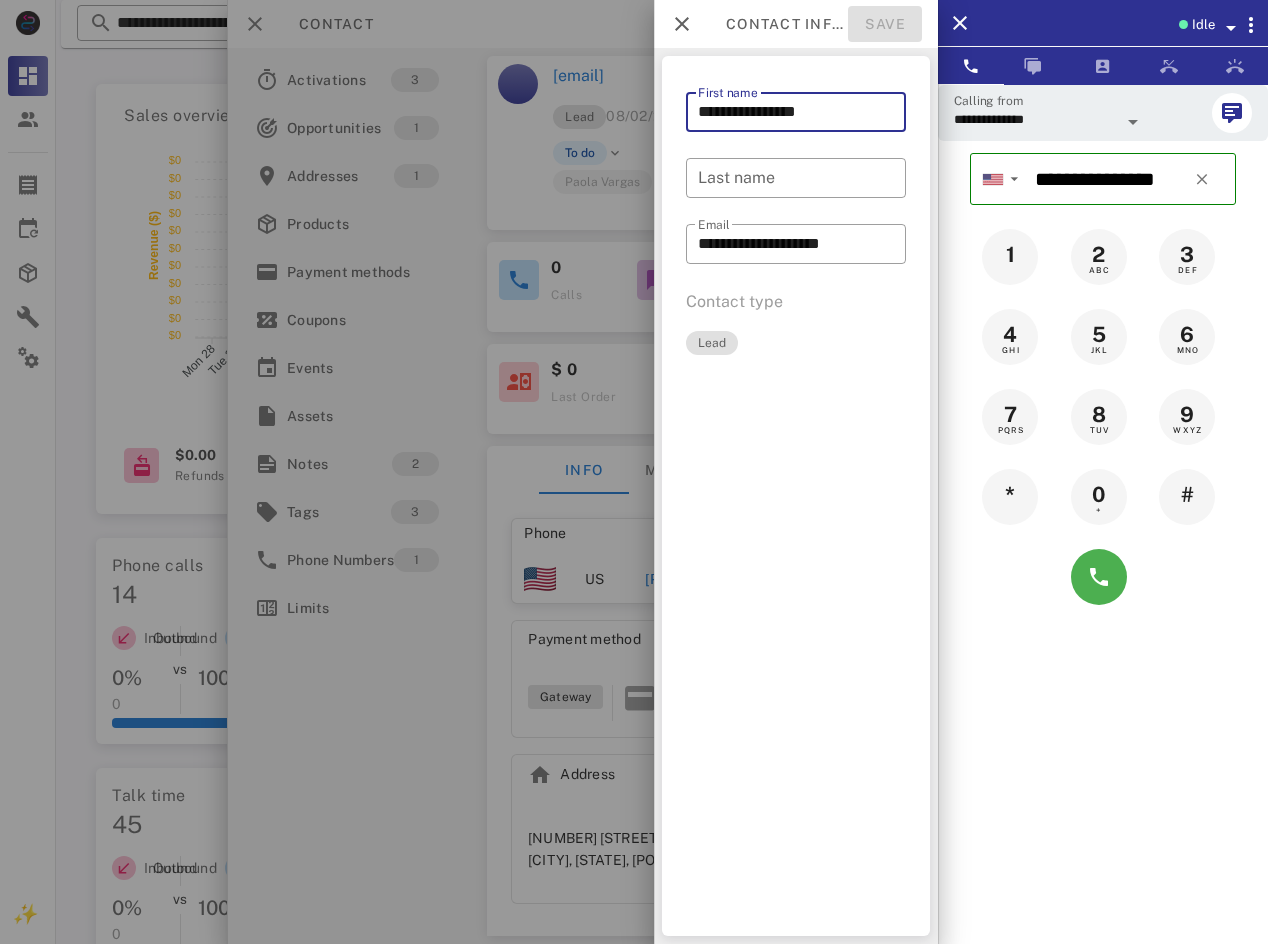 drag, startPoint x: 827, startPoint y: 120, endPoint x: 752, endPoint y: 131, distance: 75.802376 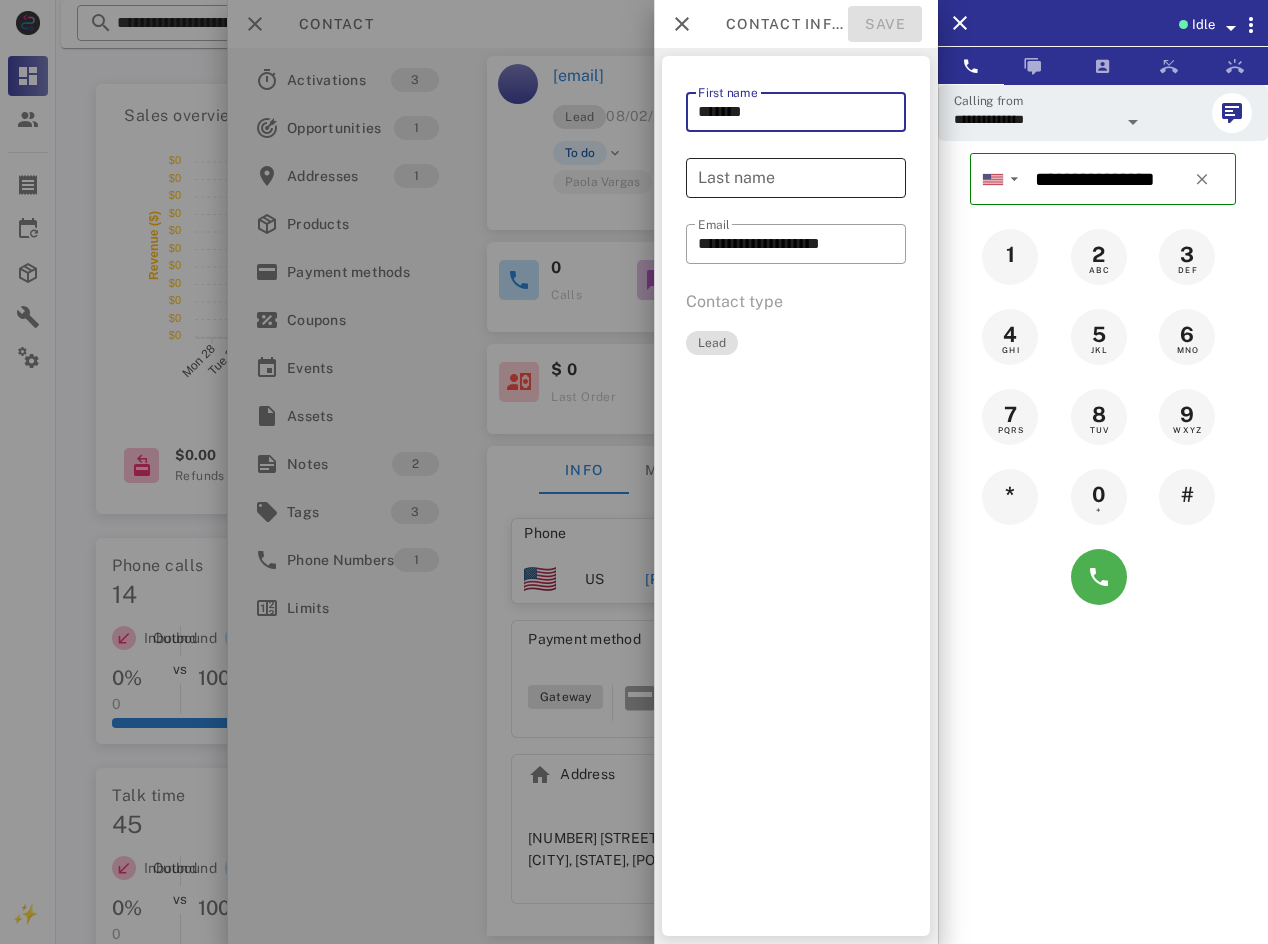 type on "******" 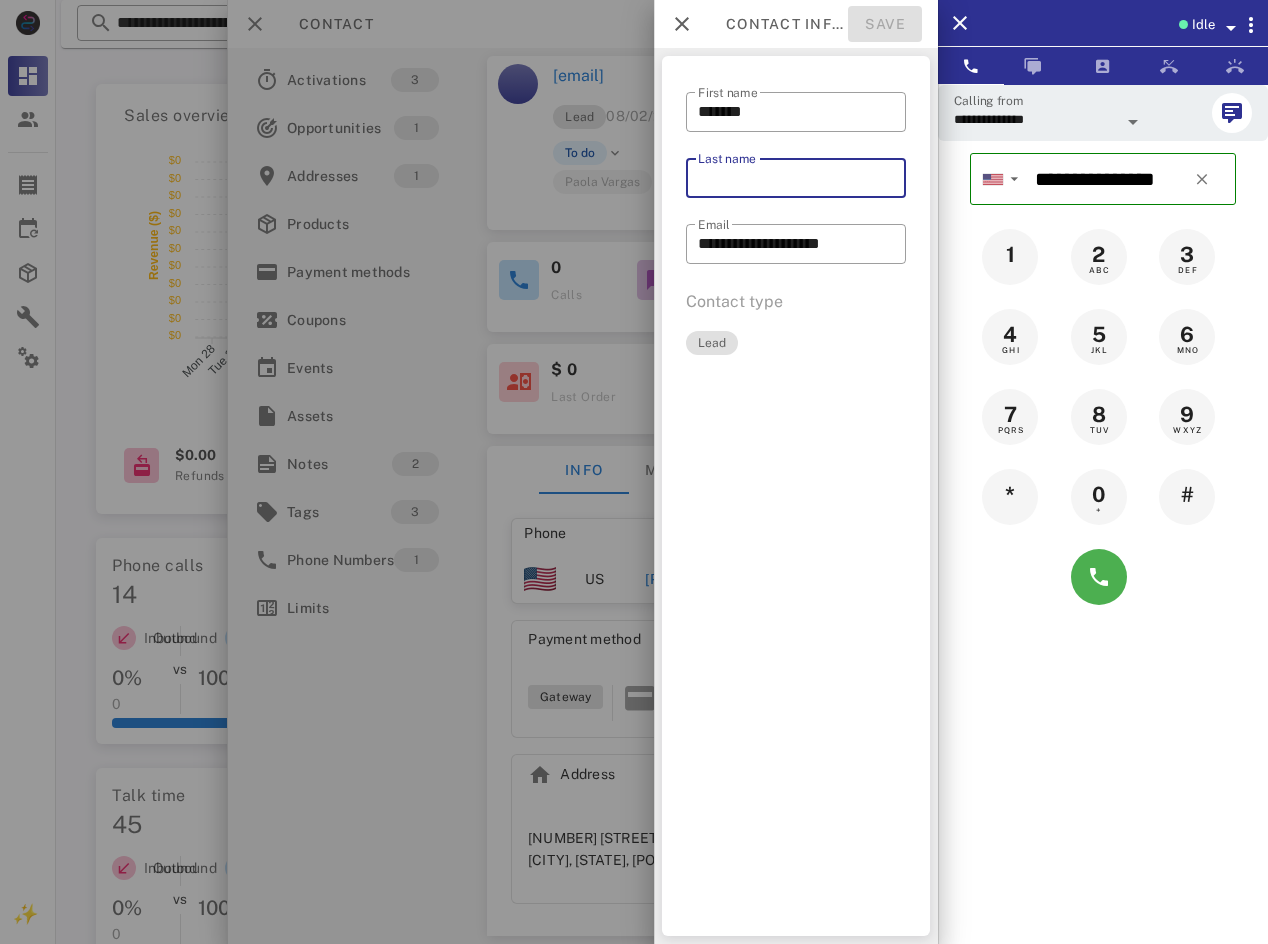 click on "Last name" at bounding box center [796, 178] 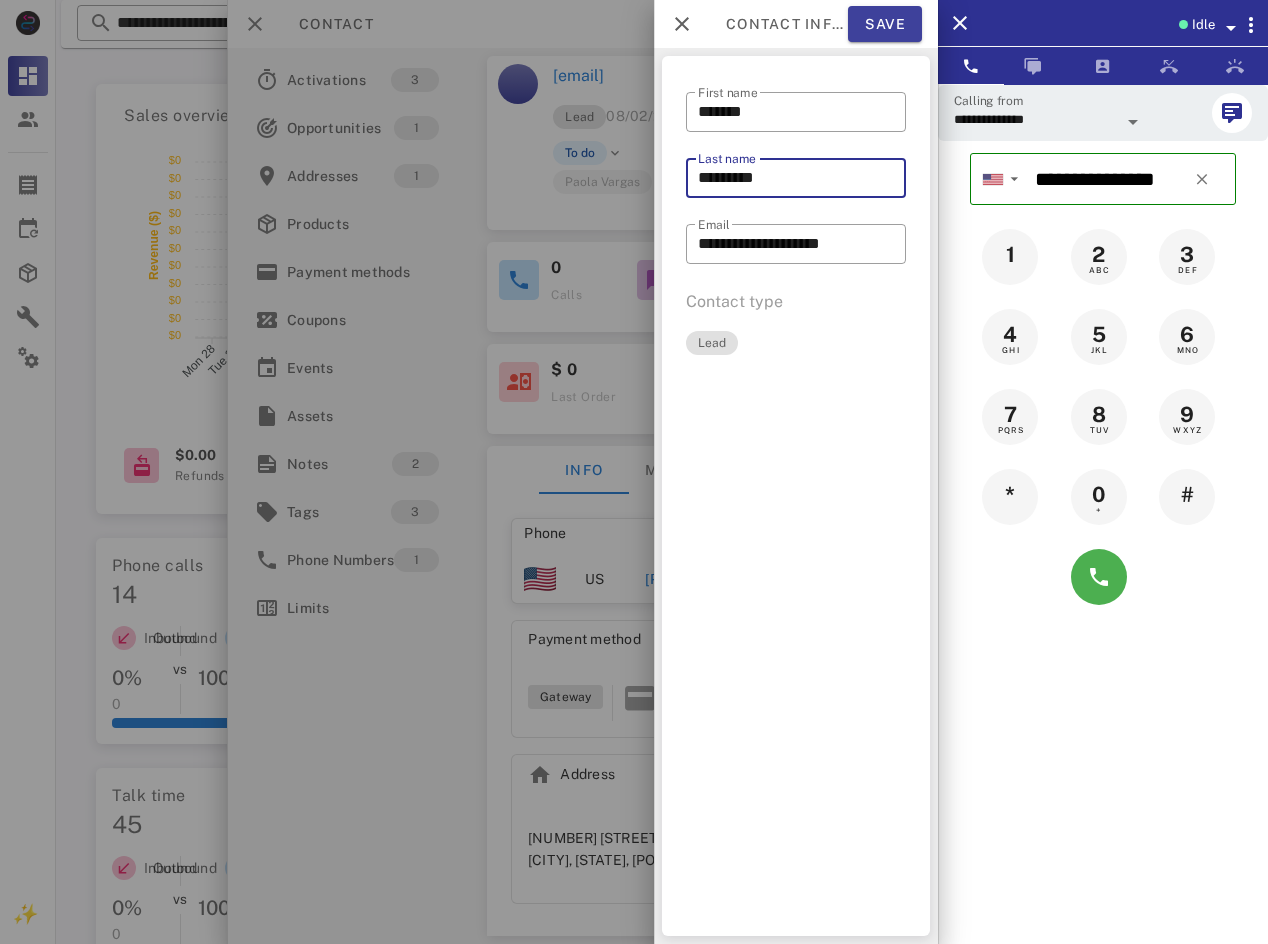 type on "********" 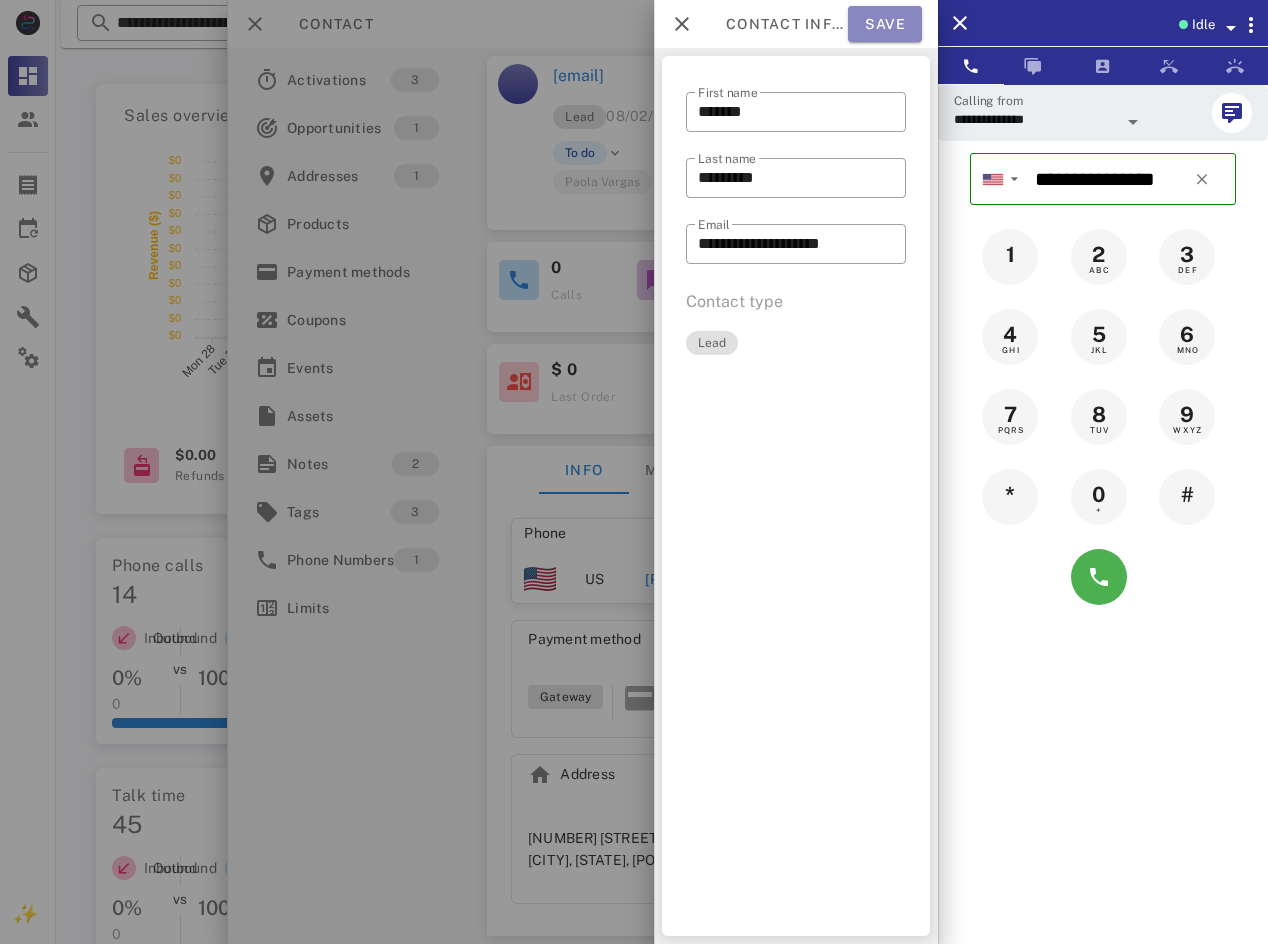 click on "Save" at bounding box center (885, 24) 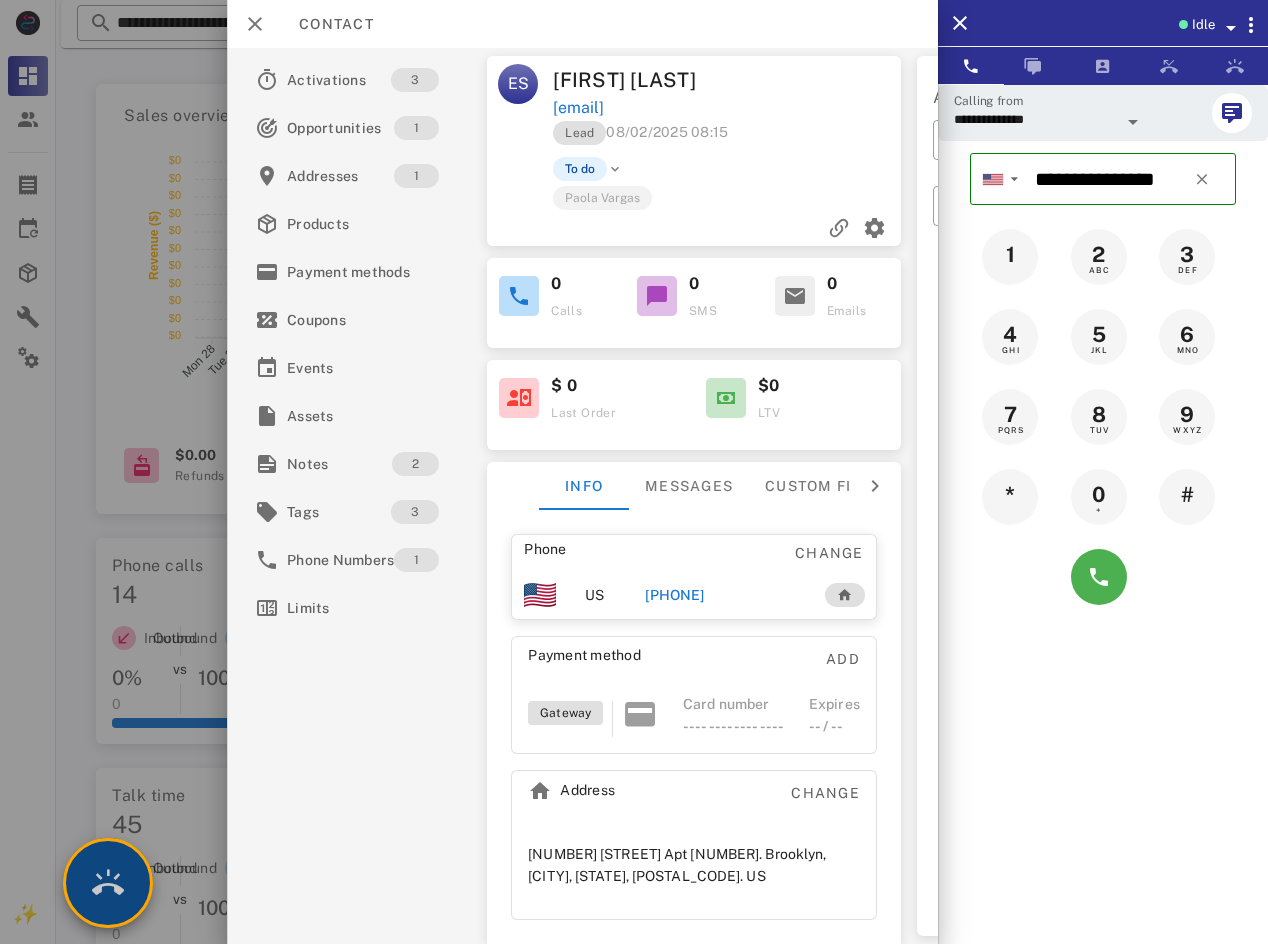 click at bounding box center (108, 883) 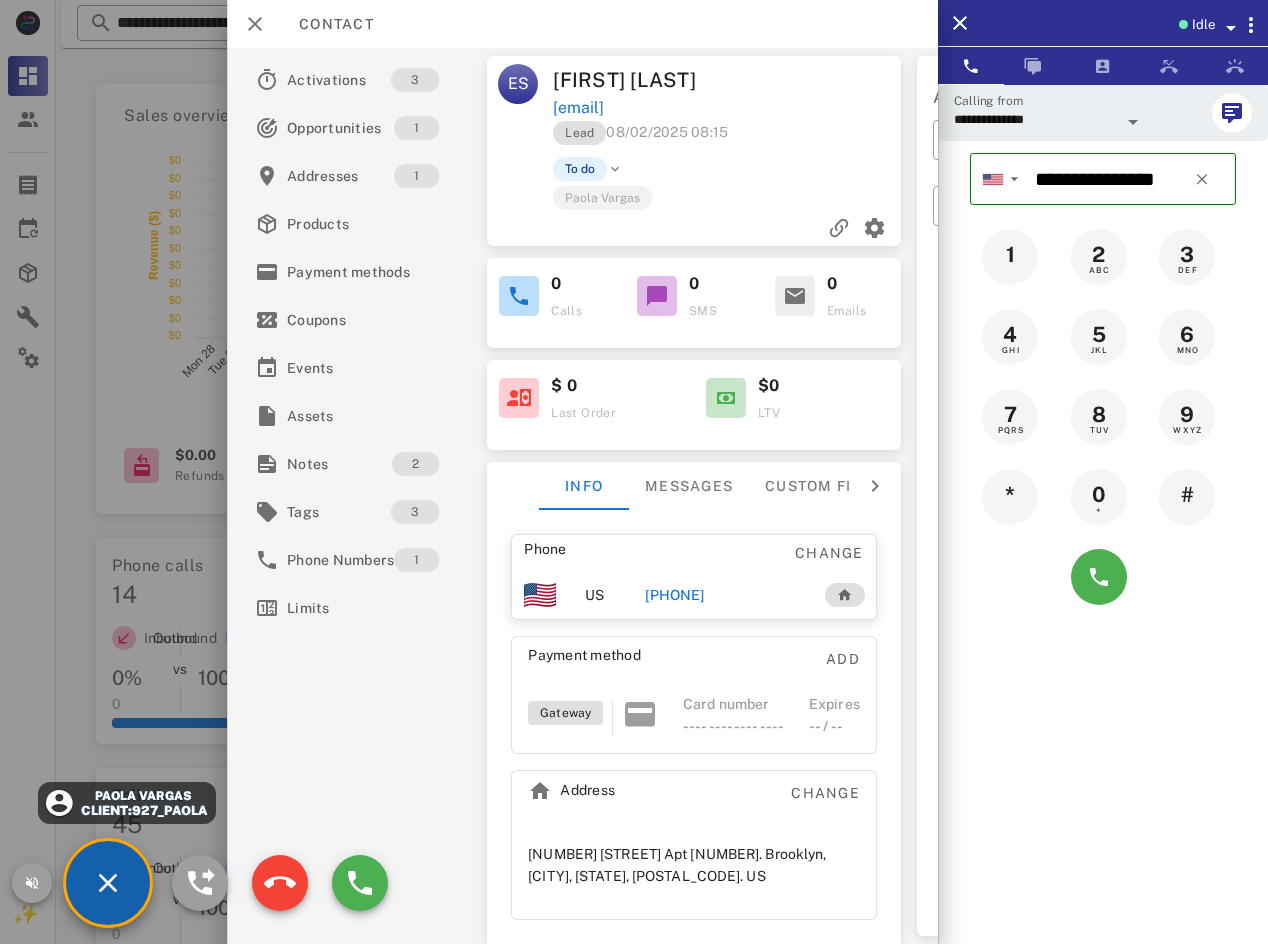 click on "Activations  3  Opportunities  1  Addresses  1  Products Payment methods Coupons Events Assets Notes  2  Tags  3  Phone Numbers  1  Limits" at bounding box center [359, 496] 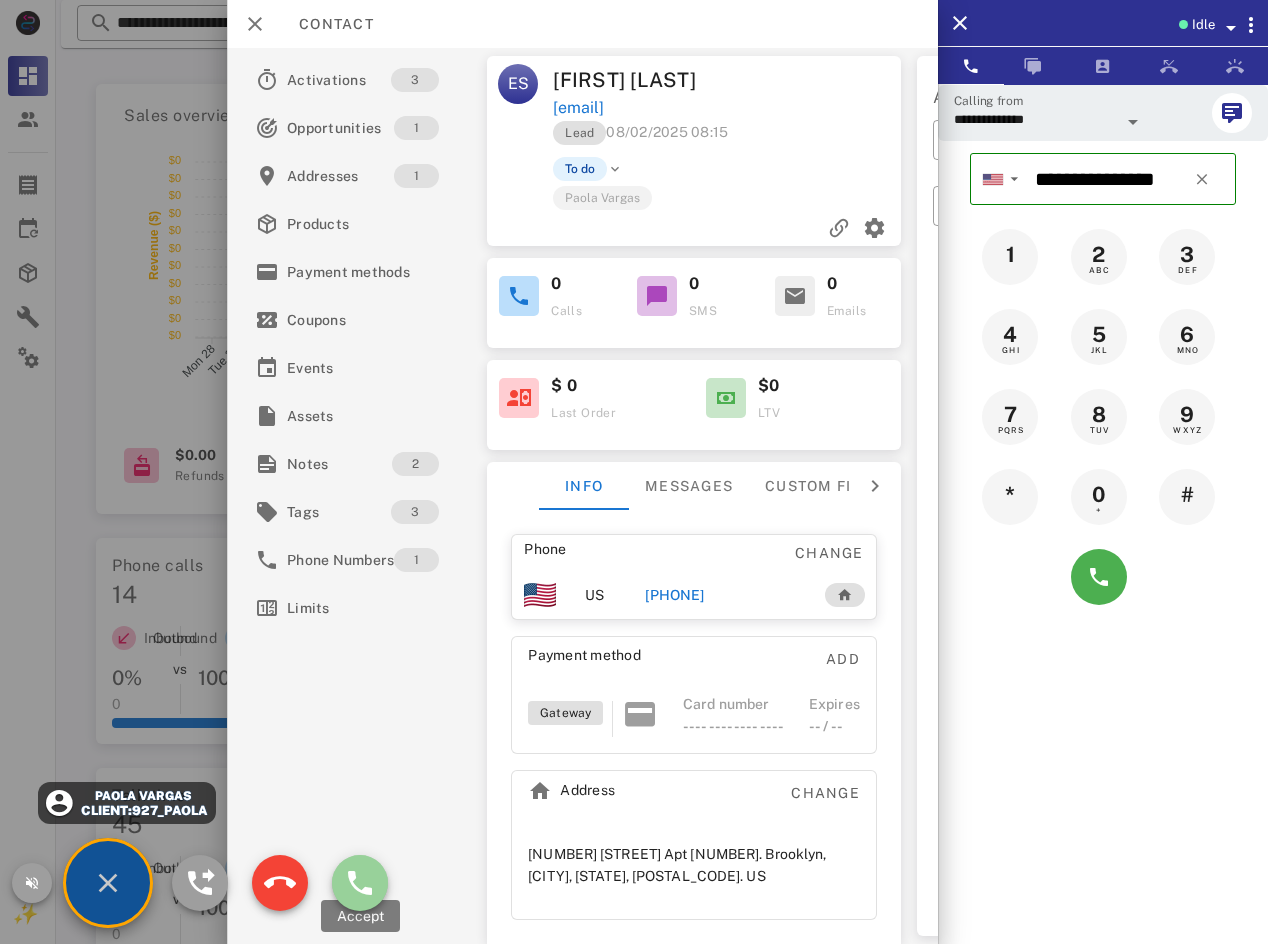 click at bounding box center [360, 883] 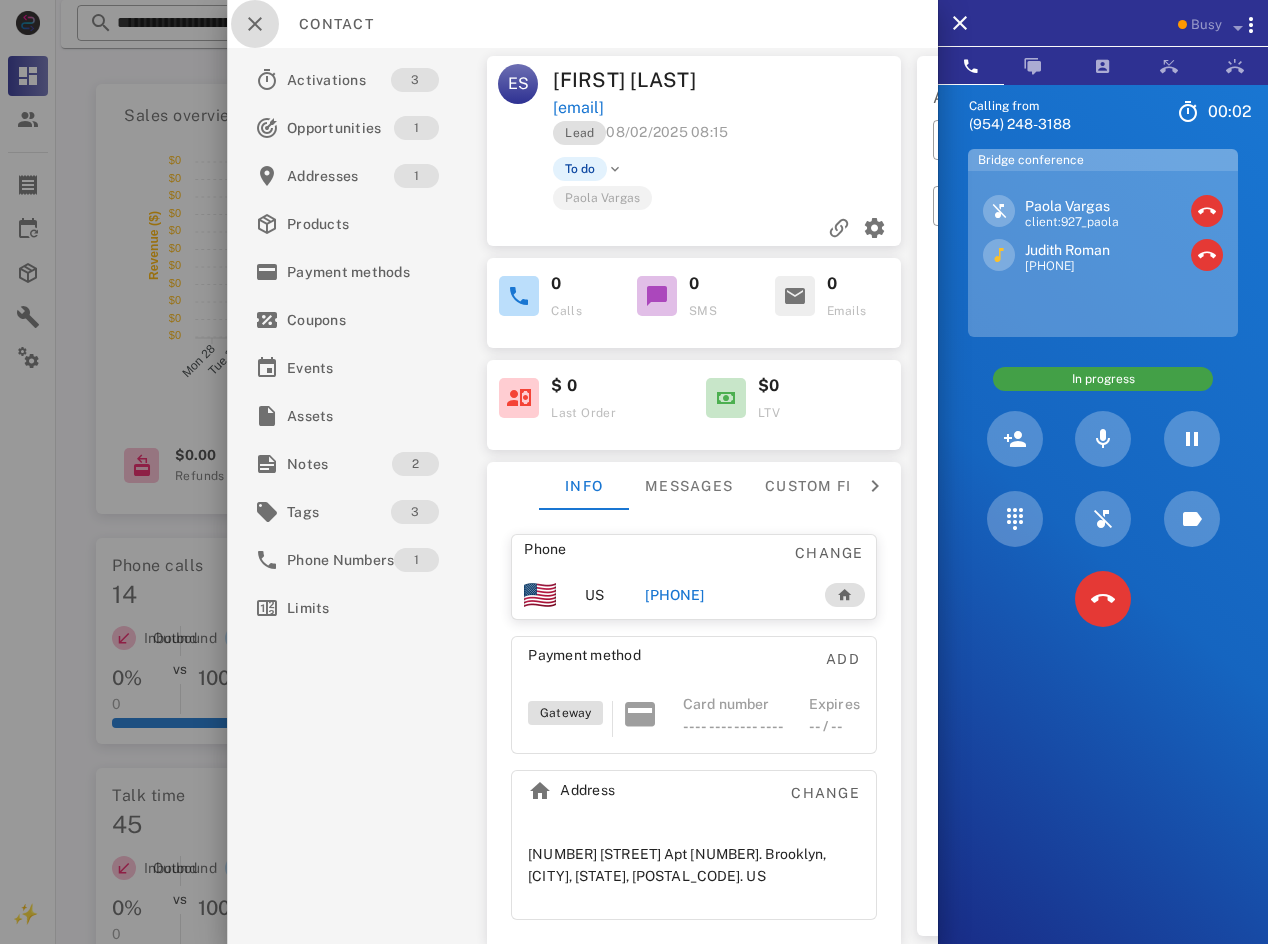 click at bounding box center [255, 24] 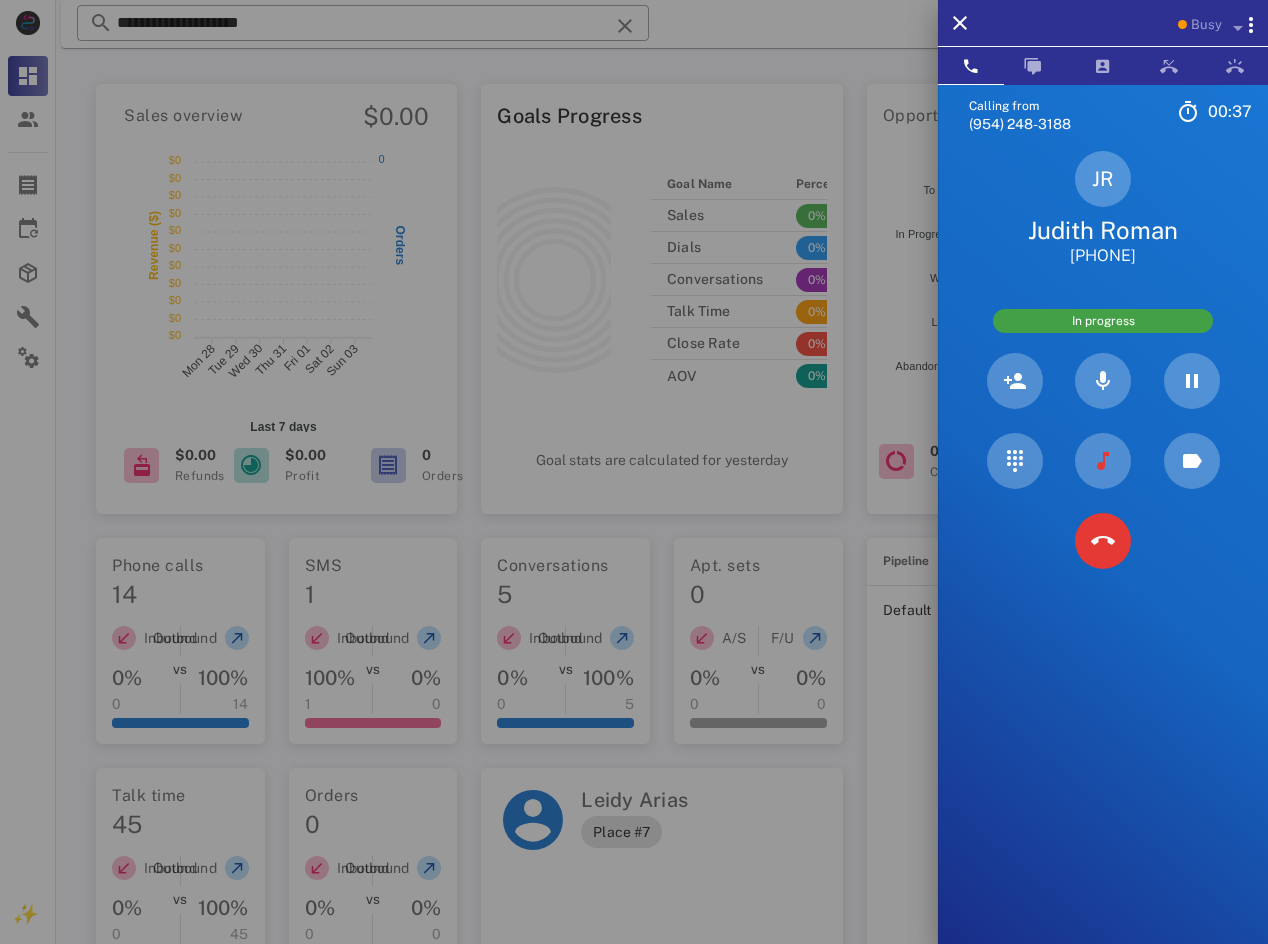 click on "[PHONE]" at bounding box center (1103, 256) 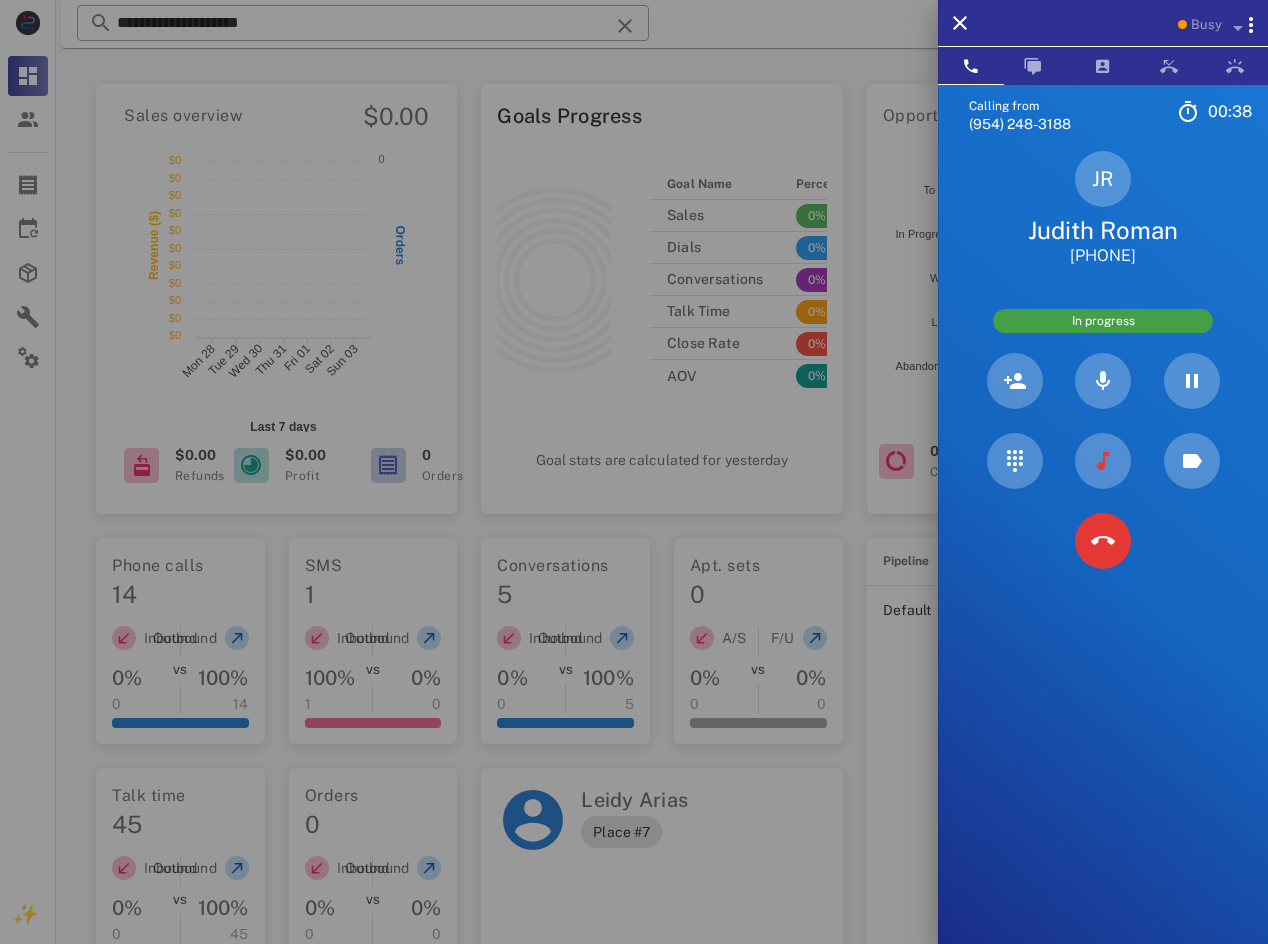 click on "Judith Roman" at bounding box center (1103, 230) 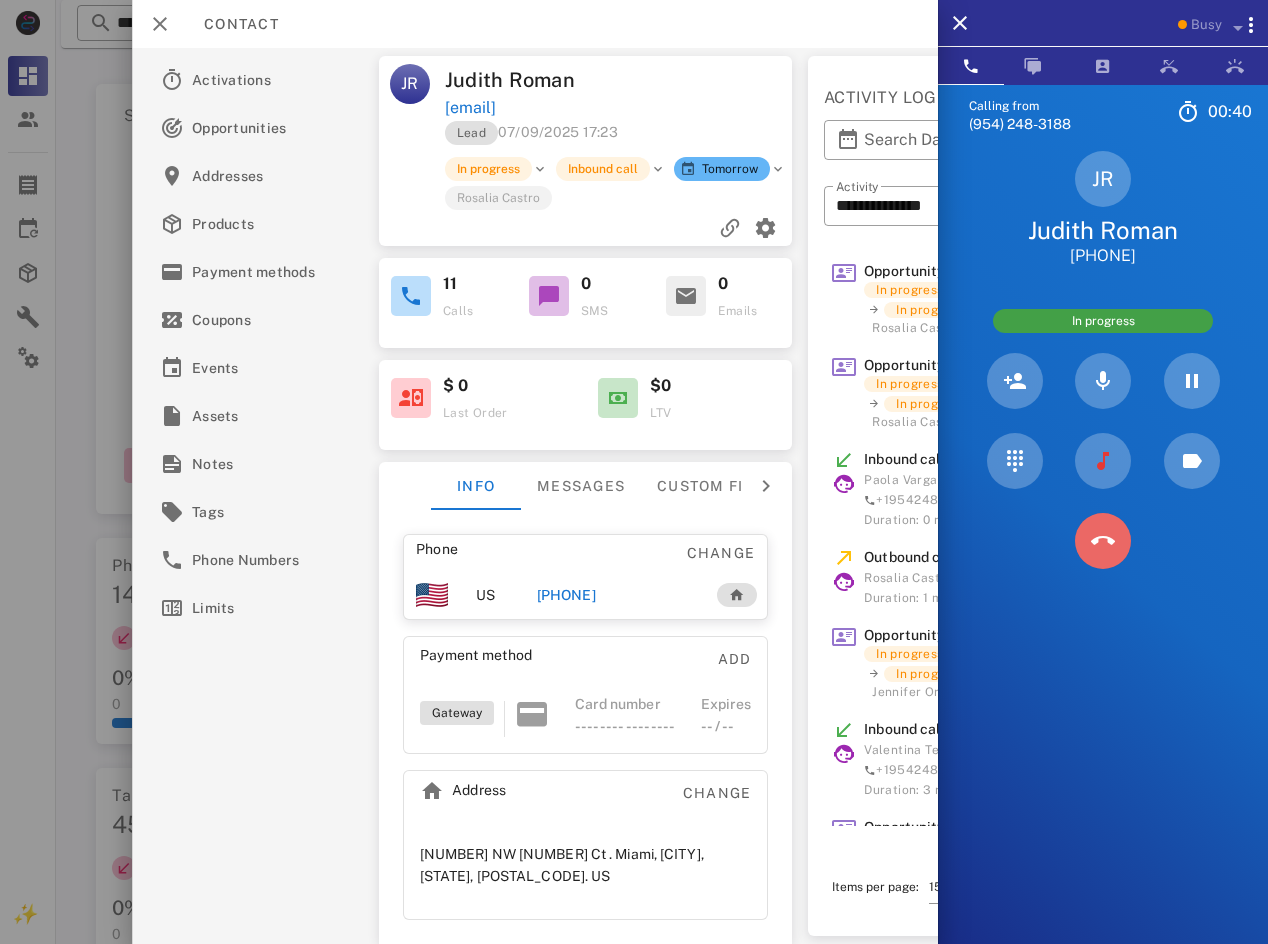 click at bounding box center (1103, 541) 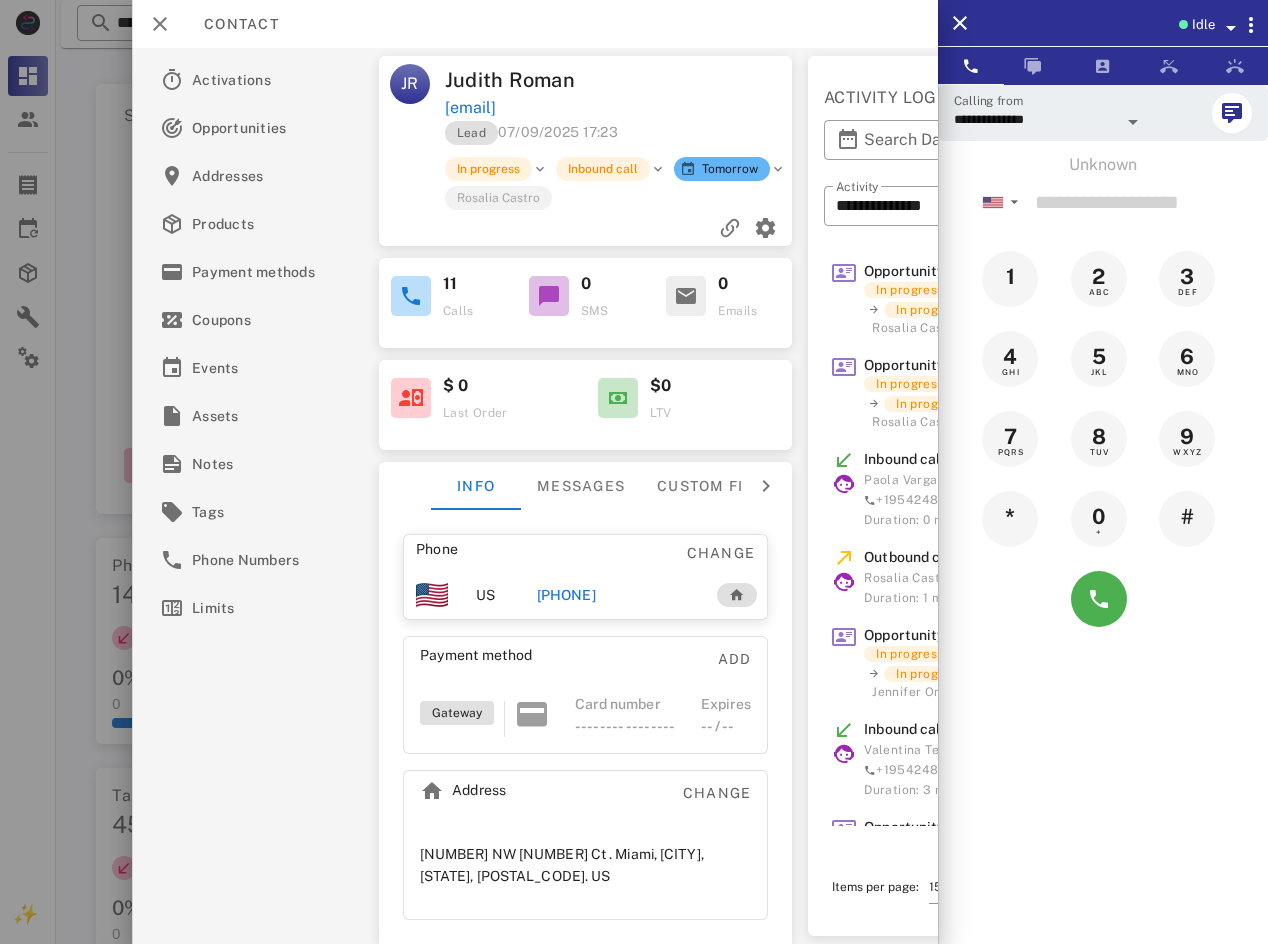 click on "[PHONE]" at bounding box center (566, 595) 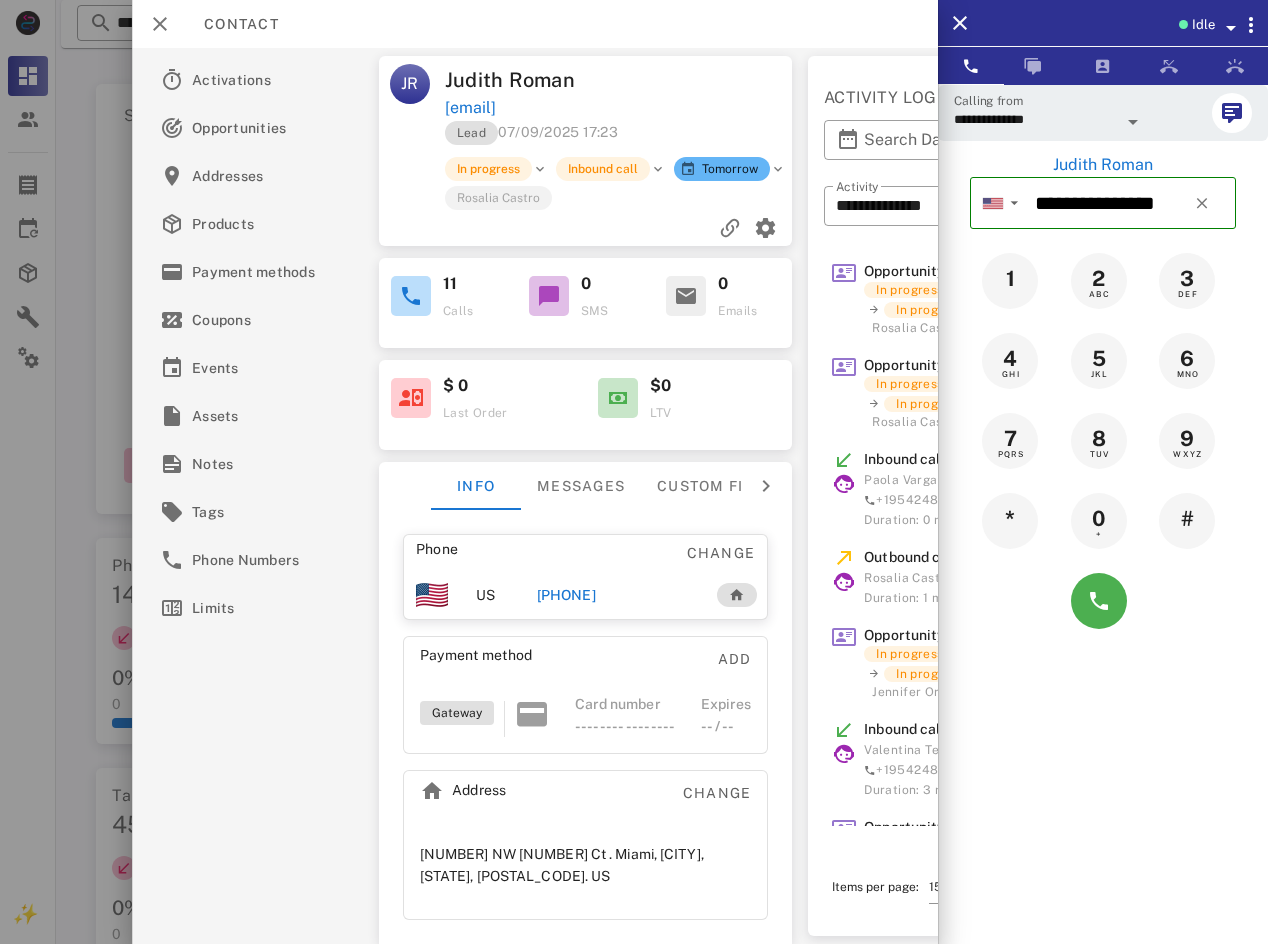 click at bounding box center (1103, 601) 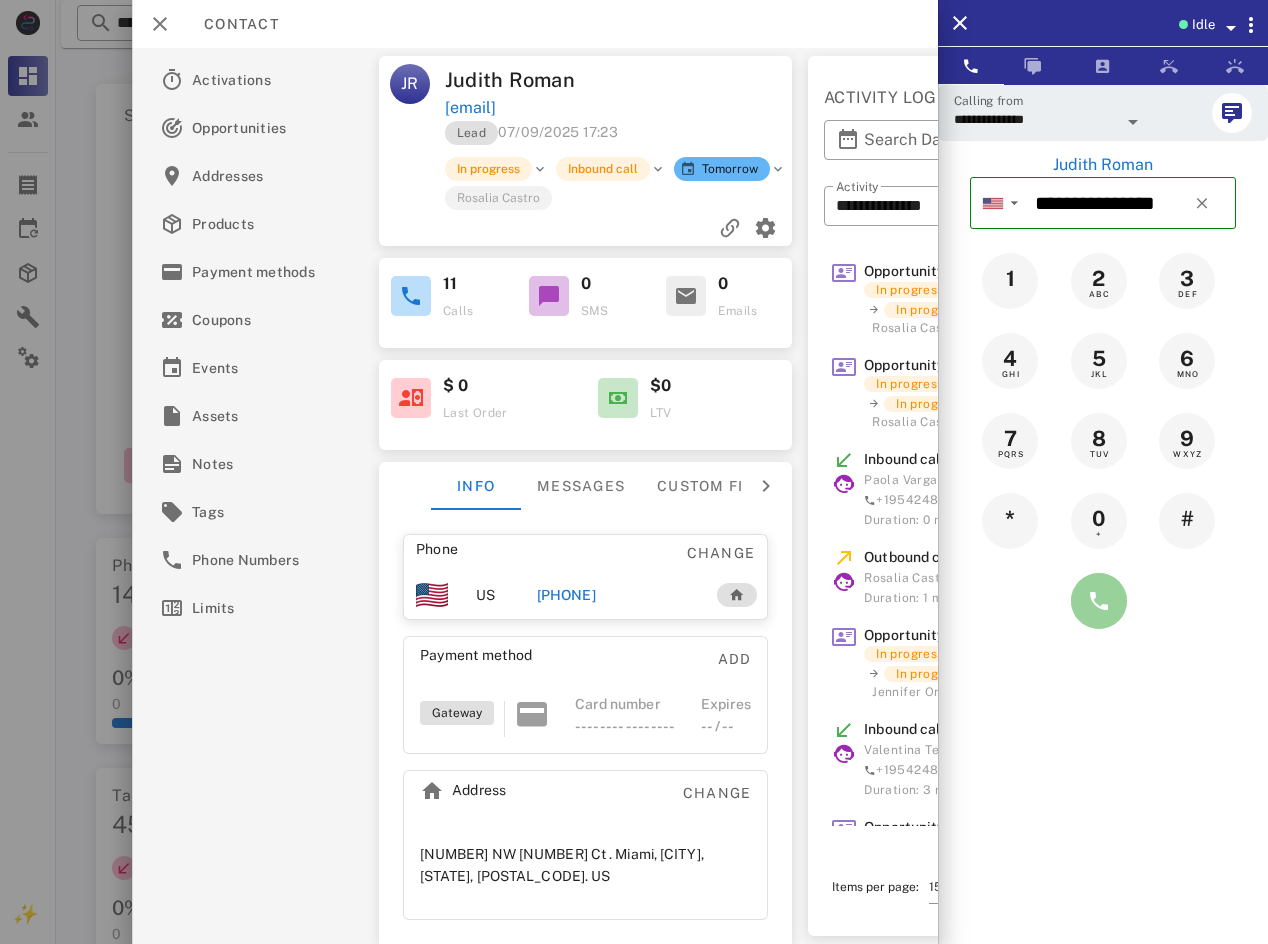 click at bounding box center (1099, 601) 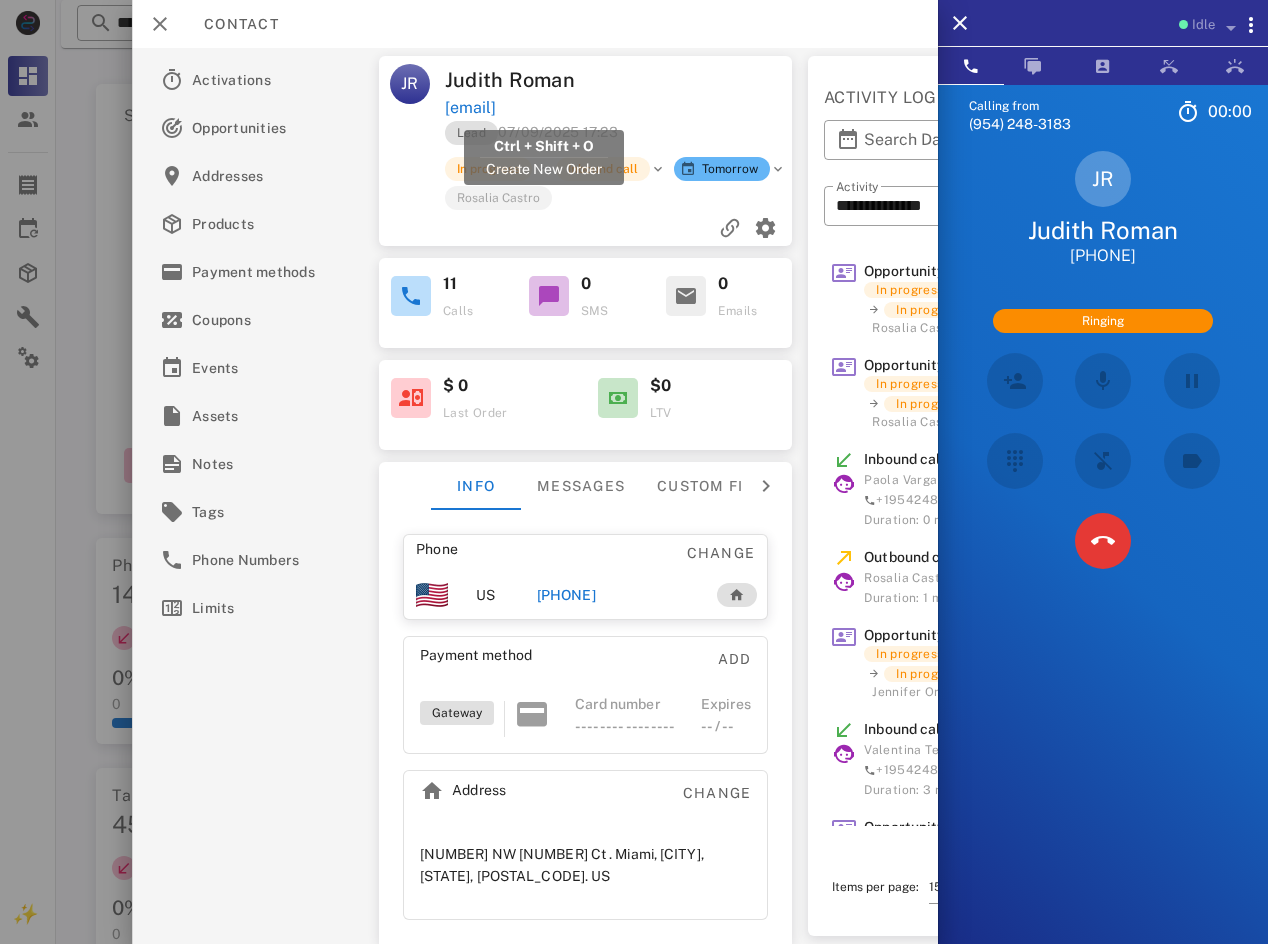 drag, startPoint x: 660, startPoint y: 111, endPoint x: 446, endPoint y: 111, distance: 214 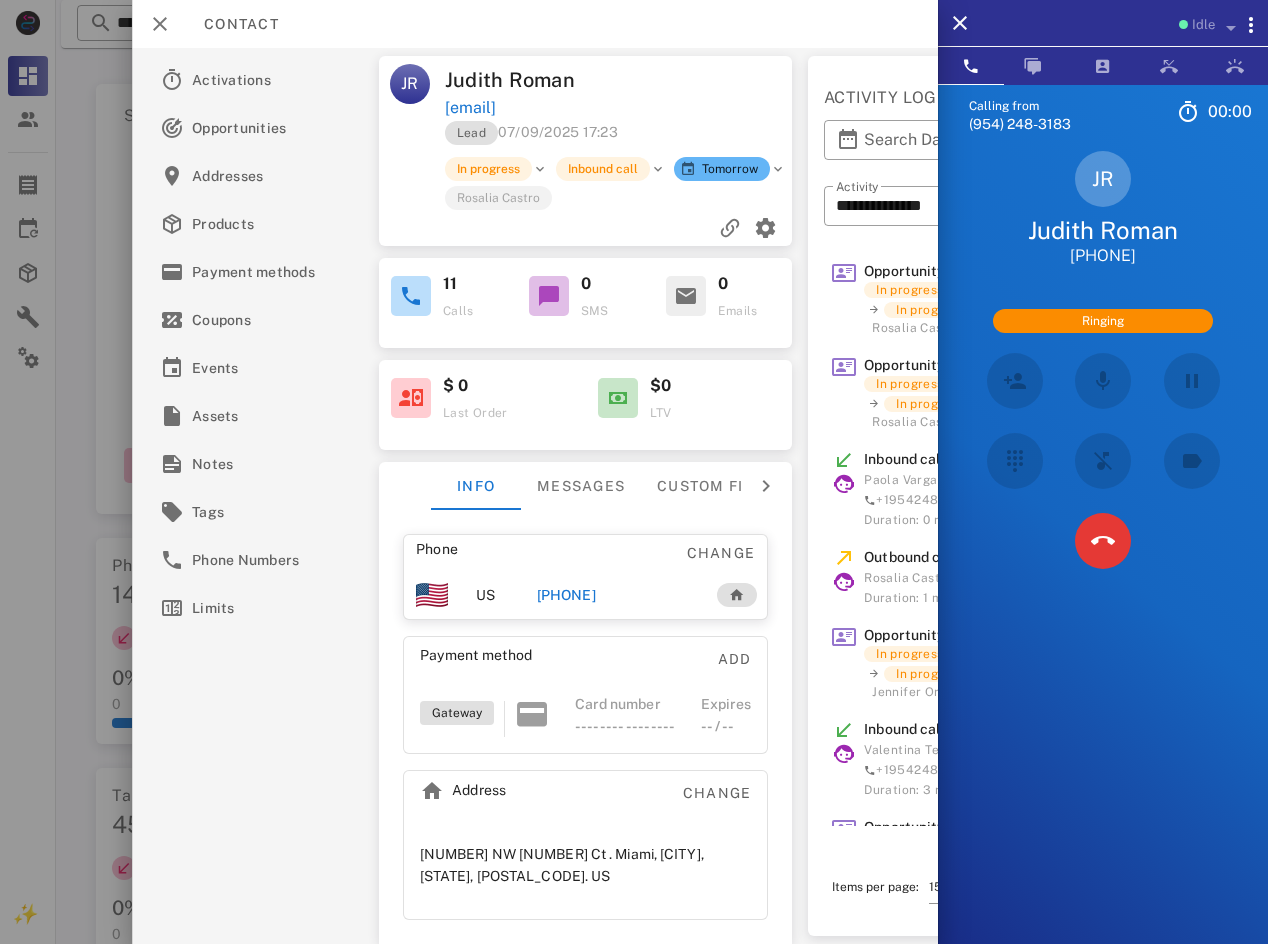 copy on "[EMAIL]" 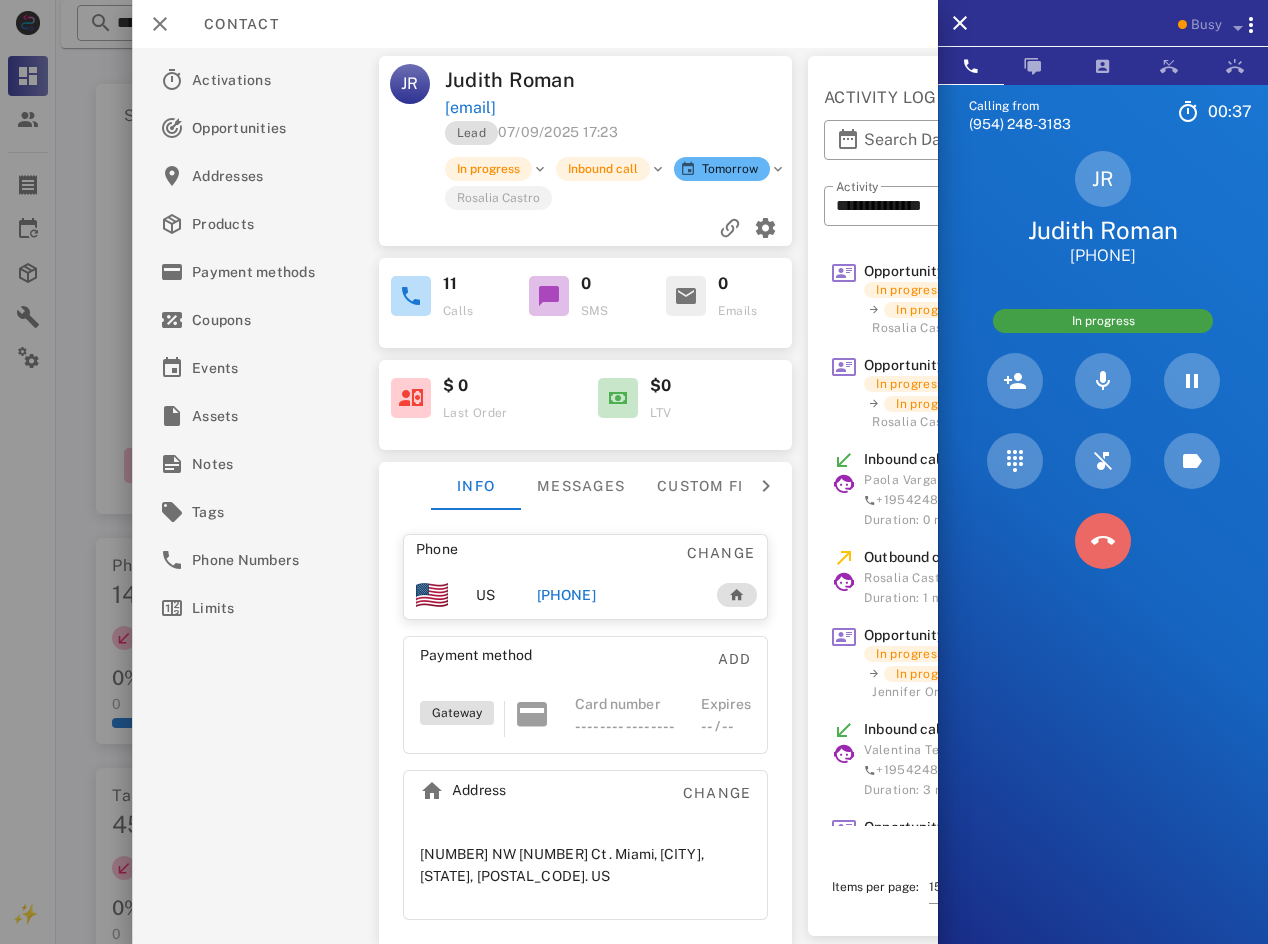 click at bounding box center (1103, 541) 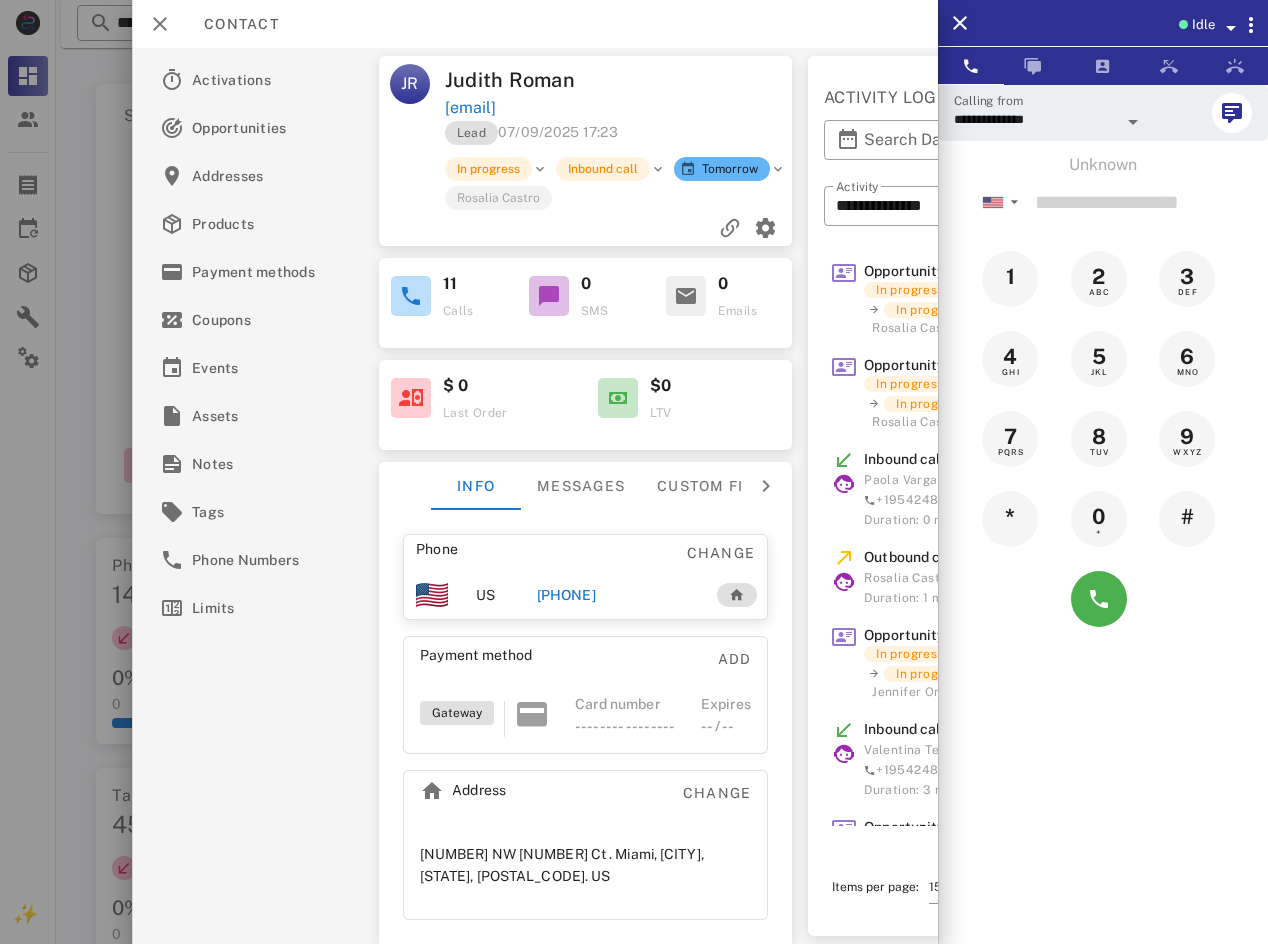 click on "[PHONE]" at bounding box center (566, 595) 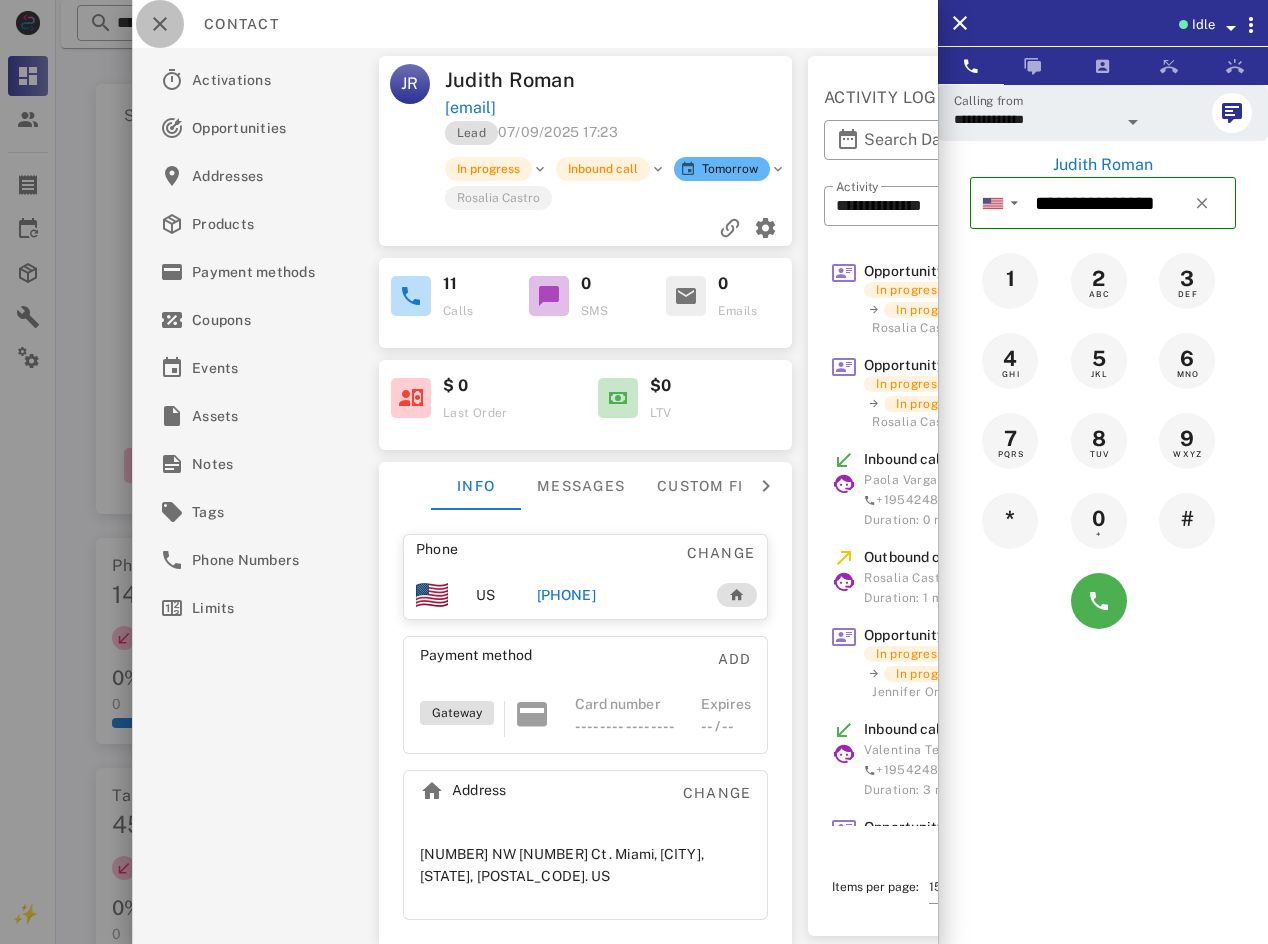 click at bounding box center (160, 24) 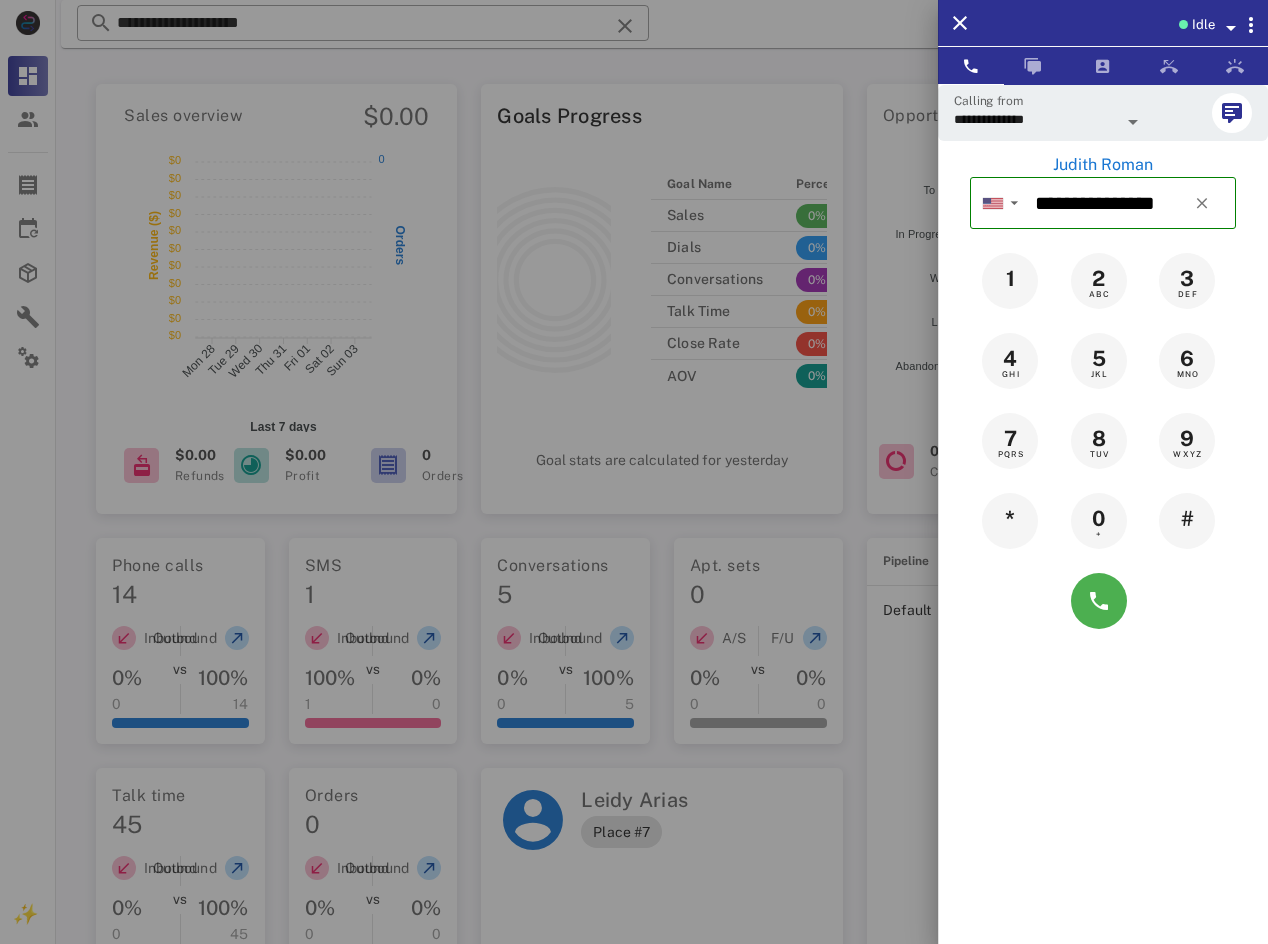 click on "Judith Roman" at bounding box center (1103, 165) 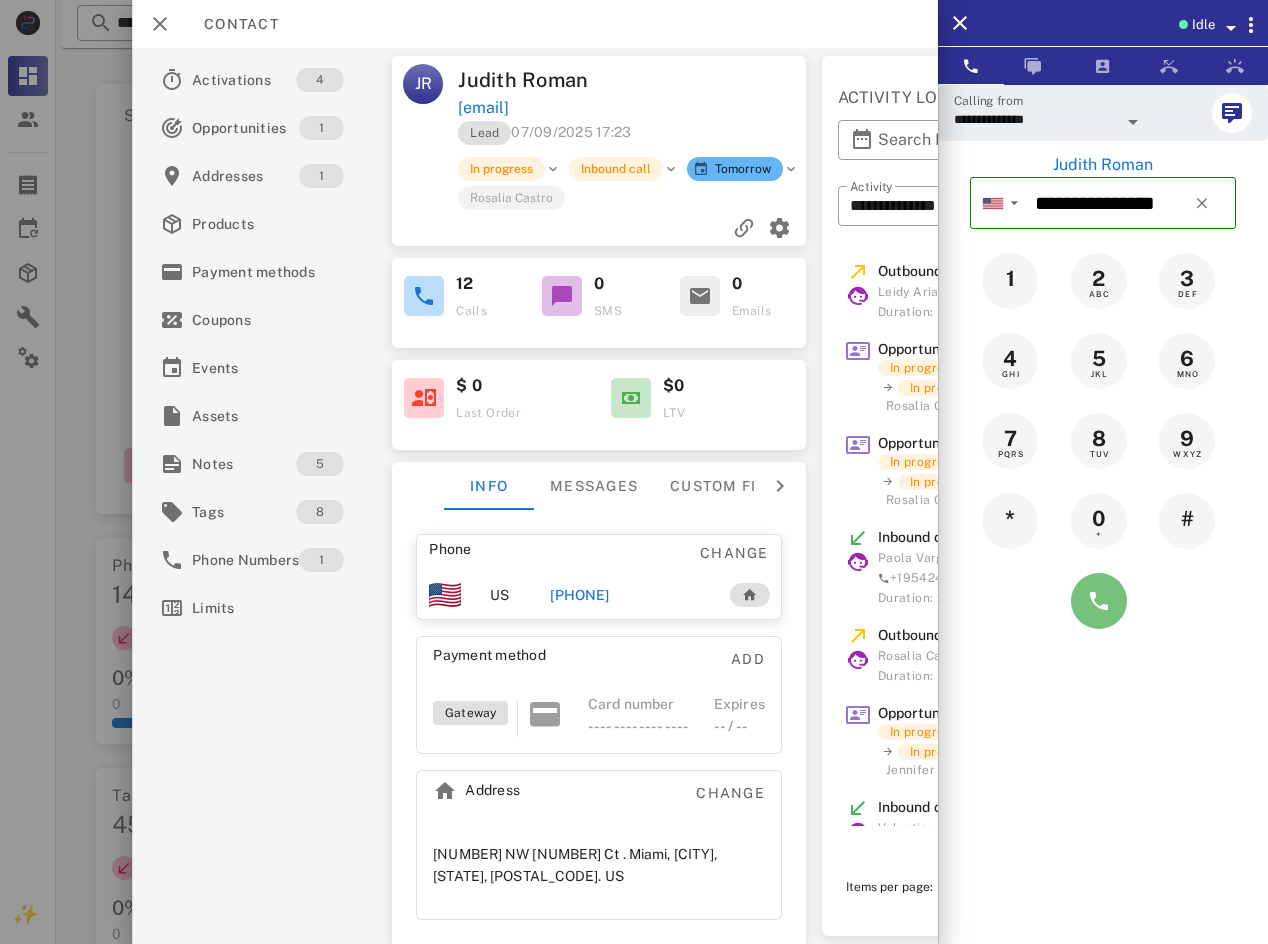click at bounding box center (1099, 601) 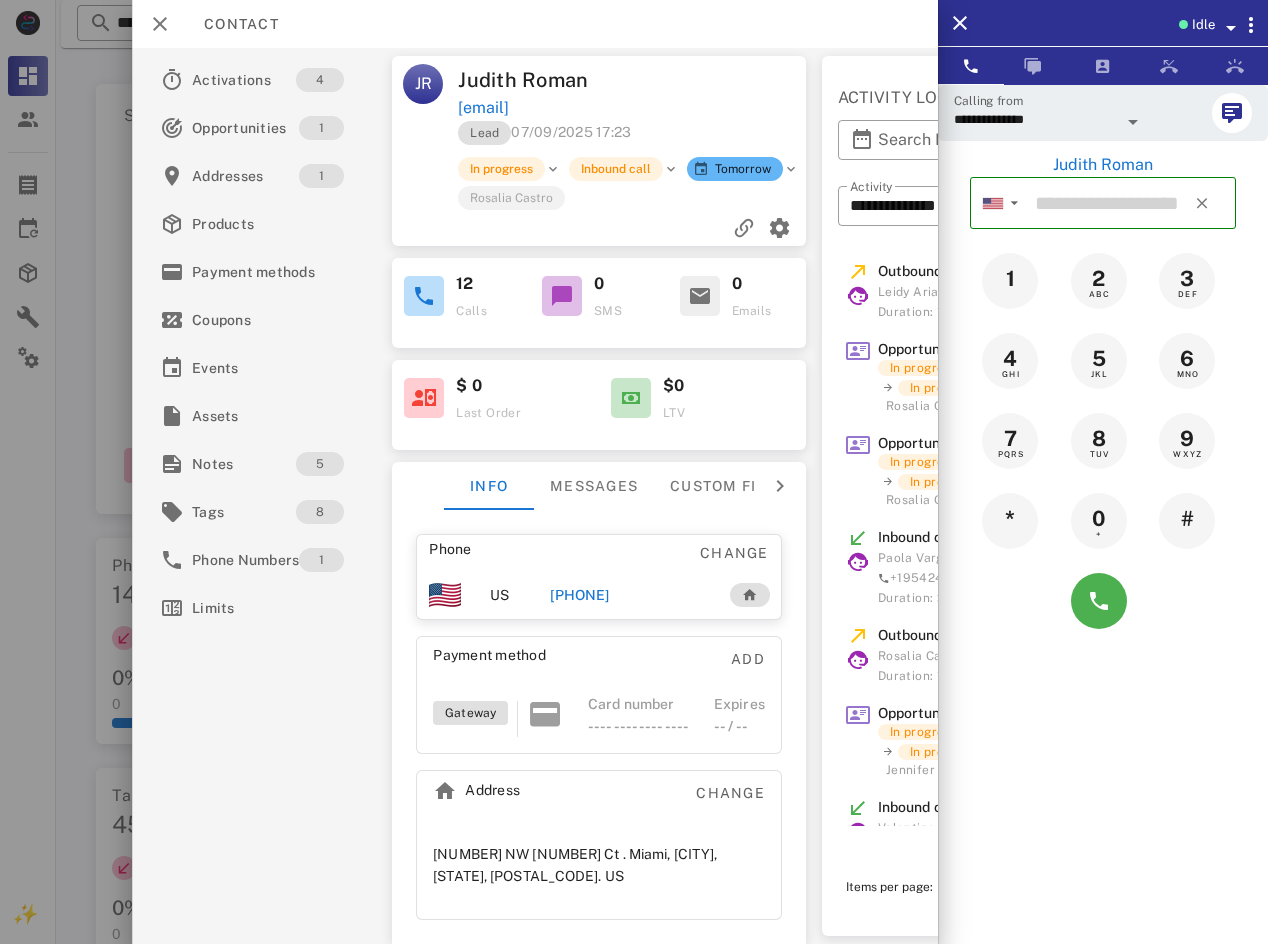 click on "Idle" at bounding box center (1103, 23) 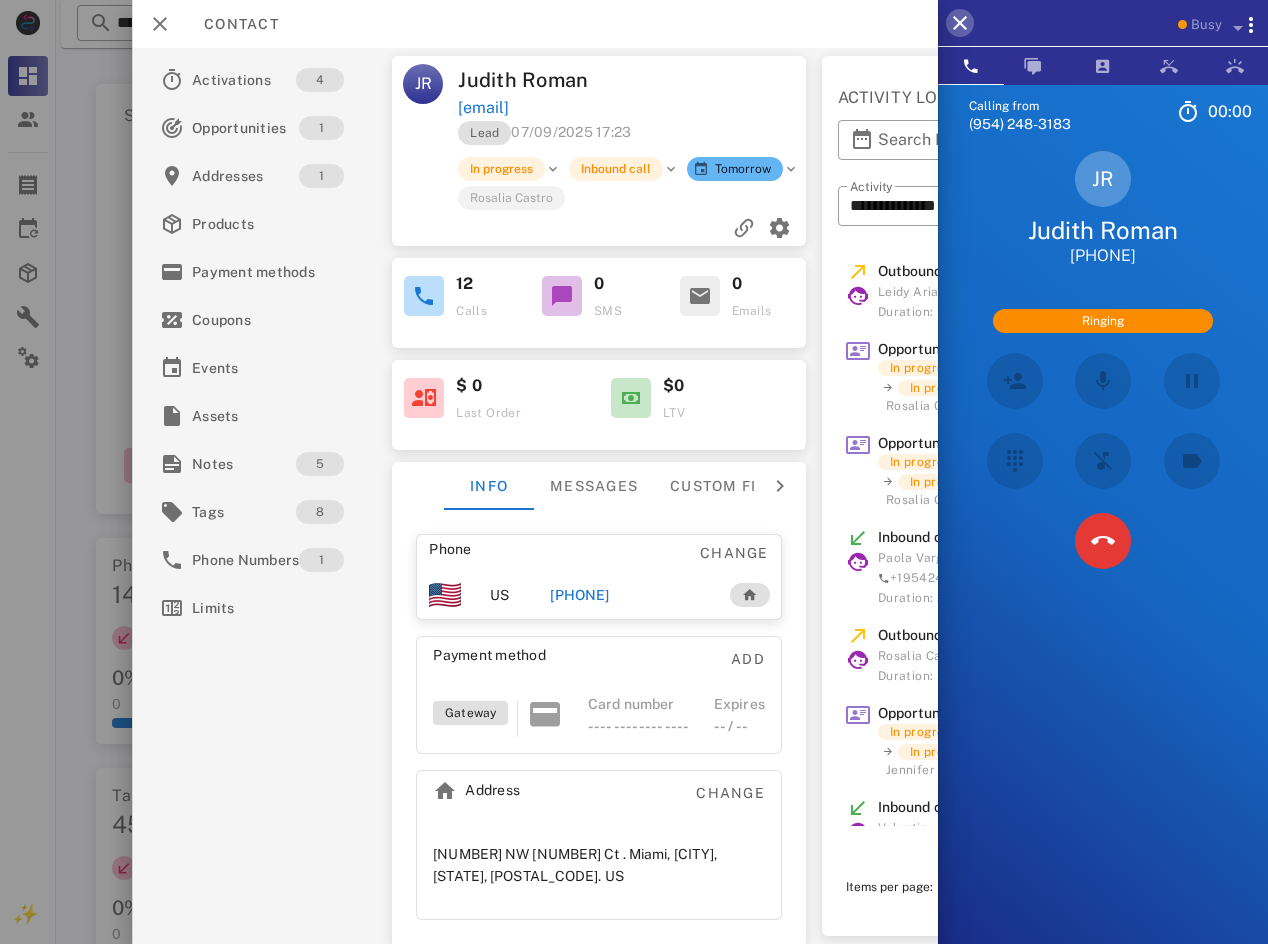 click at bounding box center [960, 23] 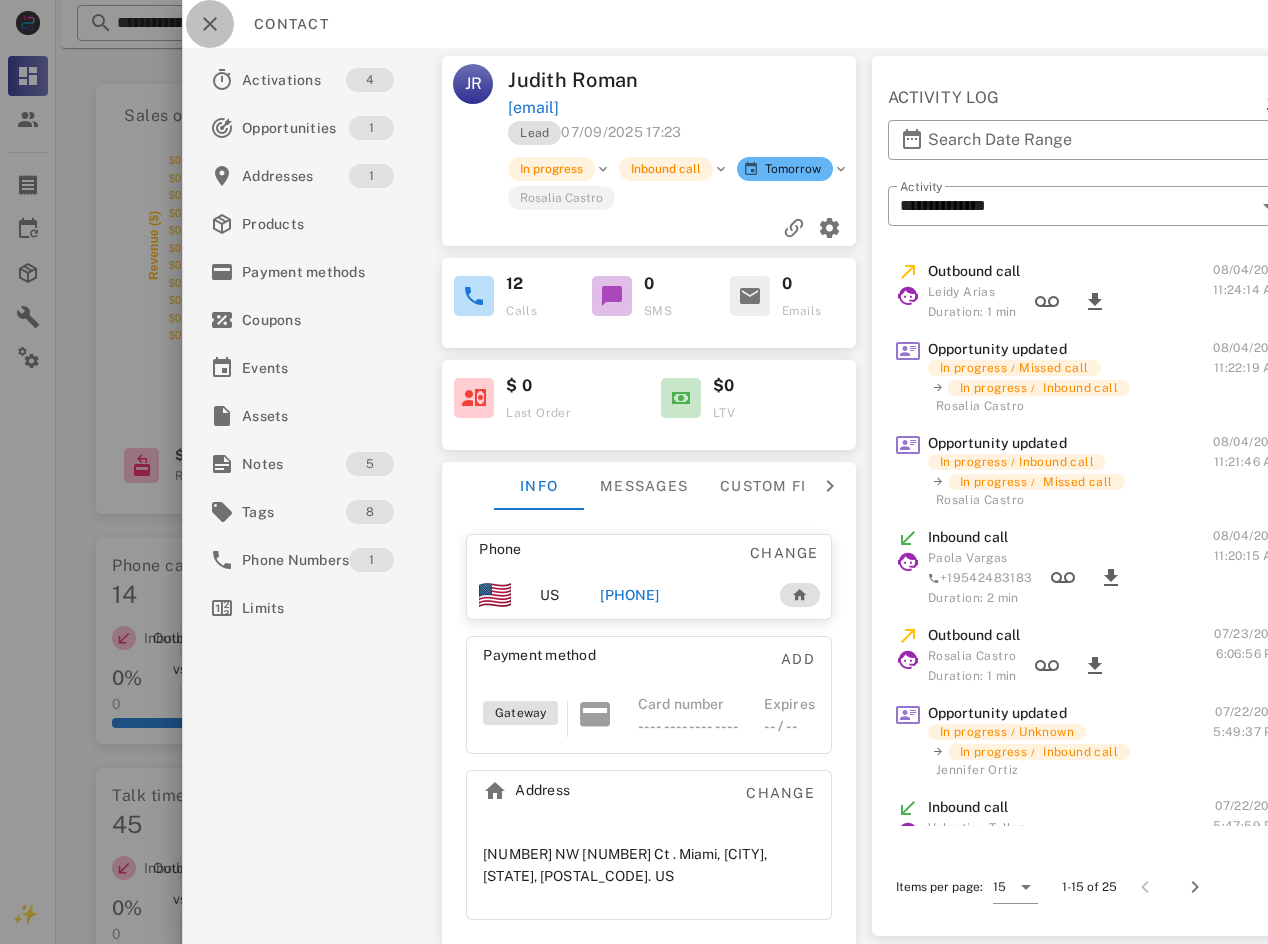 click at bounding box center (210, 24) 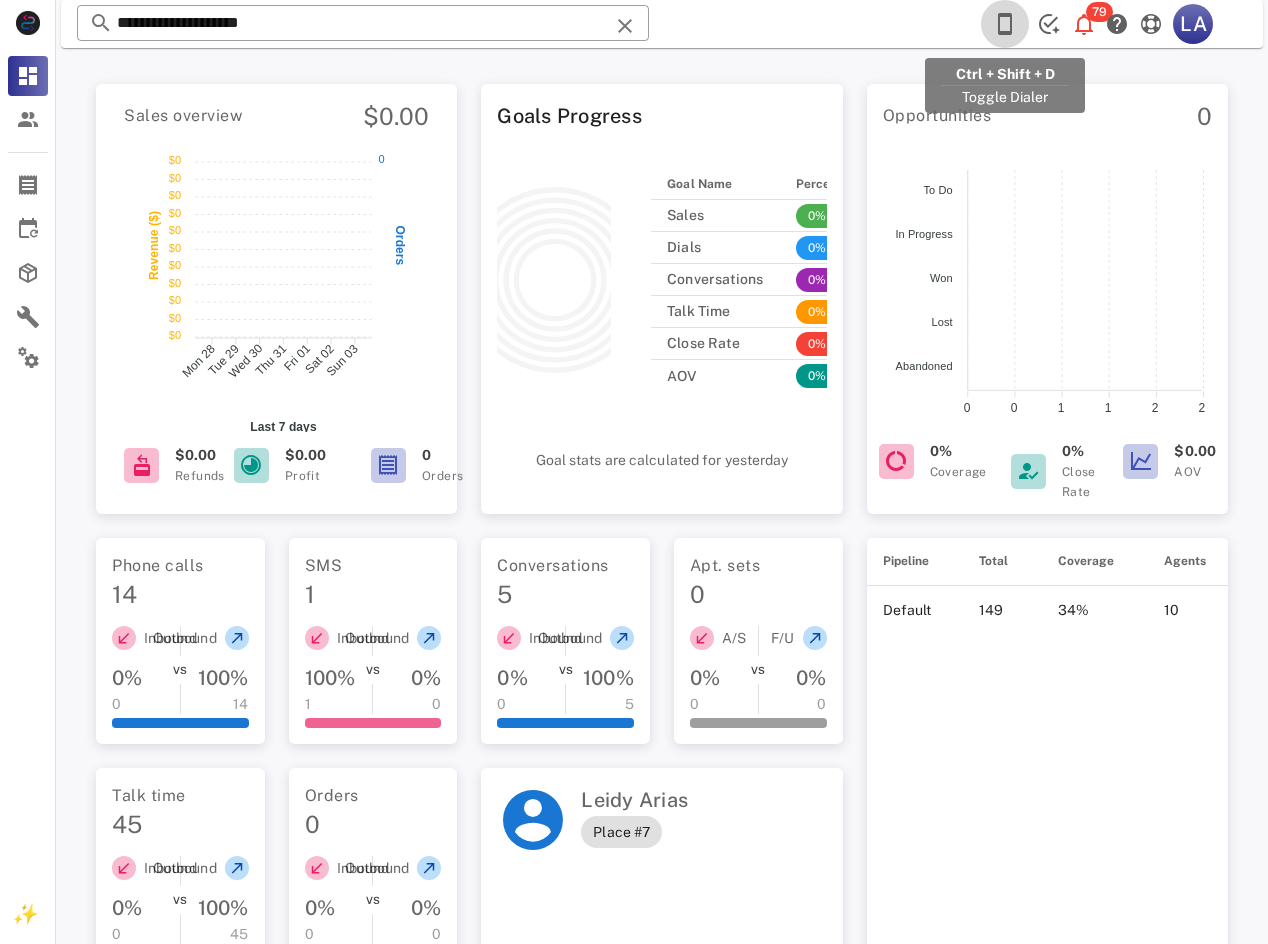 click at bounding box center [1005, 24] 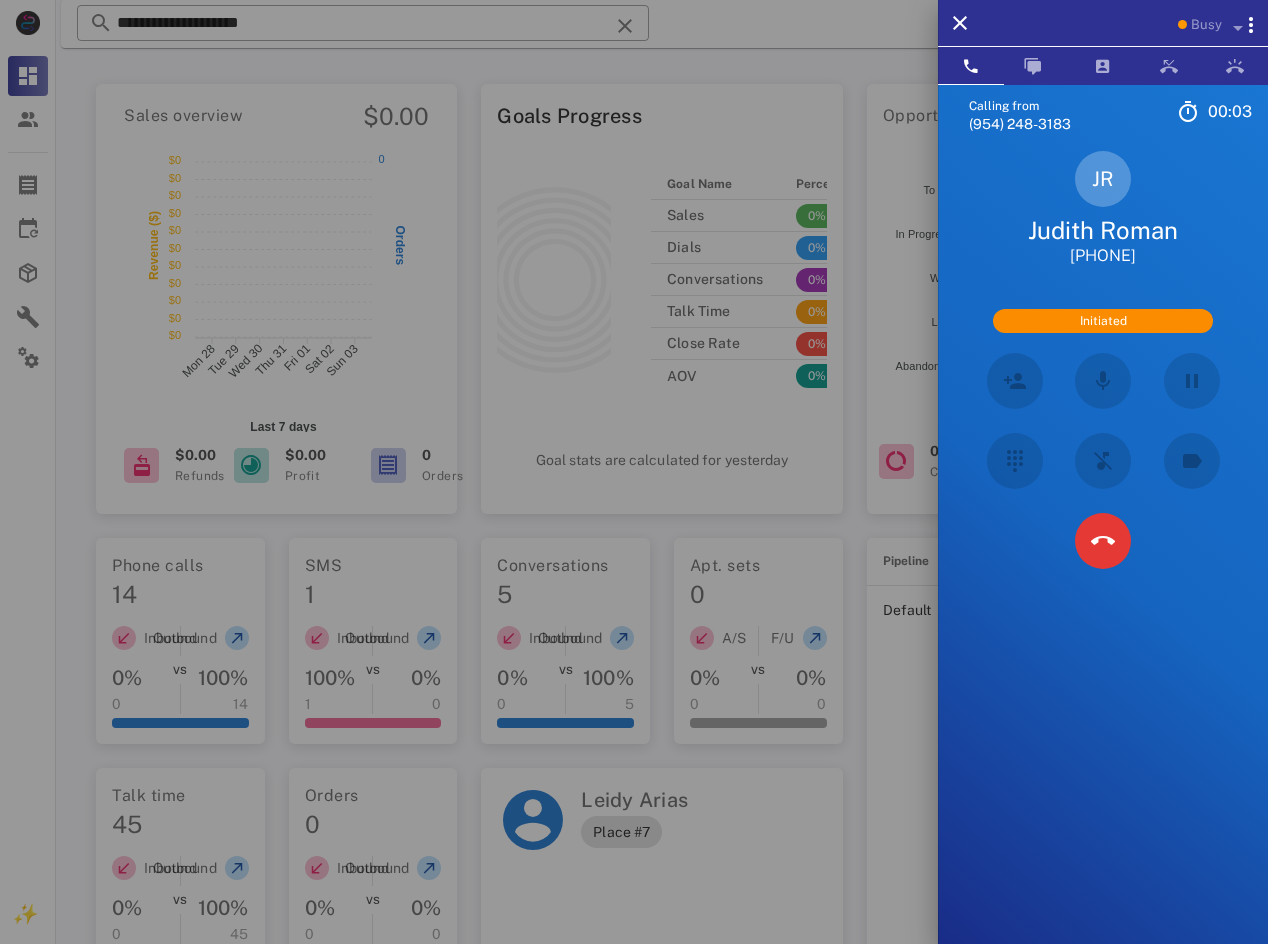click on "Judith Roman" at bounding box center (1103, 230) 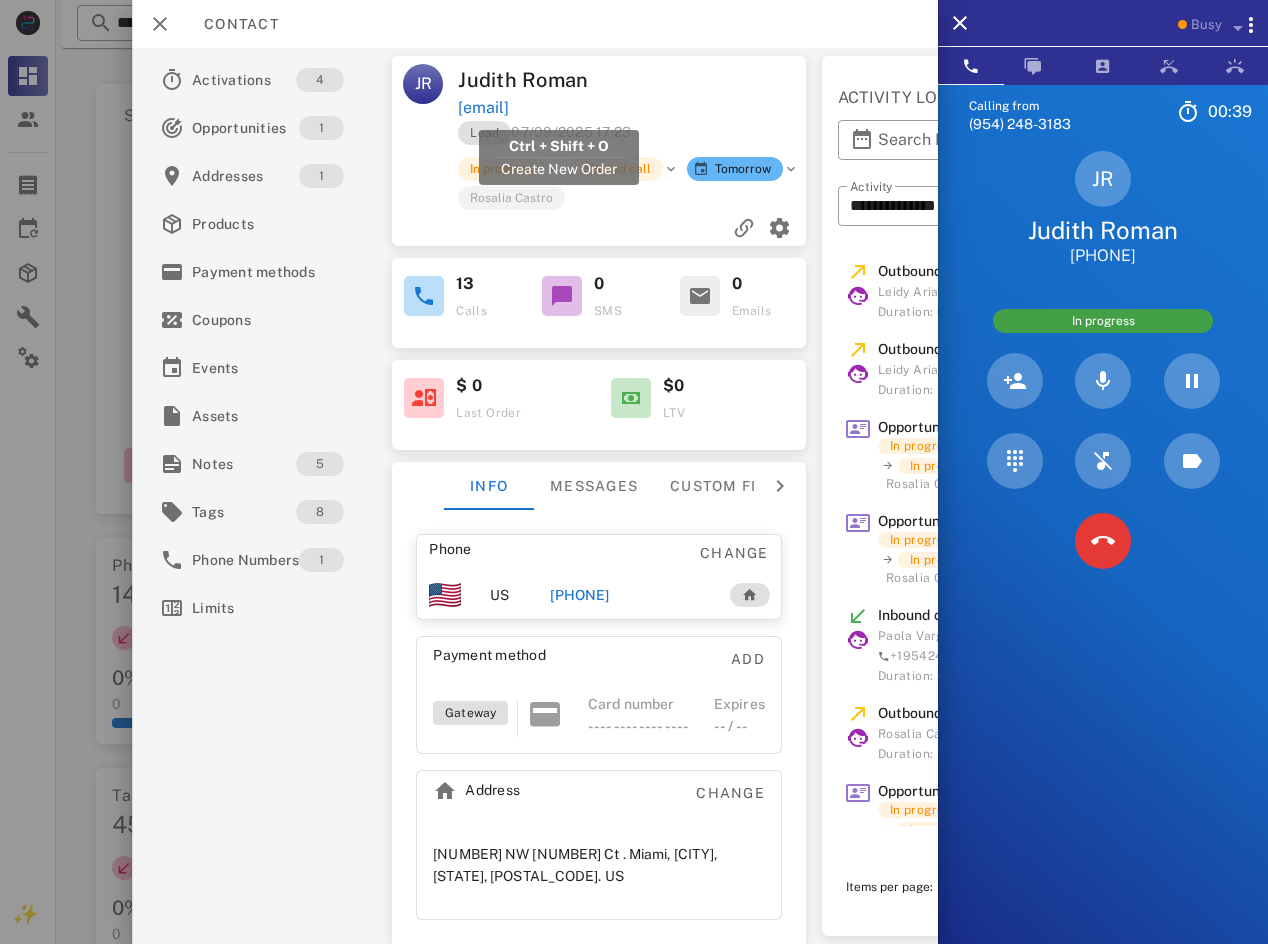 drag, startPoint x: 677, startPoint y: 106, endPoint x: 459, endPoint y: 114, distance: 218.14674 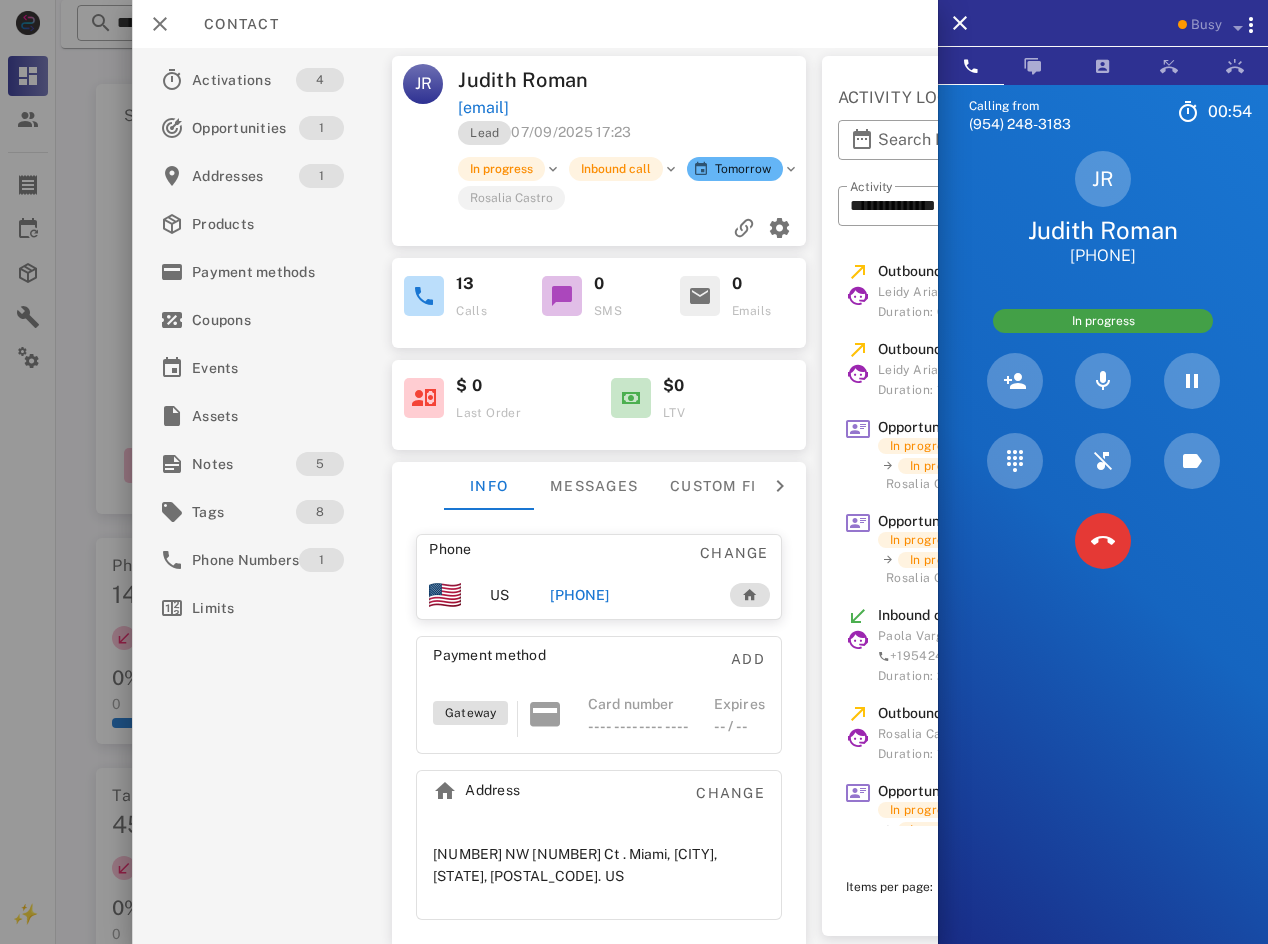click on "[EMAIL]" at bounding box center [634, 108] 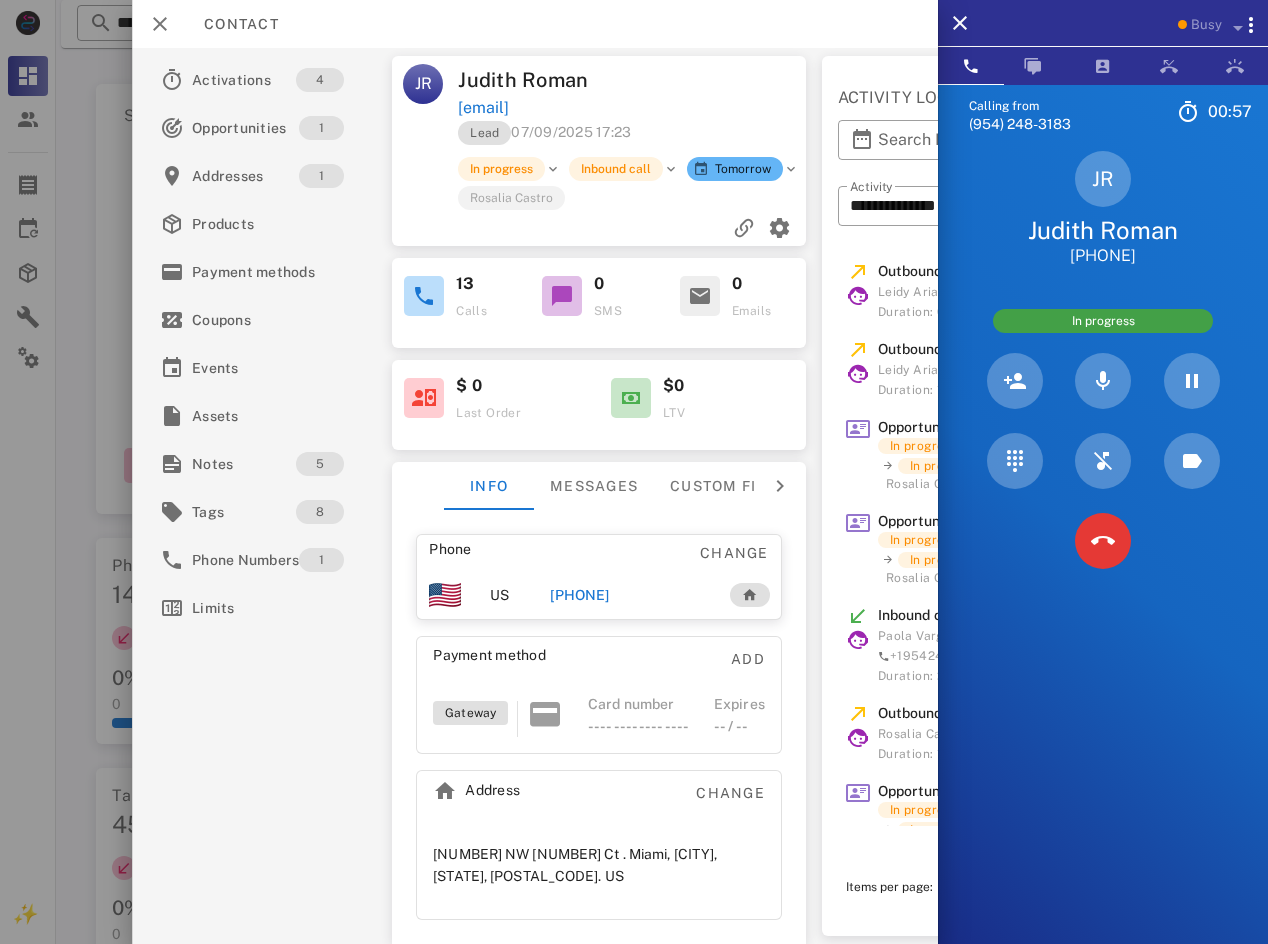 drag, startPoint x: 1171, startPoint y: 257, endPoint x: 1052, endPoint y: 264, distance: 119.2057 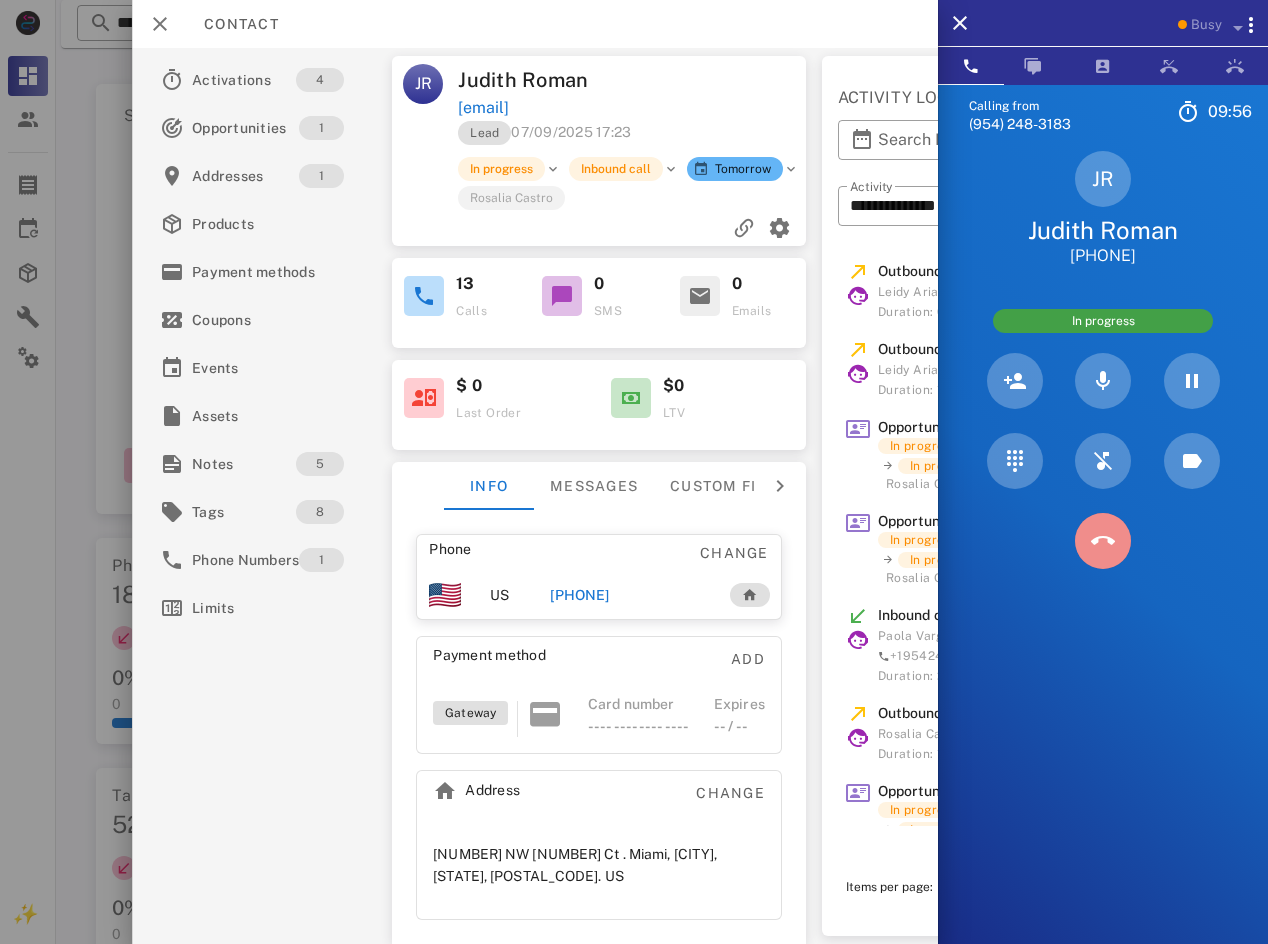 click at bounding box center [1103, 541] 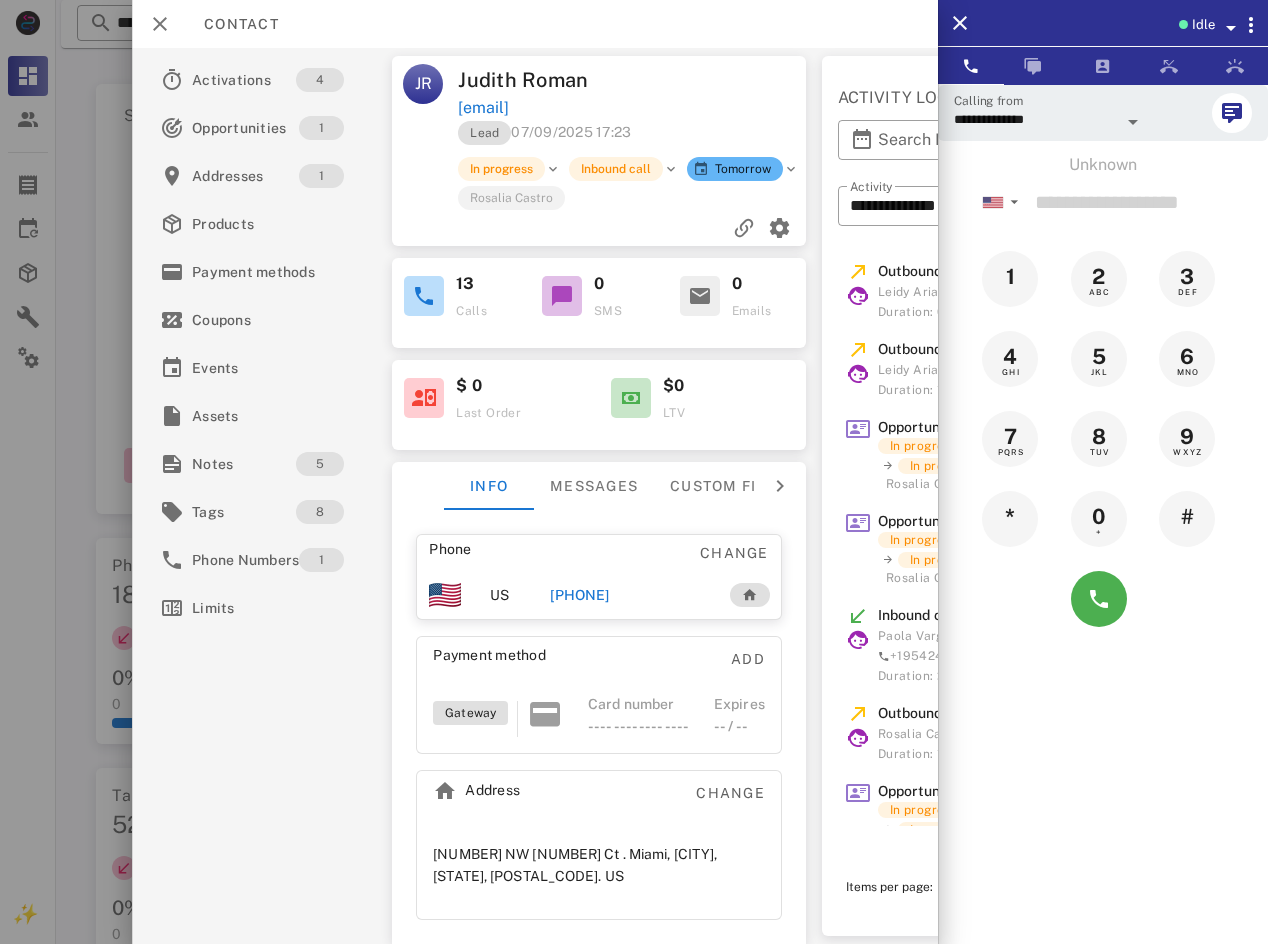 click on "Idle" at bounding box center (1203, 25) 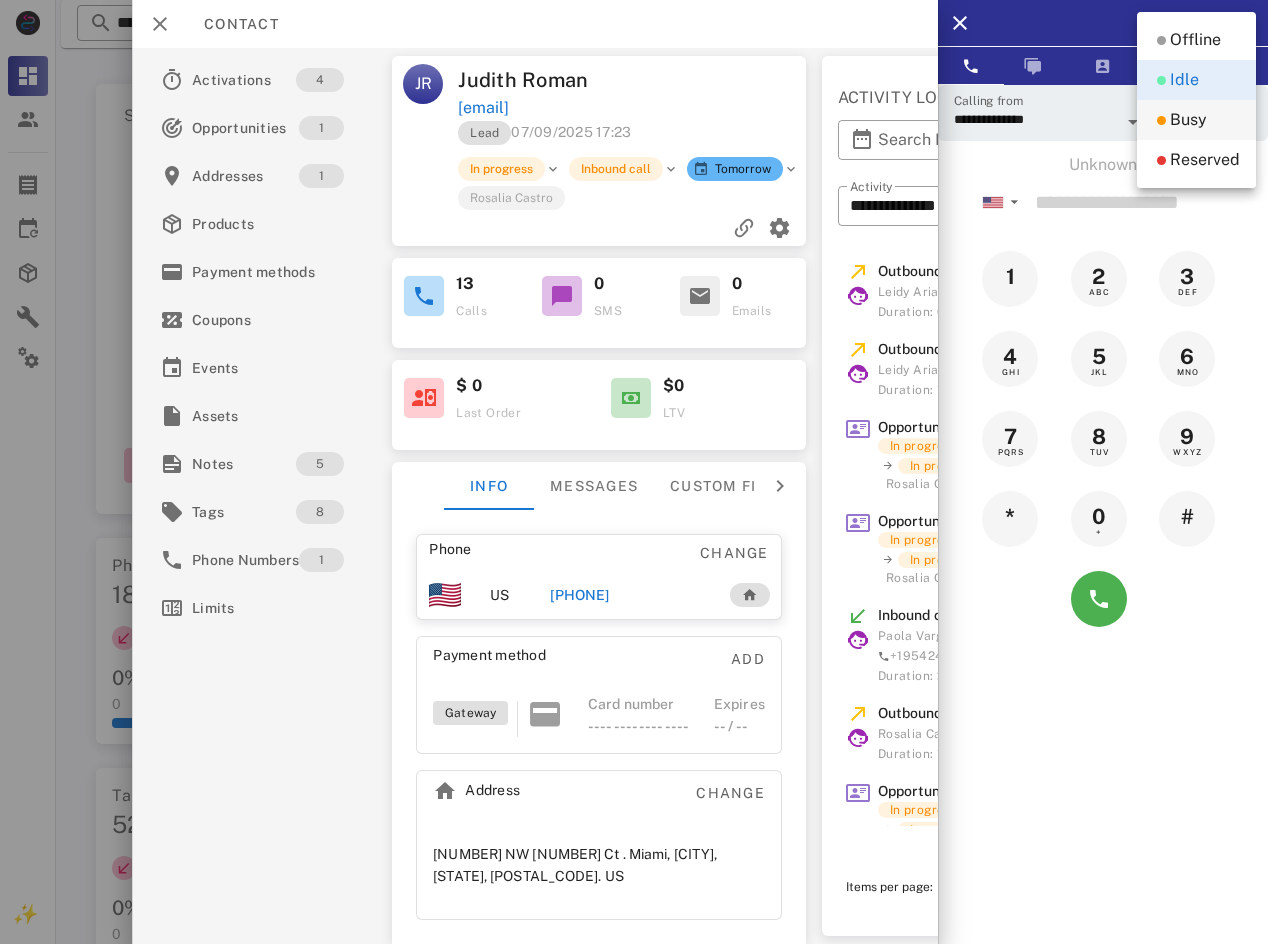 click on "Busy" at bounding box center (1196, 120) 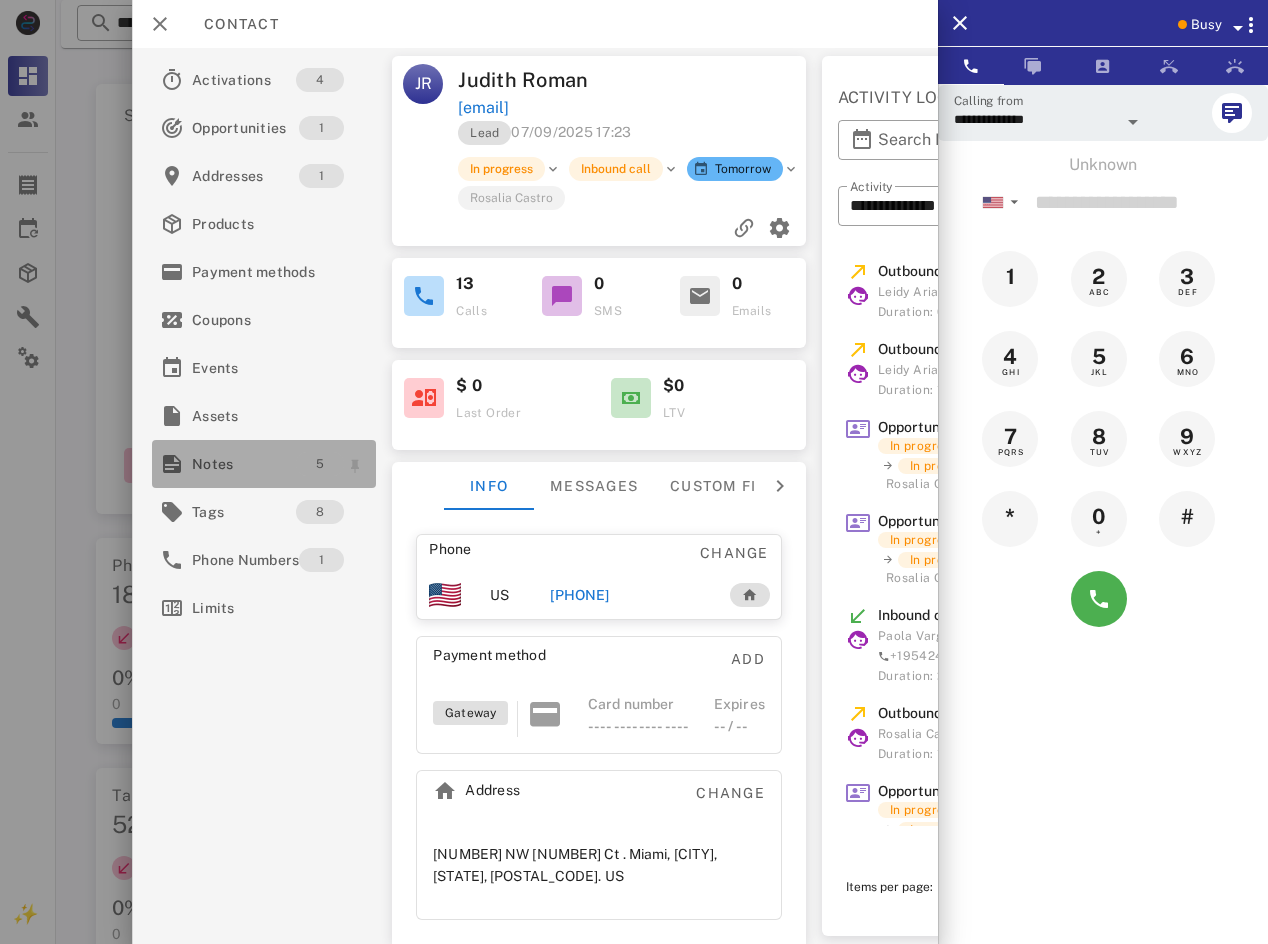 click on "5" at bounding box center [320, 464] 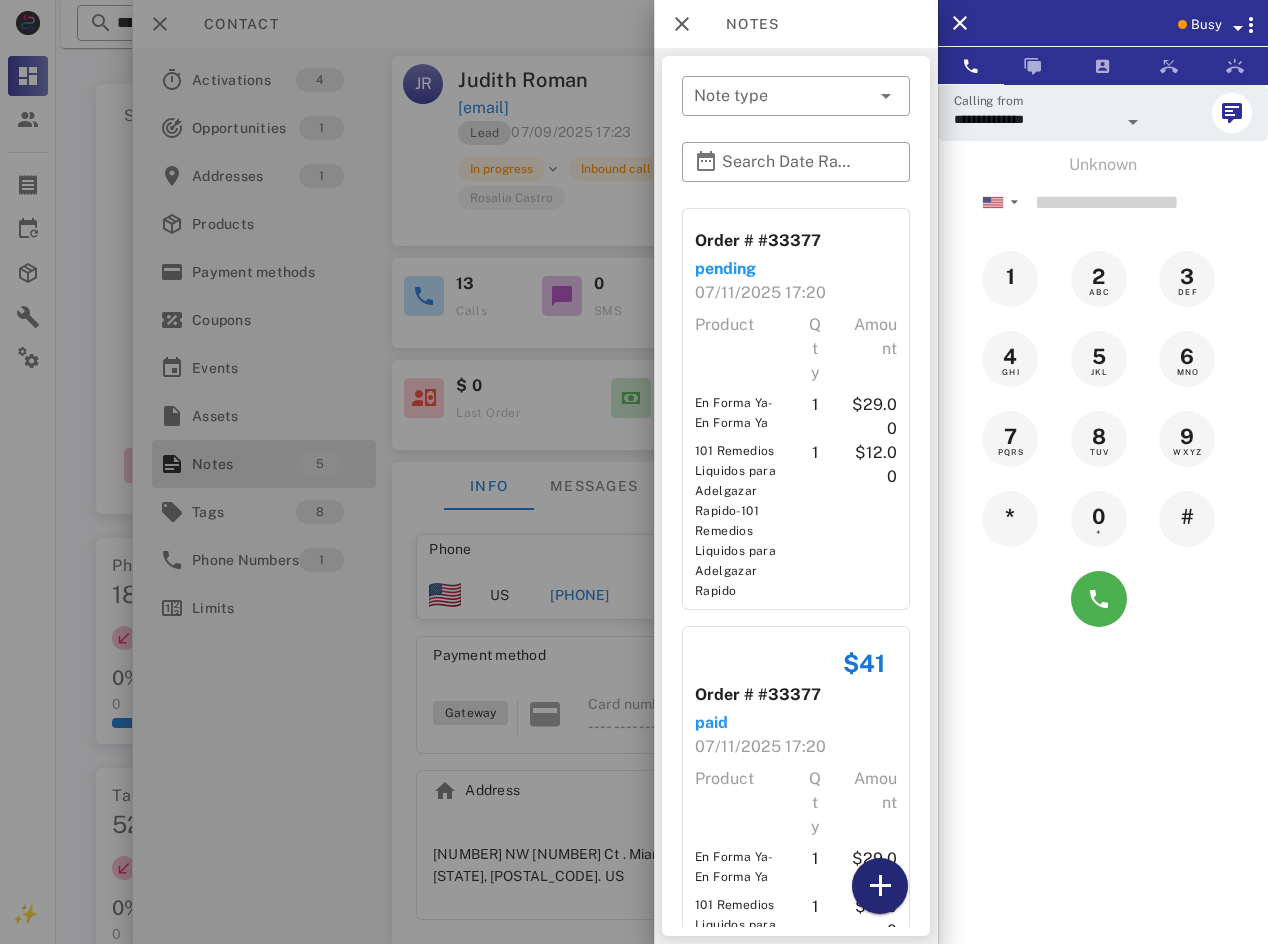 click at bounding box center (880, 886) 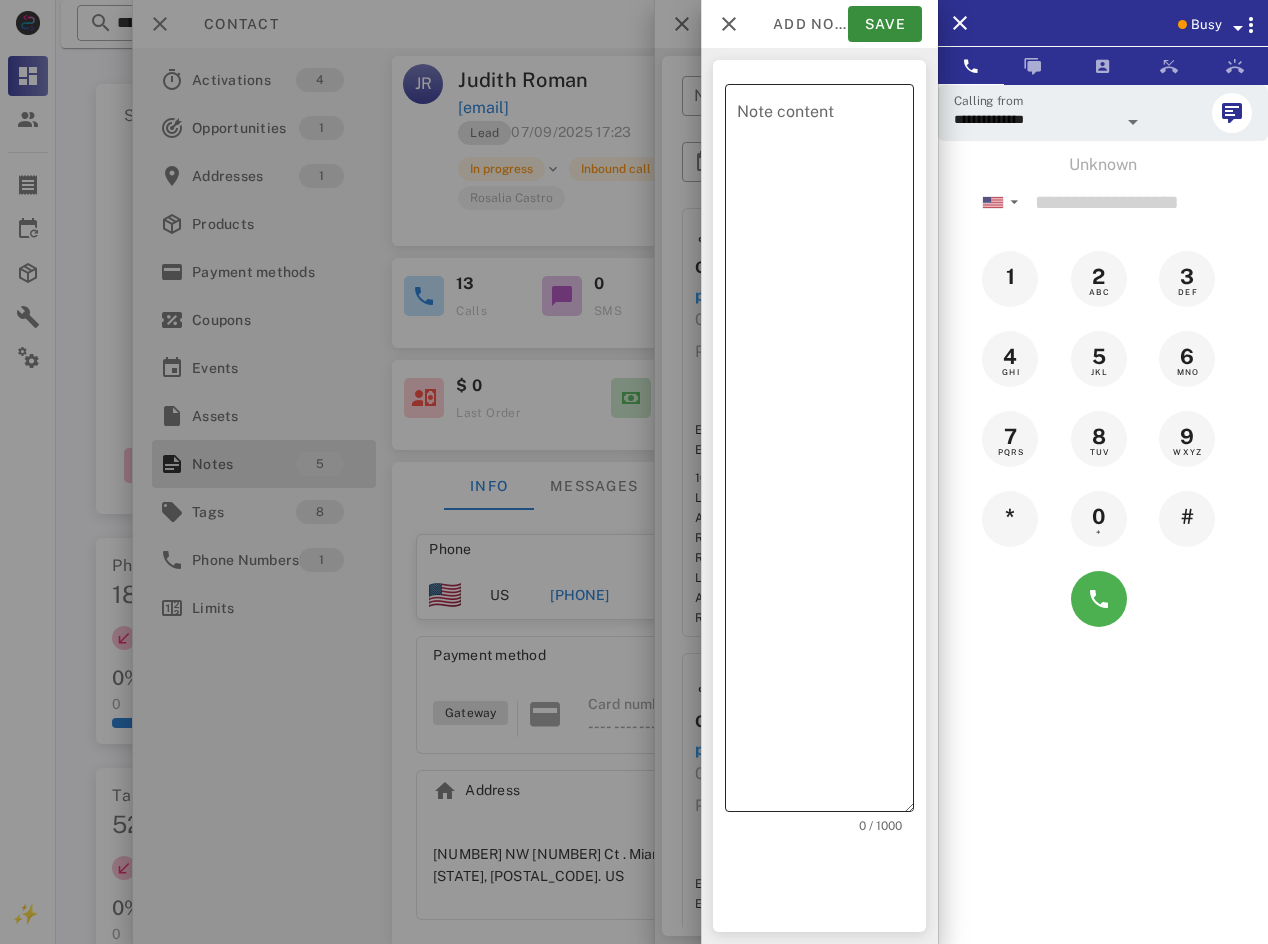 click on "Note content" at bounding box center (825, 453) 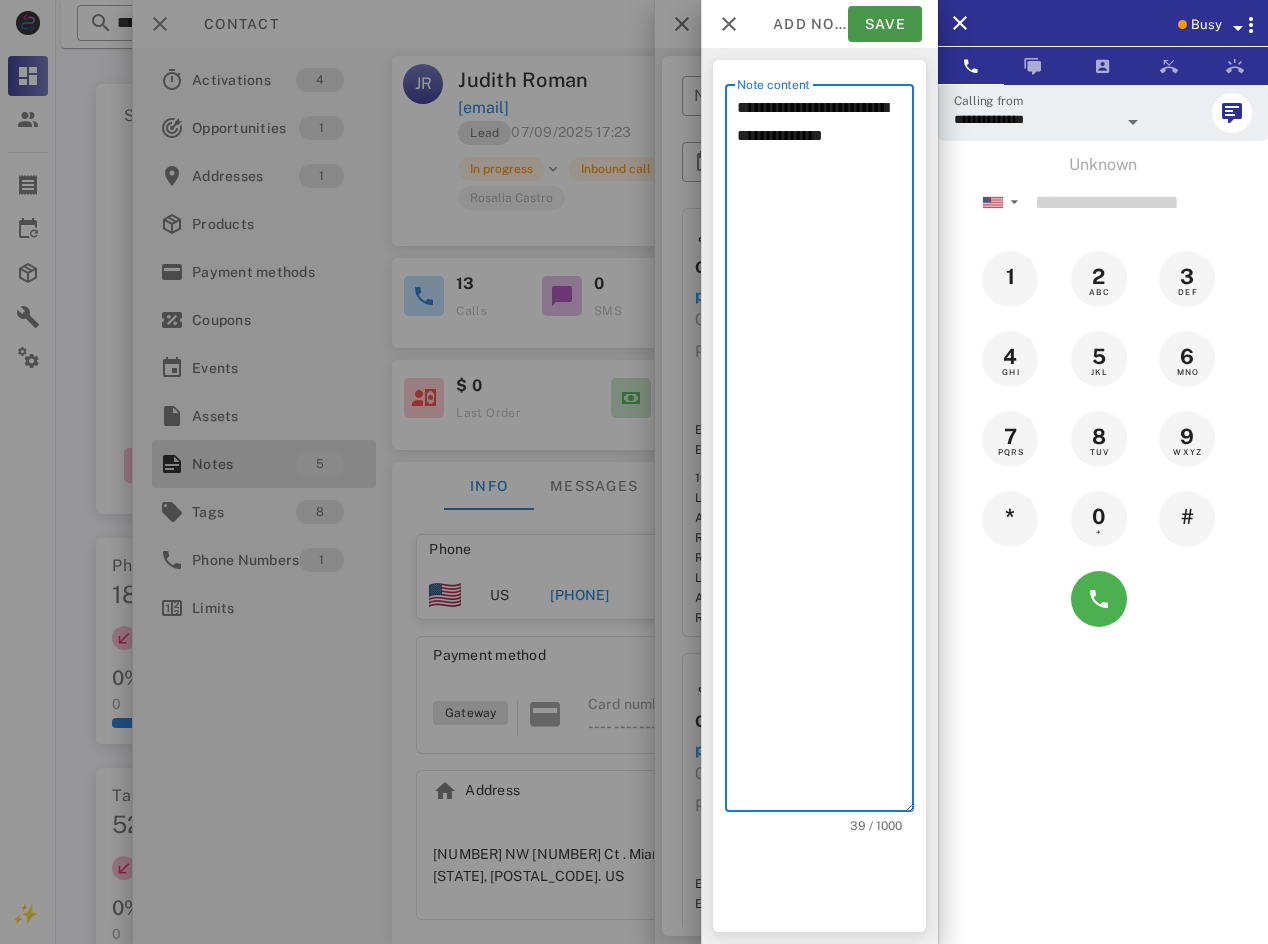 type on "**********" 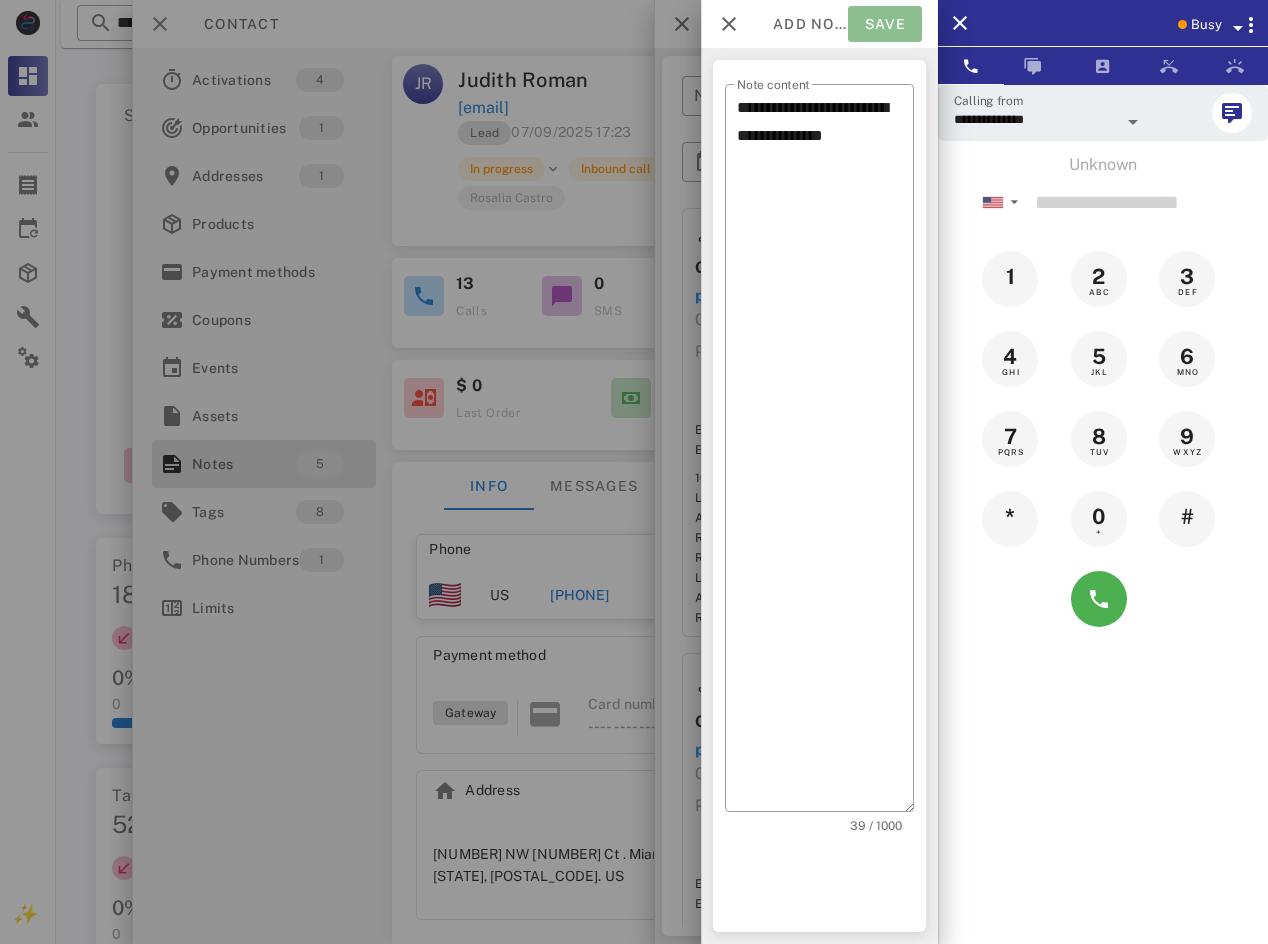 click on "Save" at bounding box center [885, 24] 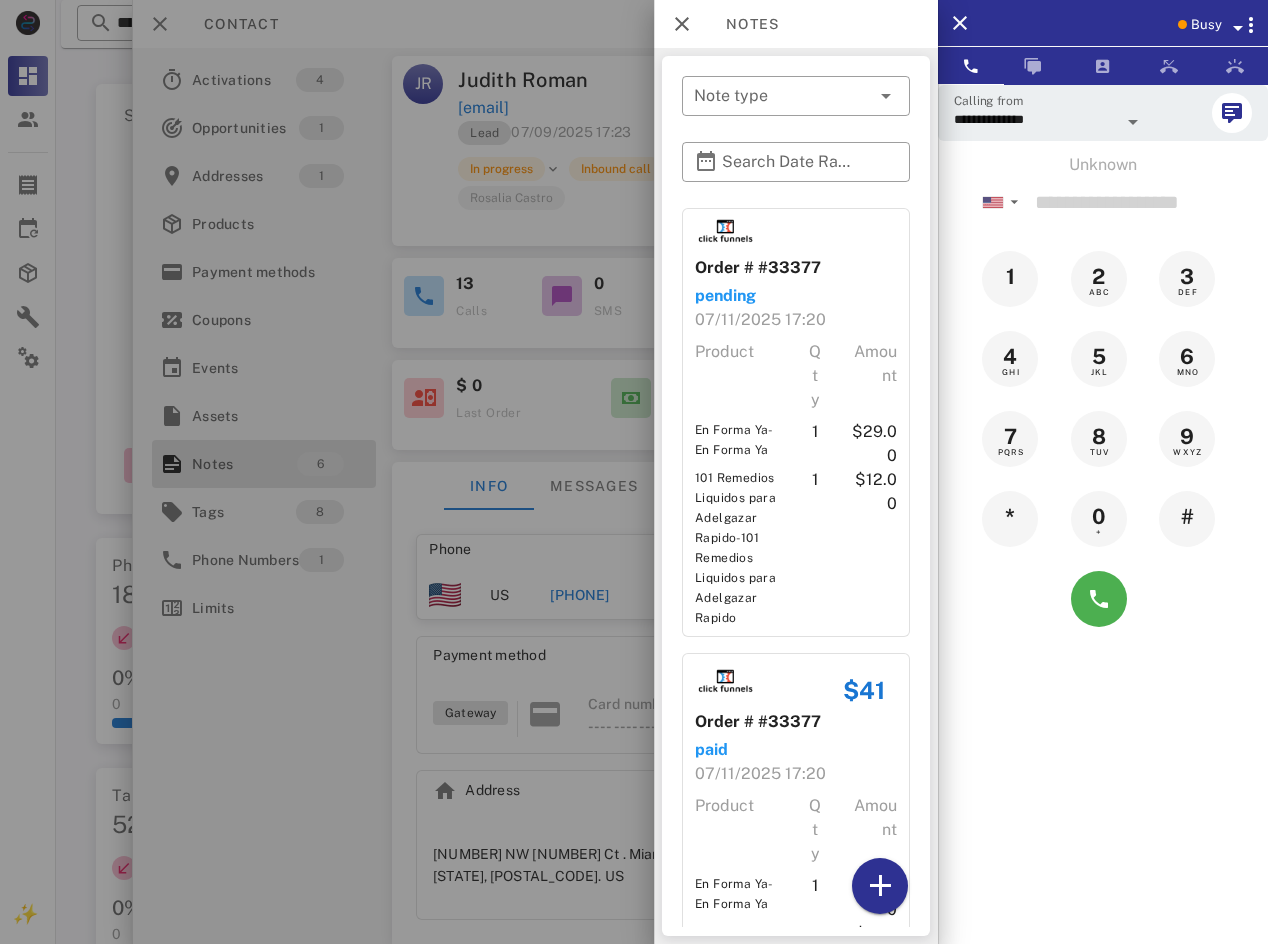 click at bounding box center (634, 472) 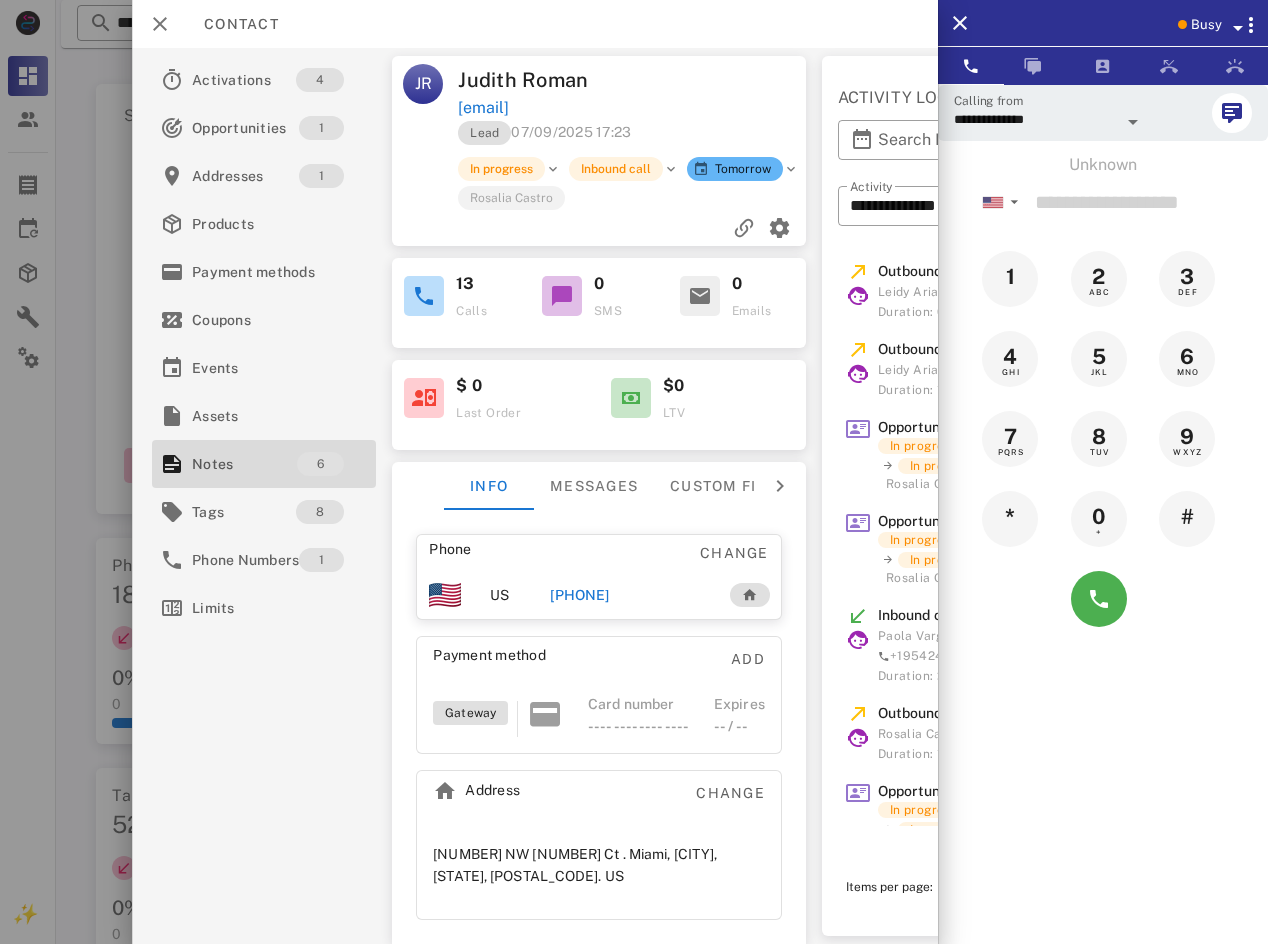 click at bounding box center (634, 472) 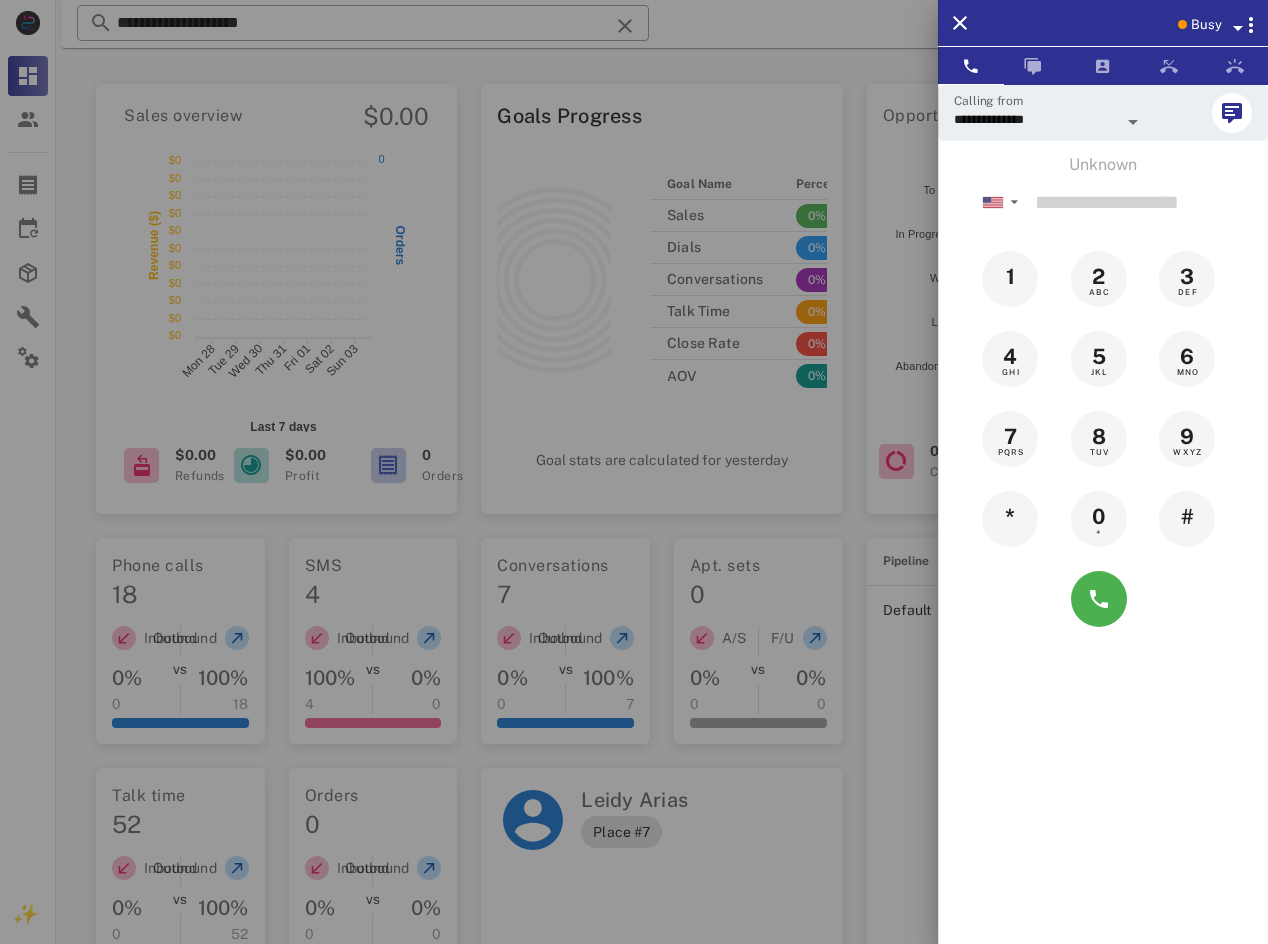 click at bounding box center (634, 472) 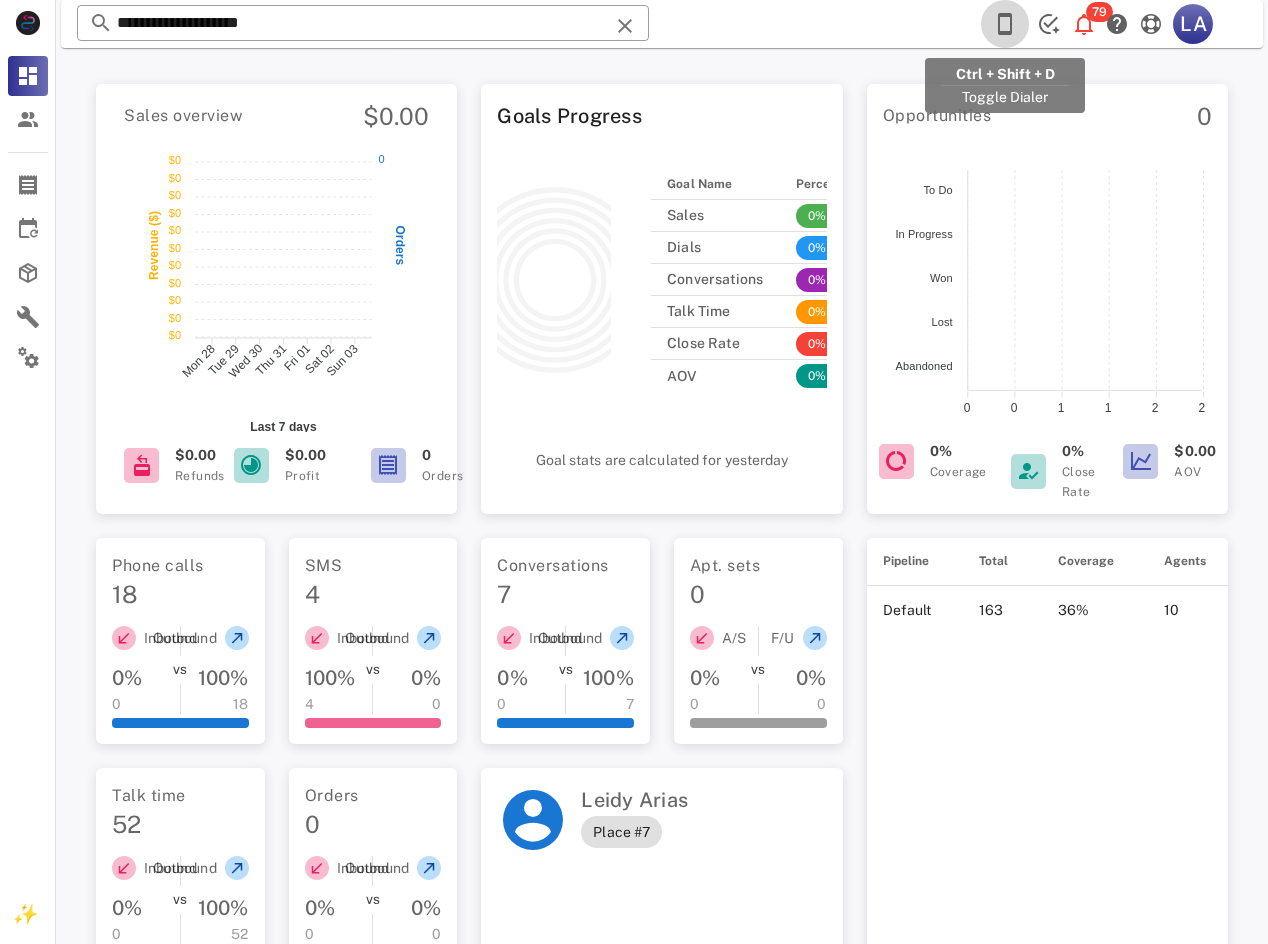click at bounding box center [1005, 24] 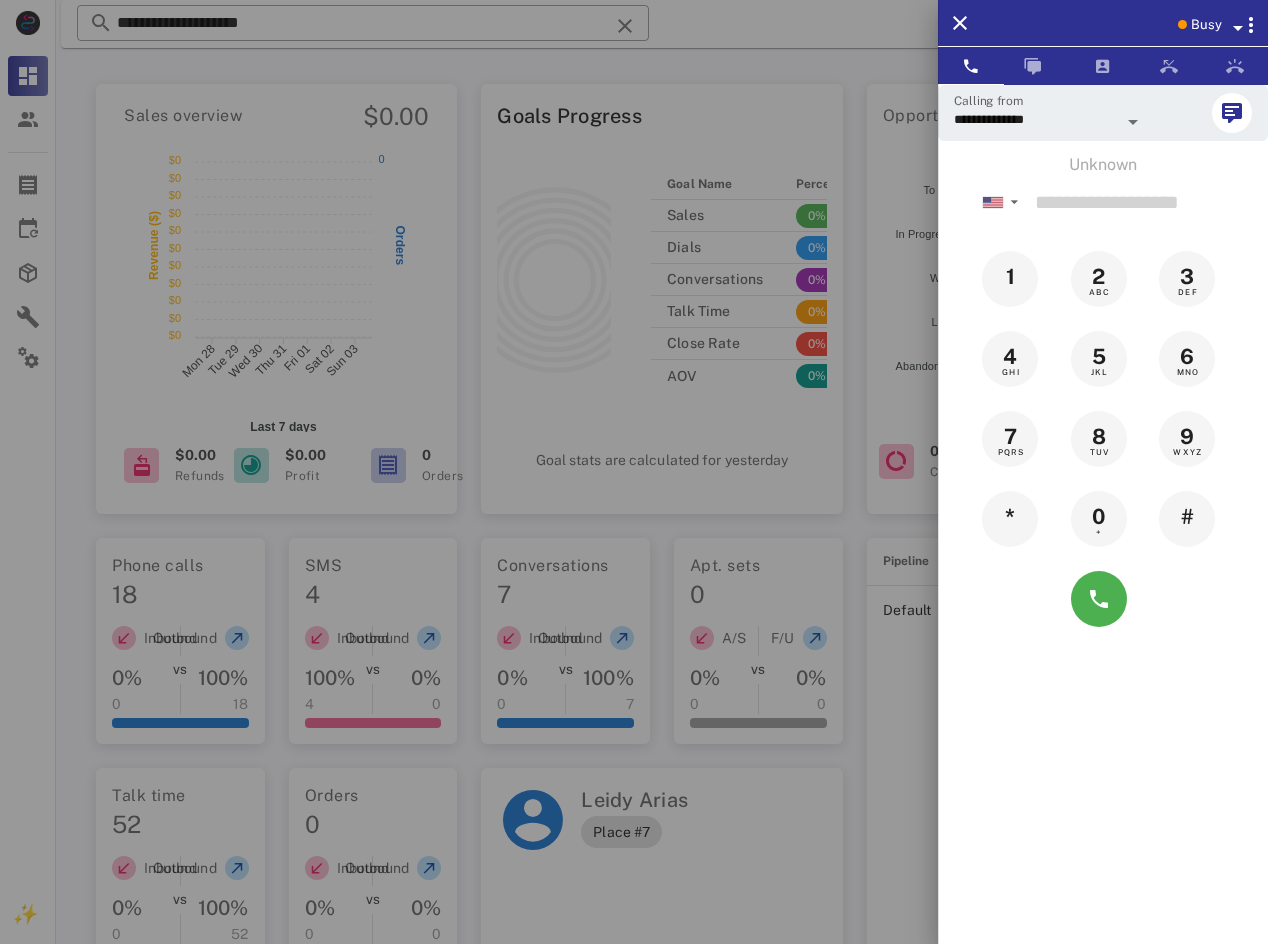 click at bounding box center [634, 472] 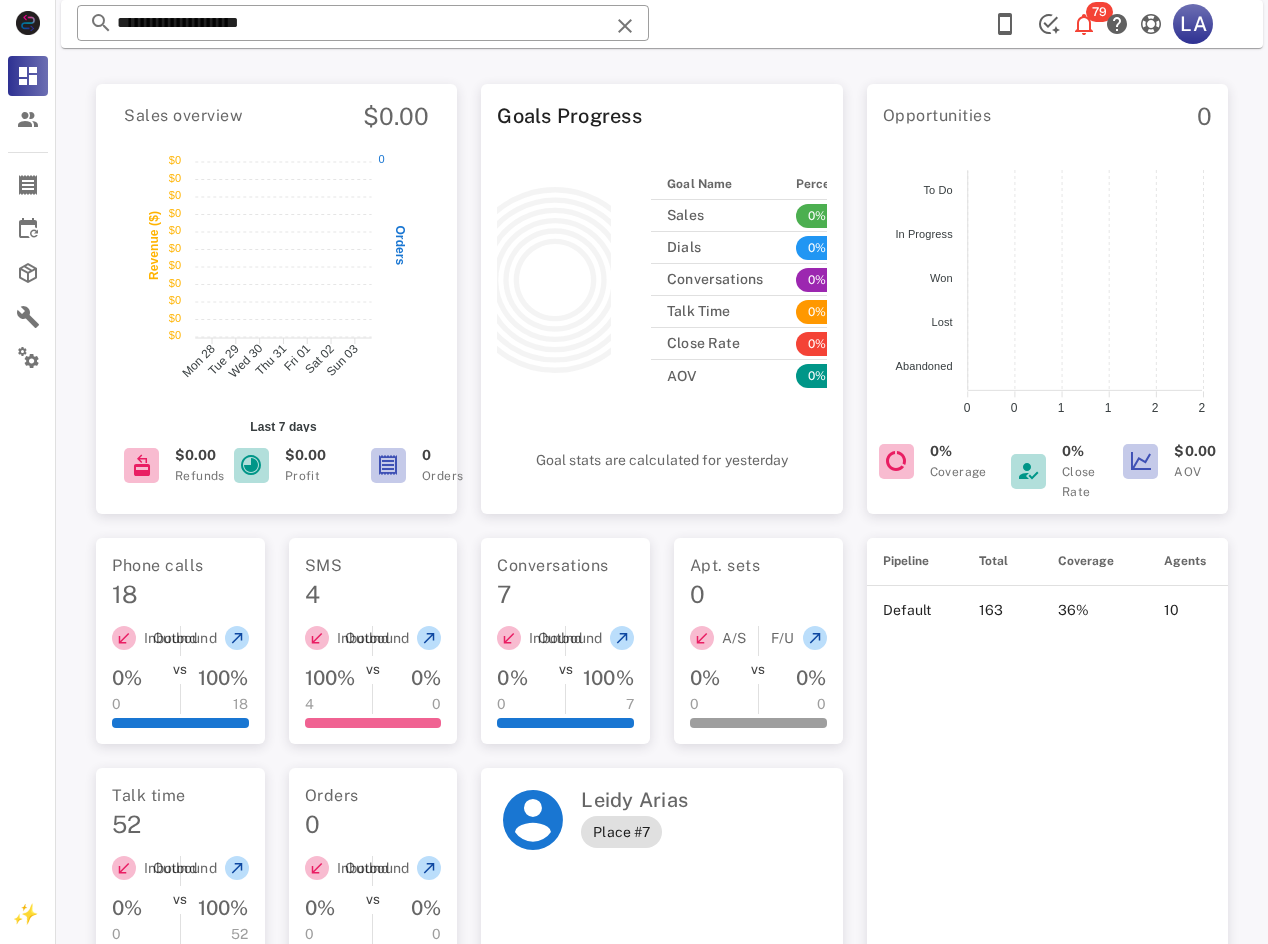 click on "**********" at bounding box center [363, 23] 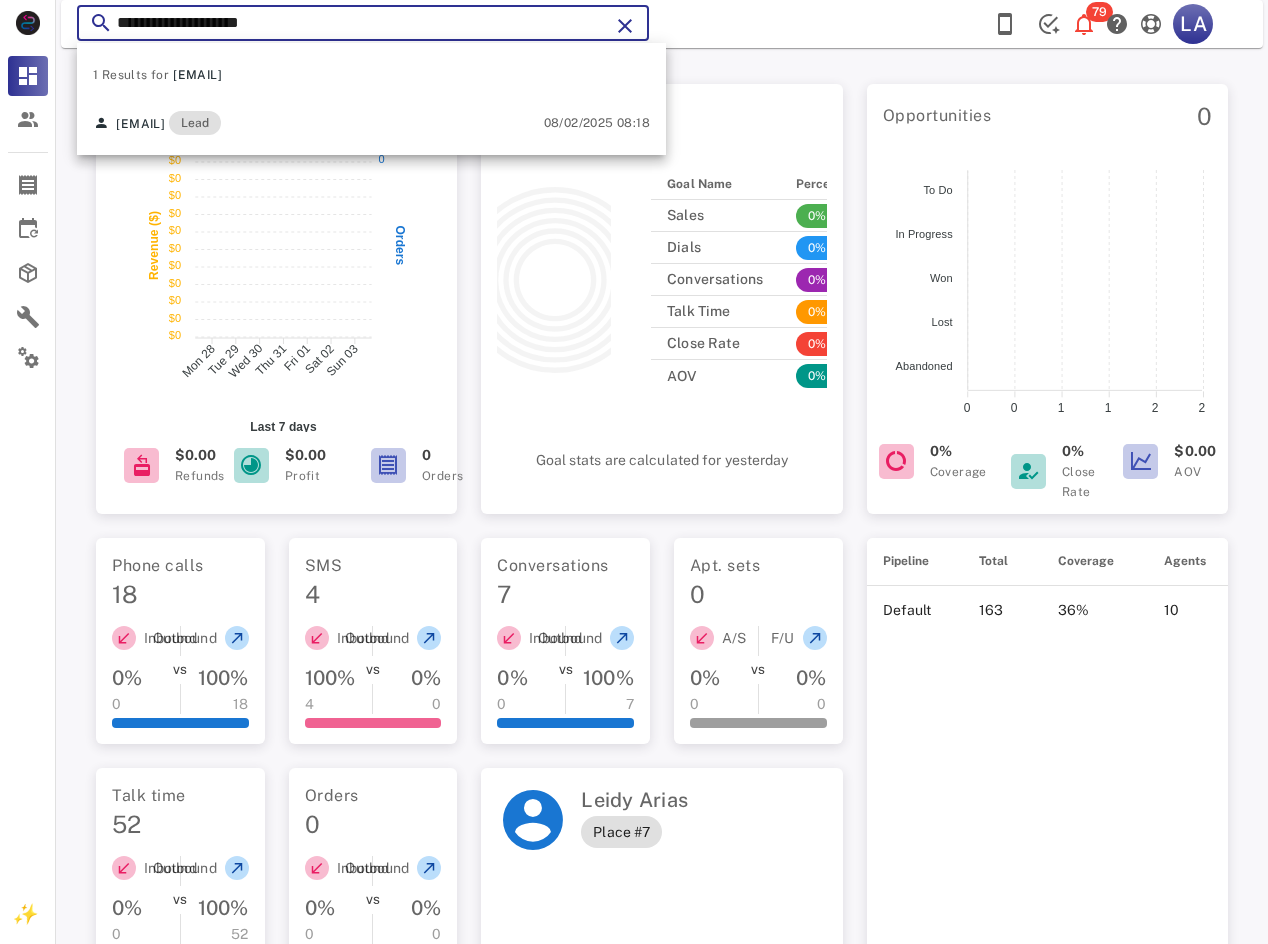 click on "**********" at bounding box center [363, 23] 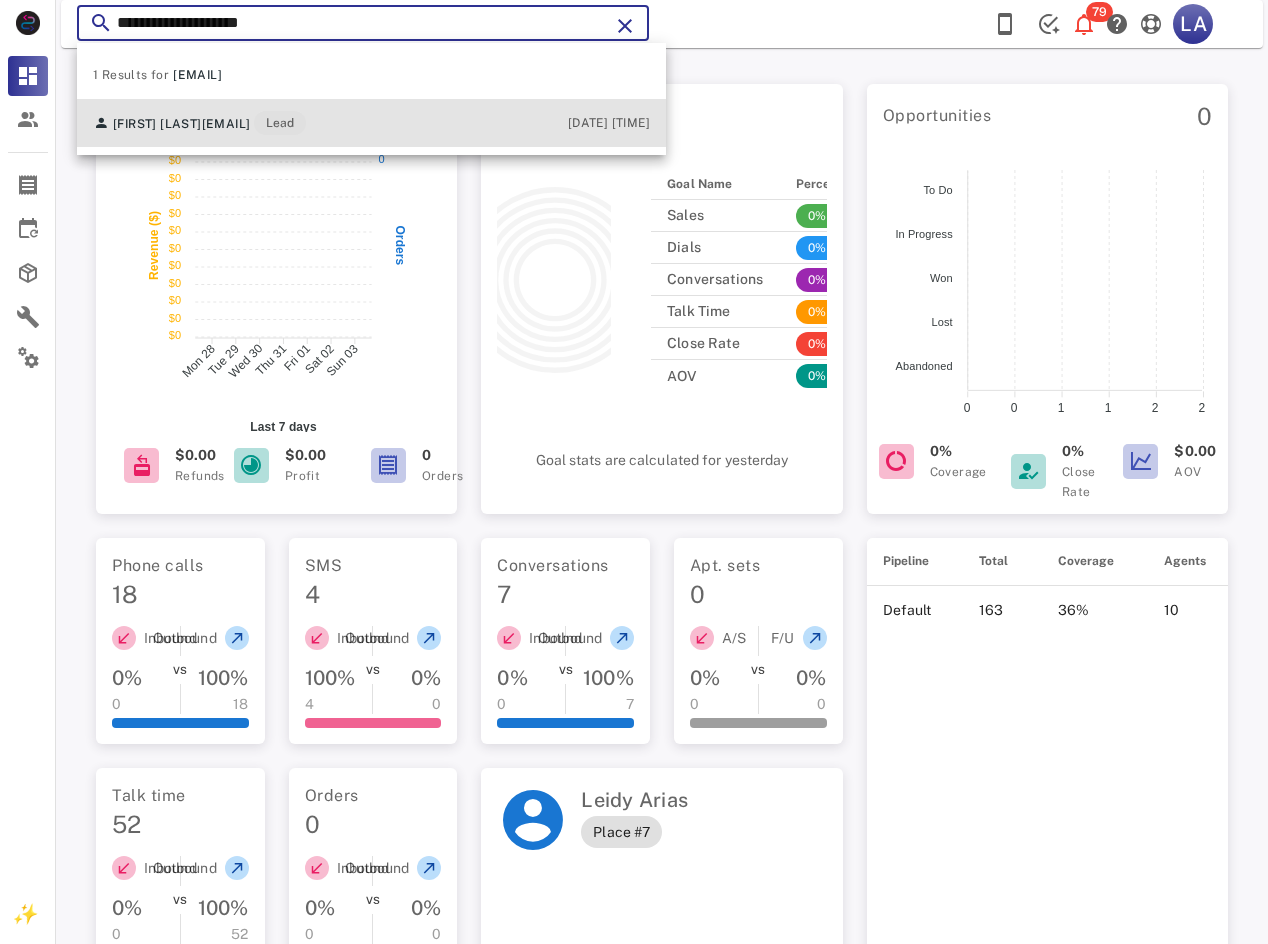 click on "[FIRST] [LAST]   [EMAIL]   Lead   [DATE] [TIME]" at bounding box center [371, 123] 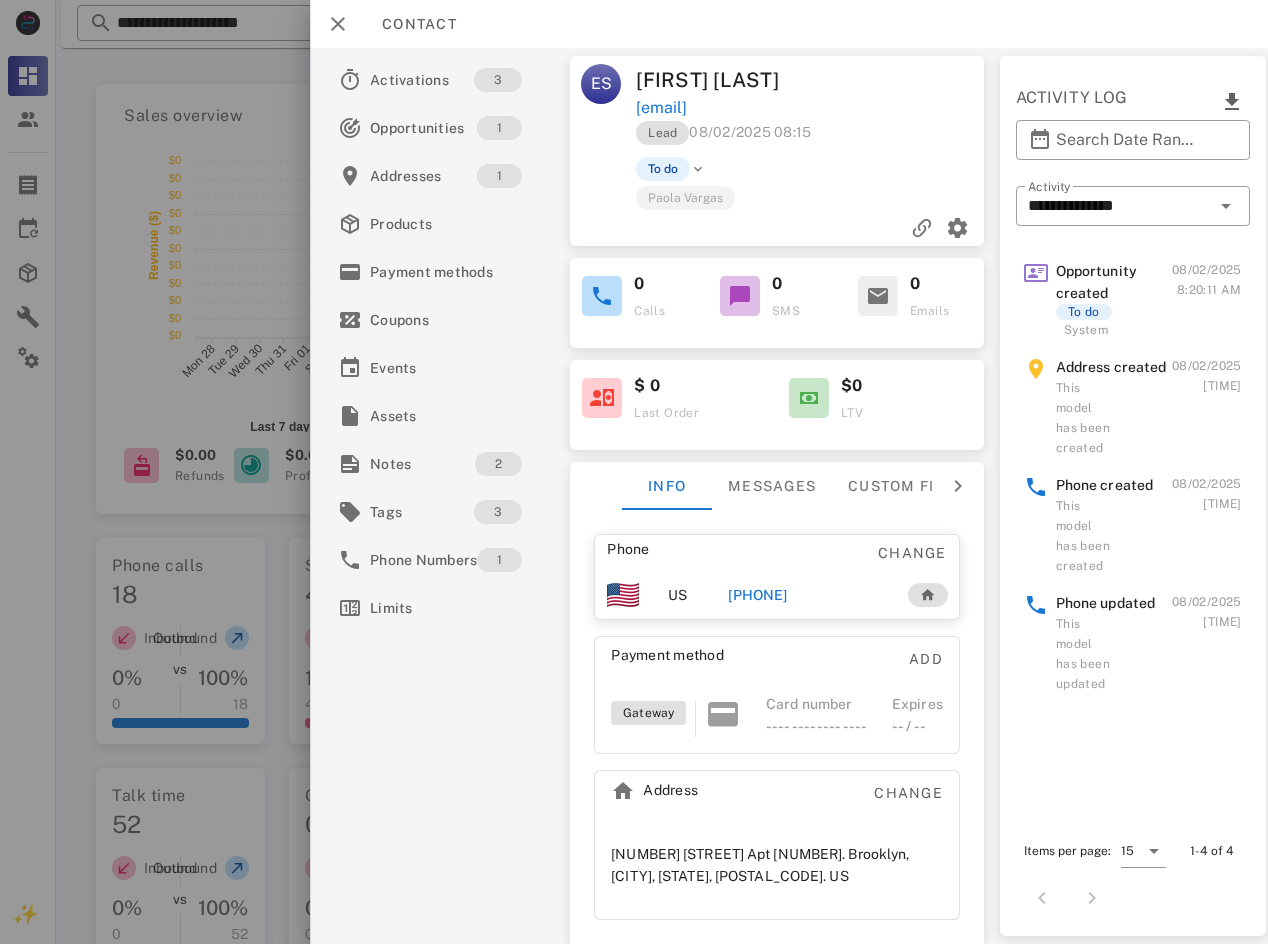 click on "[PHONE]" at bounding box center [757, 595] 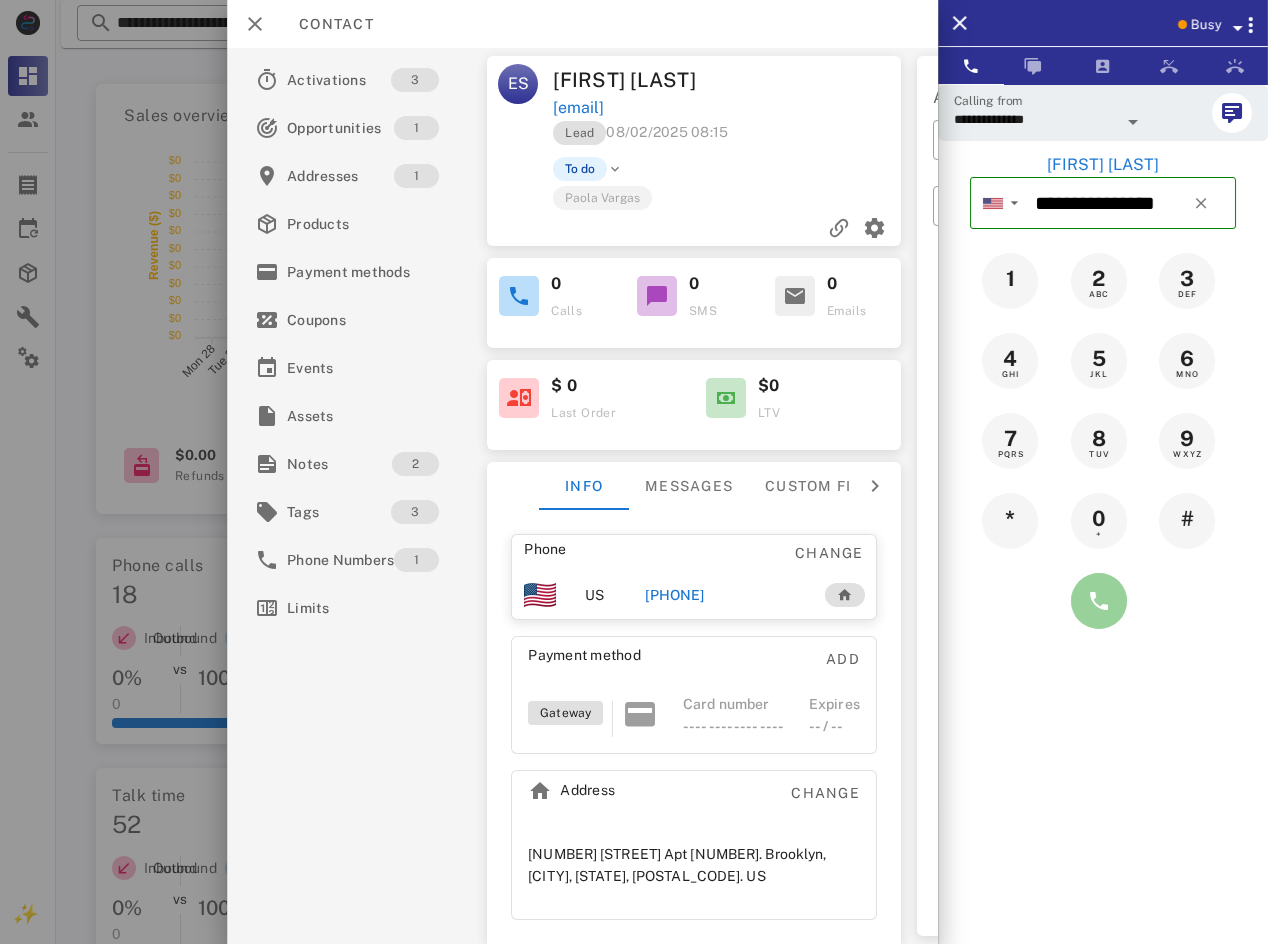 click at bounding box center [1099, 601] 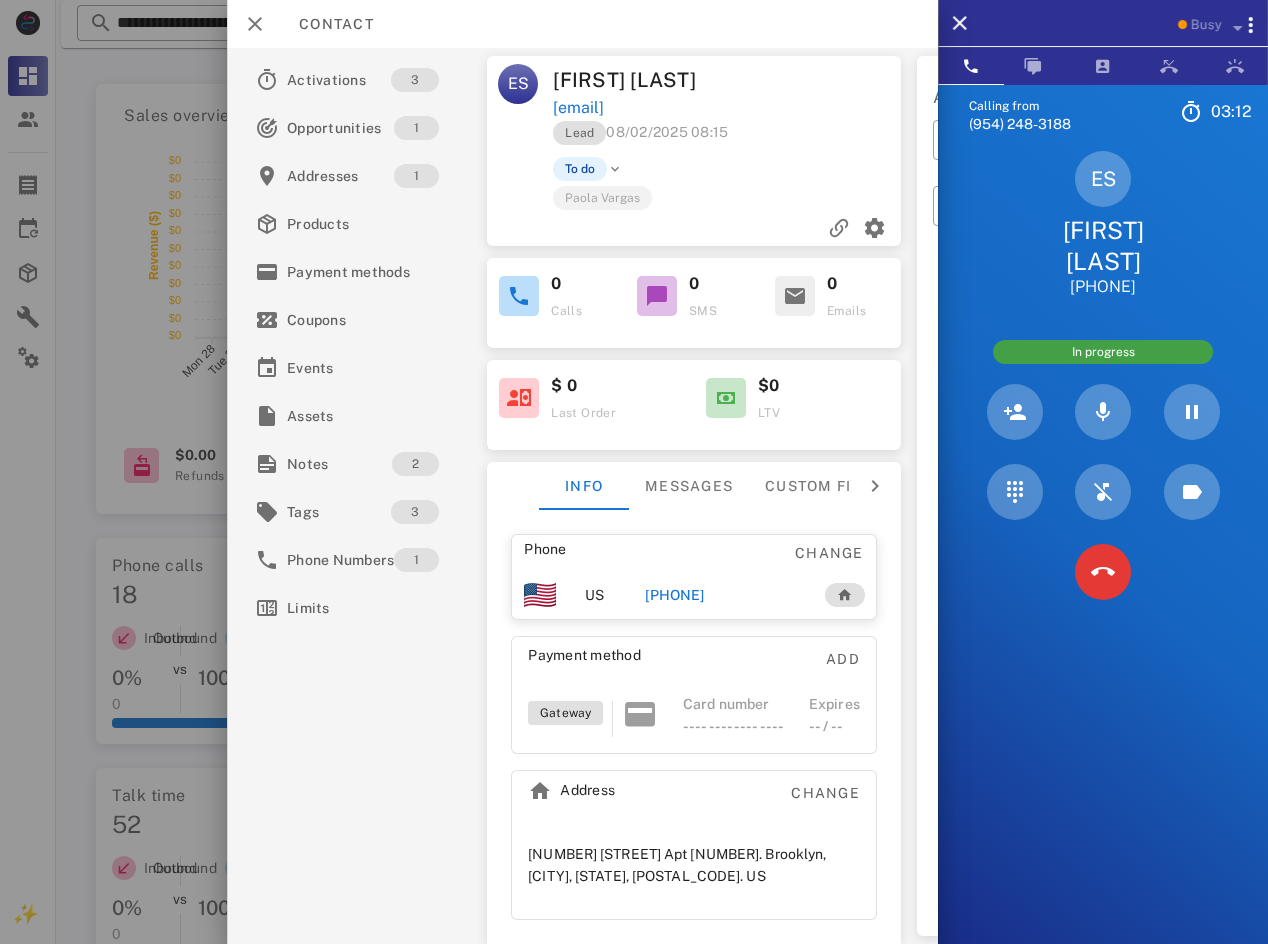 click on "Lead   [DATE] [TIME]" at bounding box center (728, 138) 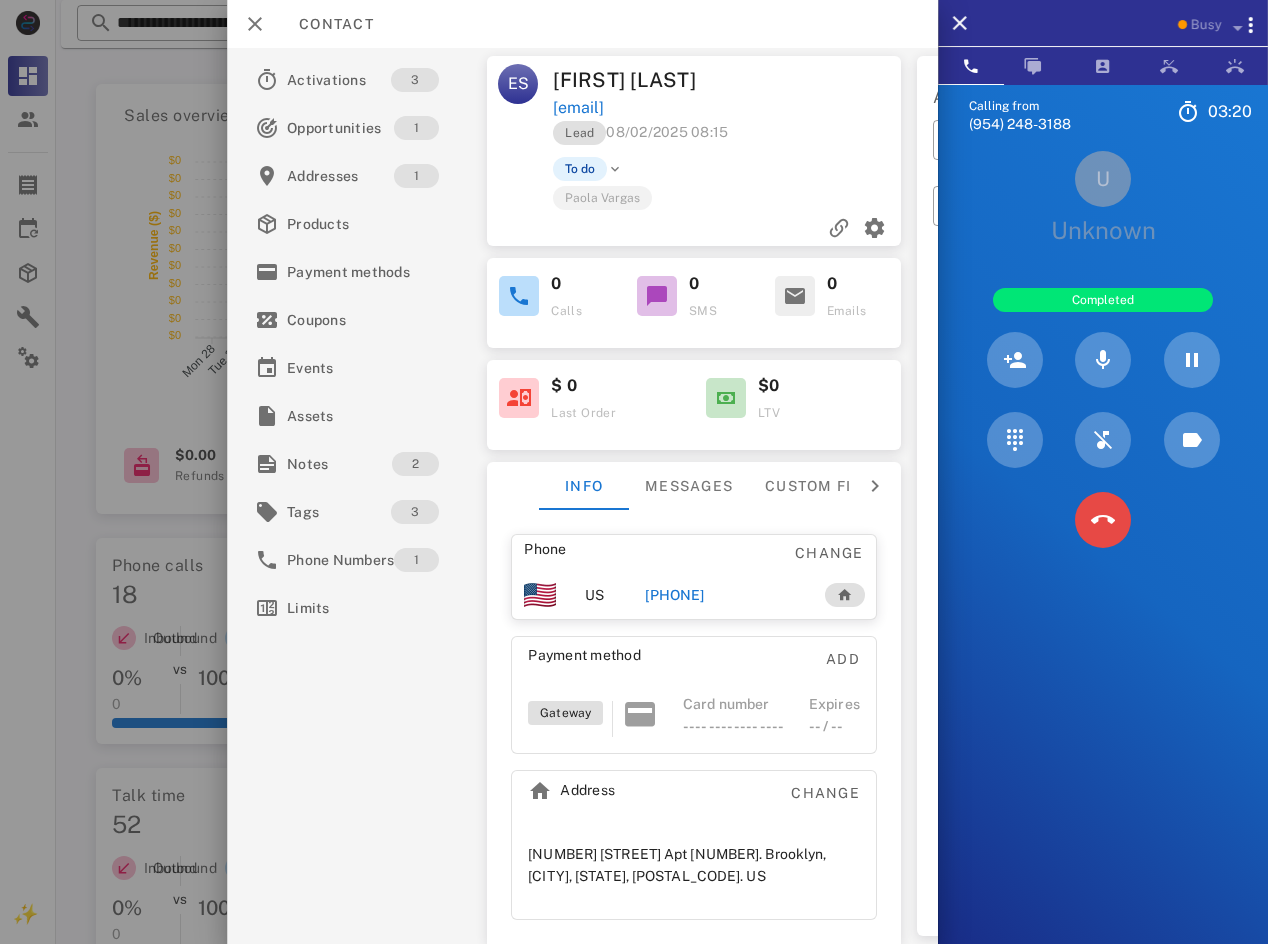 drag, startPoint x: 1095, startPoint y: 587, endPoint x: 1083, endPoint y: 520, distance: 68.06615 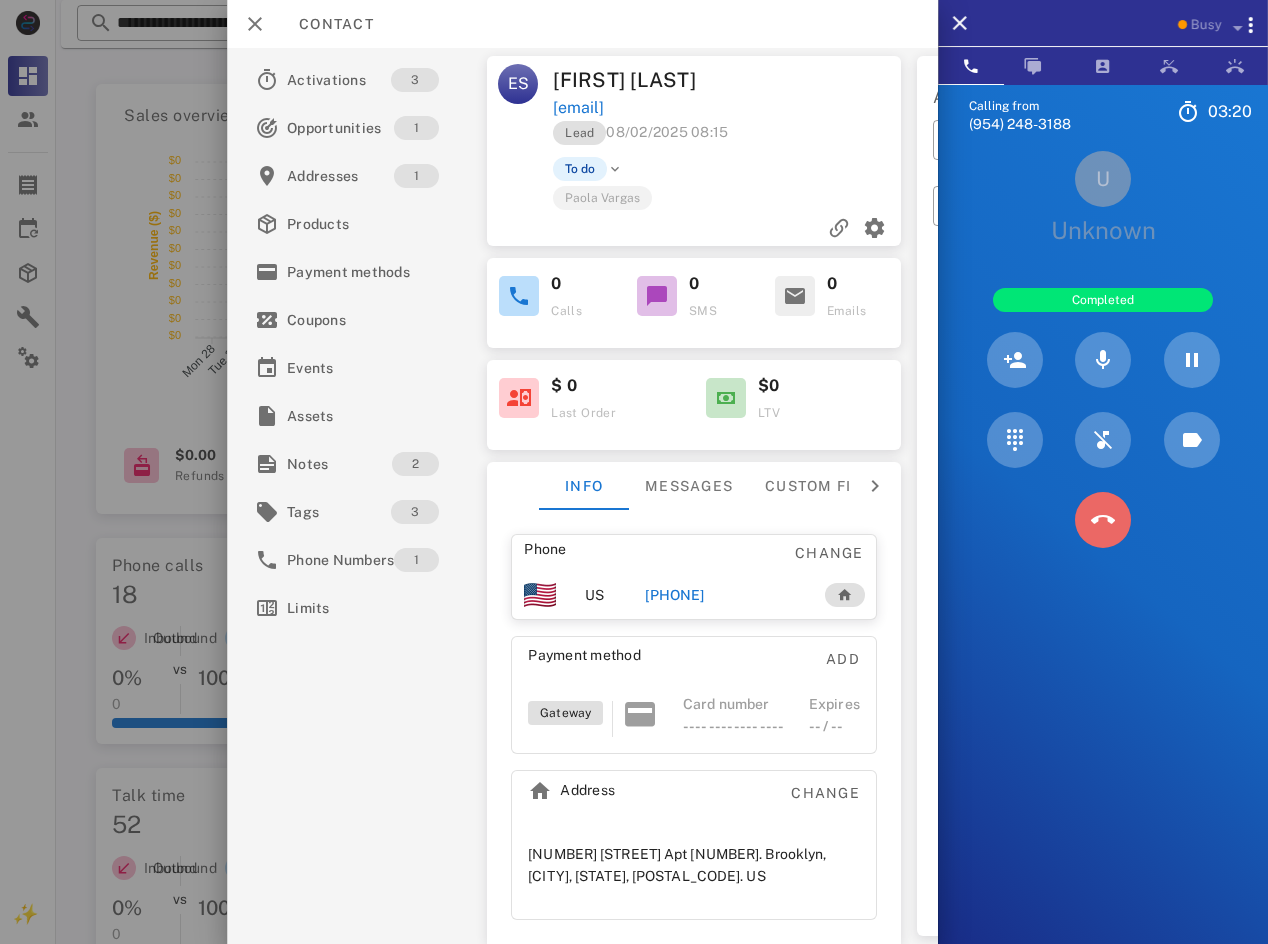 click at bounding box center (1103, 520) 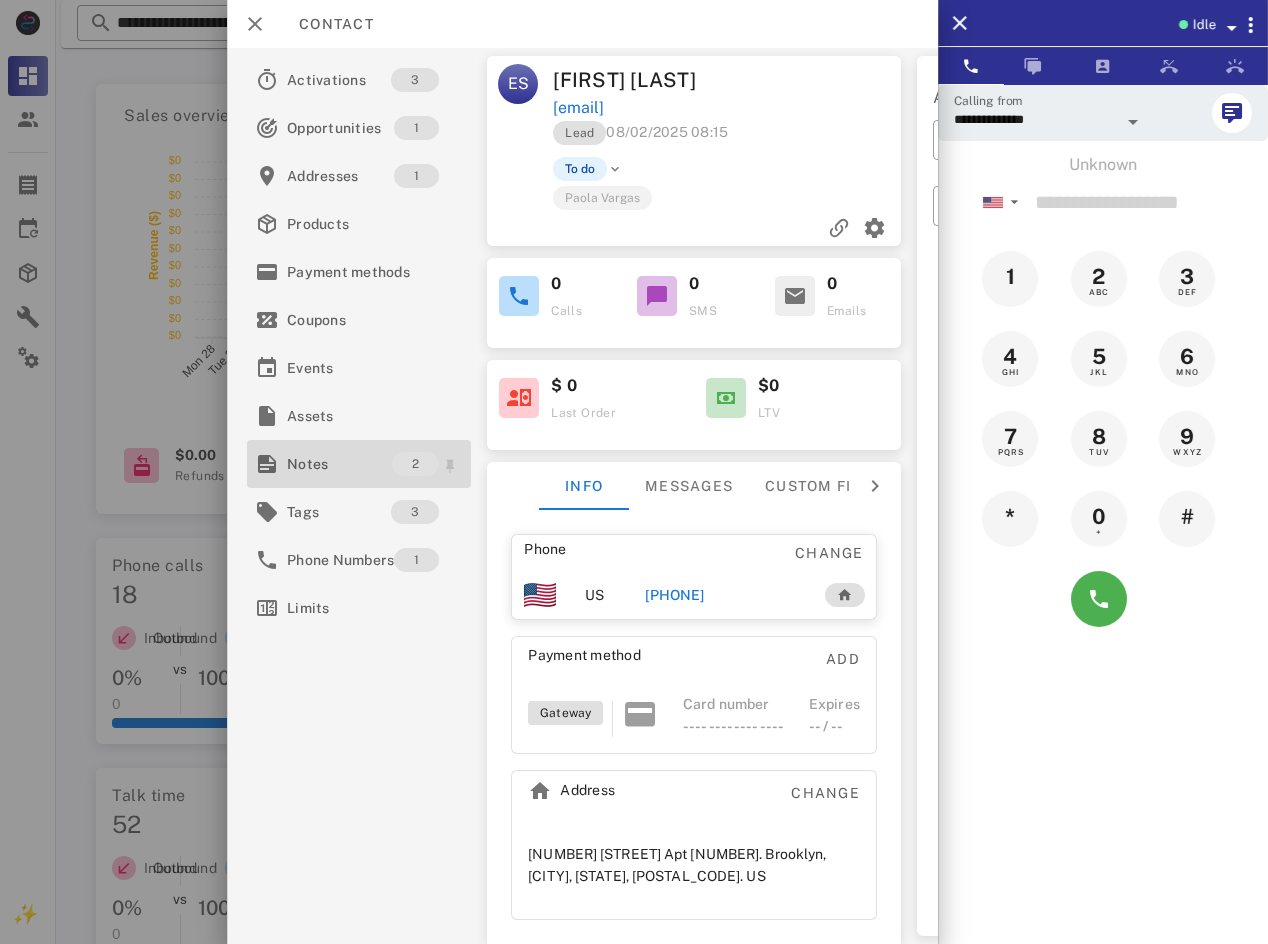 click on "Notes" at bounding box center (339, 464) 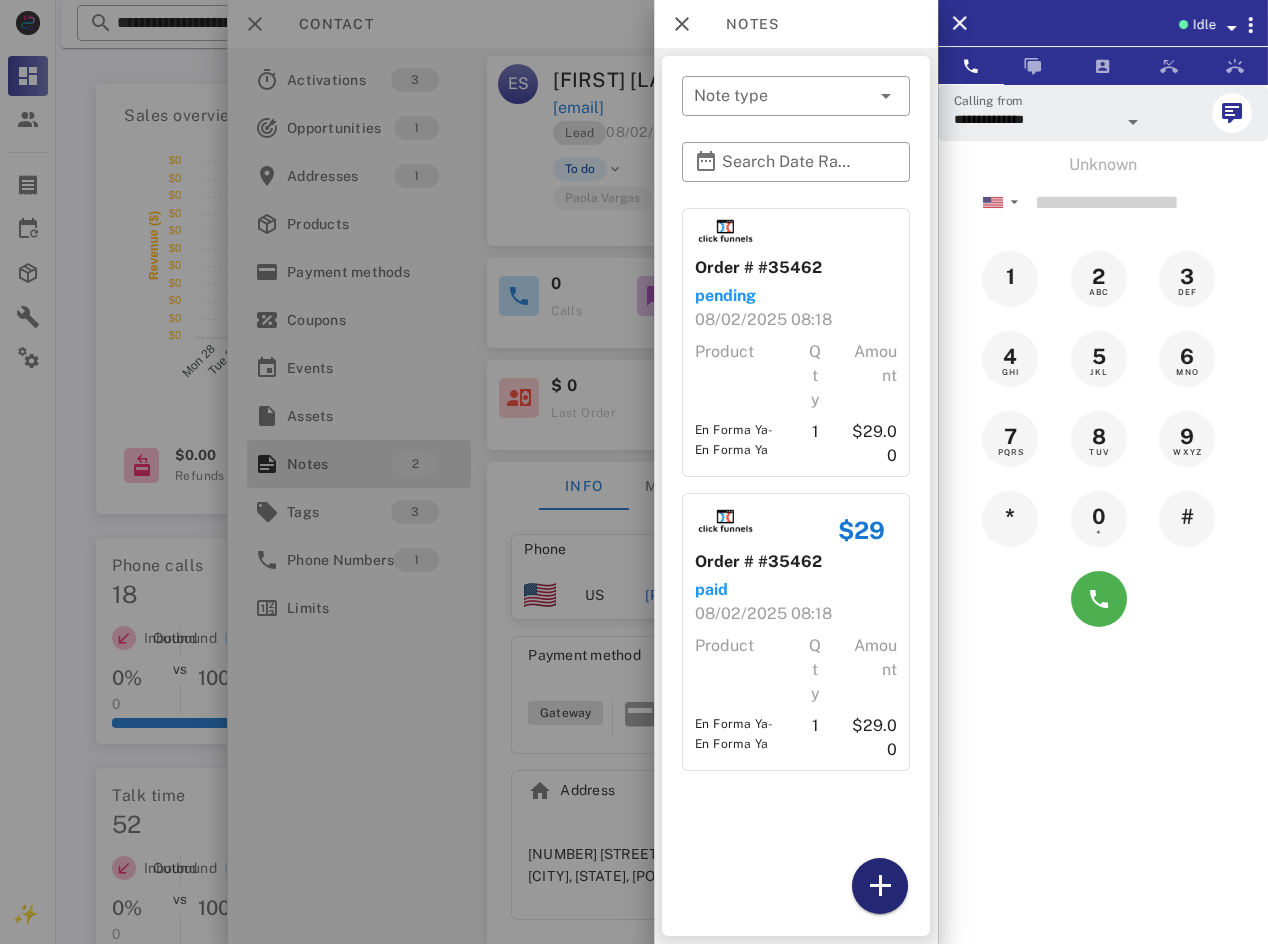 click at bounding box center [880, 886] 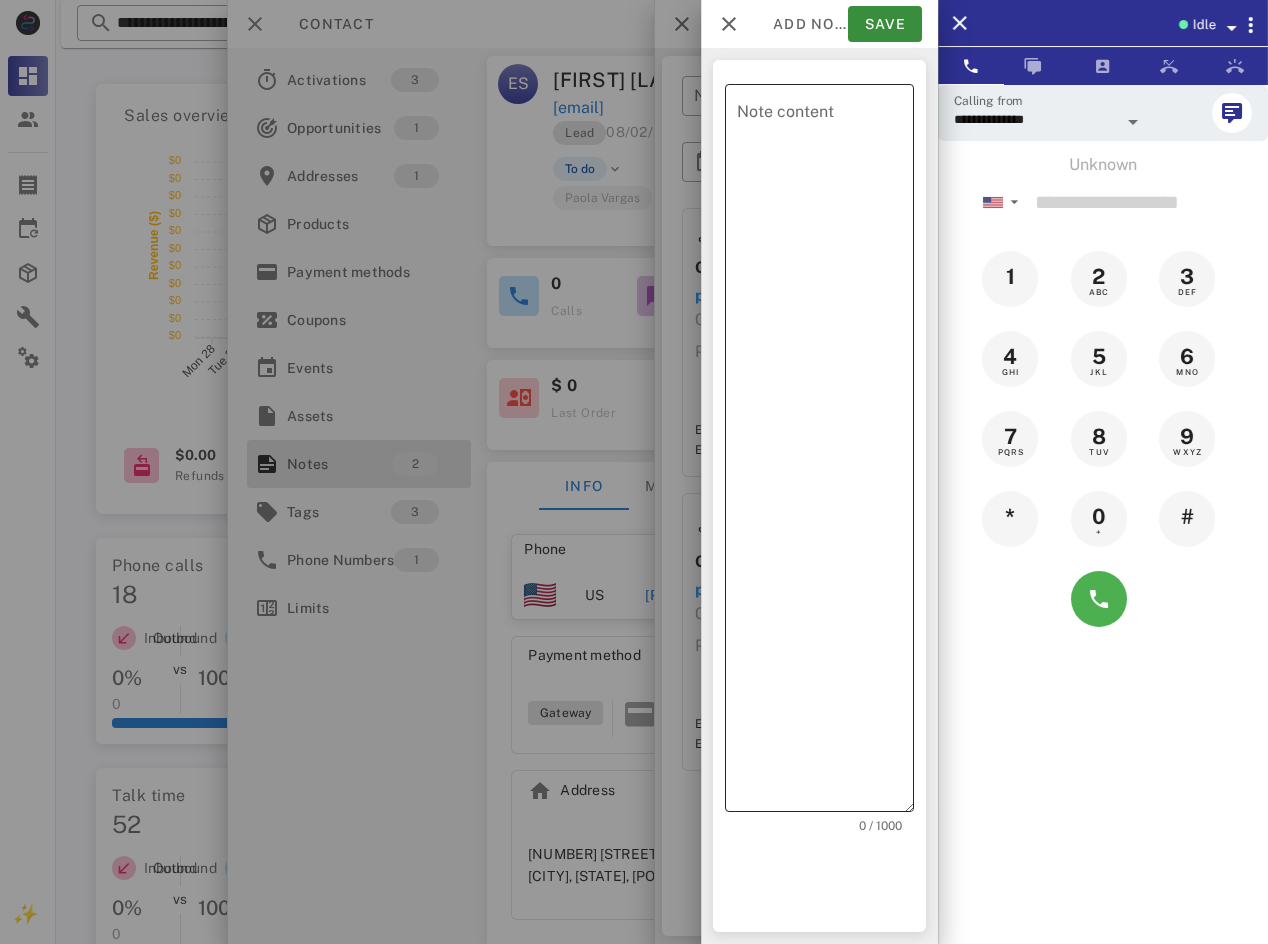 click on "Note content" at bounding box center (825, 453) 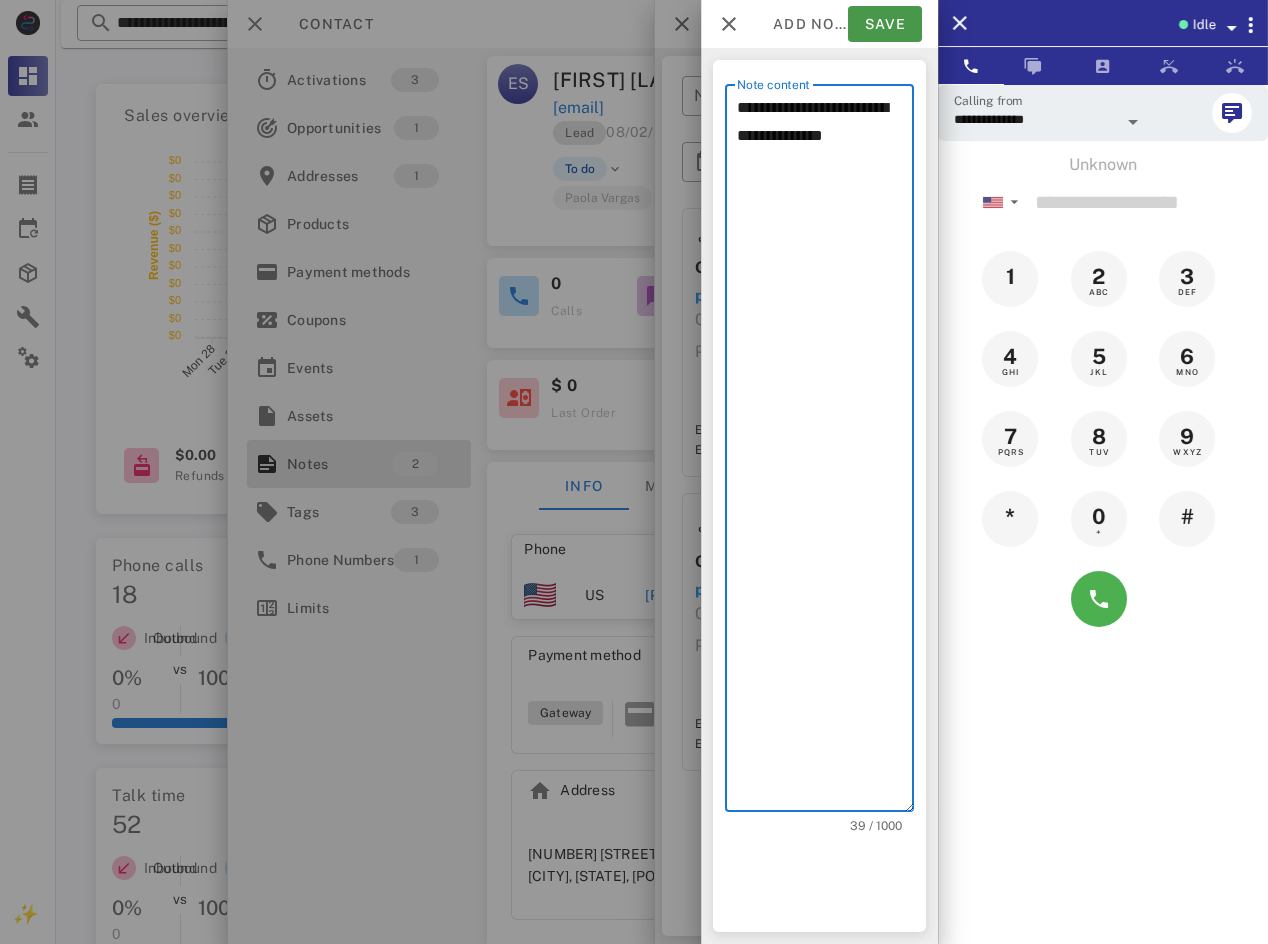type on "**********" 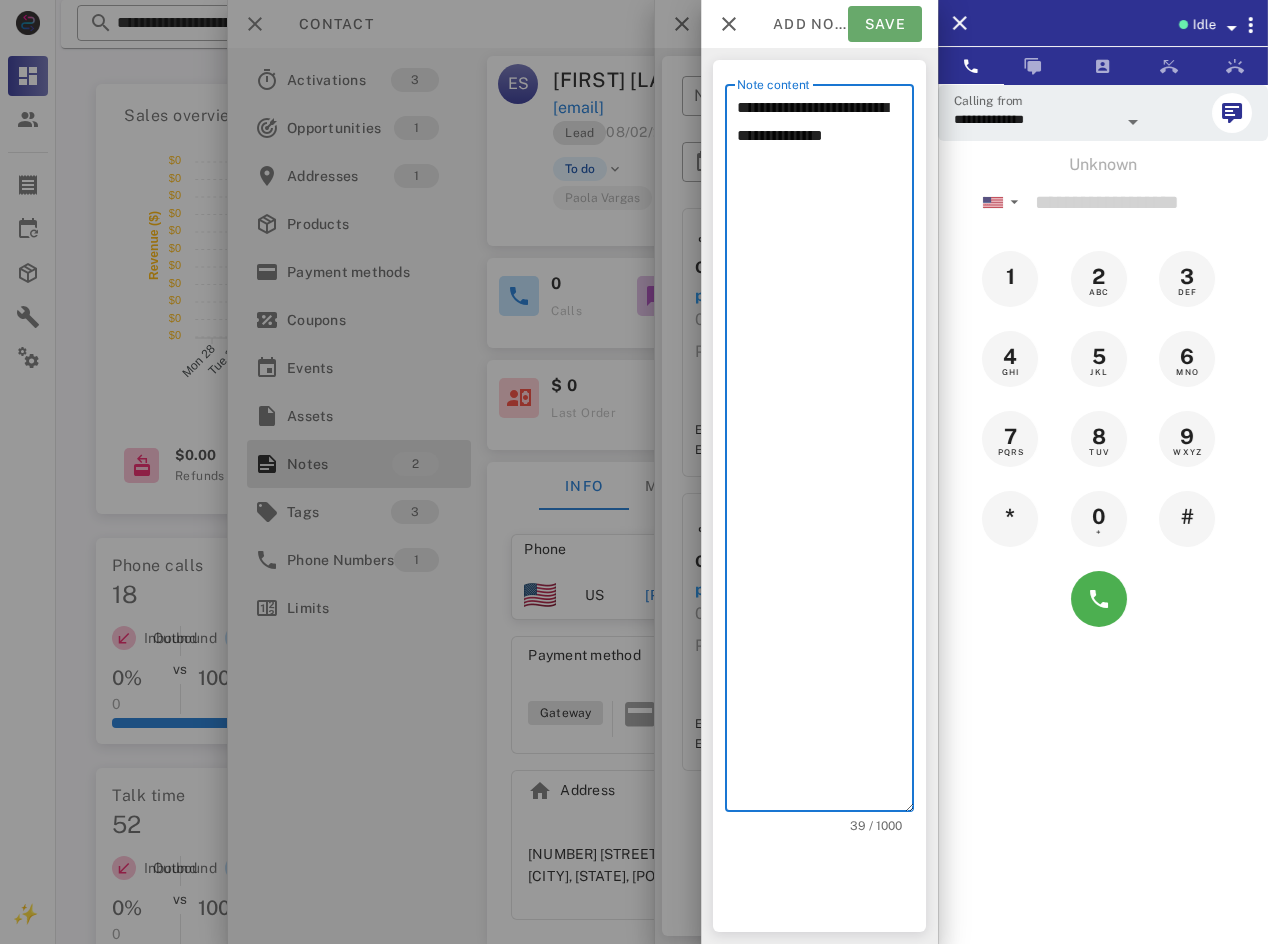 click on "Save" at bounding box center (885, 24) 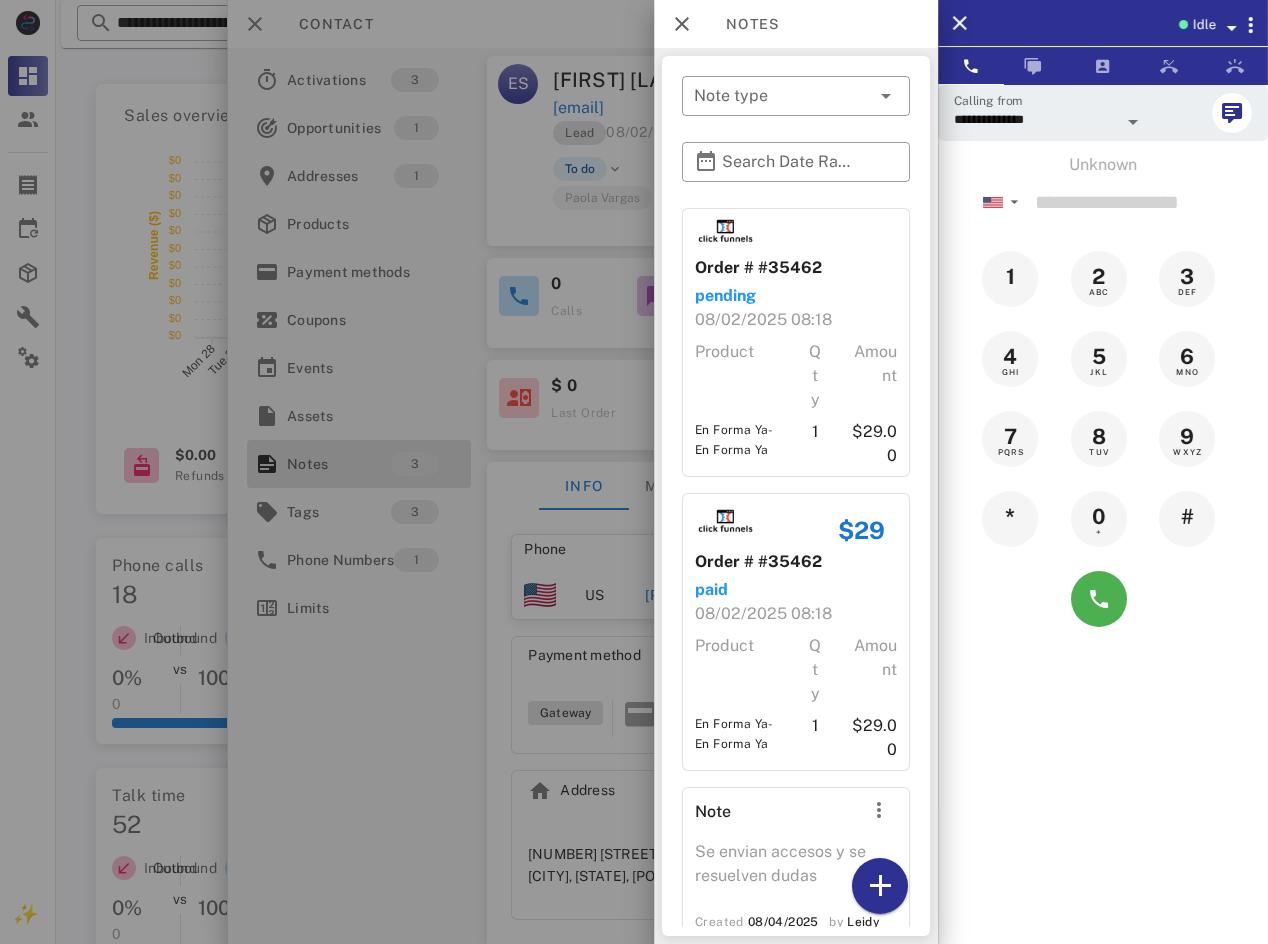 click on "Idle" at bounding box center [1203, 25] 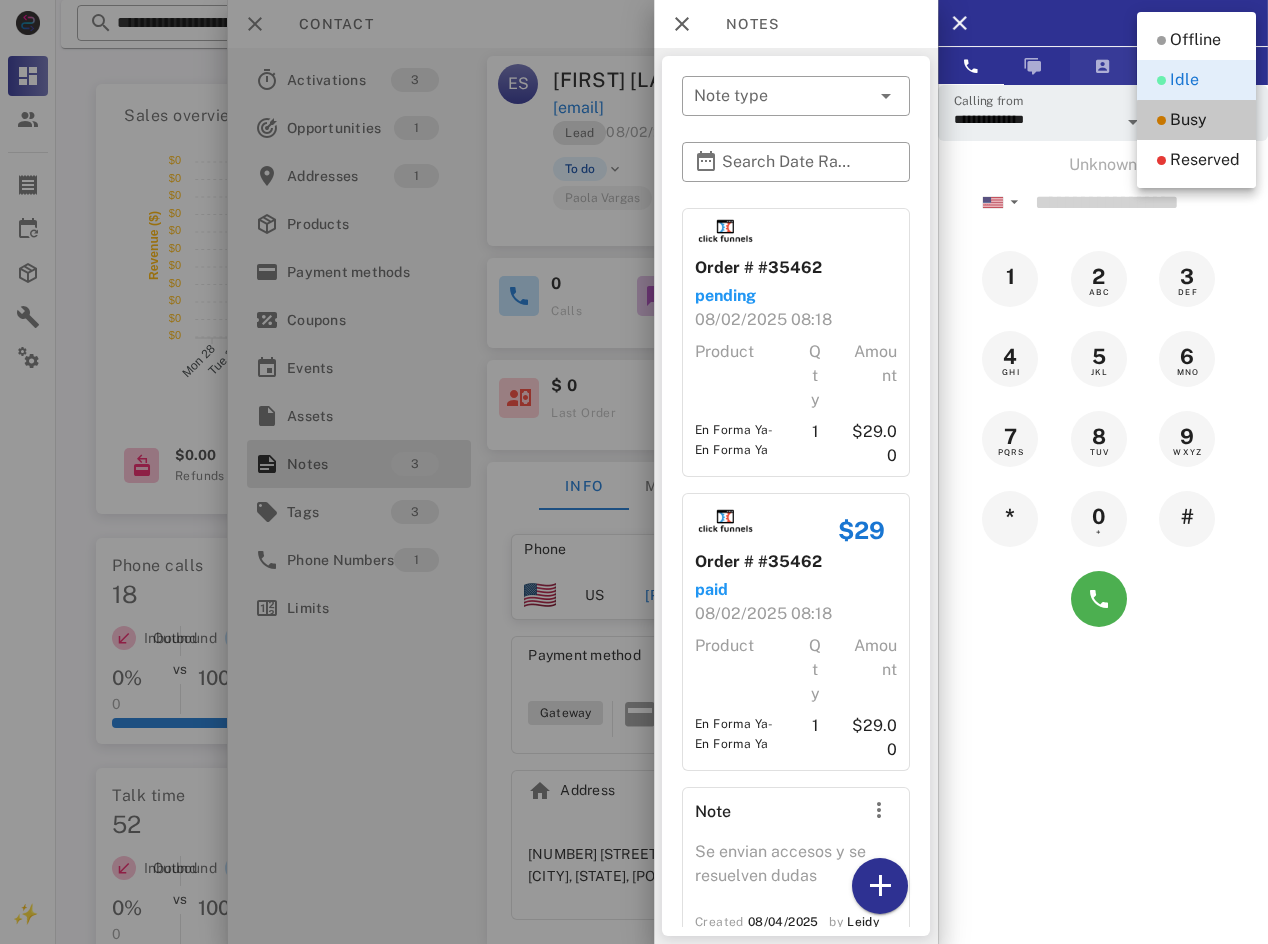 drag, startPoint x: 1183, startPoint y: 112, endPoint x: 1076, endPoint y: 78, distance: 112.27199 